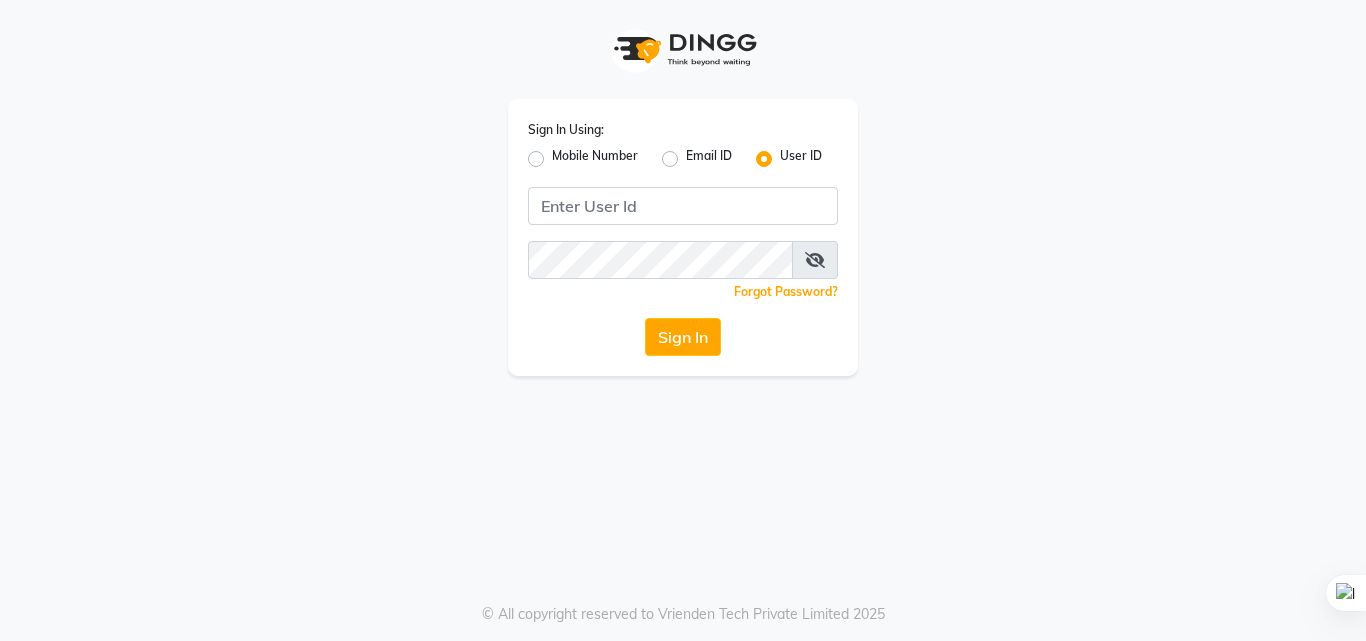 scroll, scrollTop: 0, scrollLeft: 0, axis: both 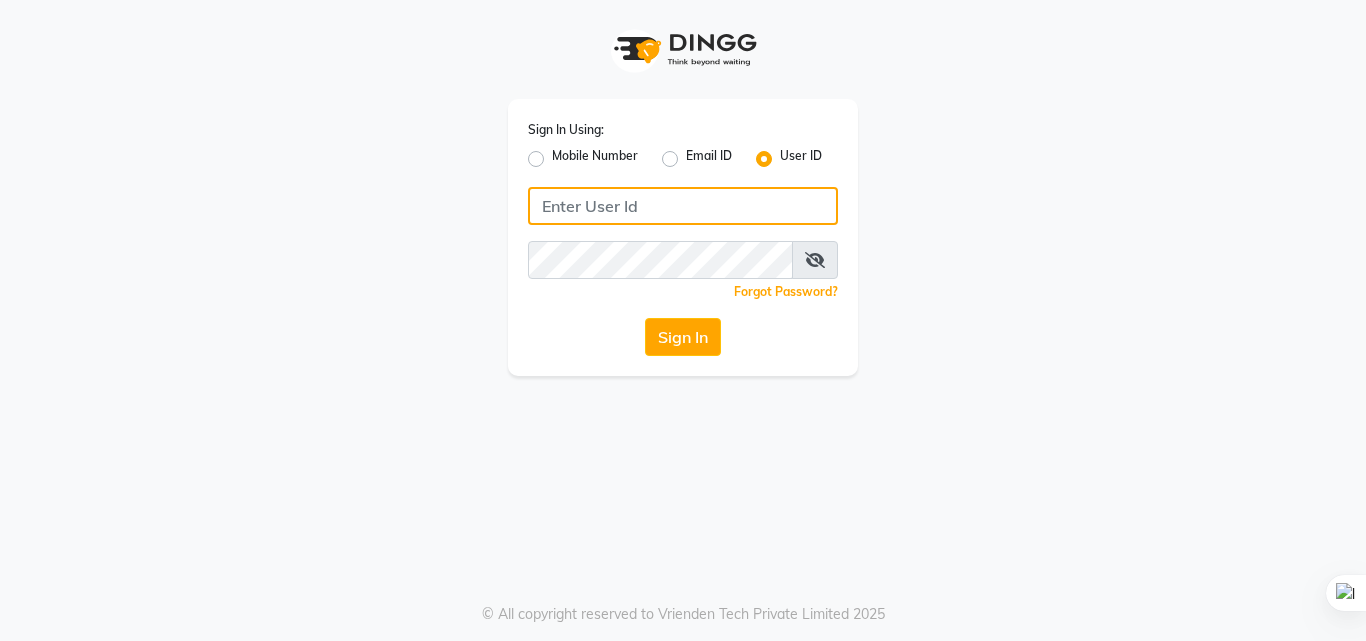 click 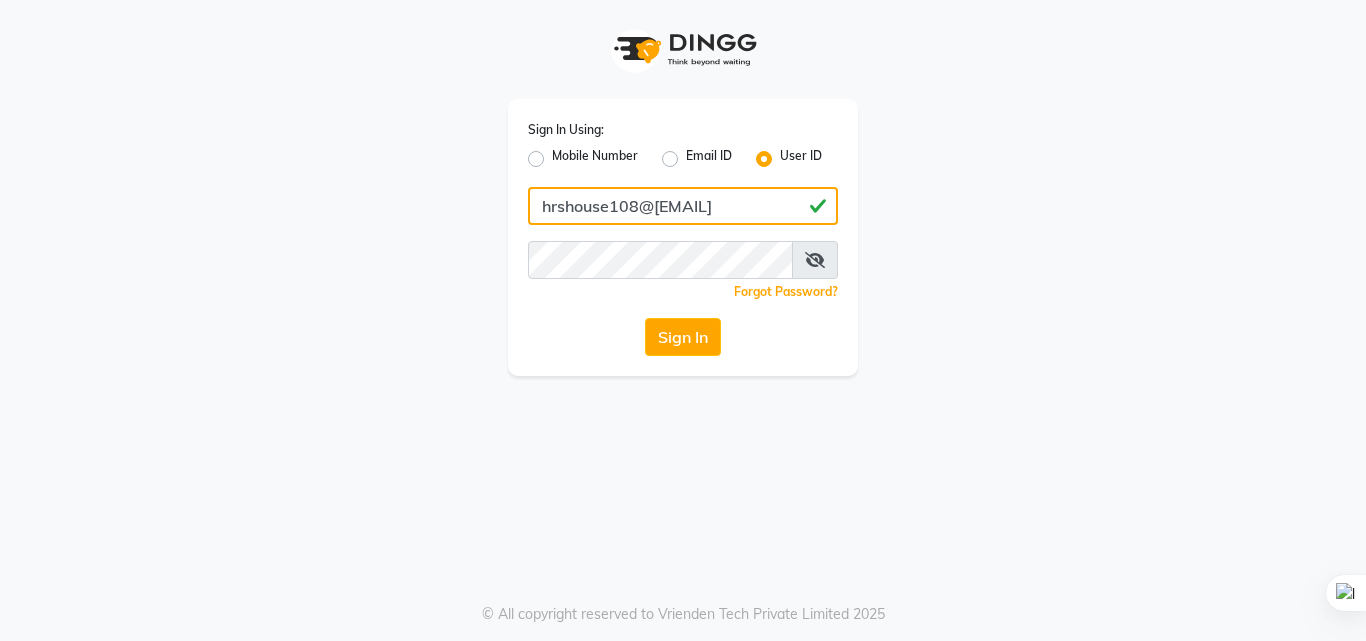 type on "hrshouse108@gmail.com" 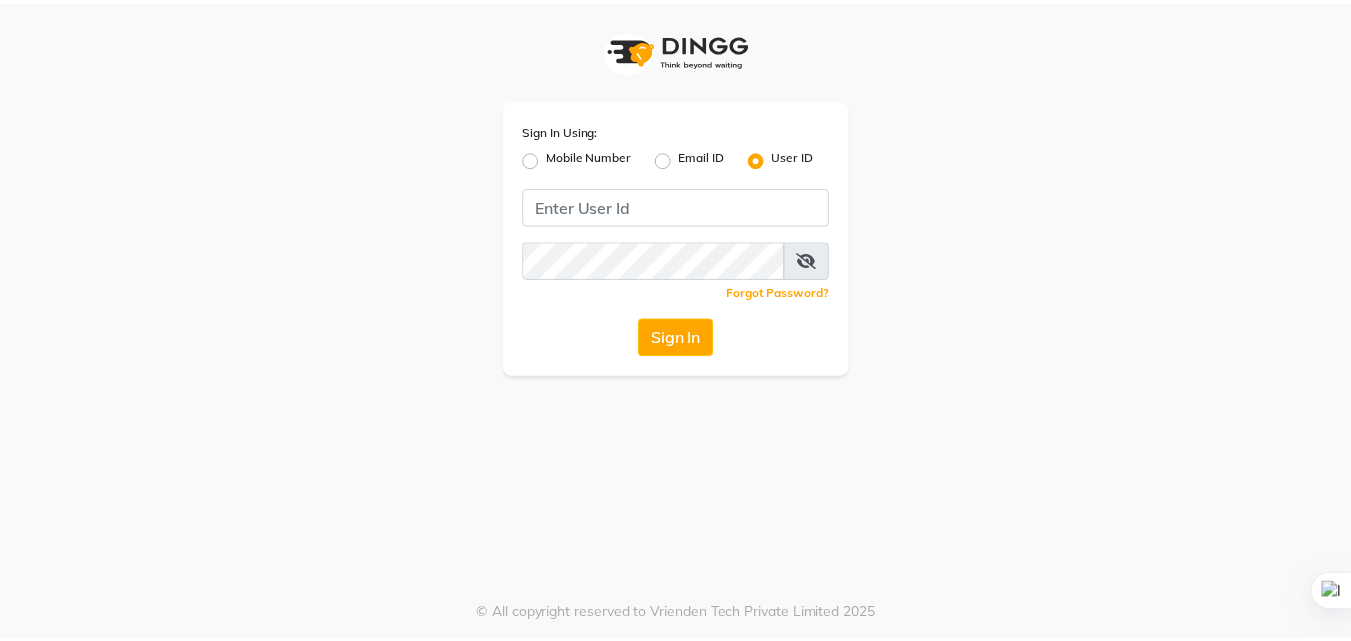 scroll, scrollTop: 0, scrollLeft: 0, axis: both 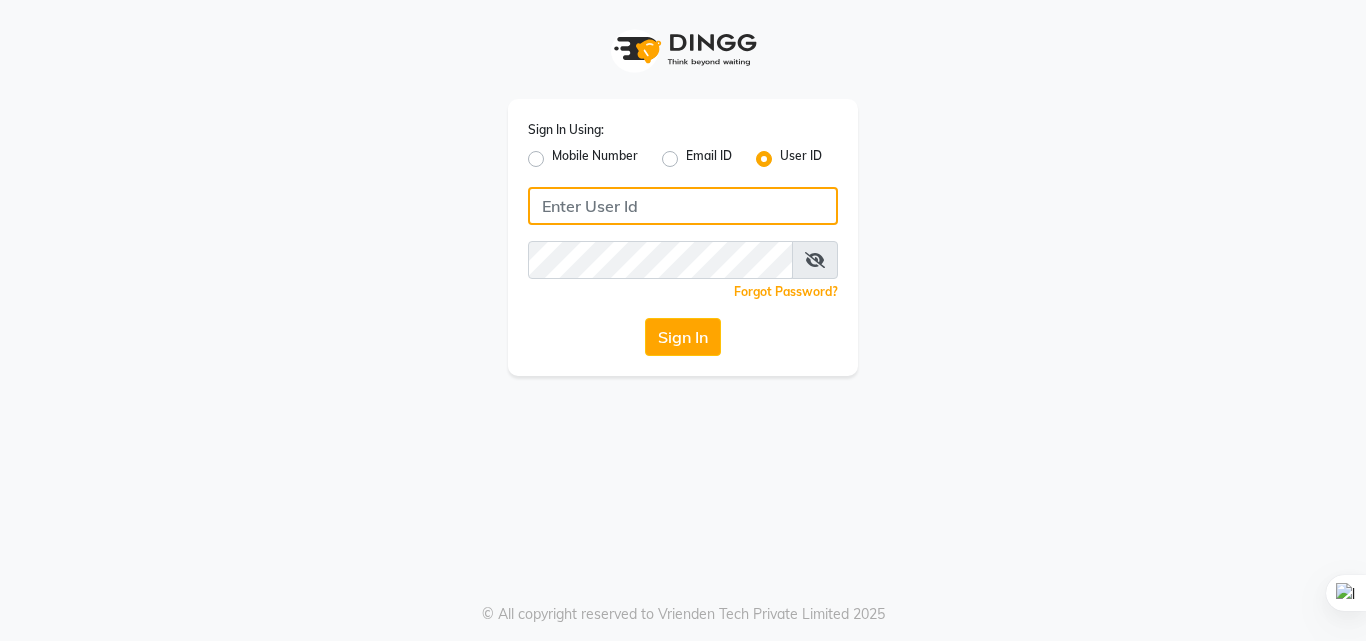 click 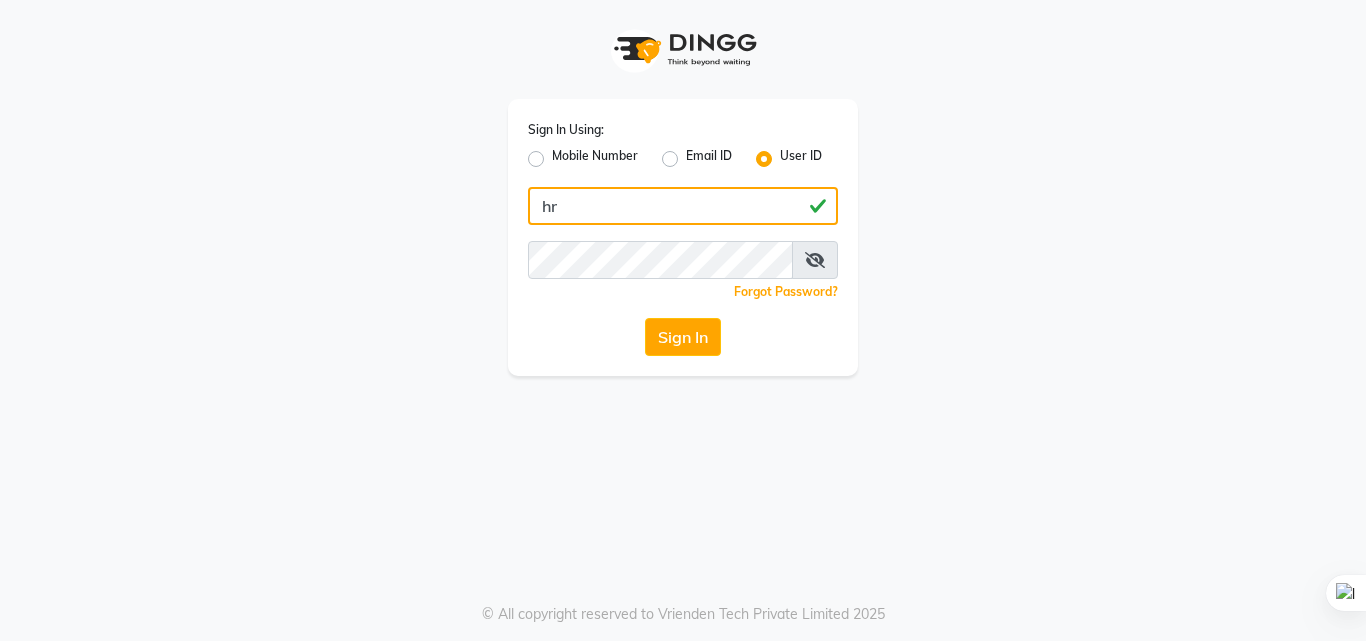 type on "h" 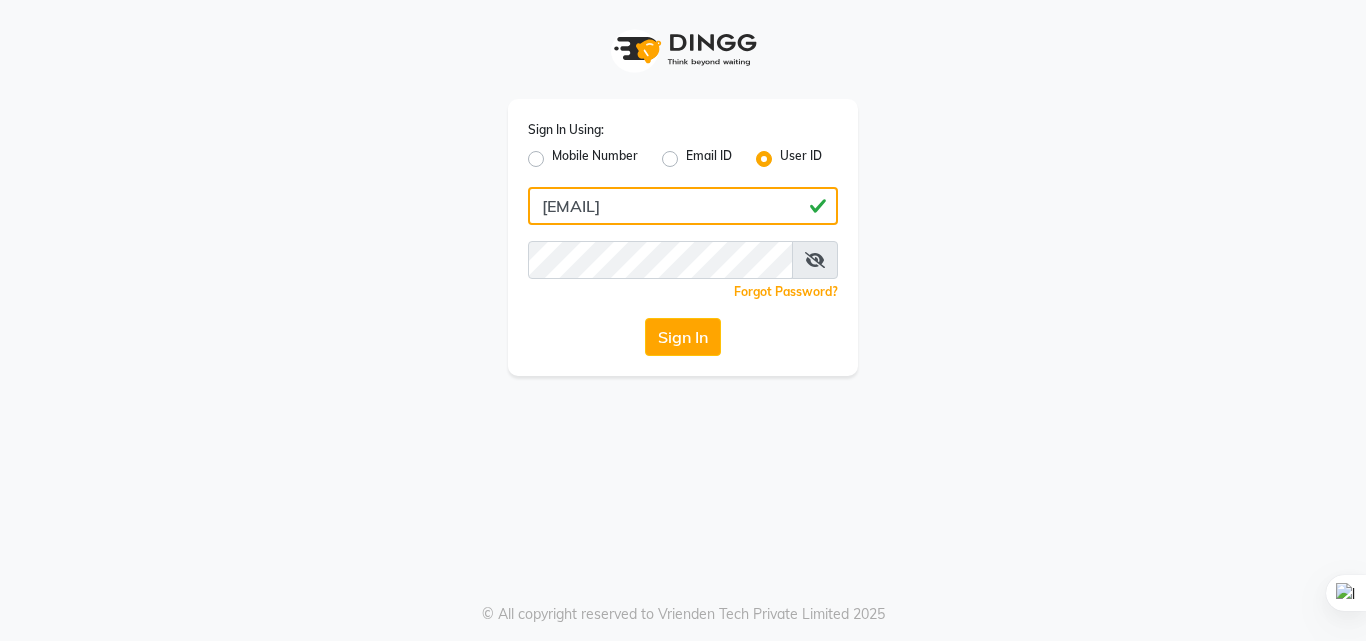 type on "[EMAIL]" 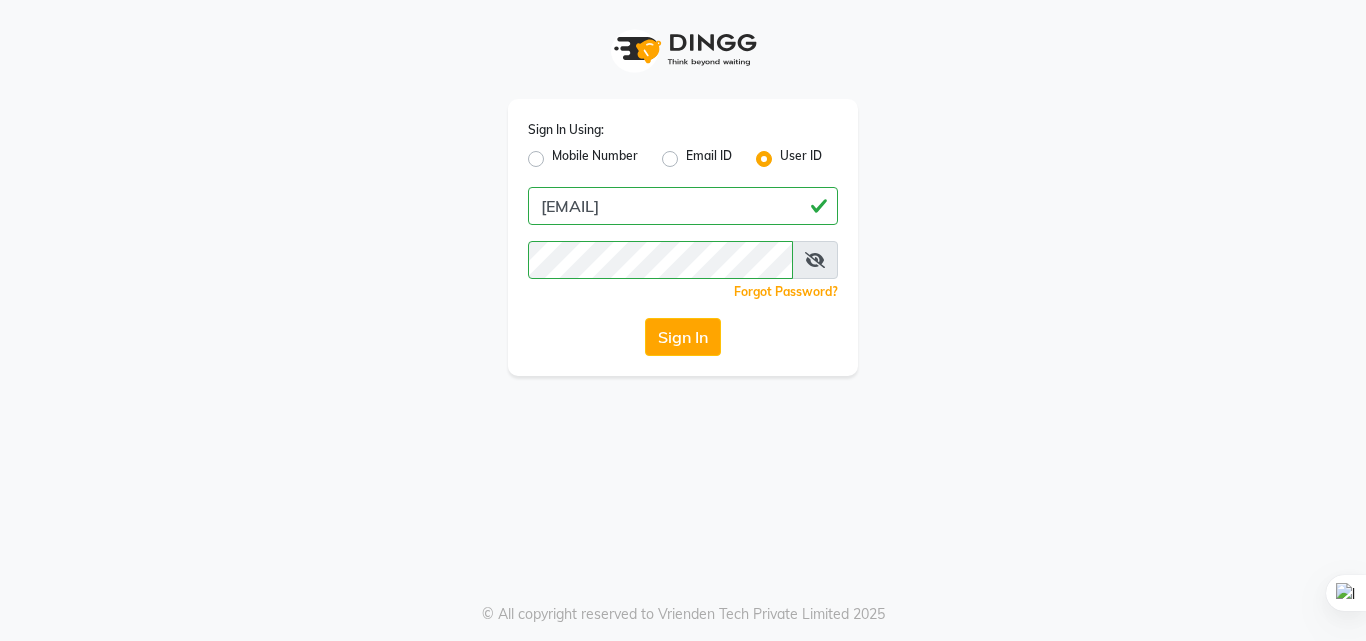 click at bounding box center [815, 260] 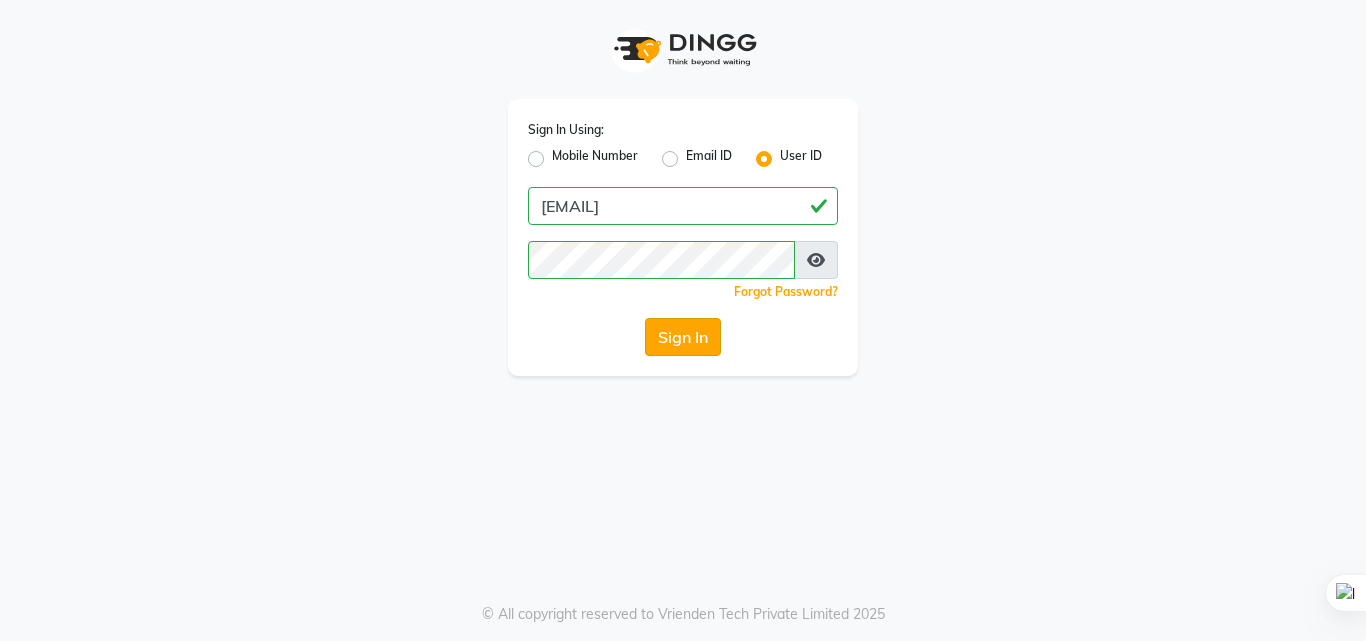 click on "Sign In" 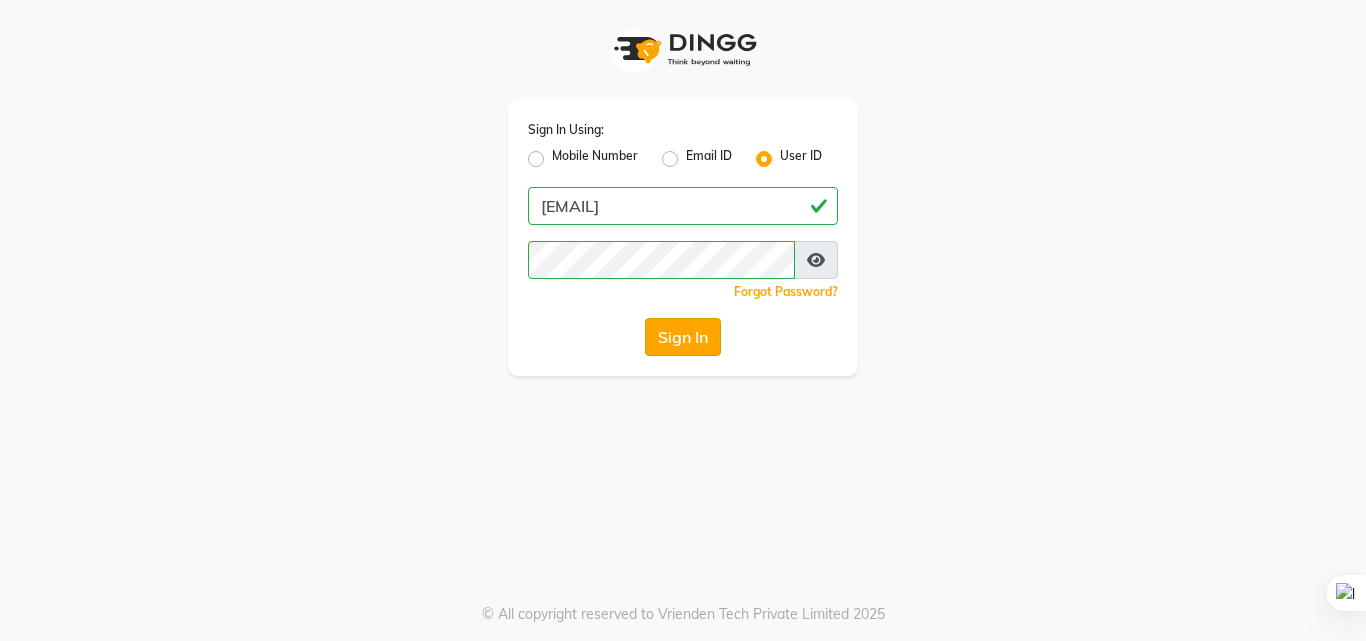 click on "Sign In" 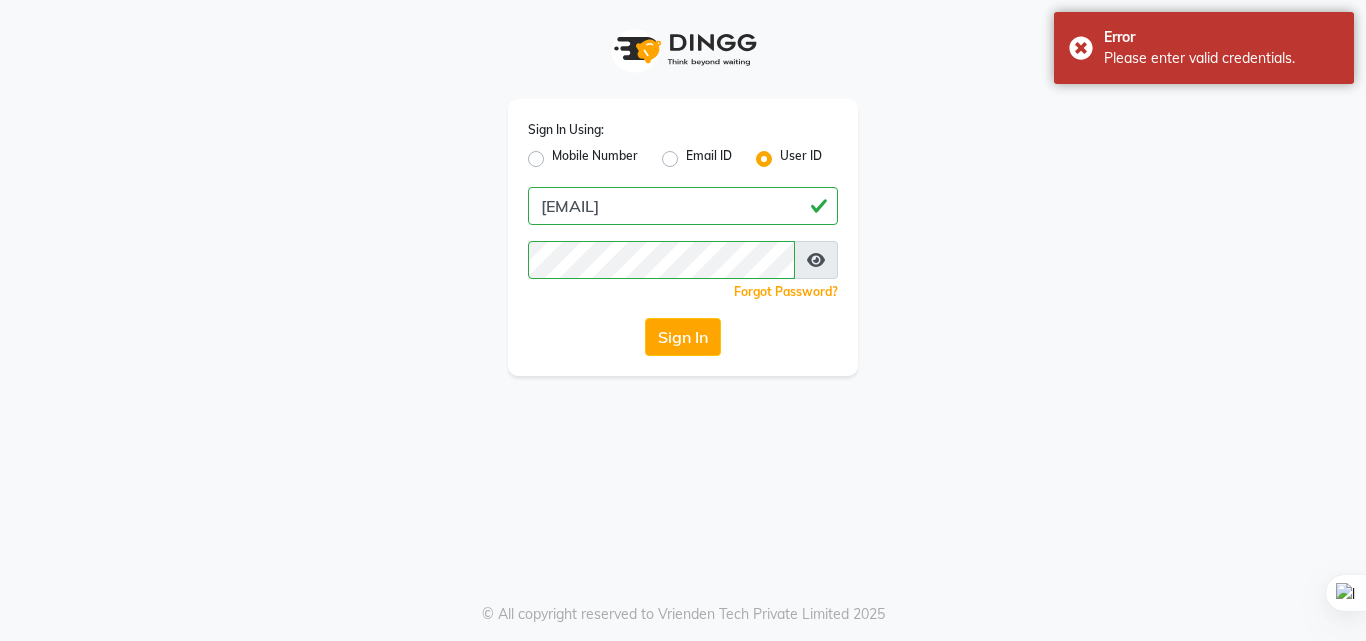 click on "User ID" 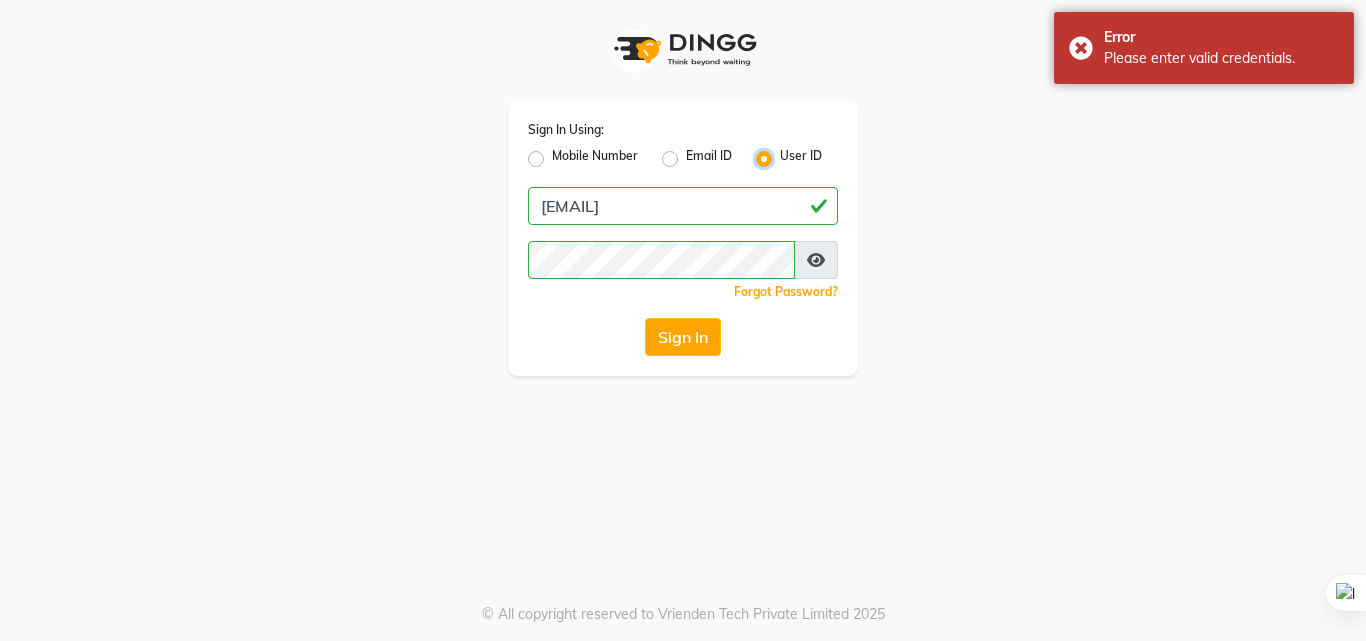 click on "User ID" at bounding box center [786, 153] 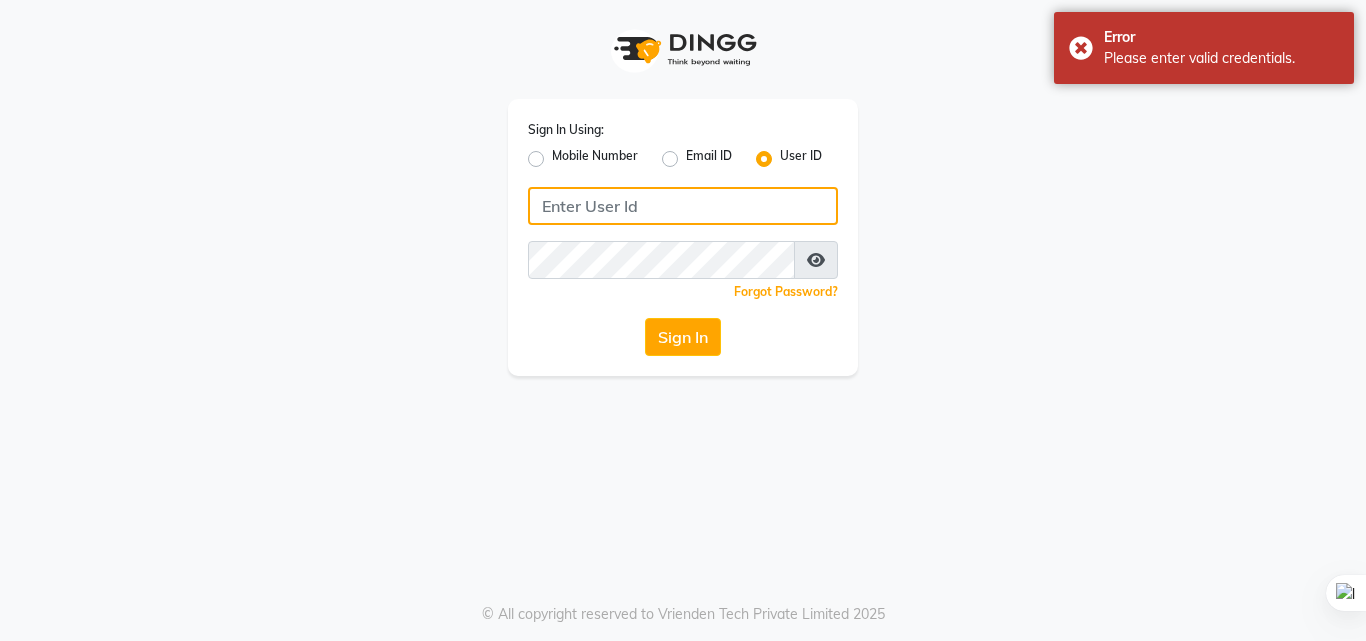 click 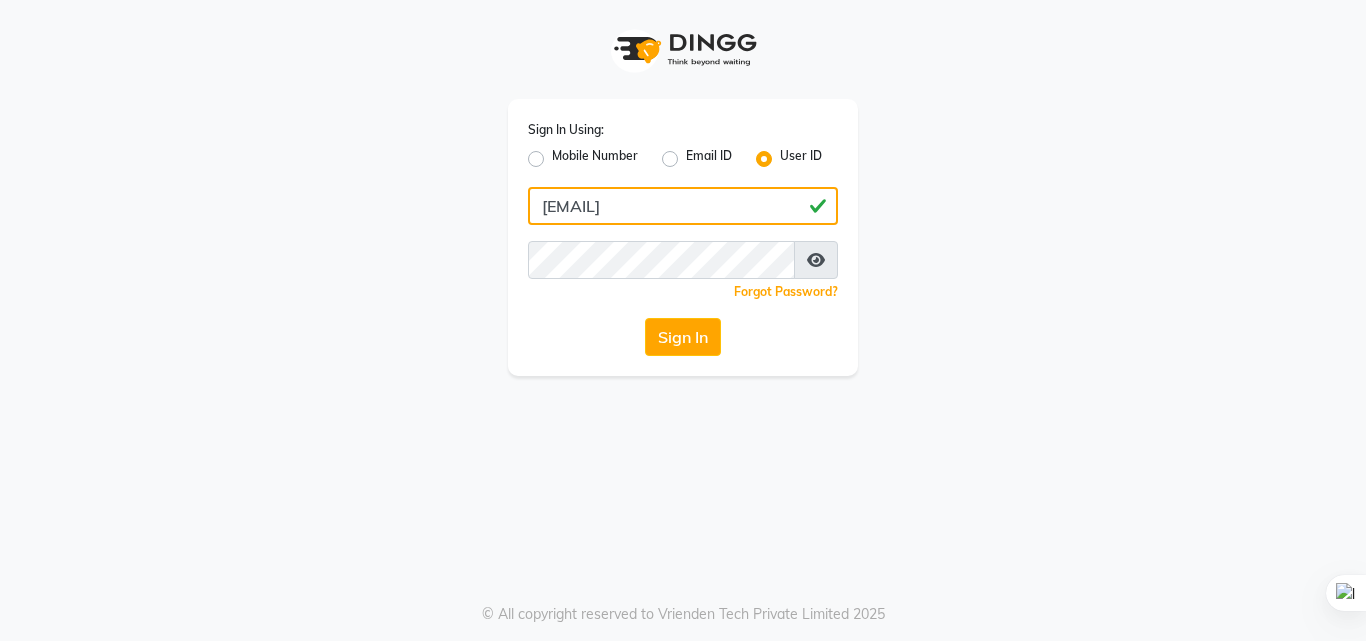 type on "[EMAIL]" 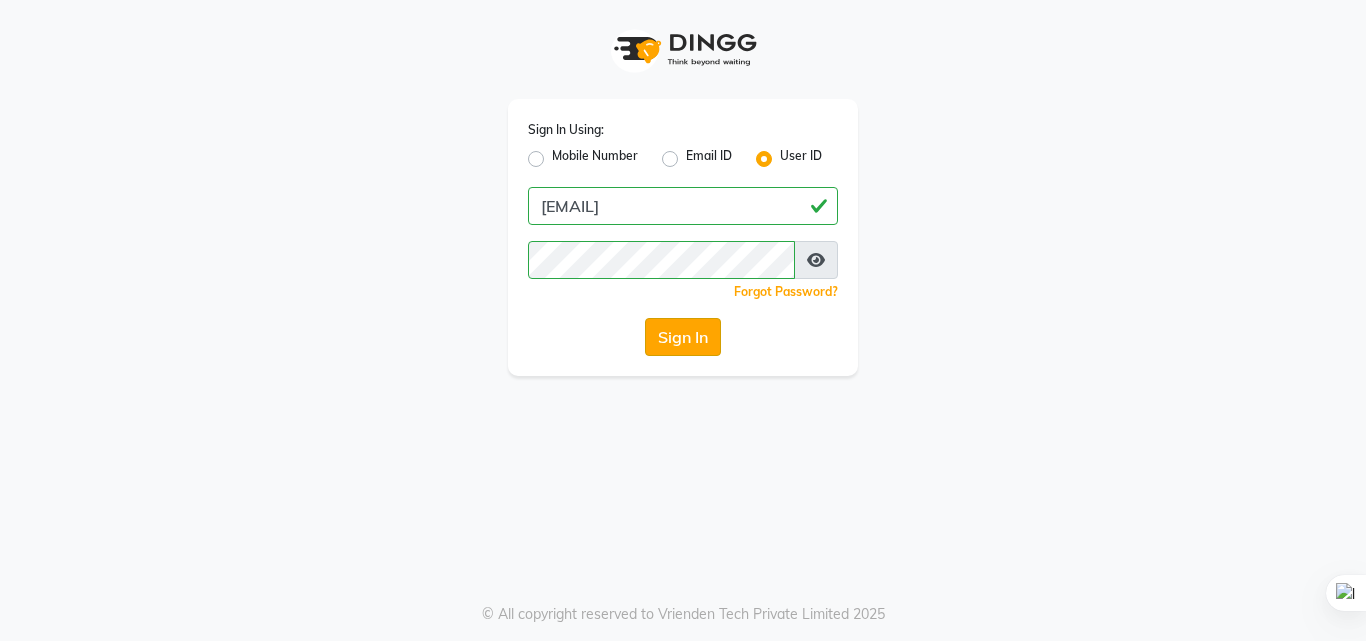 click on "Sign In" 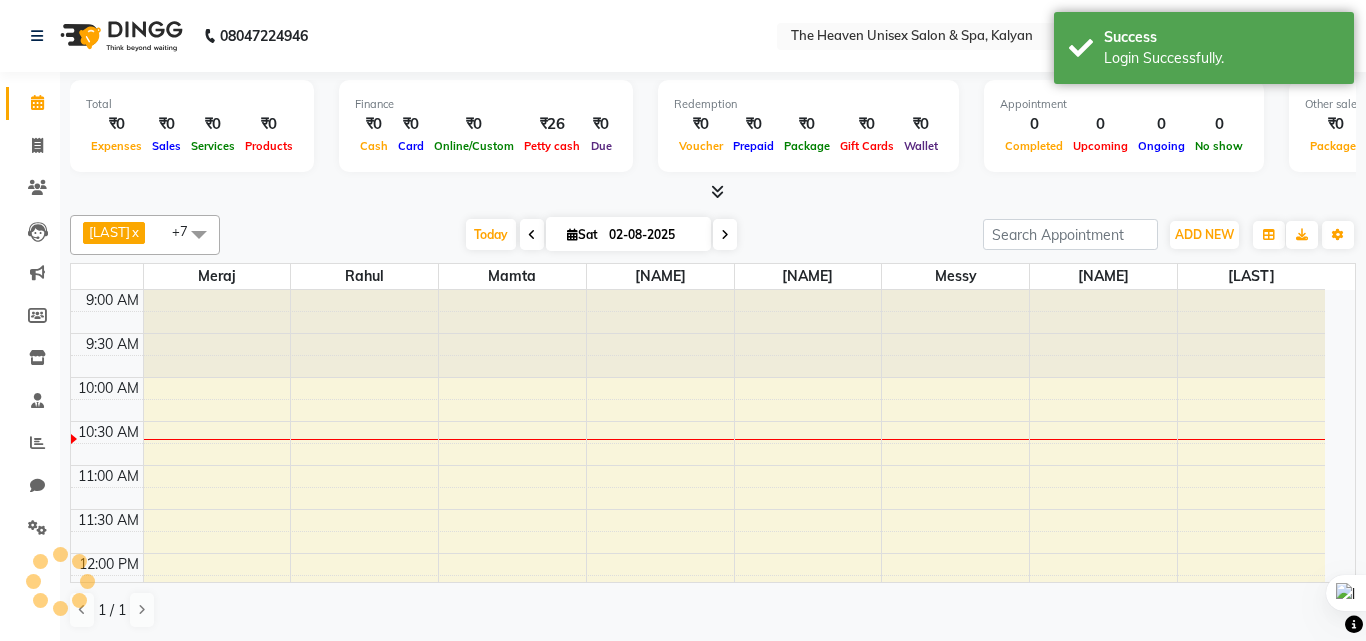 select on "en" 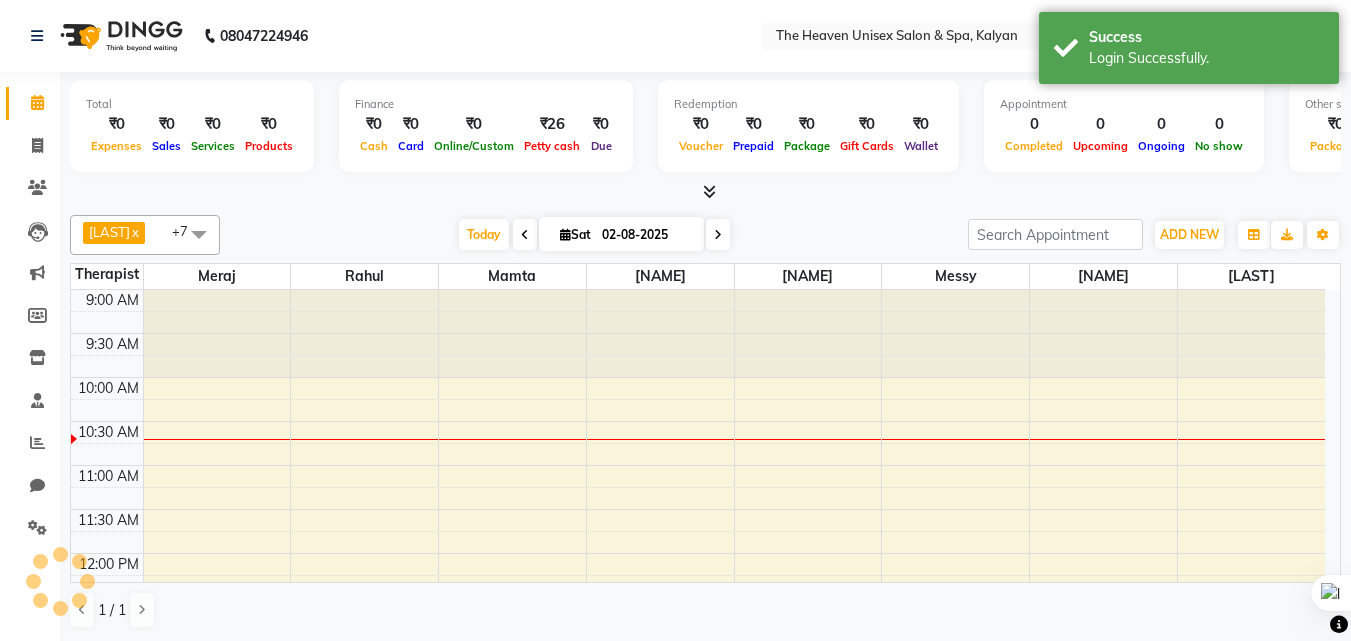 scroll, scrollTop: 0, scrollLeft: 0, axis: both 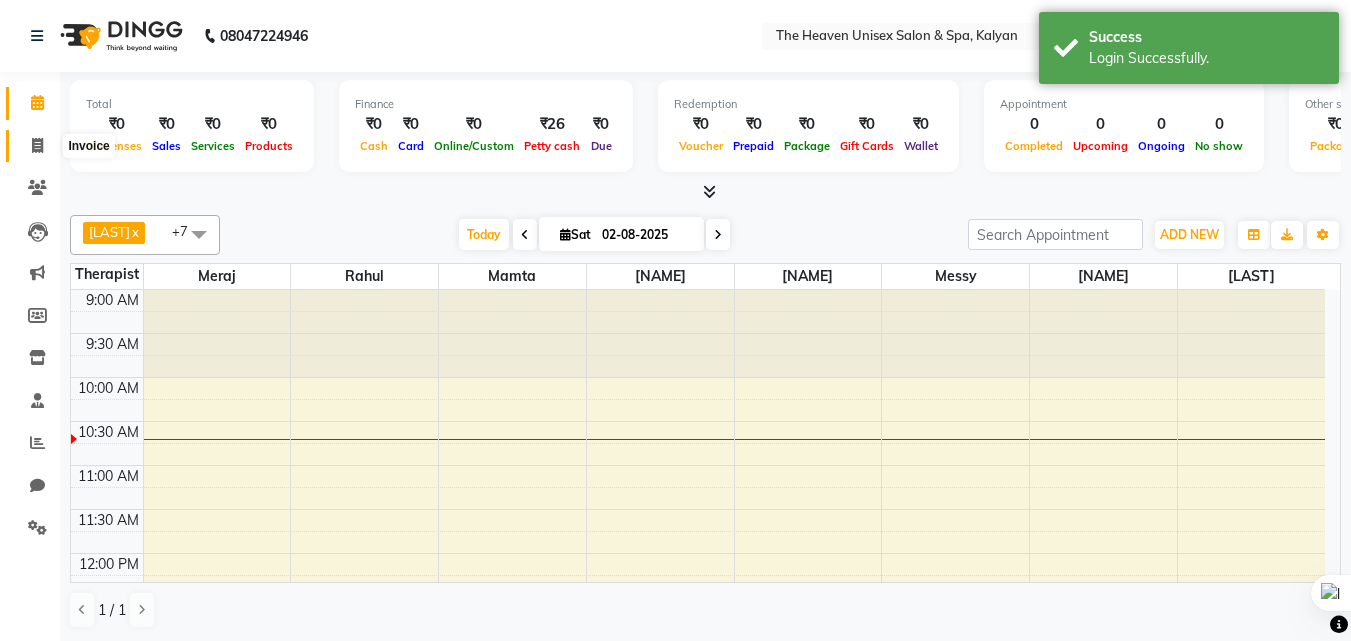 click 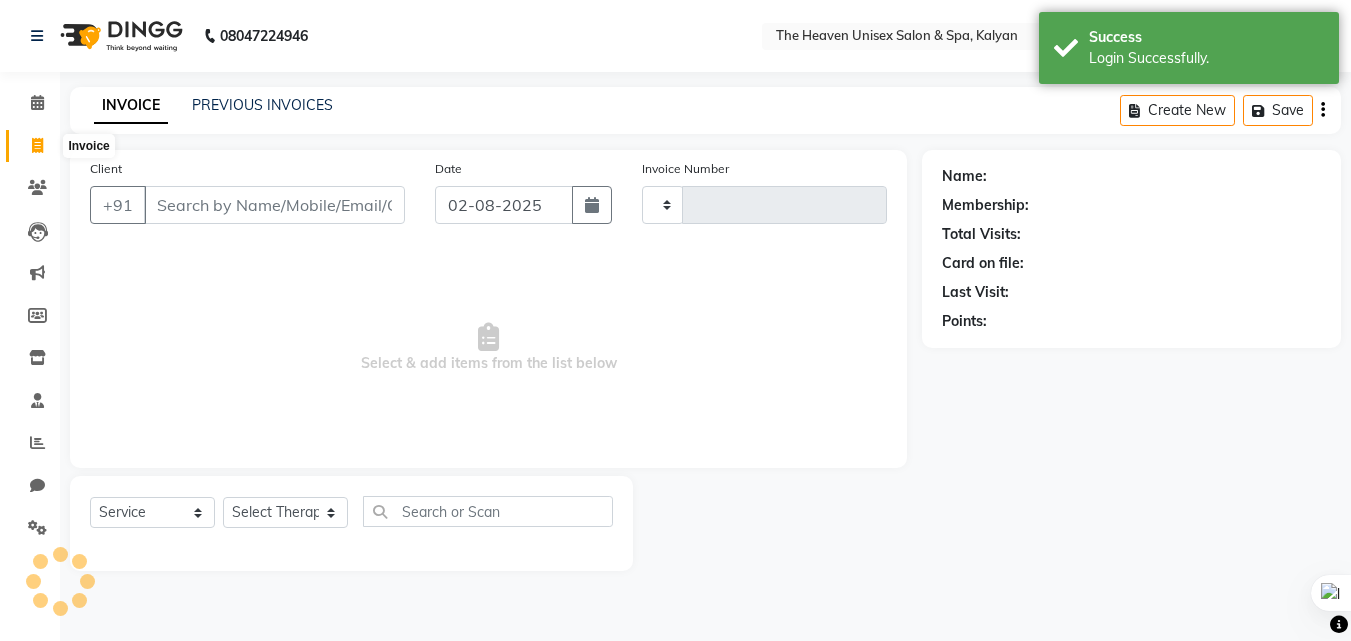 type on "0411" 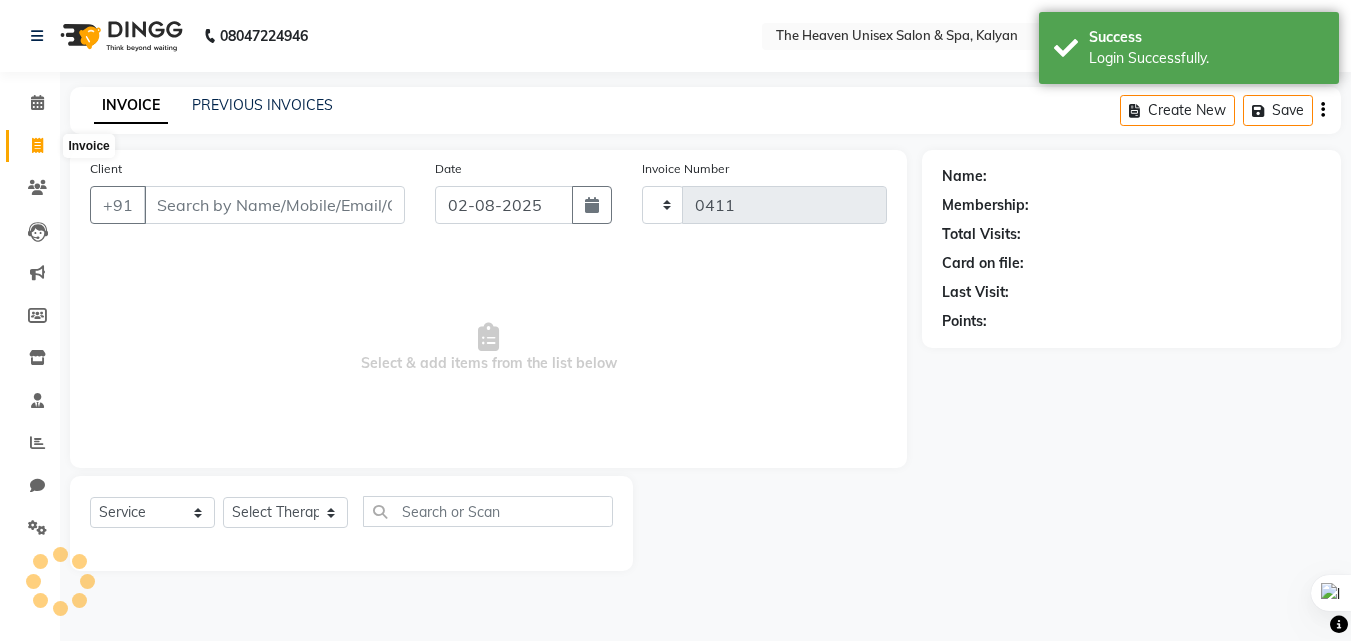 select on "8417" 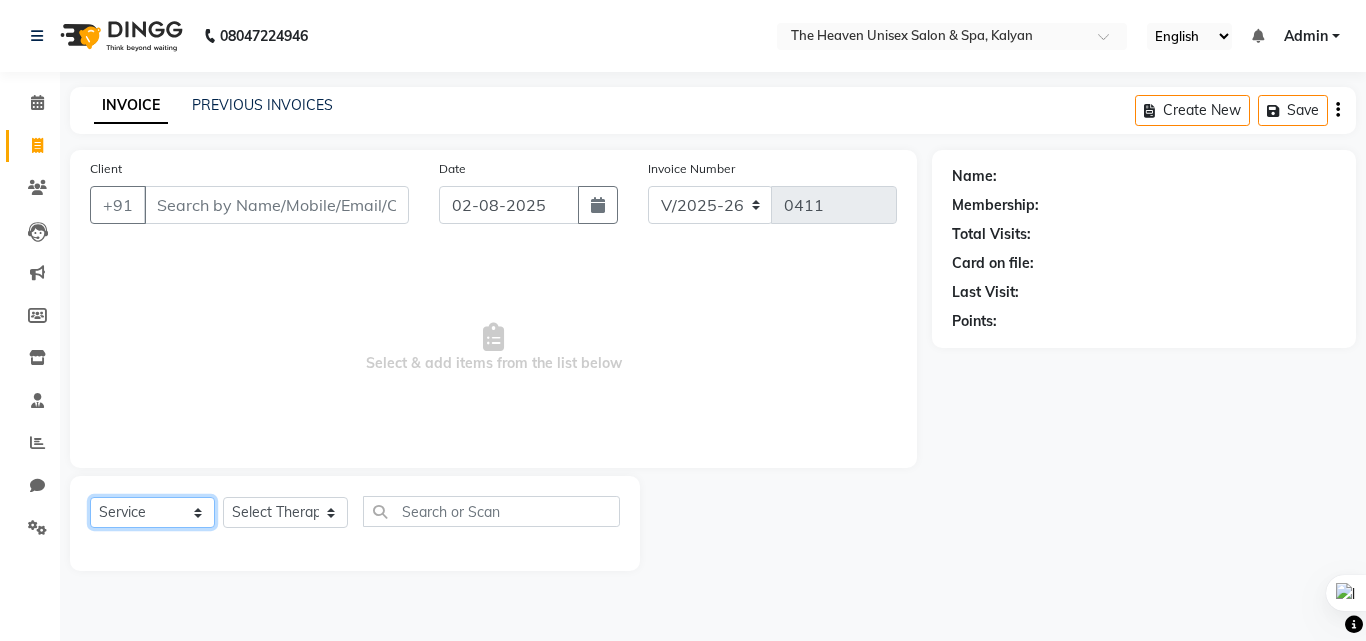 click on "Select  Service  Product  Membership  Package Voucher Prepaid Gift Card" 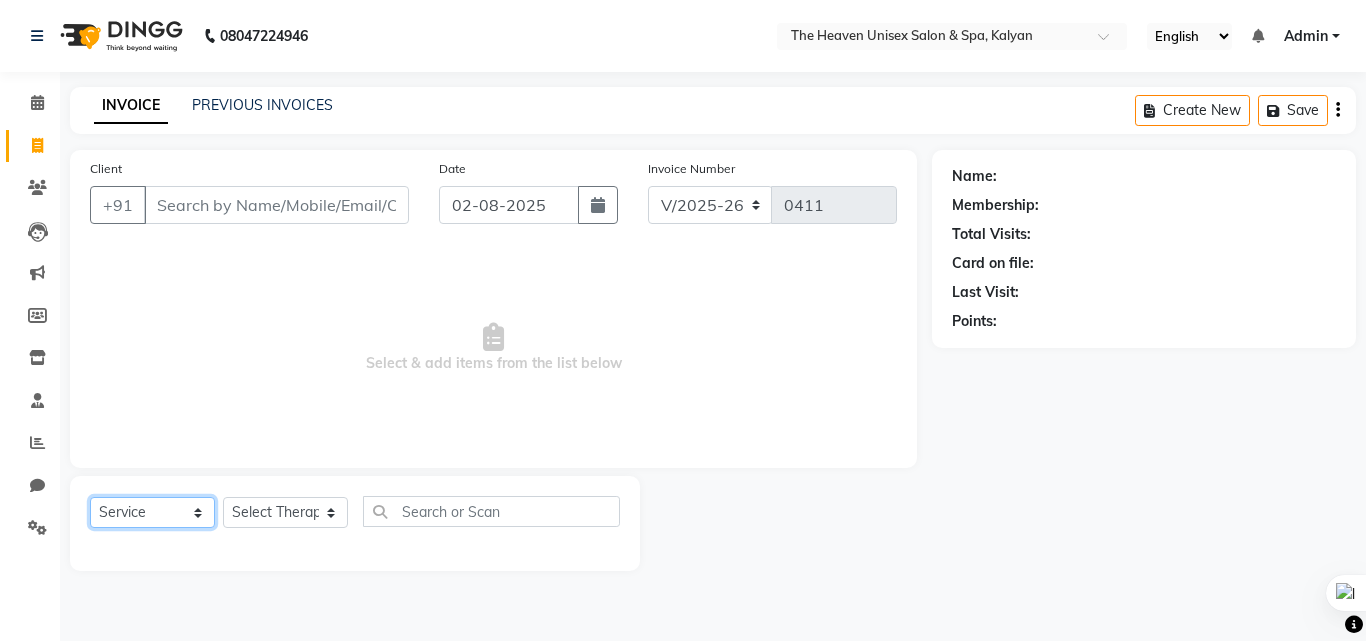 select on "select" 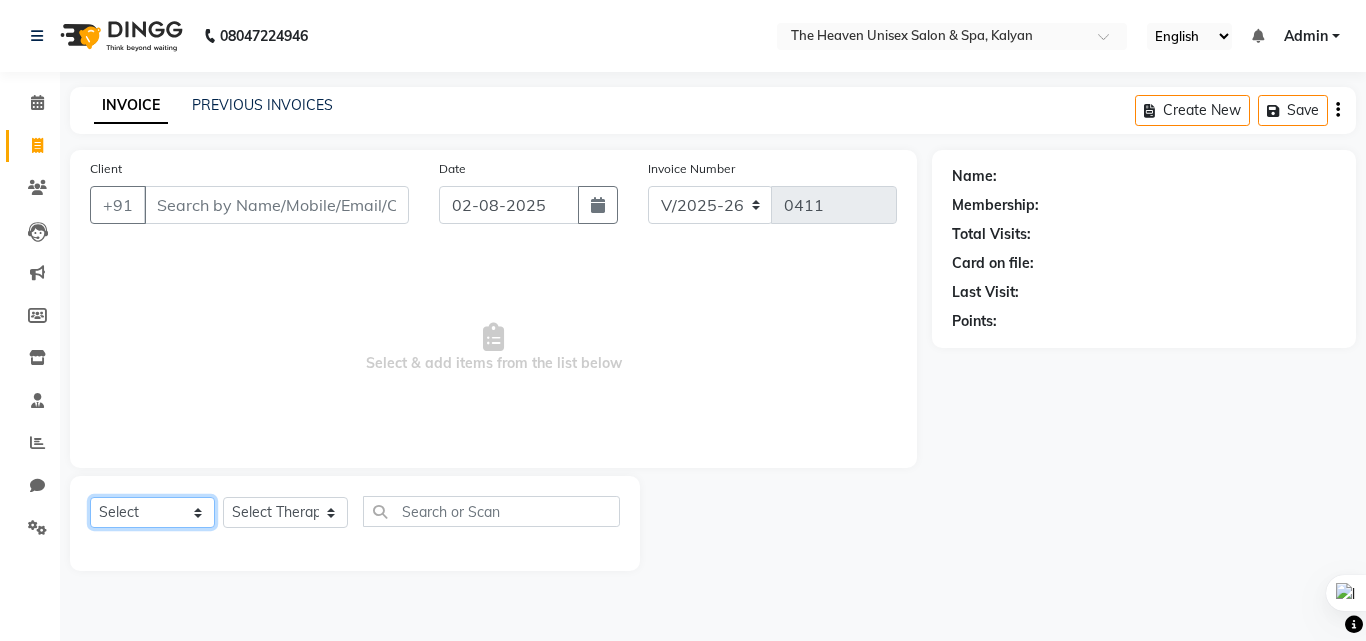 click on "Select  Service  Product  Membership  Package Voucher Prepaid Gift Card" 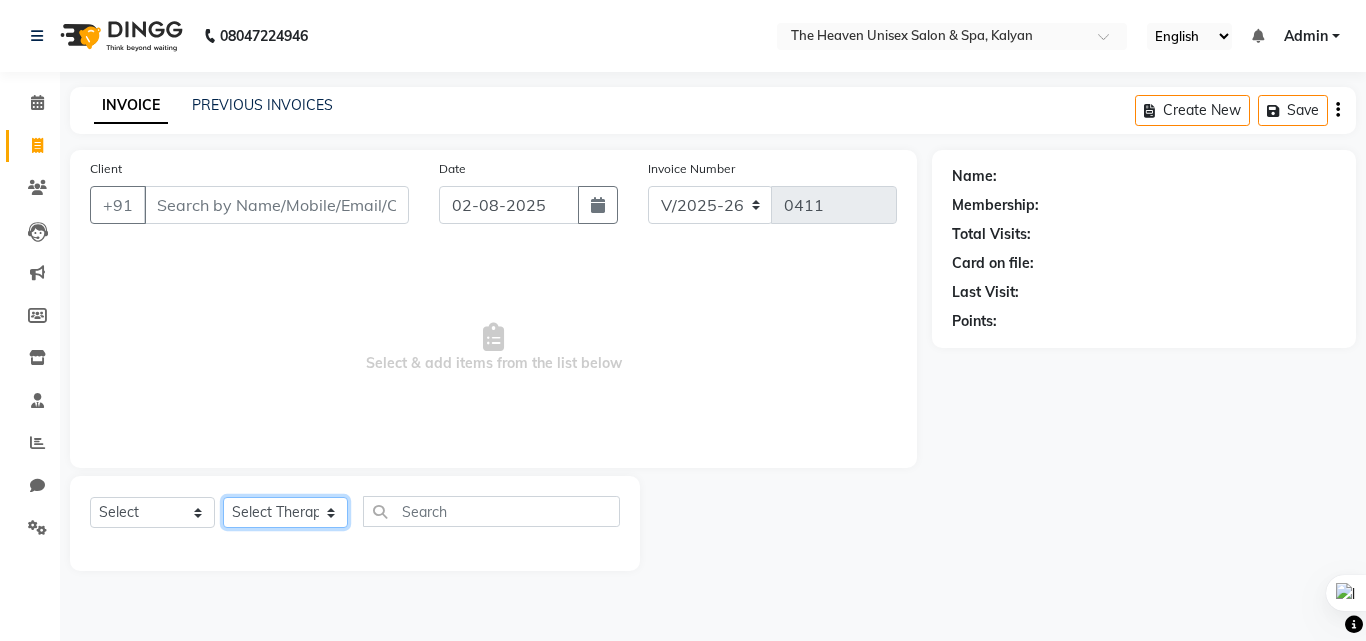 click on "Select Therapist [NAME] [NAME]  HRS House [NAME]  [NAME] [NAME] [NAME] [NAME] [NAME] [NAME] [NAME]" 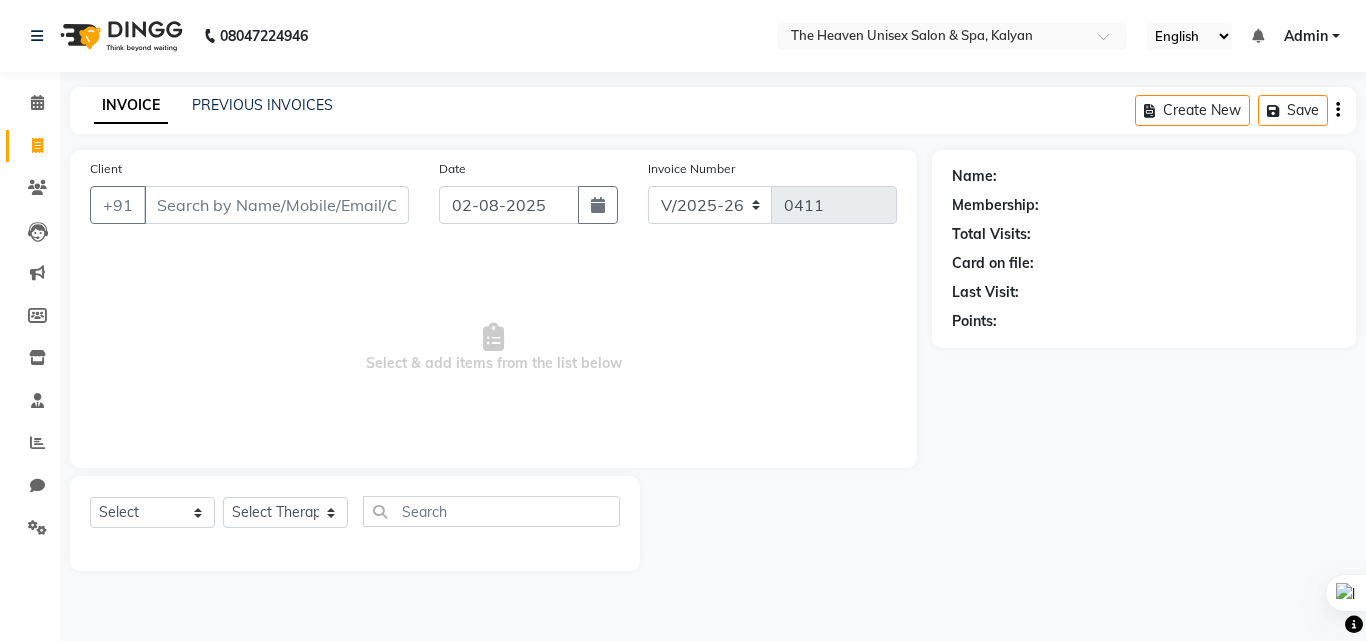 click on "Select  Service  Product  Membership  Package Voucher Prepaid Gift Card  Select Therapist [NAME] [NAME]  HRS House [NAME]  [NAME] [NAME] [NAME] [NAME] [NAME] [NAME] [NAME]" 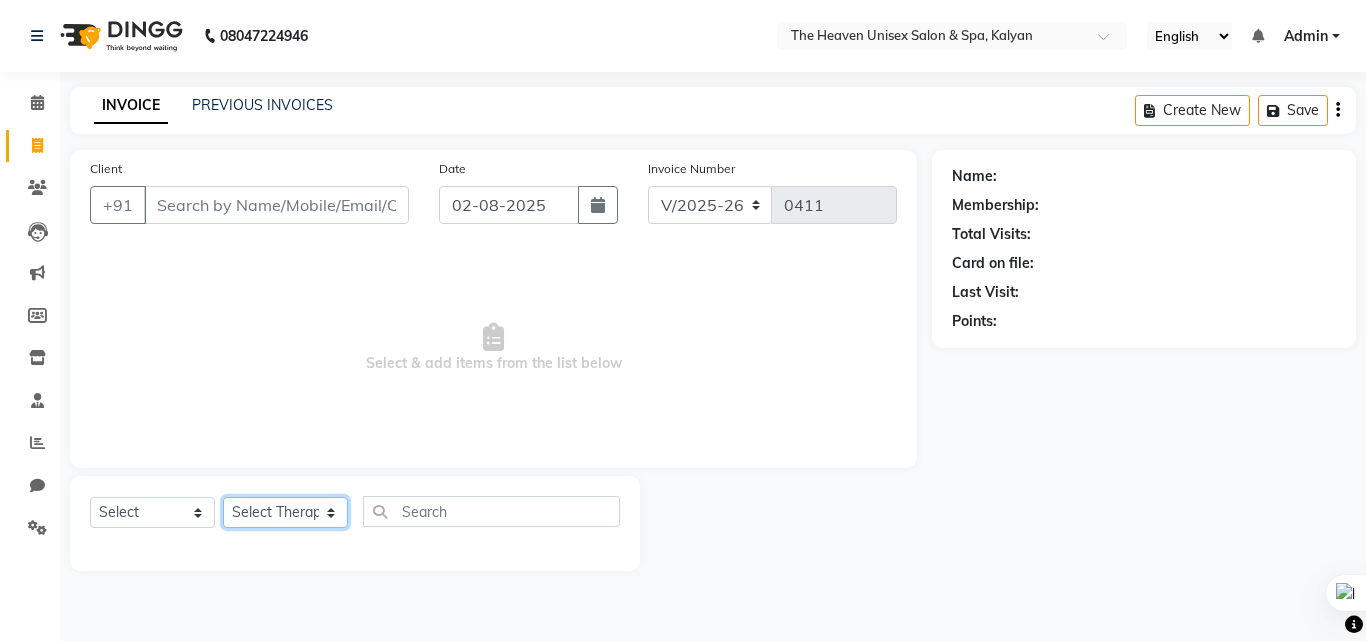 click on "Select Therapist [NAME] [NAME]  HRS House [NAME]  [NAME] [NAME] [NAME] [NAME] [NAME] [NAME] [NAME]" 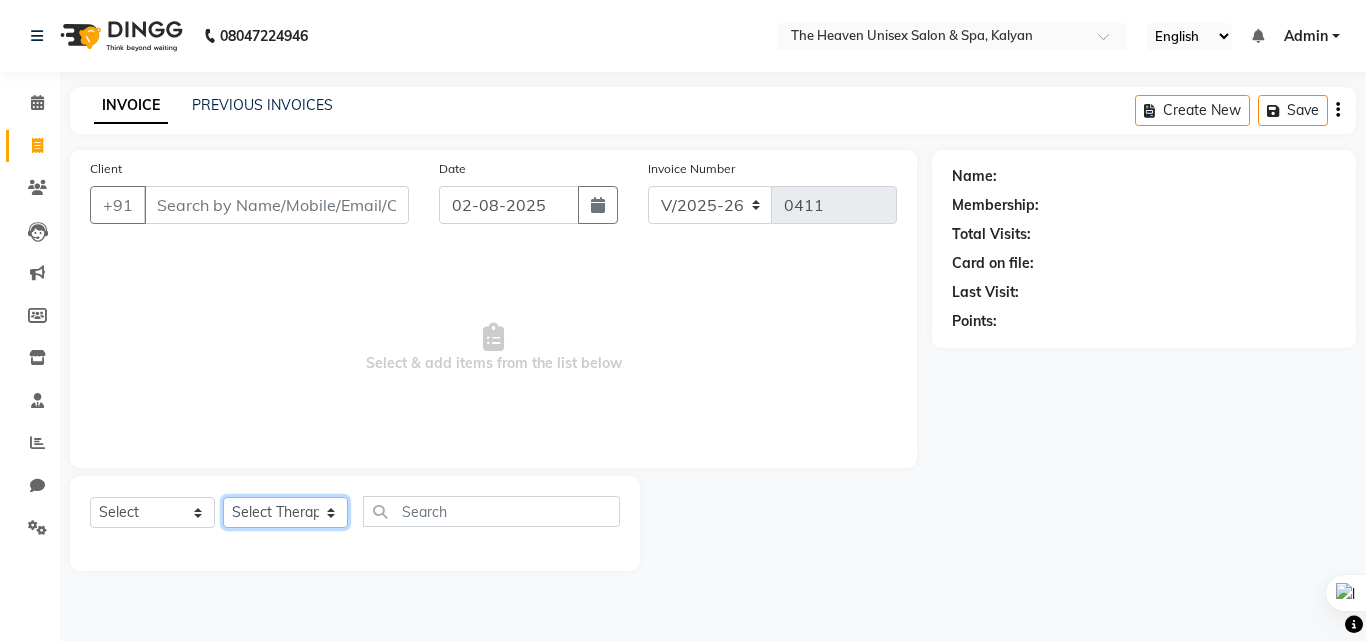 select on "82833" 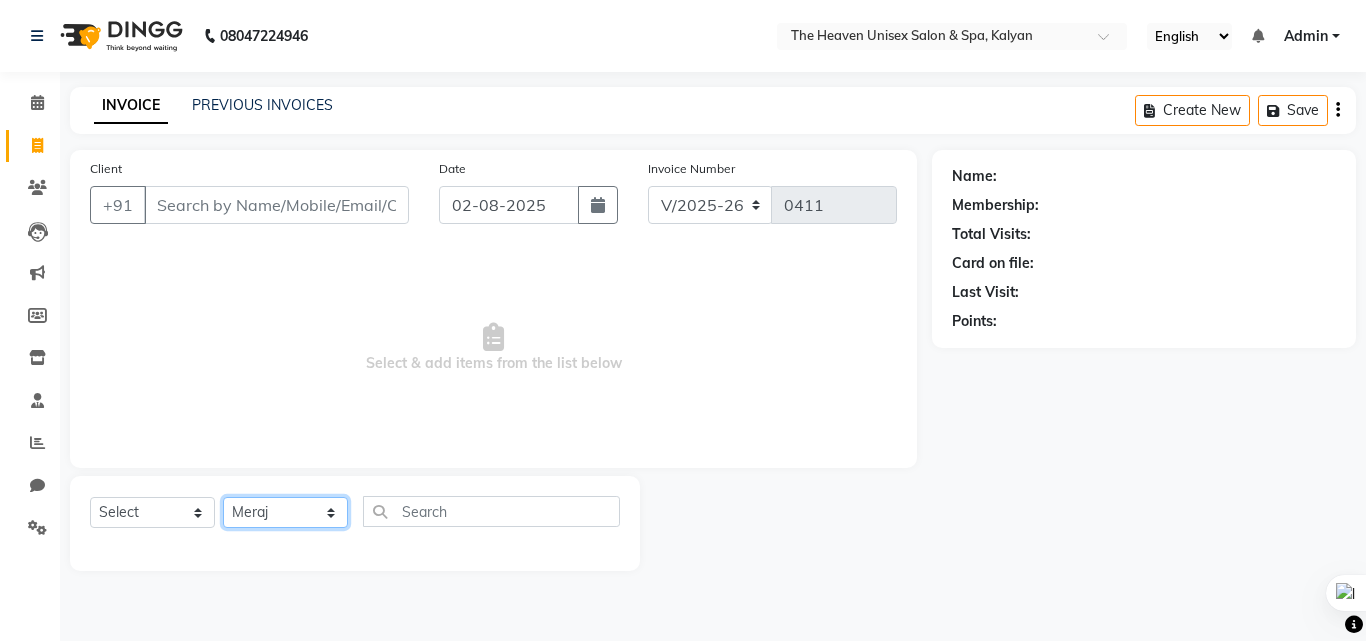 click on "Select Therapist [NAME] [NAME]  HRS House [NAME]  [NAME] [NAME] [NAME] [NAME] [NAME] [NAME] [NAME]" 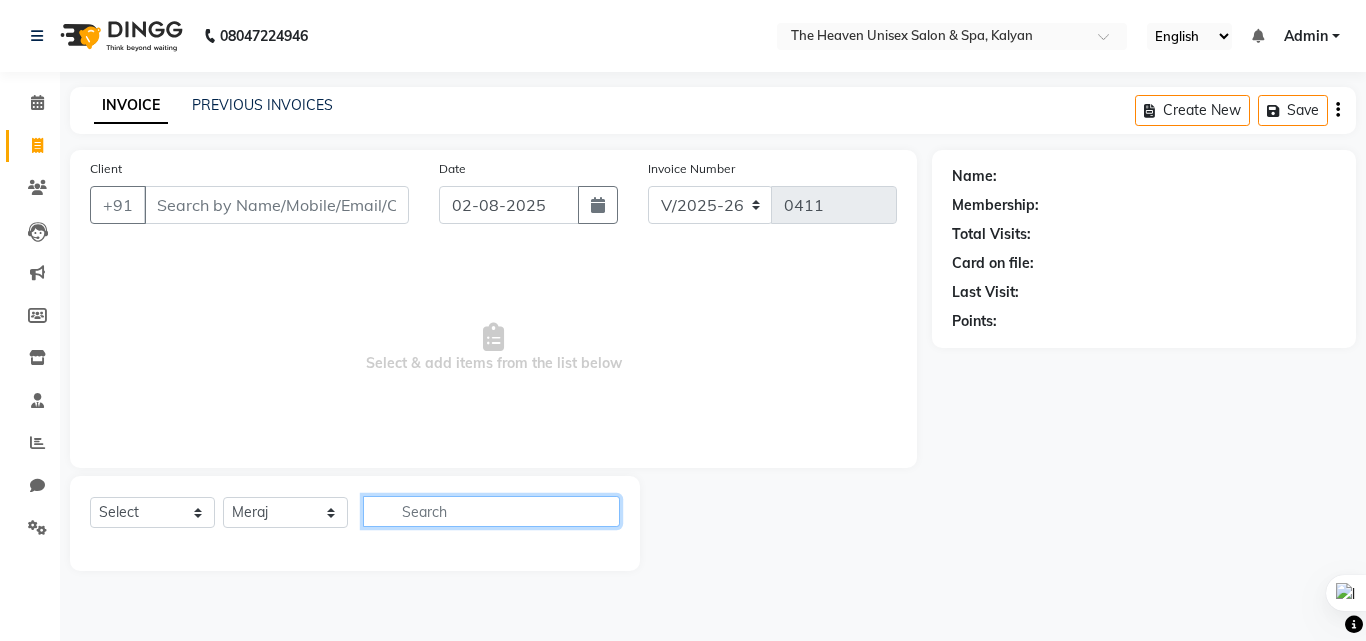 click 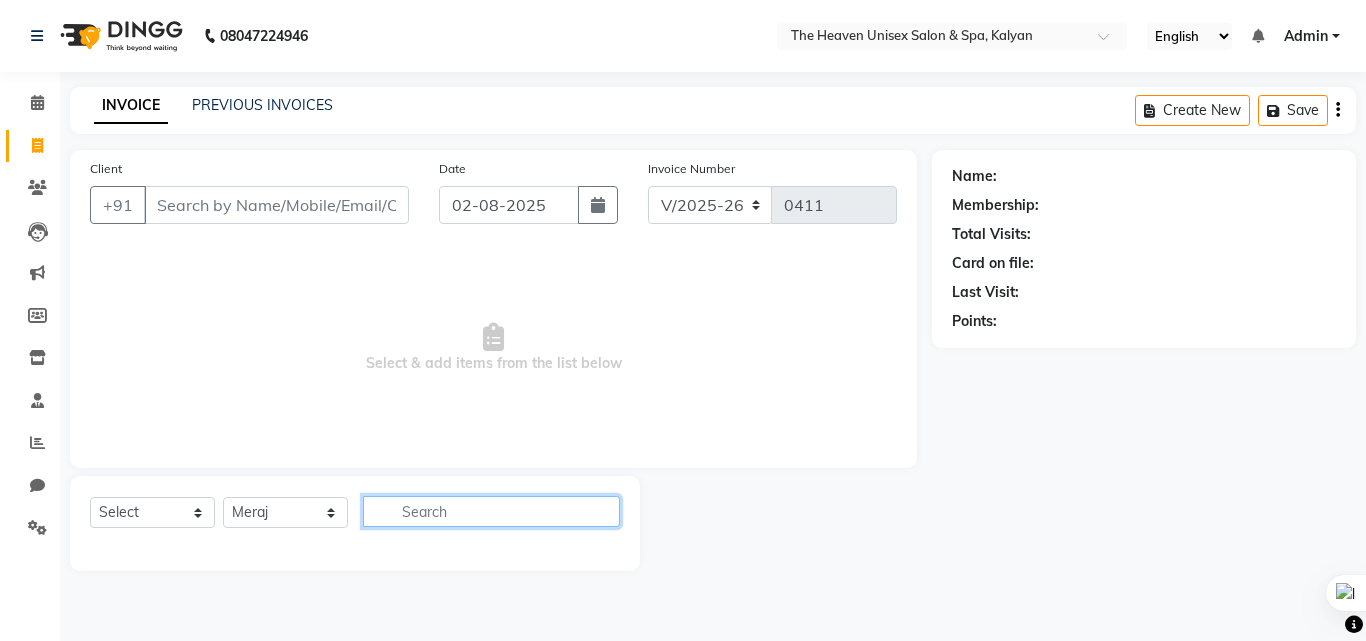 click 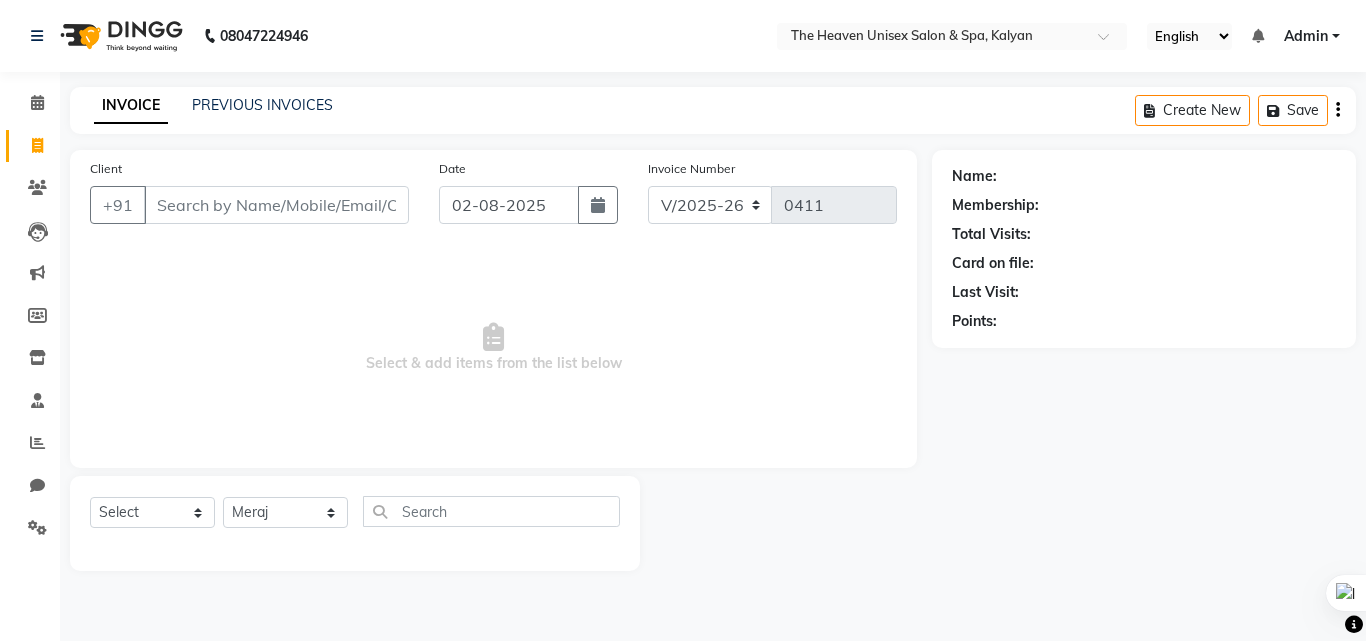 click on "Select  Service  Product  Membership  Package Voucher Prepaid Gift Card  Select Therapist [NAME] [NAME]  HRS House [NAME]  [NAME] [NAME] [NAME] [NAME] [NAME] [NAME] [NAME]" 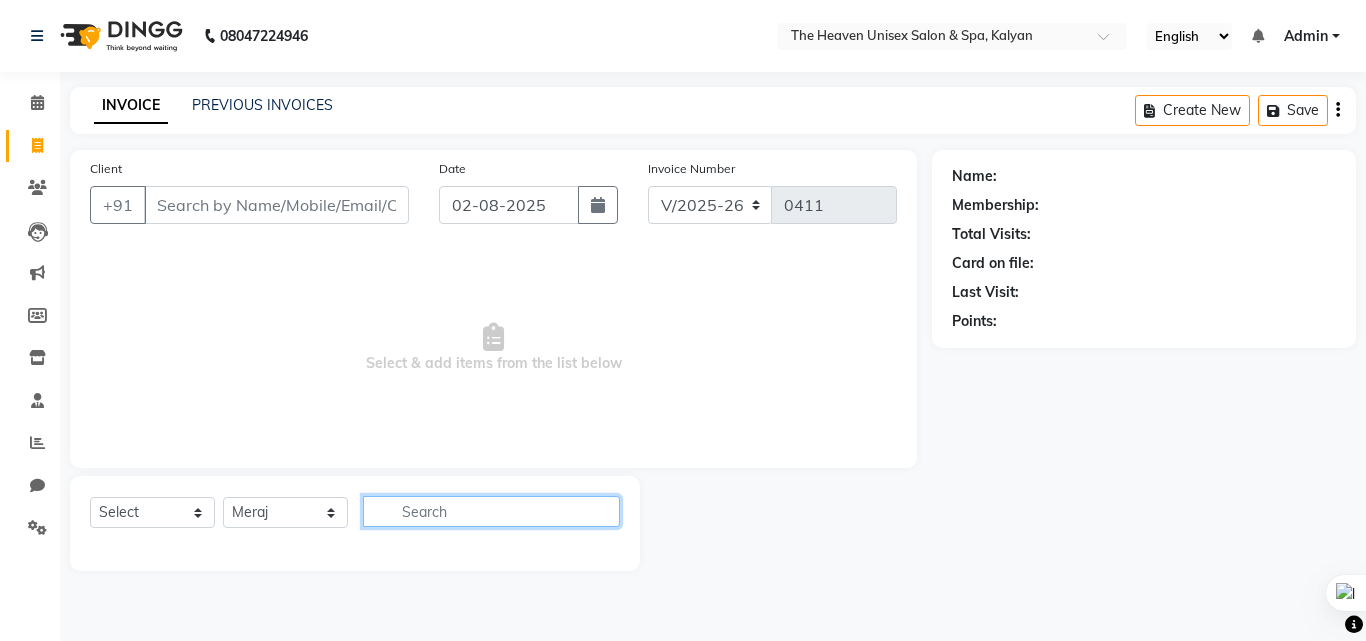 click 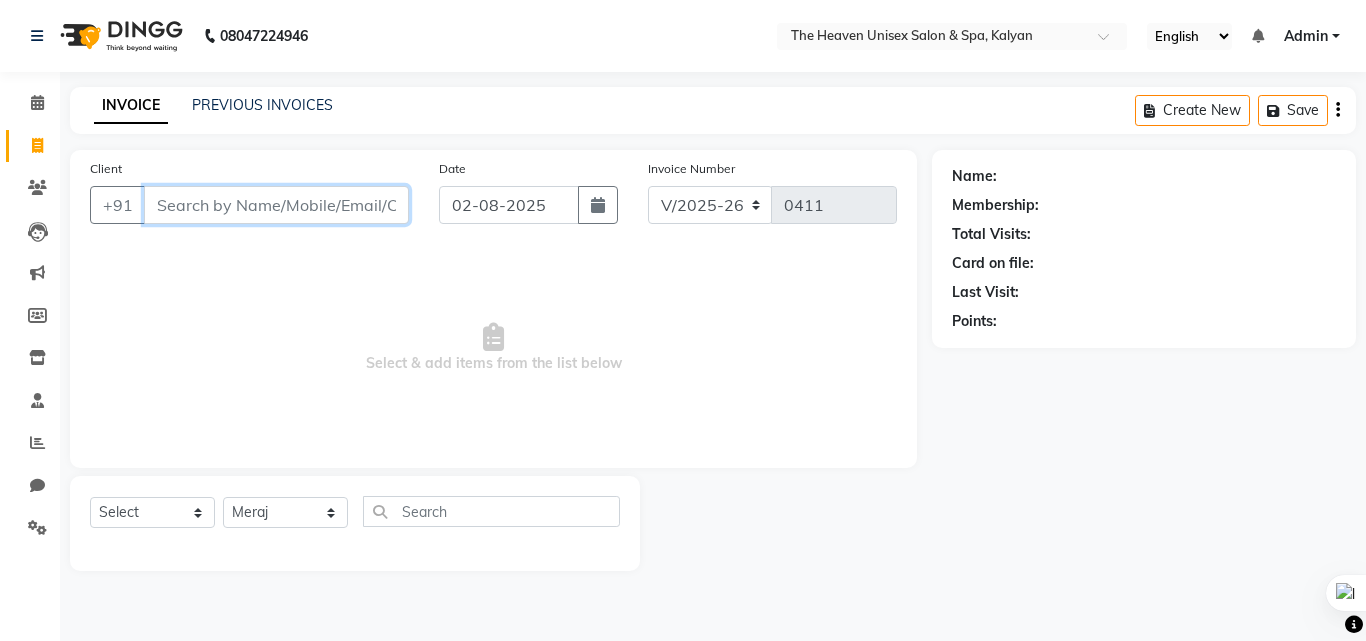 click on "Client" at bounding box center [276, 205] 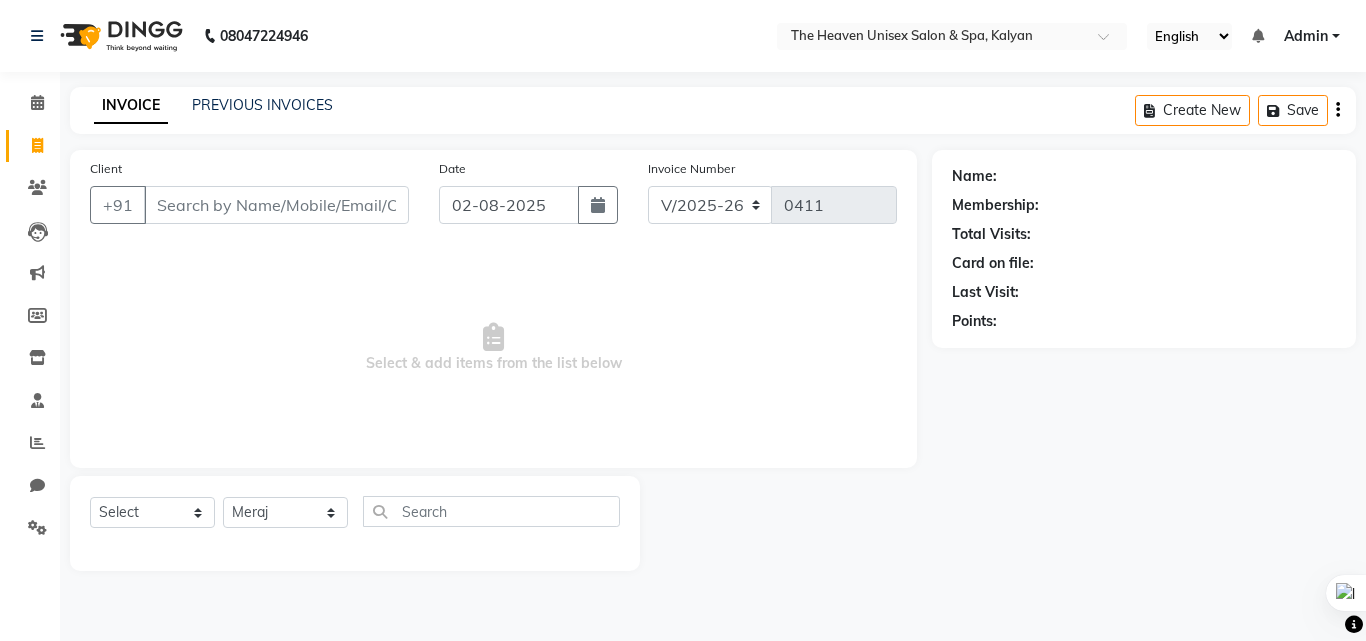 click on "INVOICE PREVIOUS INVOICES" 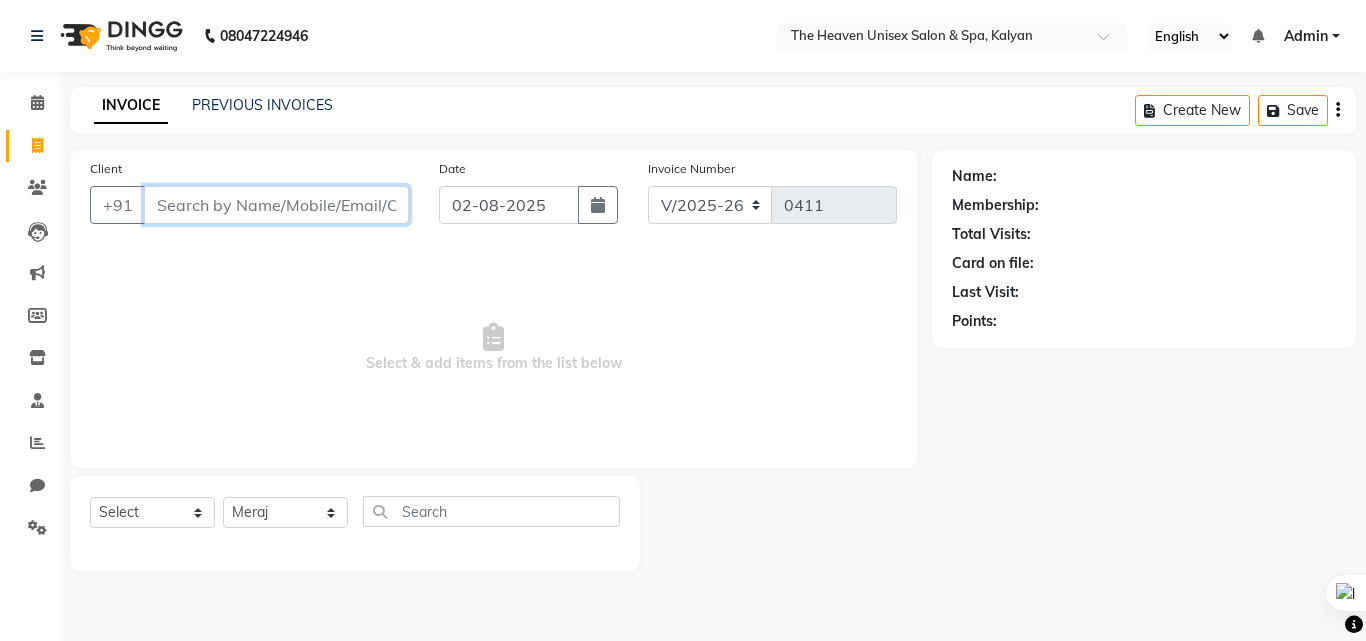 click on "Client" at bounding box center [276, 205] 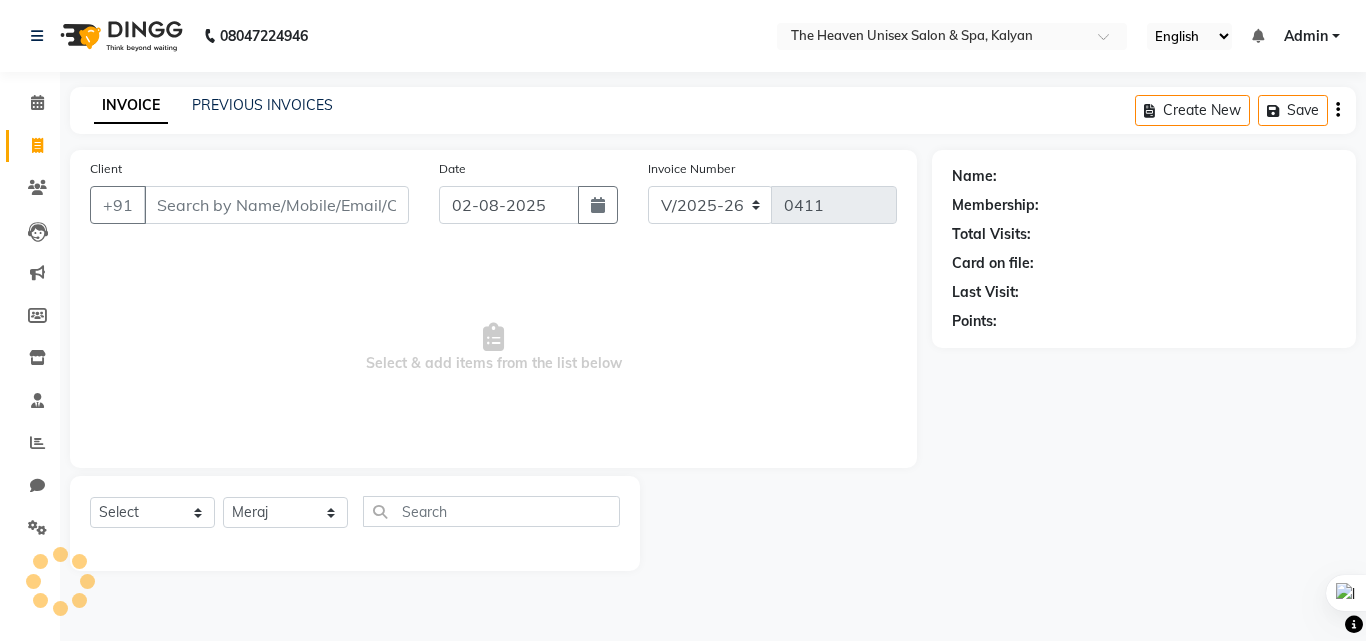 click on "Select & add items from the list below" at bounding box center (493, 348) 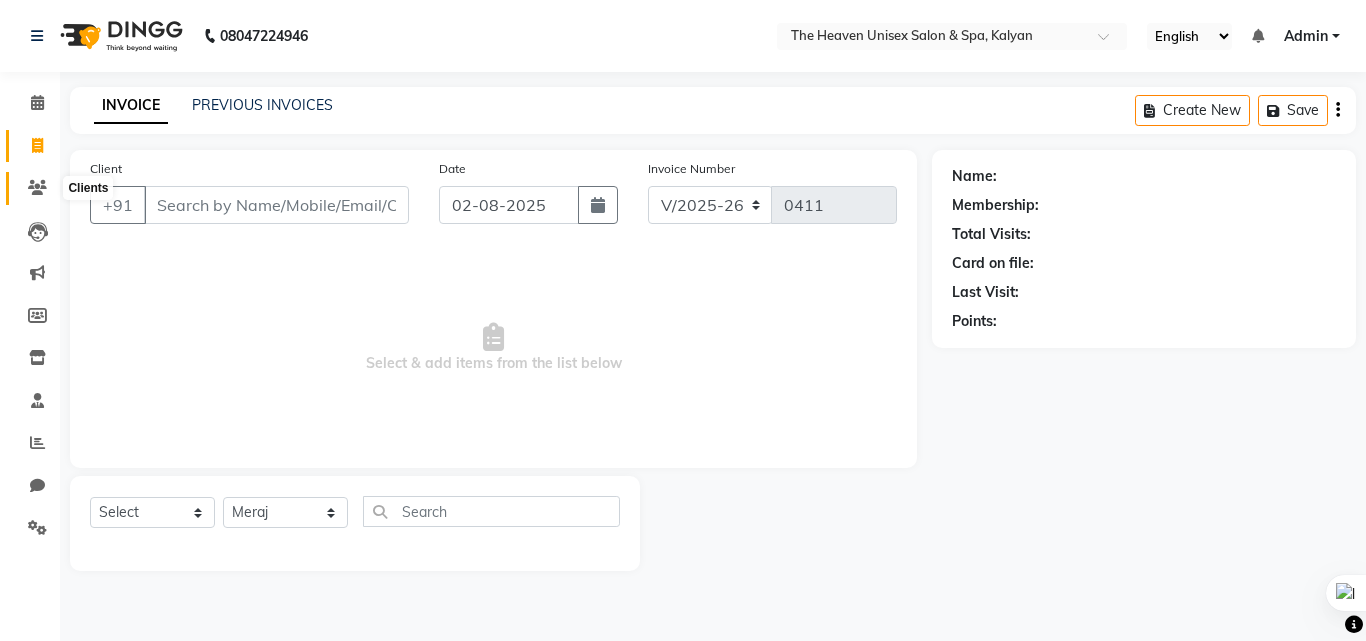 click 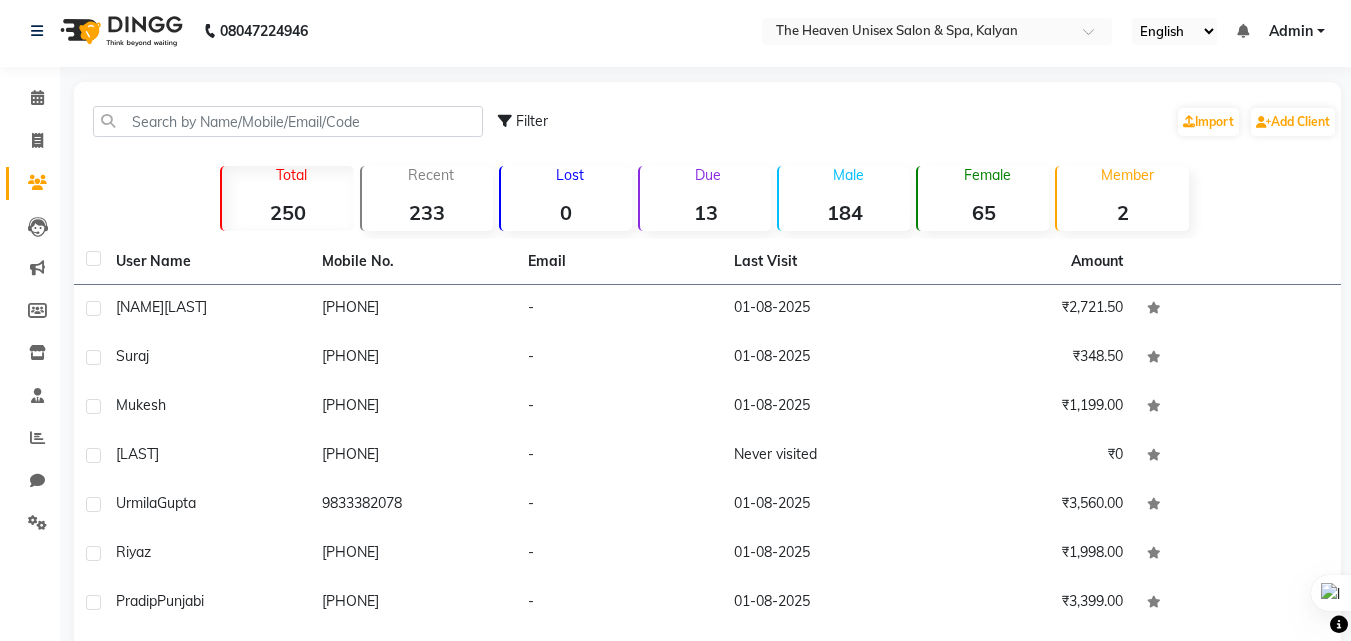 scroll, scrollTop: 0, scrollLeft: 0, axis: both 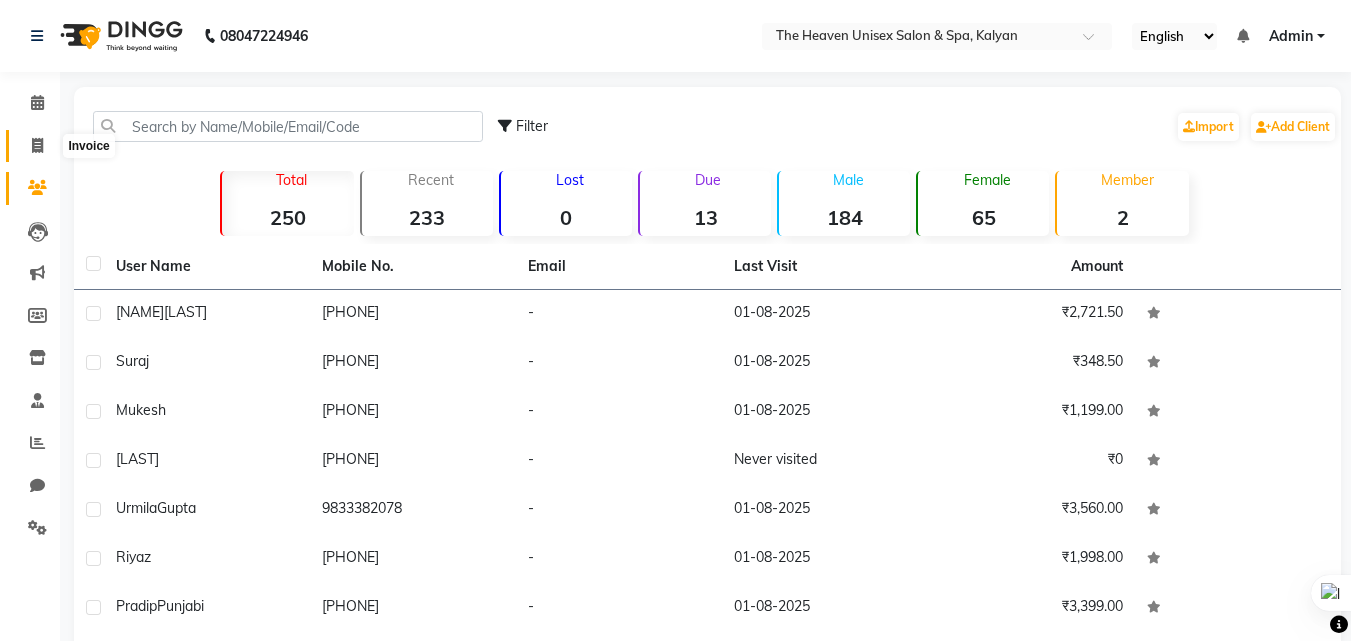 click 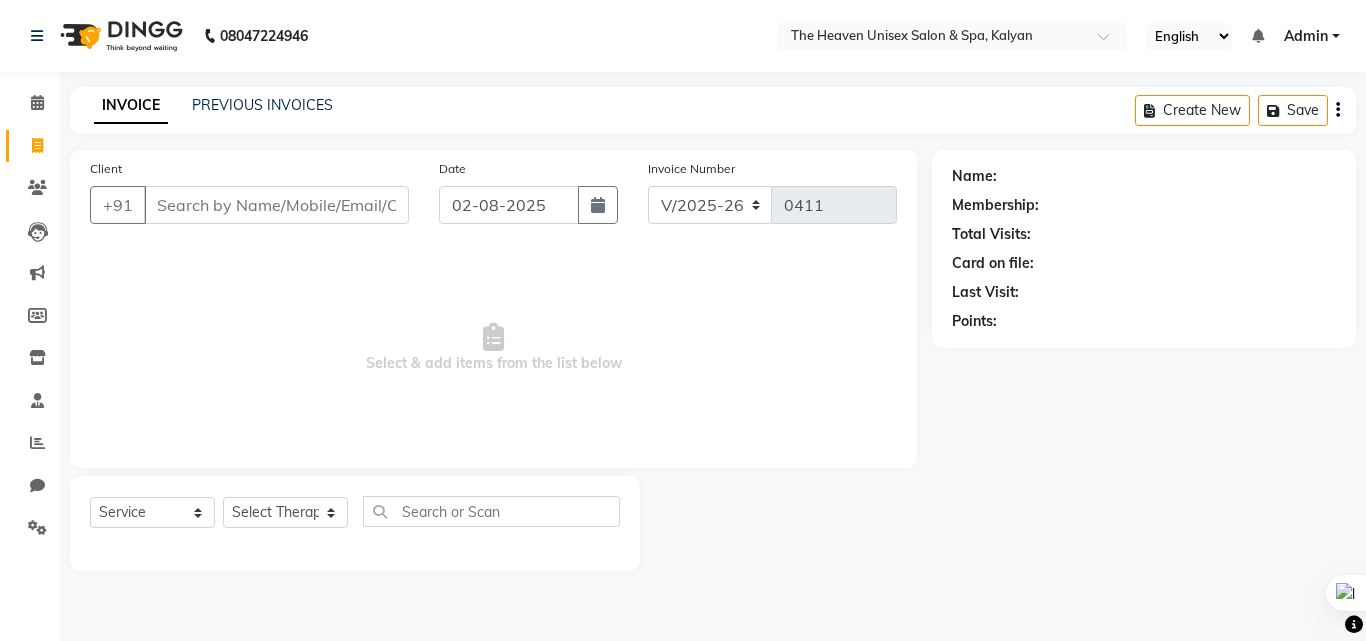 click on "Client" at bounding box center [276, 205] 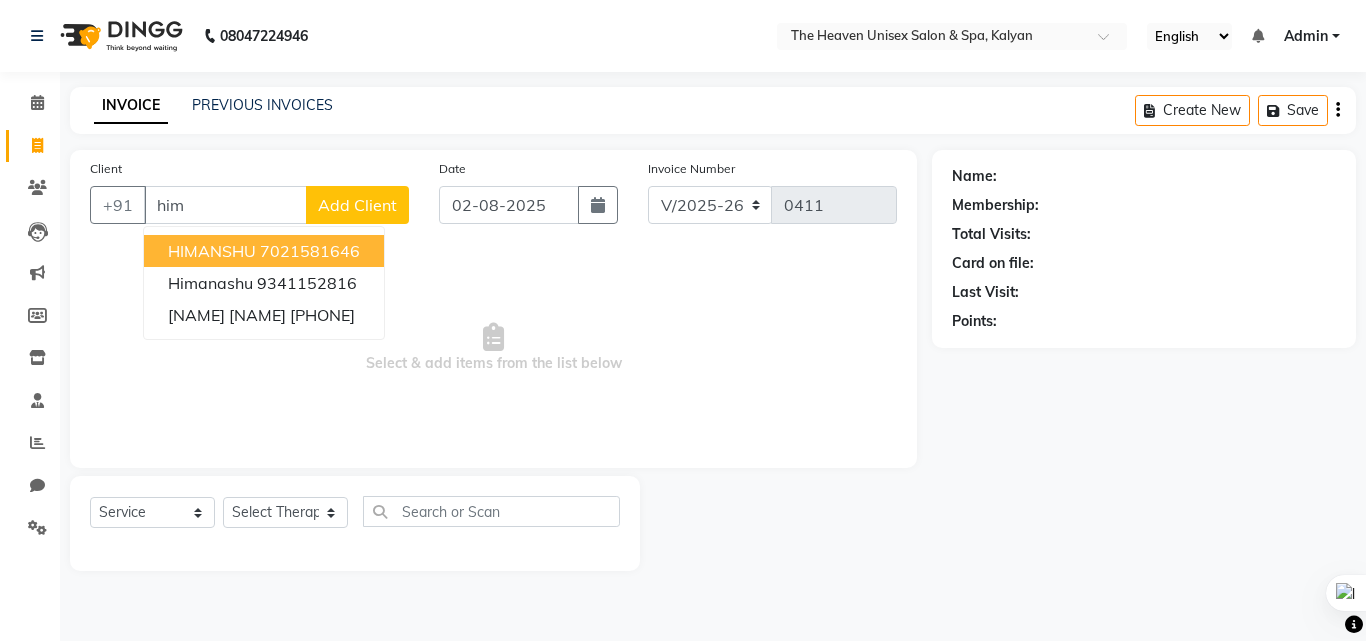 click on "7021581646" at bounding box center [310, 251] 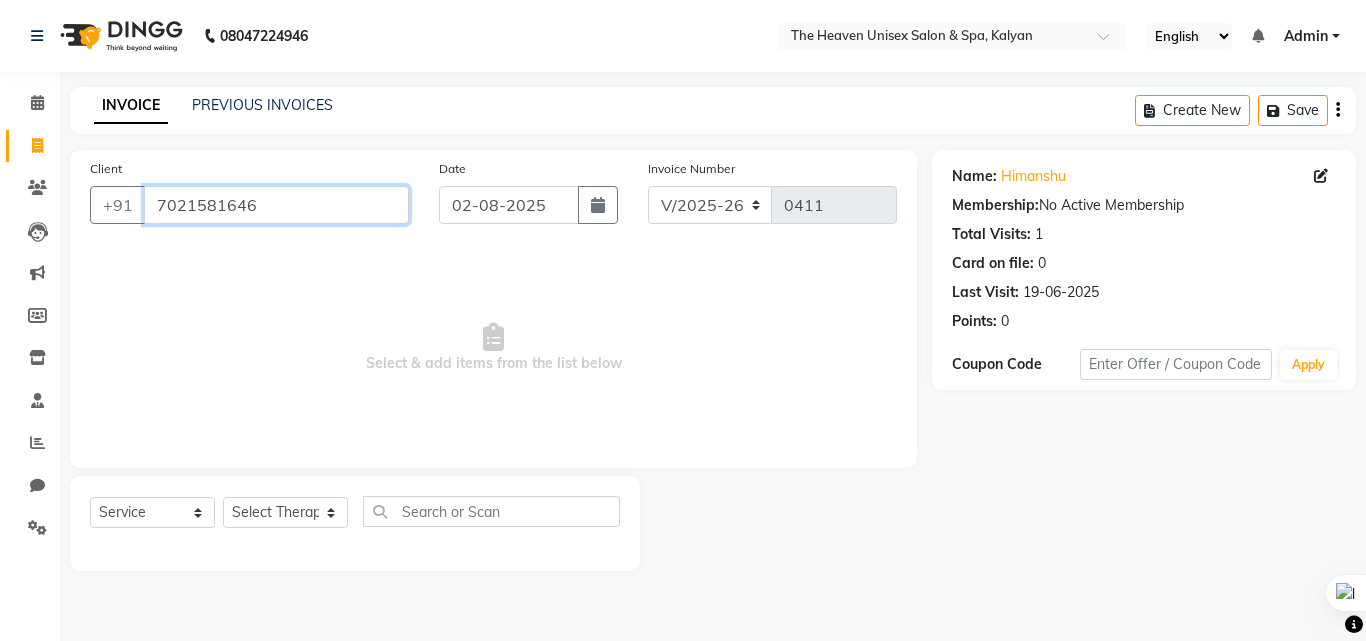 click on "7021581646" at bounding box center [276, 205] 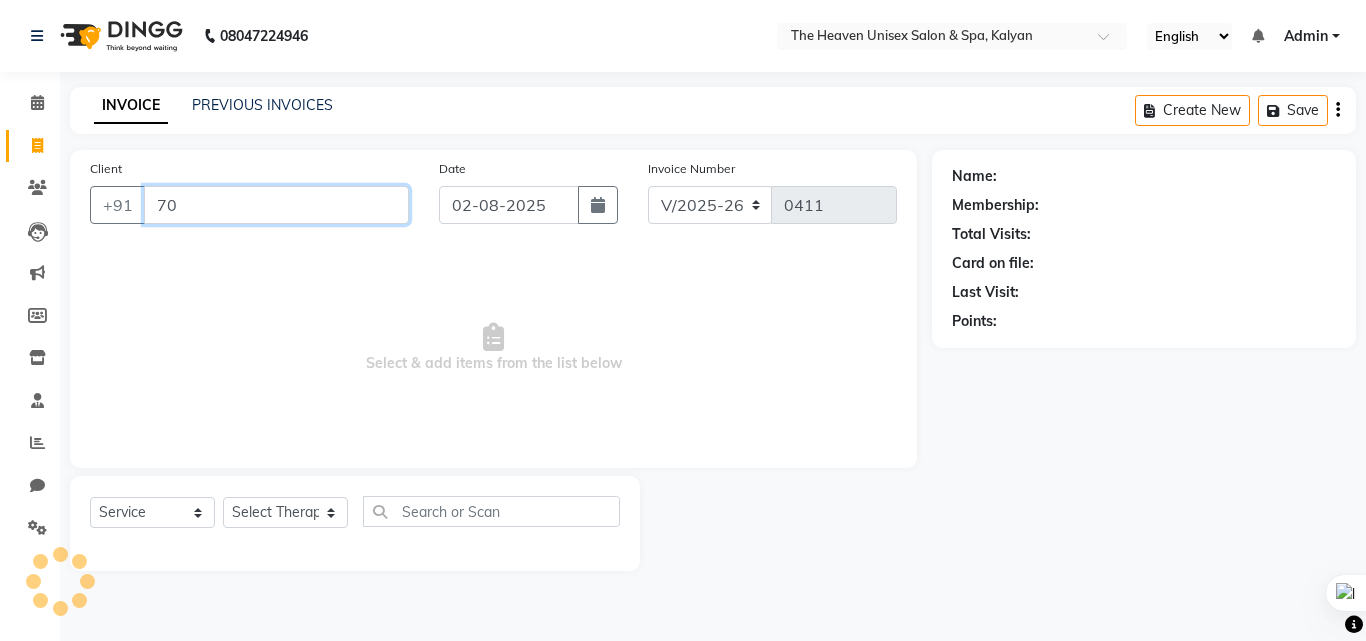 type on "7" 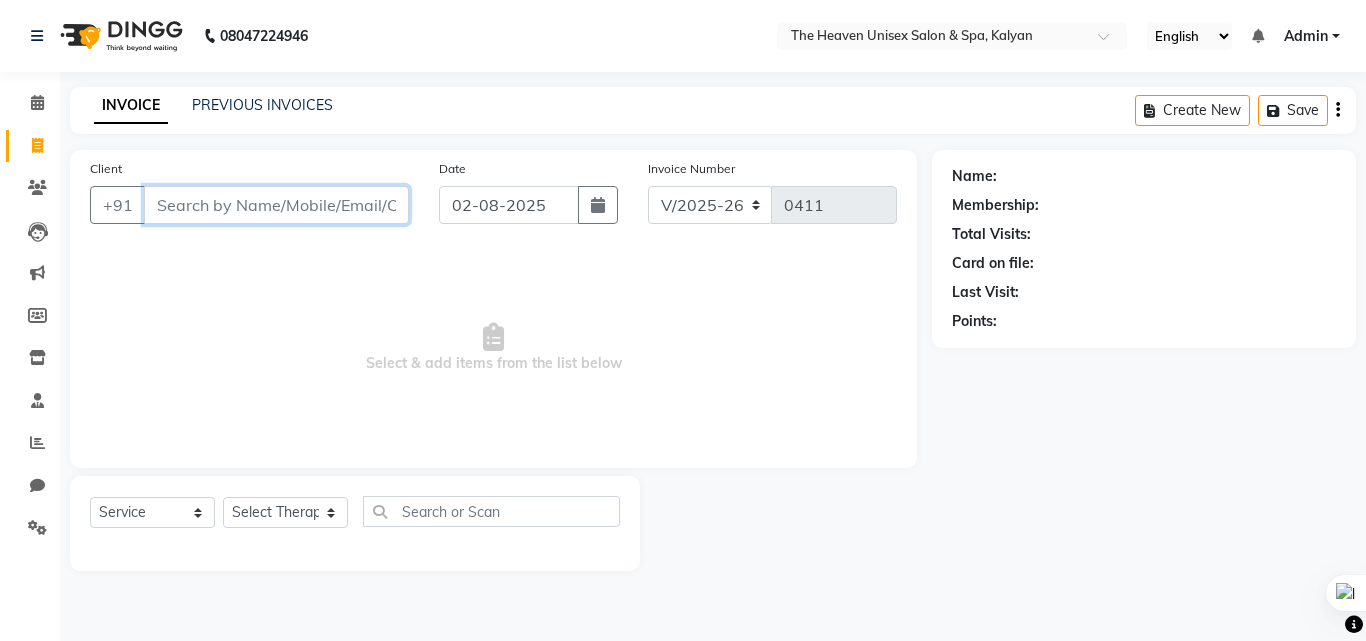 click on "Client" at bounding box center (276, 205) 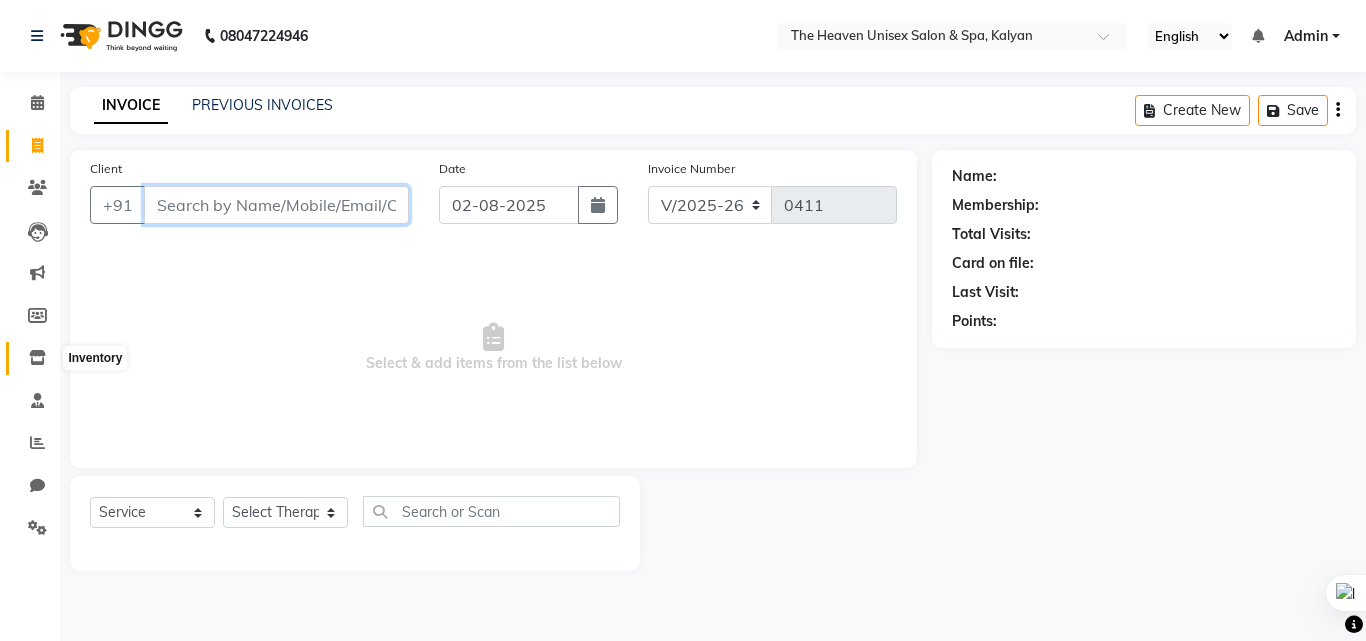 type 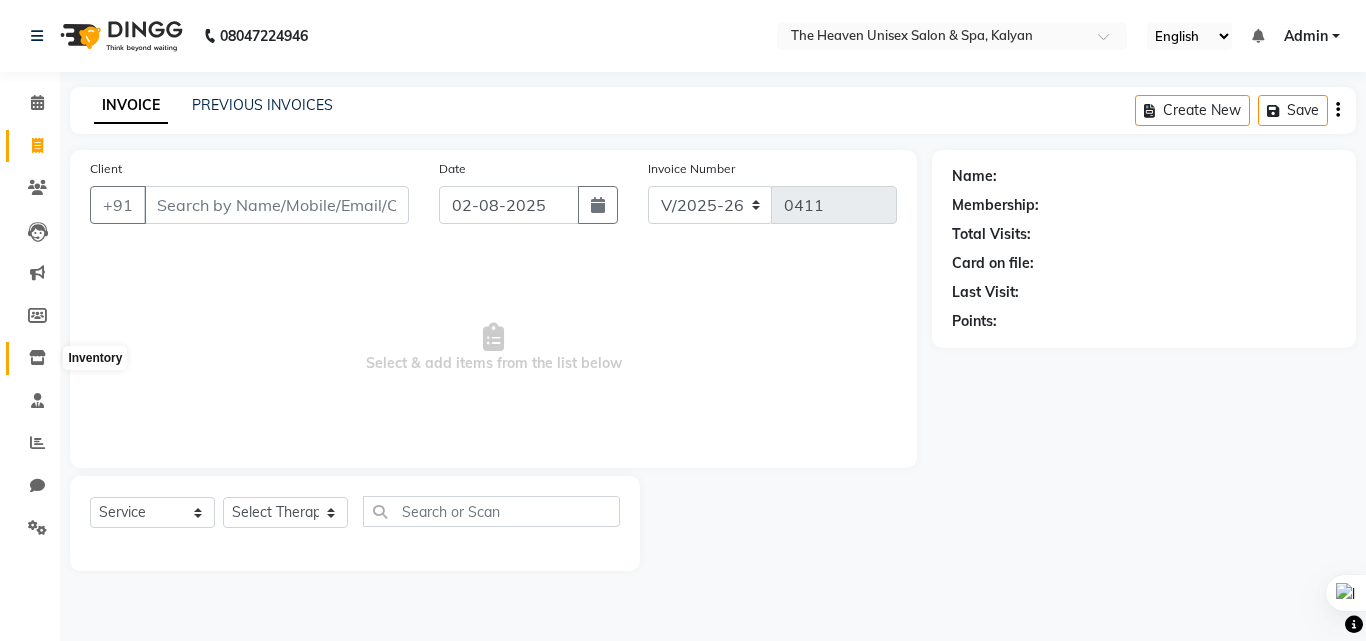 click 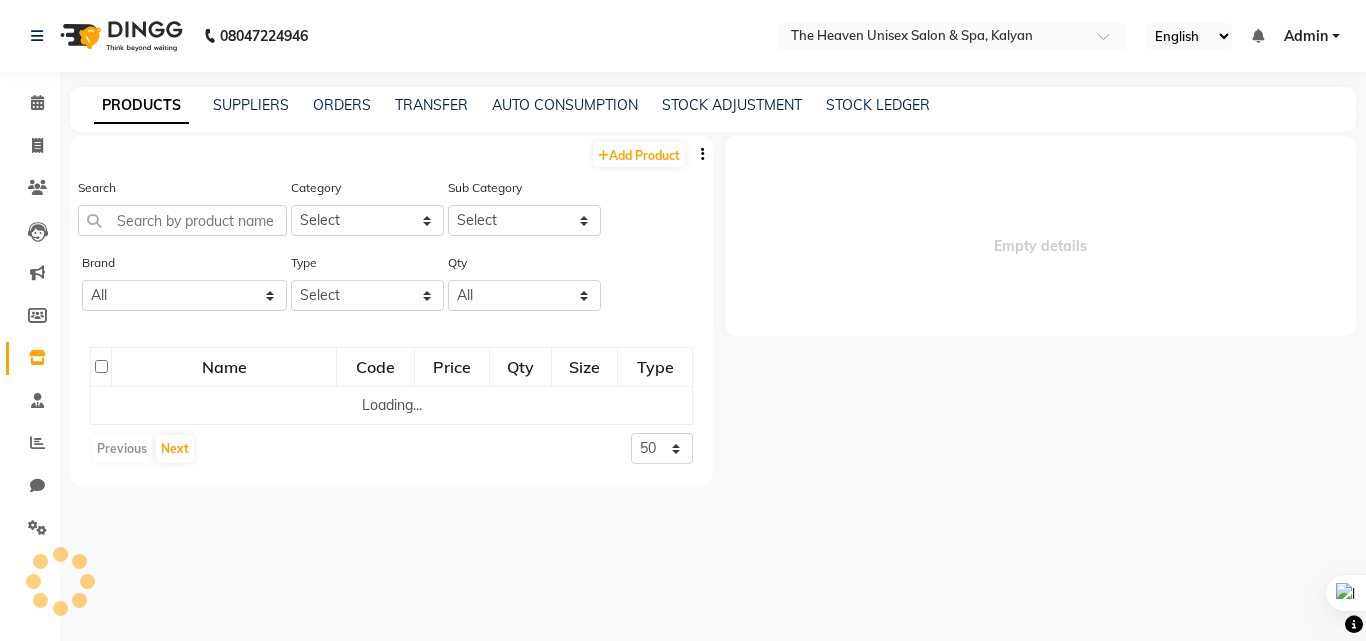 select 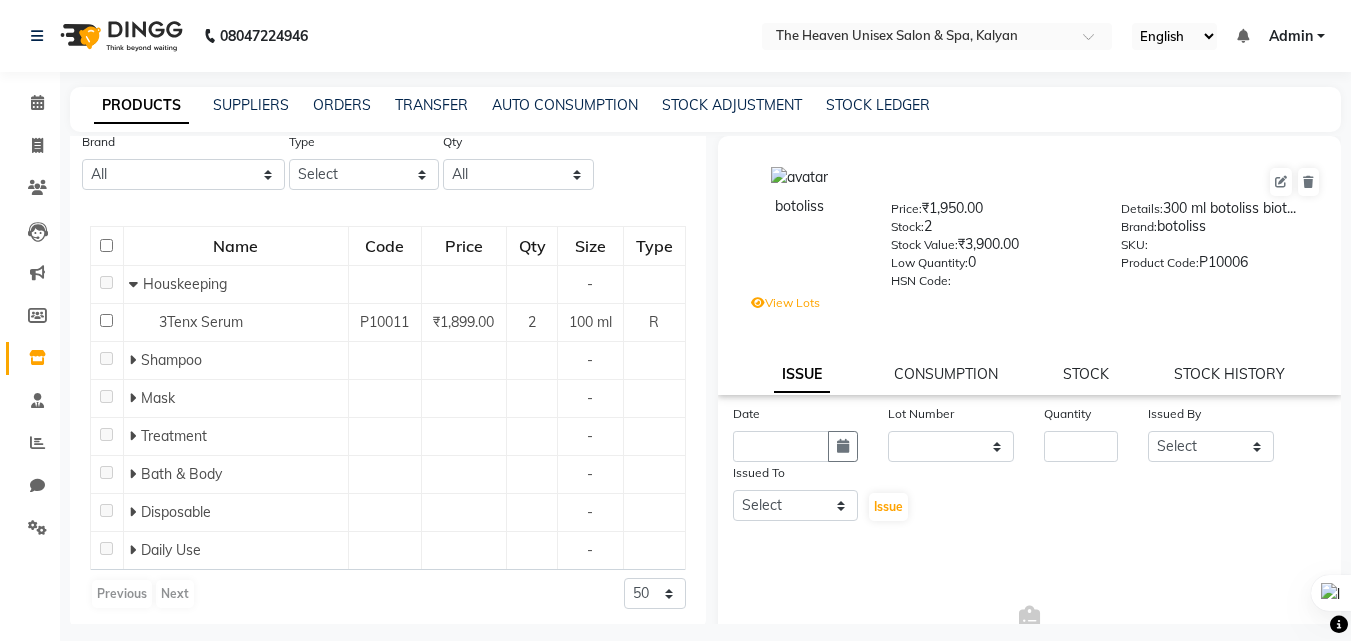 scroll, scrollTop: 127, scrollLeft: 0, axis: vertical 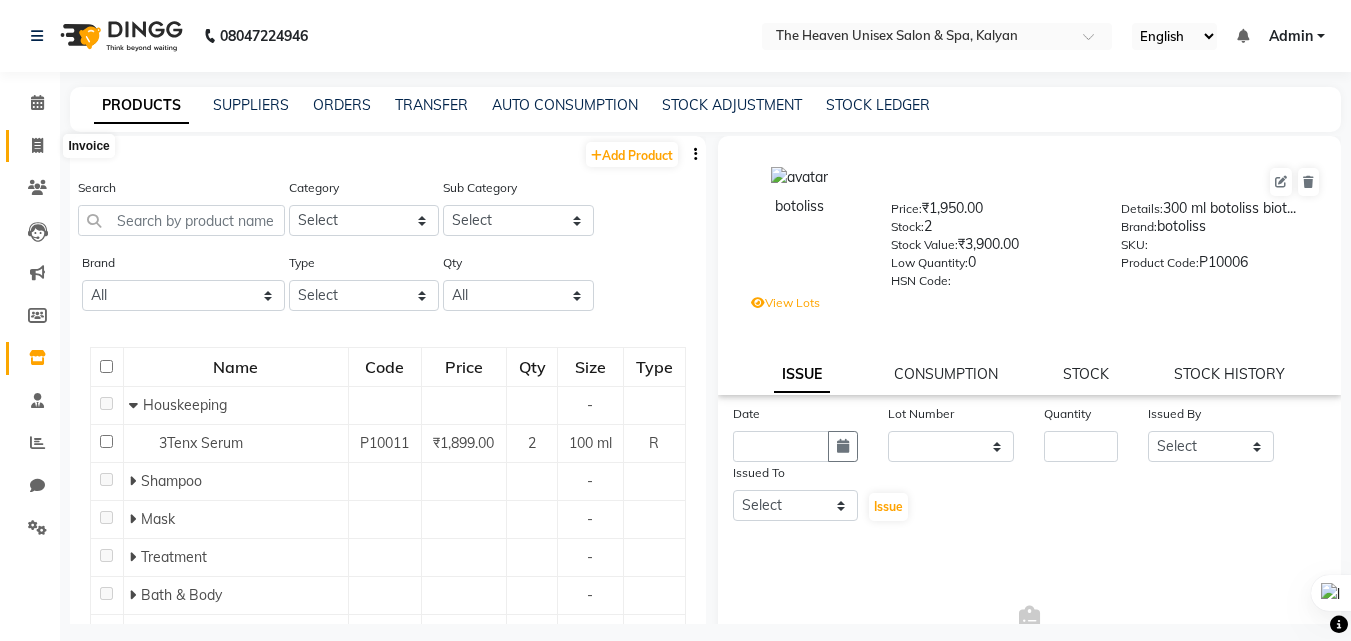 click 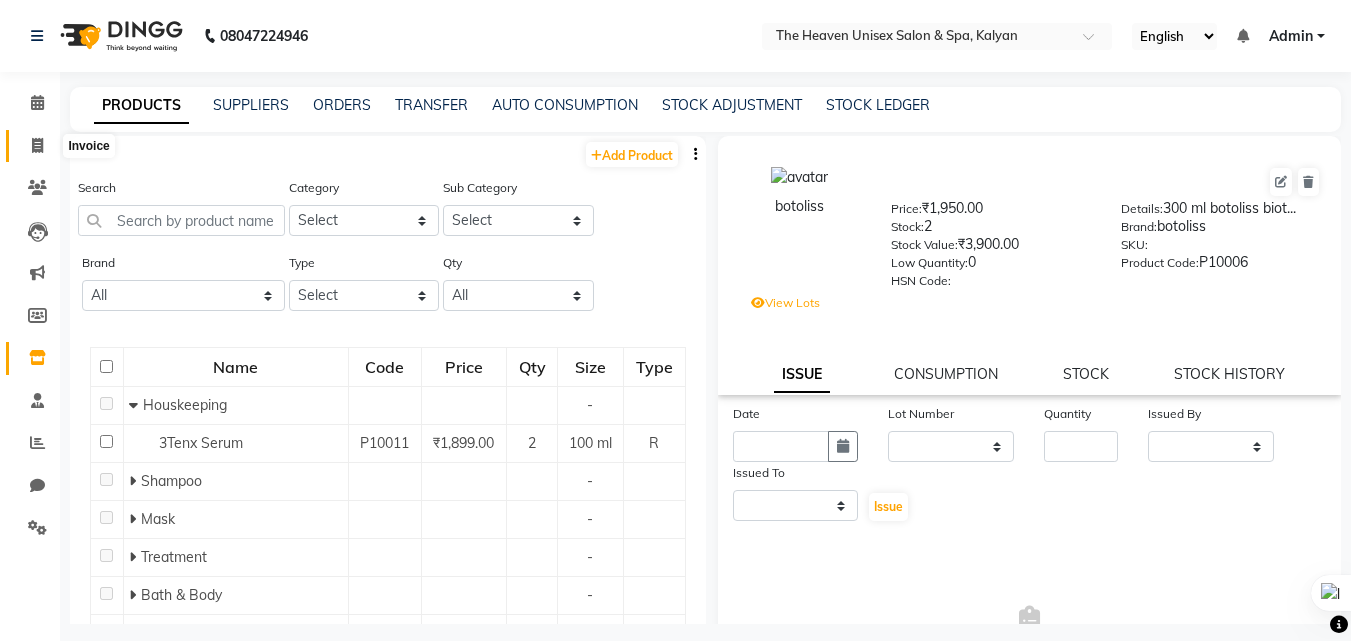 select on "8417" 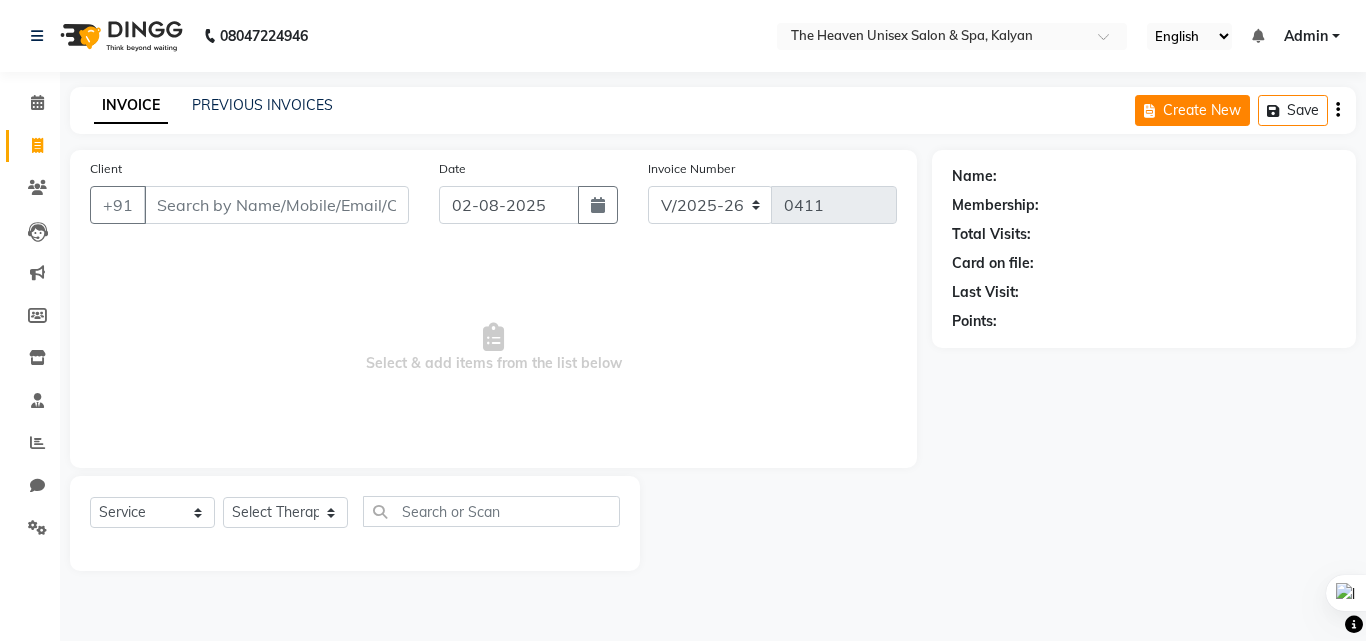 click on "Create New" 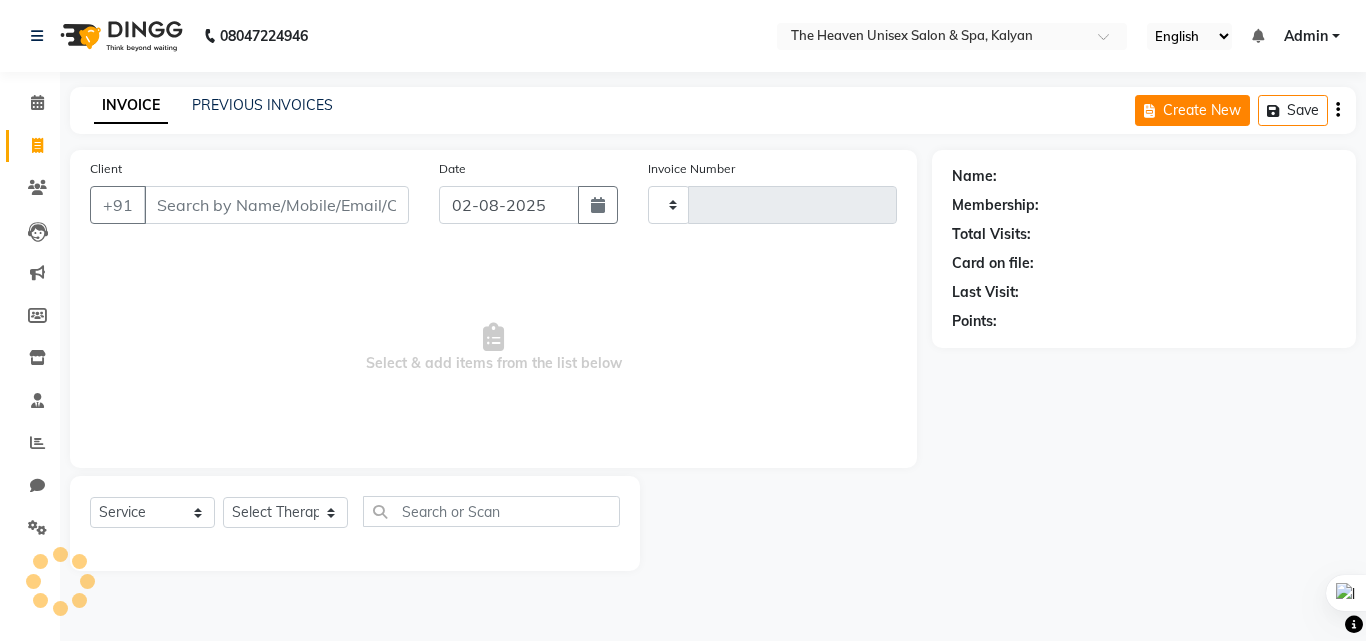 type on "0411" 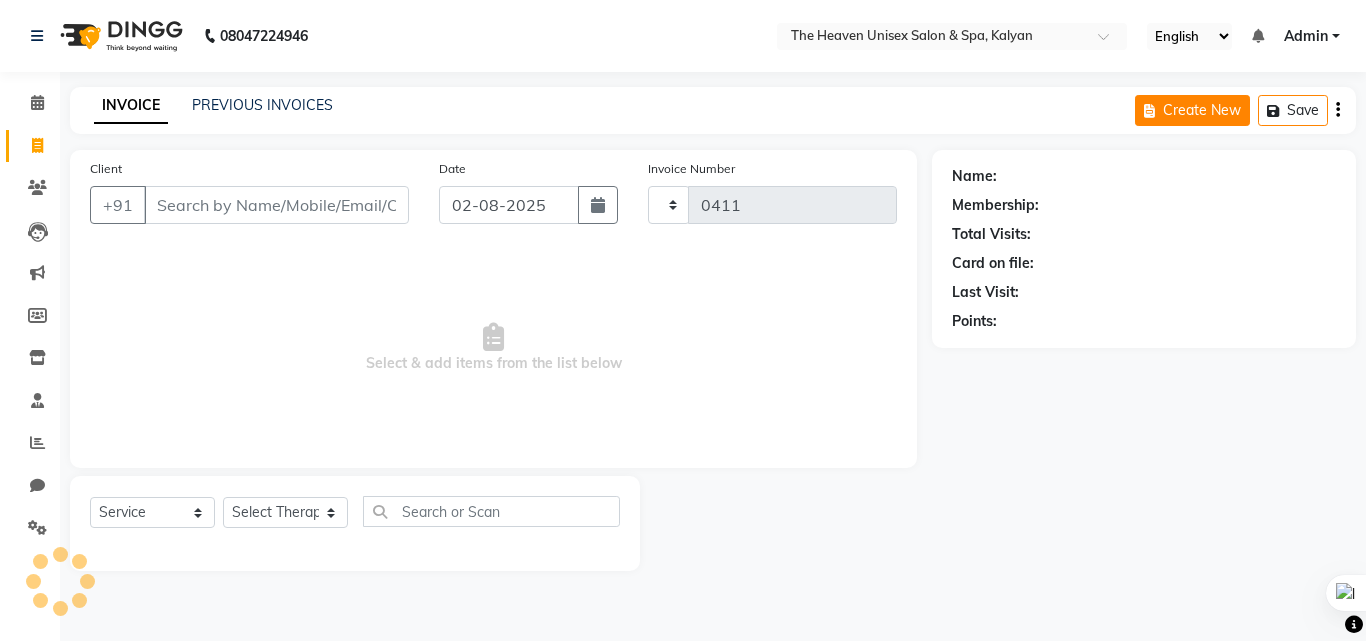 select on "8417" 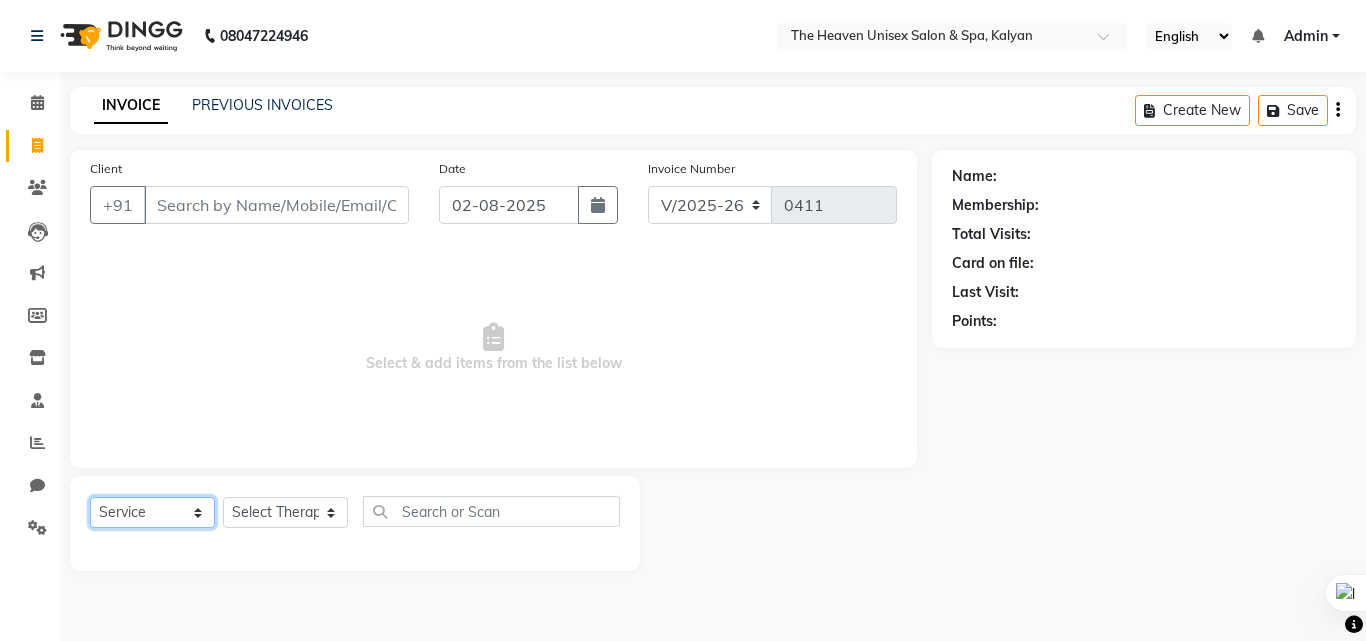 click on "Select  Service  Product  Membership  Package Voucher Prepaid Gift Card" 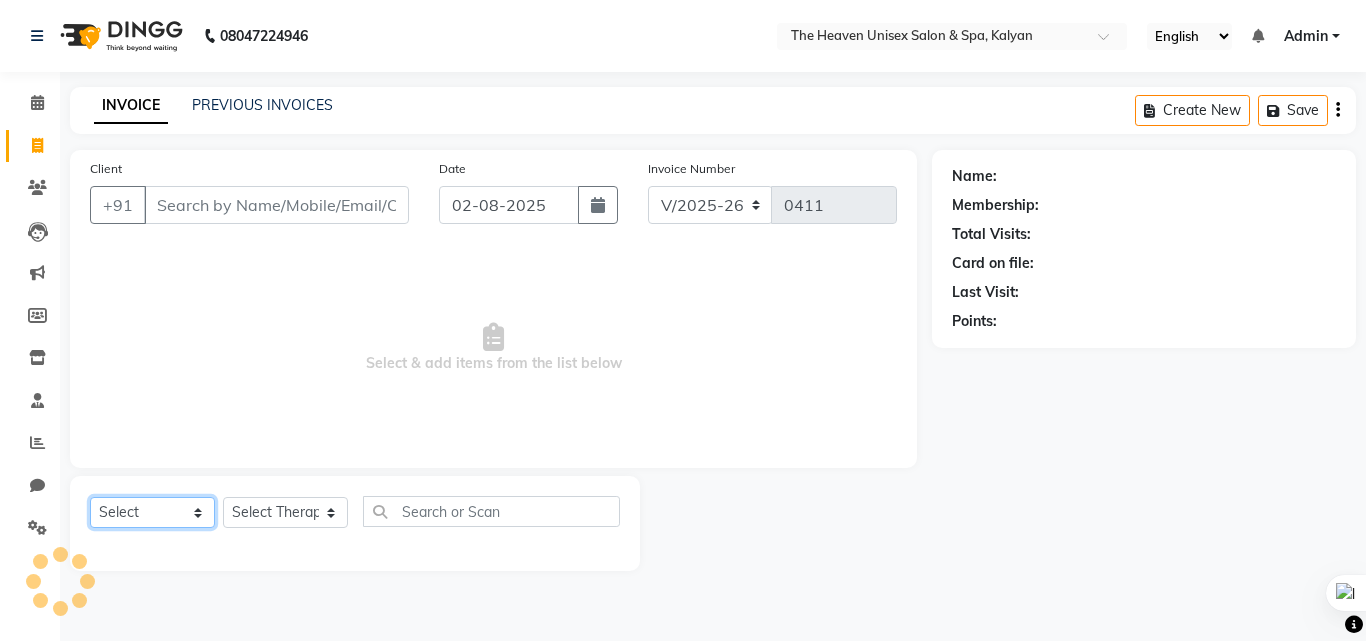 click on "Select  Service  Product  Membership  Package Voucher Prepaid Gift Card" 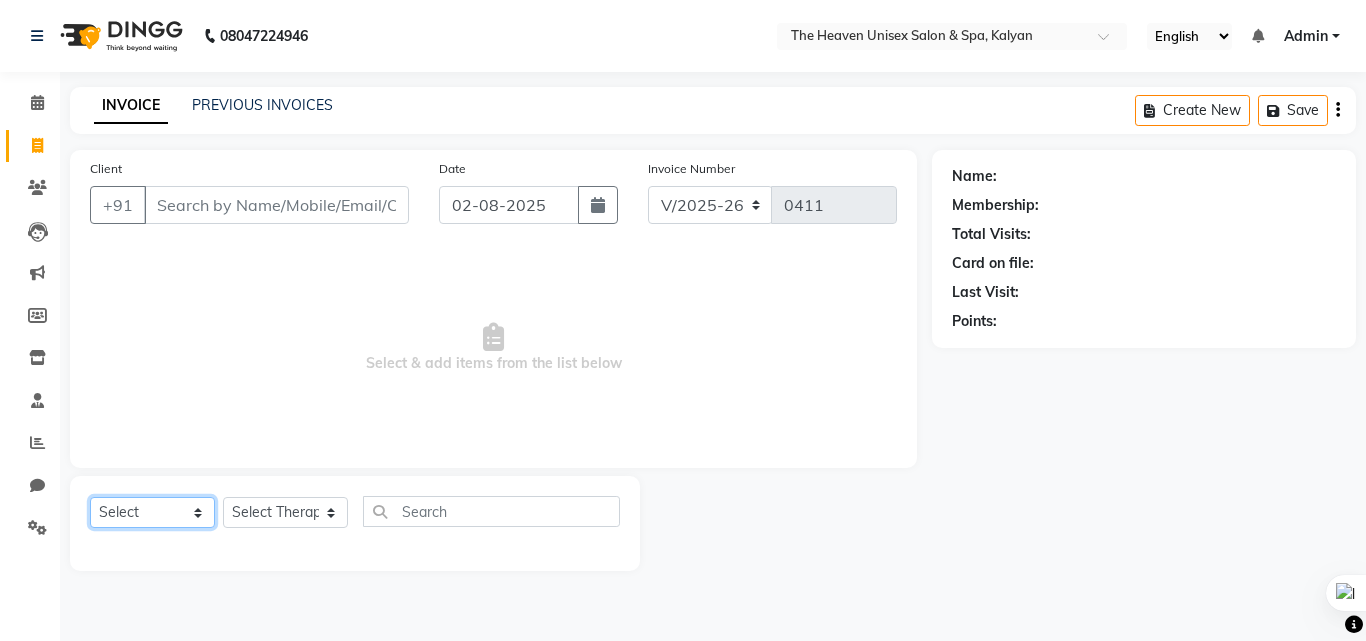 click on "Select  Service  Product  Membership  Package Voucher Prepaid Gift Card" 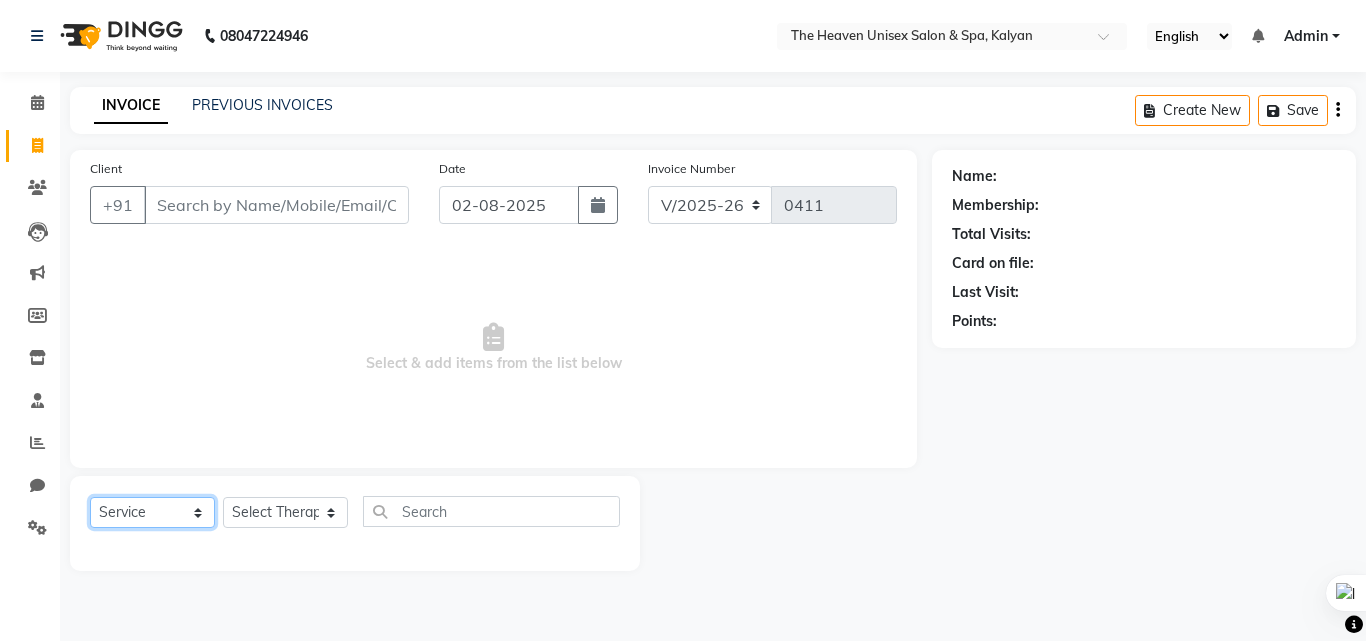 click on "Select  Service  Product  Membership  Package Voucher Prepaid Gift Card" 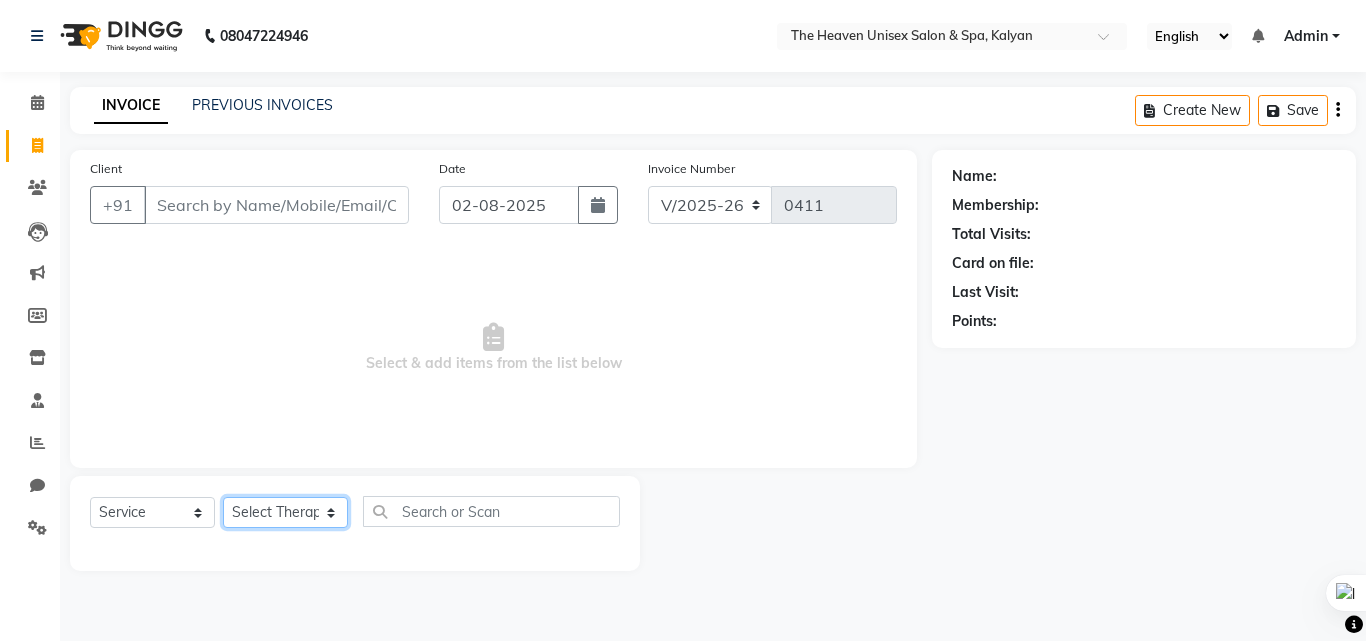 click on "Select Therapist [NAME] [NAME]  HRS House [NAME]  [NAME] [NAME] [NAME] [NAME] [NAME] [NAME] [NAME]" 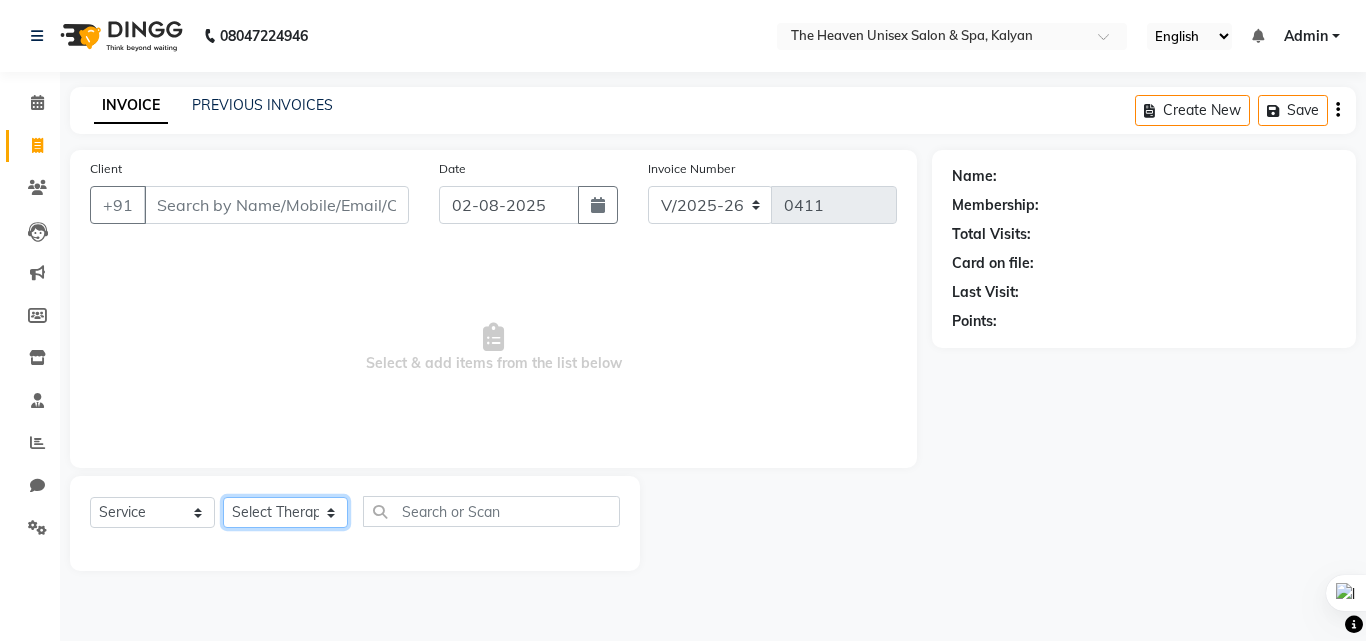 select on "82833" 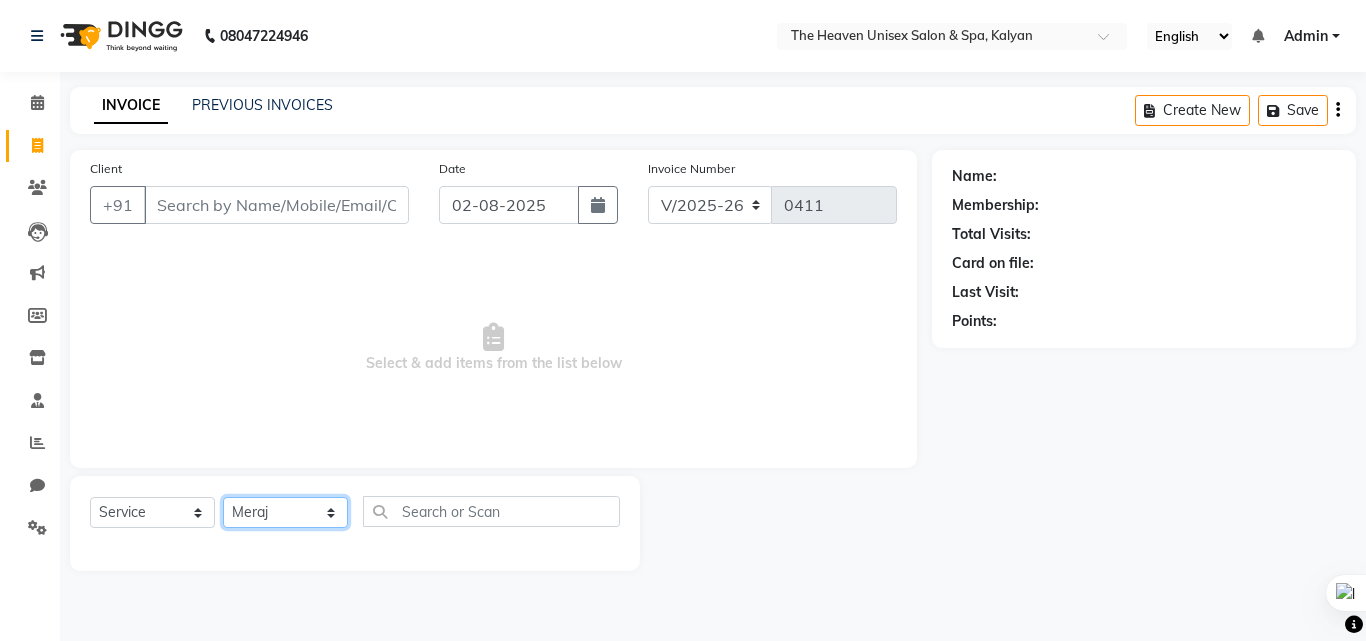 click on "Select Therapist [NAME] [NAME]  HRS House [NAME]  [NAME] [NAME] [NAME] [NAME] [NAME] [NAME] [NAME]" 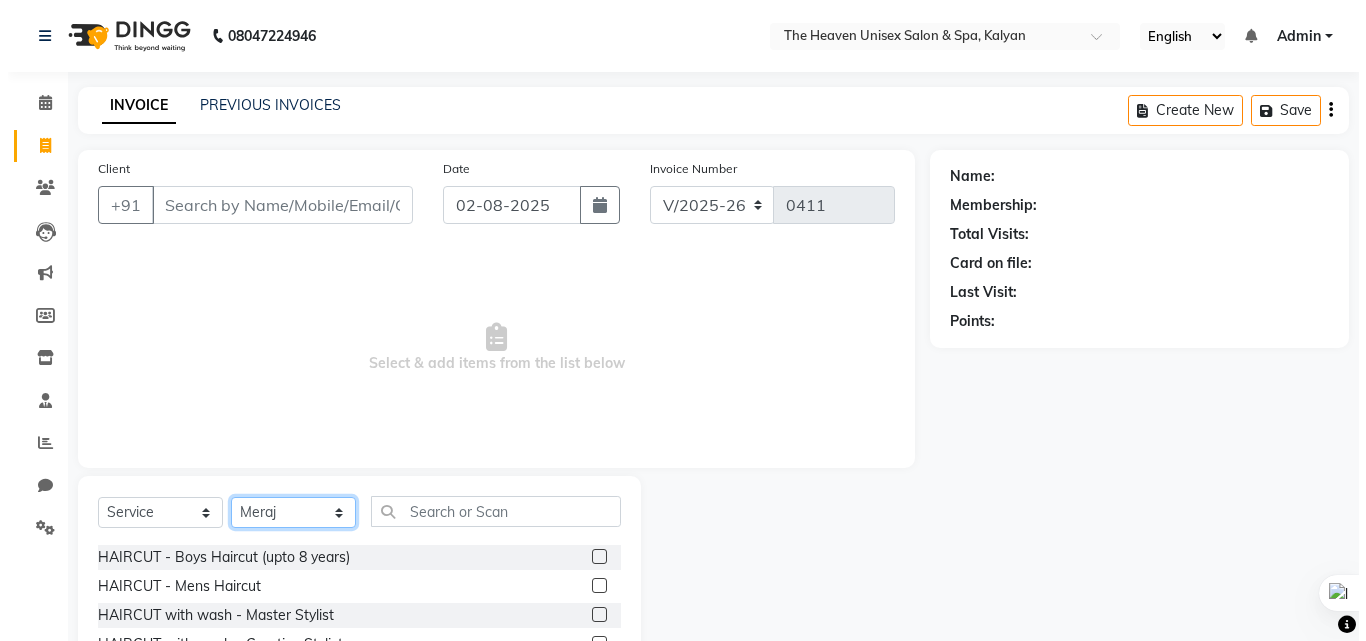 scroll, scrollTop: 200, scrollLeft: 0, axis: vertical 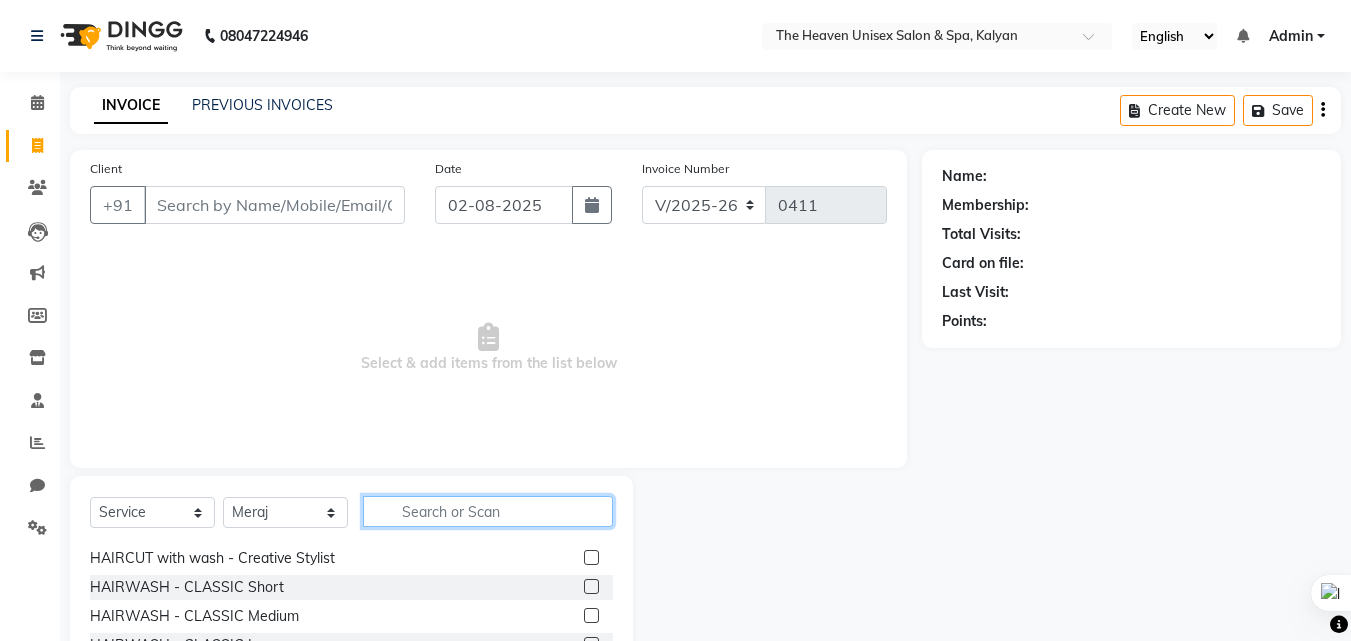 click 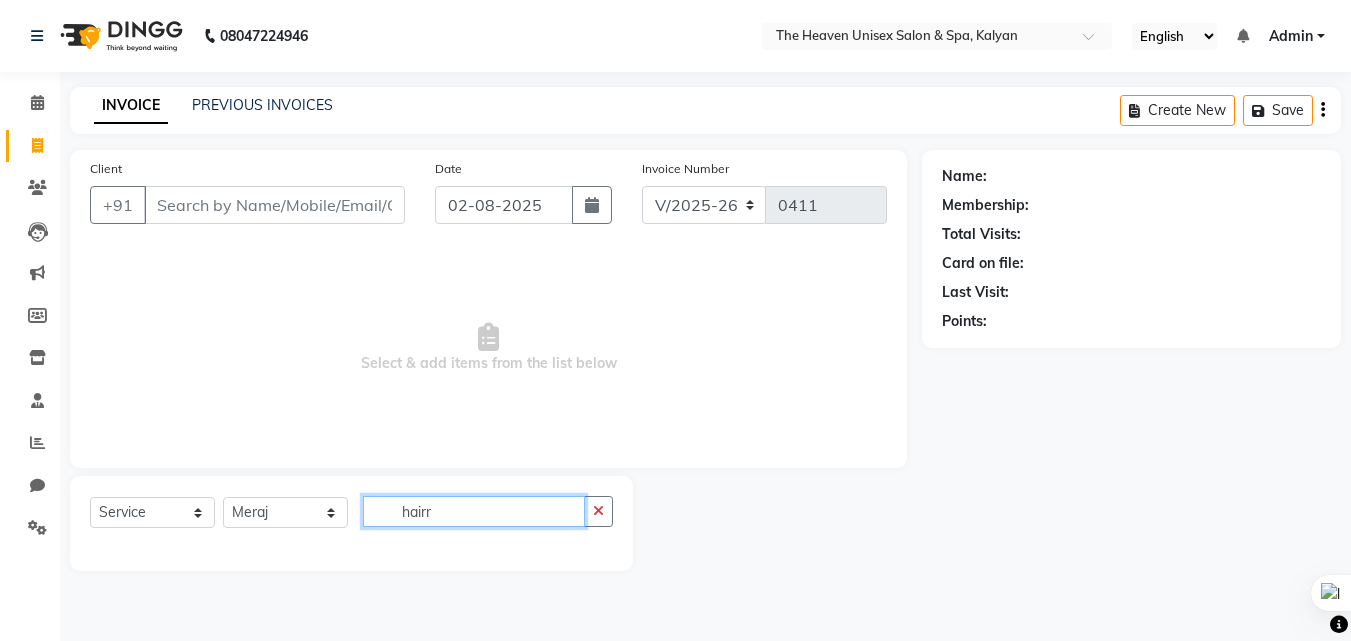 scroll, scrollTop: 0, scrollLeft: 0, axis: both 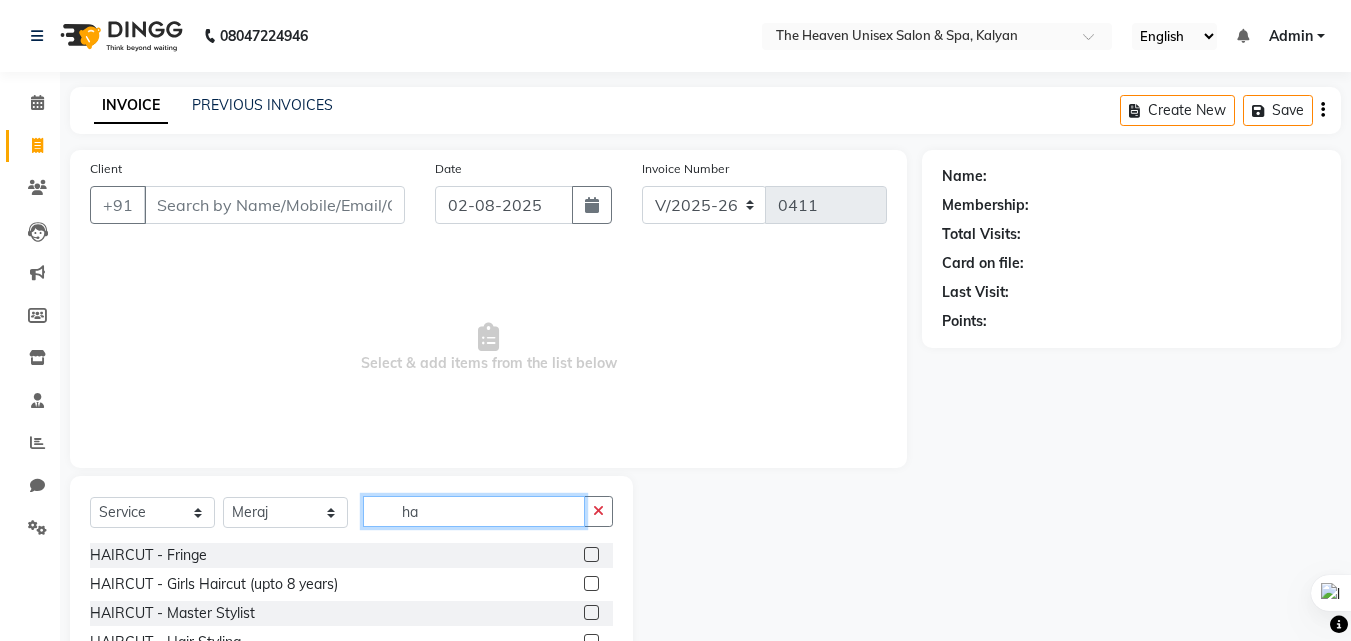 type on "h" 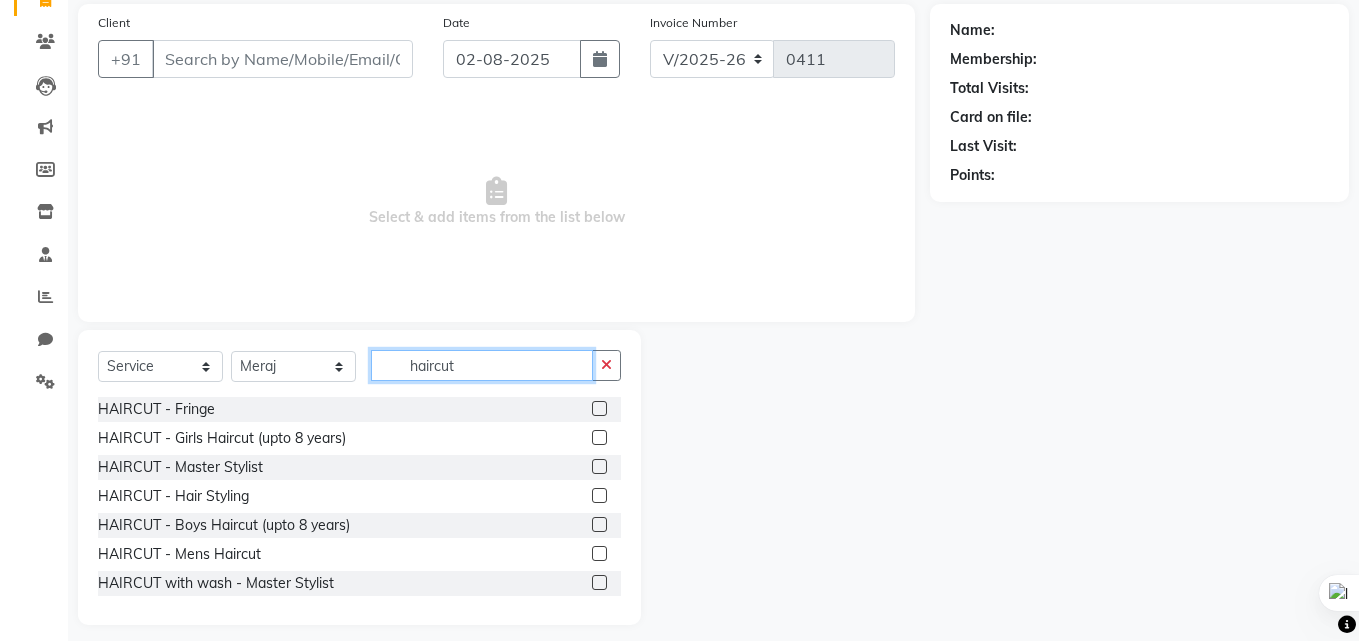 scroll, scrollTop: 160, scrollLeft: 0, axis: vertical 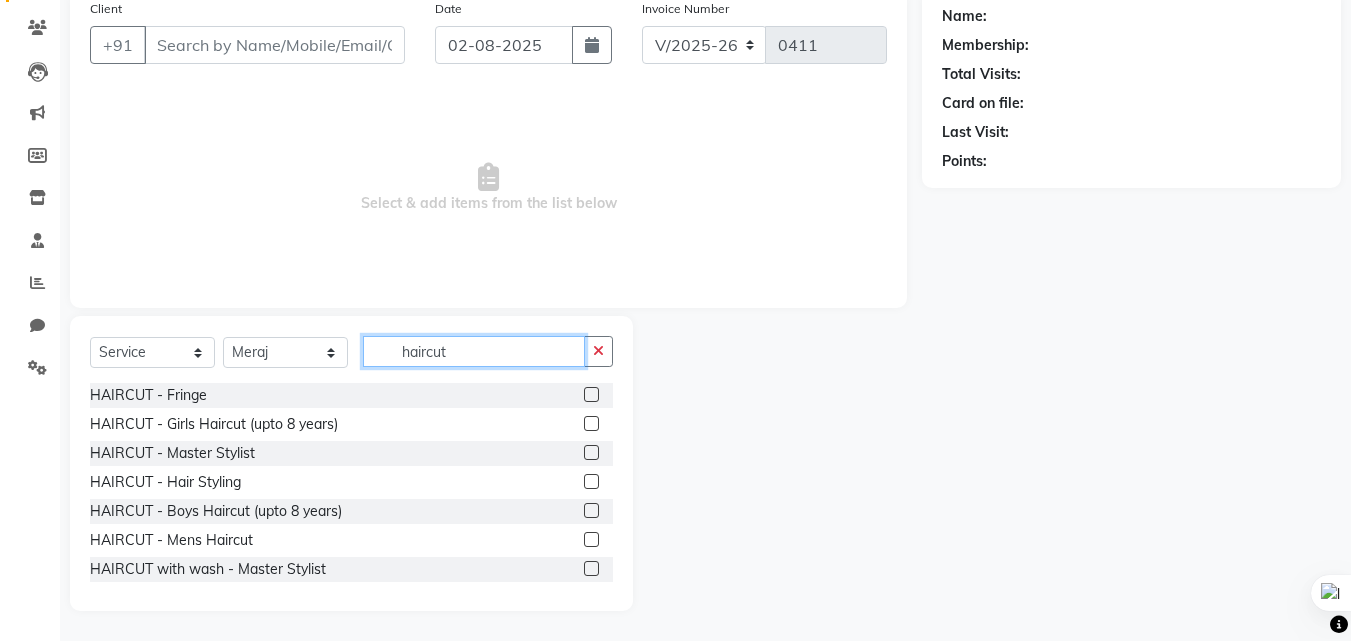 type on "haircut" 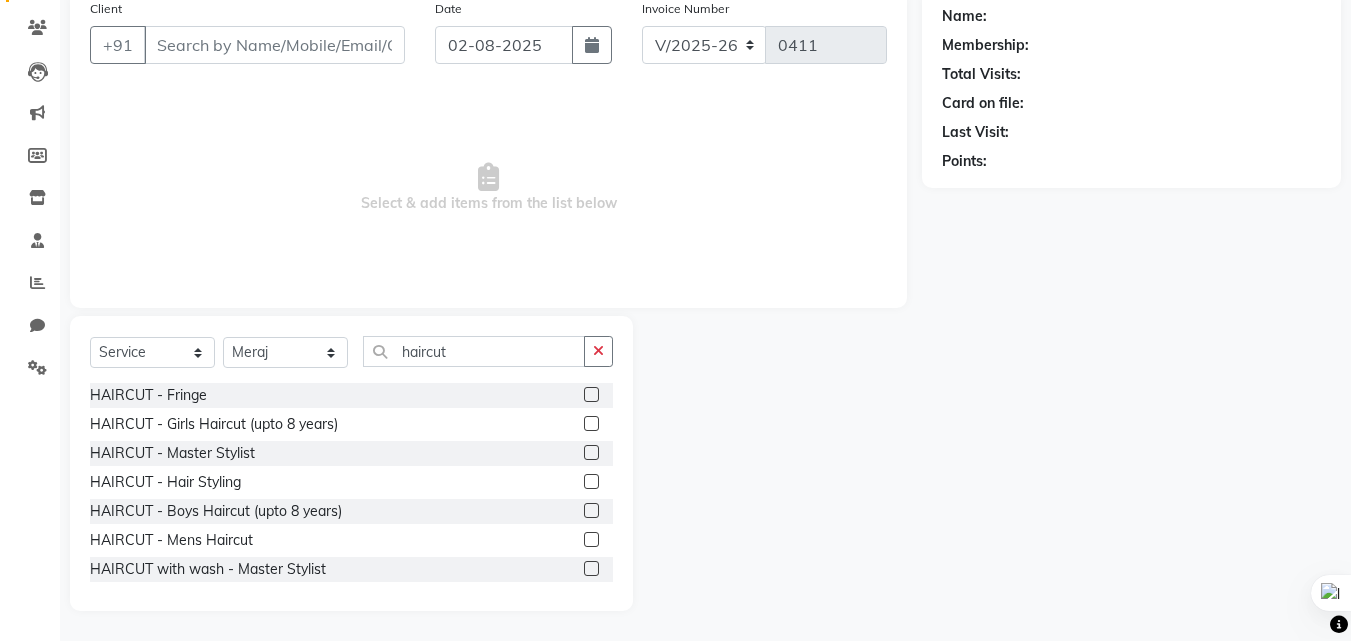 click 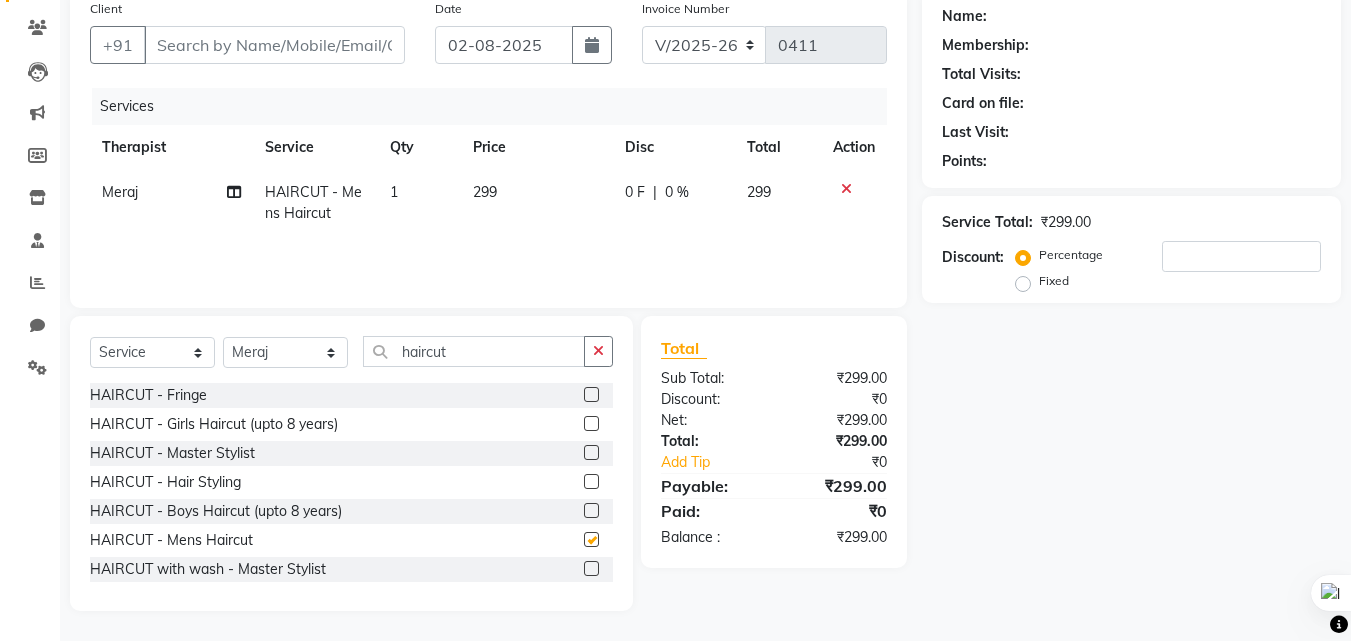 checkbox on "false" 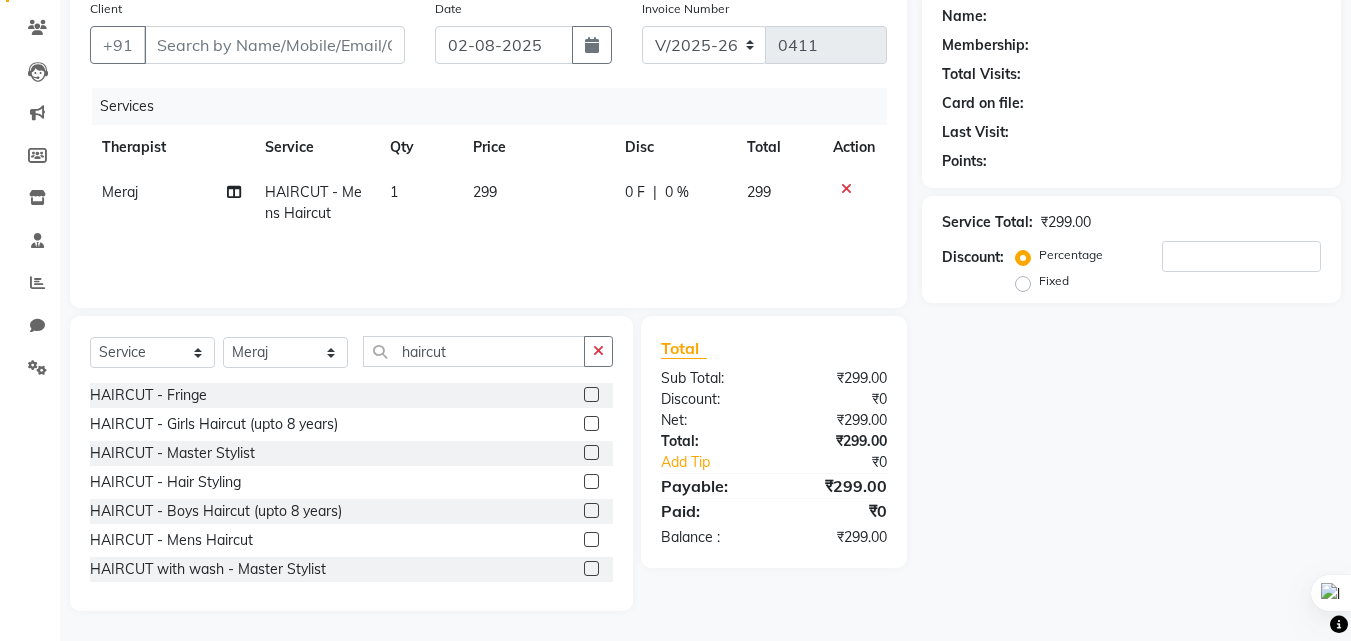 click on "0 %" 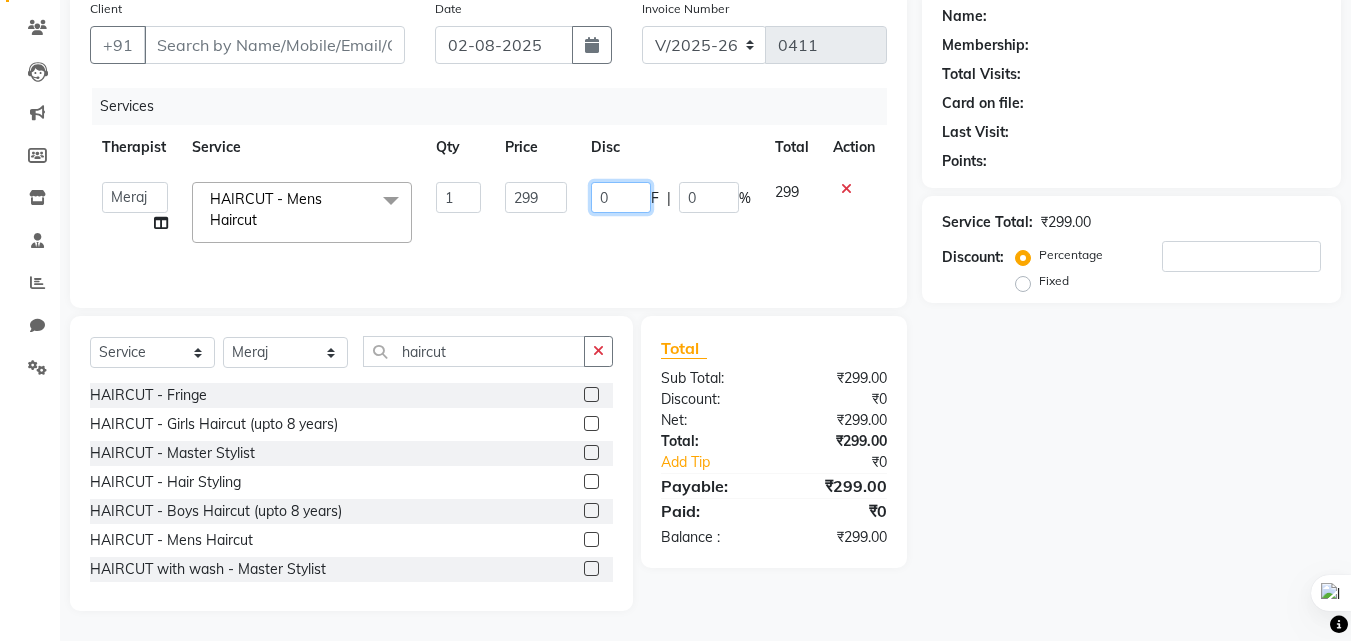 click on "0" 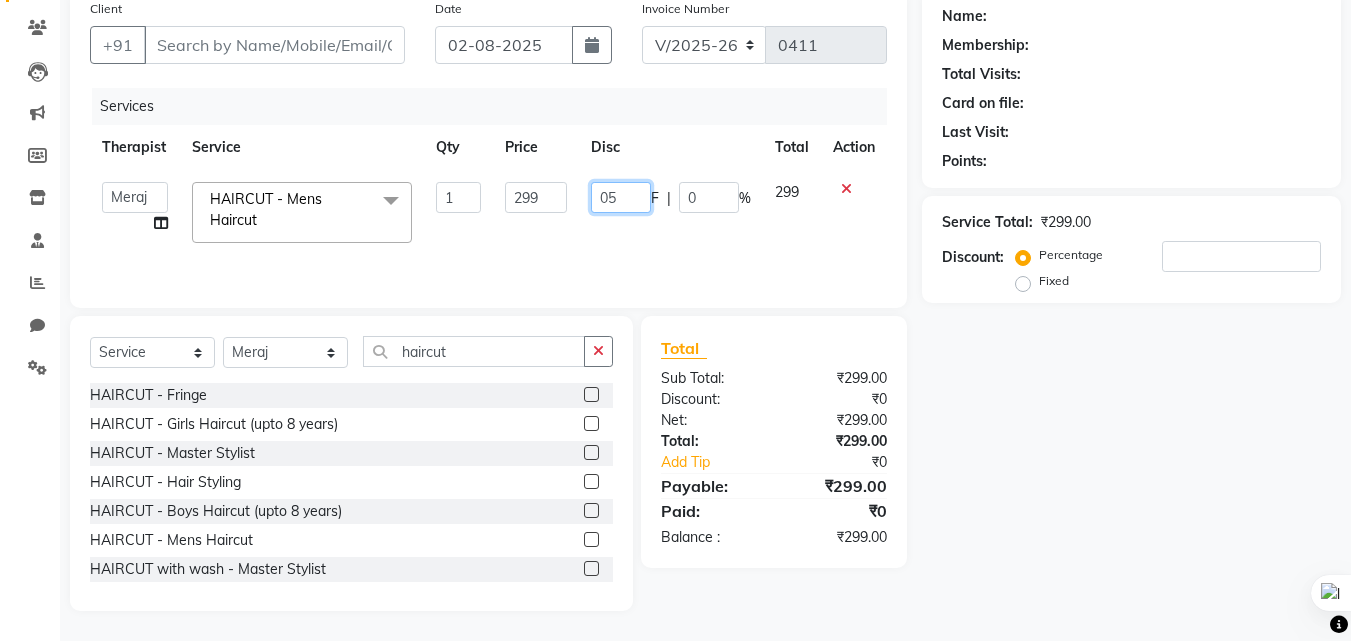 type on "0" 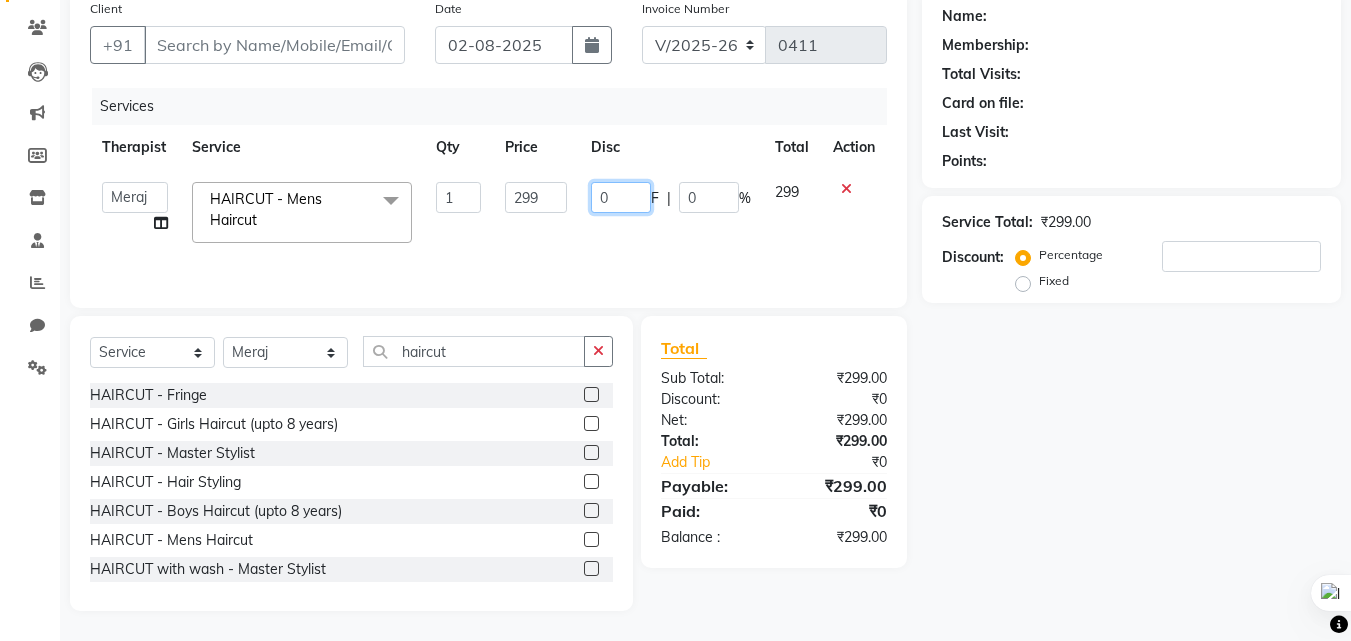 type 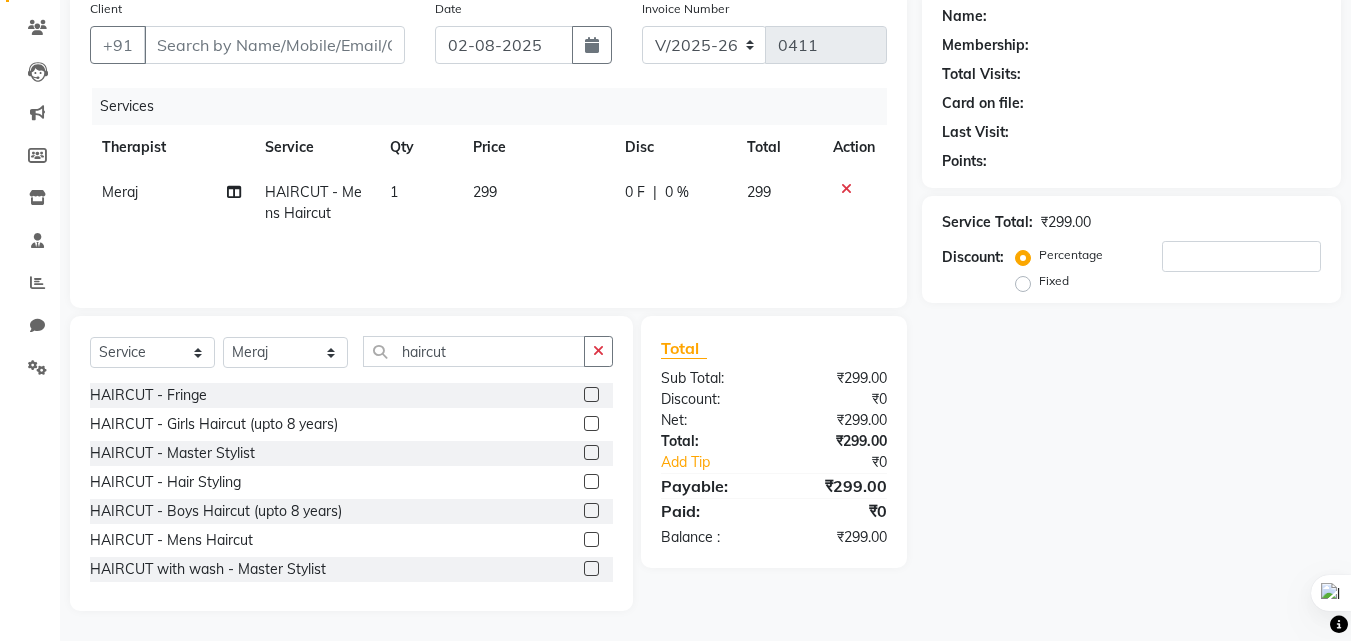 click on "0 %" 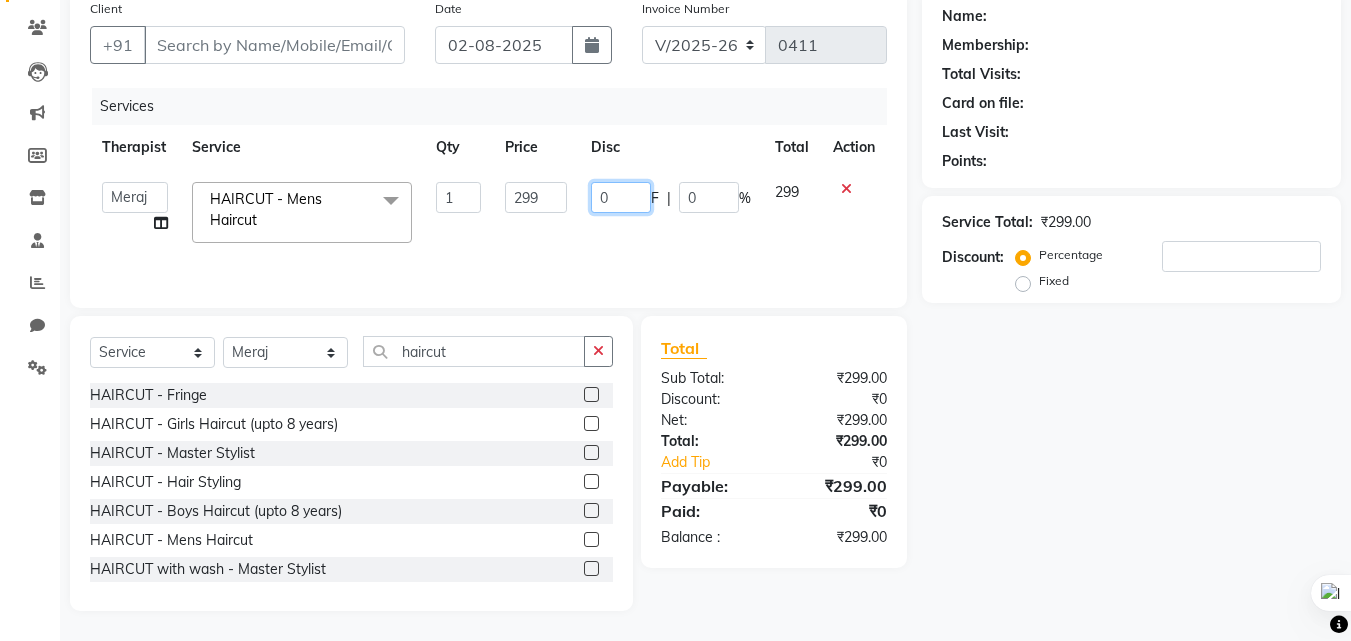 click on "0" 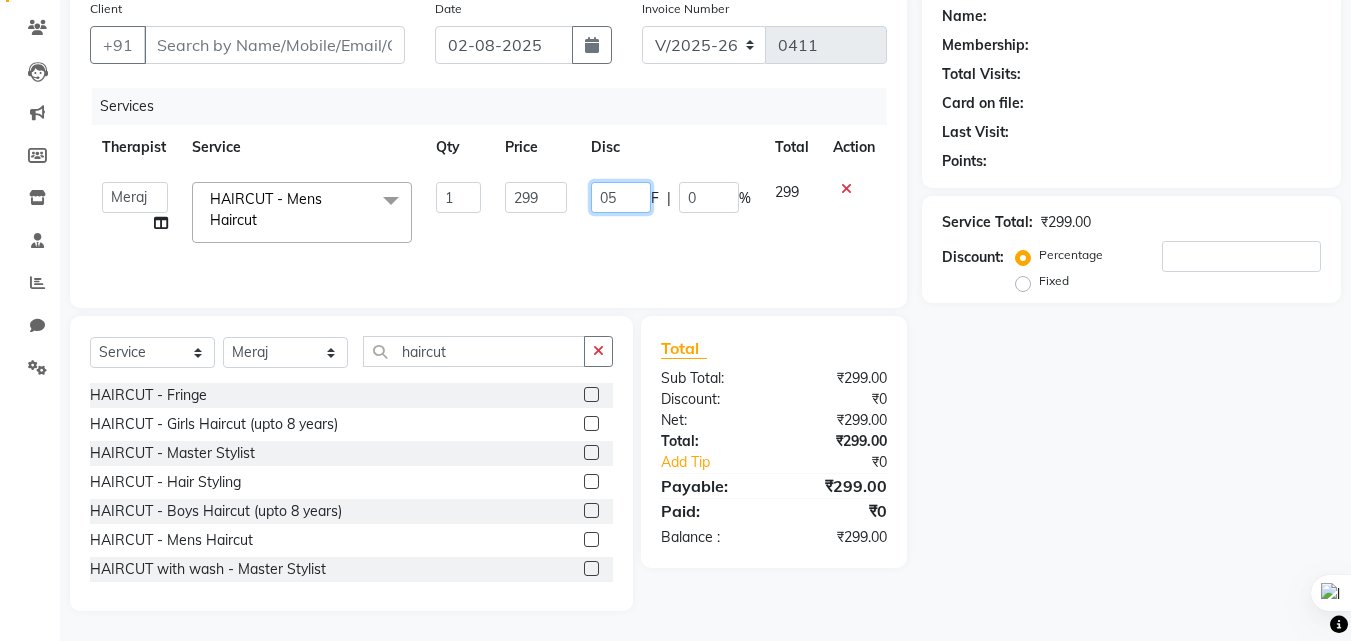 type on "0" 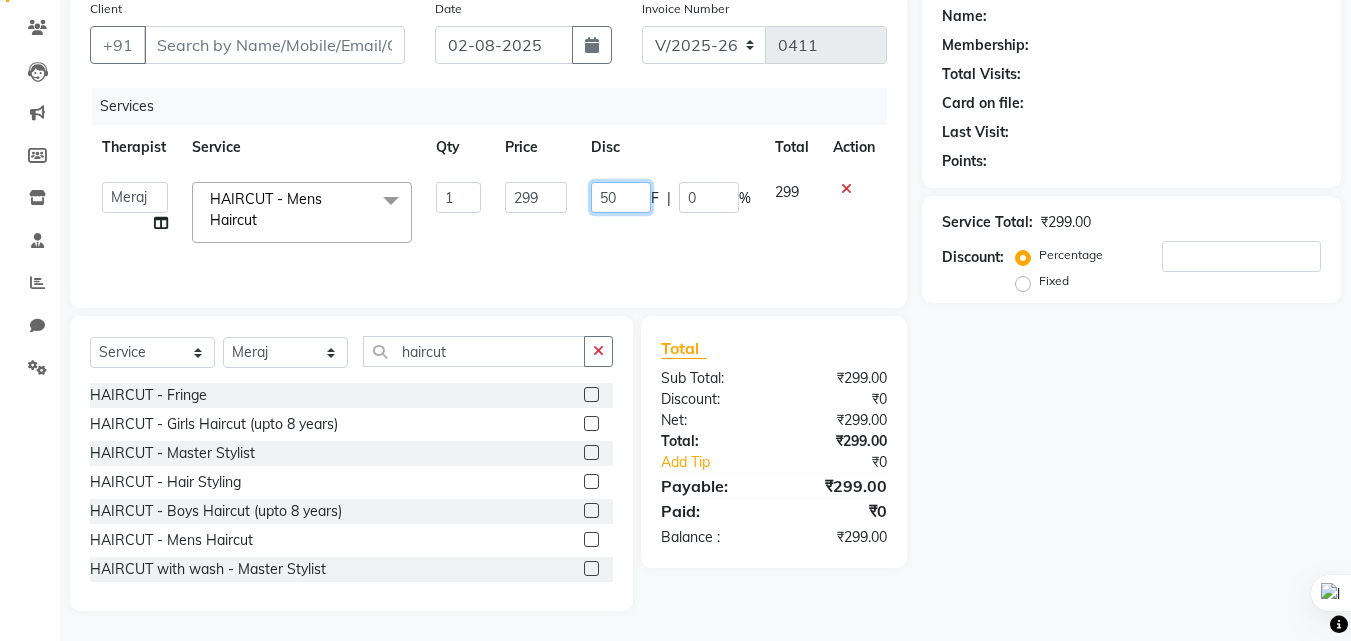 type on "5" 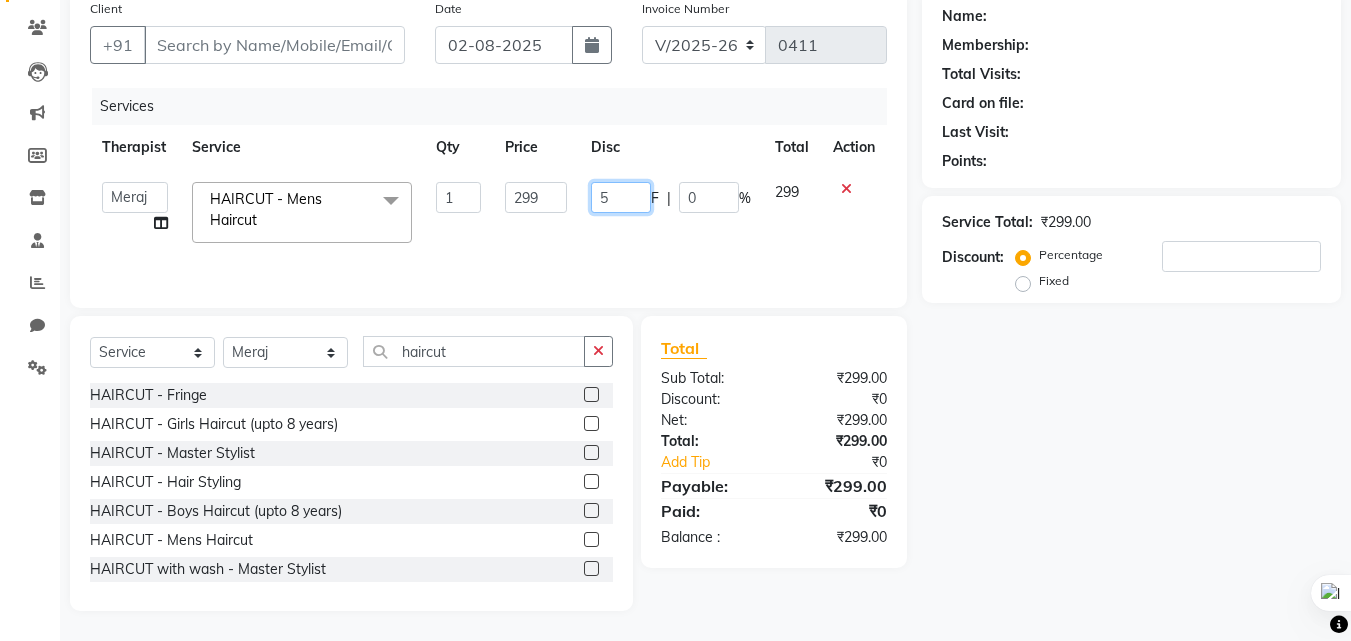 type 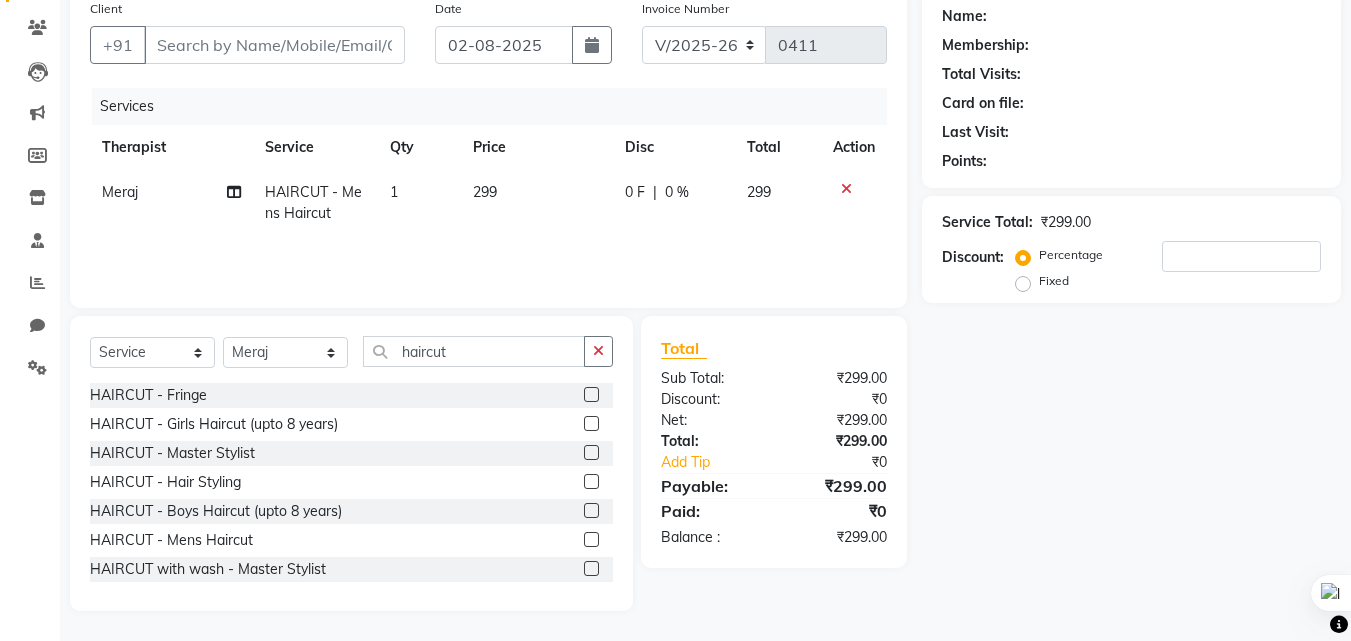 click on "0 F | 0 %" 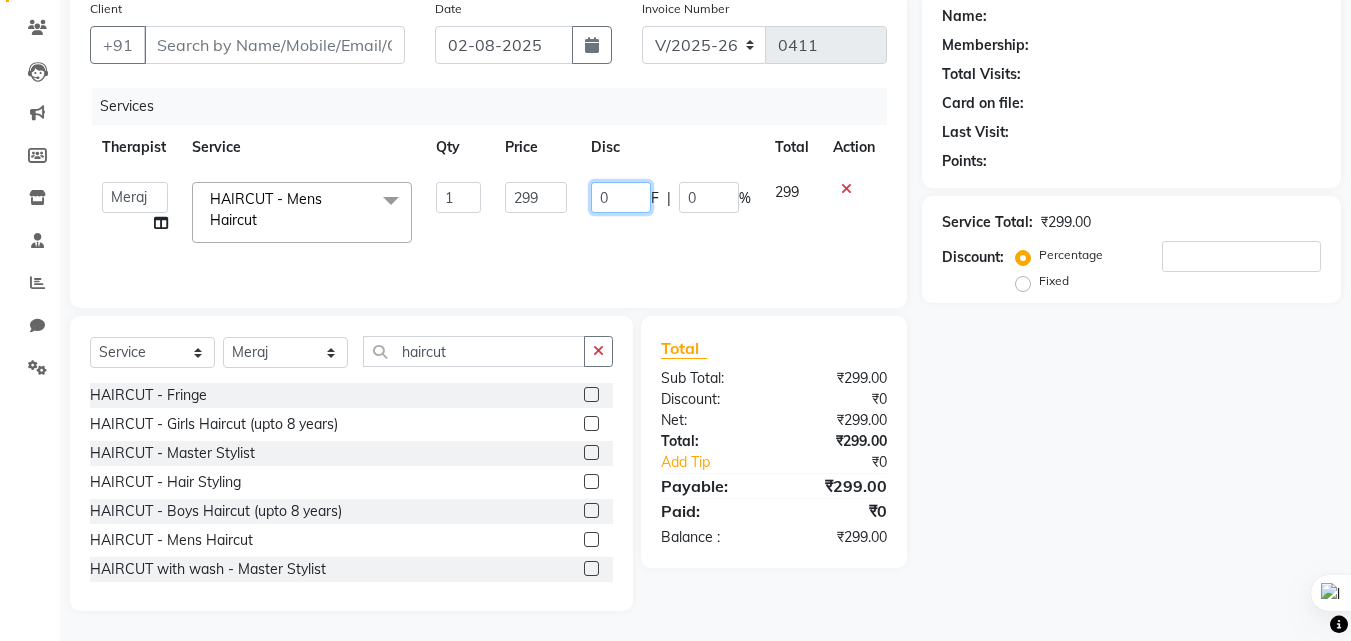 click on "0" 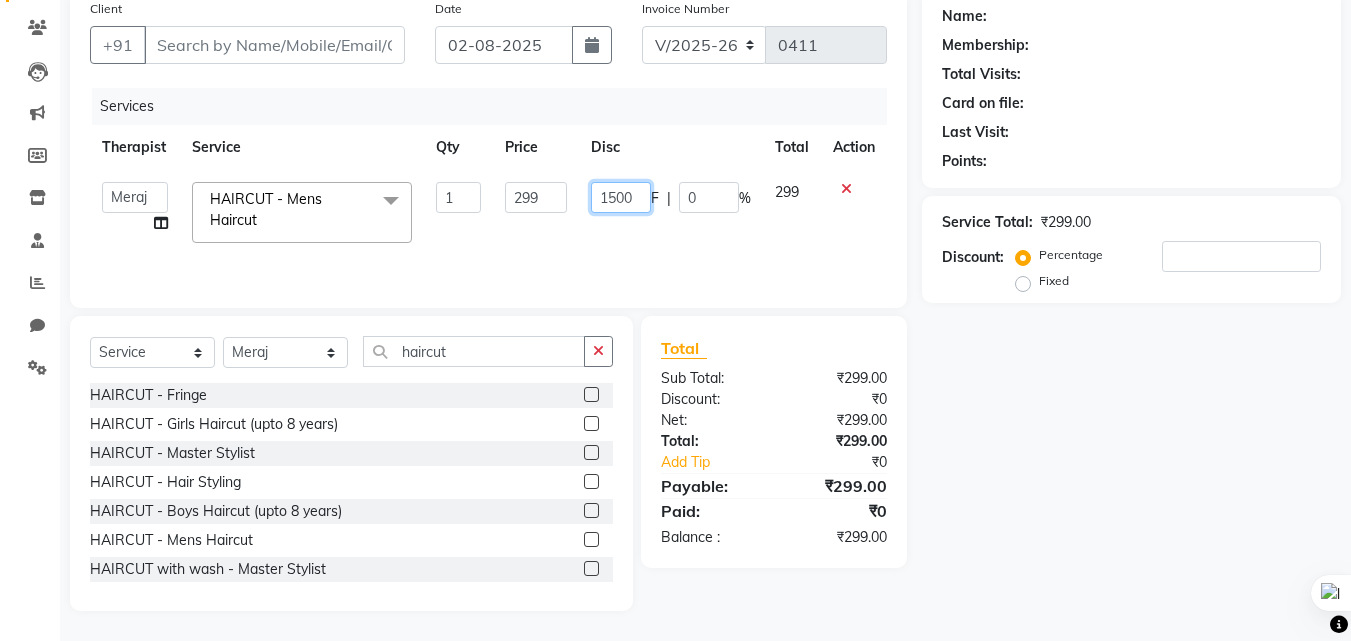 type on "150" 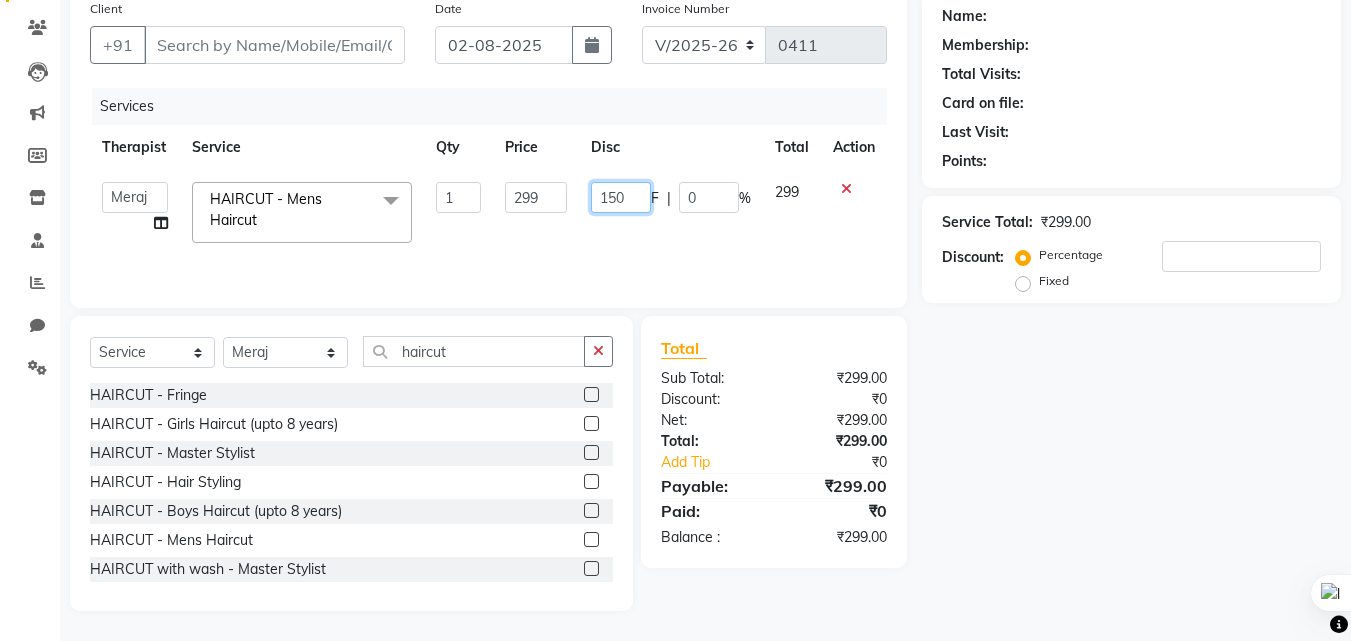 click on "150" 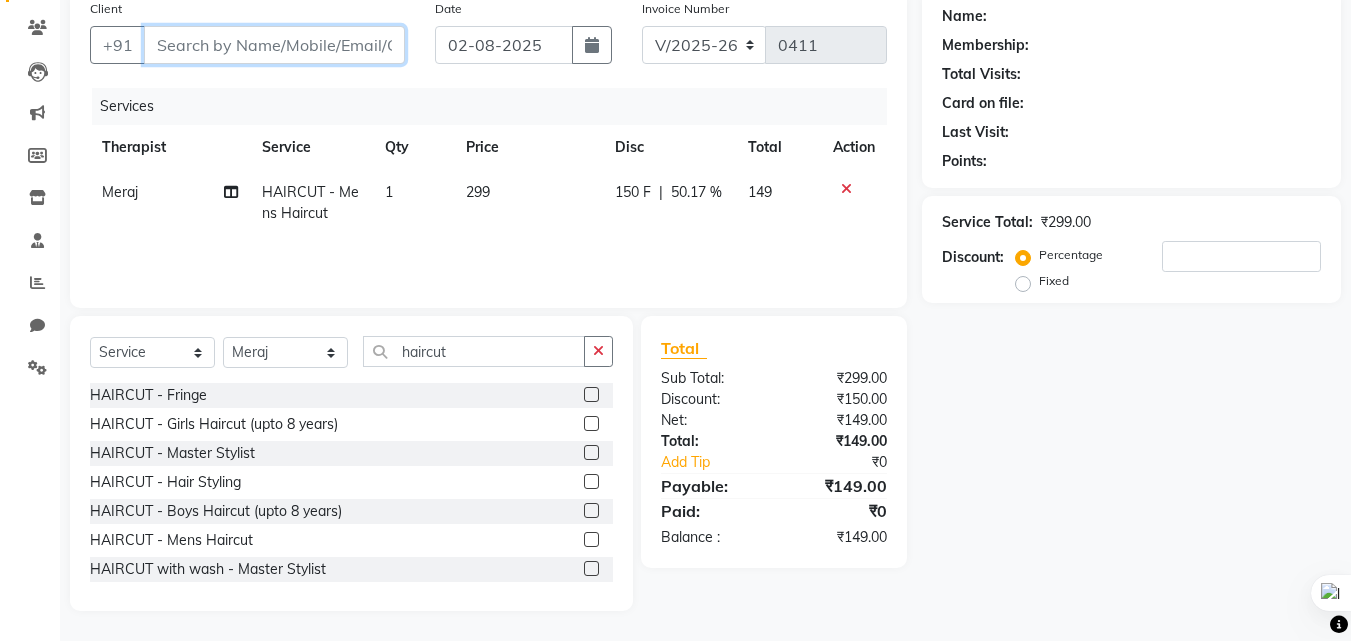 click on "Client" at bounding box center [274, 45] 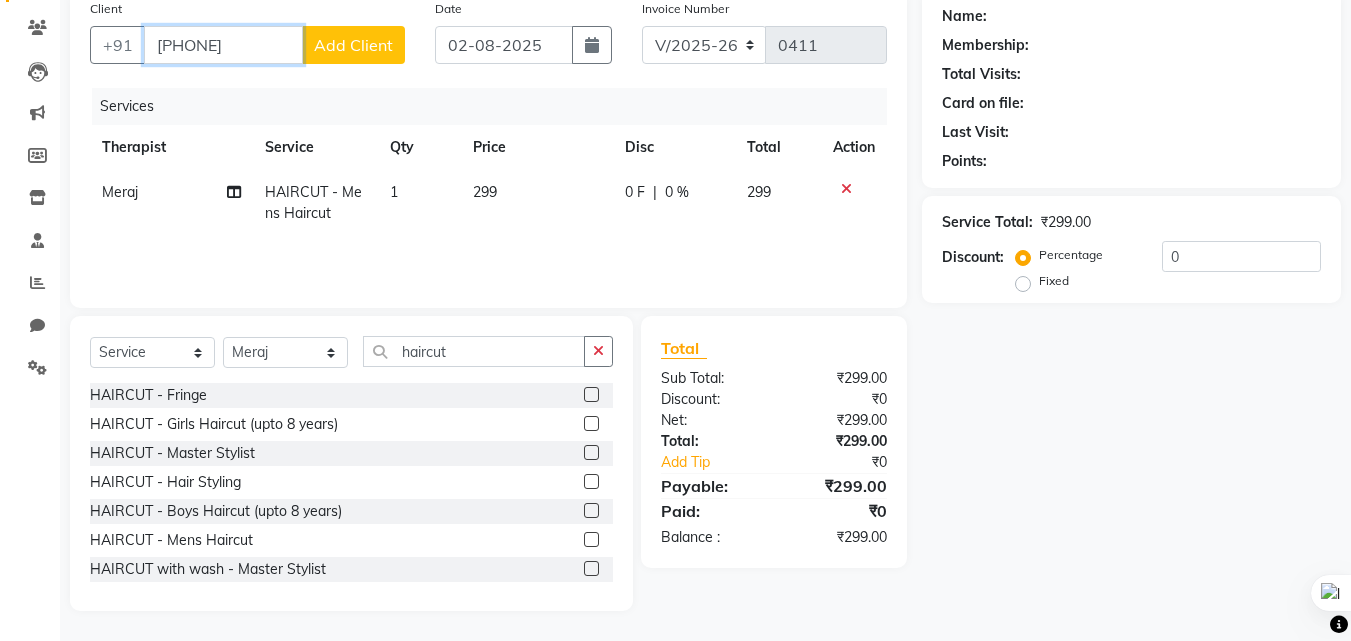type on "[PHONE]" 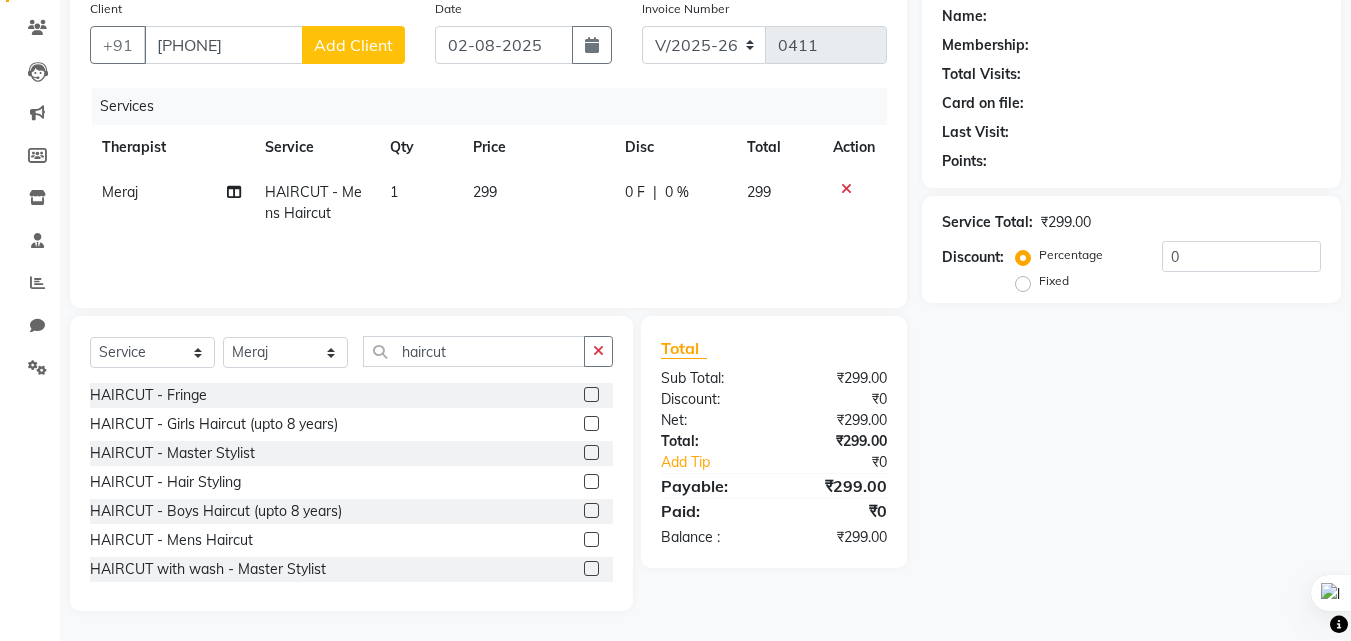 click on "Add Client" 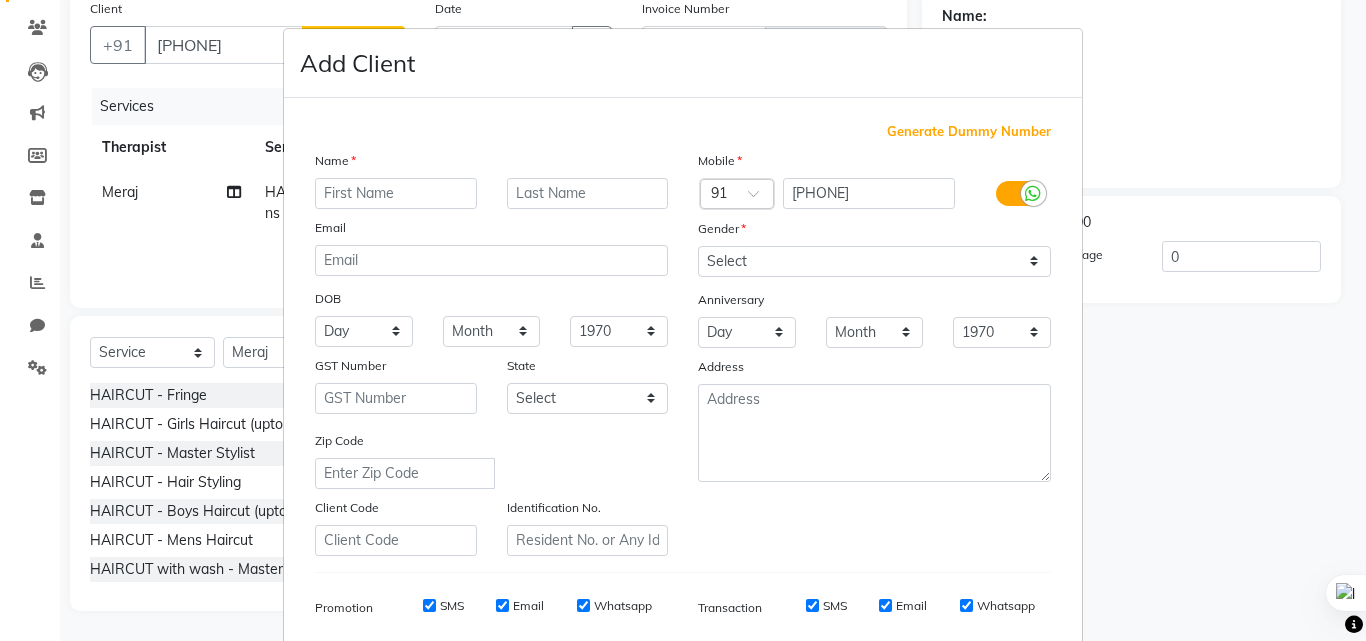 click at bounding box center [396, 193] 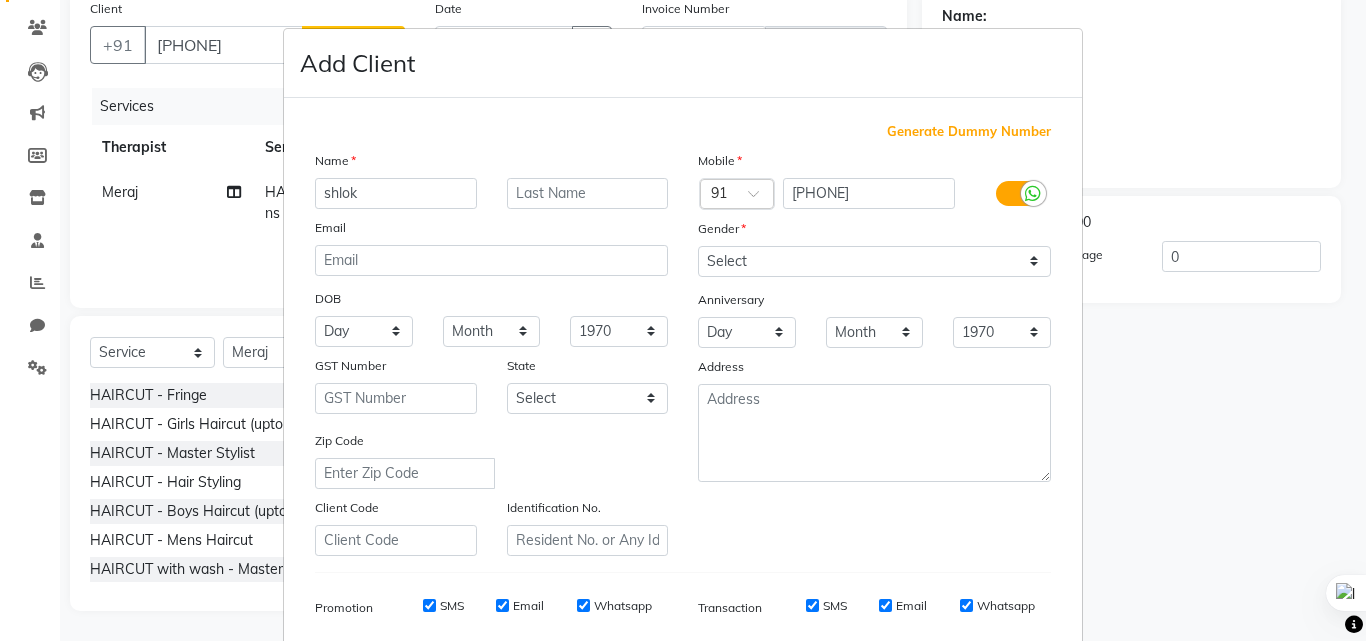 click on "shlok" at bounding box center [396, 193] 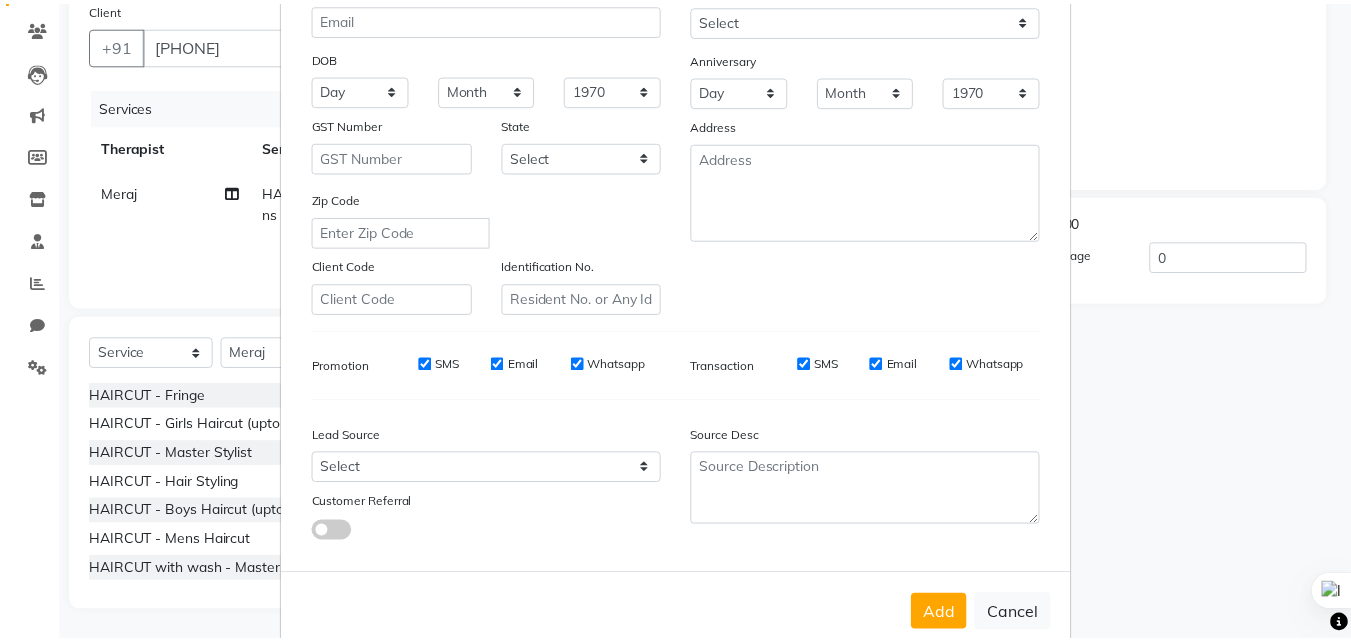 scroll, scrollTop: 282, scrollLeft: 0, axis: vertical 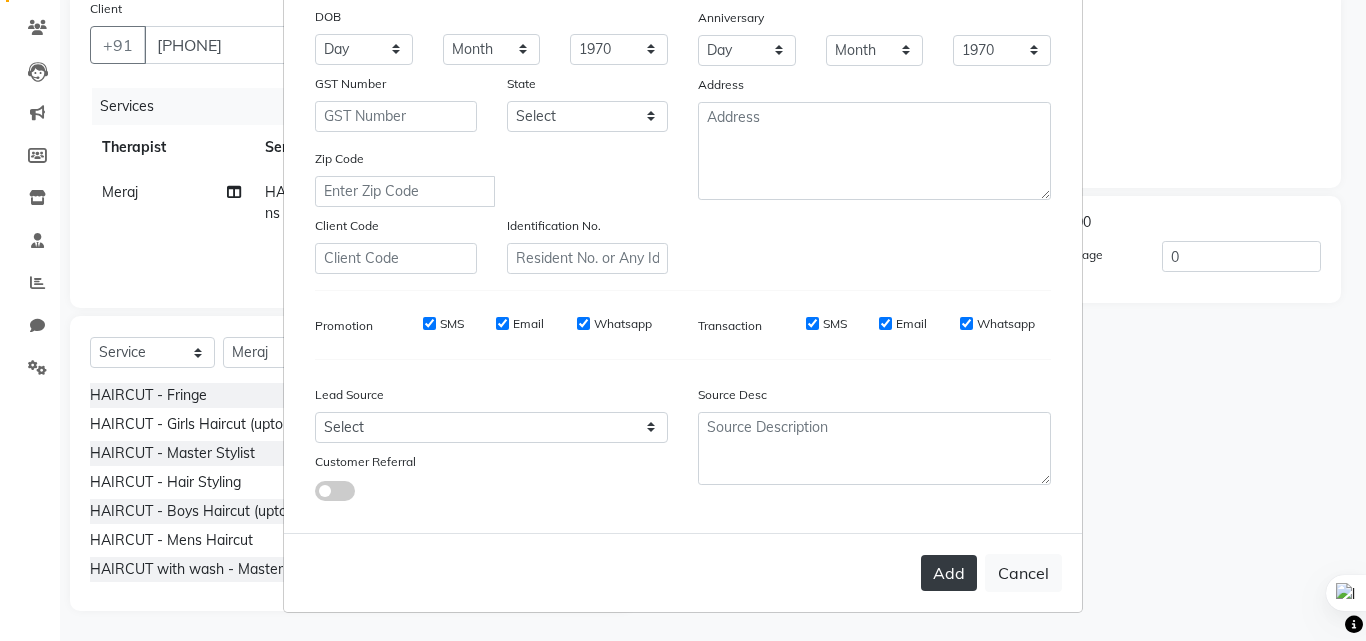 type on "shlok" 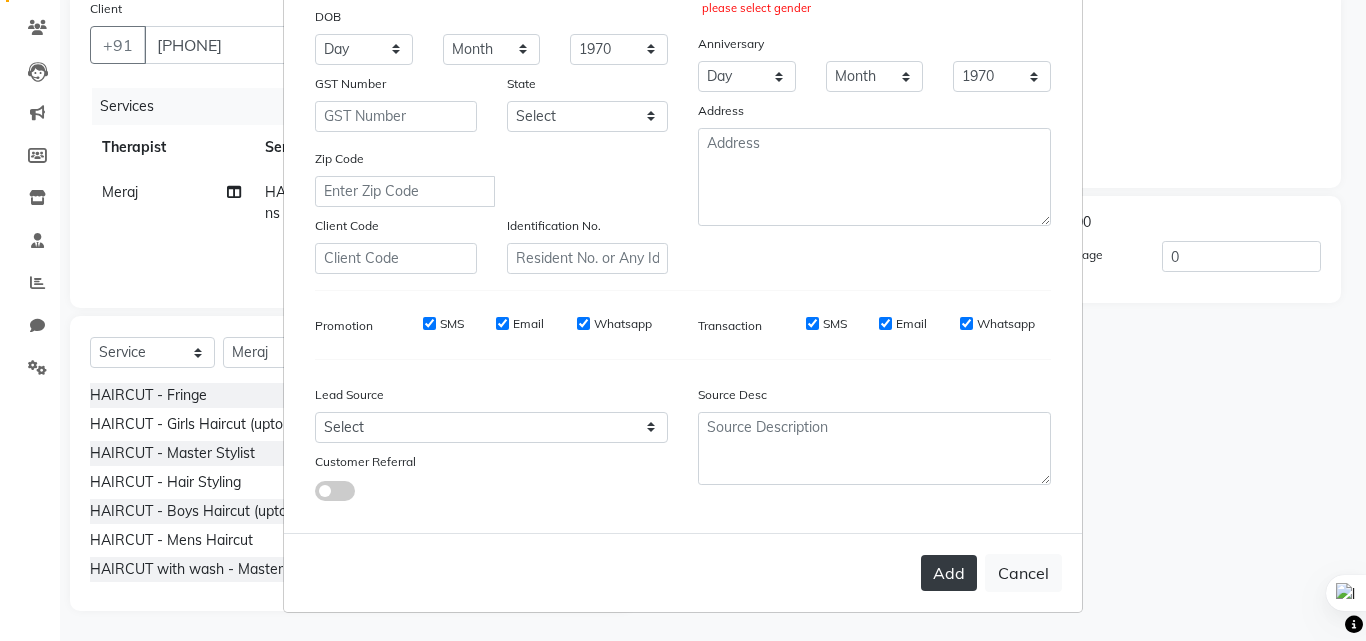 click on "Add" at bounding box center (949, 573) 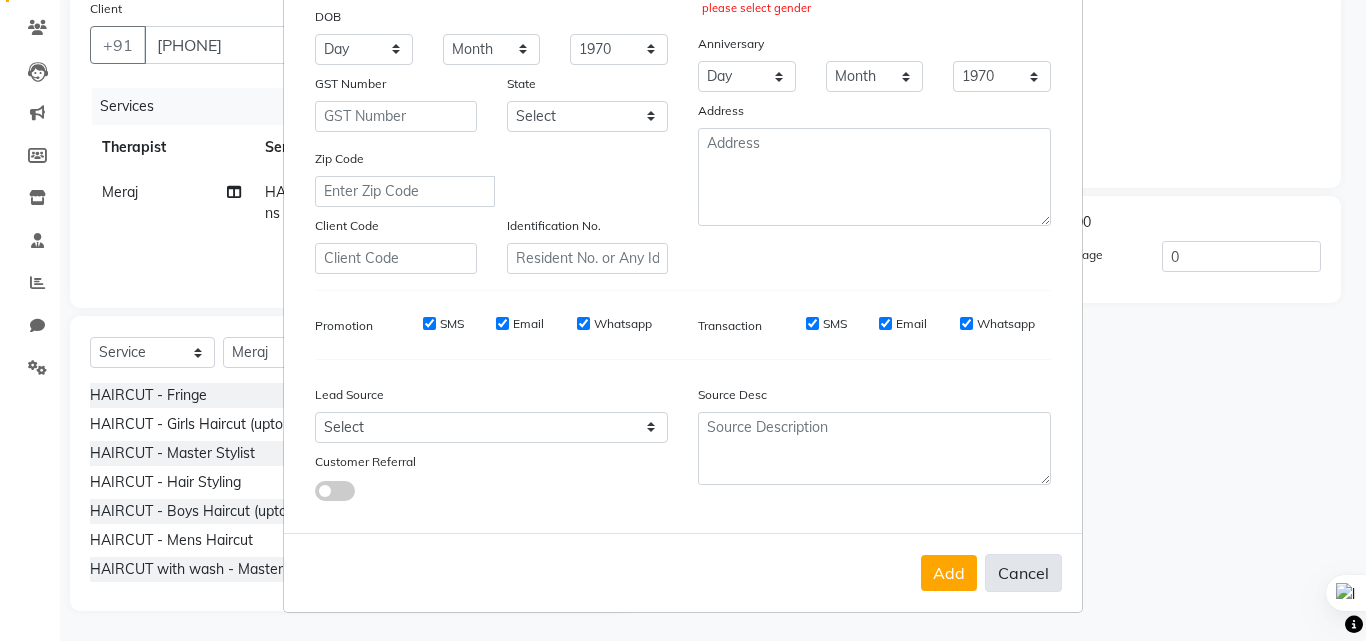 click on "Cancel" at bounding box center (1023, 573) 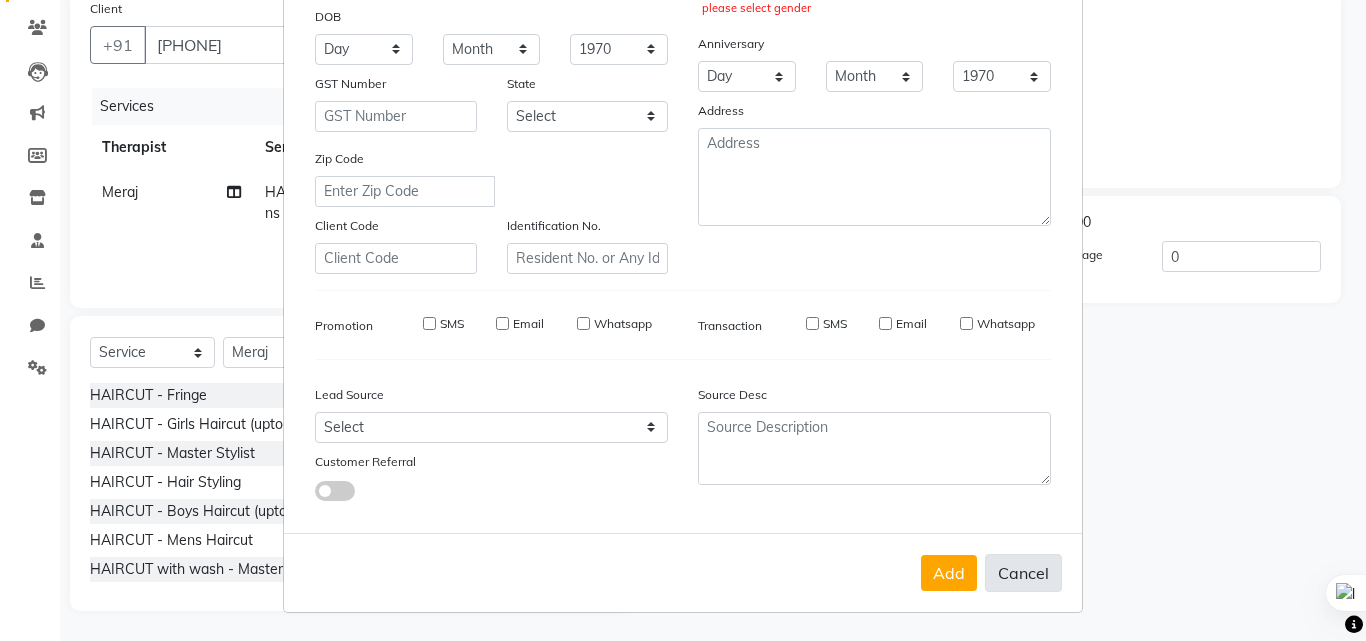 type 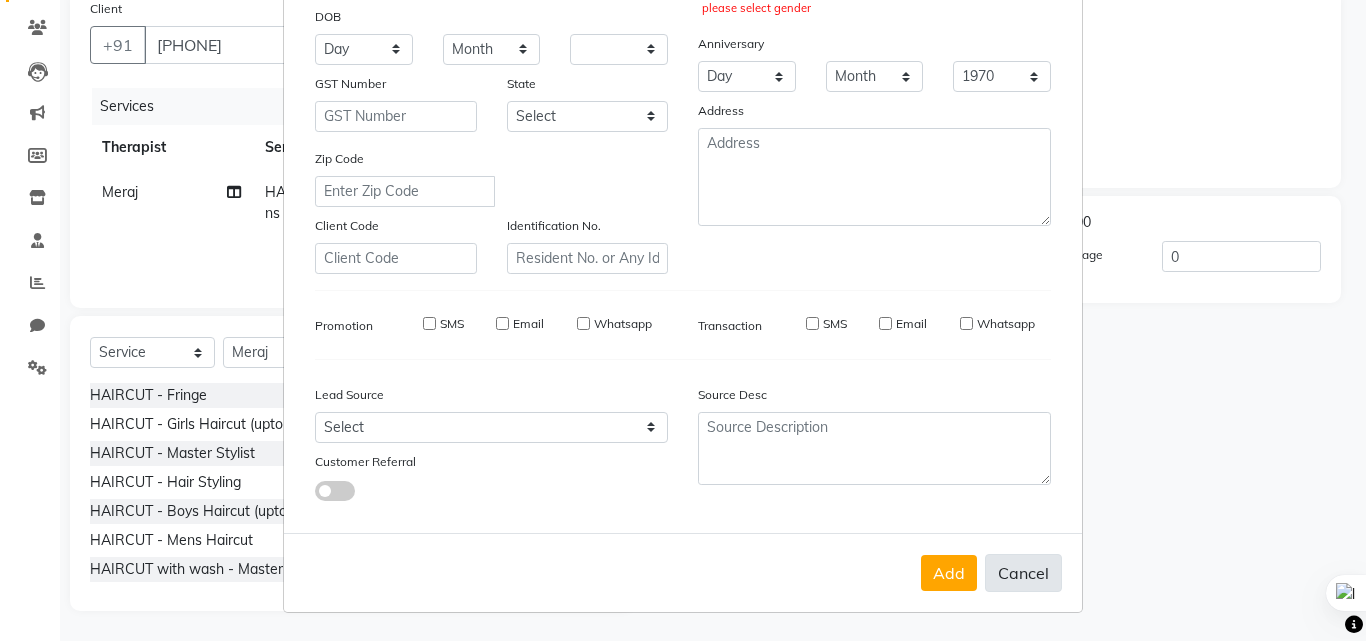select 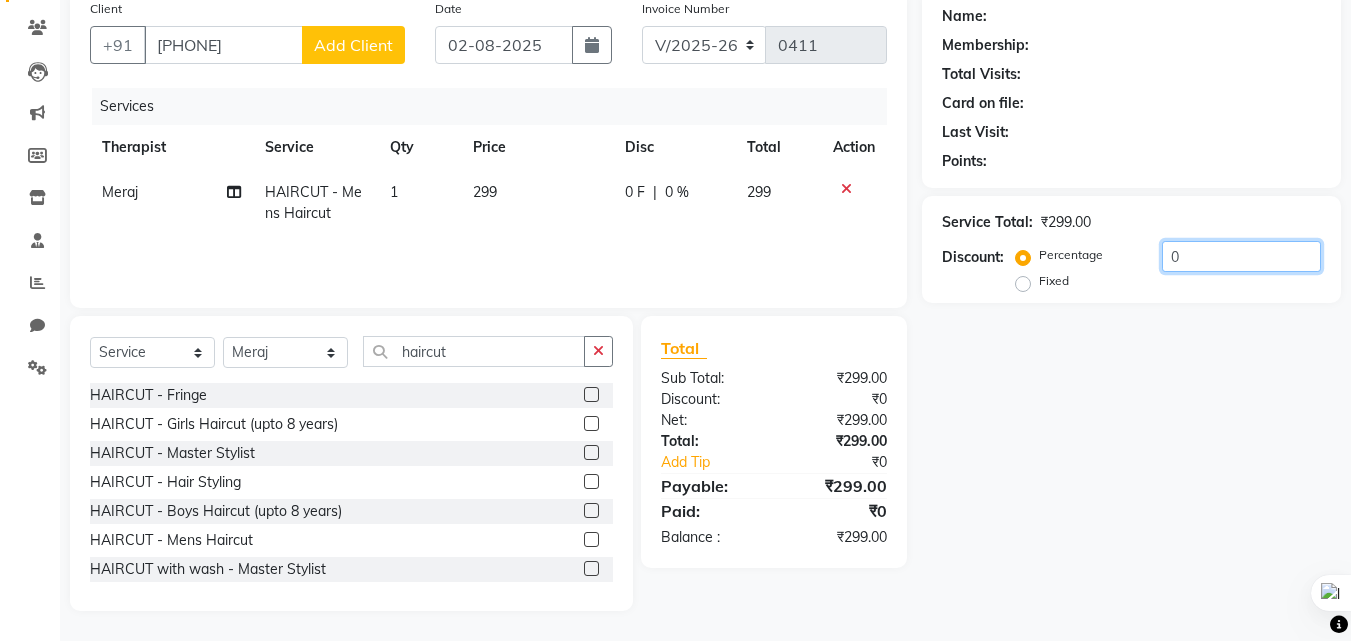click on "0" 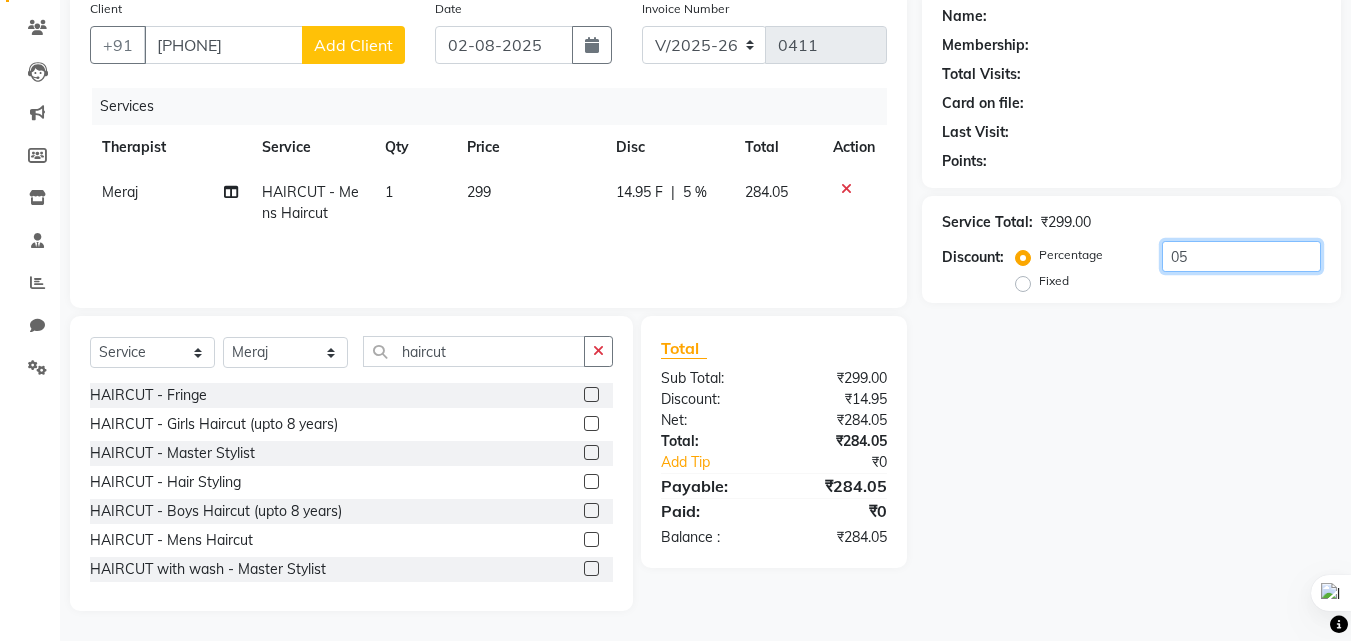 type on "0" 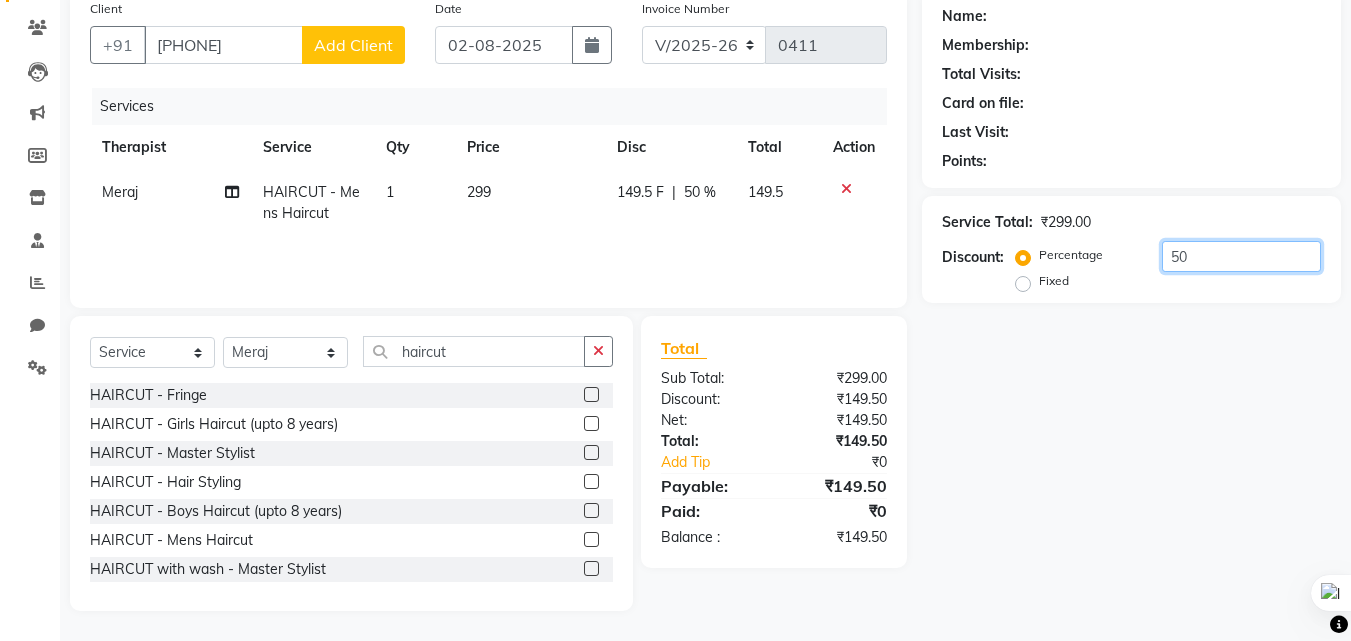type on "50" 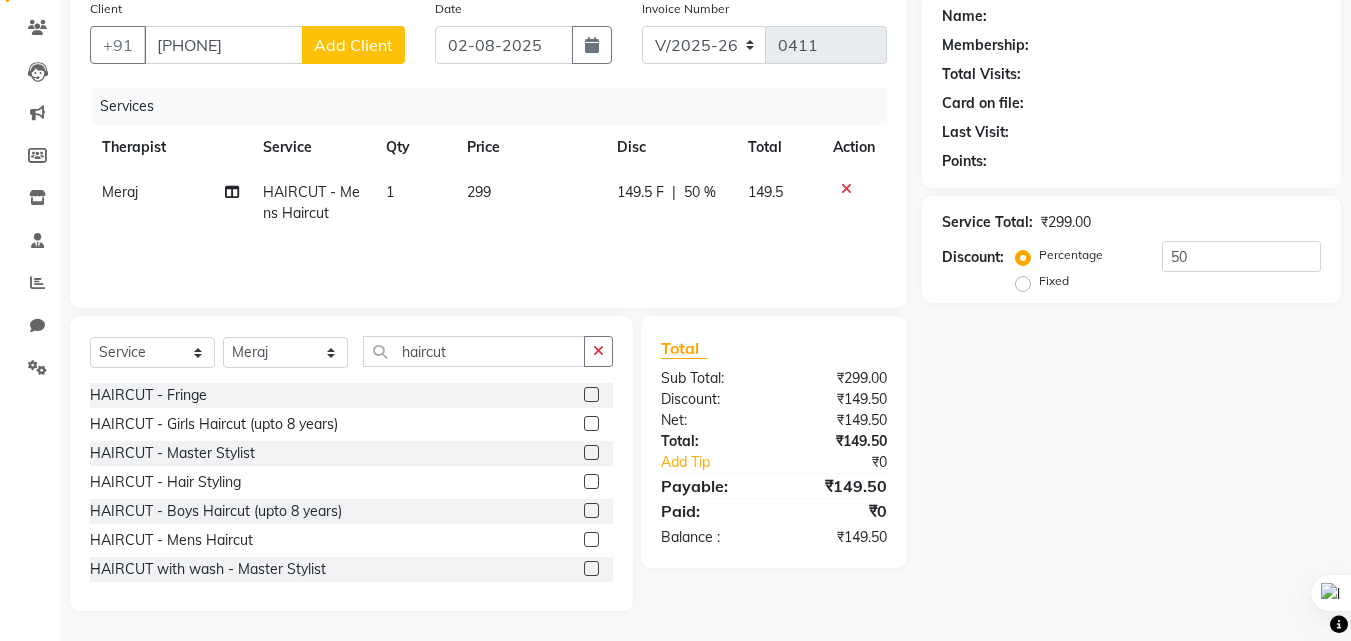 click on "Fixed" 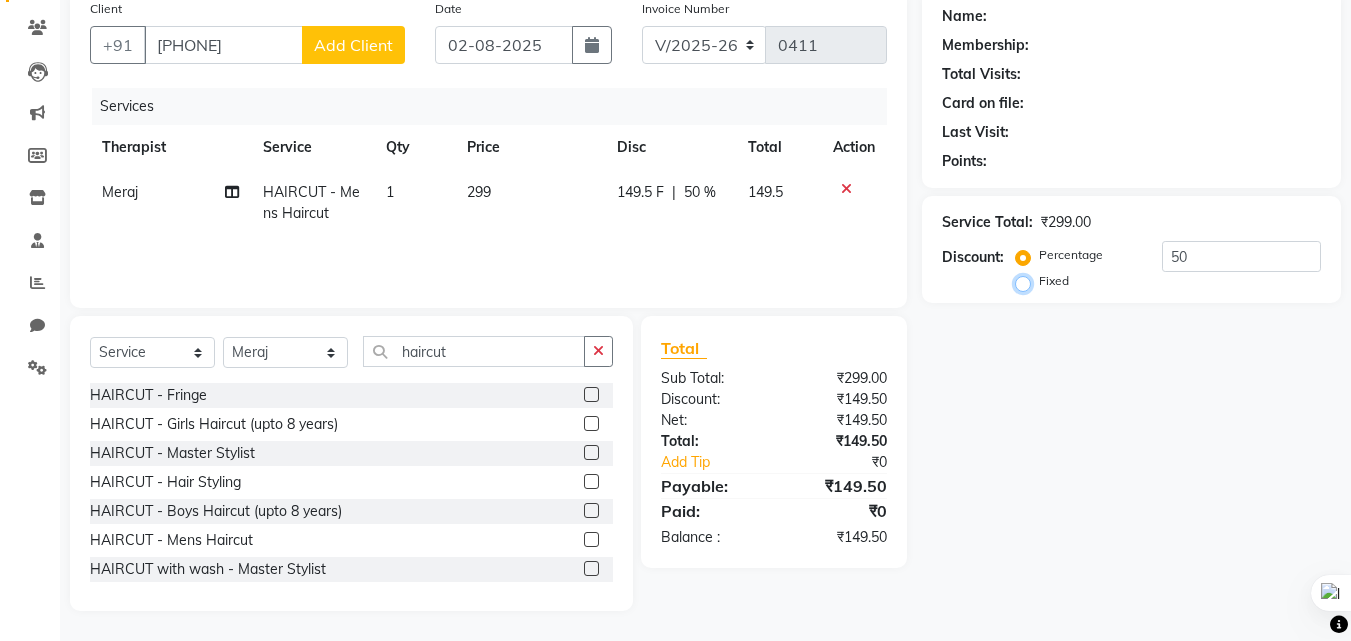 click on "Fixed" at bounding box center [1027, 281] 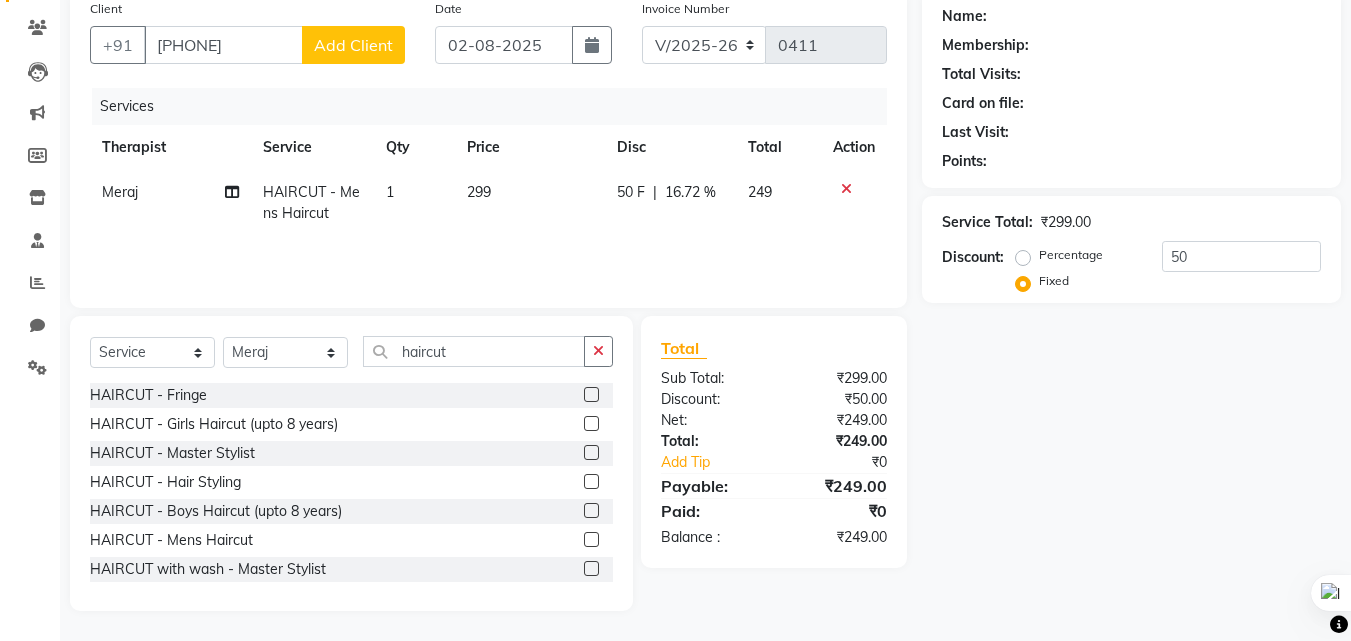 click on "Discount:  Percentage   Fixed  50" 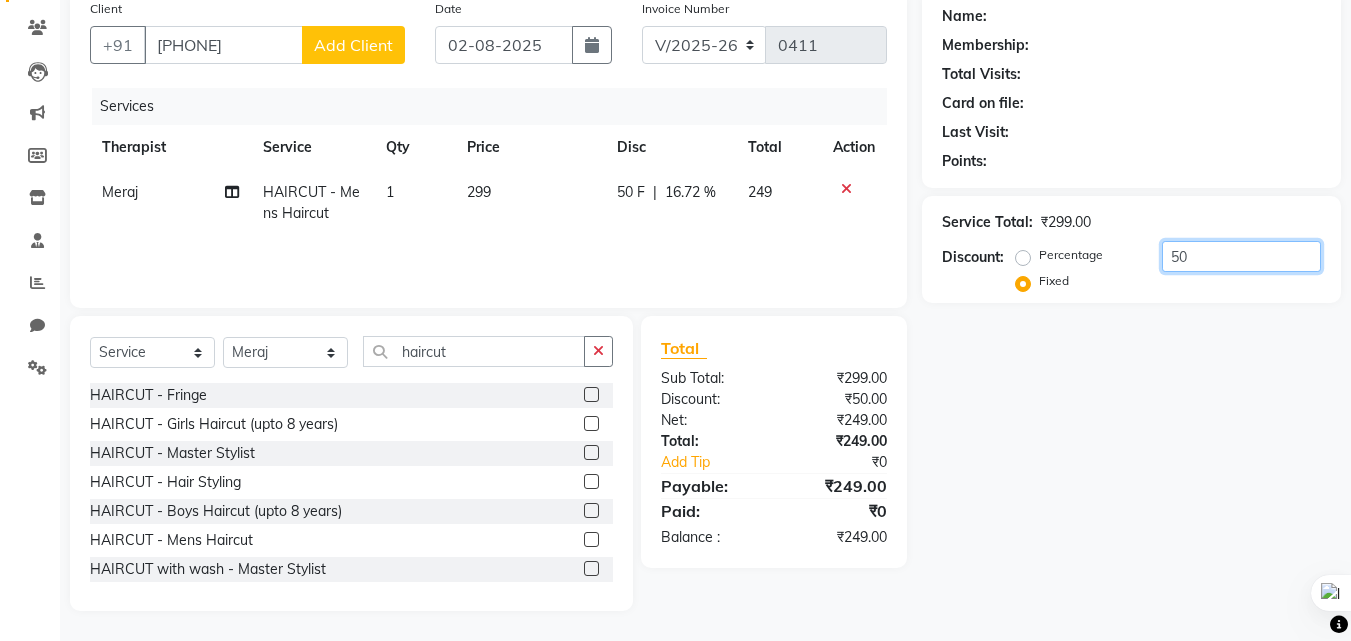 click on "50" 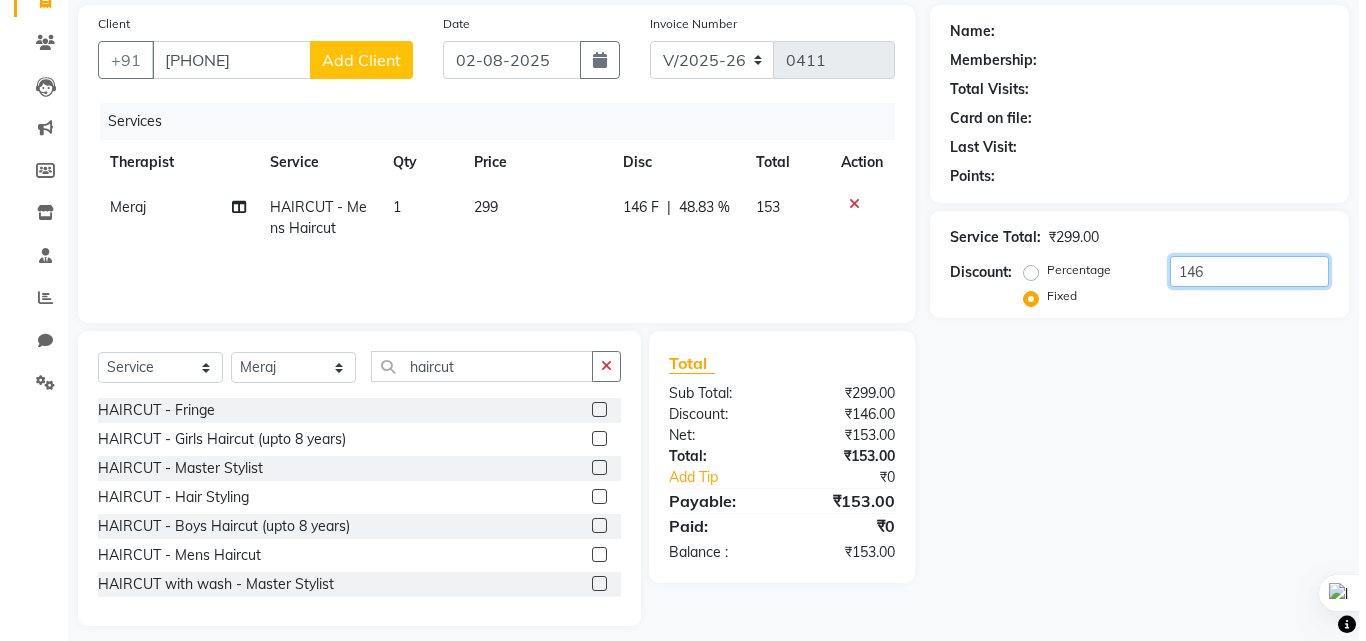 scroll, scrollTop: 160, scrollLeft: 0, axis: vertical 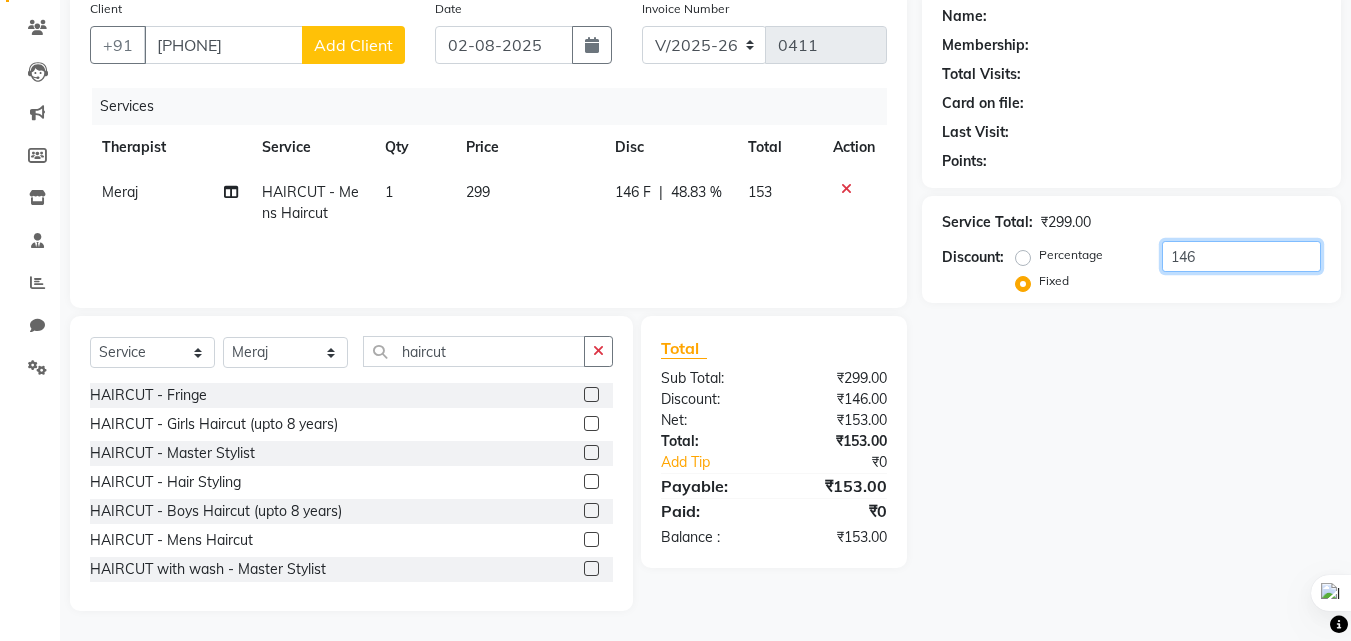 type on "146" 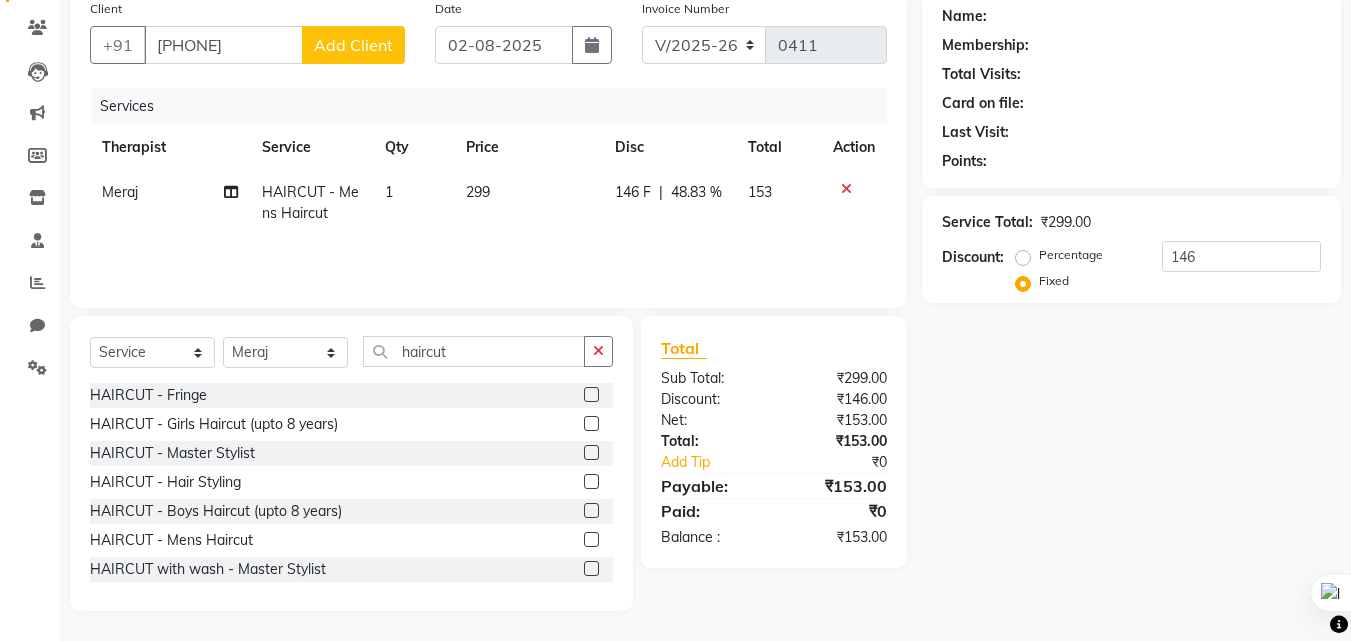 click on "Add Client" 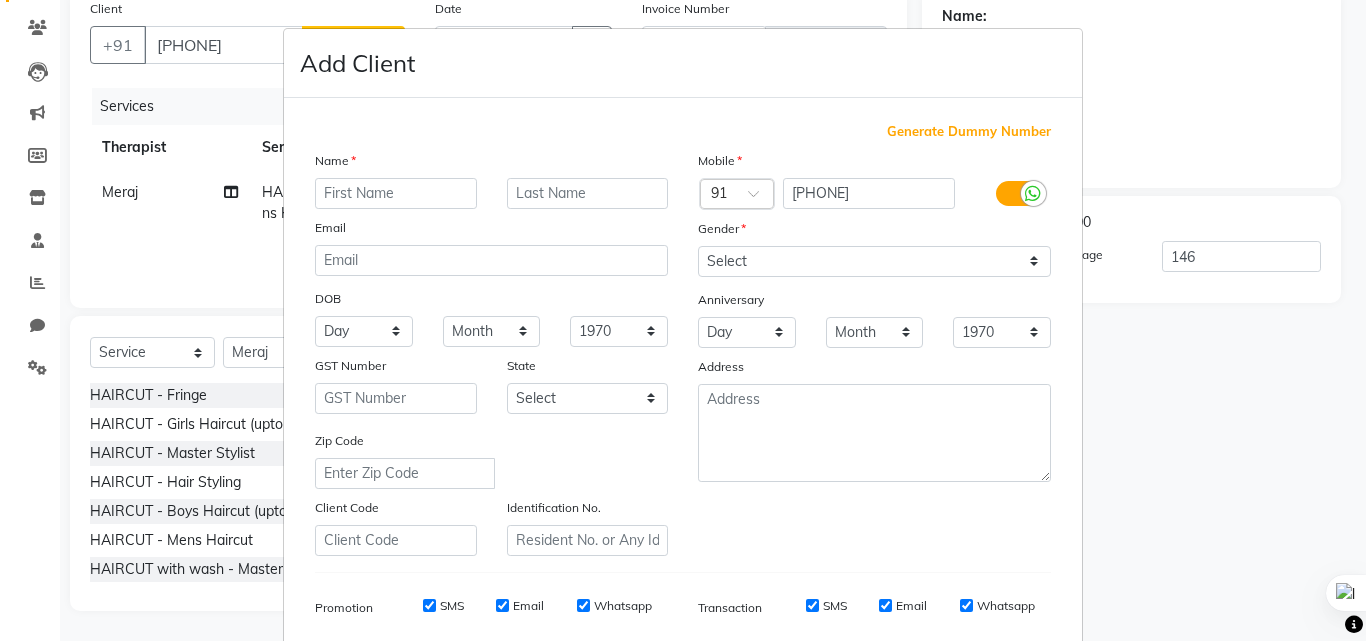 click on "Add Client Generate Dummy Number Name Email DOB Day 01 02 03 04 05 06 07 08 09 10 11 12 13 14 15 16 17 18 19 20 21 22 23 24 25 26 27 28 29 30 31 Month January February March April May June July August September October November December 1940 1941 1942 1943 1944 1945 1946 1947 1948 1949 1950 1951 1952 1953 1954 1955 1956 1957 1958 1959 1960 1961 1962 1963 1964 1965 1966 1967 1968 1969 1970 1971 1972 1973 1974 1975 1976 1977 1978 1979 1980 1981 1982 1983 1984 1985 1986 1987 1988 1989 1990 1991 1992 1993 1994 1995 1996 1997 1998 1999 2000 2001 2002 2003 2004 2005 2006 2007 2008 2009 2010 2011 2012 2013 2014 2015 2016 2017 2018 2019 2020 2021 2022 2023 2024 GST Number State Select Andaman and Nicobar Islands Andhra Pradesh Arunachal Pradesh Assam Bihar Chandigarh Chhattisgarh Dadra and Nagar Haveli Daman and Diu Delhi Goa Gujarat Haryana Himachal Pradesh Jammu and Kashmir Jharkhand Karnataka Kerala Lakshadweep Madhya Pradesh Maharashtra Manipur Meghalaya Mizoram Nagaland Odisha Pondicherry Punjab Rajasthan Sikkim" at bounding box center [683, 320] 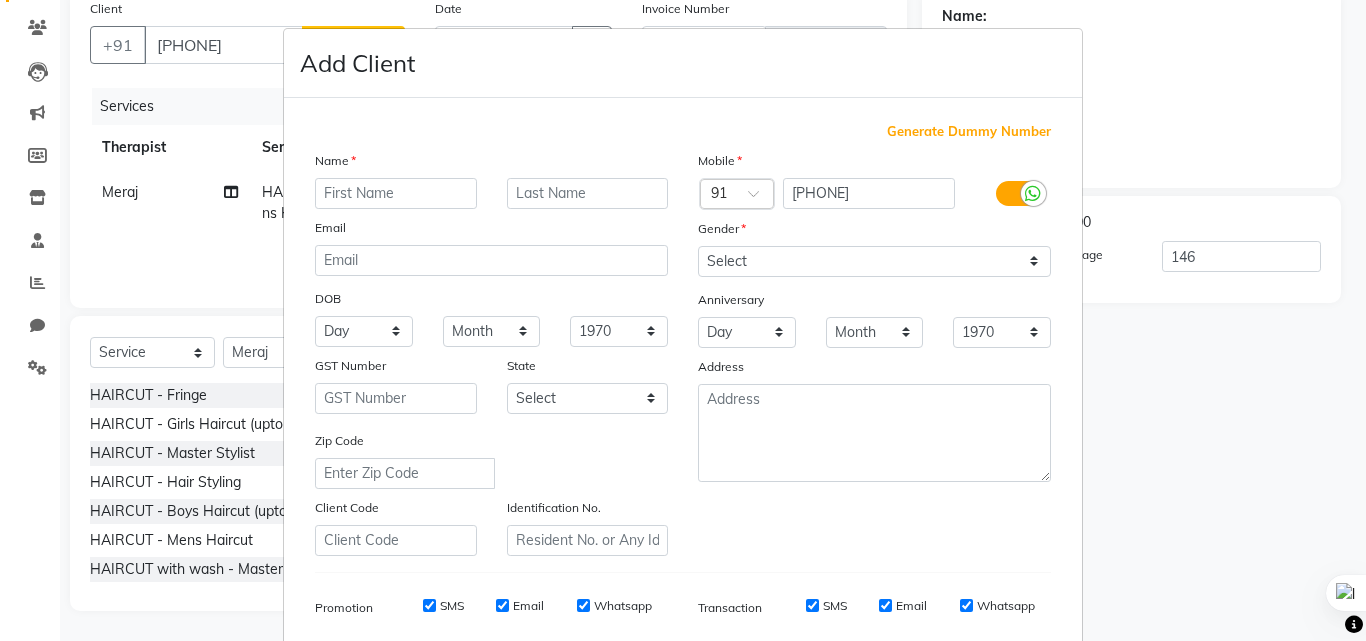 click on "Add Client Generate Dummy Number Name Email DOB Day 01 02 03 04 05 06 07 08 09 10 11 12 13 14 15 16 17 18 19 20 21 22 23 24 25 26 27 28 29 30 31 Month January February March April May June July August September October November December 1940 1941 1942 1943 1944 1945 1946 1947 1948 1949 1950 1951 1952 1953 1954 1955 1956 1957 1958 1959 1960 1961 1962 1963 1964 1965 1966 1967 1968 1969 1970 1971 1972 1973 1974 1975 1976 1977 1978 1979 1980 1981 1982 1983 1984 1985 1986 1987 1988 1989 1990 1991 1992 1993 1994 1995 1996 1997 1998 1999 2000 2001 2002 2003 2004 2005 2006 2007 2008 2009 2010 2011 2012 2013 2014 2015 2016 2017 2018 2019 2020 2021 2022 2023 2024 GST Number State Select Andaman and Nicobar Islands Andhra Pradesh Arunachal Pradesh Assam Bihar Chandigarh Chhattisgarh Dadra and Nagar Haveli Daman and Diu Delhi Goa Gujarat Haryana Himachal Pradesh Jammu and Kashmir Jharkhand Karnataka Kerala Lakshadweep Madhya Pradesh Maharashtra Manipur Meghalaya Mizoram Nagaland Odisha Pondicherry Punjab Rajasthan Sikkim" at bounding box center [683, 320] 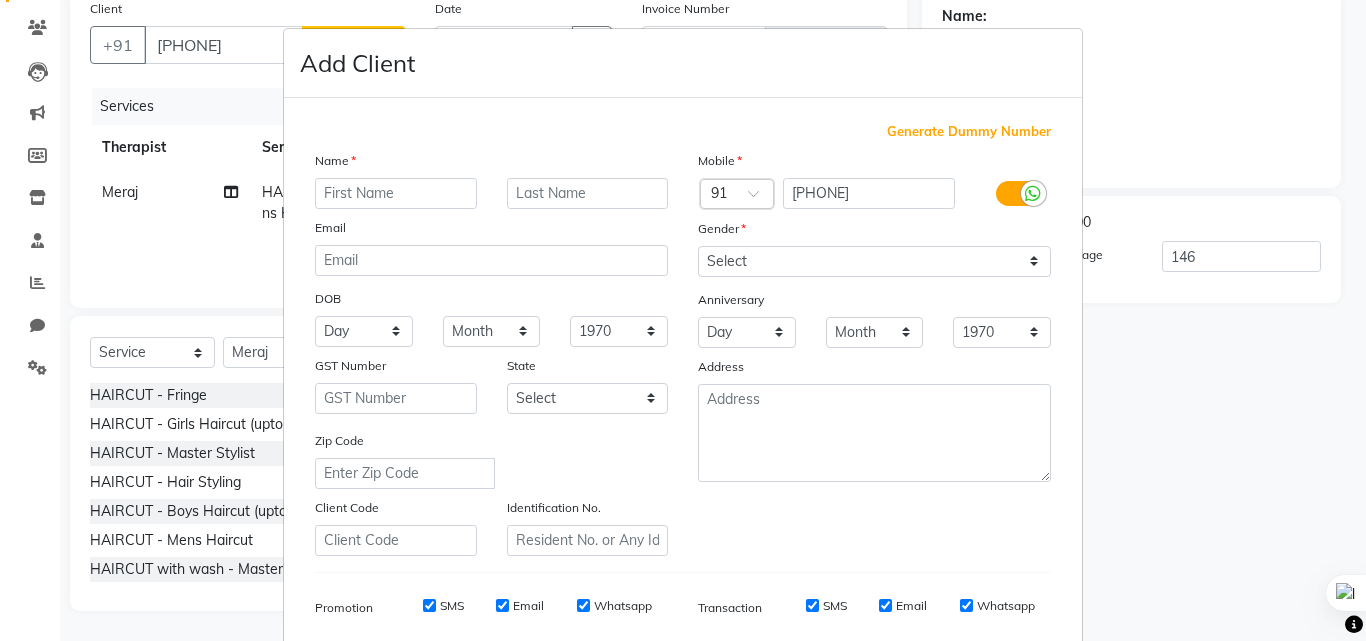 click at bounding box center [1365, 320] 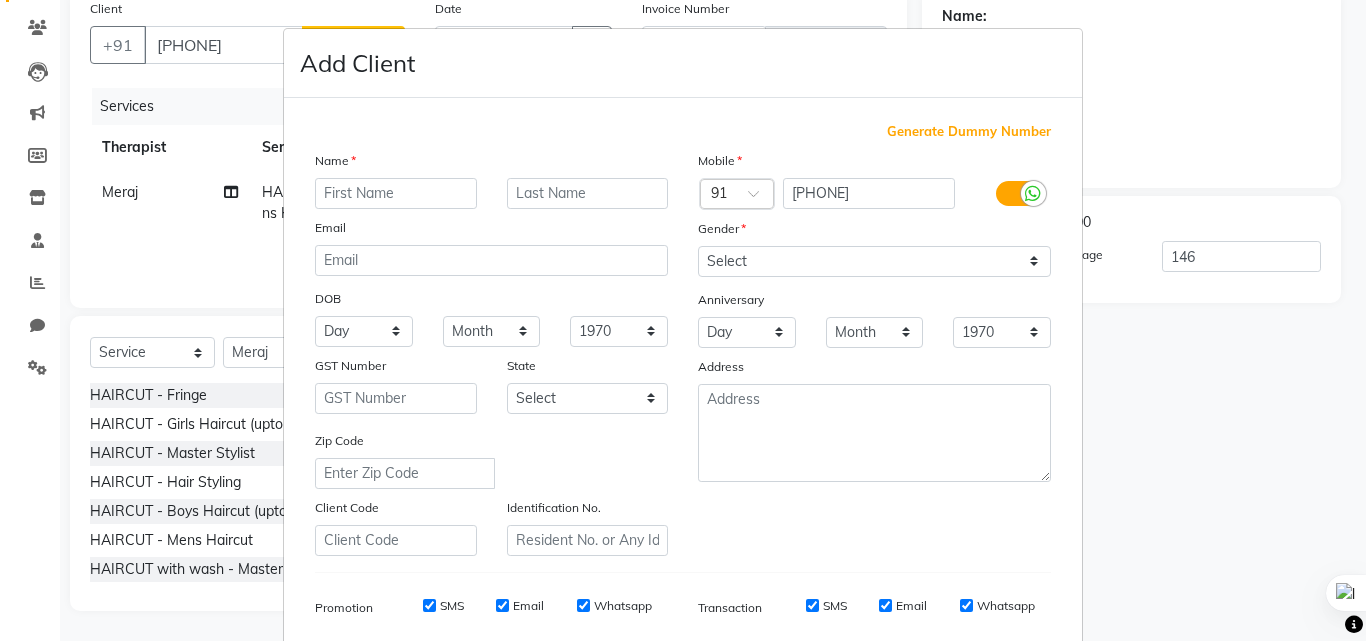 click on "Add Client Generate Dummy Number Name Email DOB Day 01 02 03 04 05 06 07 08 09 10 11 12 13 14 15 16 17 18 19 20 21 22 23 24 25 26 27 28 29 30 31 Month January February March April May June July August September October November December 1940 1941 1942 1943 1944 1945 1946 1947 1948 1949 1950 1951 1952 1953 1954 1955 1956 1957 1958 1959 1960 1961 1962 1963 1964 1965 1966 1967 1968 1969 1970 1971 1972 1973 1974 1975 1976 1977 1978 1979 1980 1981 1982 1983 1984 1985 1986 1987 1988 1989 1990 1991 1992 1993 1994 1995 1996 1997 1998 1999 2000 2001 2002 2003 2004 2005 2006 2007 2008 2009 2010 2011 2012 2013 2014 2015 2016 2017 2018 2019 2020 2021 2022 2023 2024 GST Number State Select Andaman and Nicobar Islands Andhra Pradesh Arunachal Pradesh Assam Bihar Chandigarh Chhattisgarh Dadra and Nagar Haveli Daman and Diu Delhi Goa Gujarat Haryana Himachal Pradesh Jammu and Kashmir Jharkhand Karnataka Kerala Lakshadweep Madhya Pradesh Maharashtra Manipur Meghalaya Mizoram Nagaland Odisha Pondicherry Punjab Rajasthan Sikkim" at bounding box center (683, 320) 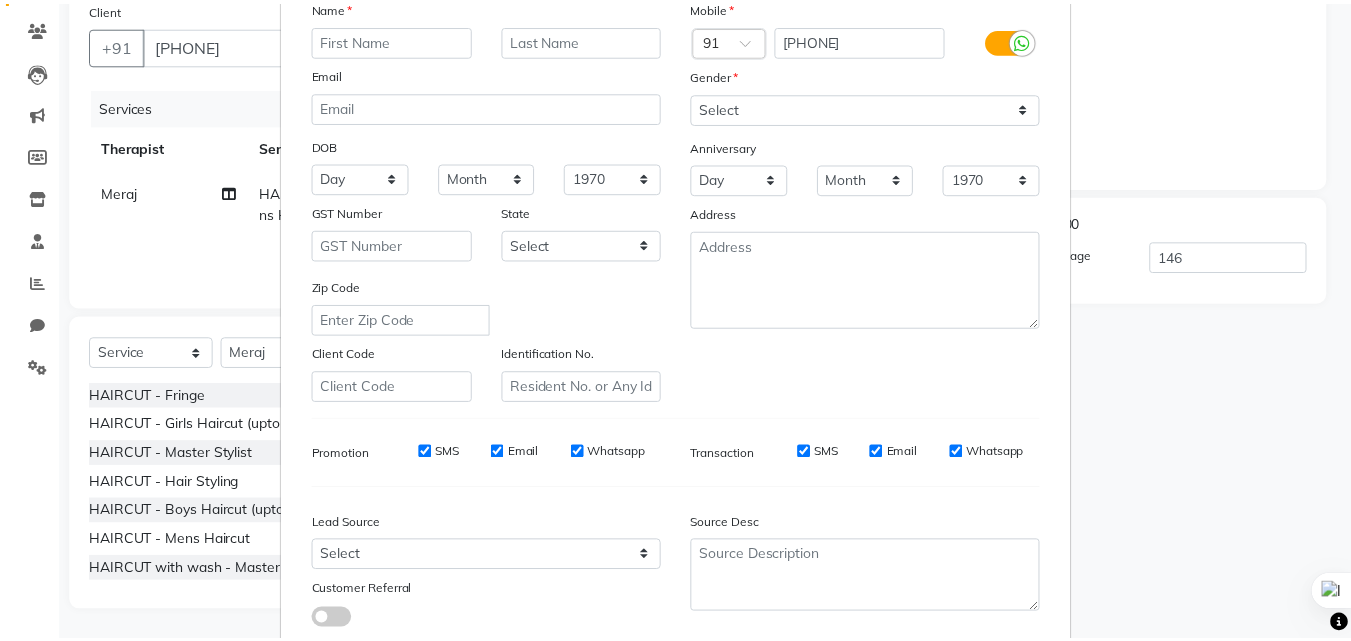 scroll, scrollTop: 282, scrollLeft: 0, axis: vertical 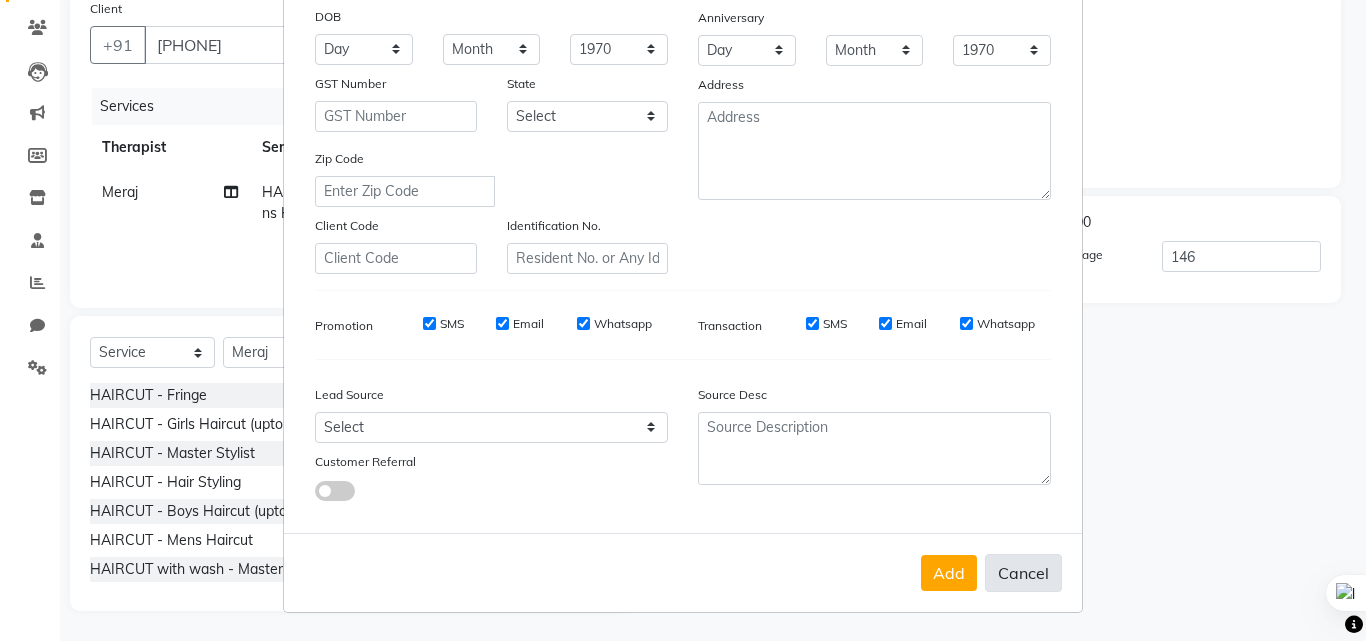 click on "Cancel" at bounding box center [1023, 573] 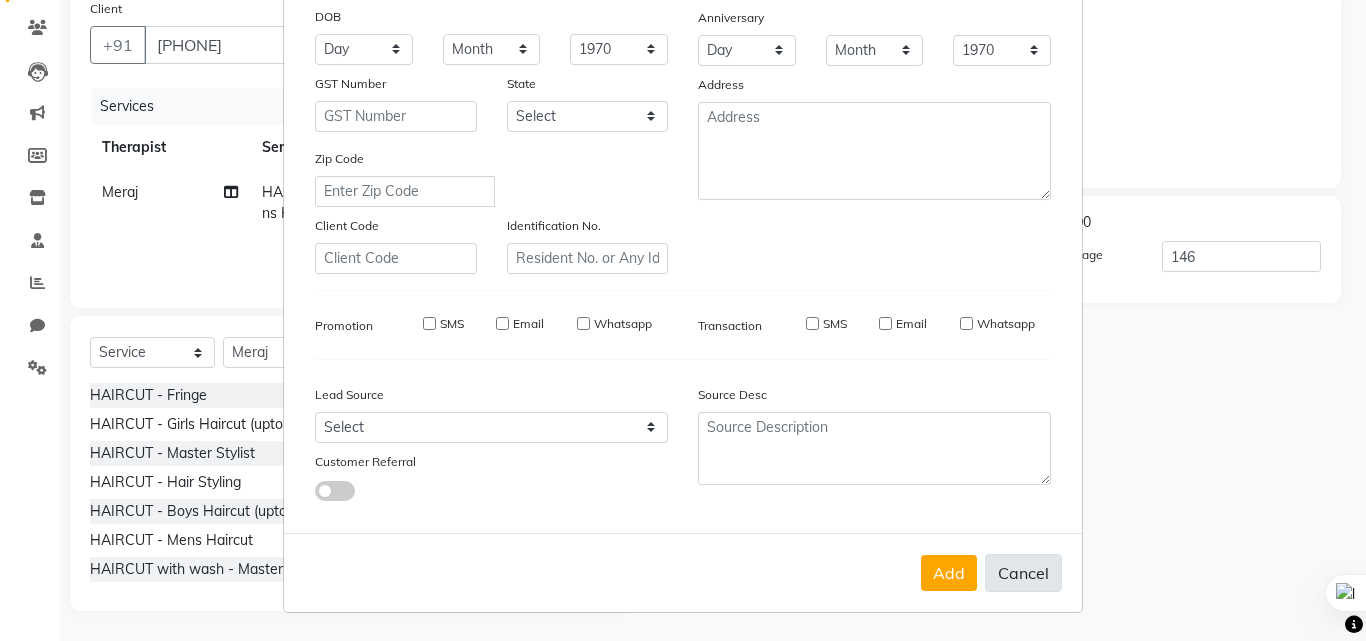 select 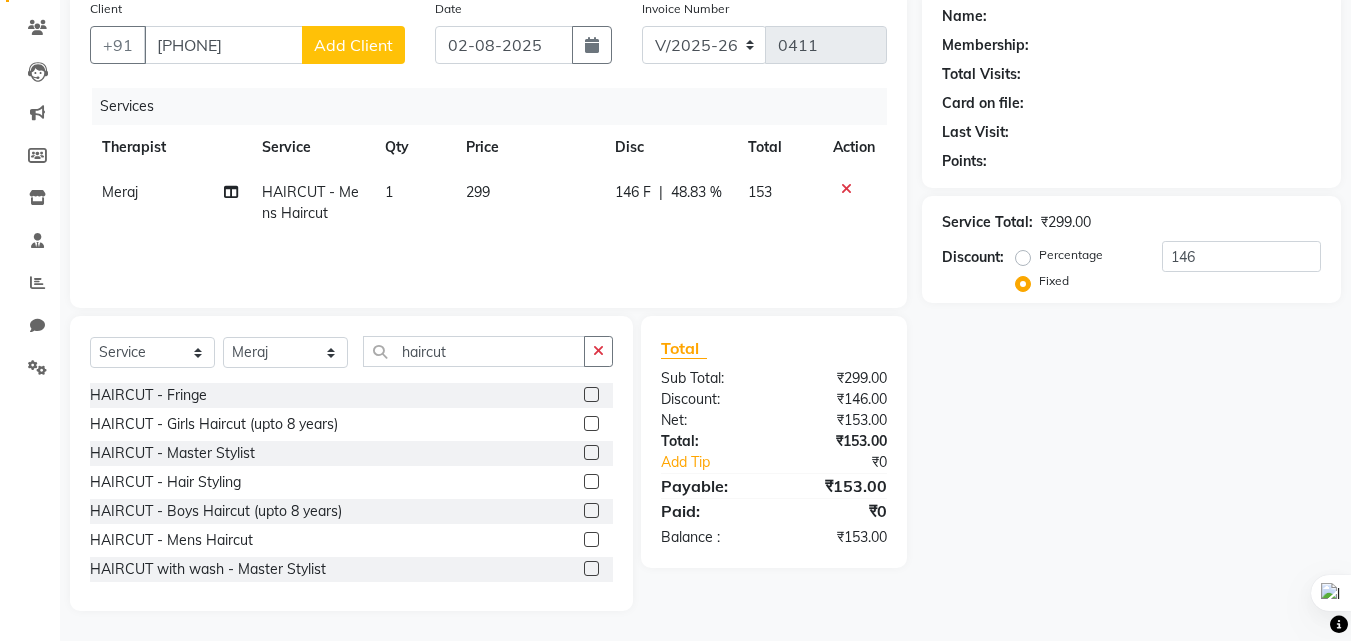 click on "146 F" 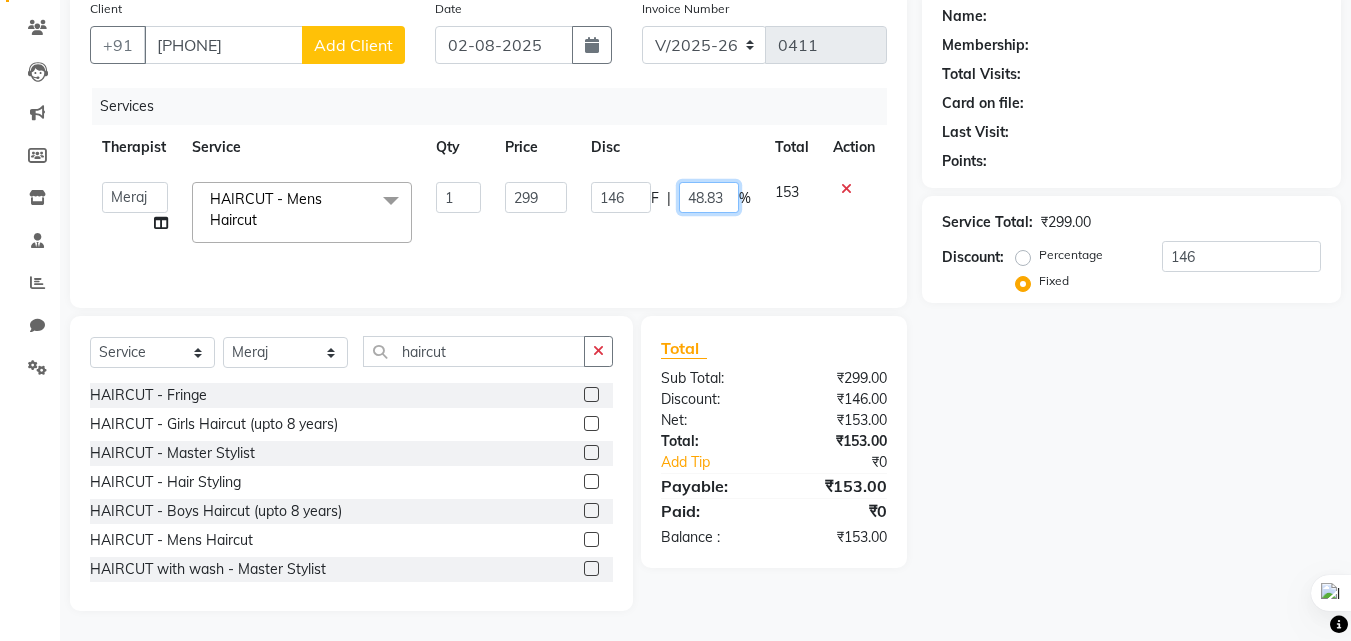 click on "48.83" 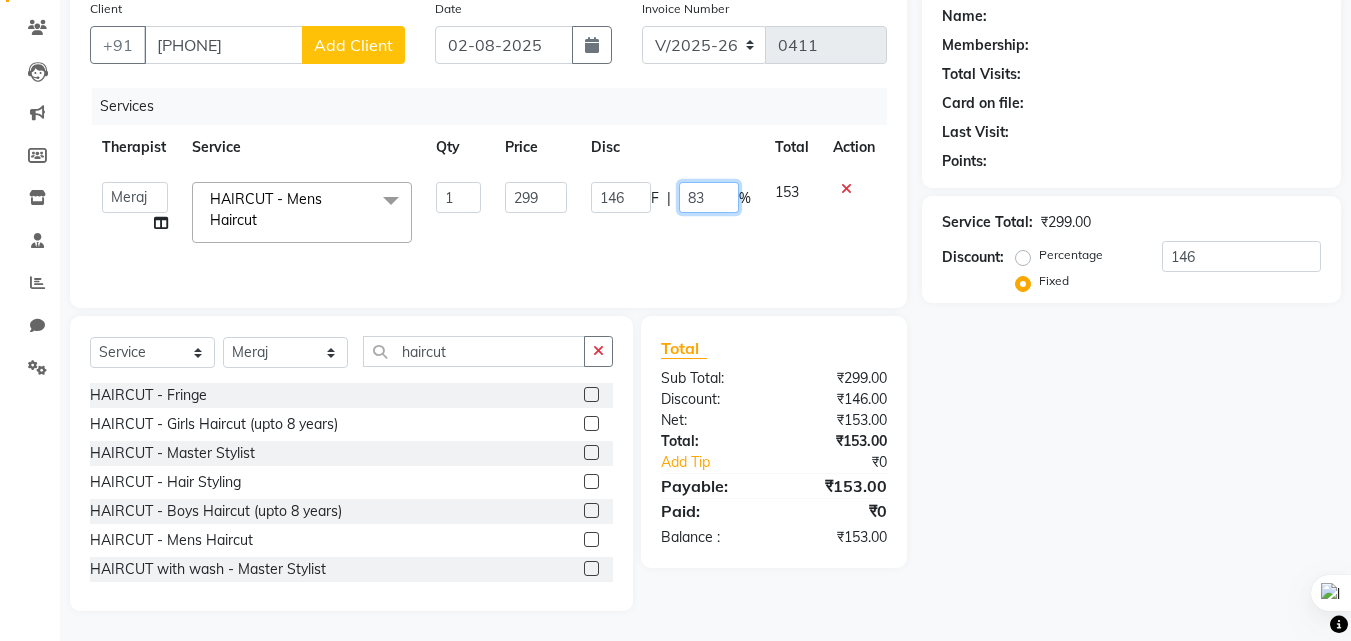 click on "83" 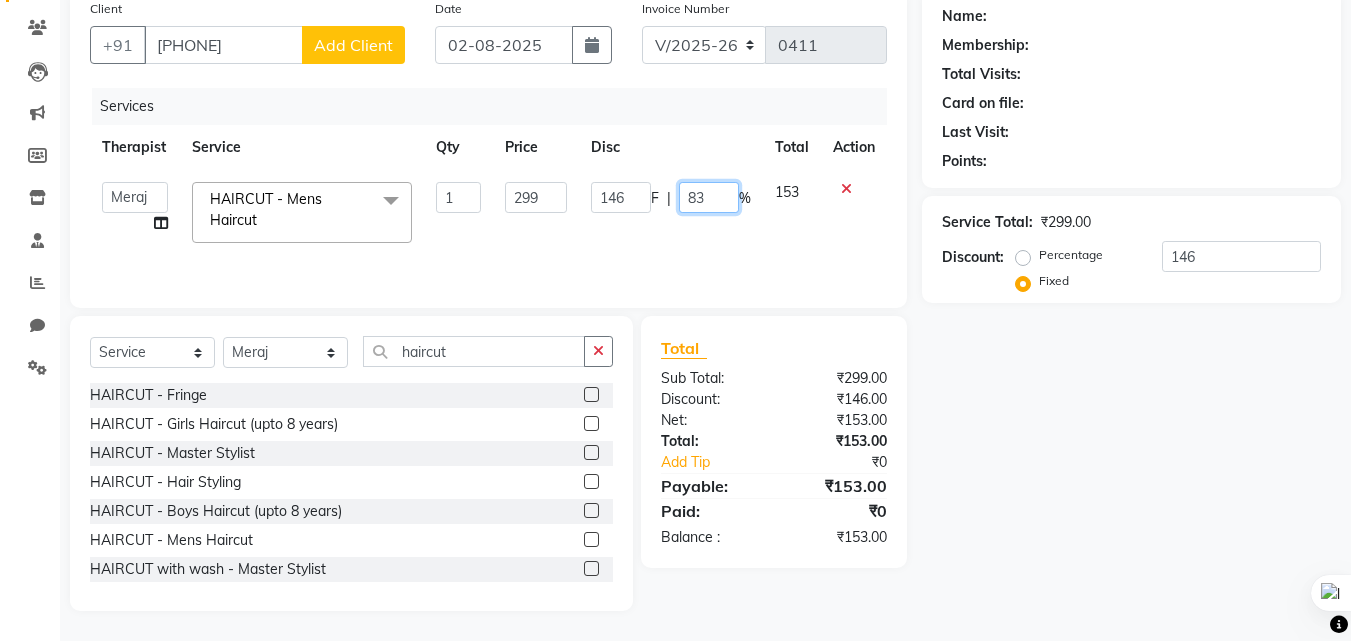 type on "8" 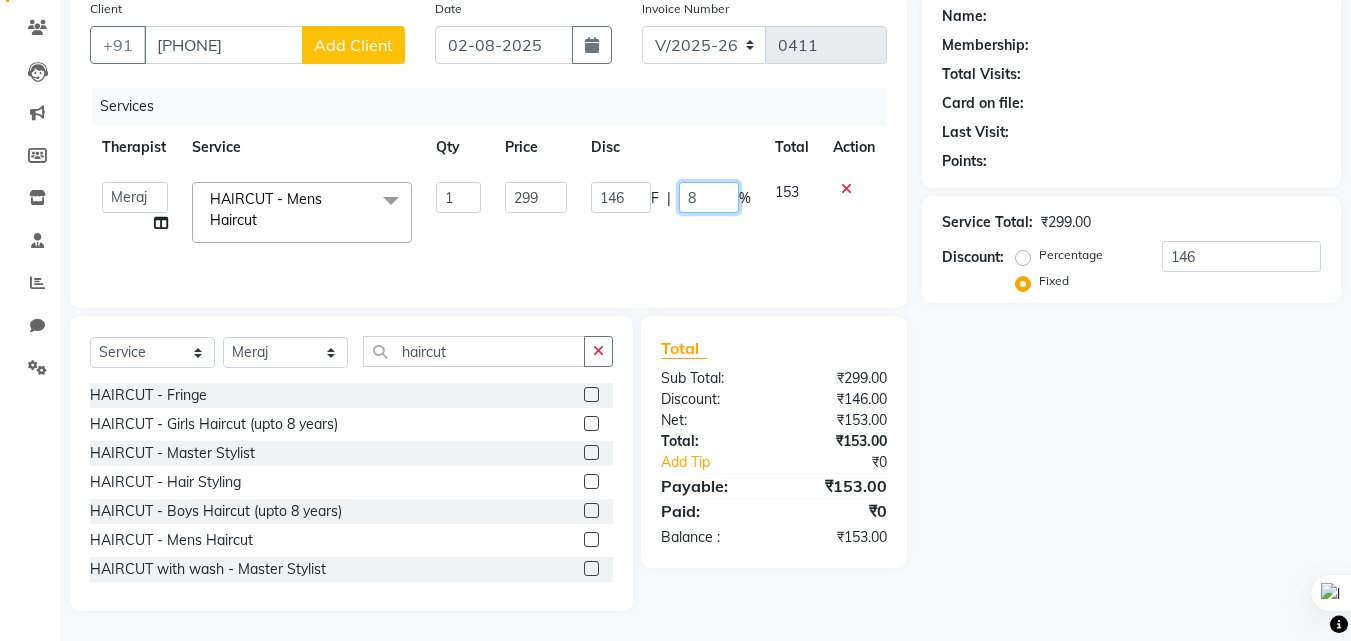 type 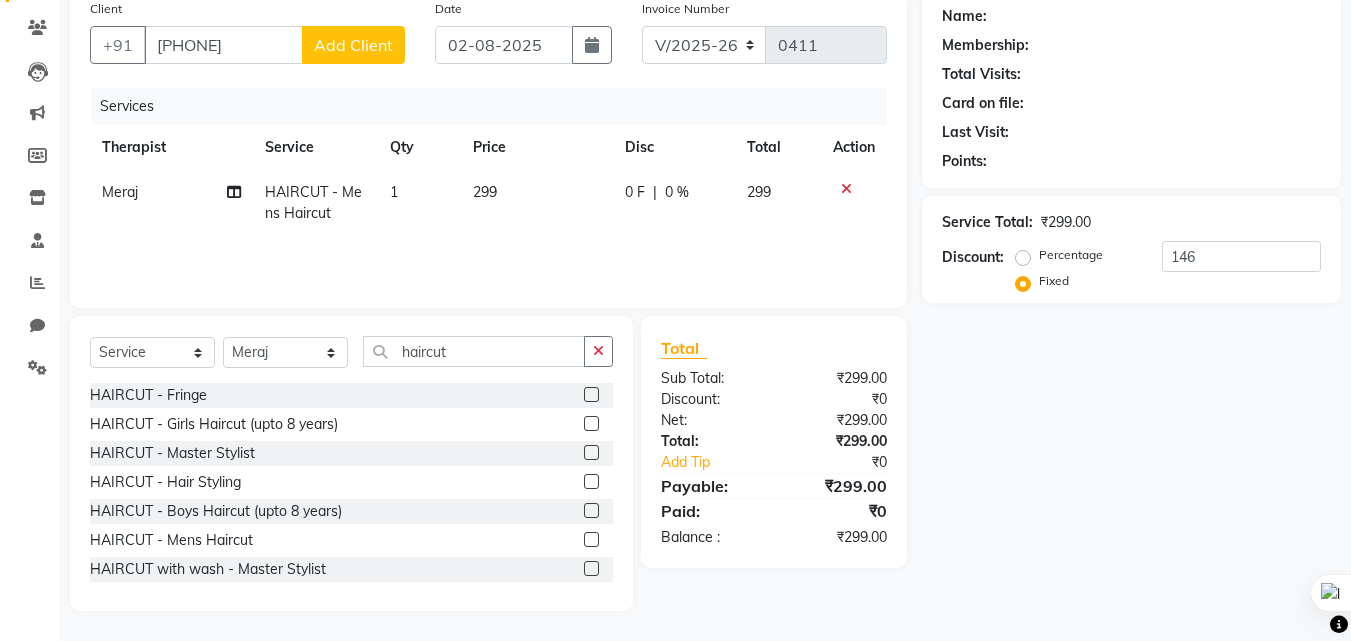click on "0 F | 0 %" 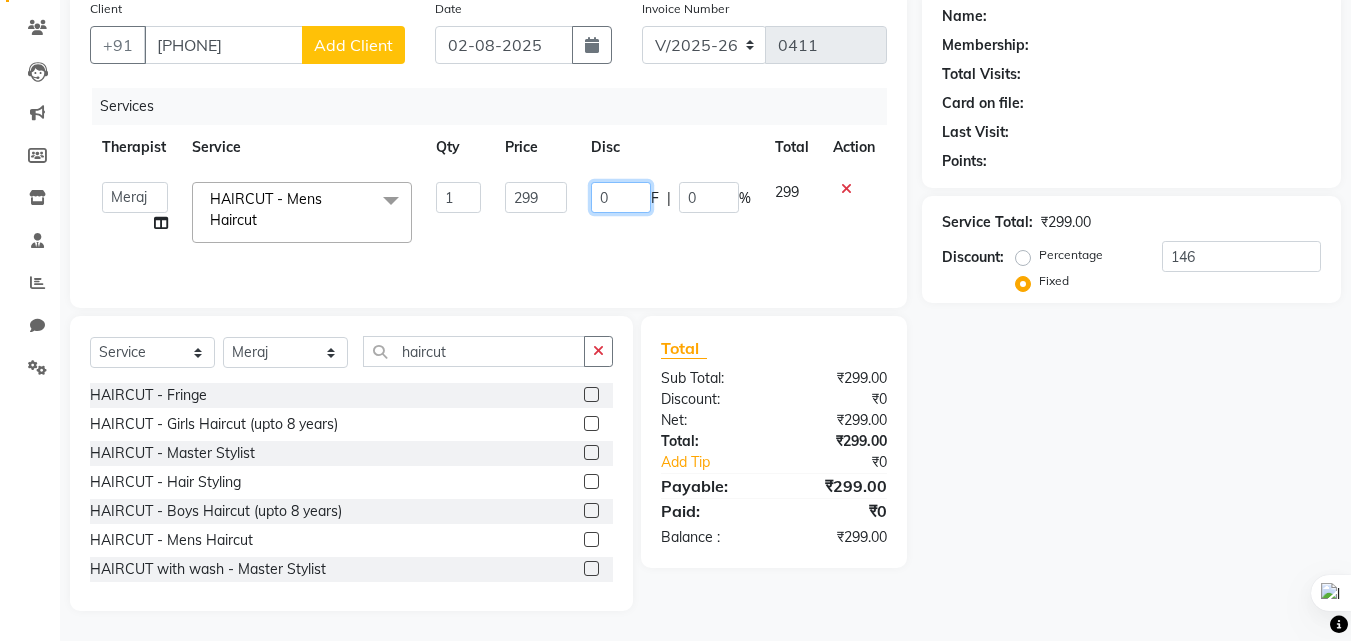click on "0" 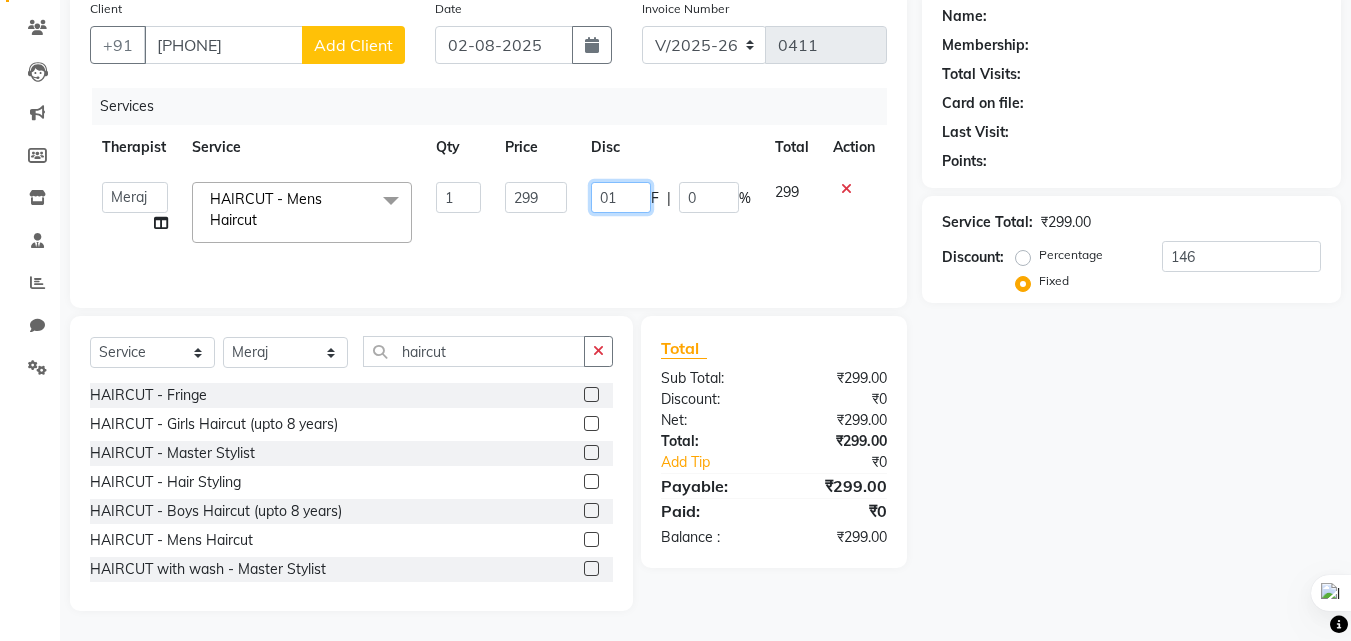 type on "0" 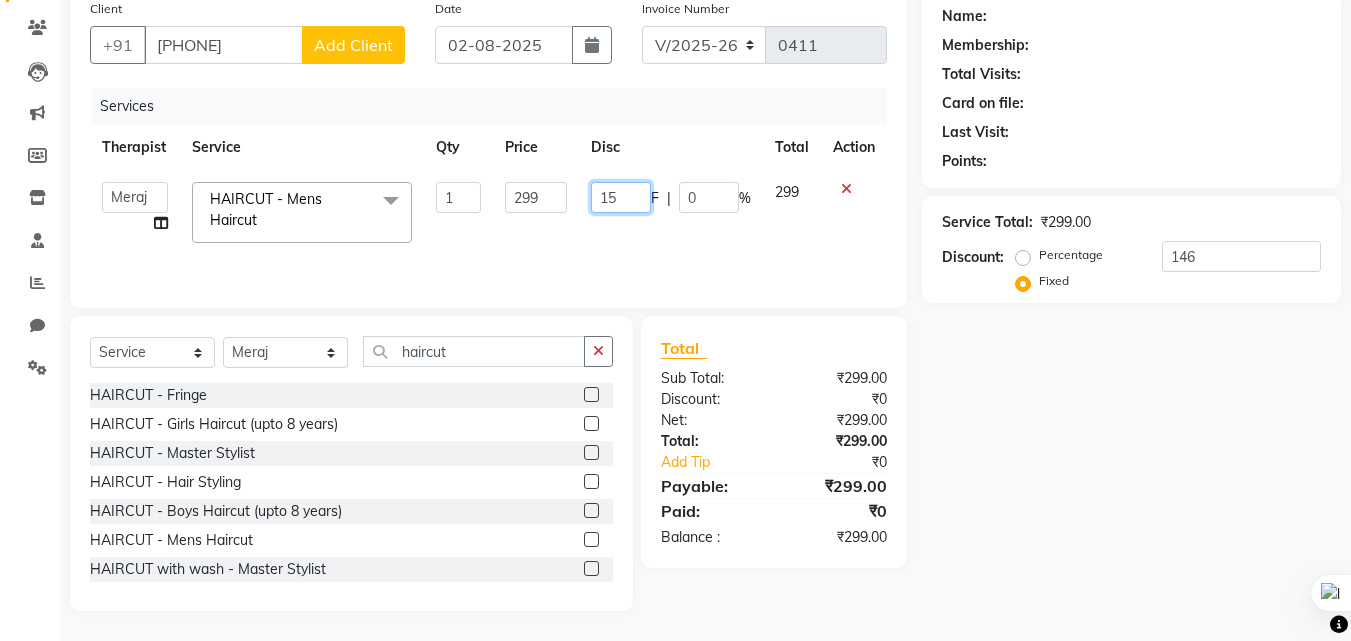 type on "150" 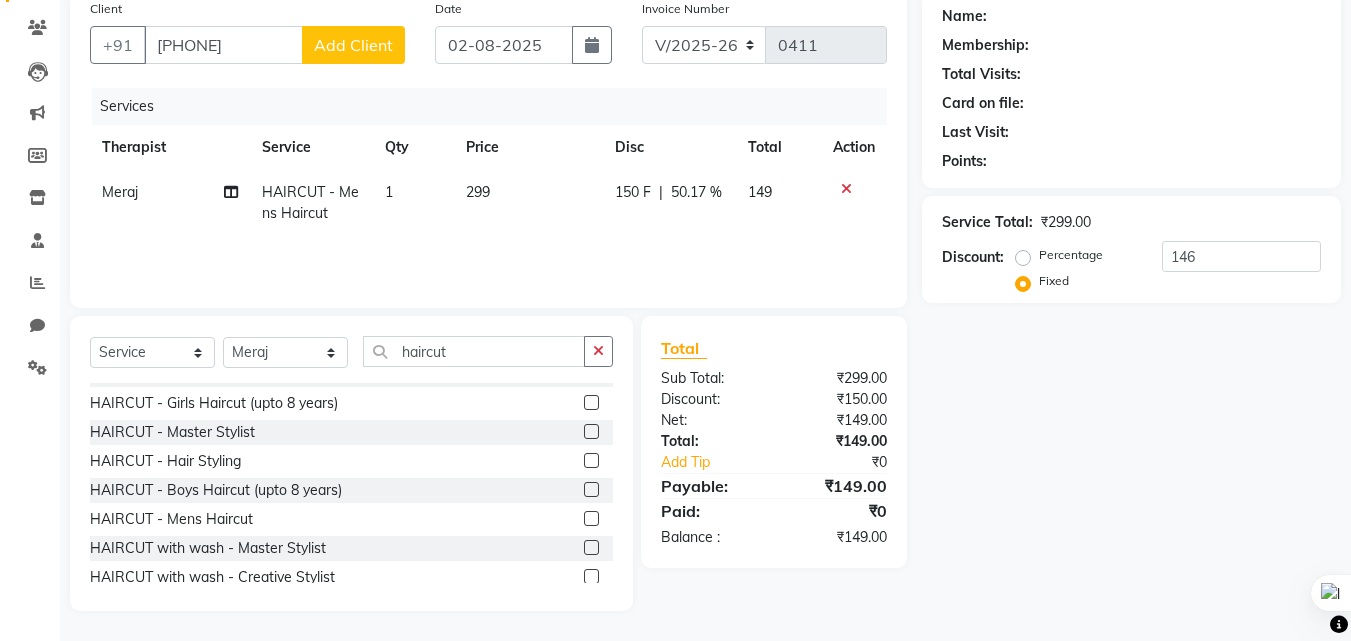 scroll, scrollTop: 32, scrollLeft: 0, axis: vertical 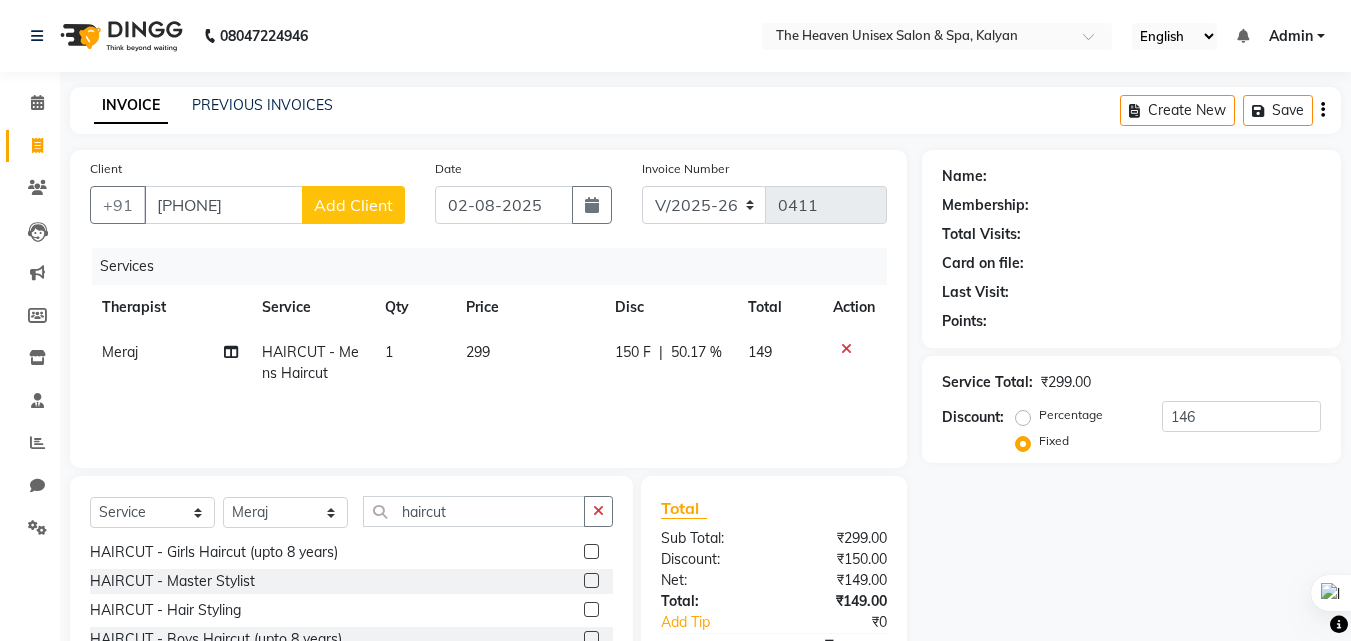click on "Add Client" 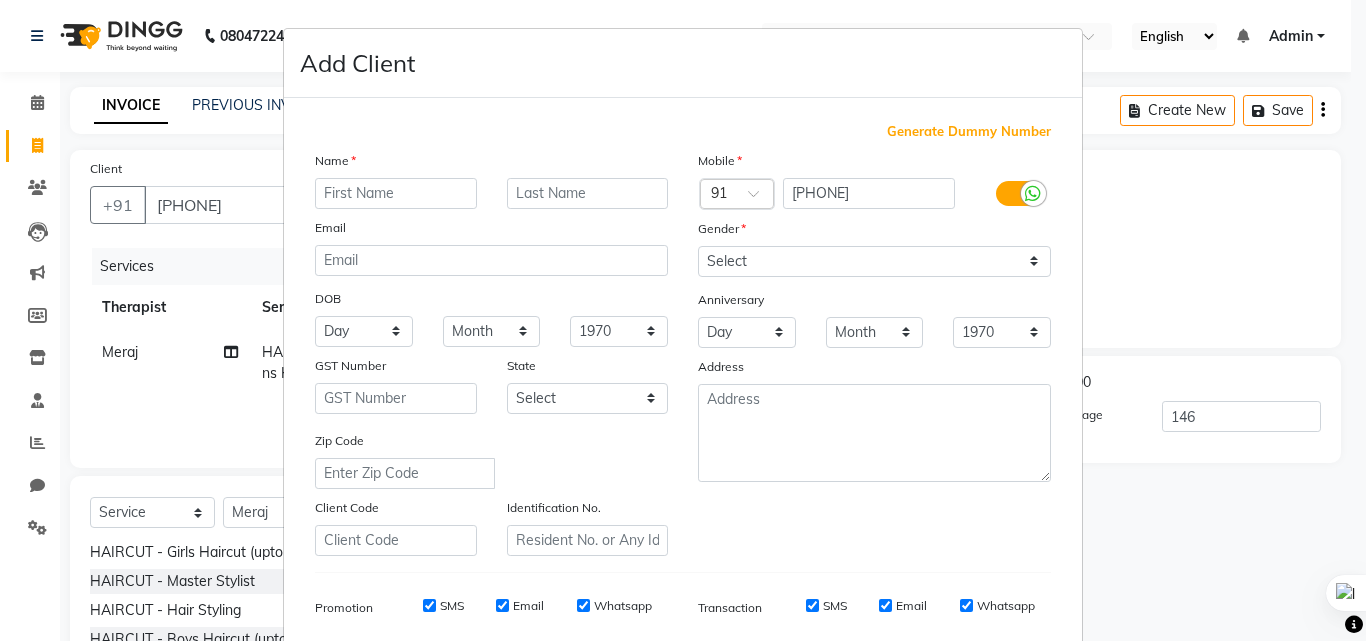 click at bounding box center [396, 193] 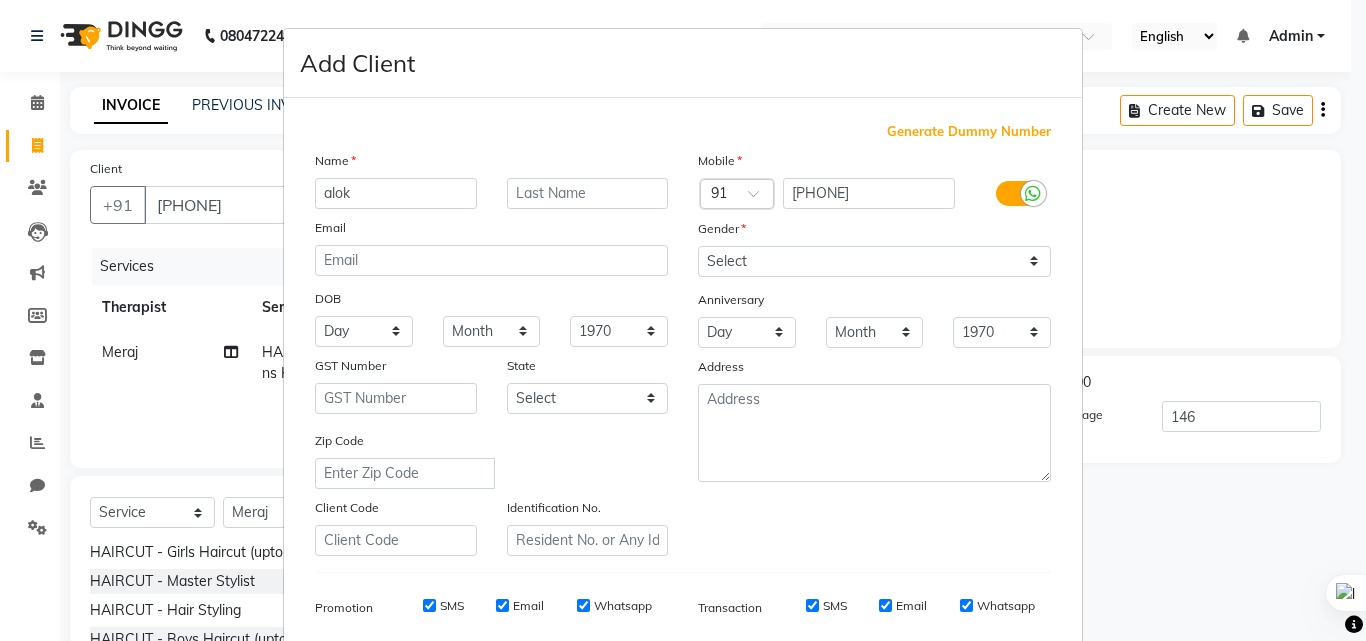 click on "alok" at bounding box center [396, 193] 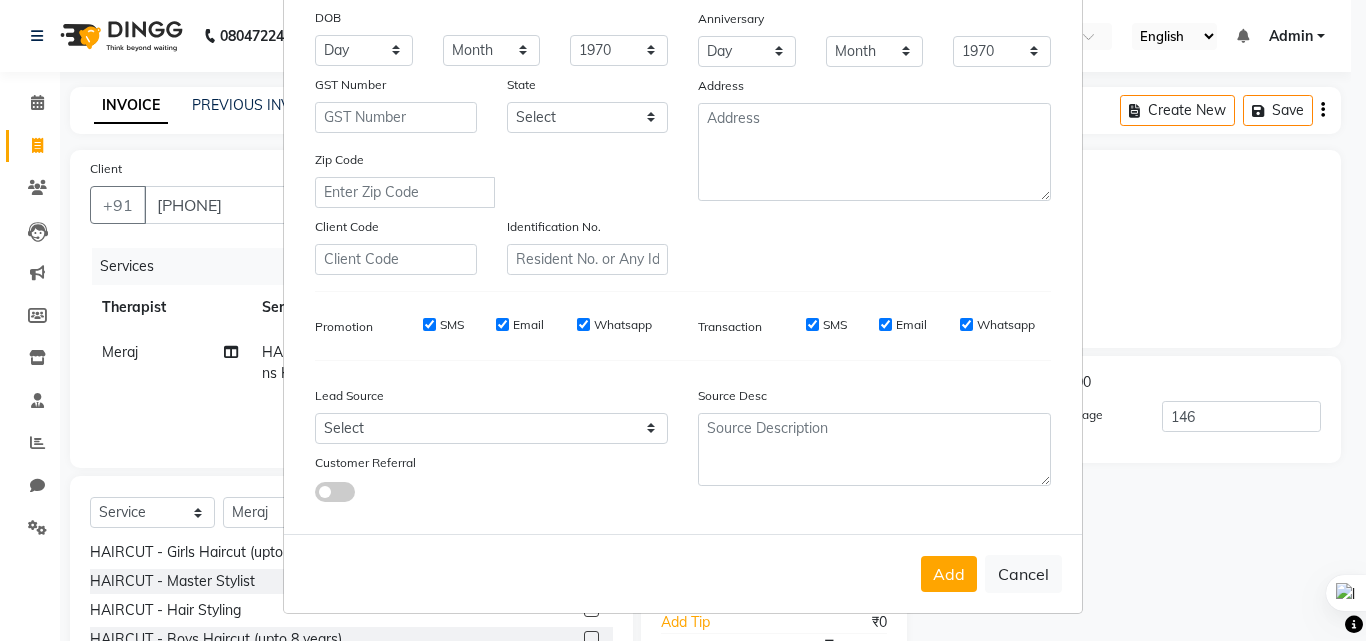 scroll, scrollTop: 282, scrollLeft: 0, axis: vertical 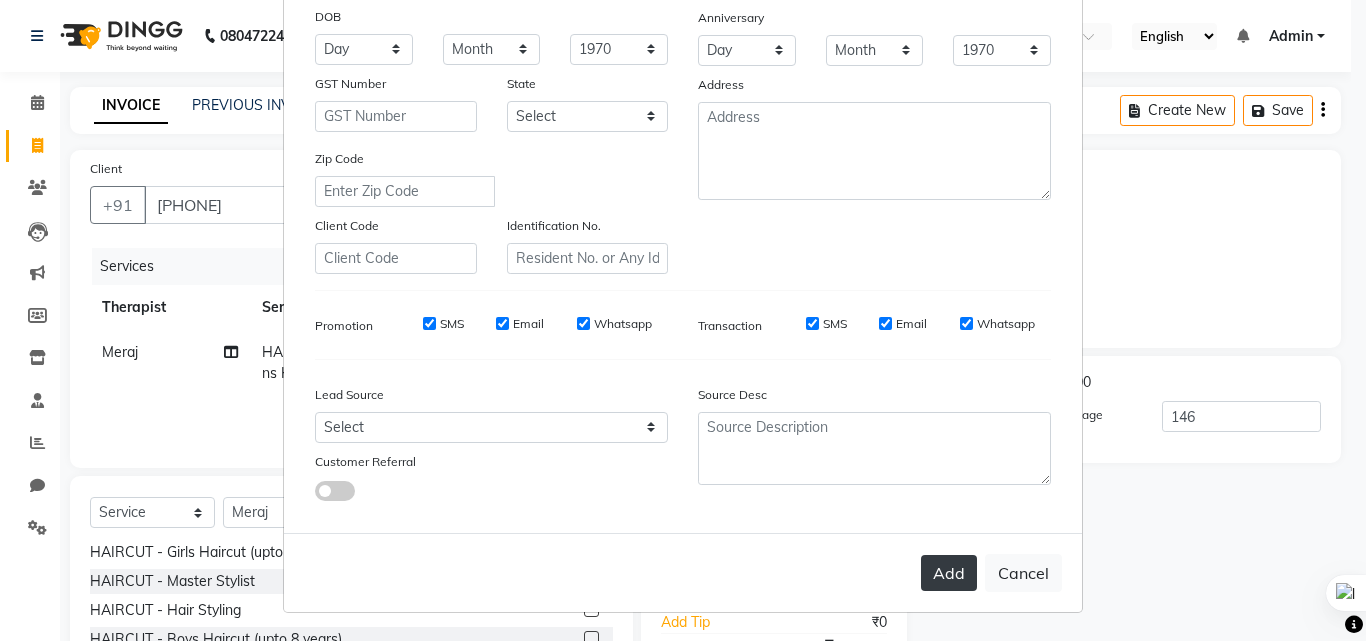 type on "alok" 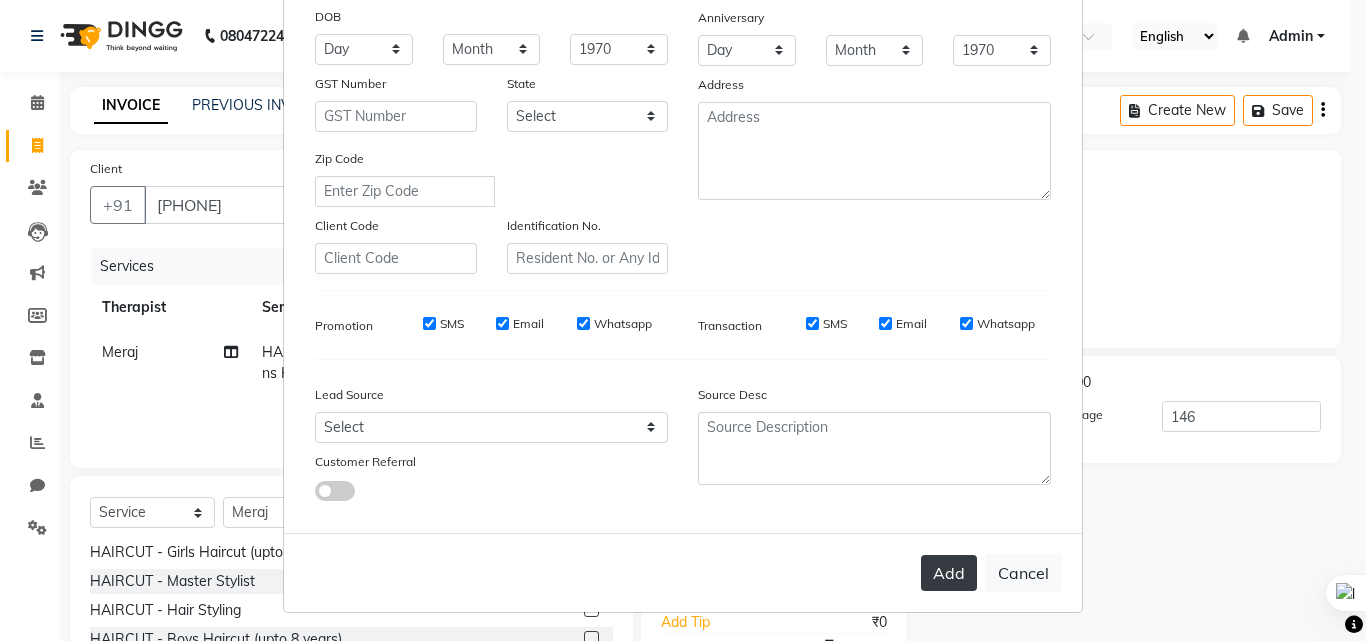 click on "Add" at bounding box center [949, 573] 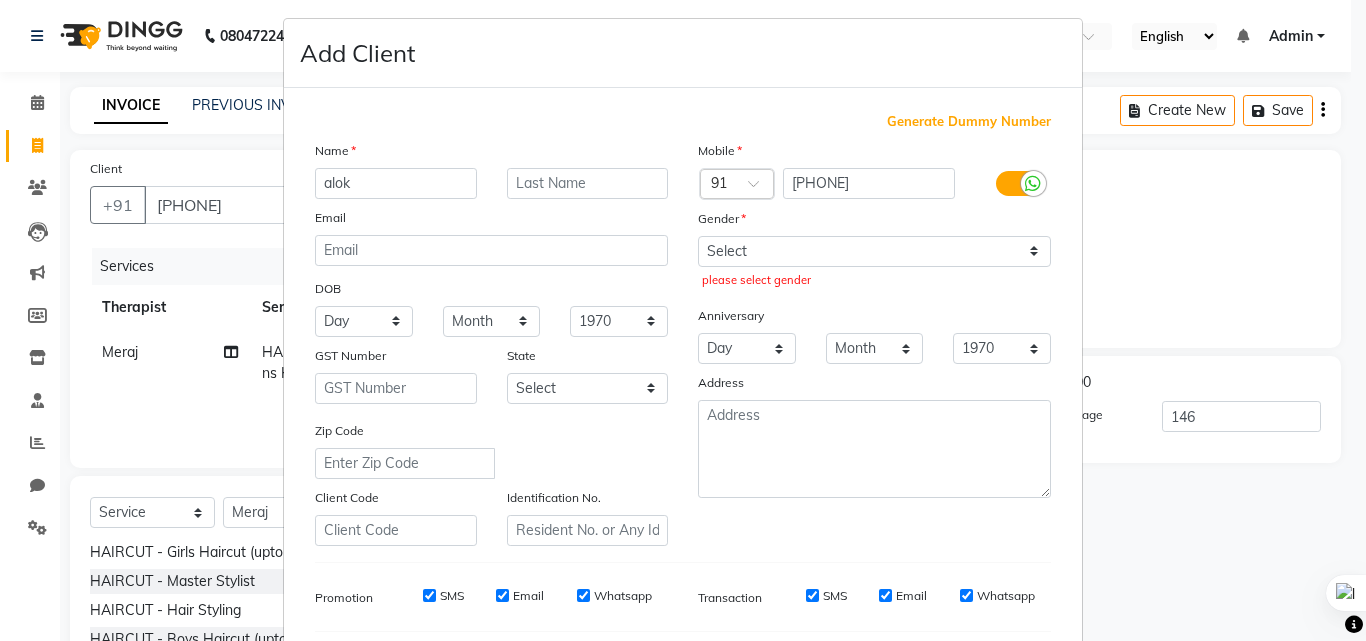 scroll, scrollTop: 0, scrollLeft: 0, axis: both 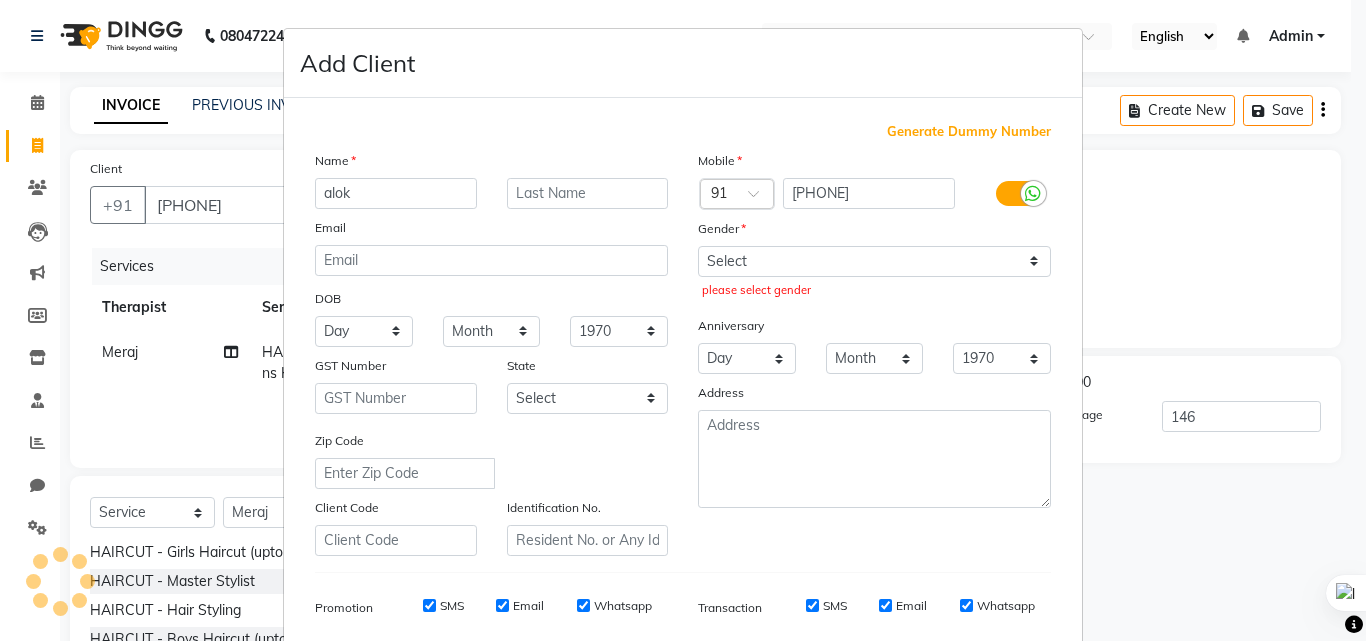 click on "Add Client Generate Dummy Number Name [FIRST] Email DOB Day 01 02 03 04 05 06 07 08 09 10 11 12 13 14 15 16 17 18 19 20 21 22 23 24 25 26 27 28 29 30 31 Month January February March April May June July August September October November December 1940 1941 1942 1943 1944 1945 1946 1947 1948 1949 1950 1951 1952 1953 1954 1955 1956 1957 1958 1959 1960 1961 1962 1963 1964 1965 1966 1967 1968 1969 1970 1971 1972 1973 1974 1975 1976 1977 1978 1979 1980 1981 1982 1983 1984 1985 1986 1987 1988 1989 1990 1991 1992 1993 1994 1995 1996 1997 1998 1999 2000 2001 2002 2003 2004 2005 2006 2007 2008 2009 2010 2011 2012 2013 2014 2015 2016 2017 2018 2019 2020 2021 2022 2023 2024 GST Number State Select Andaman and Nicobar Islands Andhra Pradesh Arunachal Pradesh Assam Bihar Chandigarh Chhattisgarh Dadra and Nagar Haveli Daman and Diu Delhi Goa Gujarat Haryana Himachal Pradesh Jammu and Kashmir Jharkhand Karnataka Kerala Lakshadweep Madhya Pradesh Maharashtra Manipur Meghalaya Mizoram Nagaland Odisha Pondicherry Punjab Rajasthan" at bounding box center [683, 320] 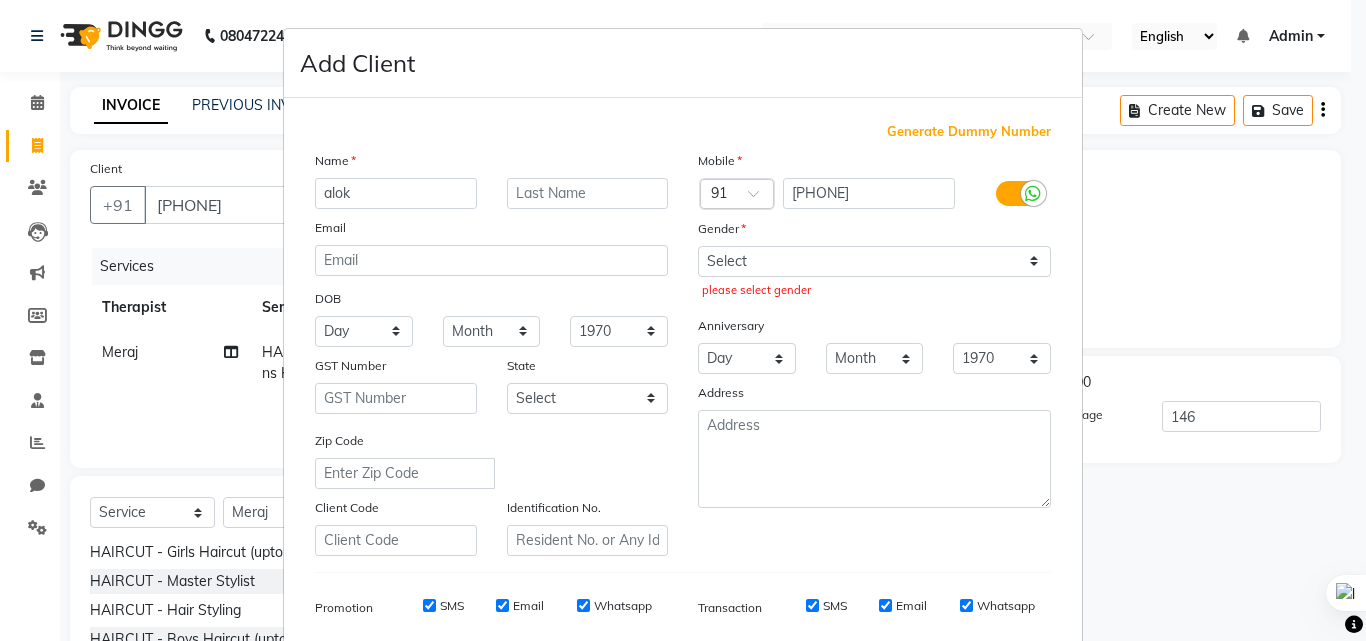 click on "Add Client Generate Dummy Number Name [FIRST] Email DOB Day 01 02 03 04 05 06 07 08 09 10 11 12 13 14 15 16 17 18 19 20 21 22 23 24 25 26 27 28 29 30 31 Month January February March April May June July August September October November December 1940 1941 1942 1943 1944 1945 1946 1947 1948 1949 1950 1951 1952 1953 1954 1955 1956 1957 1958 1959 1960 1961 1962 1963 1964 1965 1966 1967 1968 1969 1970 1971 1972 1973 1974 1975 1976 1977 1978 1979 1980 1981 1982 1983 1984 1985 1986 1987 1988 1989 1990 1991 1992 1993 1994 1995 1996 1997 1998 1999 2000 2001 2002 2003 2004 2005 2006 2007 2008 2009 2010 2011 2012 2013 2014 2015 2016 2017 2018 2019 2020 2021 2022 2023 2024 GST Number State Select Andaman and Nicobar Islands Andhra Pradesh Arunachal Pradesh Assam Bihar Chandigarh Chhattisgarh Dadra and Nagar Haveli Daman and Diu Delhi Goa Gujarat Haryana Himachal Pradesh Jammu and Kashmir Jharkhand Karnataka Kerala Lakshadweep Madhya Pradesh Maharashtra Manipur Meghalaya Mizoram Nagaland Odisha Pondicherry Punjab Rajasthan" at bounding box center (683, 320) 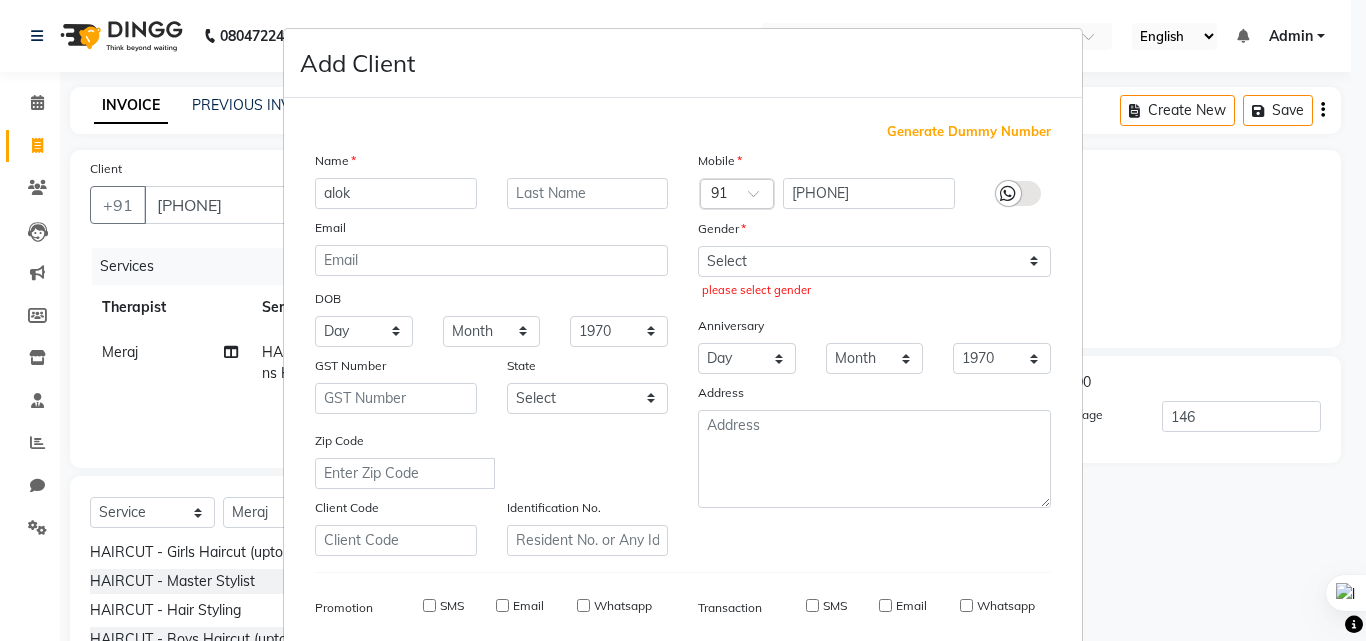 type on "[NUMBER]" 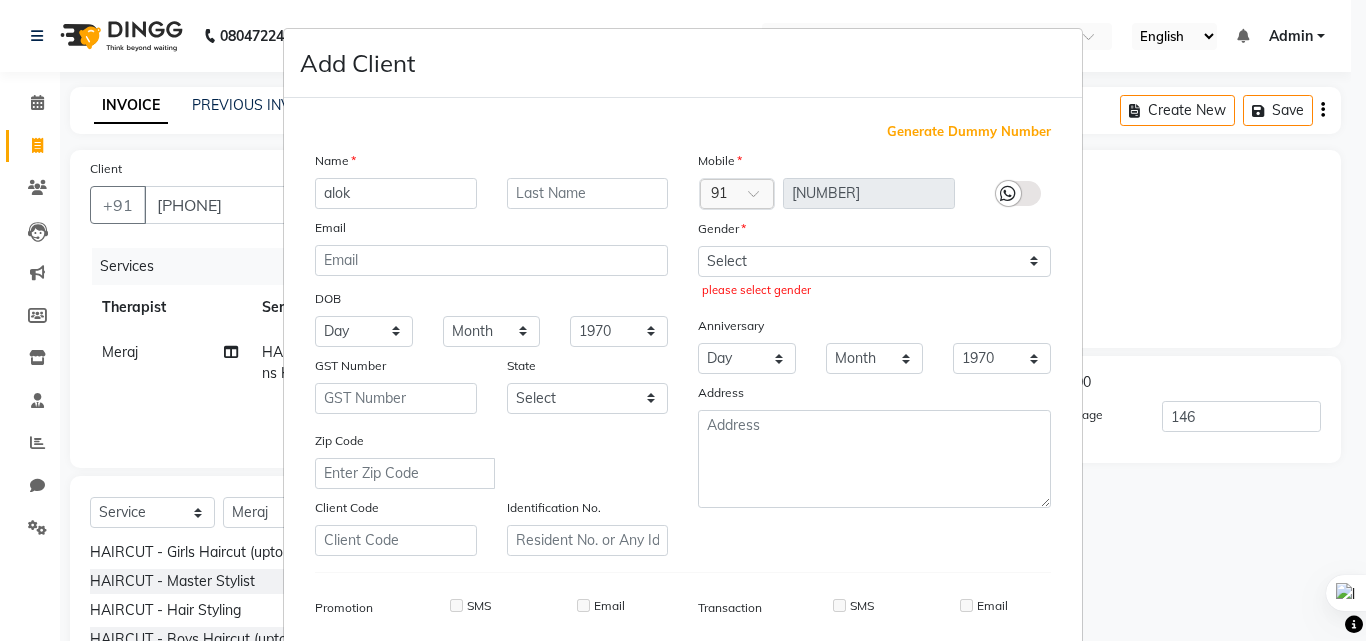 click on "Add Client Generate Dummy Number Name [FIRST] Email DOB Day 01 02 03 04 05 06 07 08 09 10 11 12 13 14 15 16 17 18 19 20 21 22 23 24 25 26 27 28 29 30 31 Month January February March April May June July August September October November December 1940 1941 1942 1943 1944 1945 1946 1947 1948 1949 1950 1951 1952 1953 1954 1955 1956 1957 1958 1959 1960 1961 1962 1963 1964 1965 1966 1967 1968 1969 1970 1971 1972 1973 1974 1975 1976 1977 1978 1979 1980 1981 1982 1983 1984 1985 1986 1987 1988 1989 1990 1991 1992 1993 1994 1995 1996 1997 1998 1999 2000 2001 2002 2003 2004 2005 2006 2007 2008 2009 2010 2011 2012 2013 2014 2015 2016 2017 2018 2019 2020 2021 2022 2023 2024 GST Number State Select Andaman and Nicobar Islands Andhra Pradesh Arunachal Pradesh Assam Bihar Chandigarh Chhattisgarh Dadra and Nagar Haveli Daman and Diu Delhi Goa Gujarat Haryana Himachal Pradesh Jammu and Kashmir Jharkhand Karnataka Kerala Lakshadweep Madhya Pradesh Maharashtra Manipur Meghalaya Mizoram Nagaland Odisha Pondicherry Punjab Rajasthan" at bounding box center [683, 320] 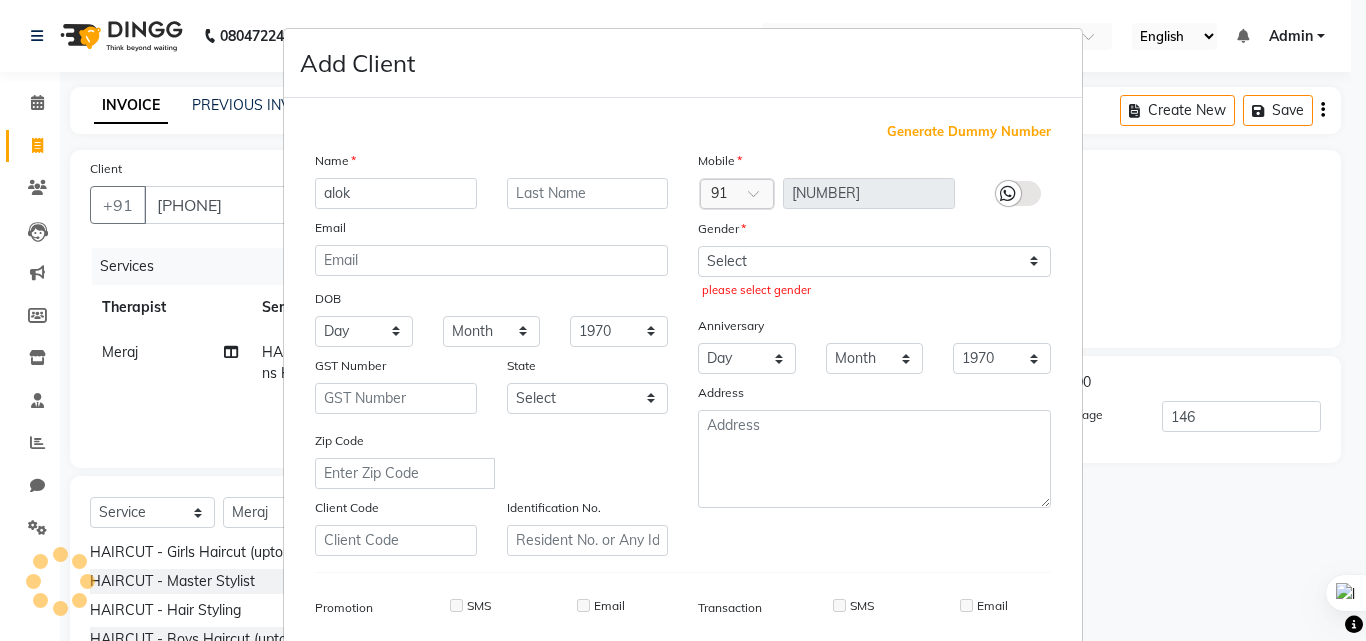 click on "Add Client Generate Dummy Number Name [FIRST] Email DOB Day 01 02 03 04 05 06 07 08 09 10 11 12 13 14 15 16 17 18 19 20 21 22 23 24 25 26 27 28 29 30 31 Month January February March April May June July August September October November December 1940 1941 1942 1943 1944 1945 1946 1947 1948 1949 1950 1951 1952 1953 1954 1955 1956 1957 1958 1959 1960 1961 1962 1963 1964 1965 1966 1967 1968 1969 1970 1971 1972 1973 1974 1975 1976 1977 1978 1979 1980 1981 1982 1983 1984 1985 1986 1987 1988 1989 1990 1991 1992 1993 1994 1995 1996 1997 1998 1999 2000 2001 2002 2003 2004 2005 2006 2007 2008 2009 2010 2011 2012 2013 2014 2015 2016 2017 2018 2019 2020 2021 2022 2023 2024 GST Number State Select Andaman and Nicobar Islands Andhra Pradesh Arunachal Pradesh Assam Bihar Chandigarh Chhattisgarh Dadra and Nagar Haveli Daman and Diu Delhi Goa Gujarat Haryana Himachal Pradesh Jammu and Kashmir Jharkhand Karnataka Kerala Lakshadweep Madhya Pradesh Maharashtra Manipur Meghalaya Mizoram Nagaland Odisha Pondicherry Punjab Rajasthan" at bounding box center [683, 320] 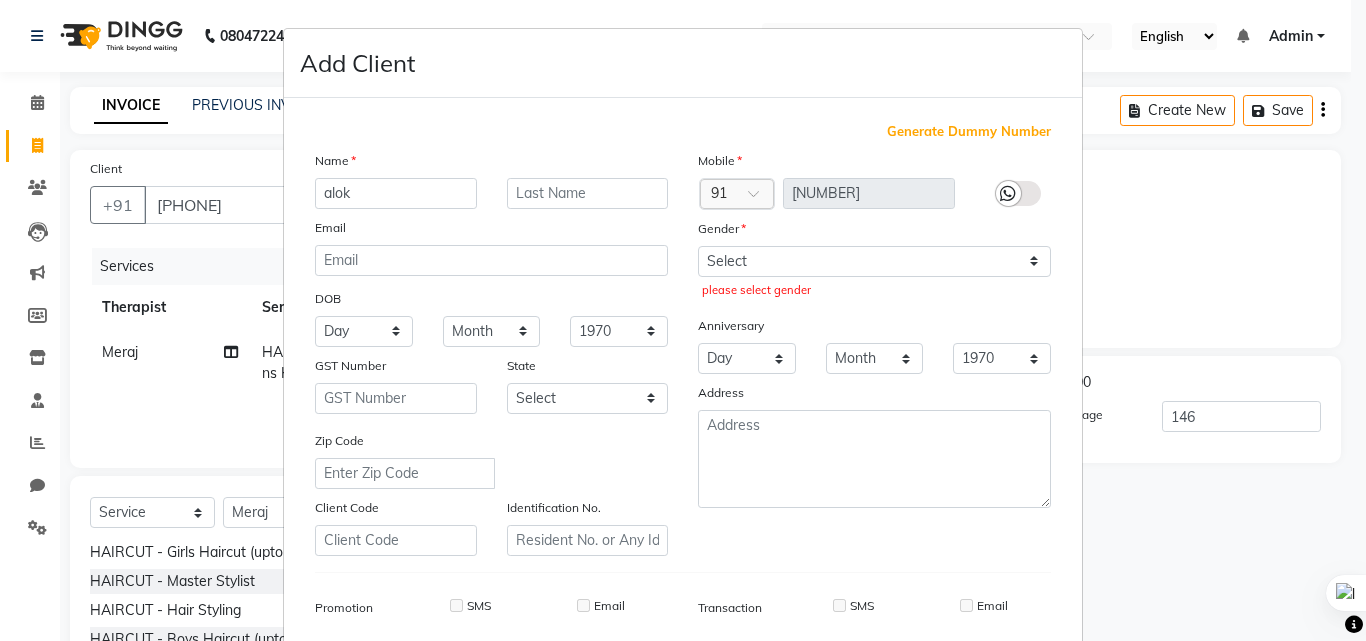 click on "Add Client Generate Dummy Number Name [FIRST] Email DOB Day 01 02 03 04 05 06 07 08 09 10 11 12 13 14 15 16 17 18 19 20 21 22 23 24 25 26 27 28 29 30 31 Month January February March April May June July August September October November December 1940 1941 1942 1943 1944 1945 1946 1947 1948 1949 1950 1951 1952 1953 1954 1955 1956 1957 1958 1959 1960 1961 1962 1963 1964 1965 1966 1967 1968 1969 1970 1971 1972 1973 1974 1975 1976 1977 1978 1979 1980 1981 1982 1983 1984 1985 1986 1987 1988 1989 1990 1991 1992 1993 1994 1995 1996 1997 1998 1999 2000 2001 2002 2003 2004 2005 2006 2007 2008 2009 2010 2011 2012 2013 2014 2015 2016 2017 2018 2019 2020 2021 2022 2023 2024 GST Number State Select Andaman and Nicobar Islands Andhra Pradesh Arunachal Pradesh Assam Bihar Chandigarh Chhattisgarh Dadra and Nagar Haveli Daman and Diu Delhi Goa Gujarat Haryana Himachal Pradesh Jammu and Kashmir Jharkhand Karnataka Kerala Lakshadweep Madhya Pradesh Maharashtra Manipur Meghalaya Mizoram Nagaland Odisha Pondicherry Punjab Rajasthan" at bounding box center (683, 320) 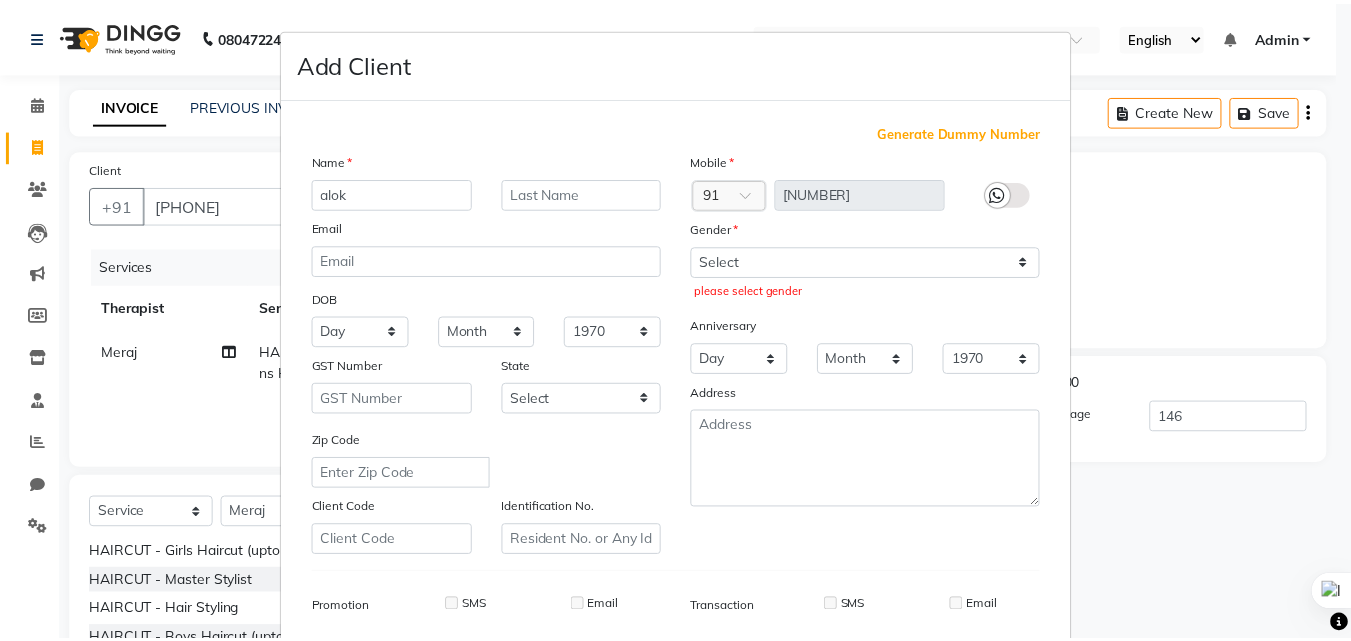 scroll, scrollTop: 282, scrollLeft: 0, axis: vertical 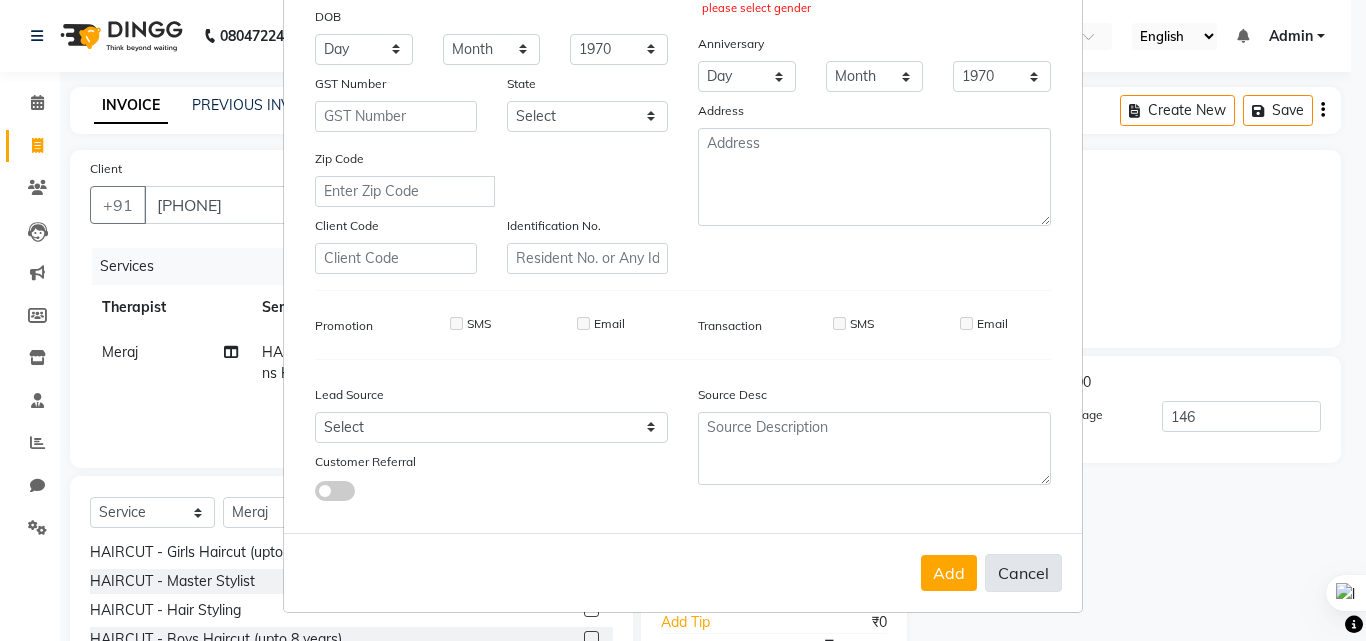 click on "Cancel" at bounding box center (1023, 573) 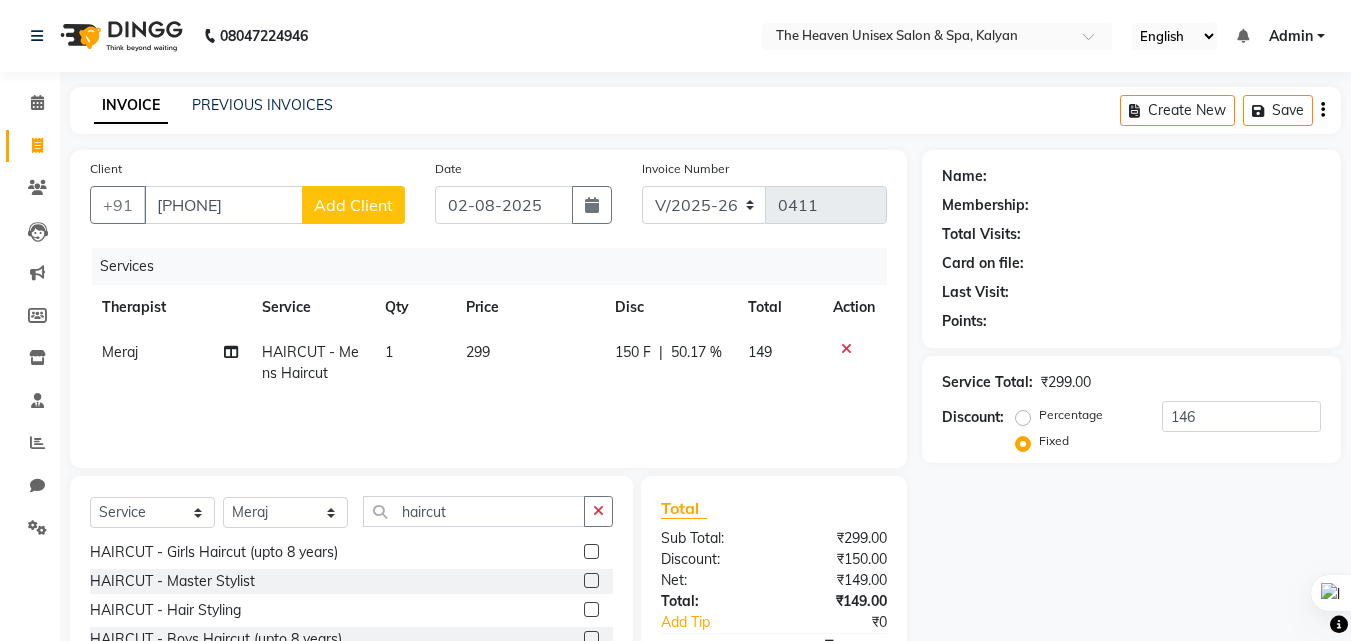 click on "Percentage" 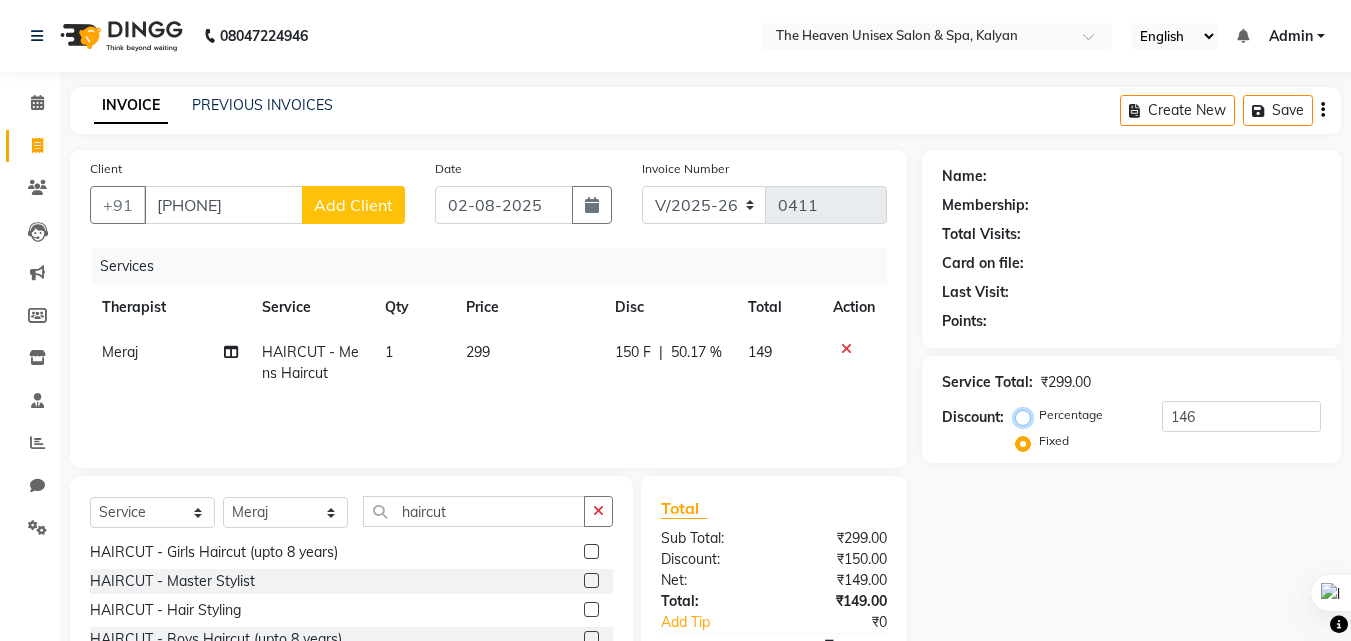 click on "Percentage" at bounding box center (1027, 415) 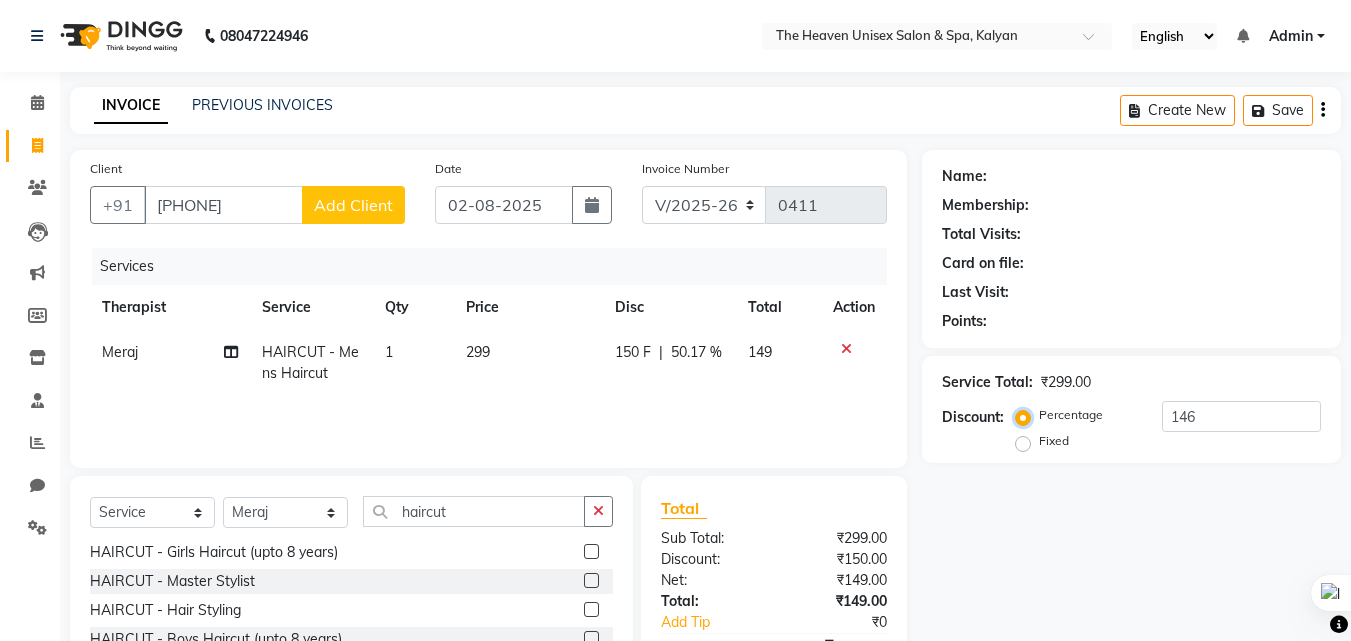 type on "100" 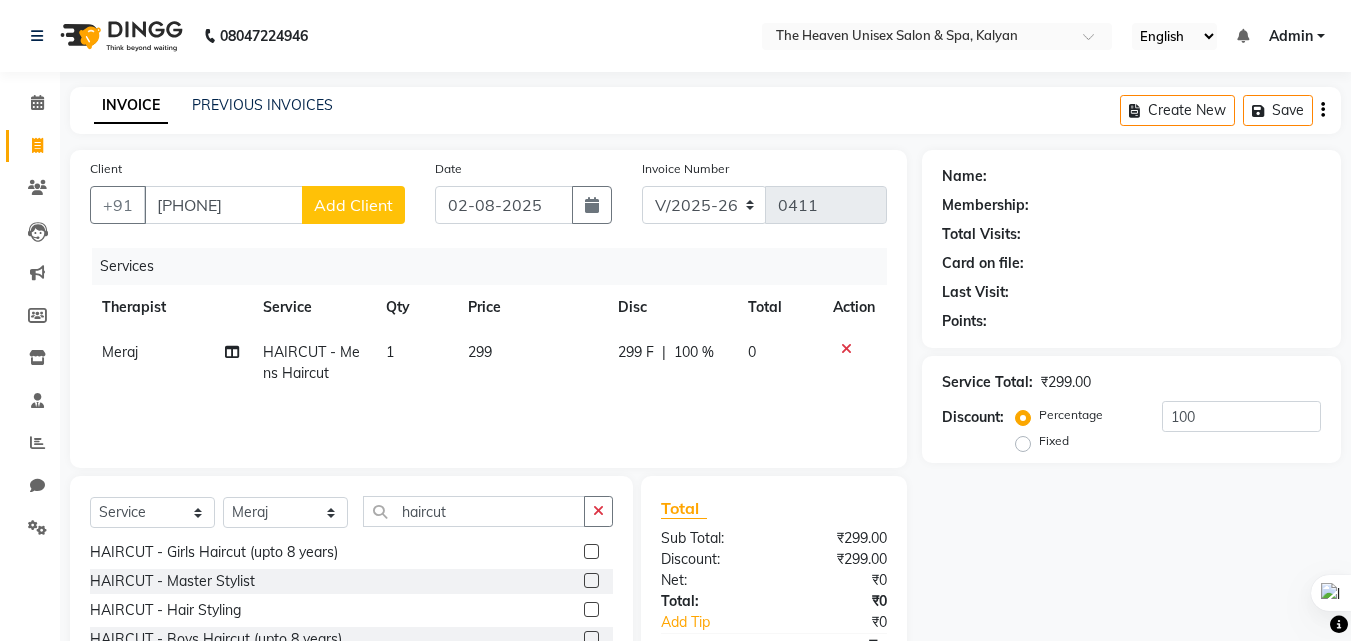 click on "Fixed" 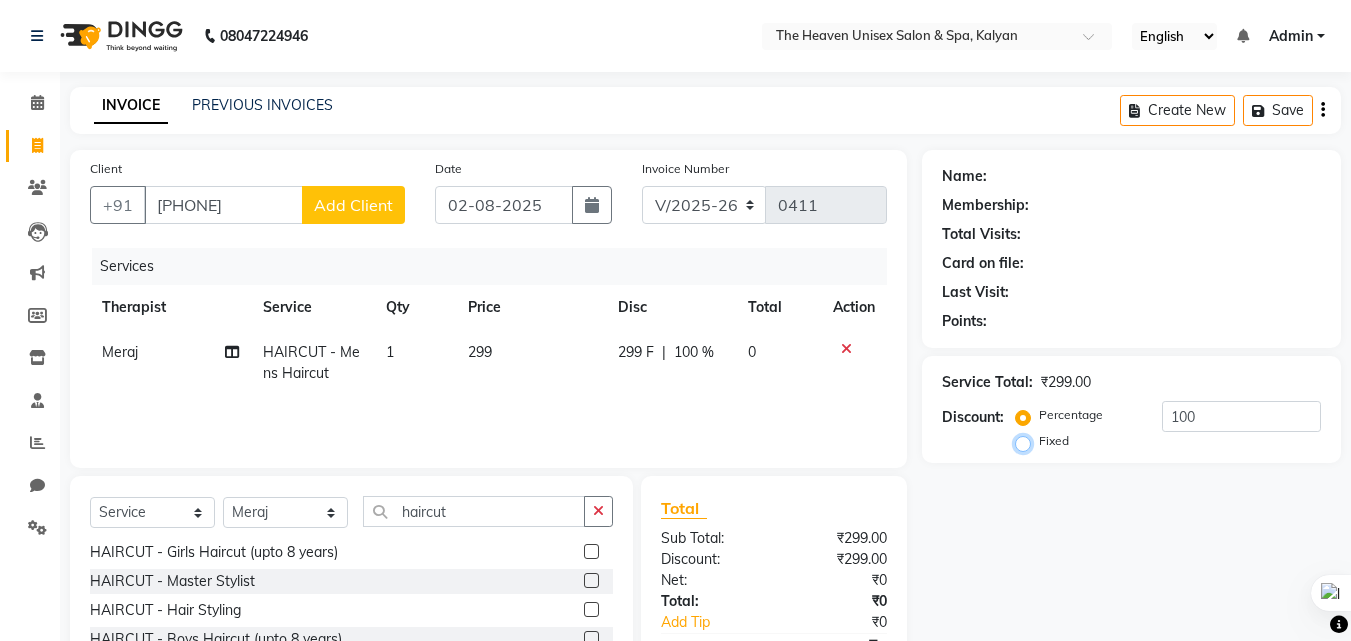 click on "Fixed" at bounding box center [1027, 441] 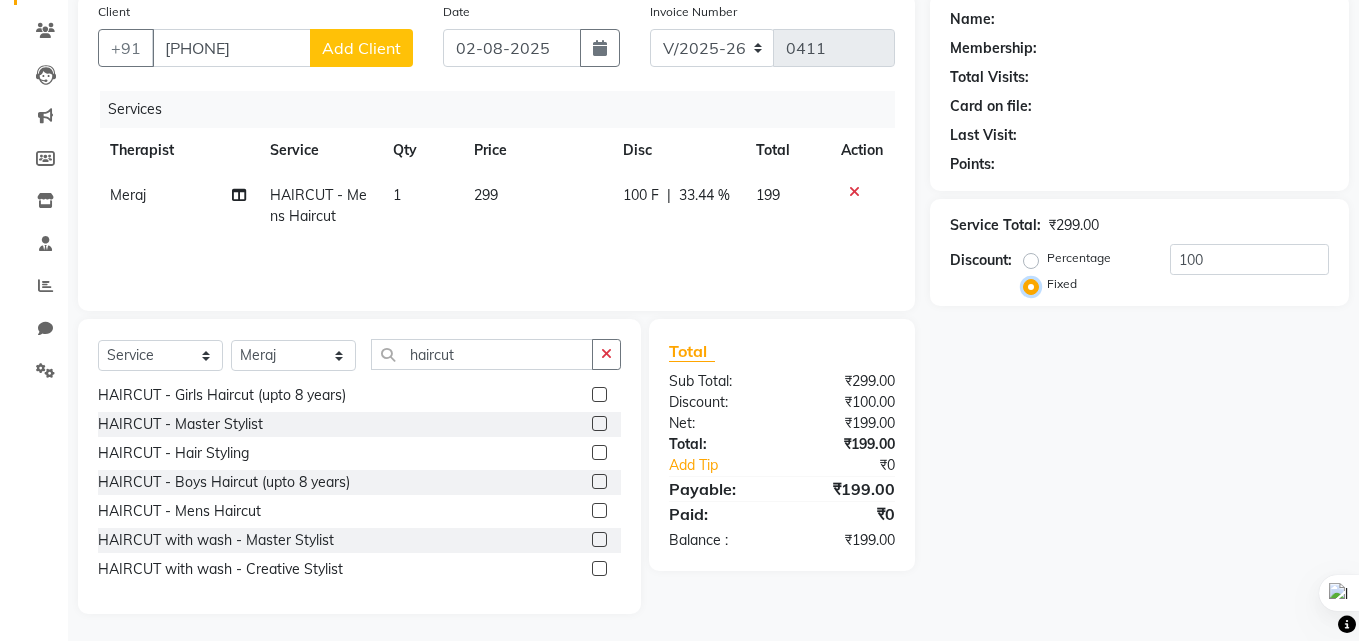 scroll, scrollTop: 160, scrollLeft: 0, axis: vertical 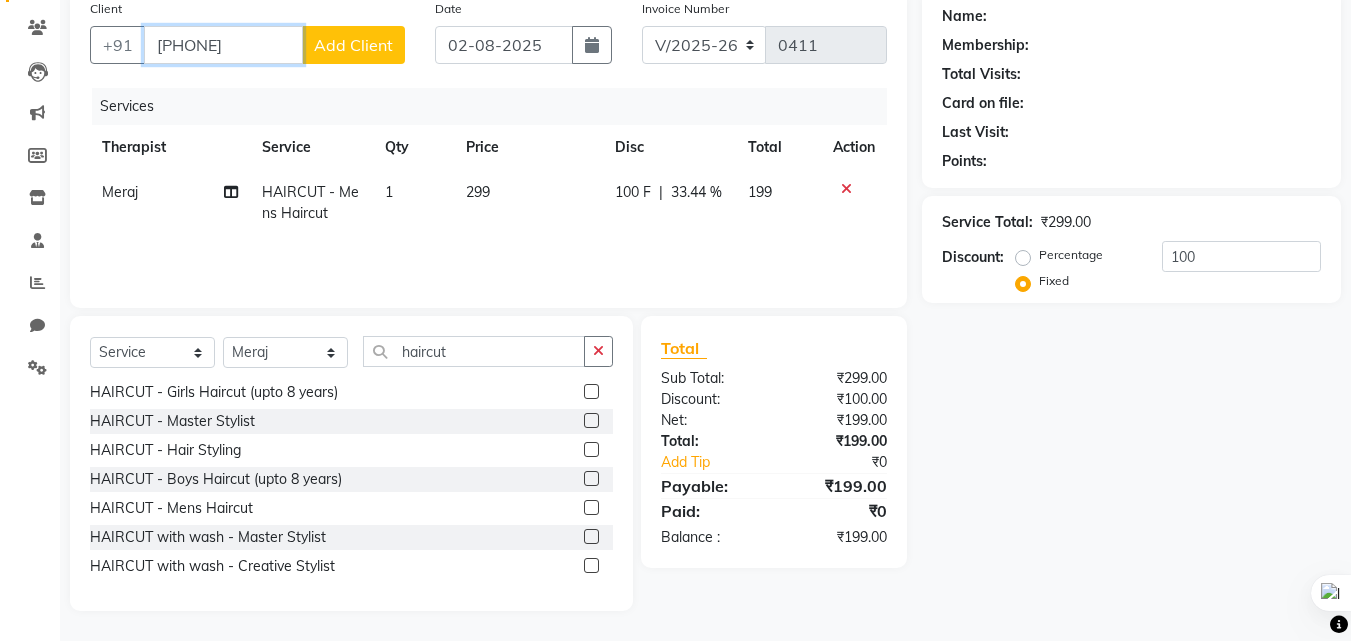click on "[PHONE]" at bounding box center [223, 45] 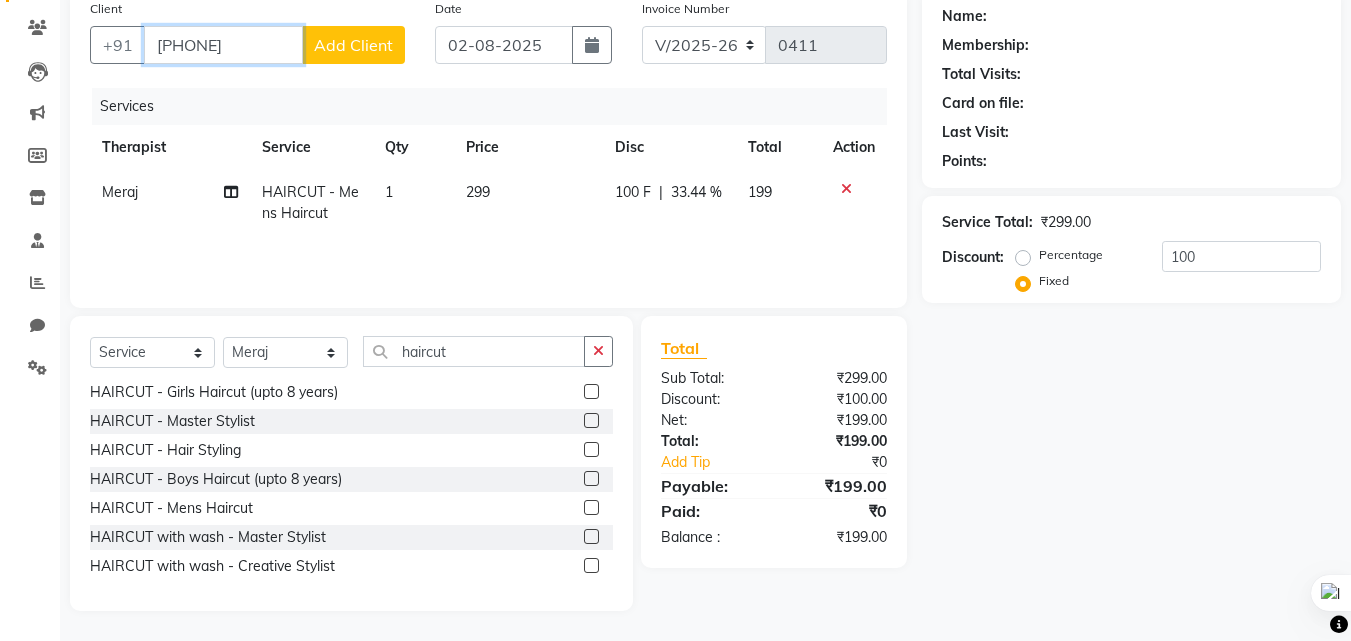 type on "[PHONE]" 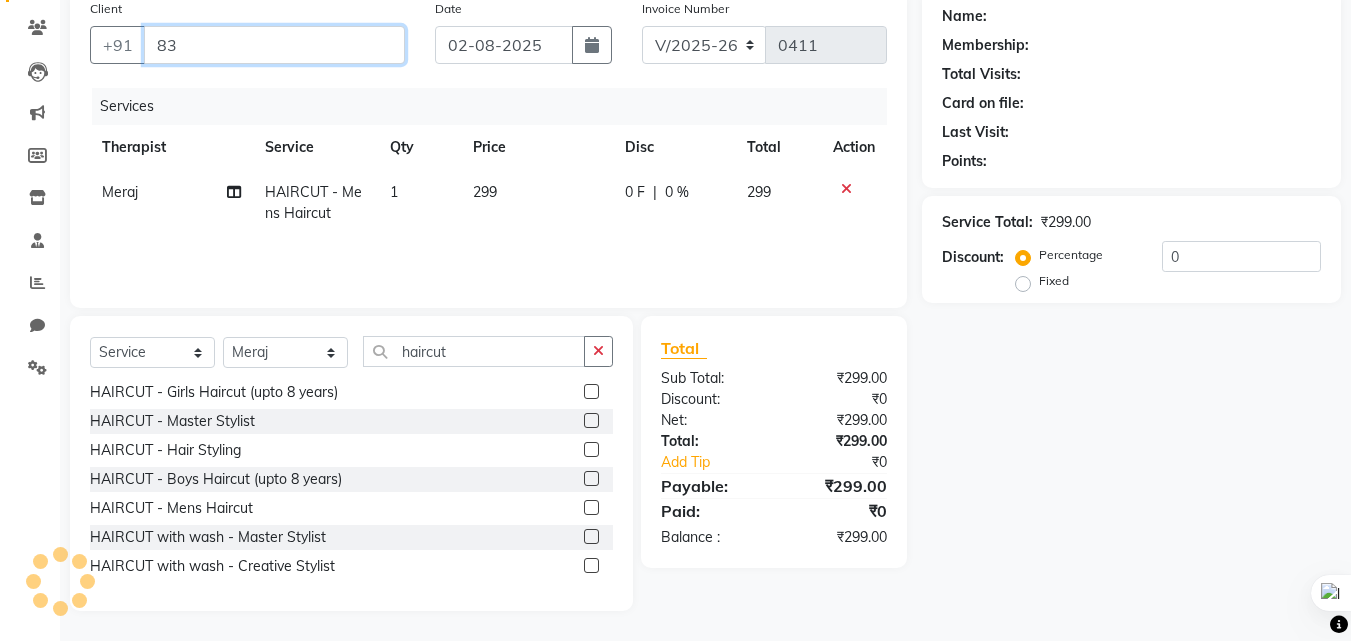 type on "8" 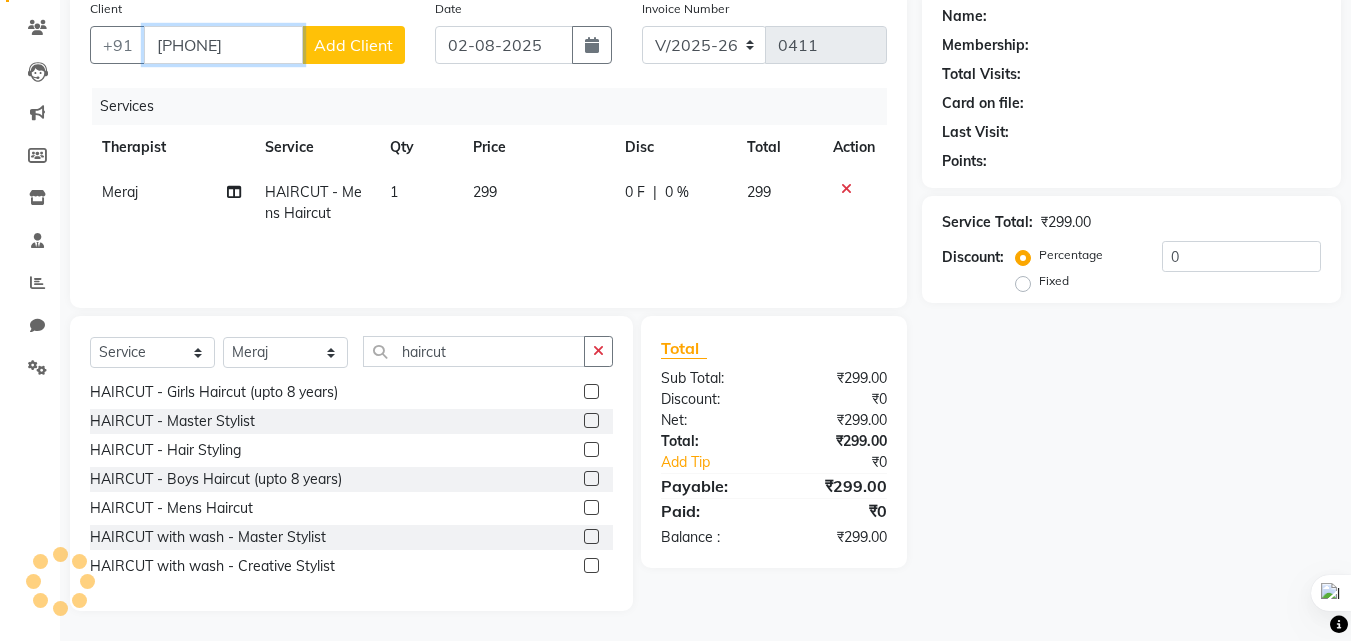 type on "[PHONE]" 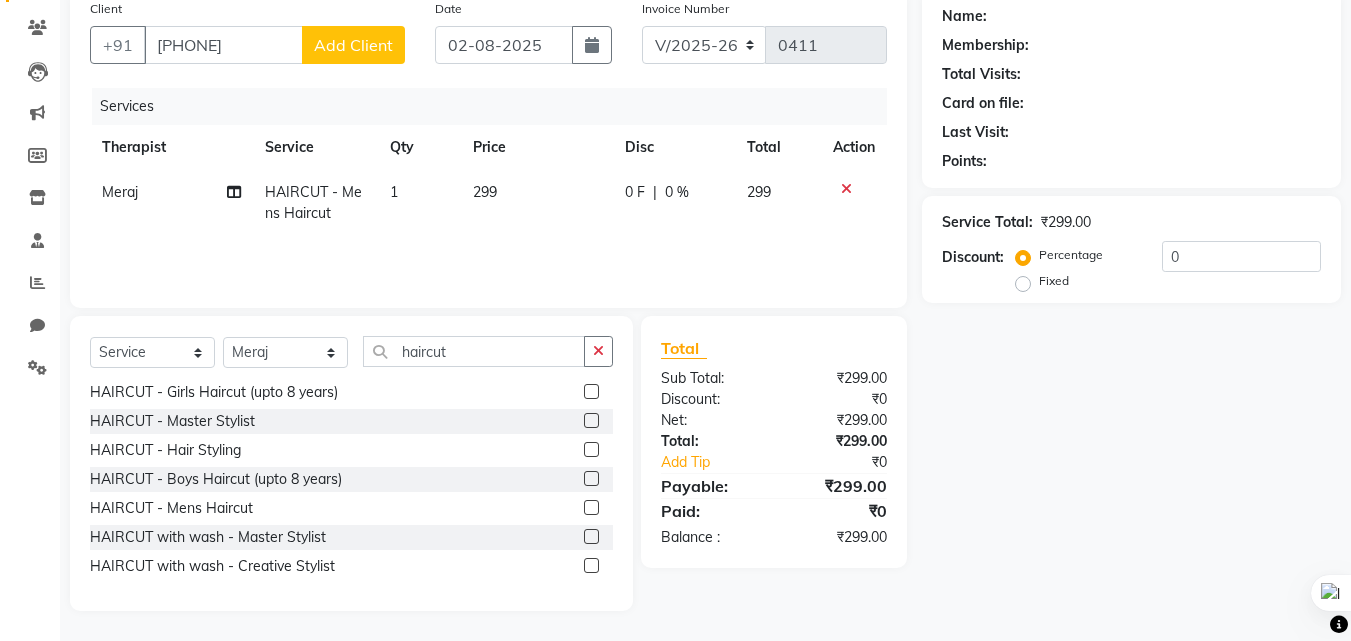 click on "Add Client" 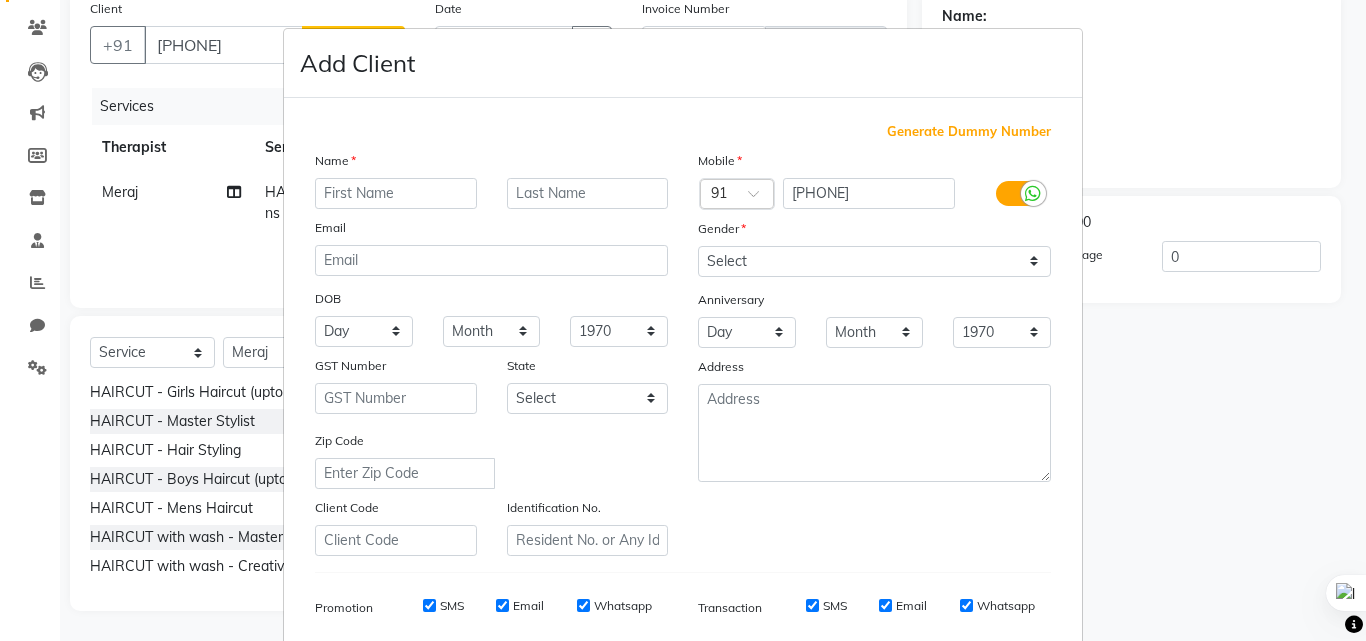 click at bounding box center (396, 193) 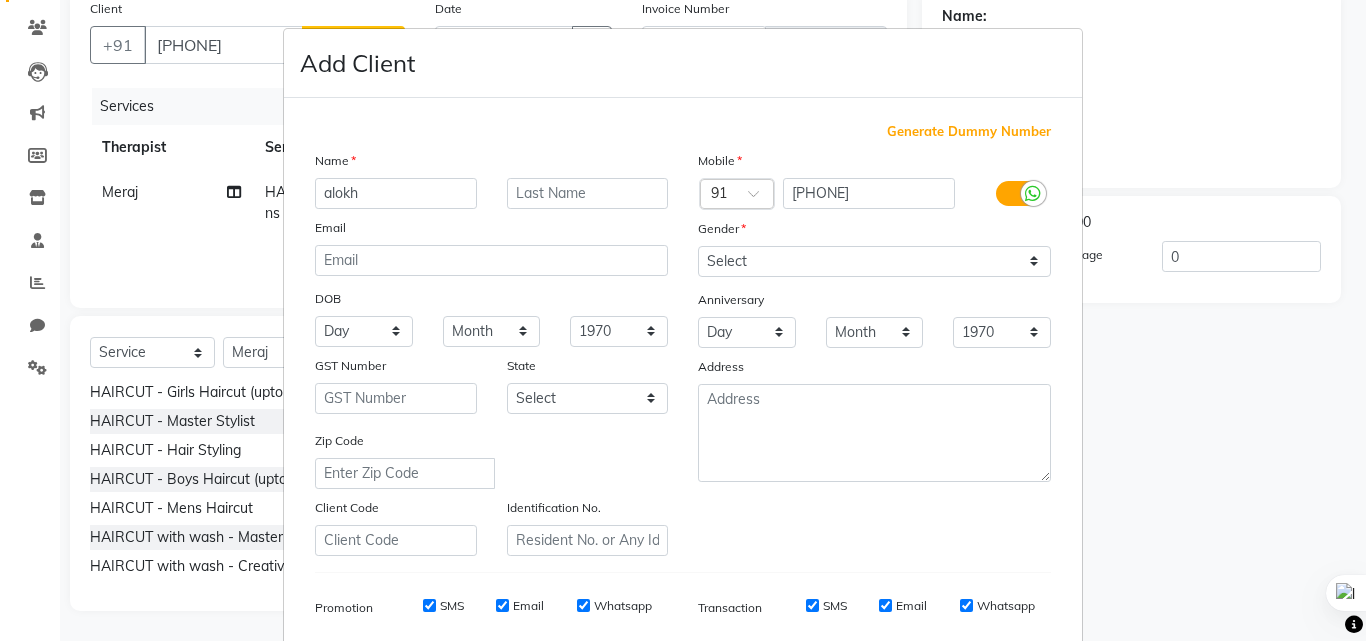 type on "alokh" 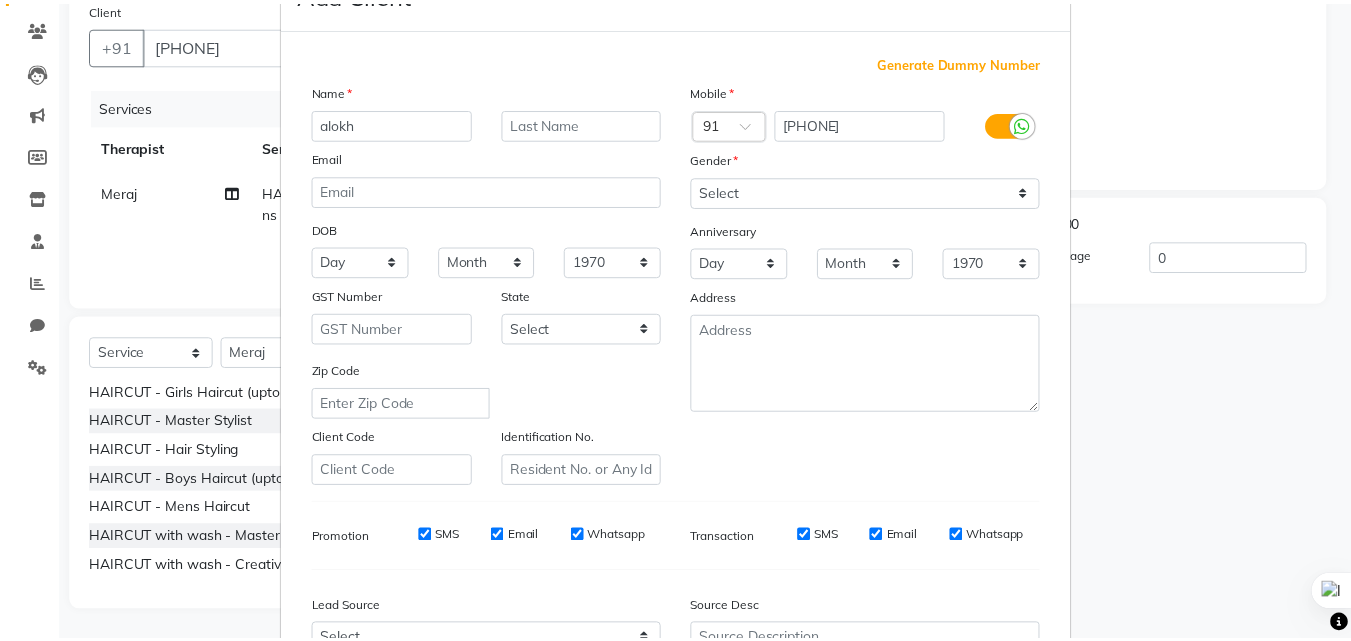scroll, scrollTop: 282, scrollLeft: 0, axis: vertical 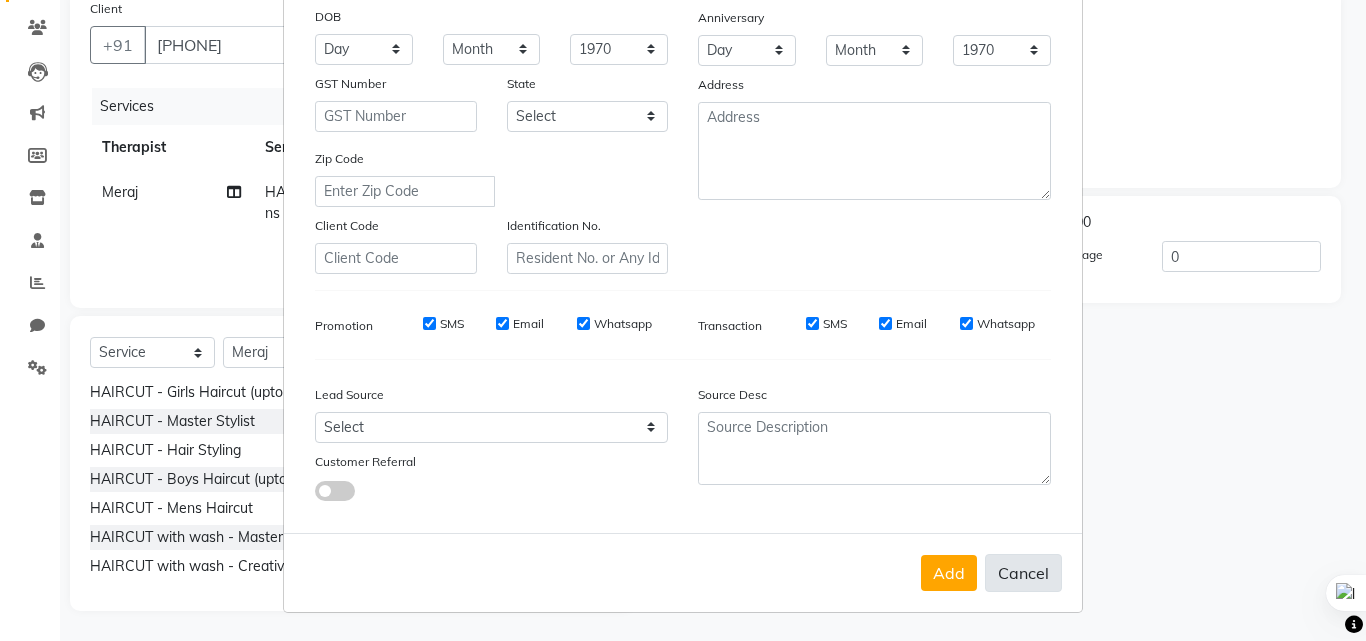 click on "Cancel" at bounding box center (1023, 573) 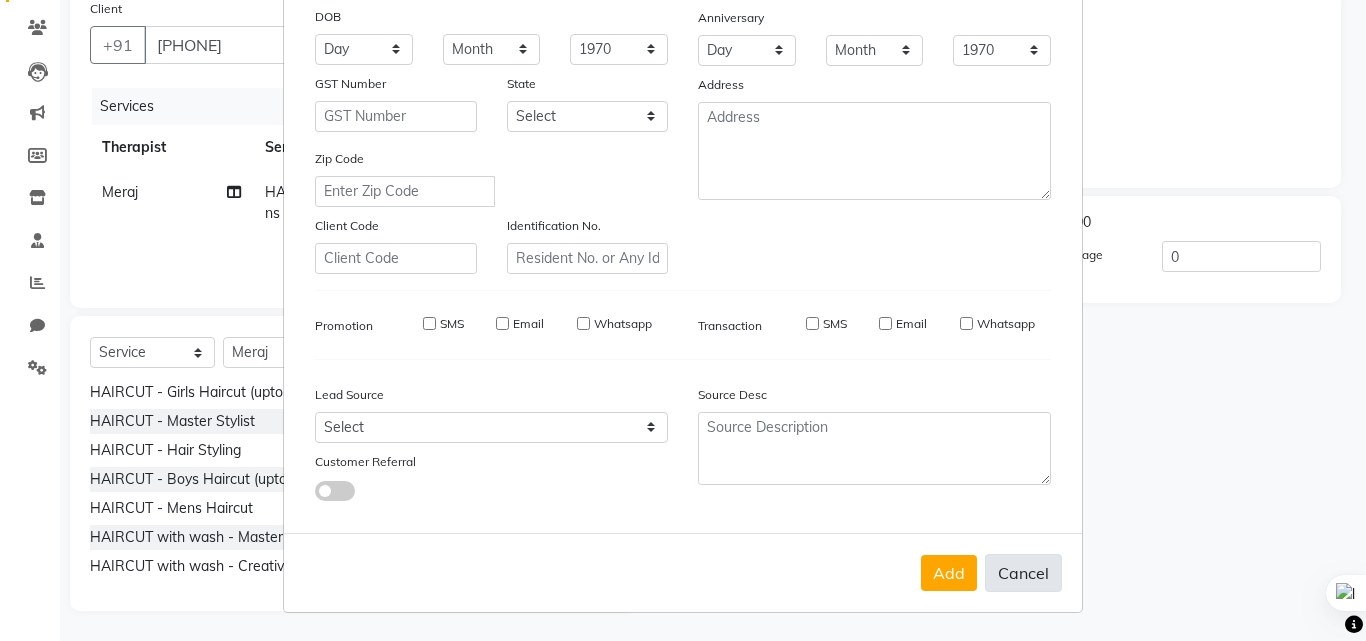 type 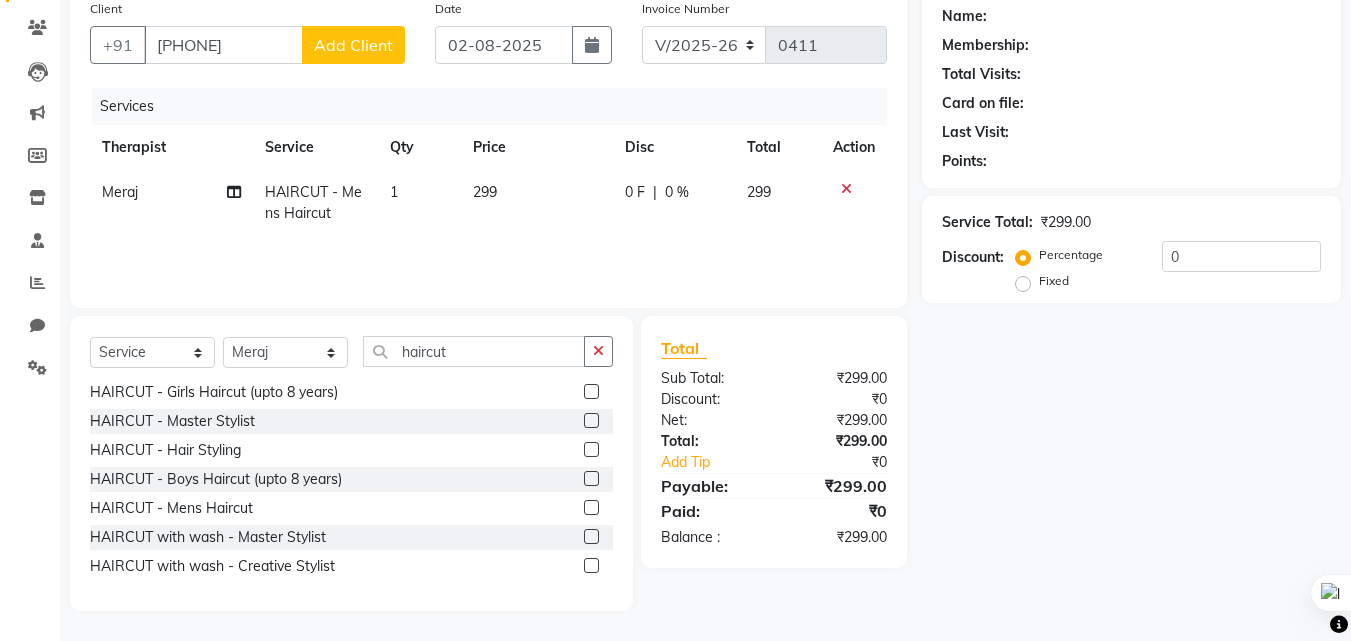 click on "0 %" 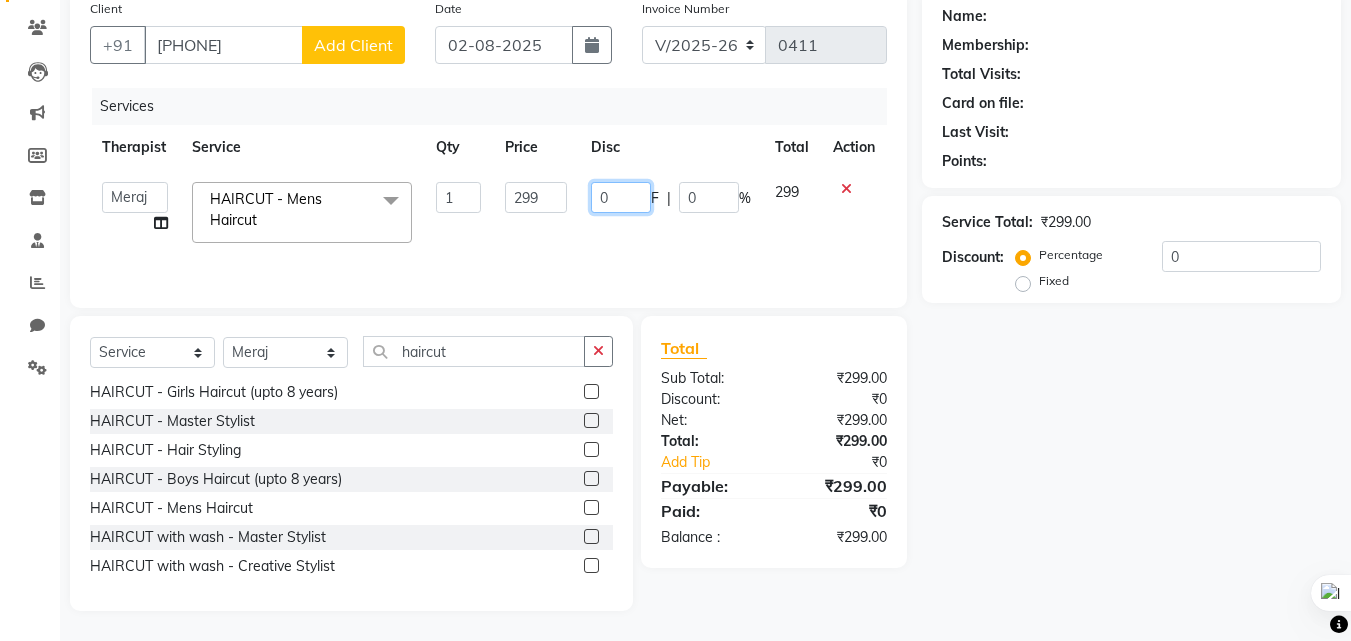 click on "0" 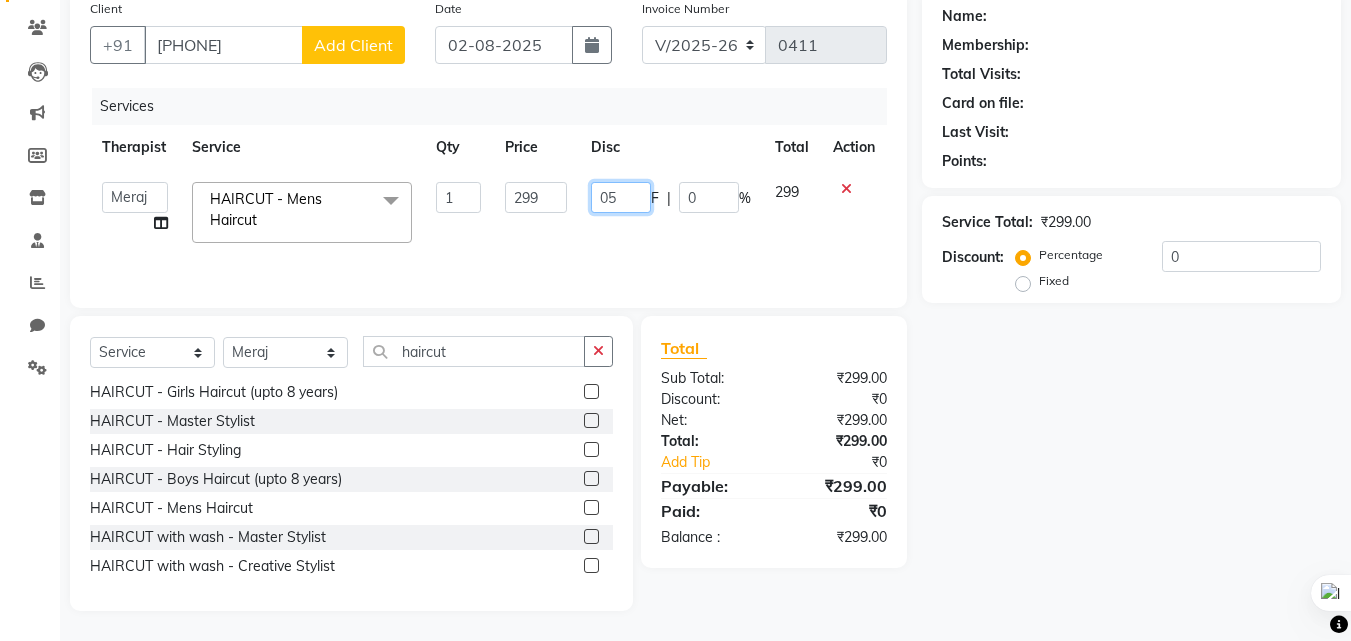 type on "0" 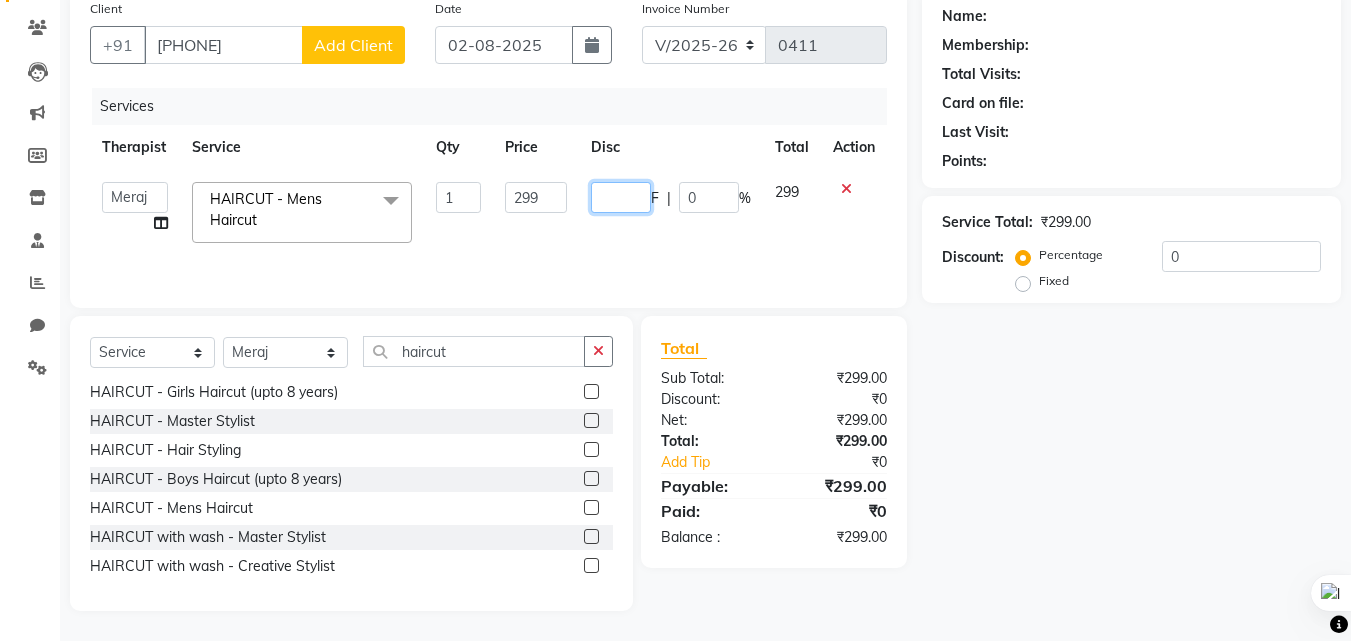 type on "5" 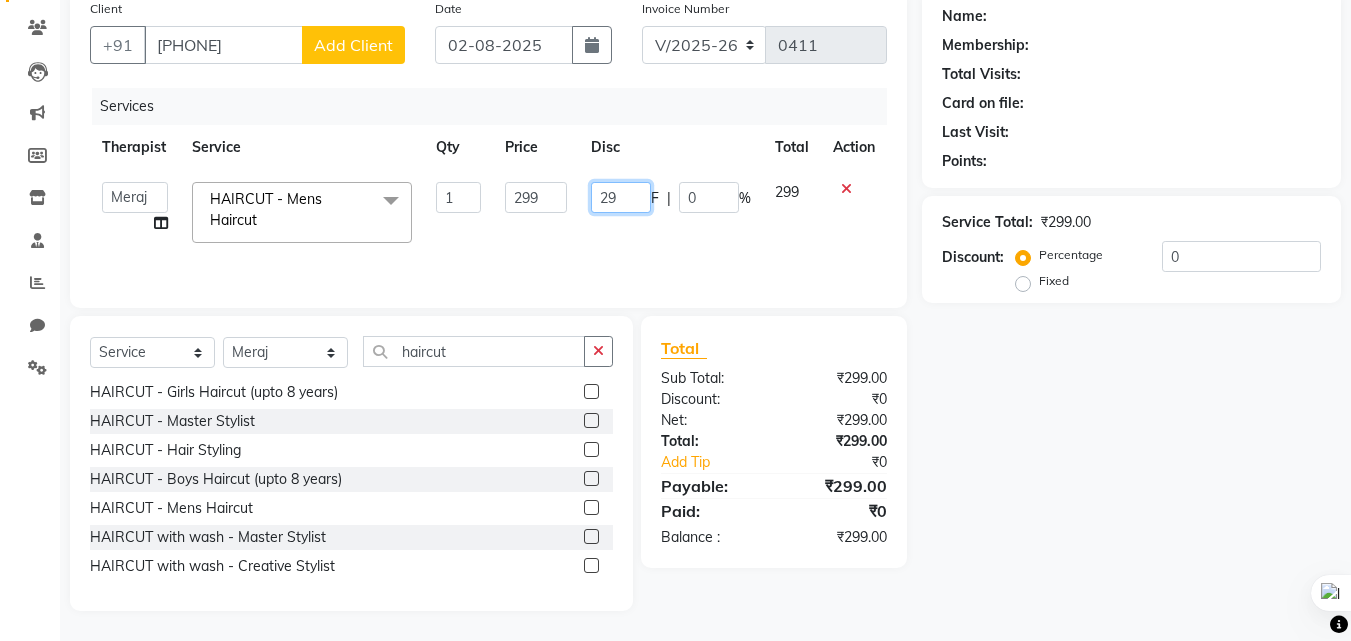 type on "299" 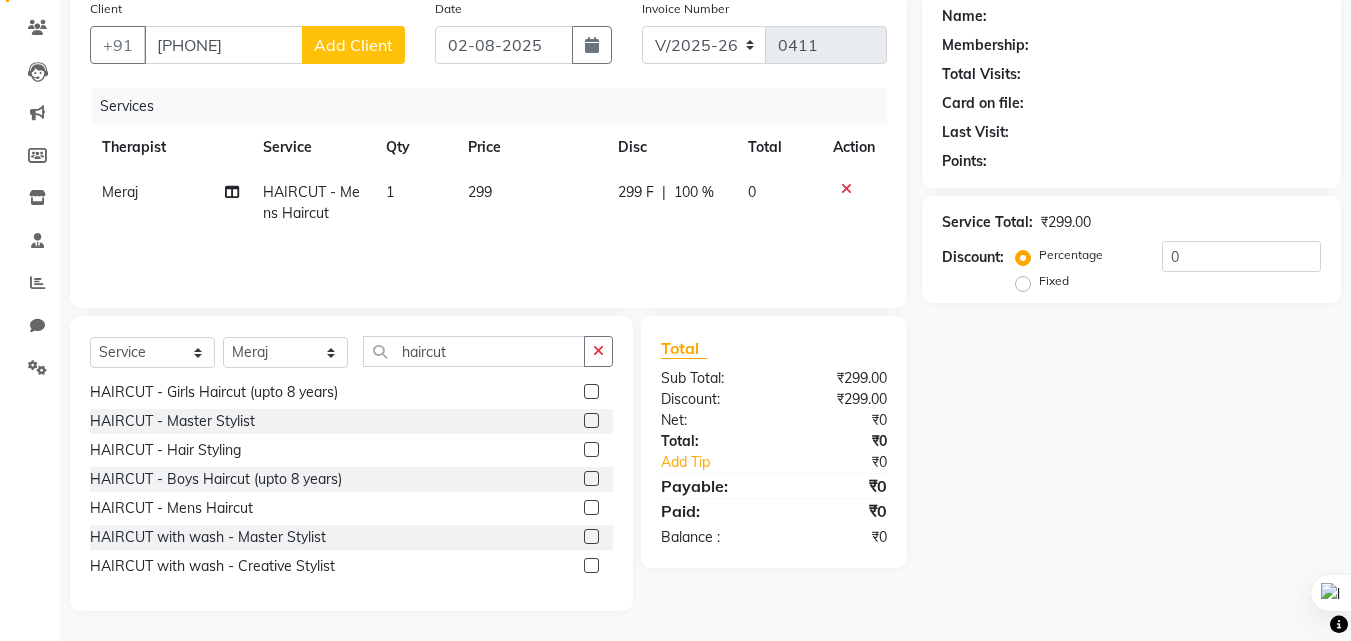 click on "100 %" 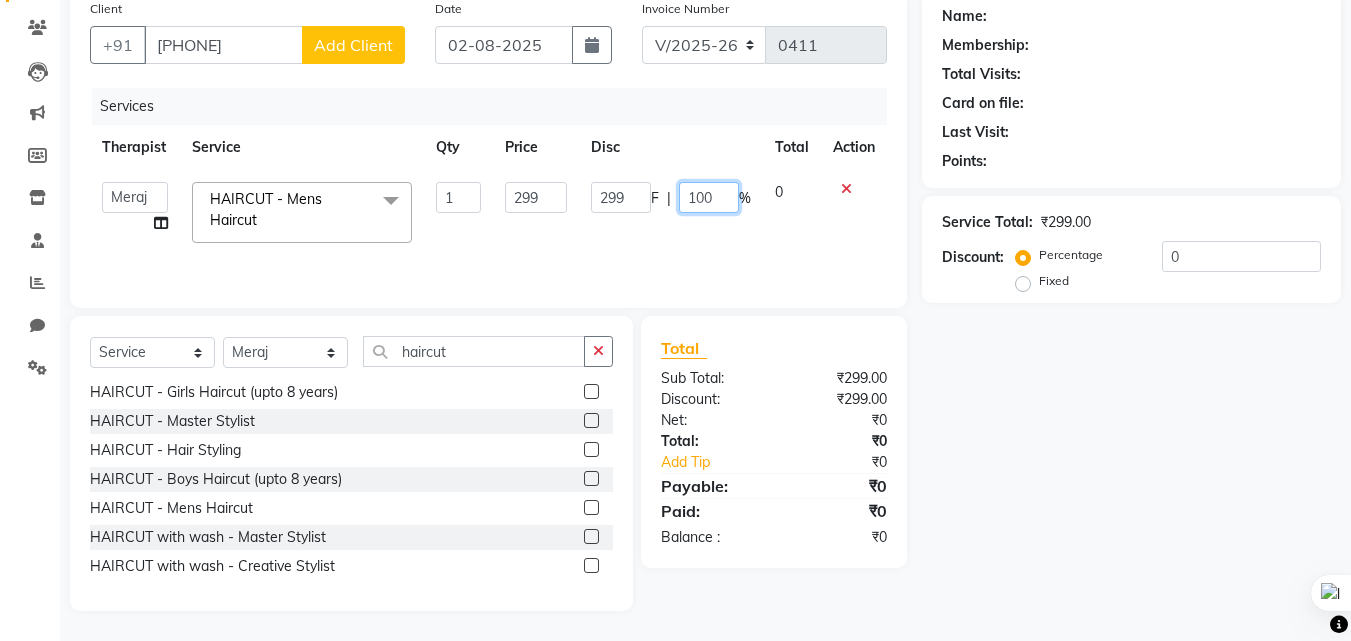 click on "100" 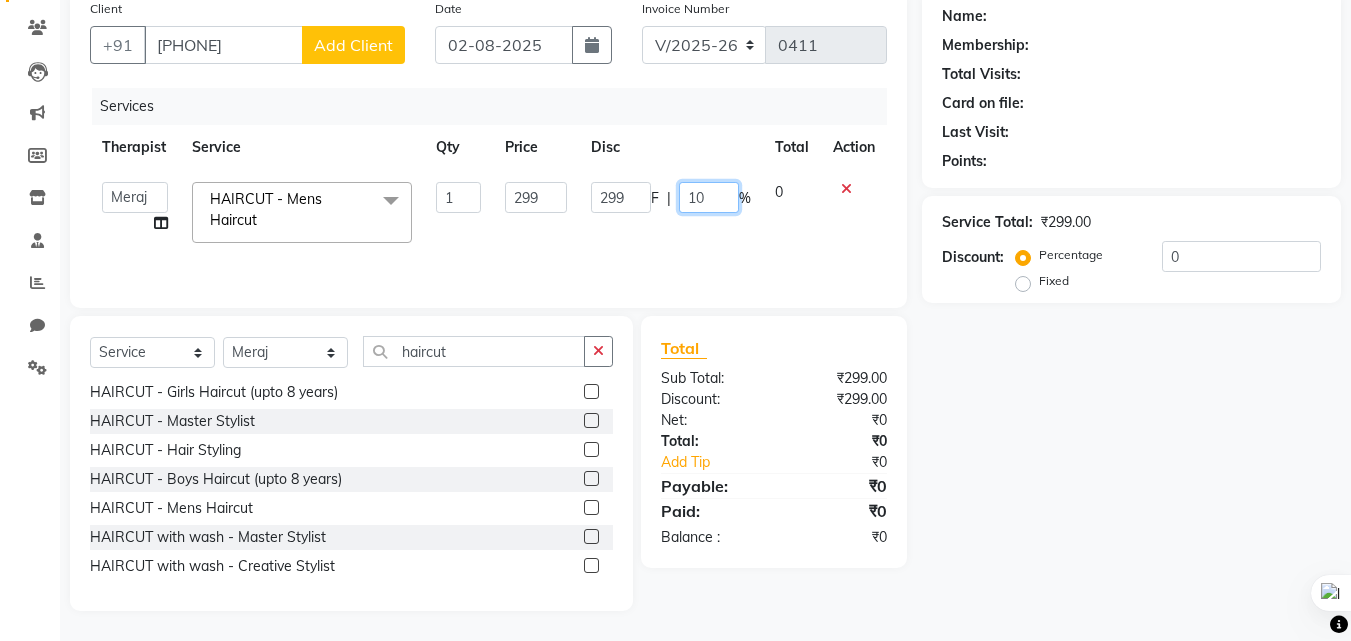 type on "1" 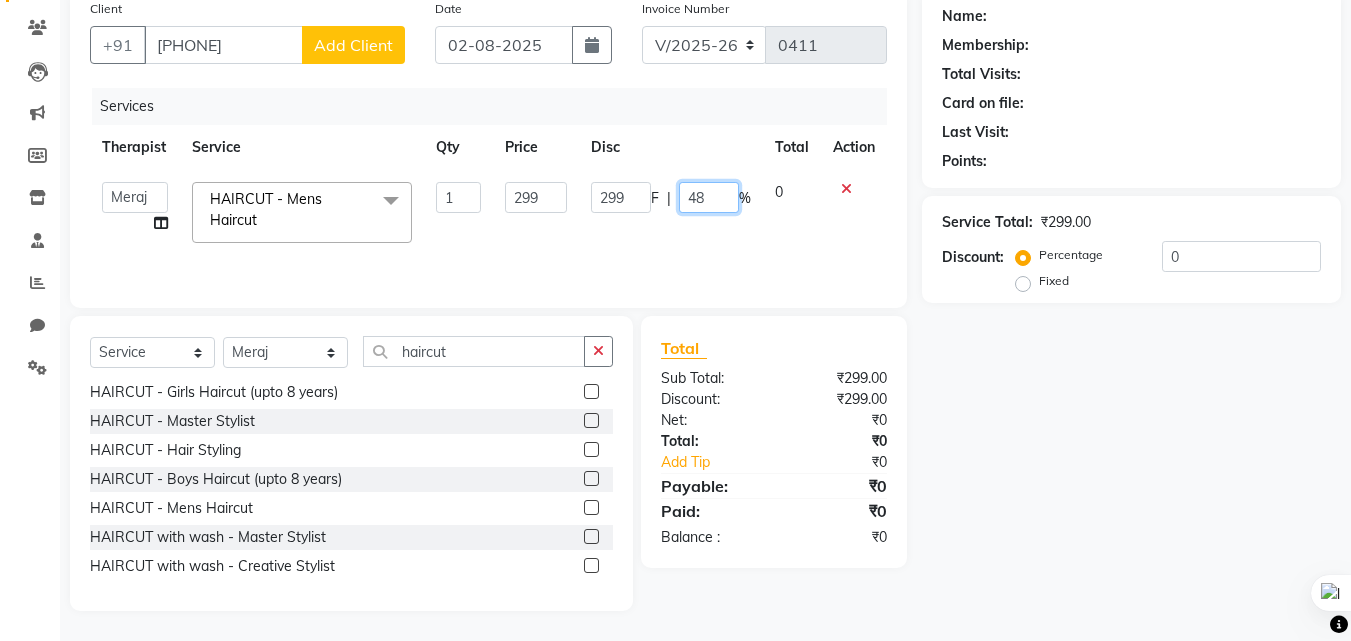 type on "4" 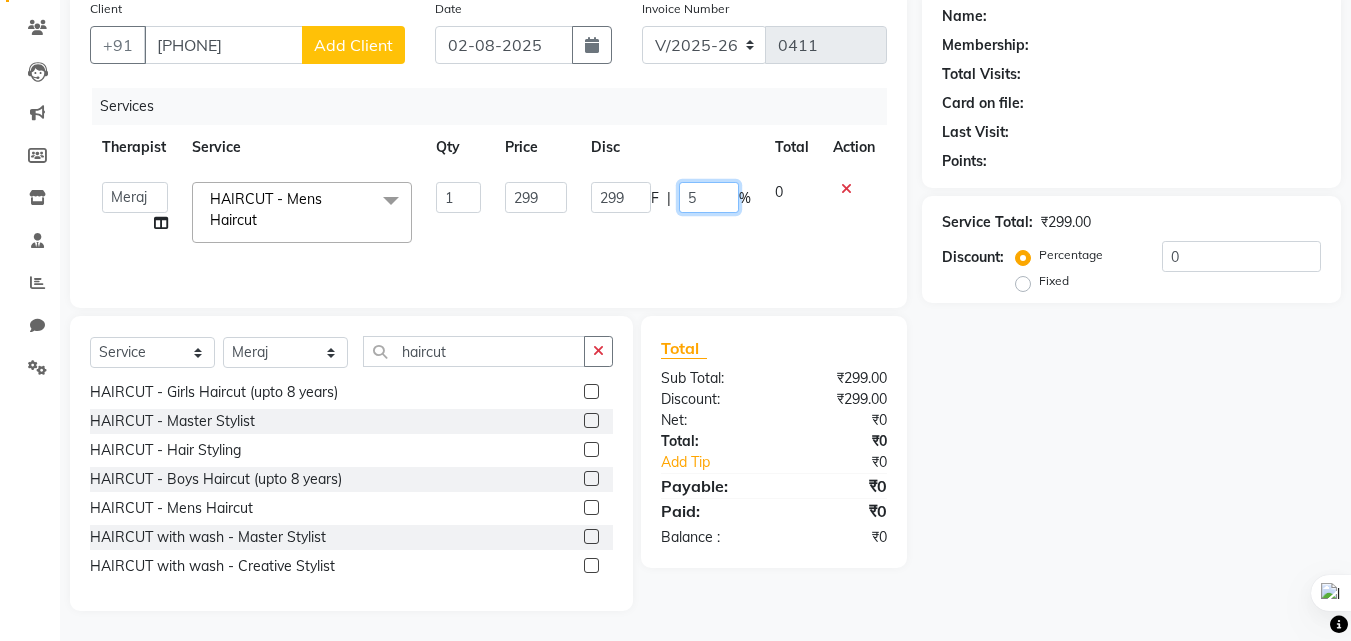 type on "50" 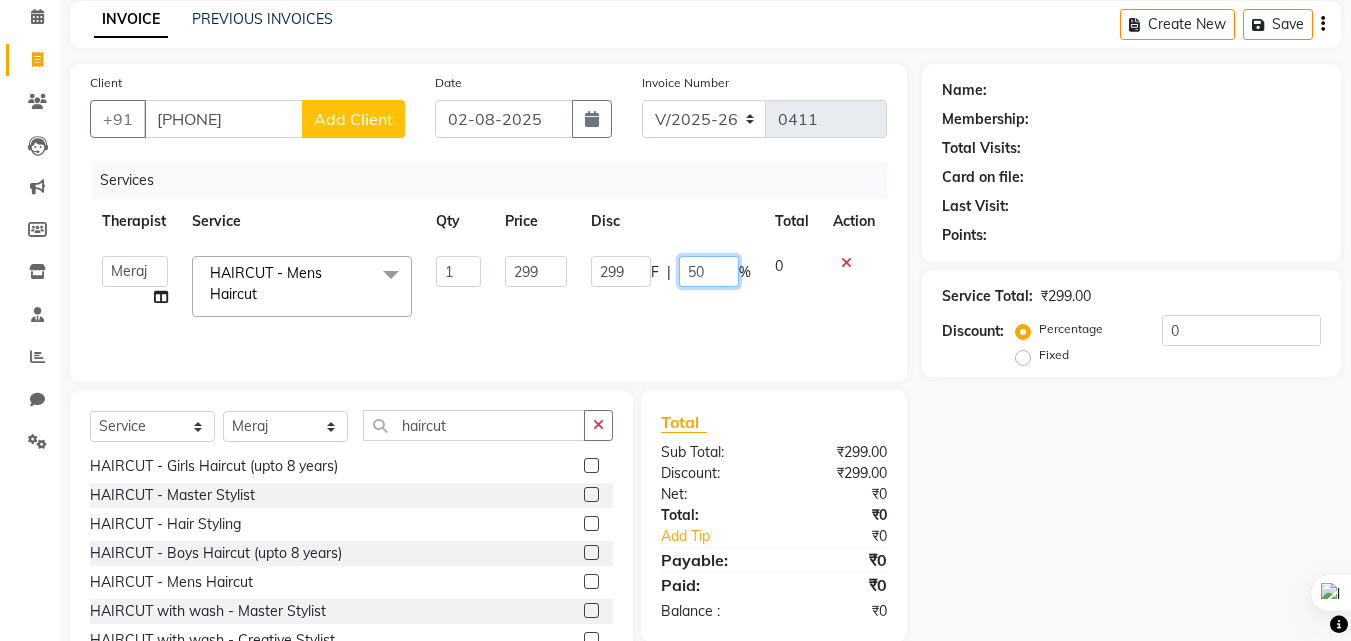 scroll, scrollTop: 160, scrollLeft: 0, axis: vertical 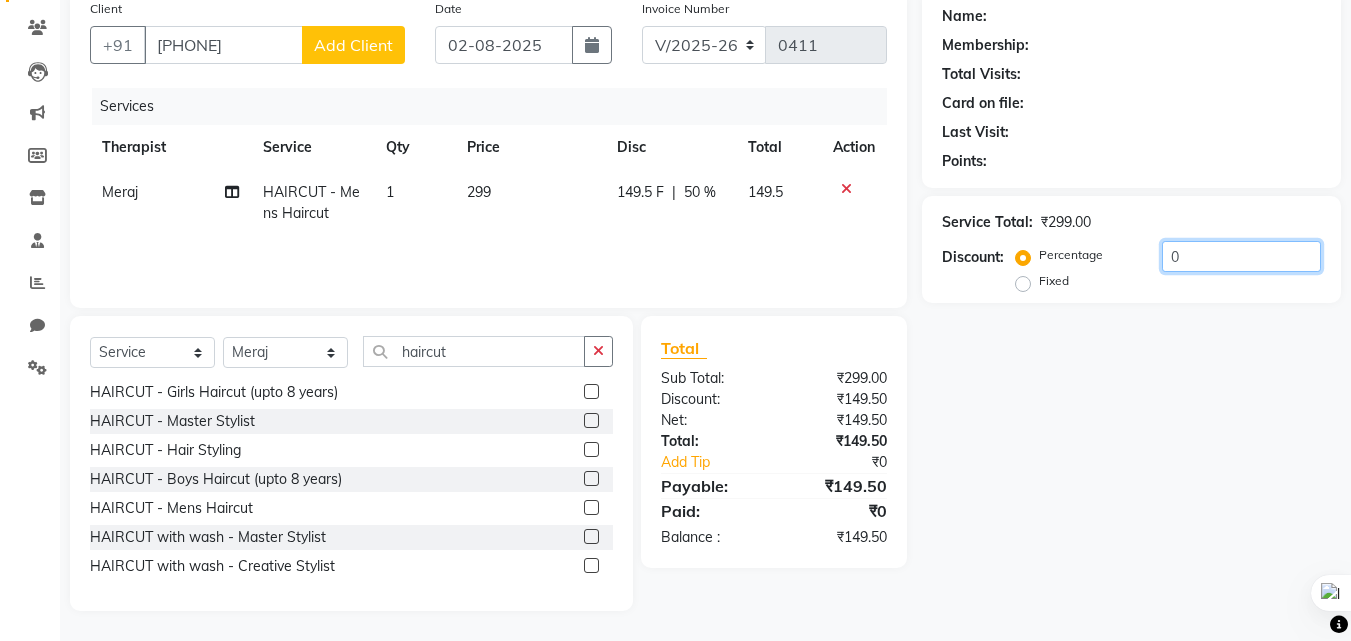 click on "0" 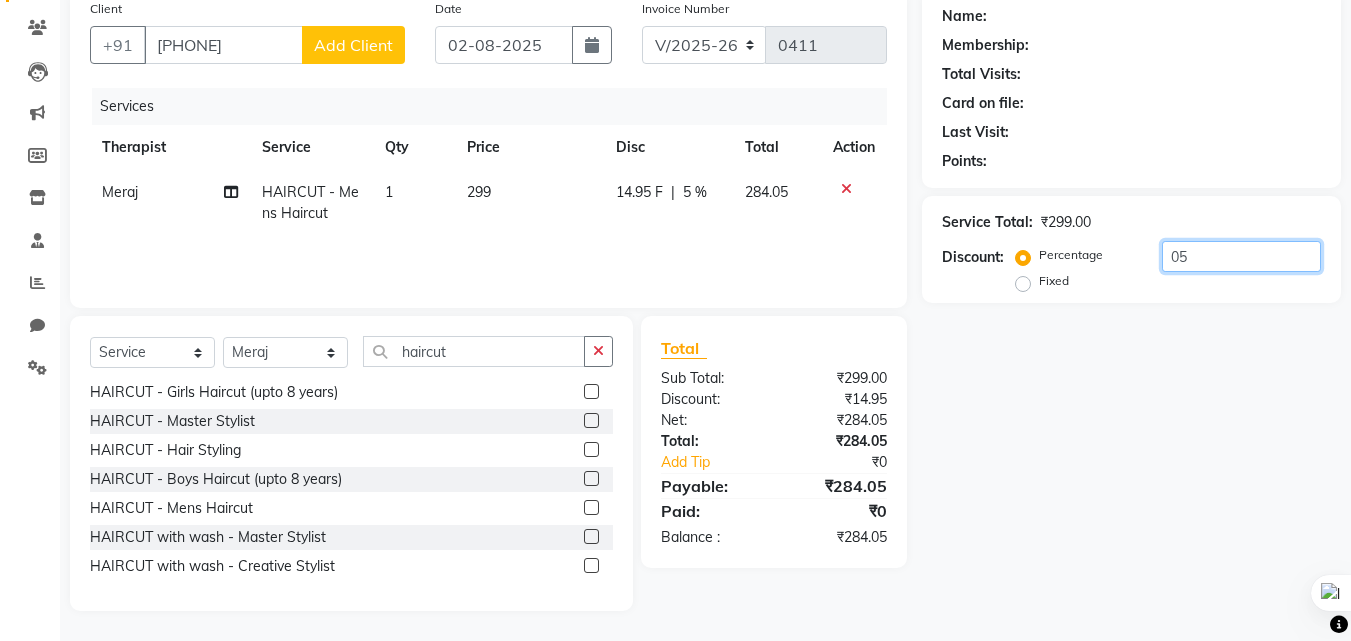 type on "0" 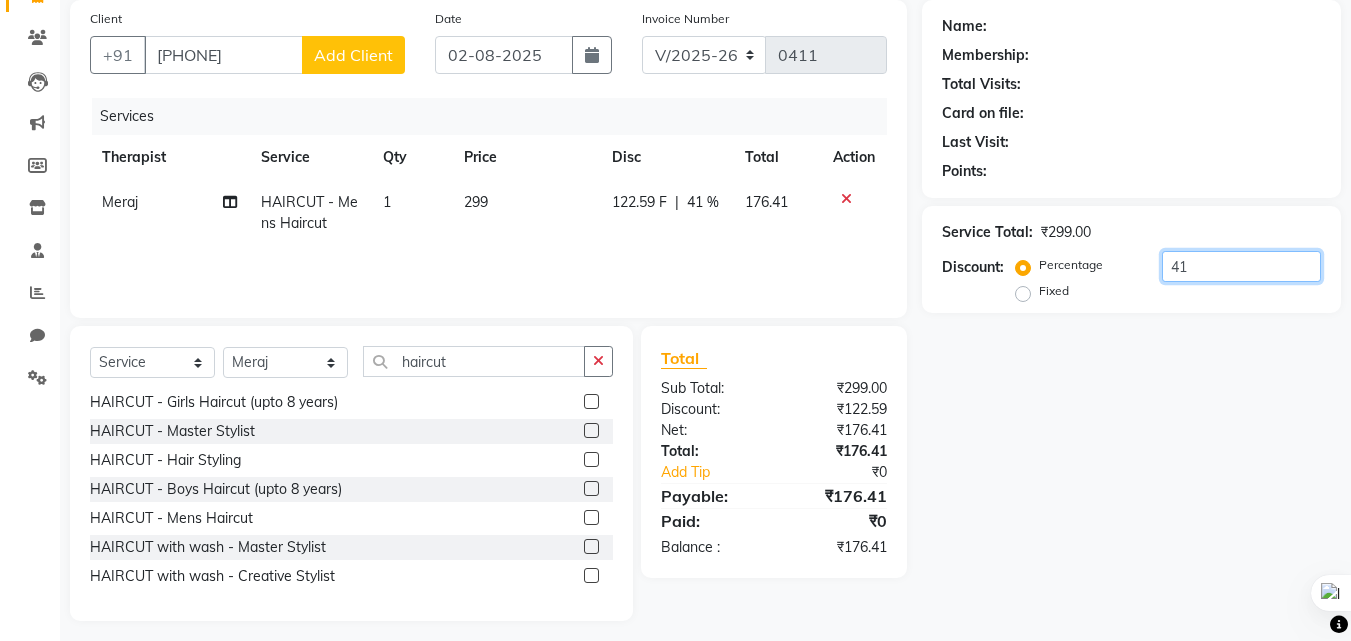 scroll, scrollTop: 160, scrollLeft: 0, axis: vertical 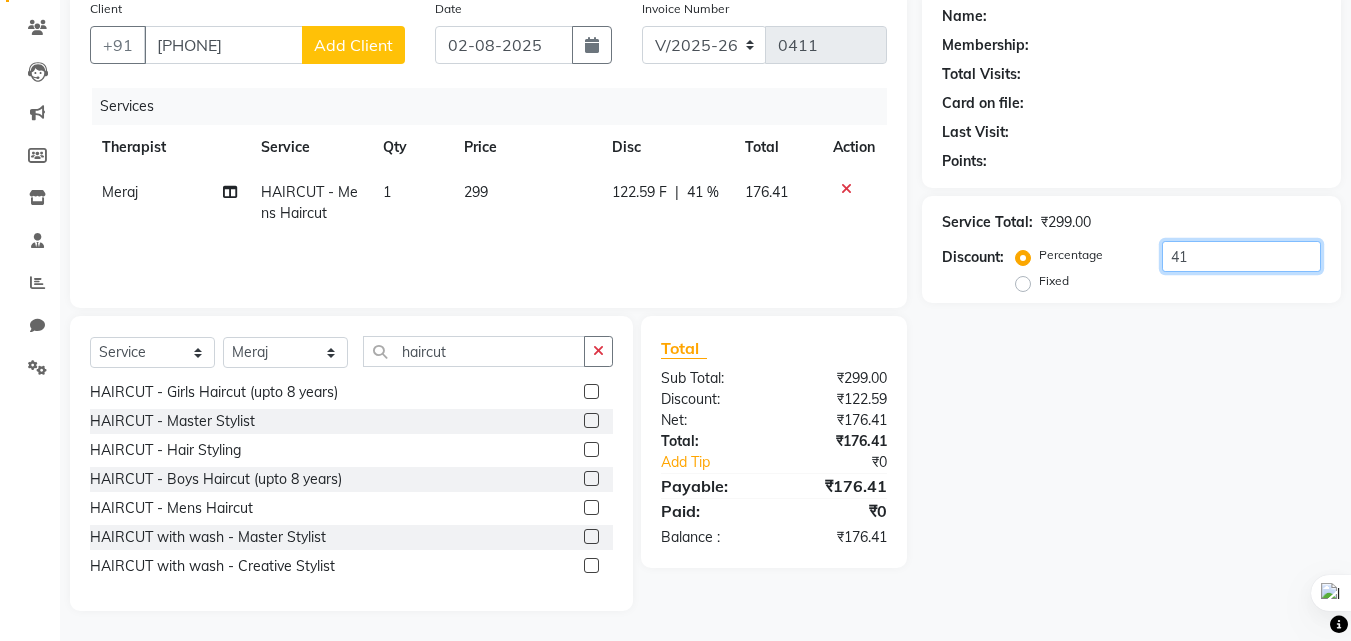 drag, startPoint x: 1265, startPoint y: 269, endPoint x: 1276, endPoint y: 268, distance: 11.045361 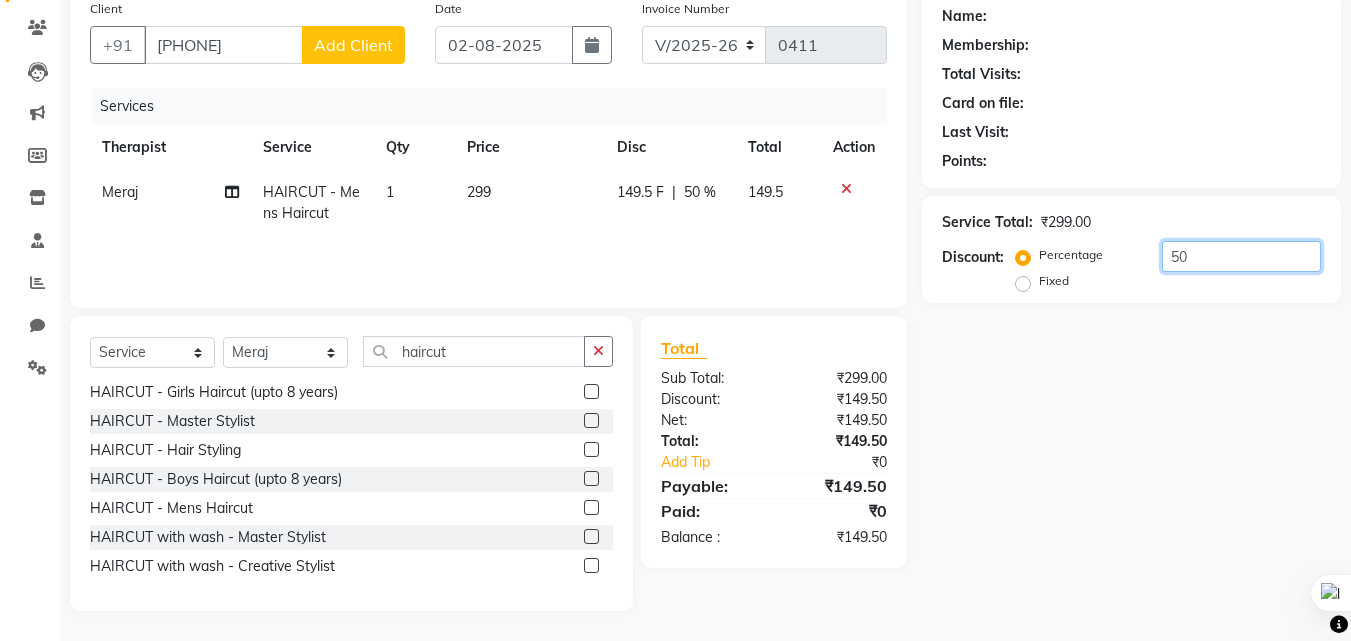 type on "50" 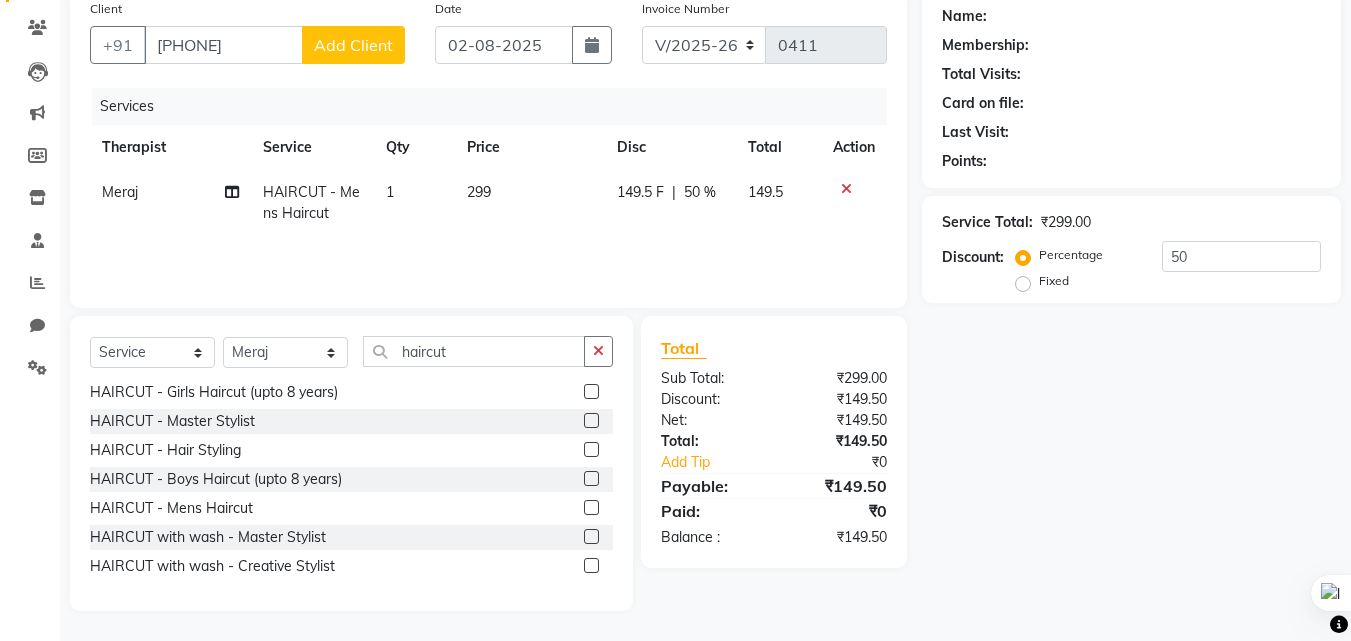 click on "Fixed" 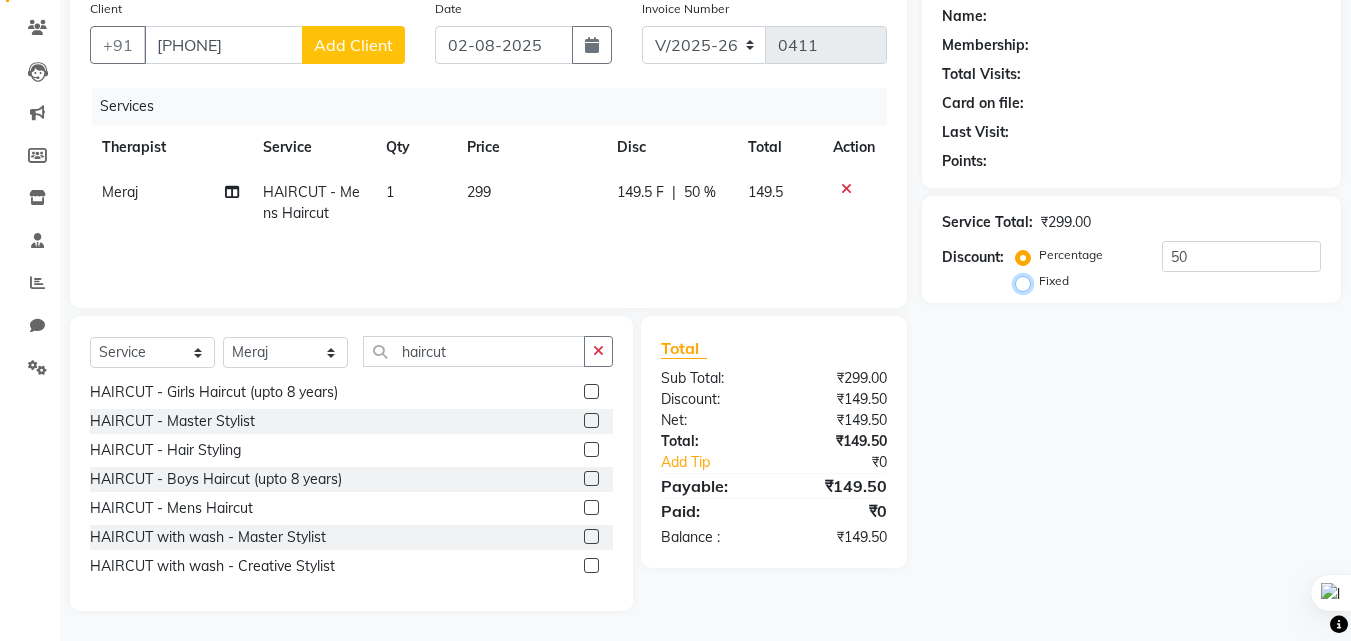 click on "Fixed" at bounding box center [1027, 281] 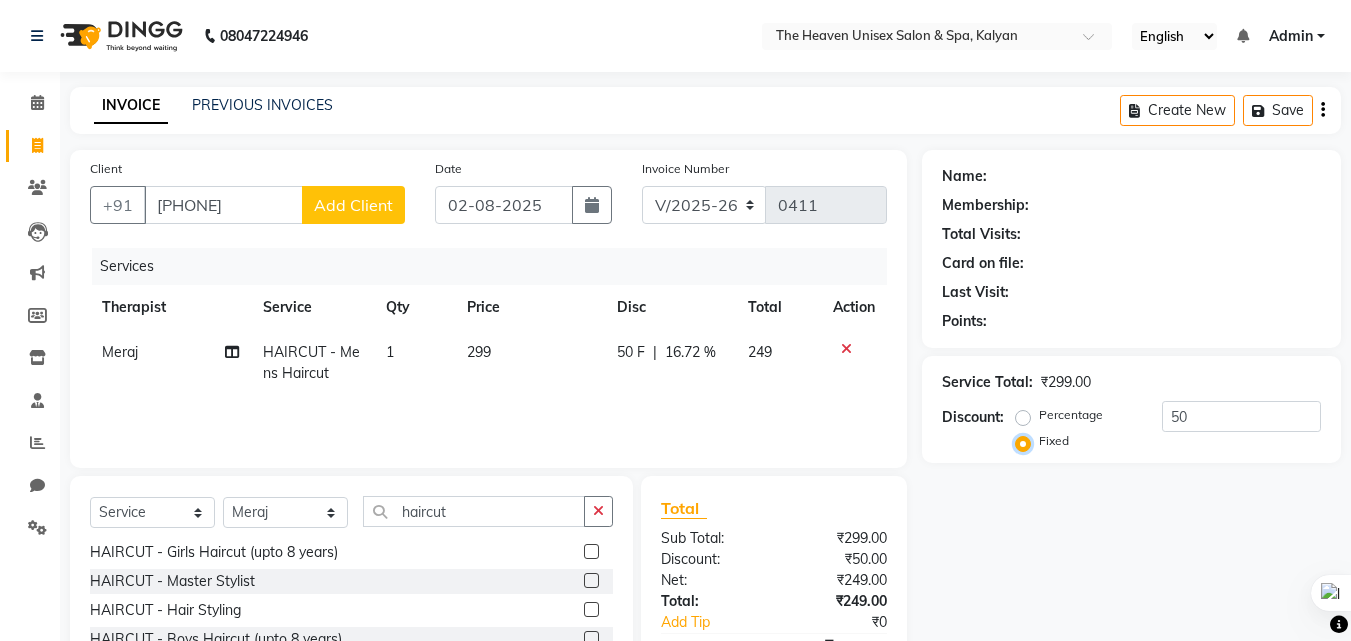 scroll, scrollTop: 160, scrollLeft: 0, axis: vertical 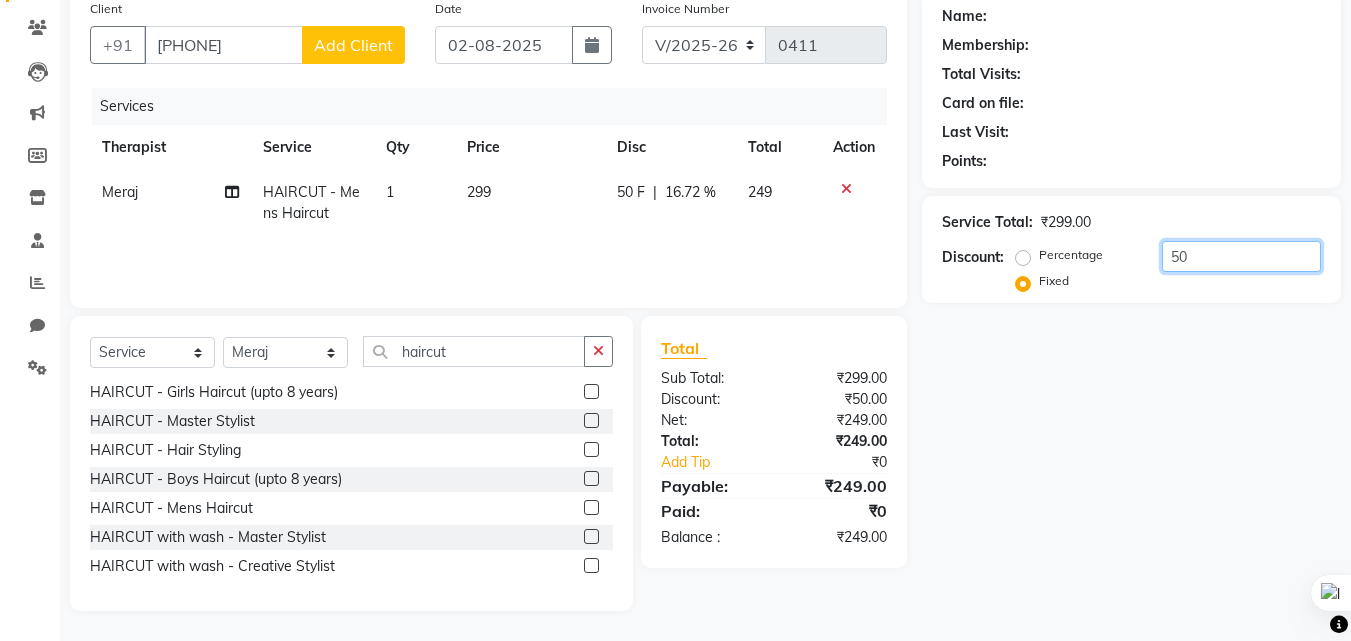 click on "50" 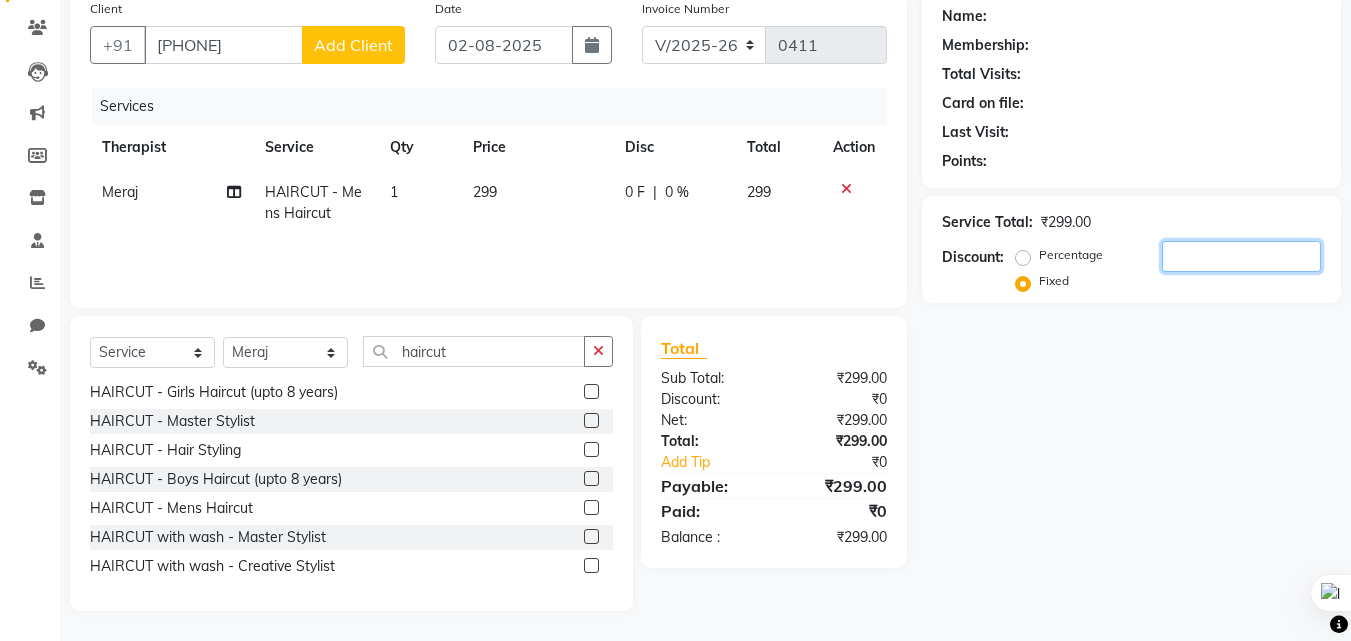 type 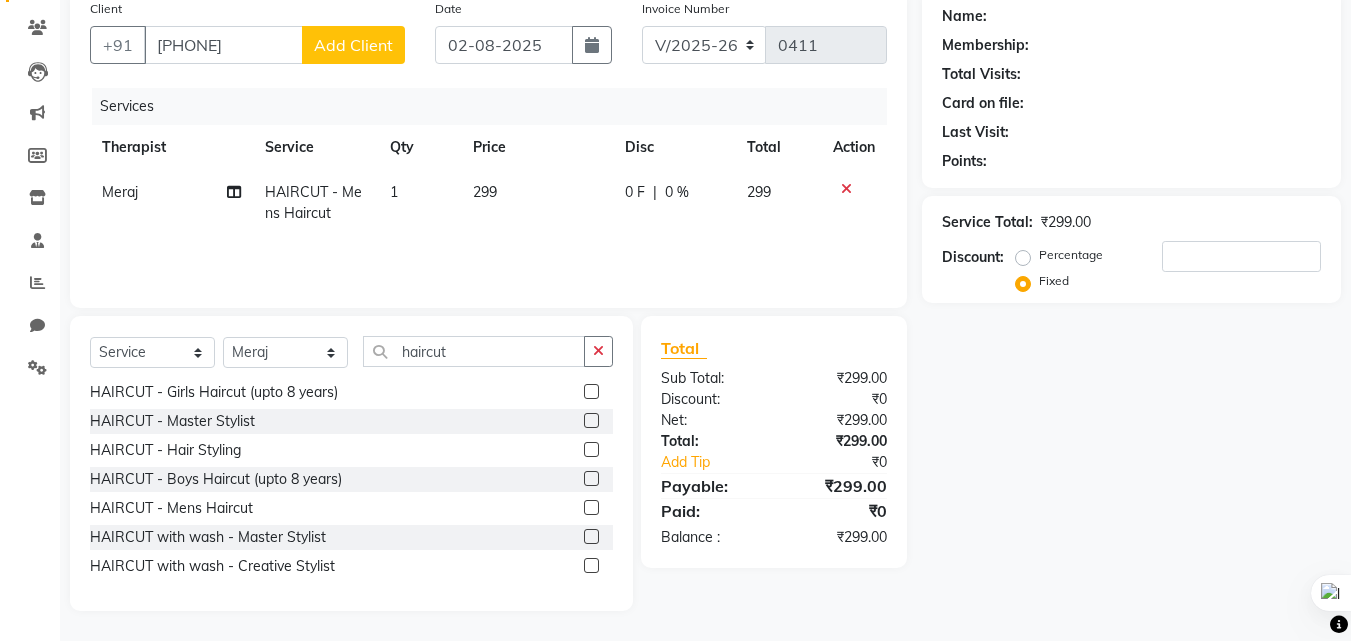 click on "0 %" 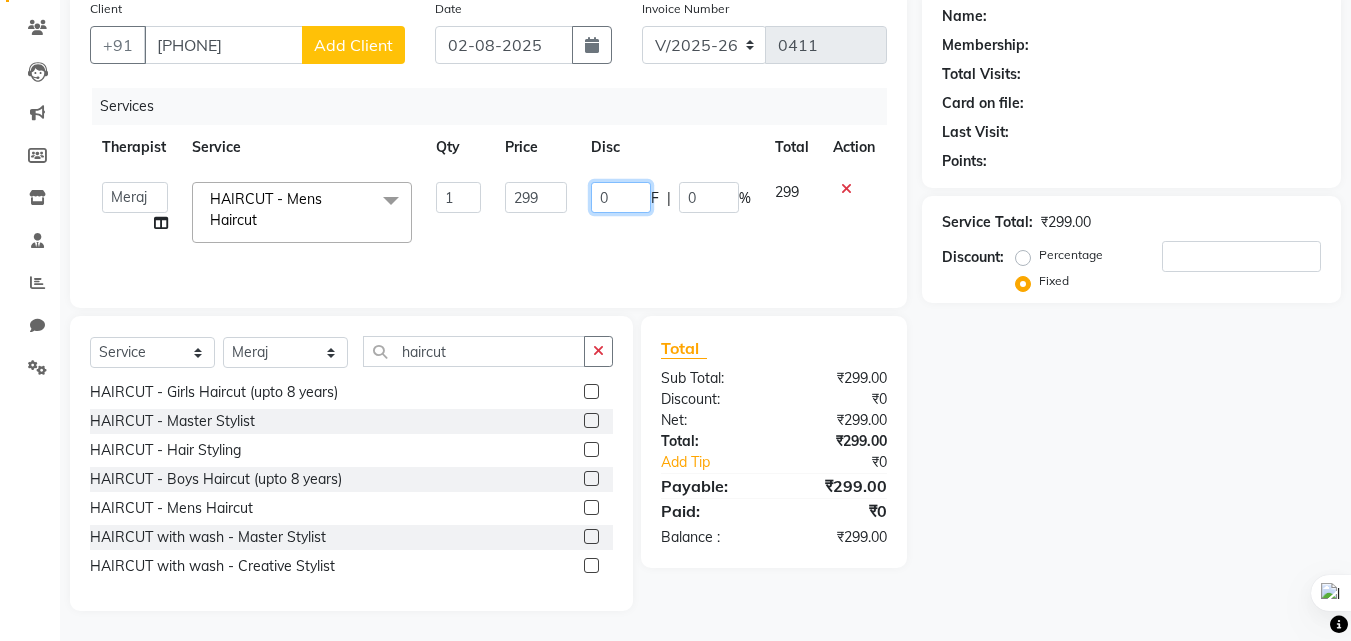 click on "0" 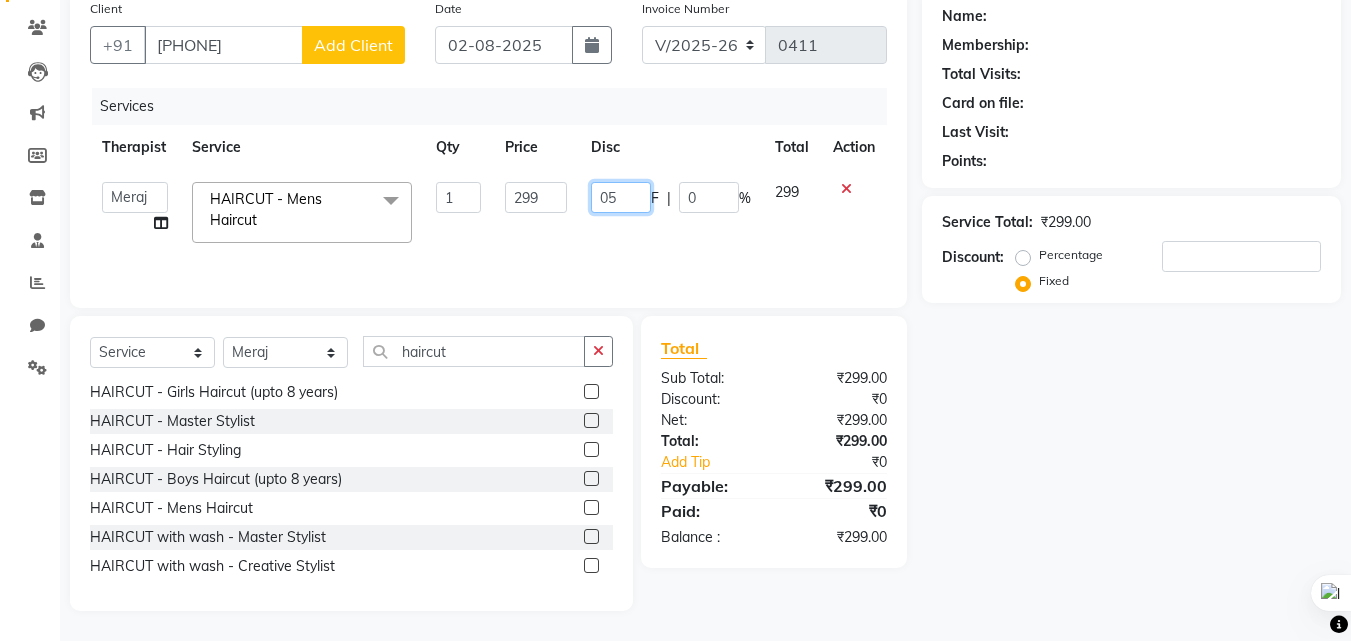 type on "0" 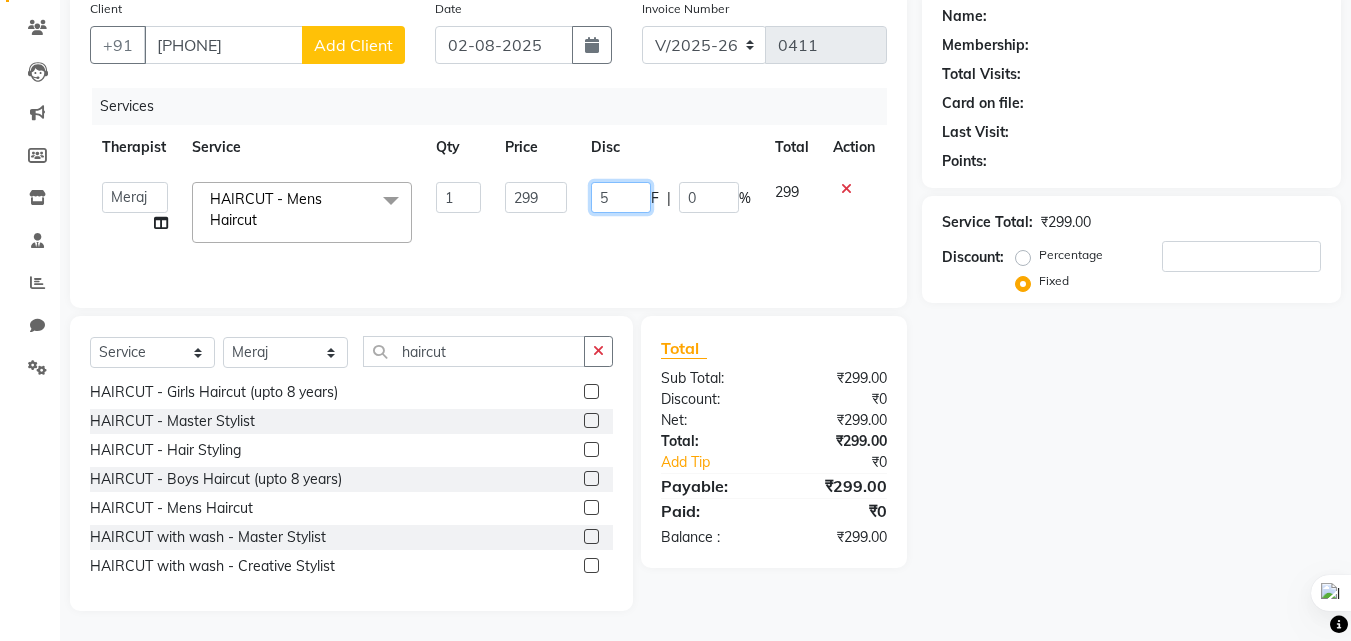 type on "50" 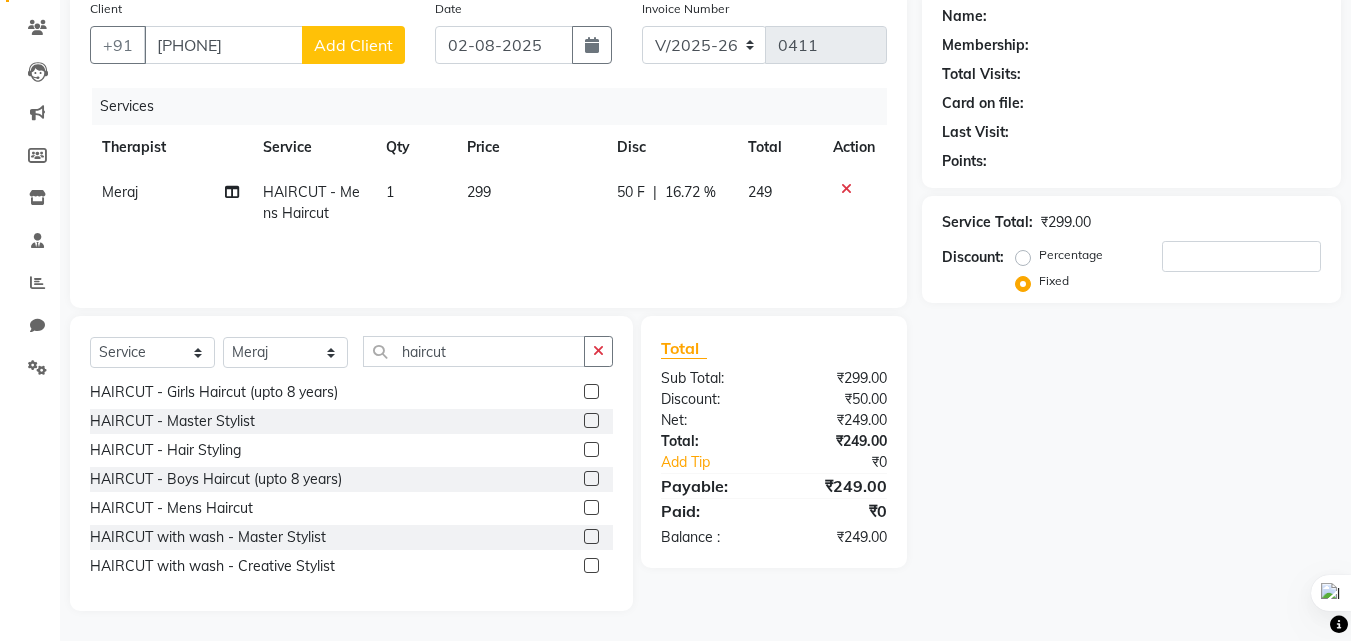 click on "50 F" 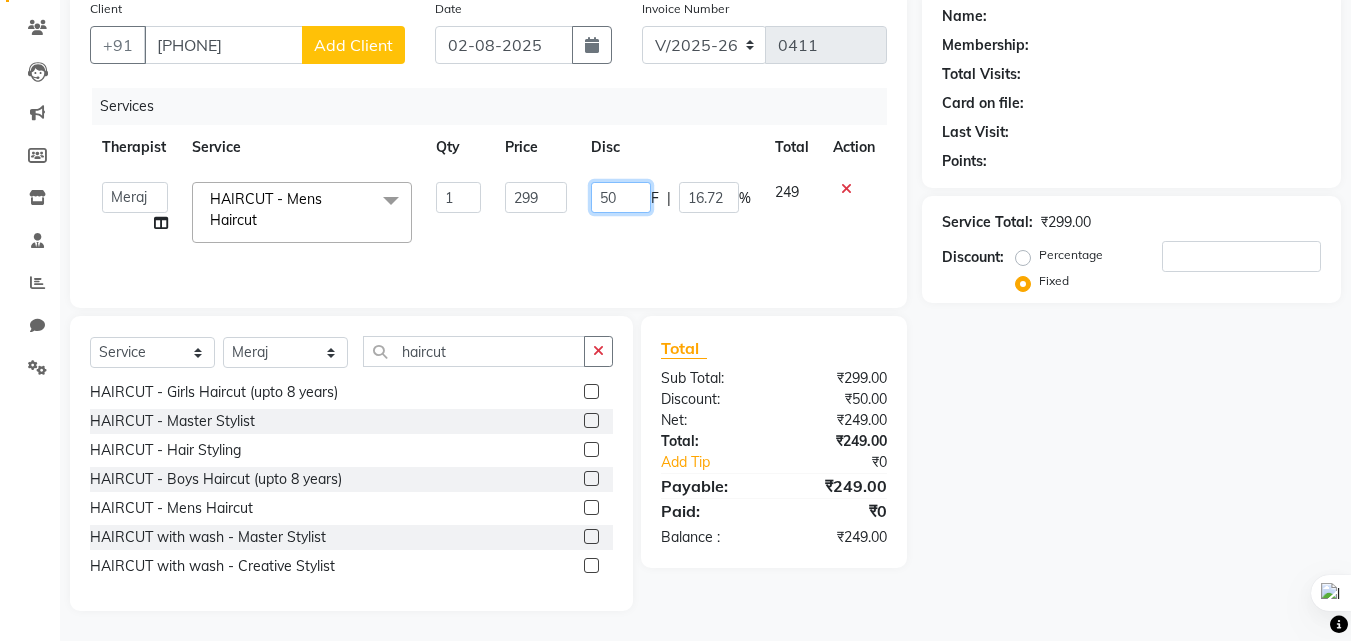 click on "50" 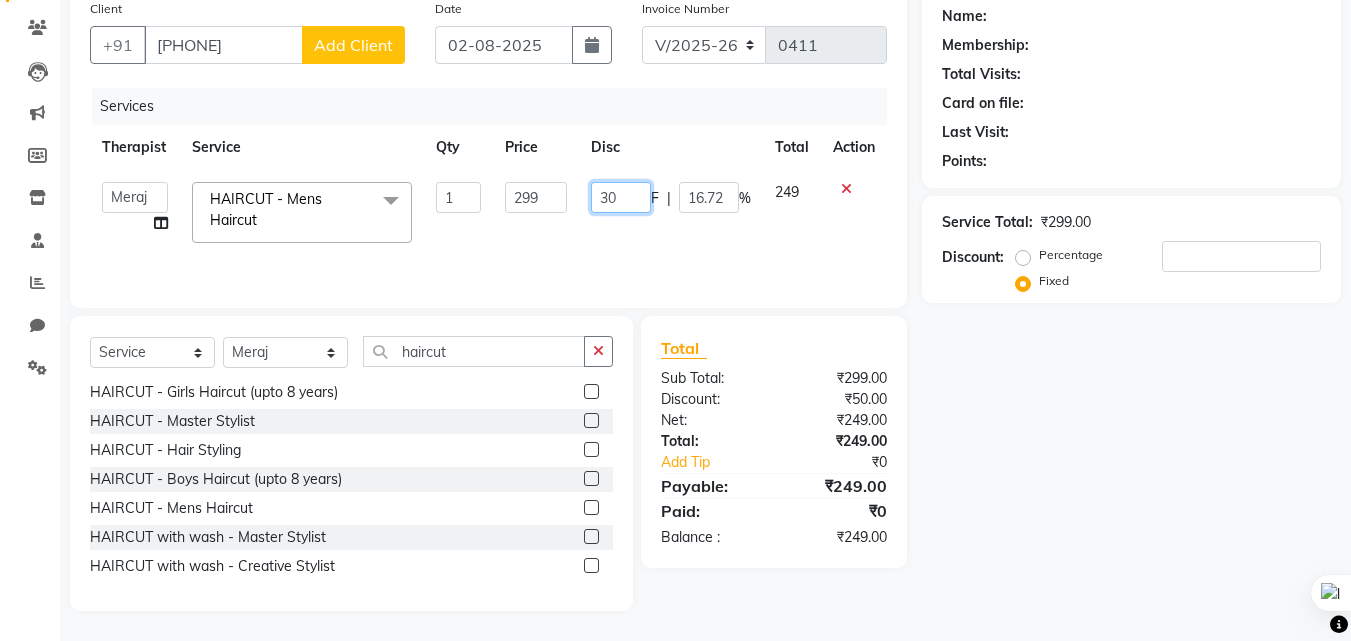 type on "3" 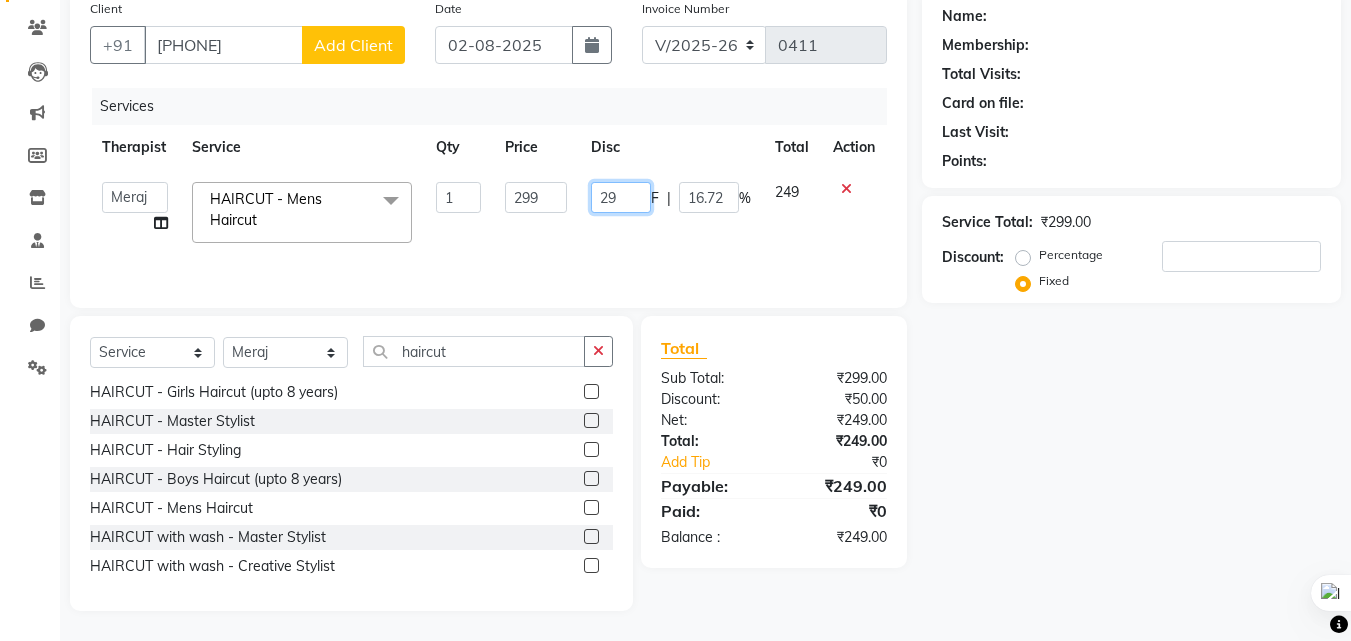 type on "299" 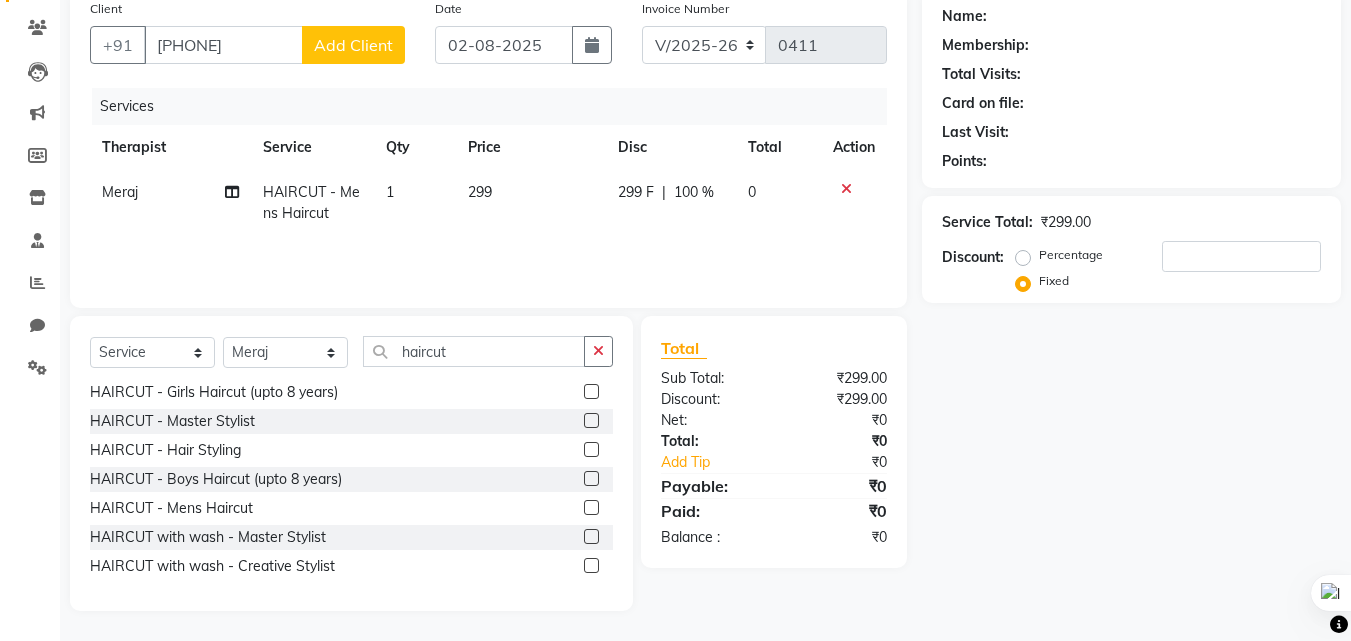 click on "100 %" 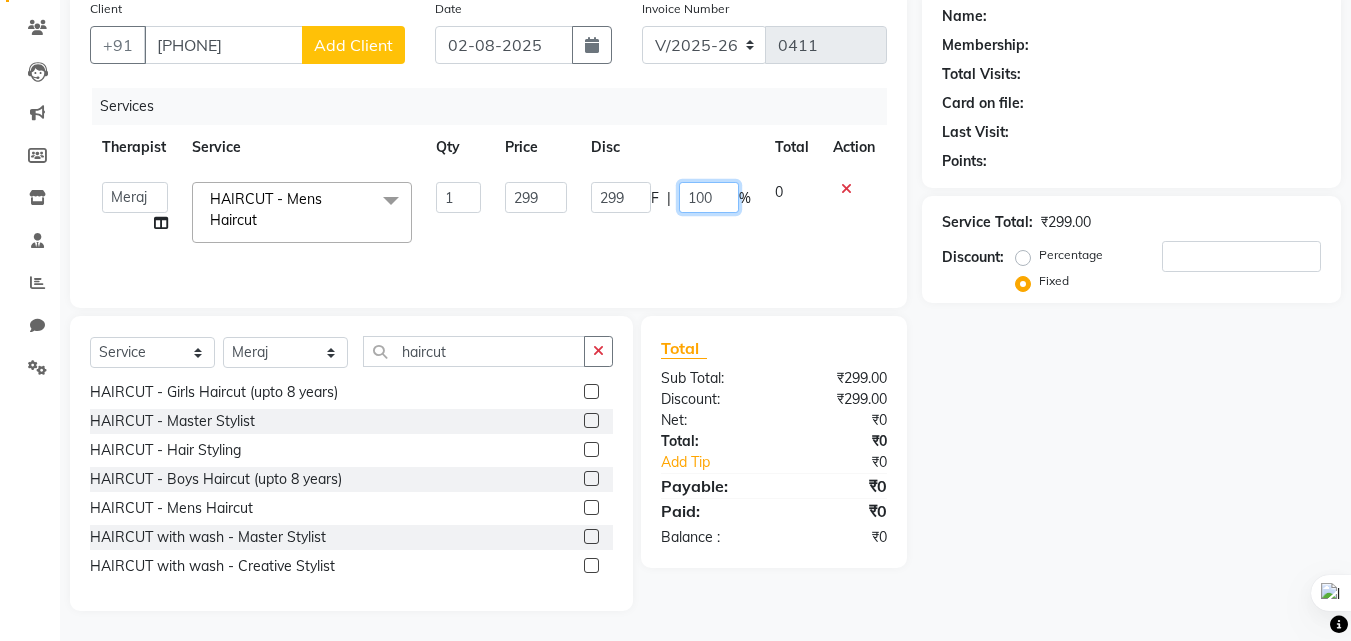 click on "100" 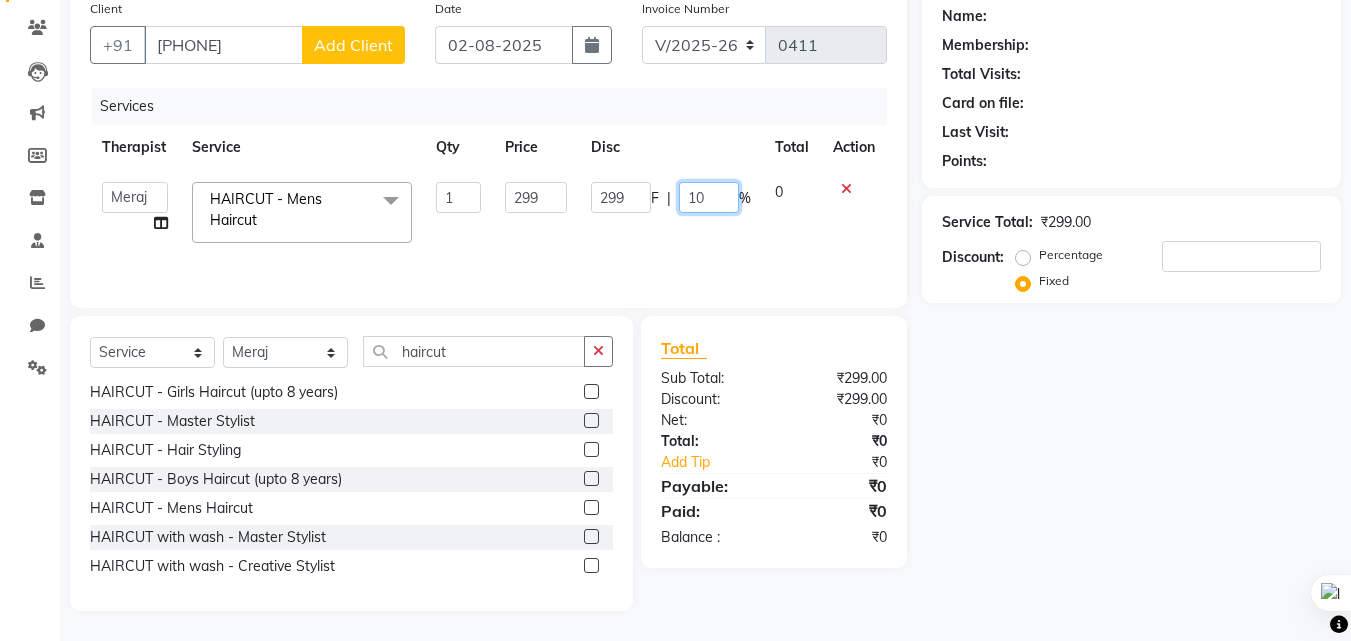 type on "0" 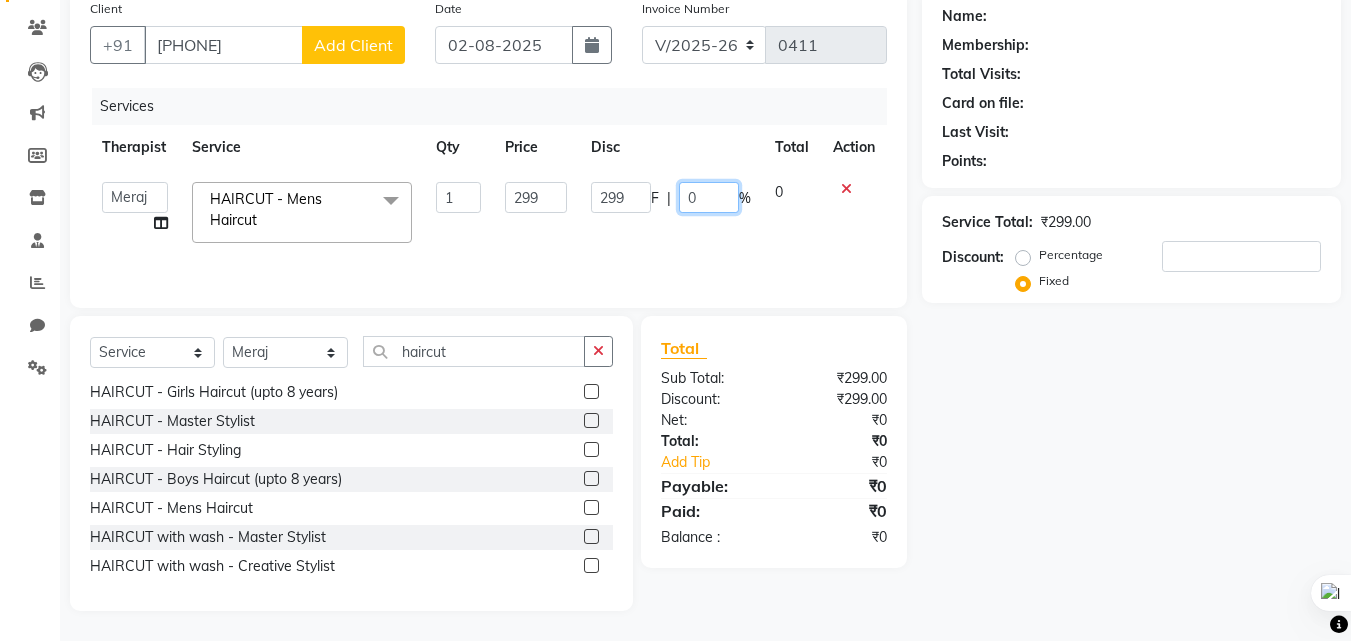 click on "0" 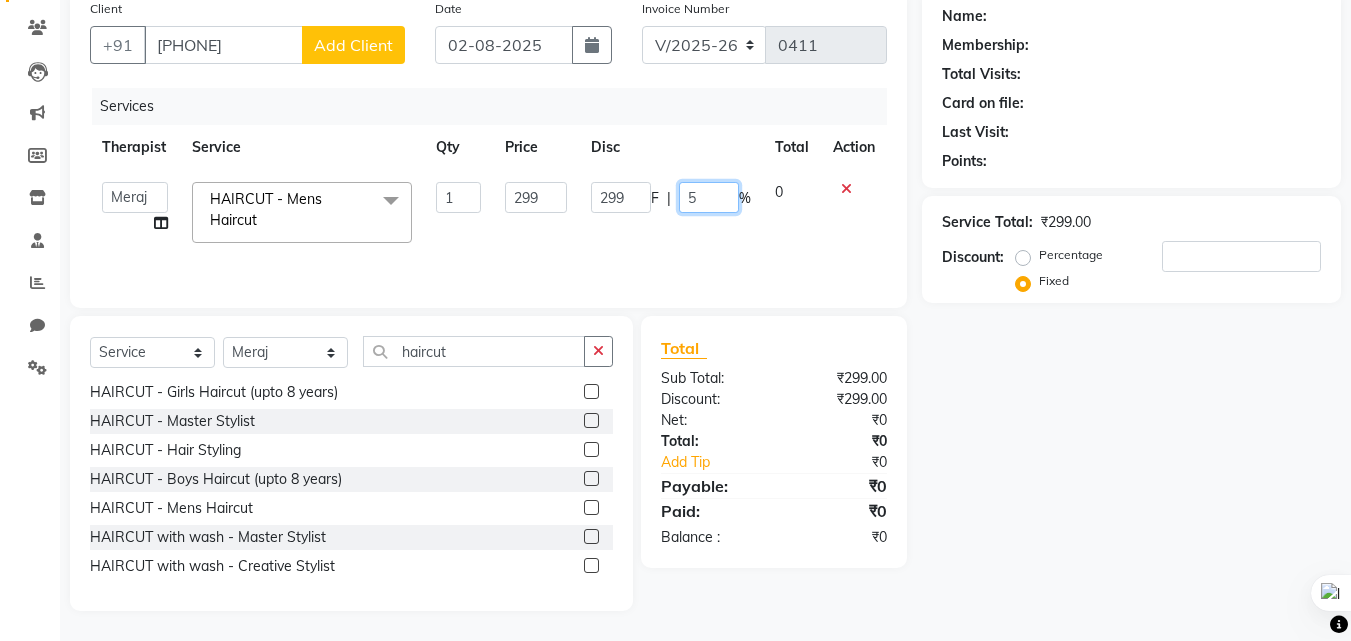 type on "50" 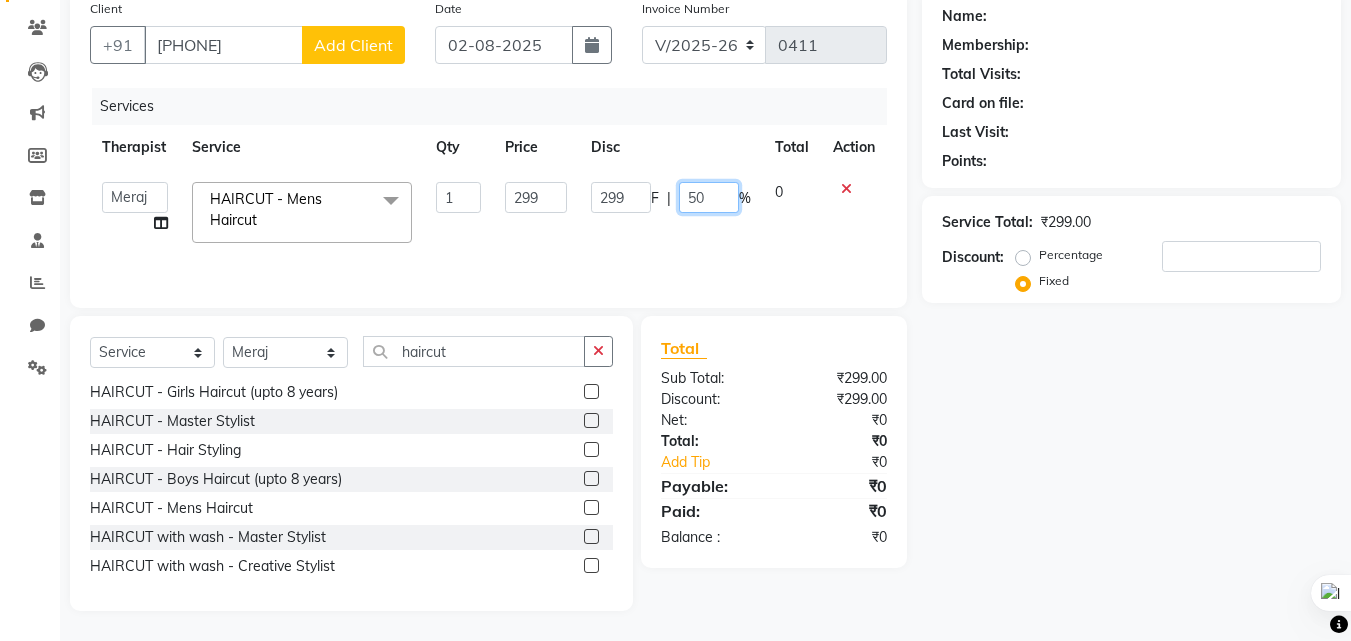 scroll, scrollTop: 0, scrollLeft: 0, axis: both 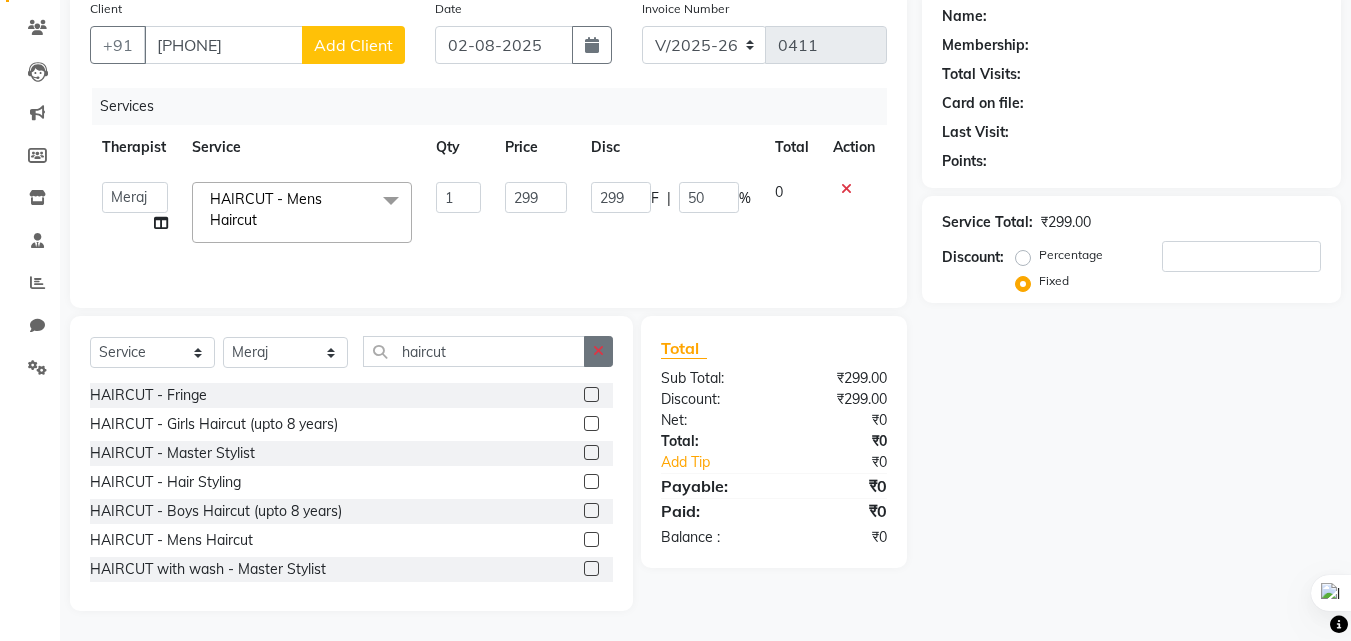 click 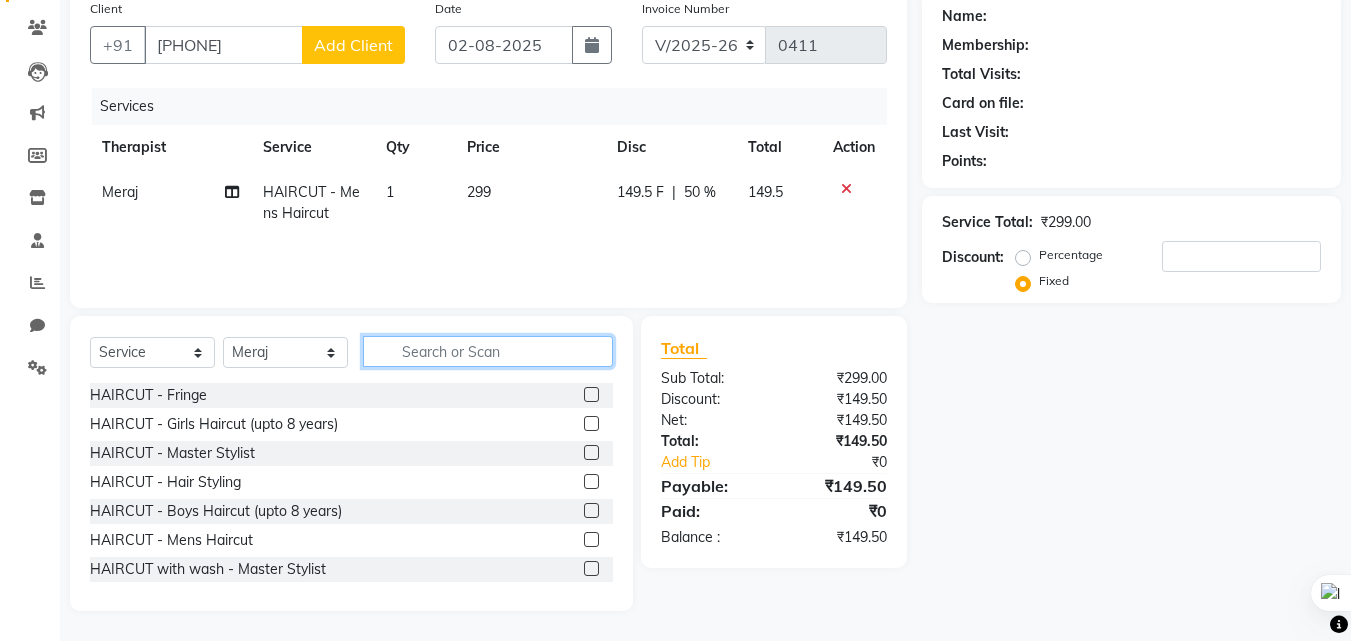 click 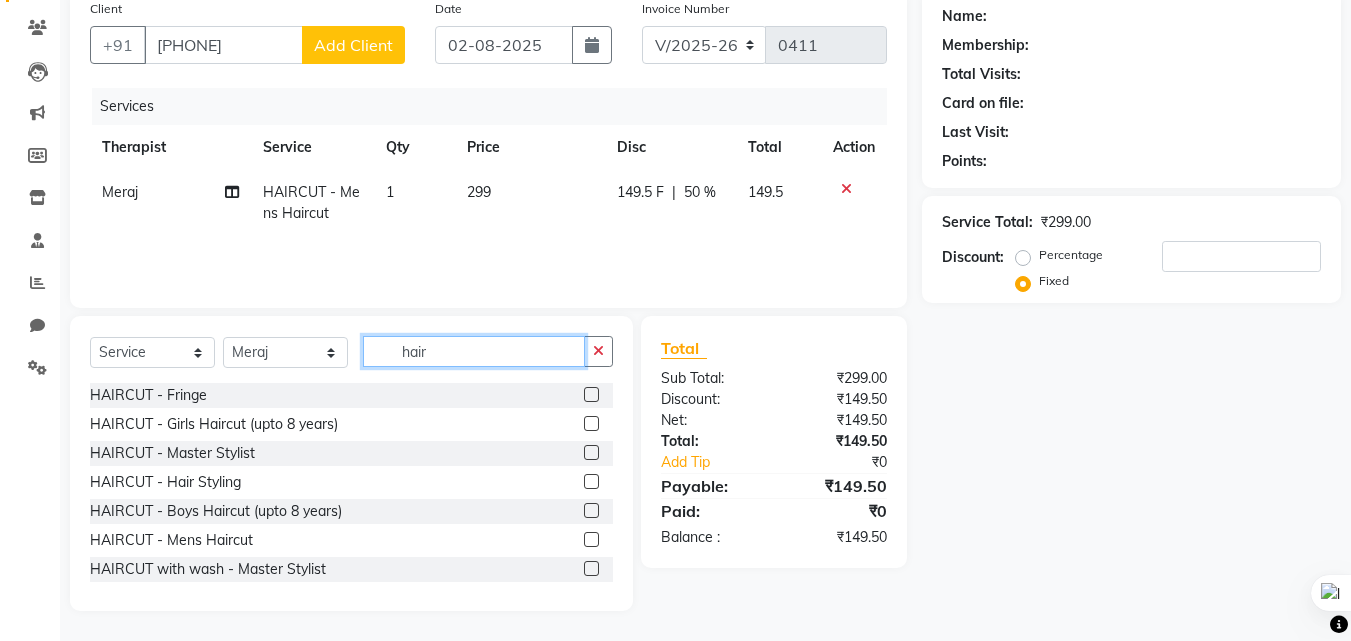 type on "hair" 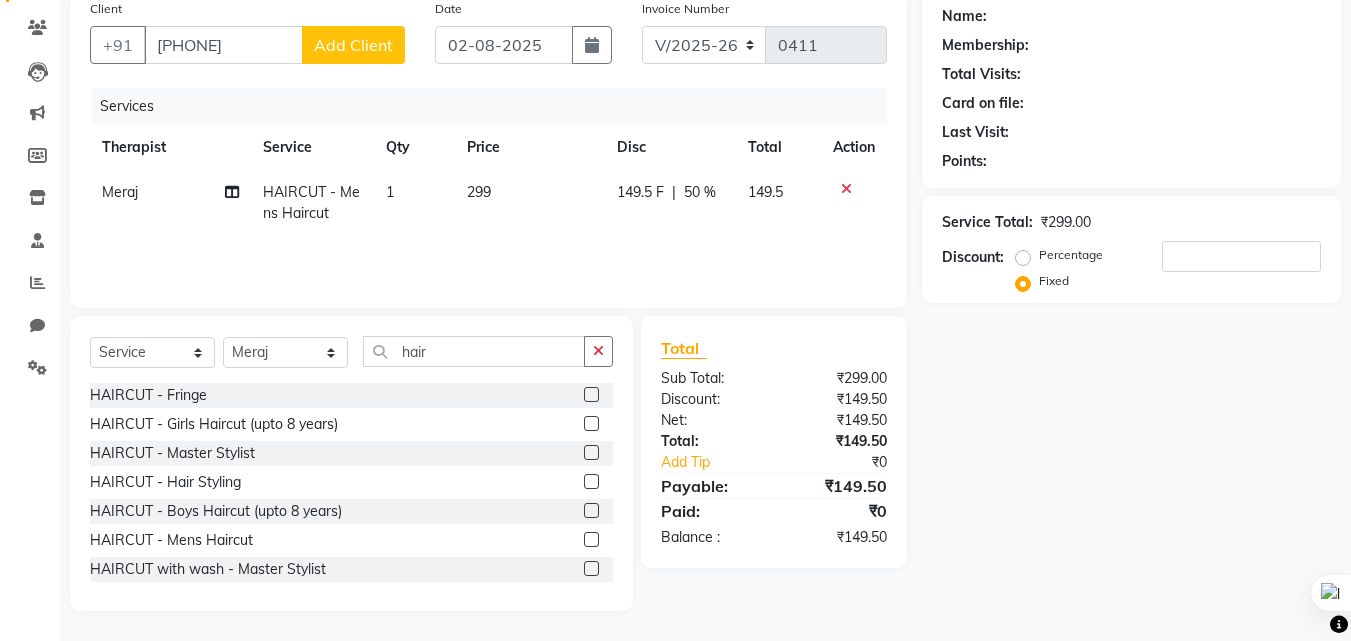 click 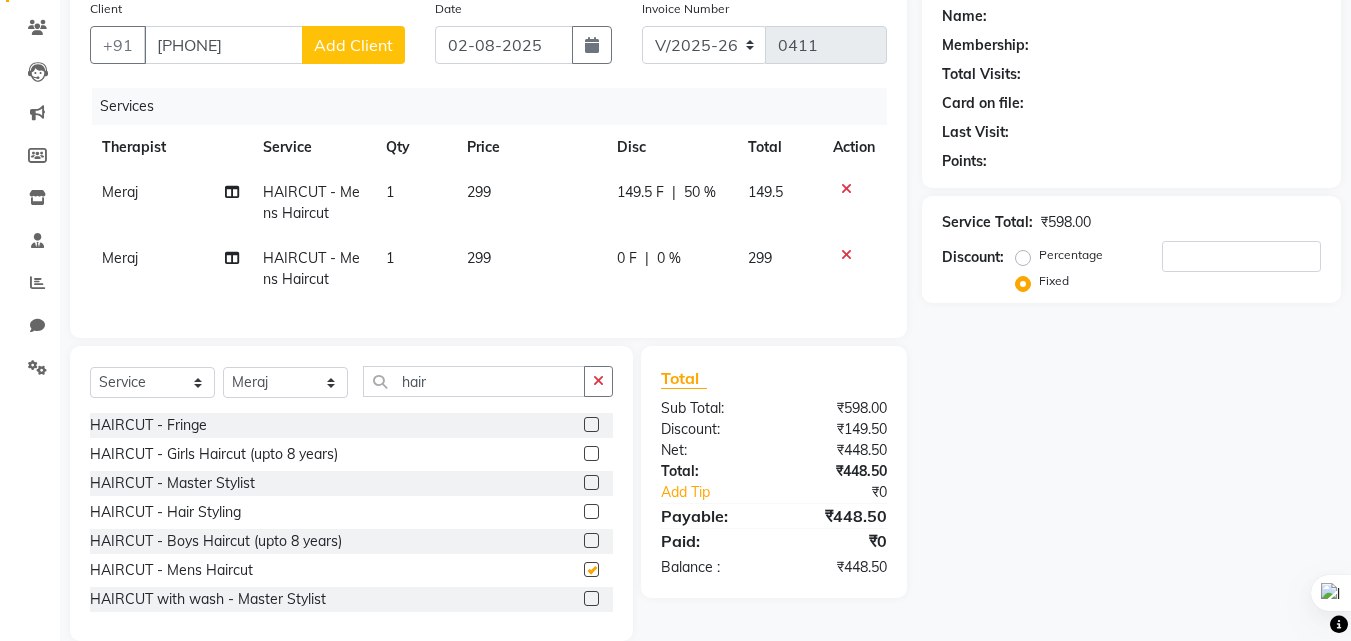 checkbox on "false" 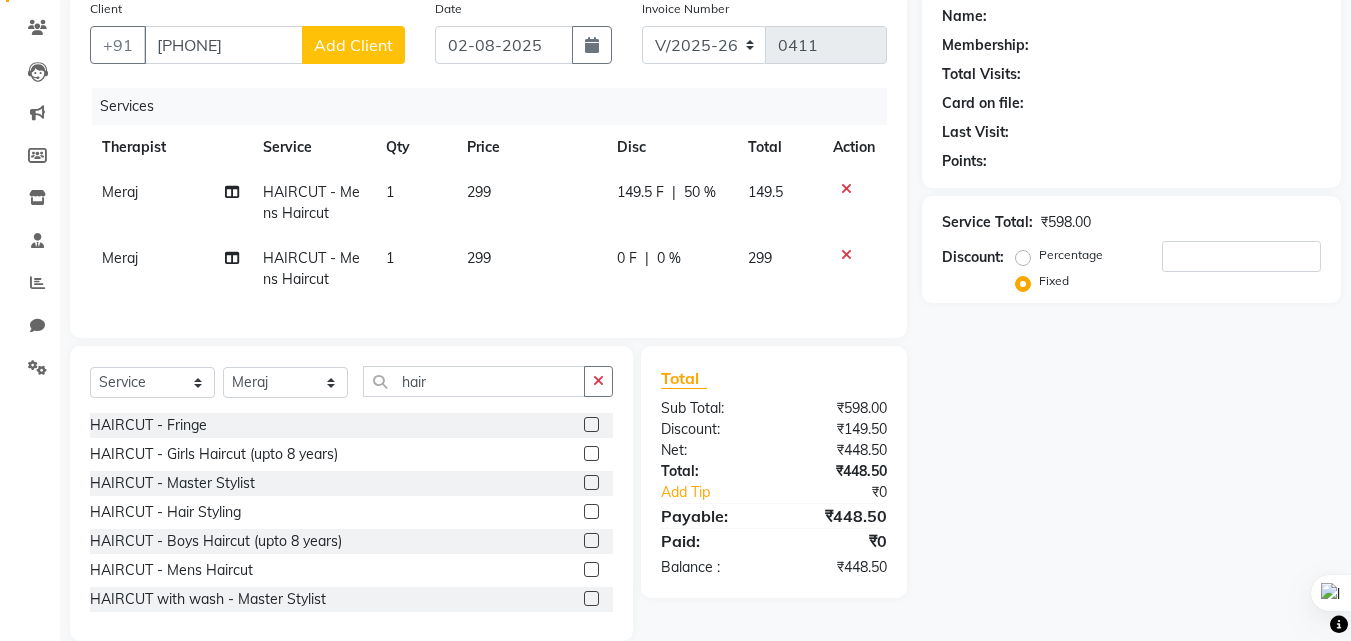 click on "Percentage" 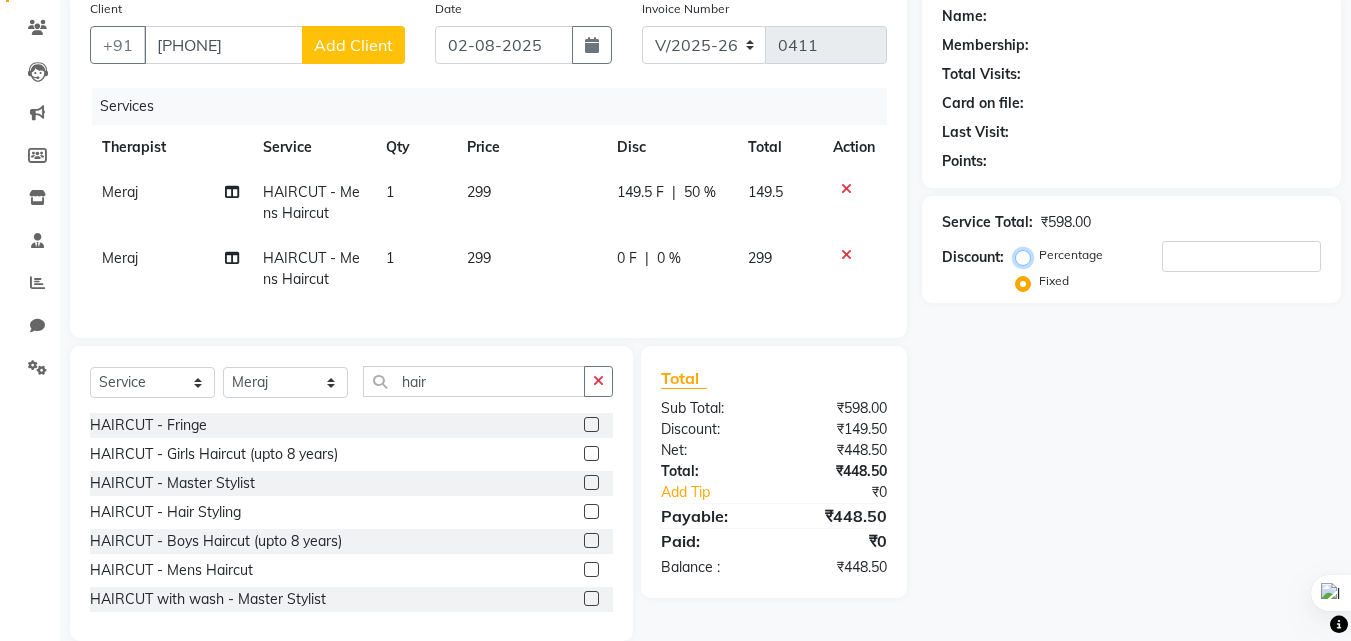 click on "Percentage" at bounding box center (1027, 255) 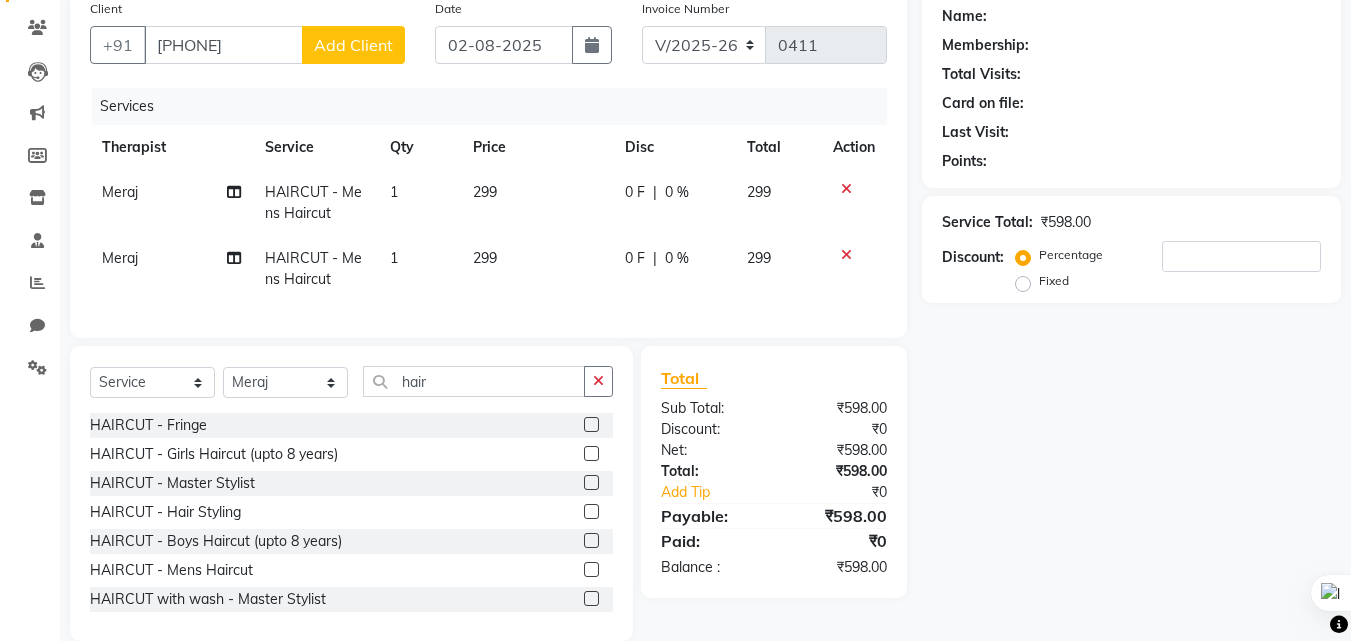 click on "0 %" 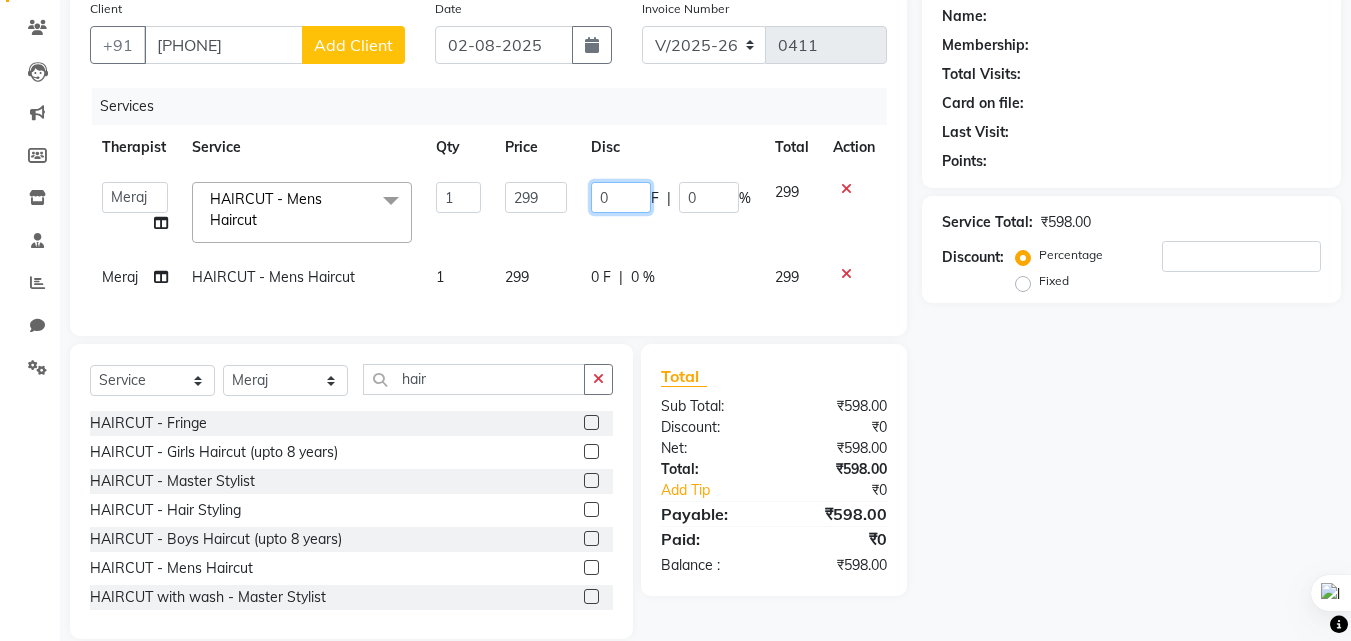 click on "0" 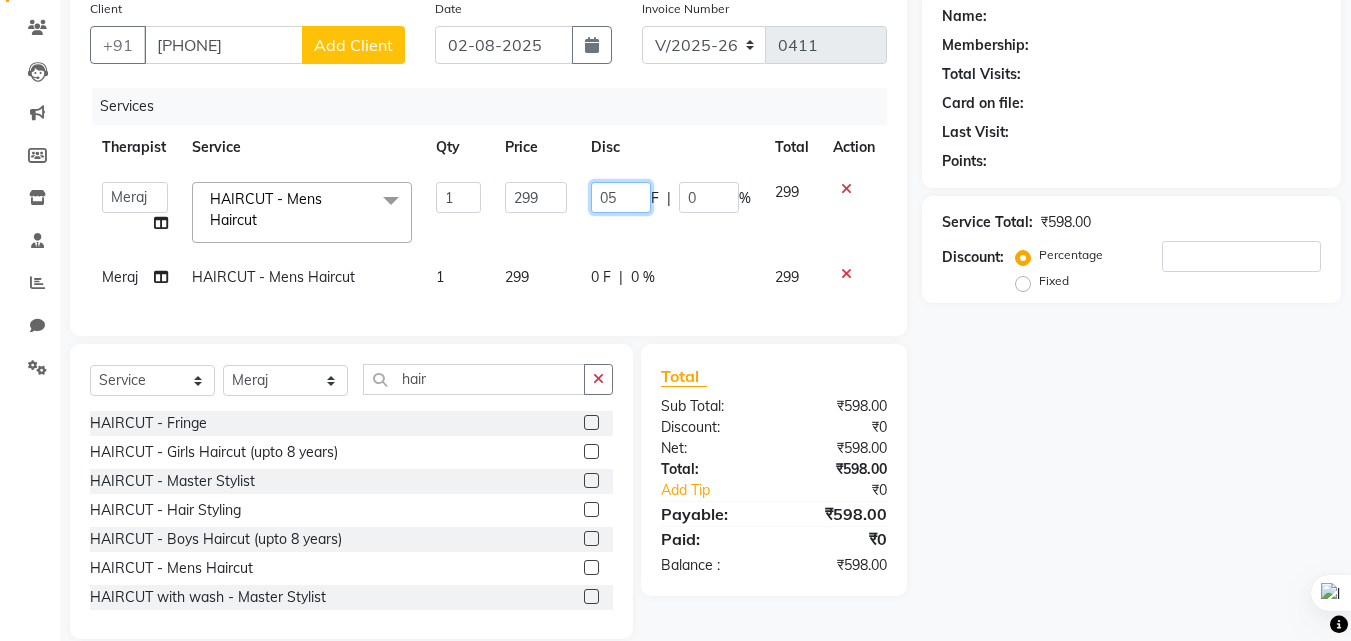 type on "0" 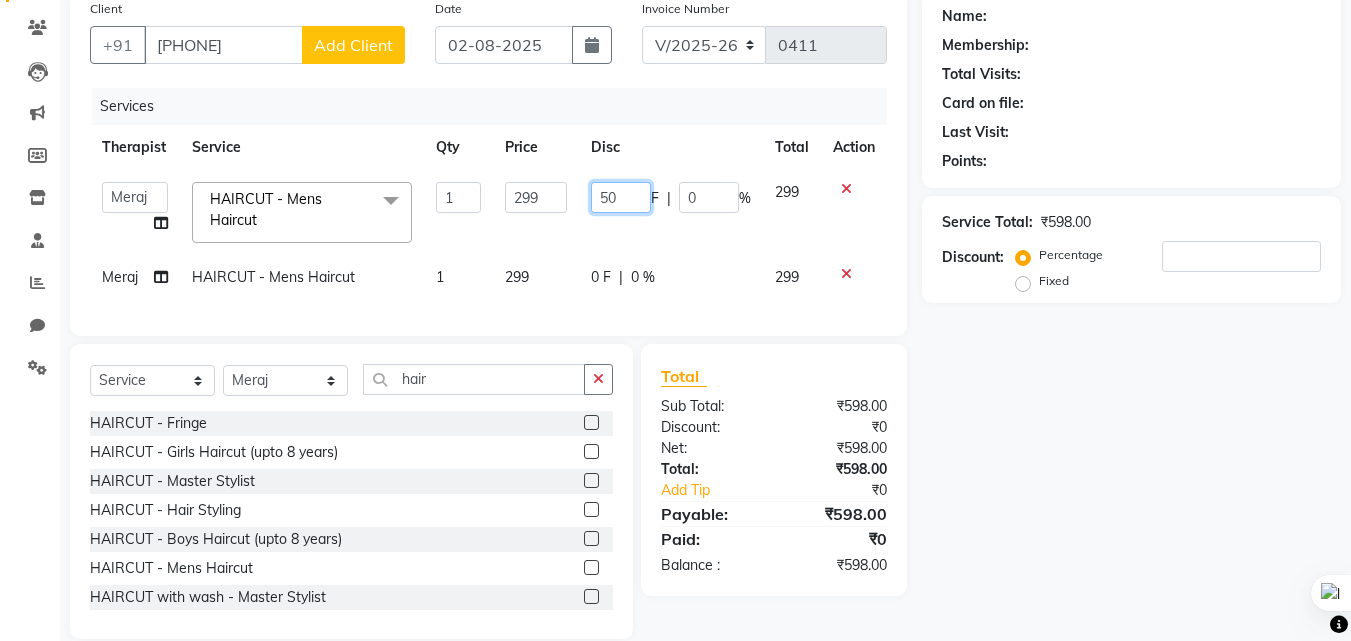 type on "5" 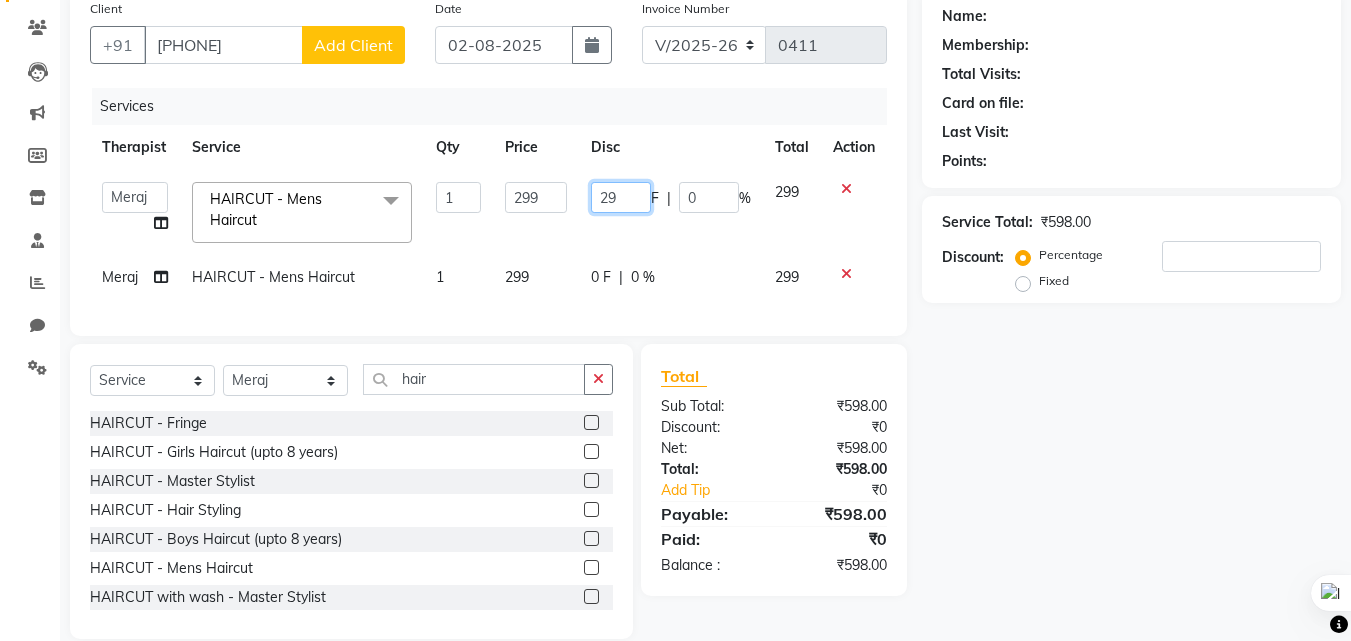 type on "299" 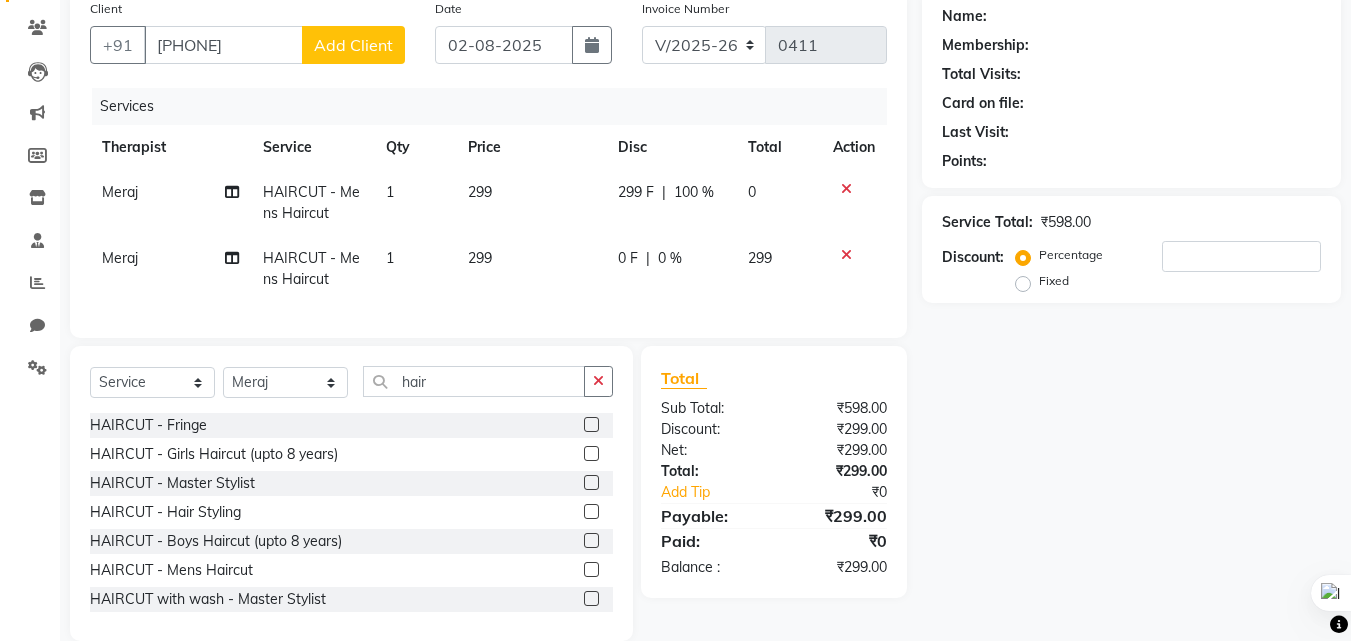 click on "299 F | 100 %" 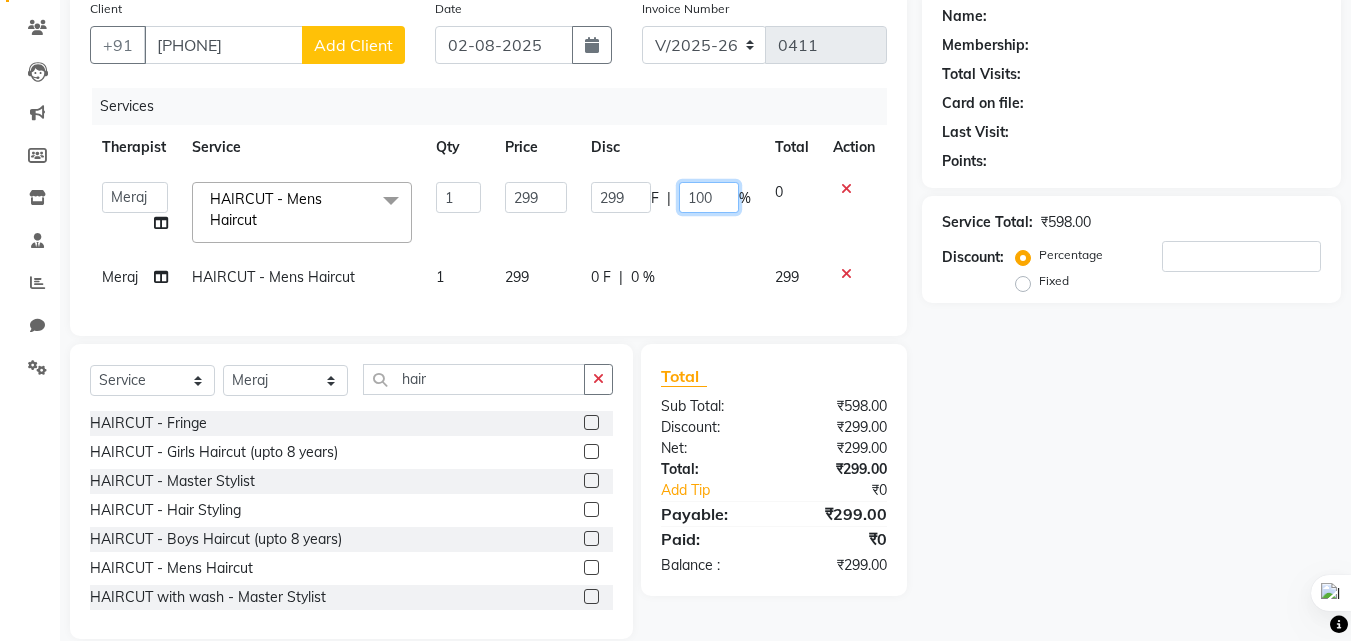 click on "100" 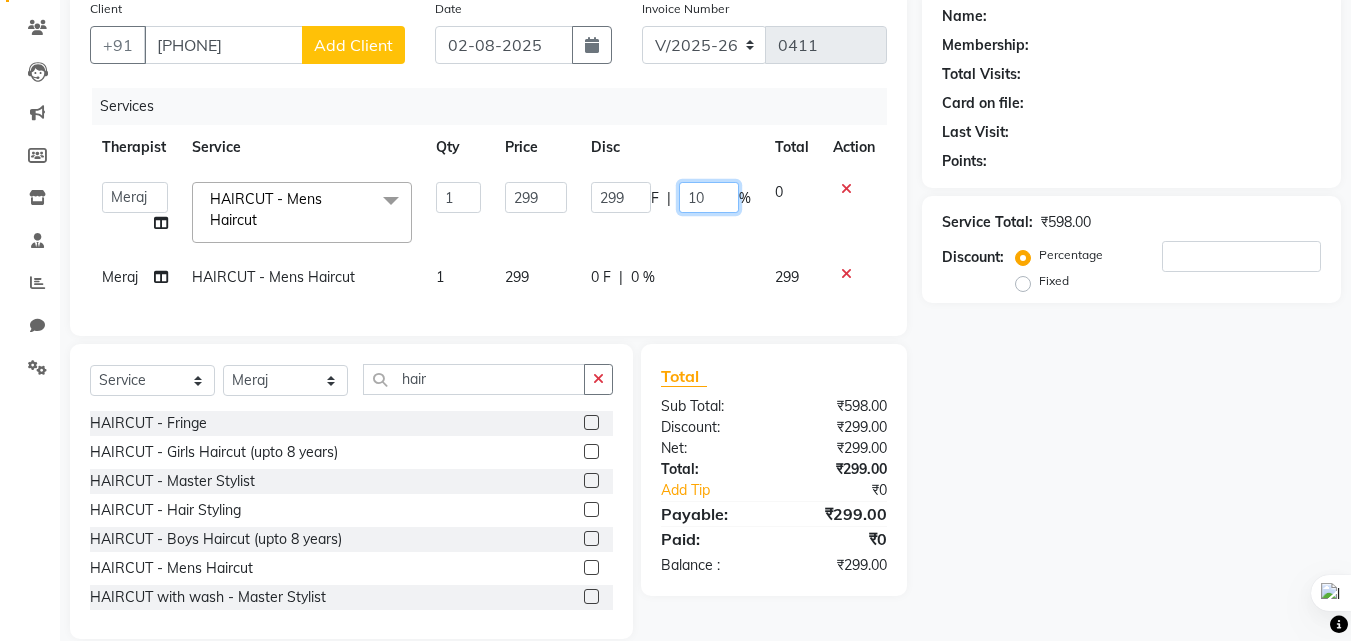 type on "1" 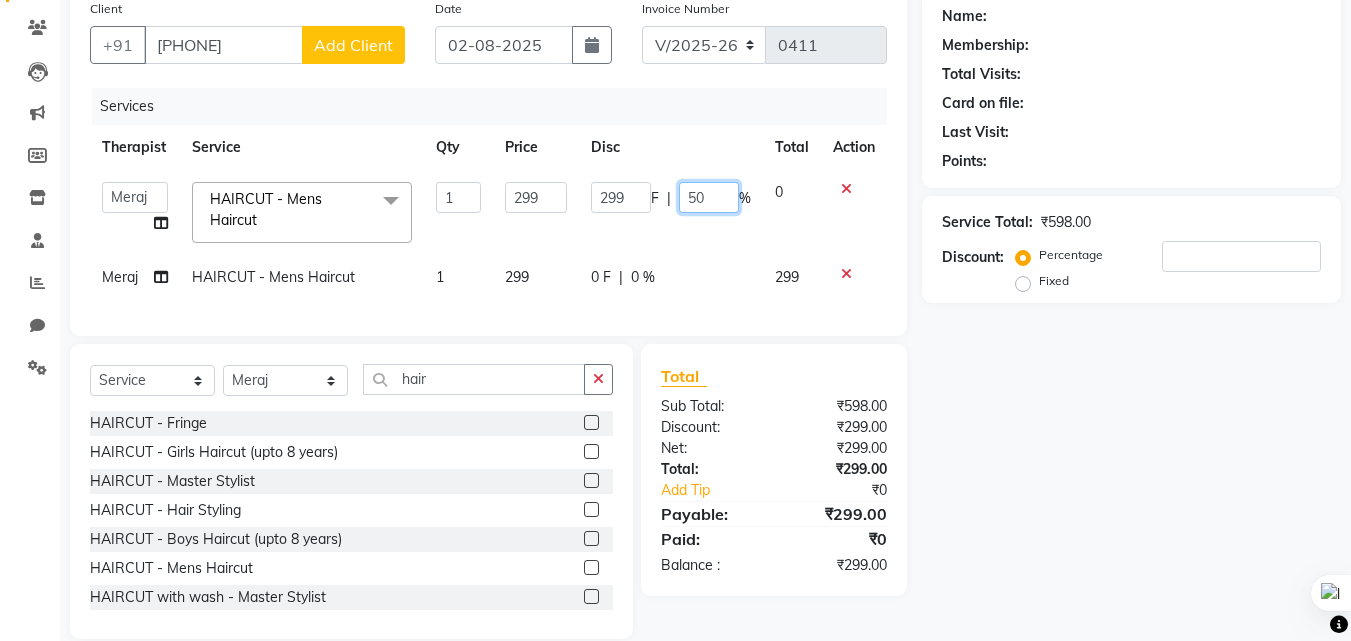type on "49" 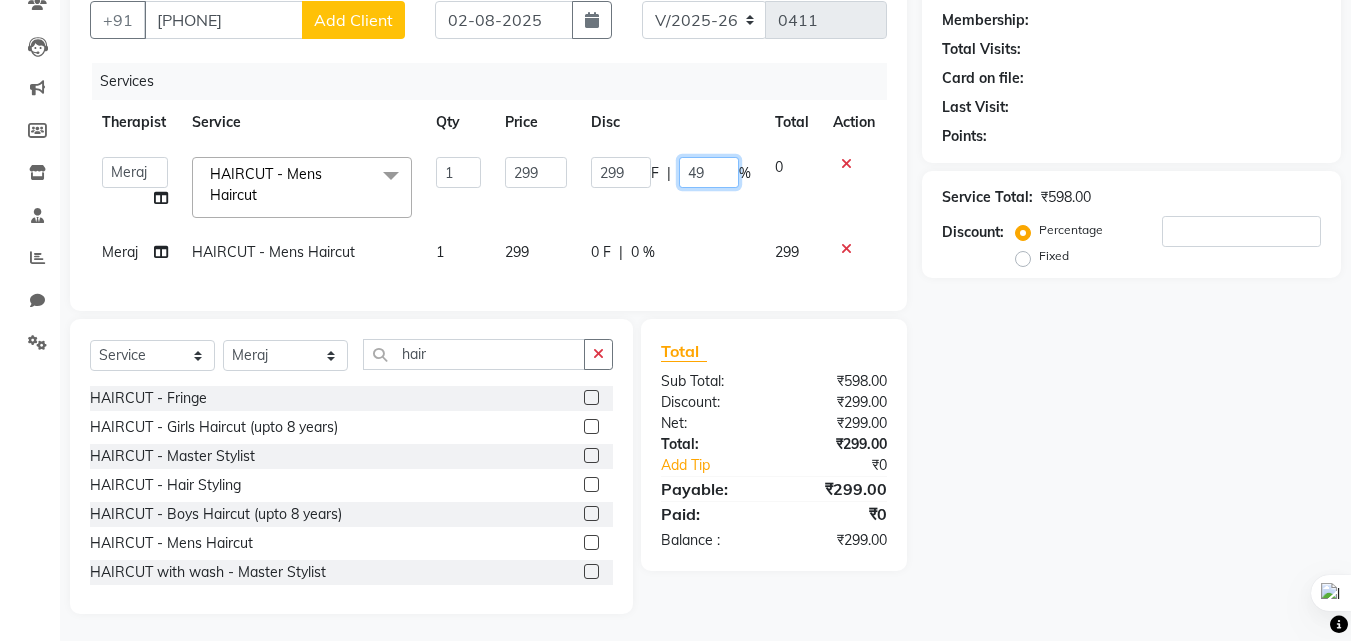 scroll, scrollTop: 203, scrollLeft: 0, axis: vertical 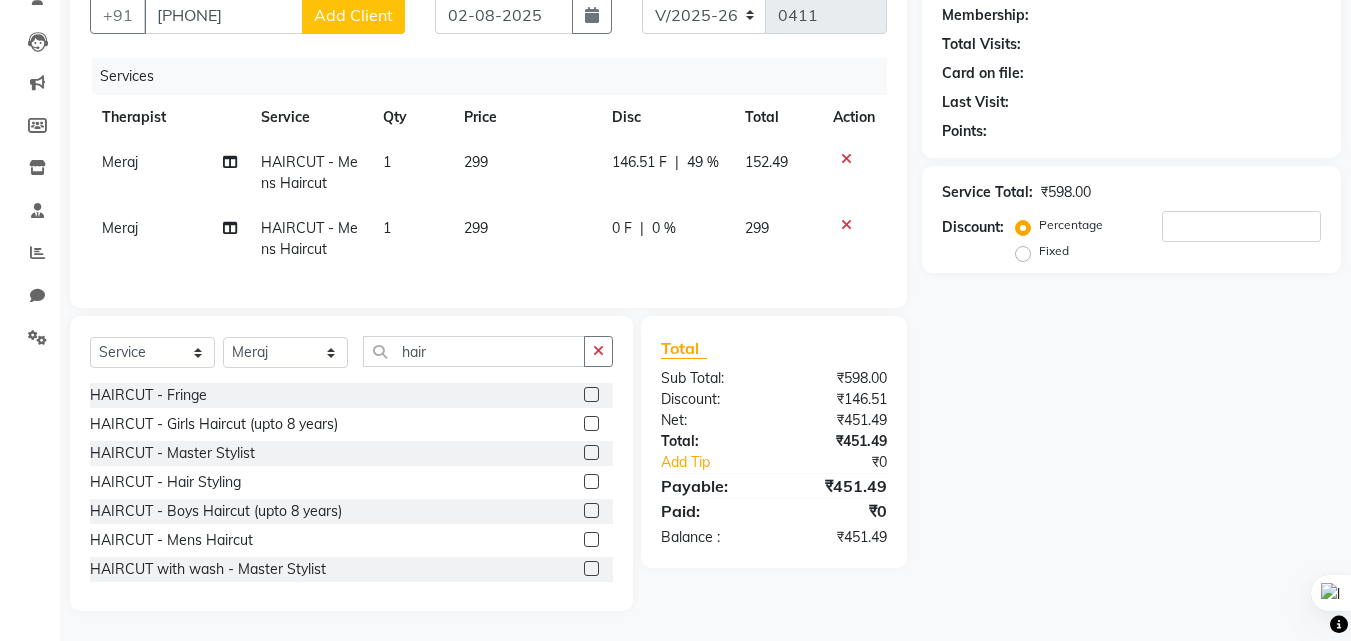click on "Percentage" 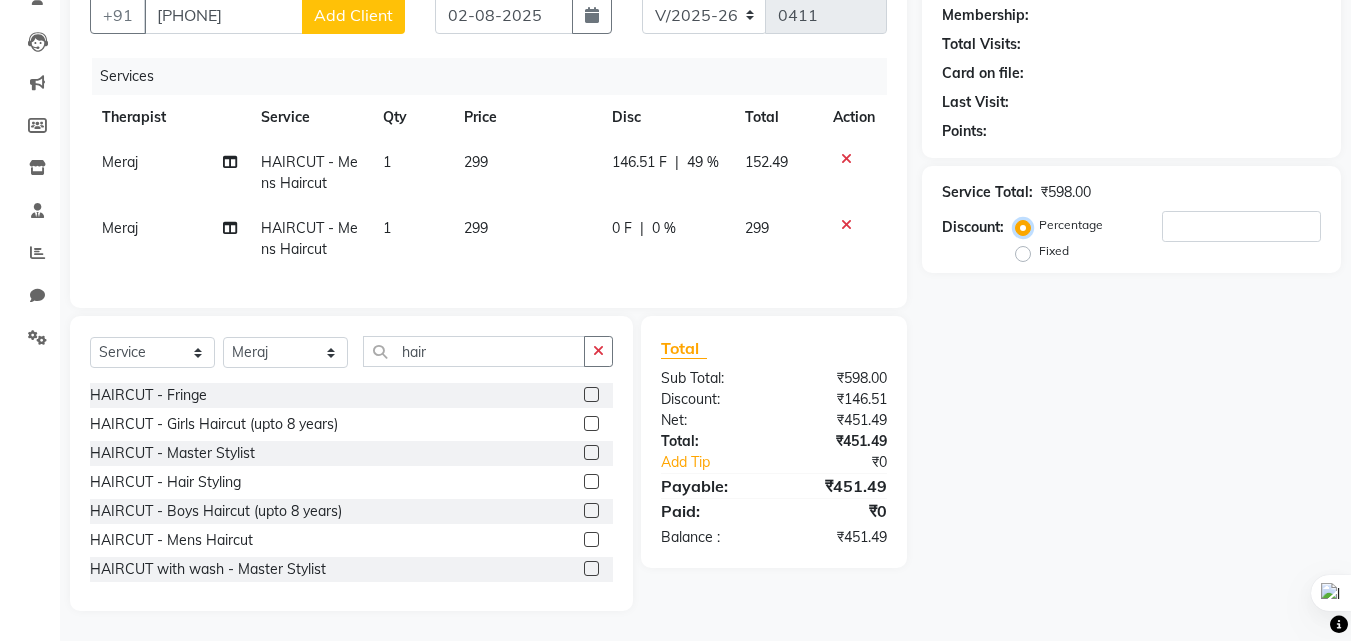 click on "Percentage" at bounding box center (1027, 225) 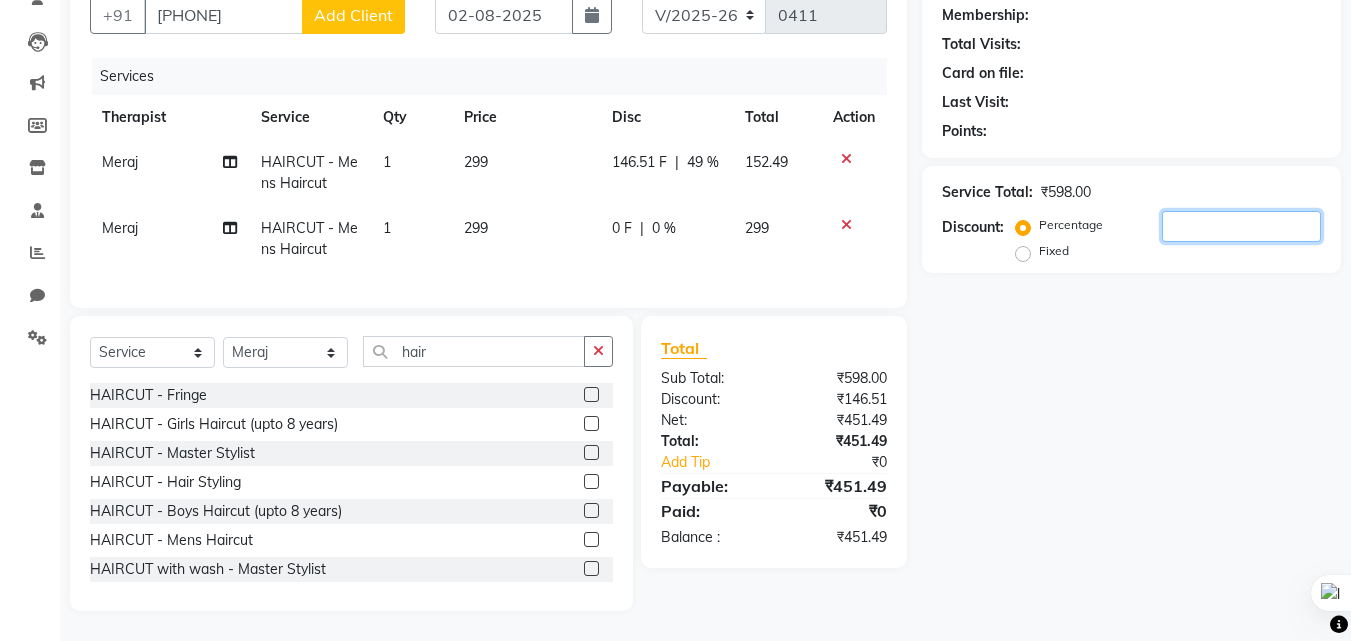 click 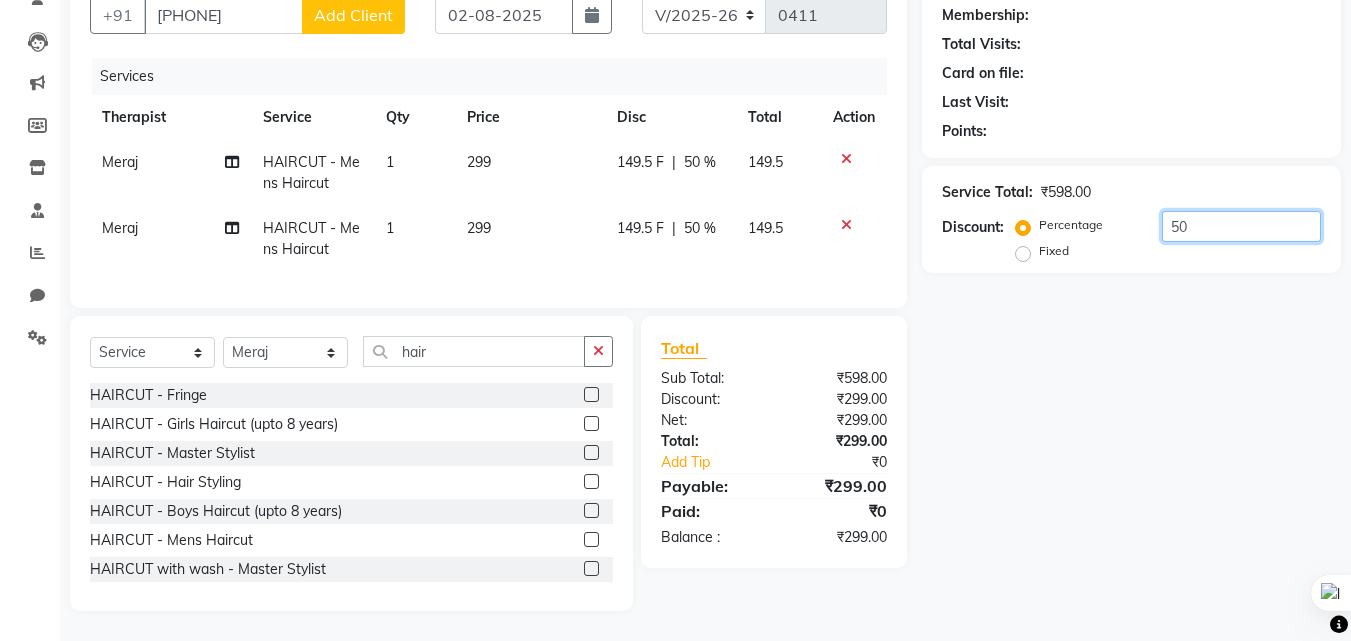 click on "50" 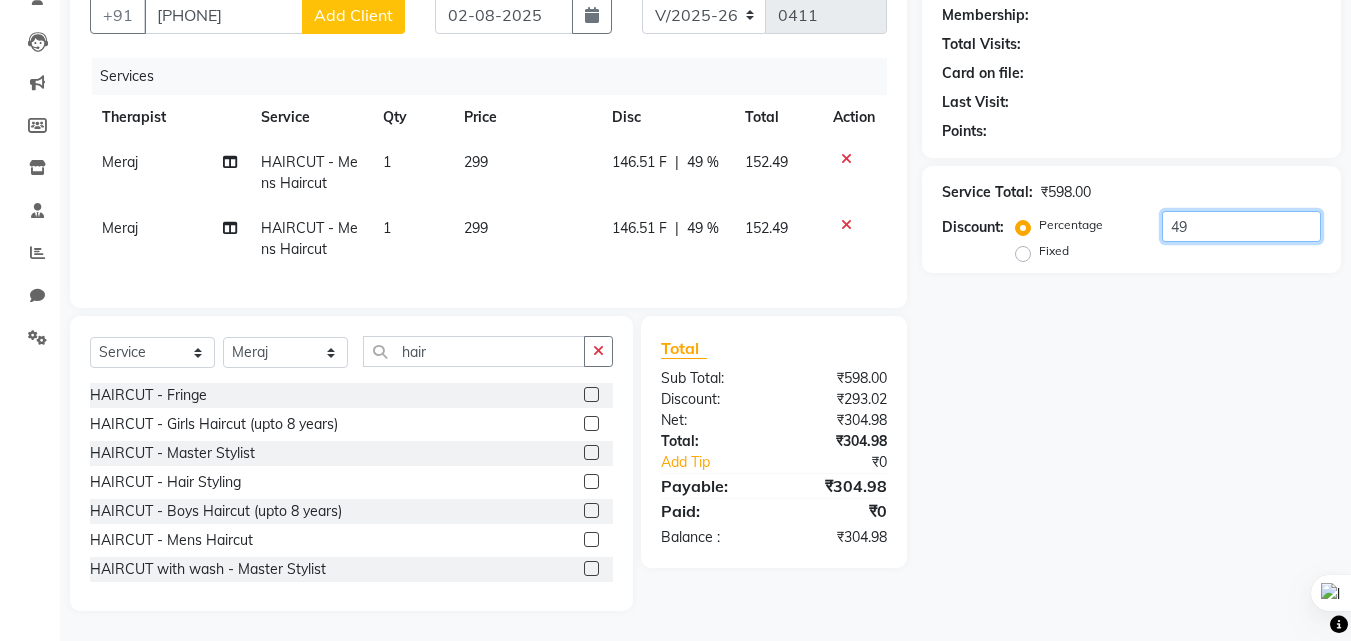 scroll, scrollTop: 105, scrollLeft: 0, axis: vertical 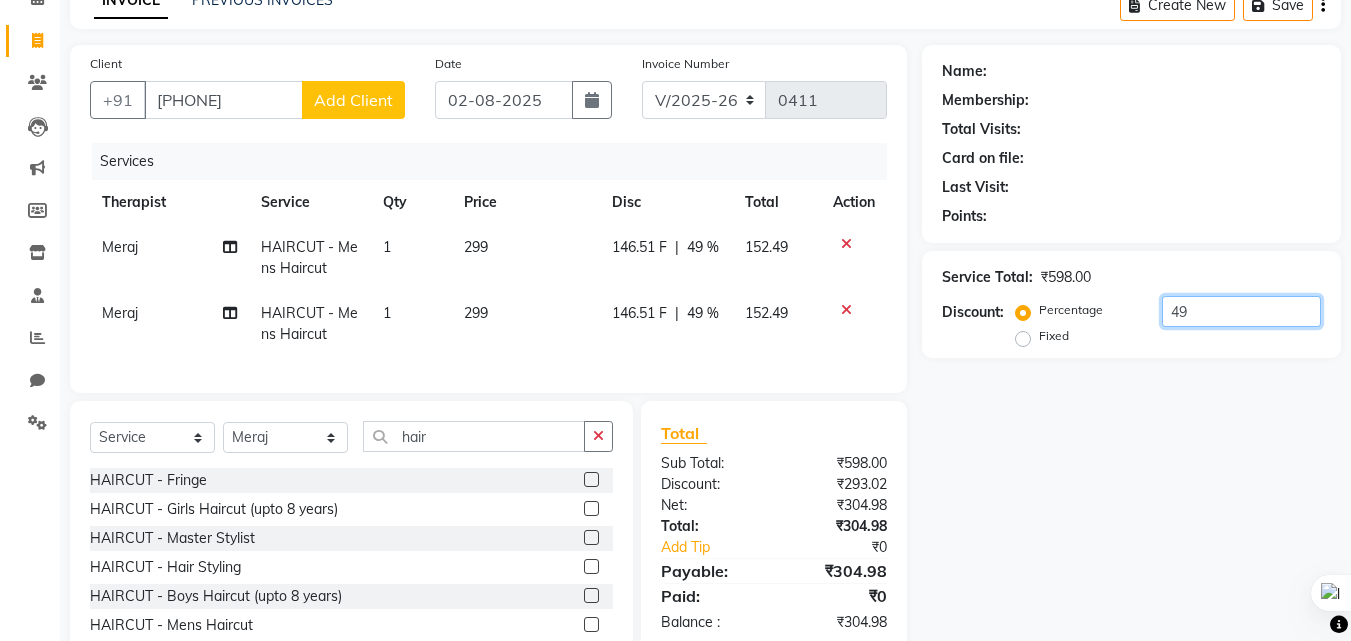 type on "4" 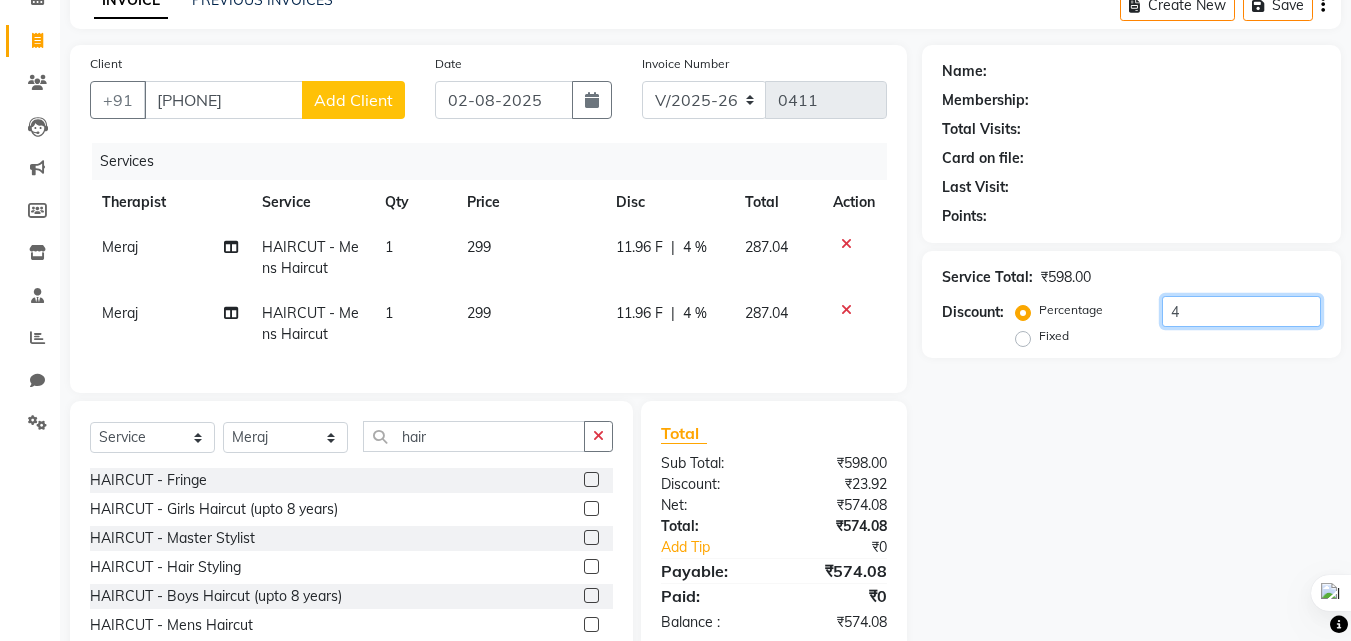 type 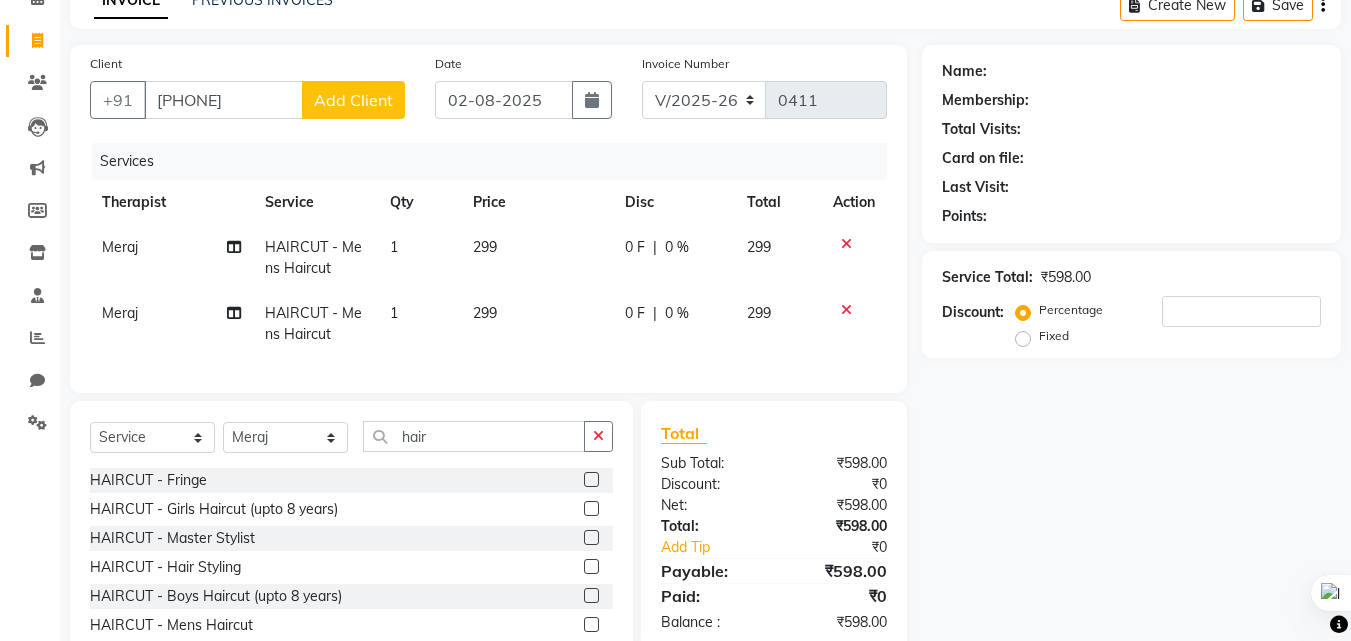 click on "0 %" 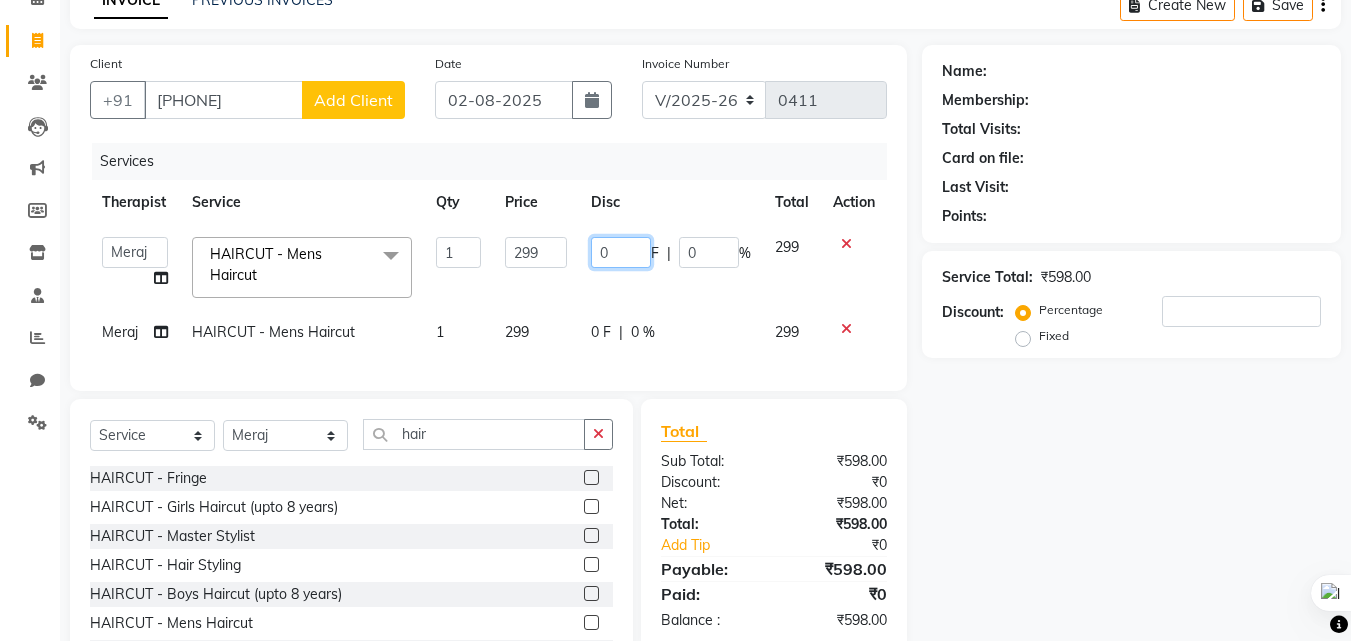 click on "0" 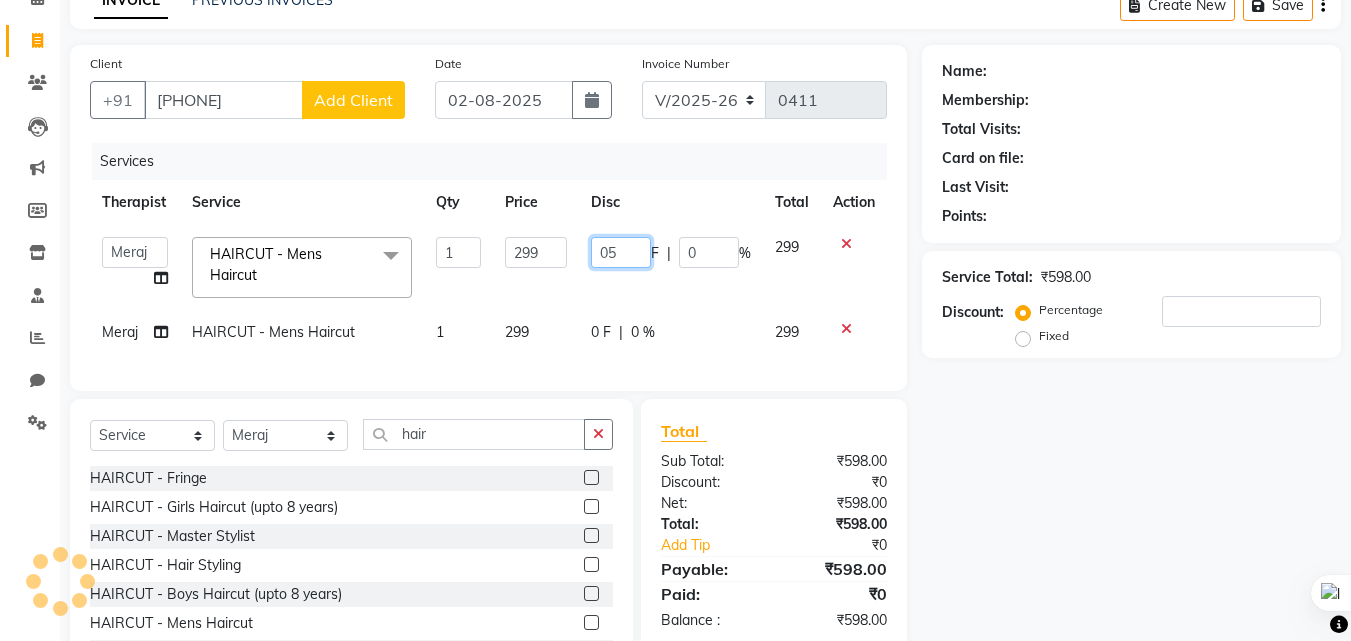 type on "0" 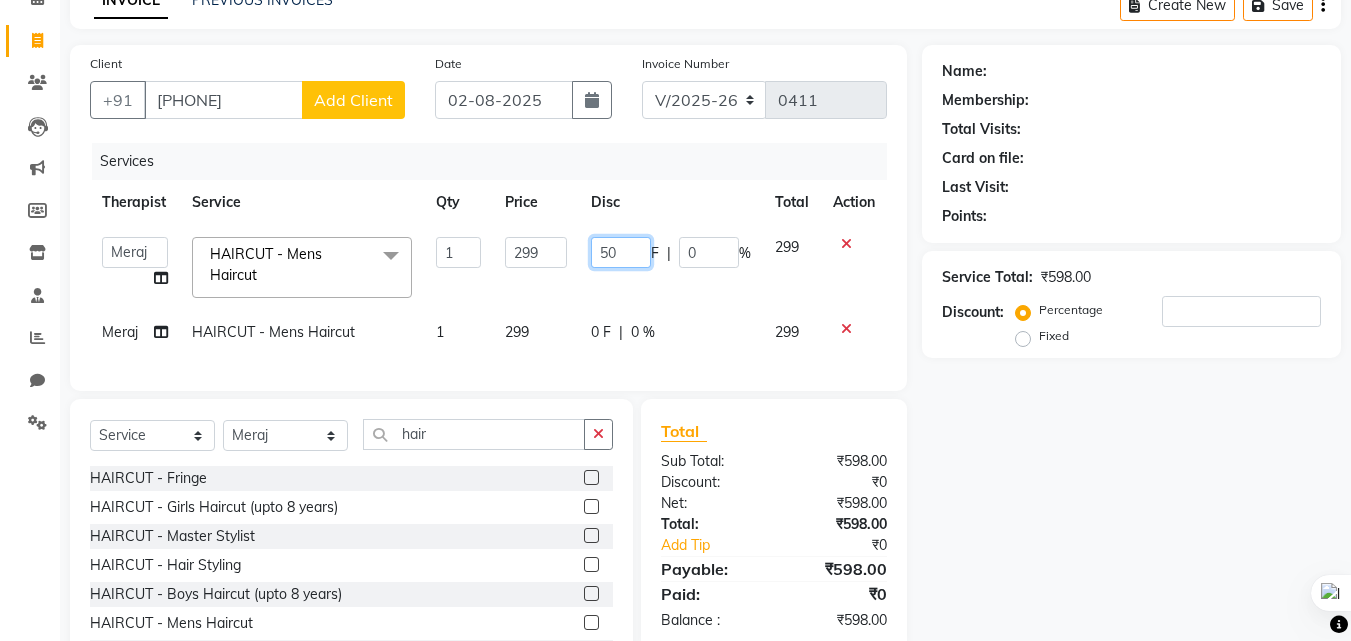 type on "5" 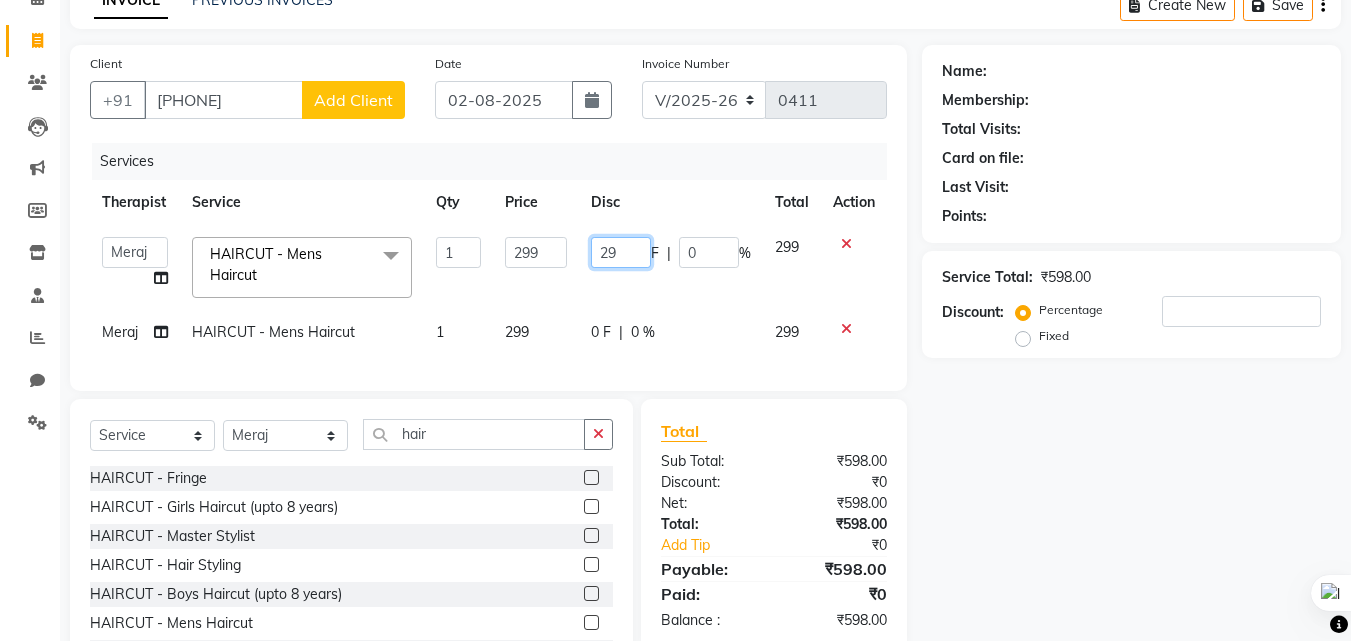 type on "299" 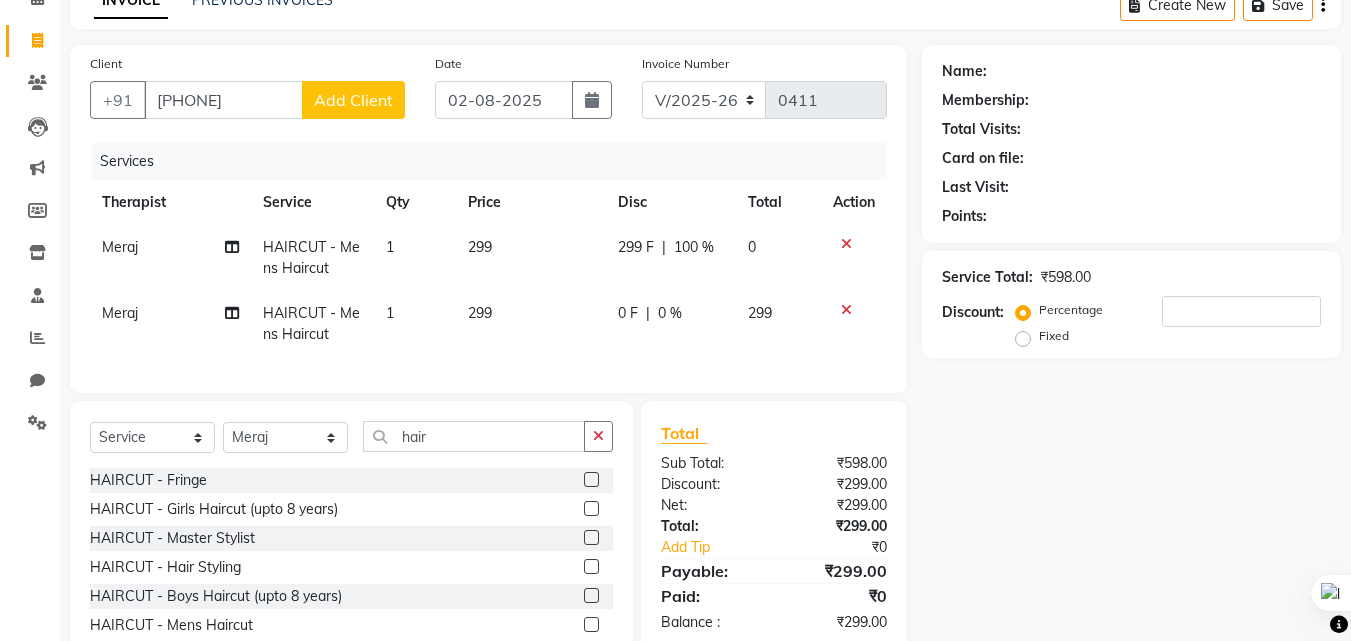 click on "100 %" 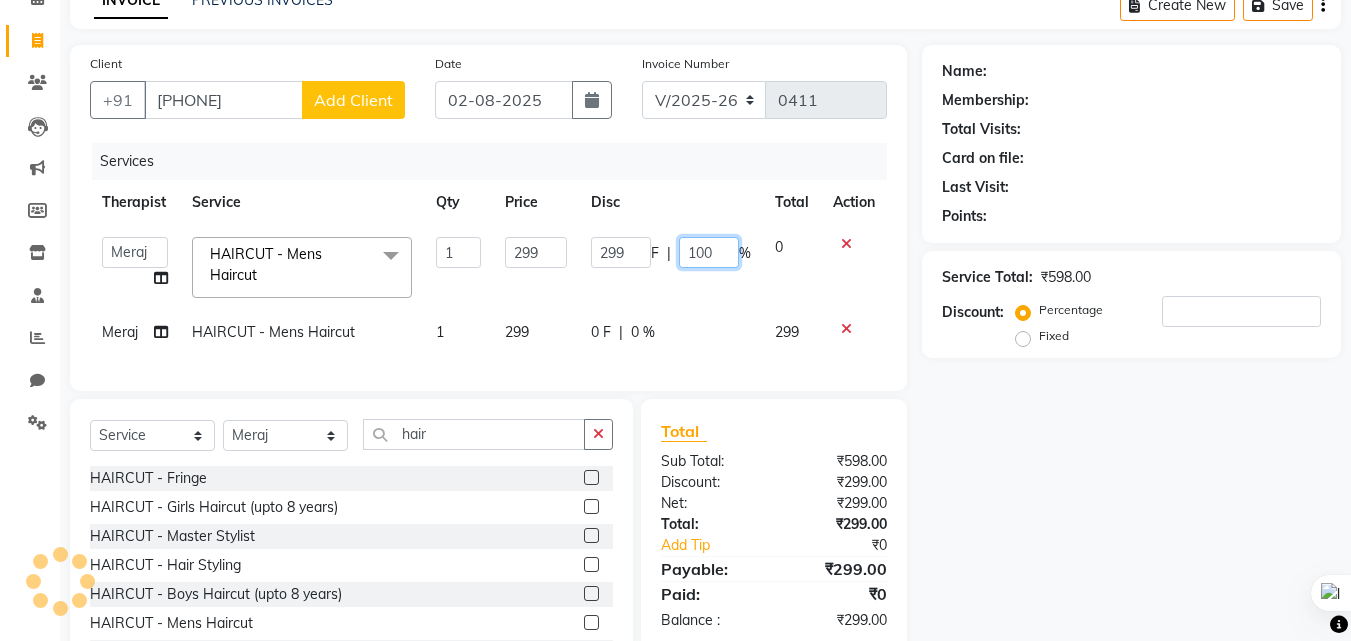 click on "100" 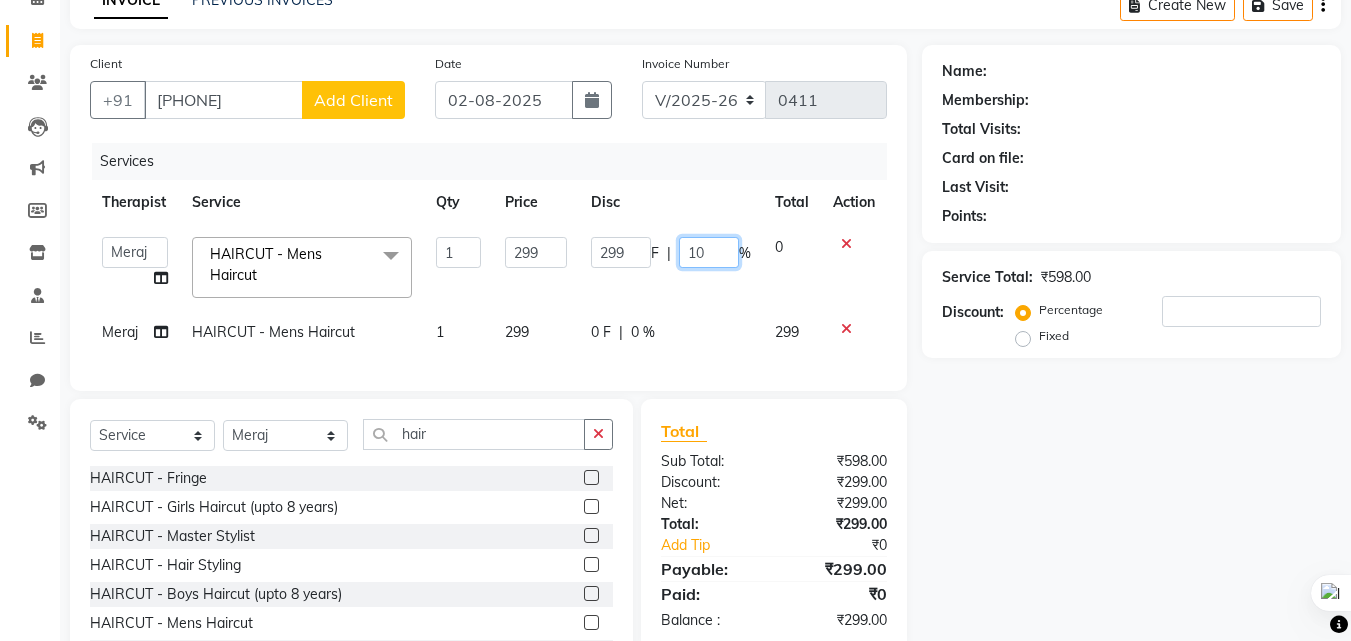 type on "1" 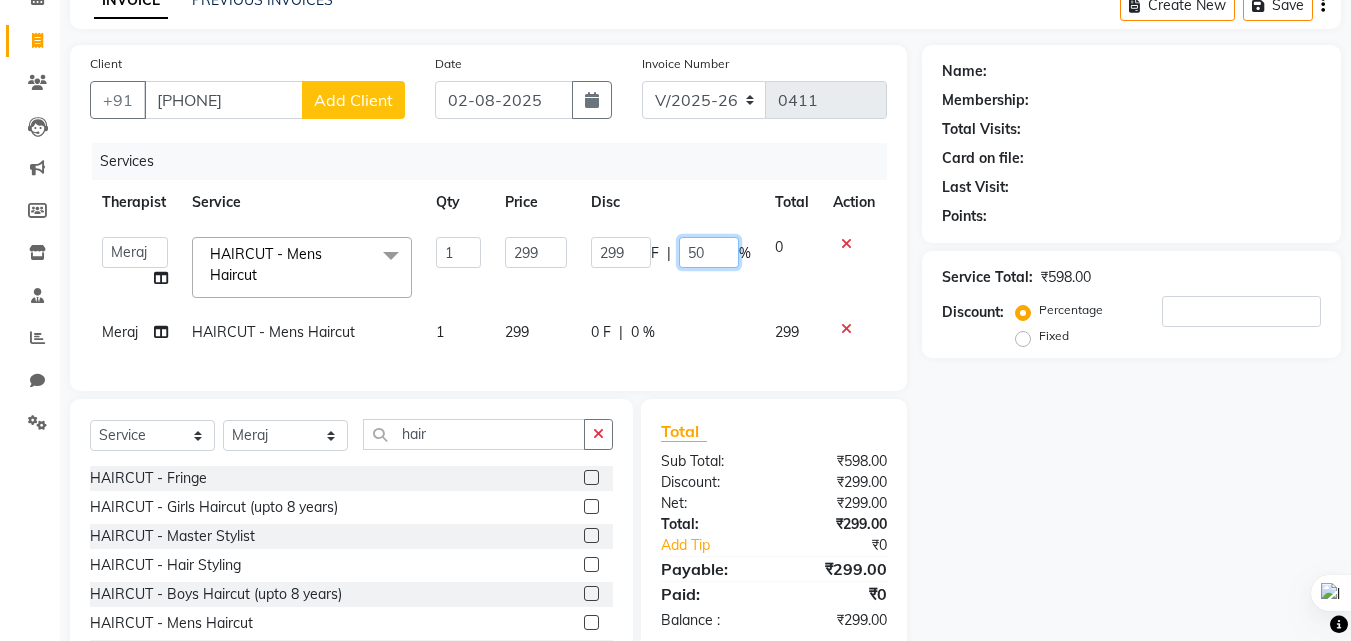 type on "48" 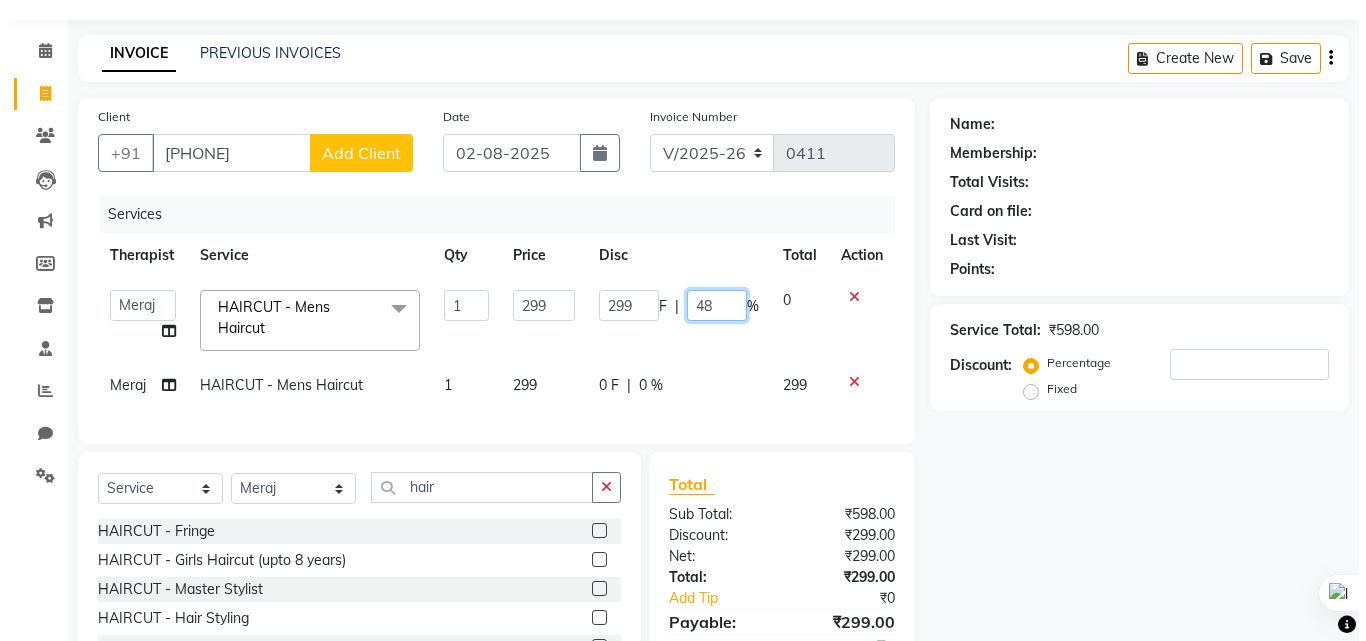 scroll, scrollTop: 0, scrollLeft: 0, axis: both 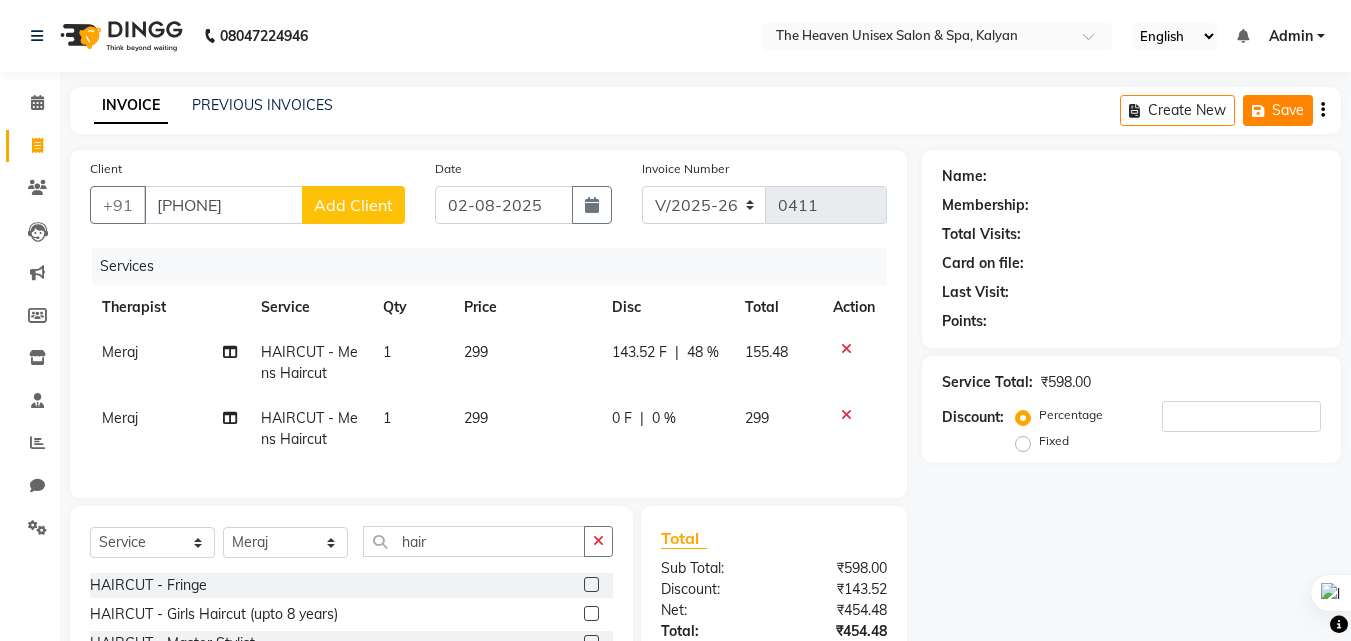 click on "Save" 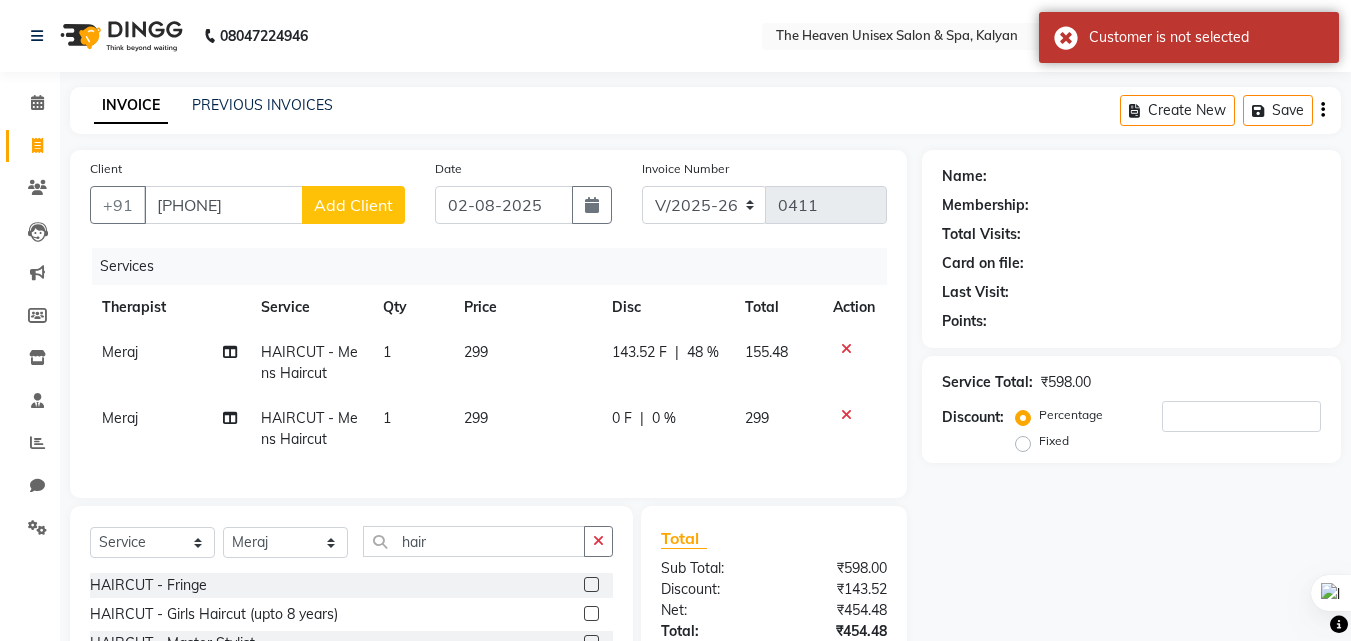 click on "Add Client" 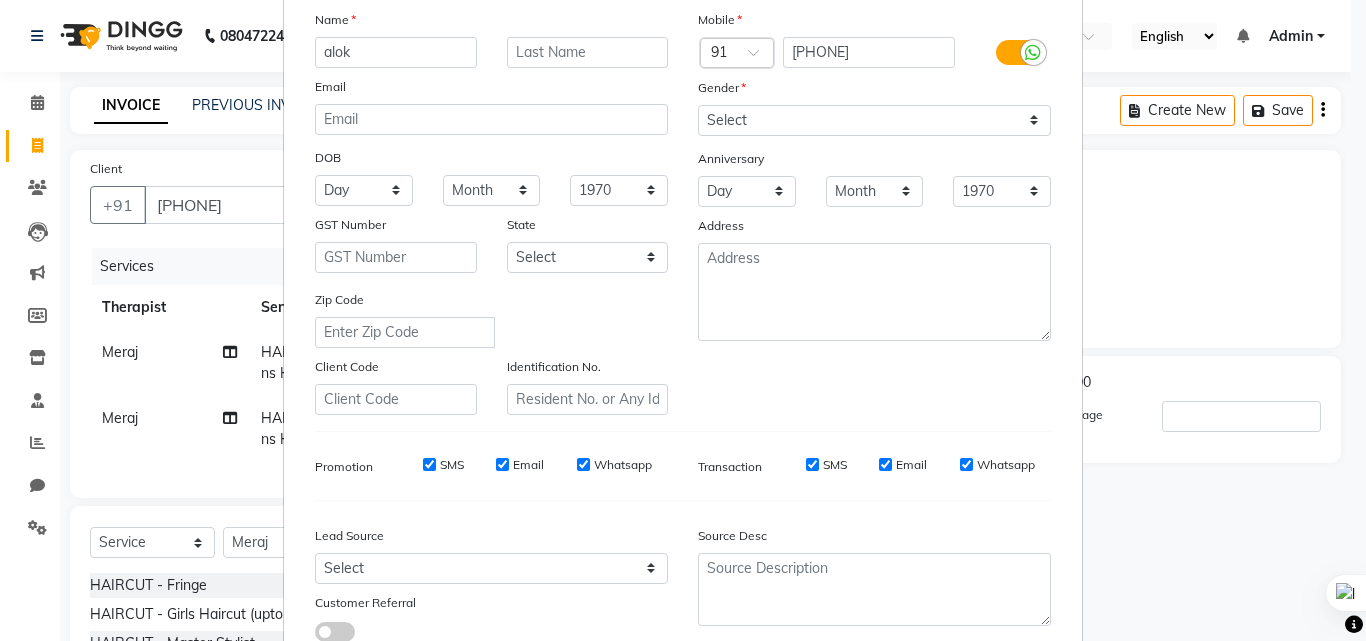 scroll, scrollTop: 282, scrollLeft: 0, axis: vertical 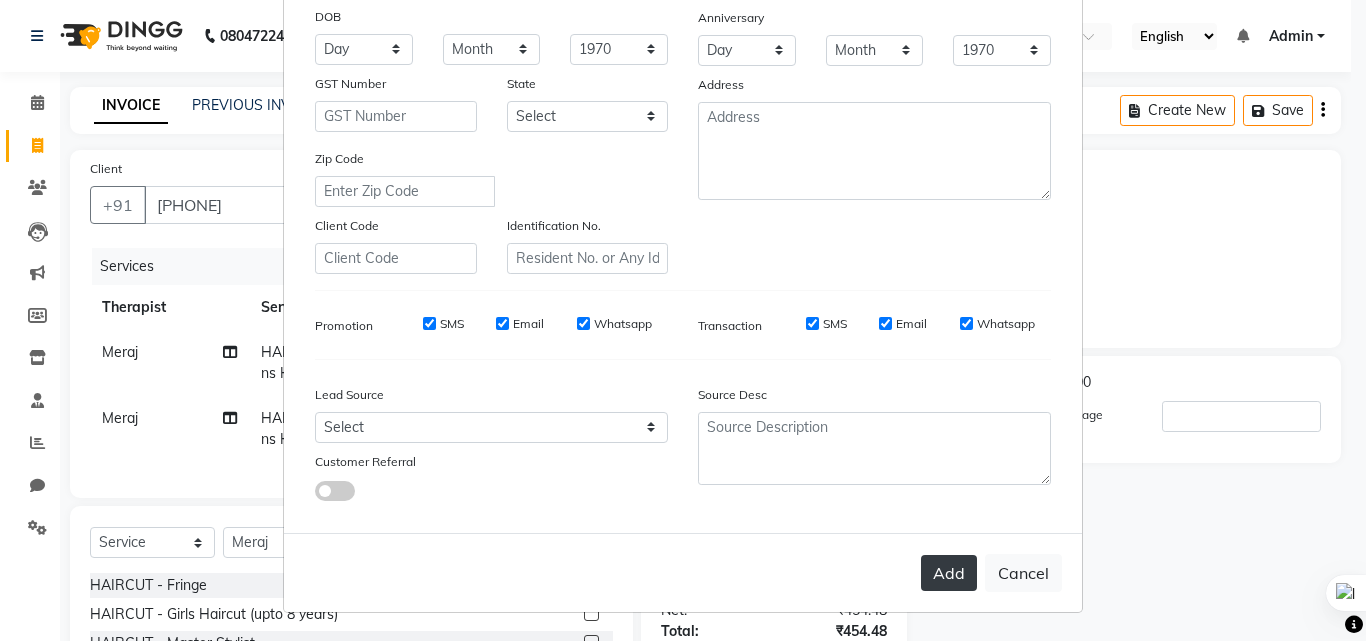 type on "alok" 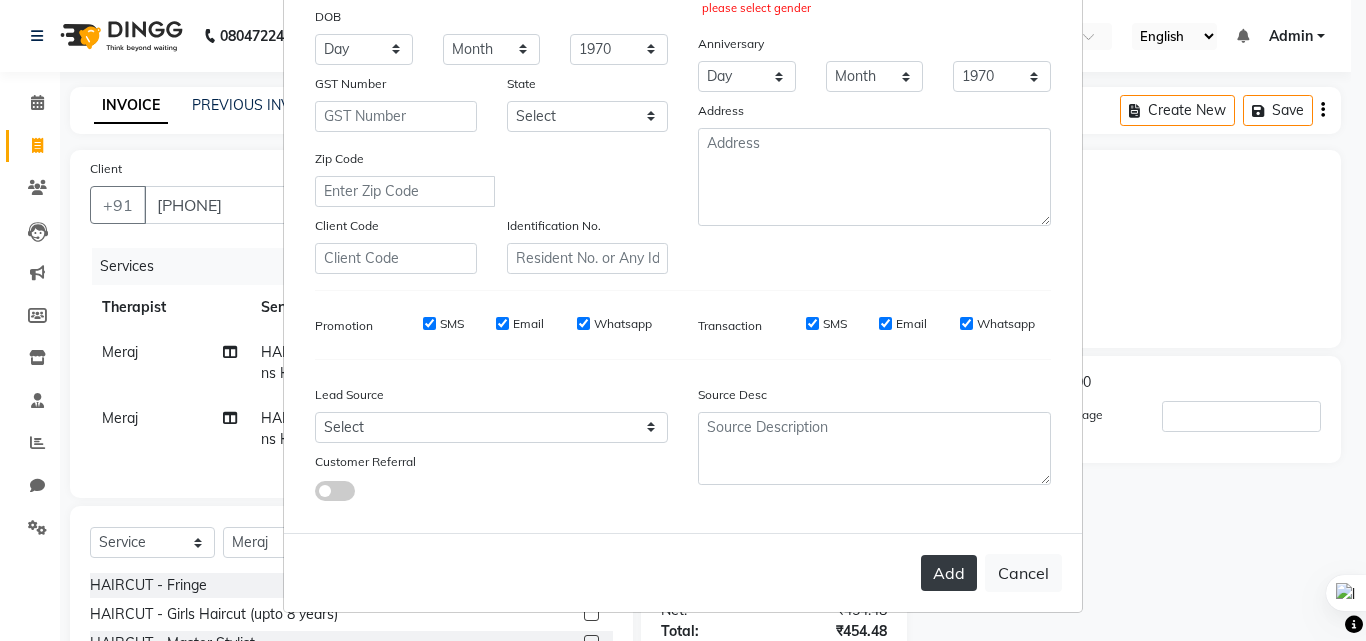click on "Add" at bounding box center [949, 573] 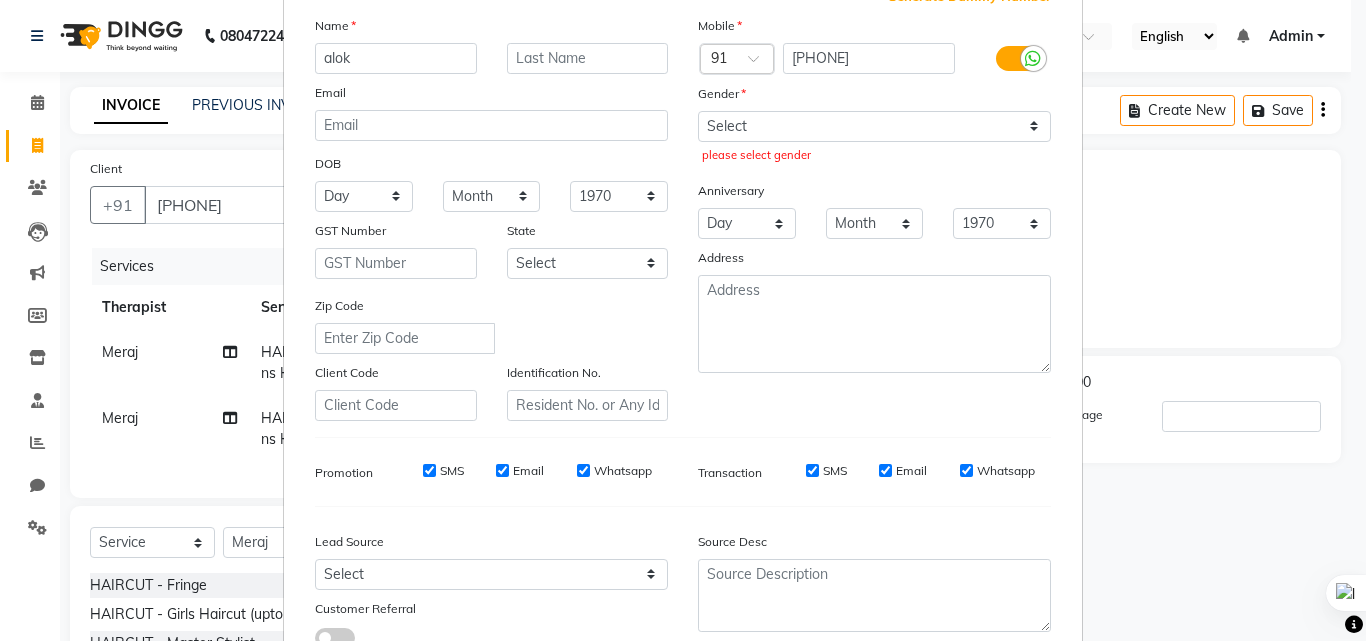scroll, scrollTop: 82, scrollLeft: 0, axis: vertical 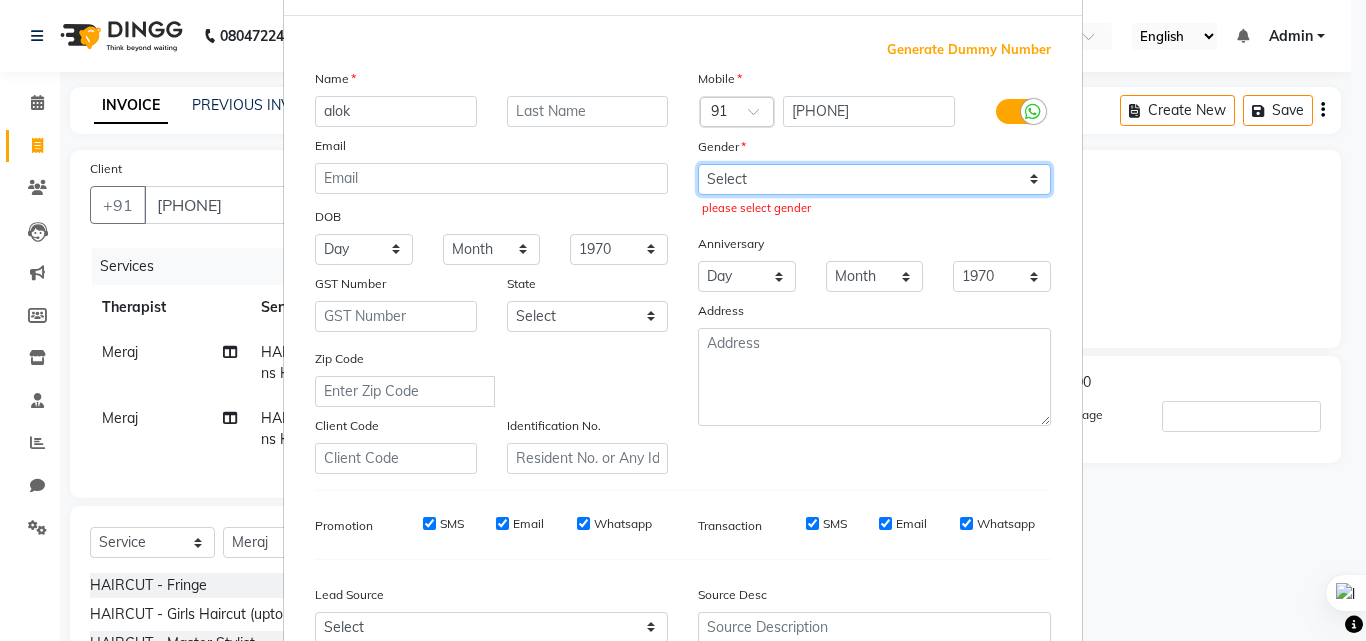 click on "Select Male Female Other Prefer Not To Say" at bounding box center (874, 179) 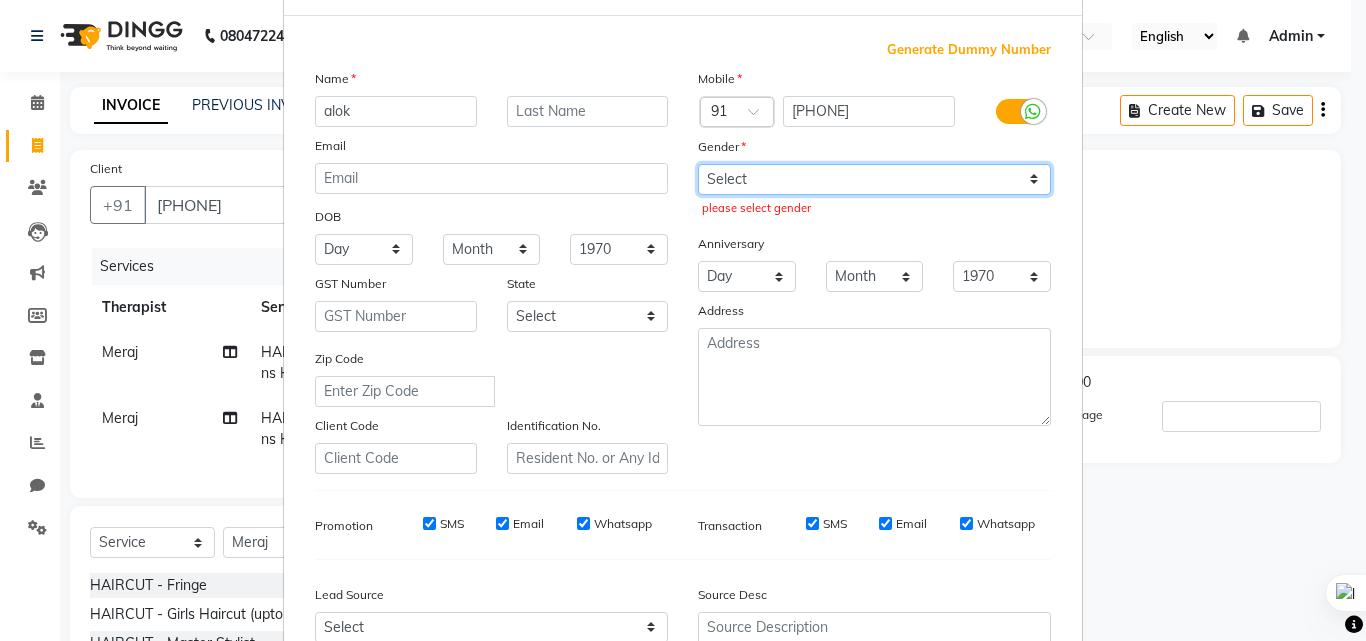 select on "male" 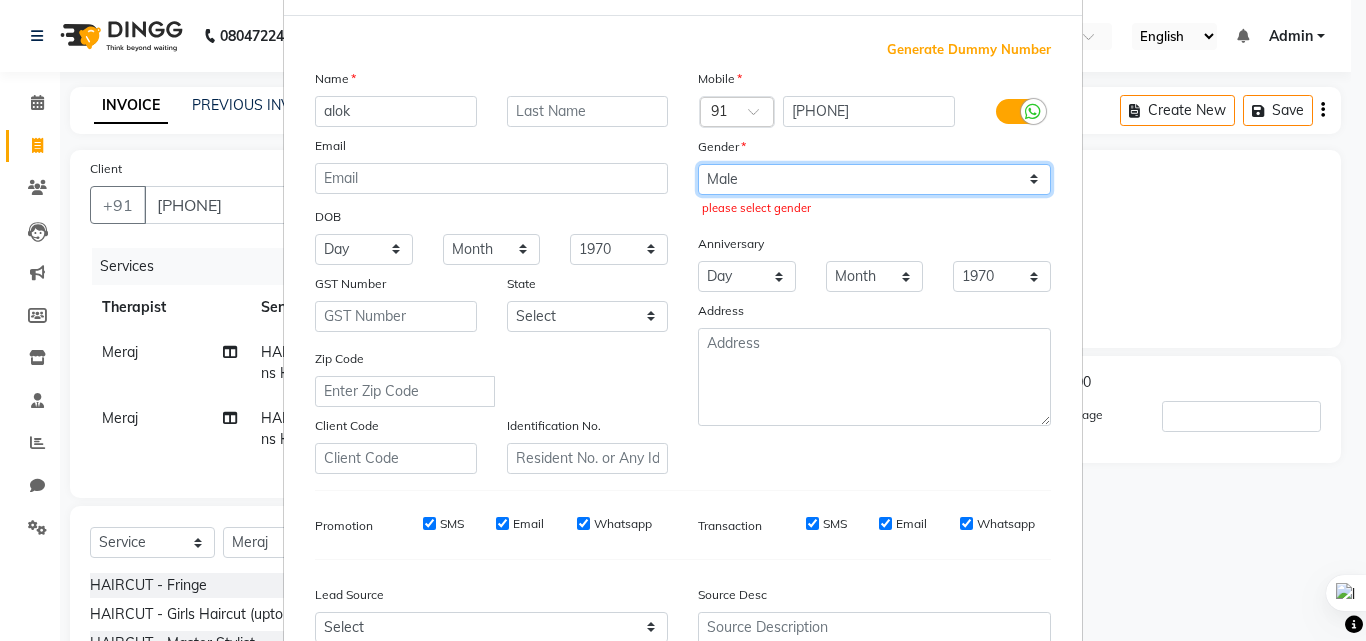 click on "Select Male Female Other Prefer Not To Say" at bounding box center (874, 179) 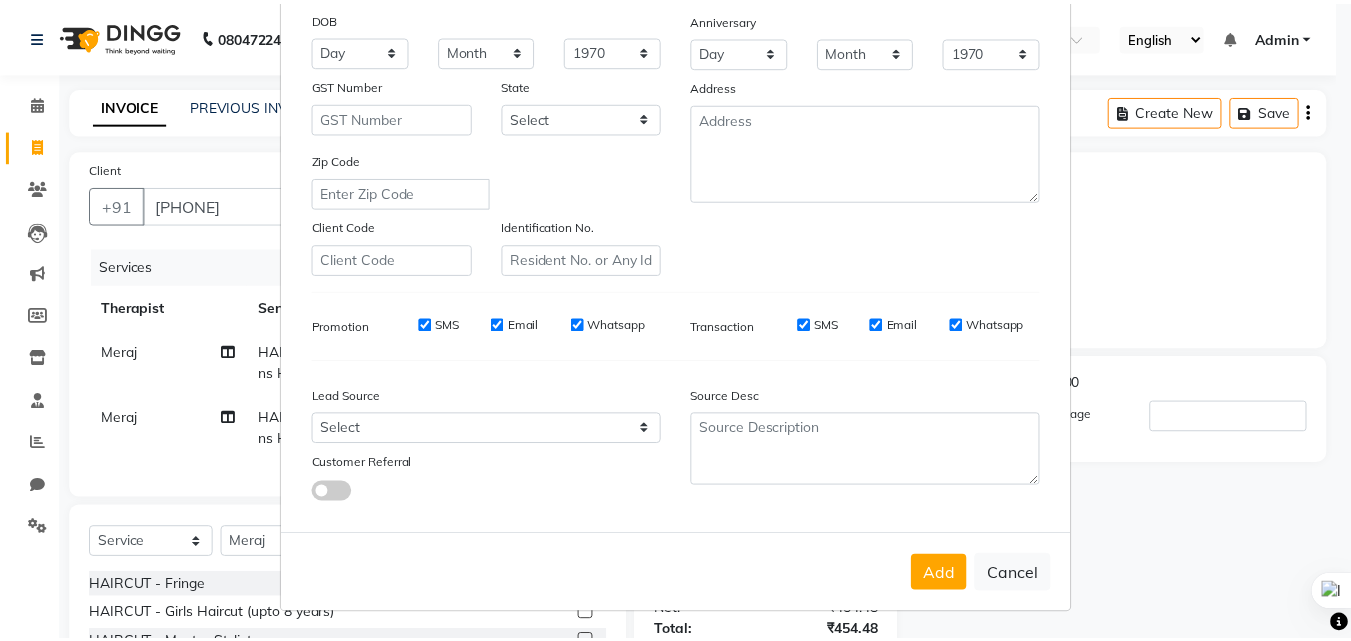 scroll, scrollTop: 282, scrollLeft: 0, axis: vertical 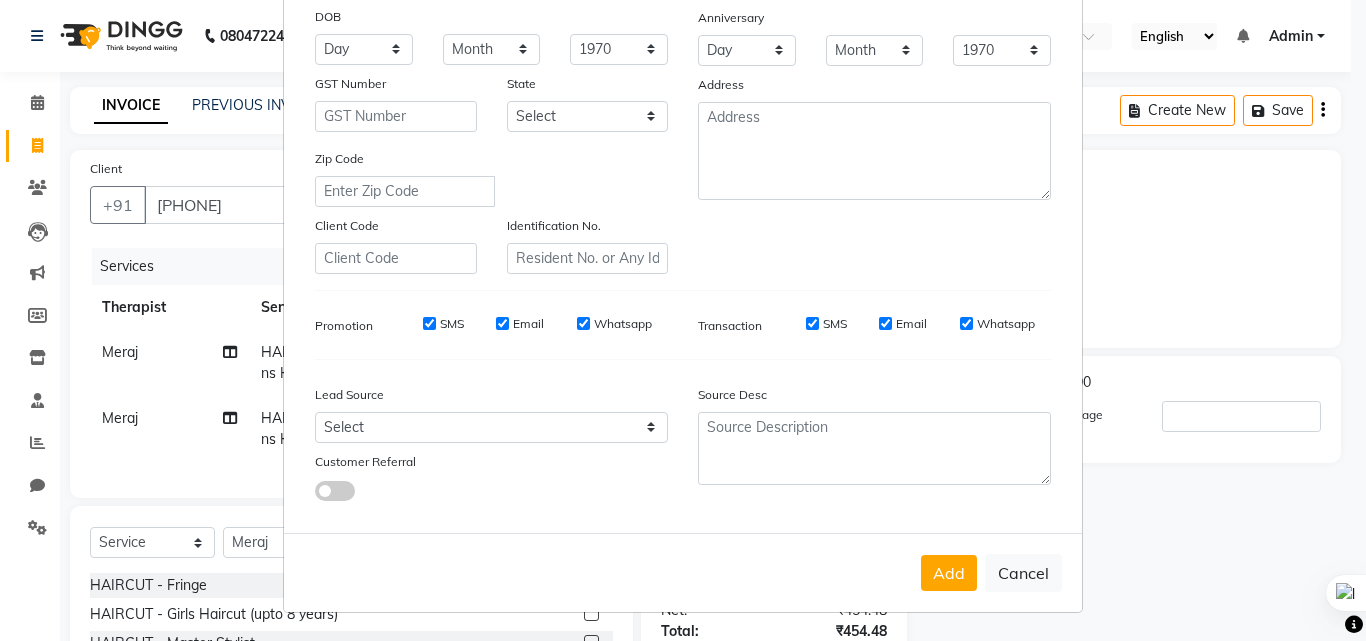 click on "Add Client Generate Dummy Number Name [FIRST] Email DOB Day 01 02 03 04 05 06 07 08 09 10 11 12 13 14 15 16 17 18 19 20 21 22 23 24 25 26 27 28 29 30 31 Month January February March April May June July August September October November December 1940 1941 1942 1943 1944 1945 1946 1947 1948 1949 1950 1951 1952 1953 1954 1955 1956 1957 1958 1959 1960 1961 1962 1963 1964 1965 1966 1967 1968 1969 1970 1971 1972 1973 1974 1975 1976 1977 1978 1979 1980 1981 1982 1983 1984 1985 1986 1987 1988 1989 1990 1991 1992 1993 1994 1995 1996 1997 1998 1999 2000 2001 2002 2003 2004 2005 2006 2007 2008 2009 2010 2011 2012 2013 2014 2015 2016 2017 2018 2019 2020 2021 2022 2023 2024 GST Number State Select Andaman and Nicobar Islands Andhra Pradesh Arunachal Pradesh Assam Bihar Chandigarh Chhattisgarh Dadra and Nagar Haveli Daman and Diu Delhi Goa Gujarat Haryana Himachal Pradesh Jammu and Kashmir Jharkhand Karnataka Kerala Lakshadweep Madhya Pradesh Maharashtra Manipur Meghalaya Mizoram Nagaland Odisha Pondicherry Punjab Rajasthan" at bounding box center (683, 320) 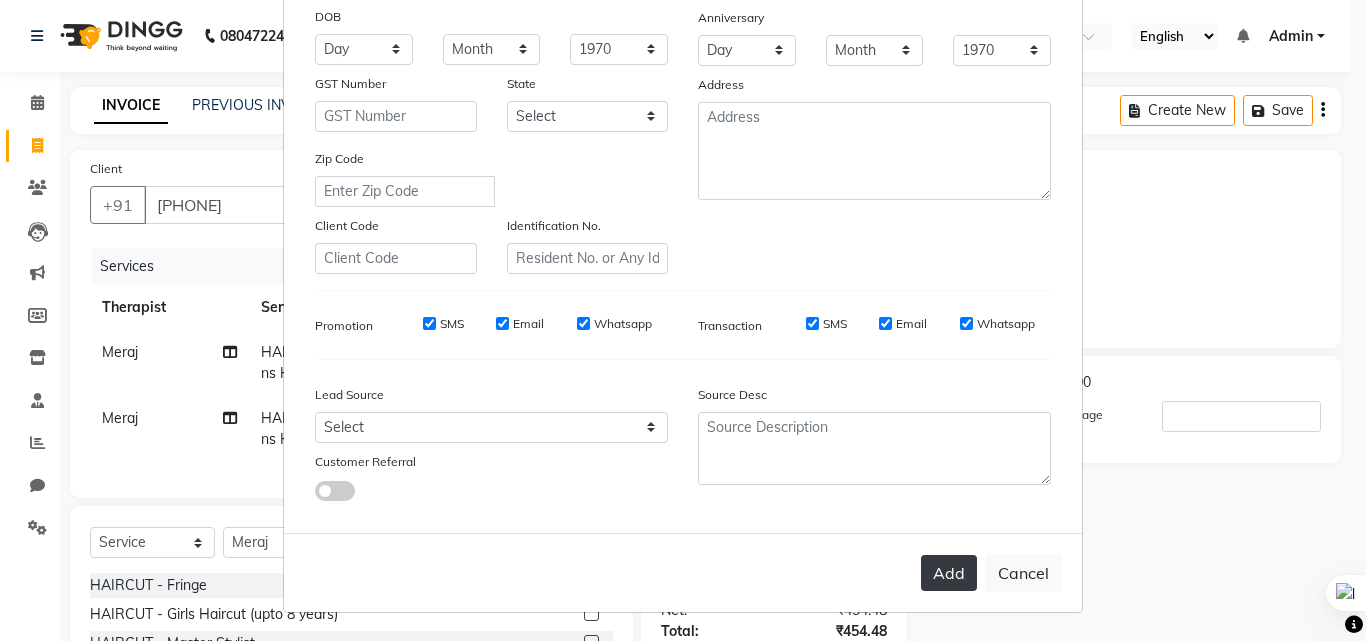 click on "Add" at bounding box center [949, 573] 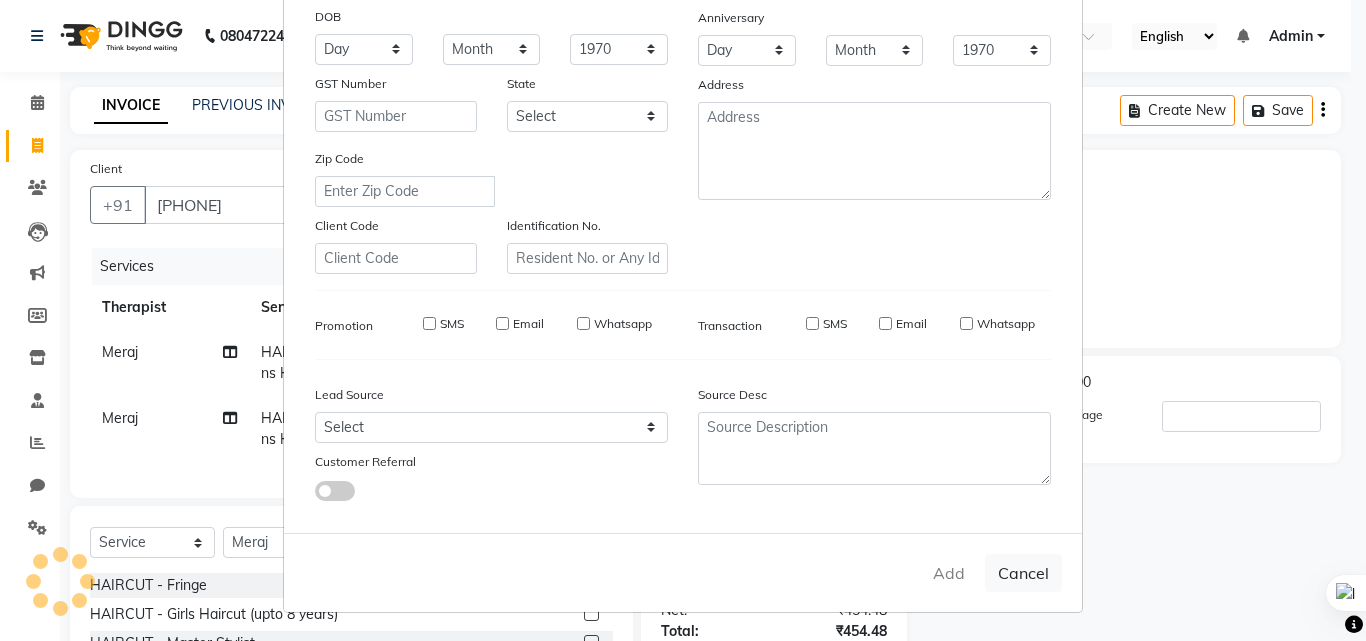type on "0" 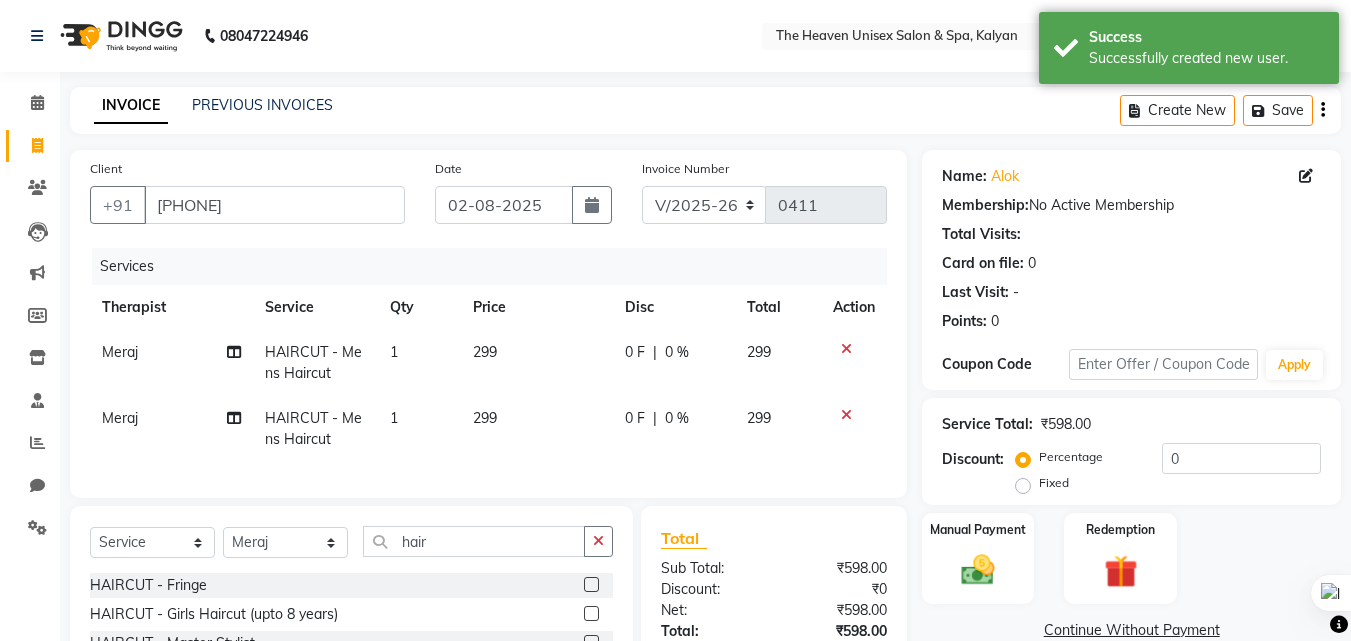click 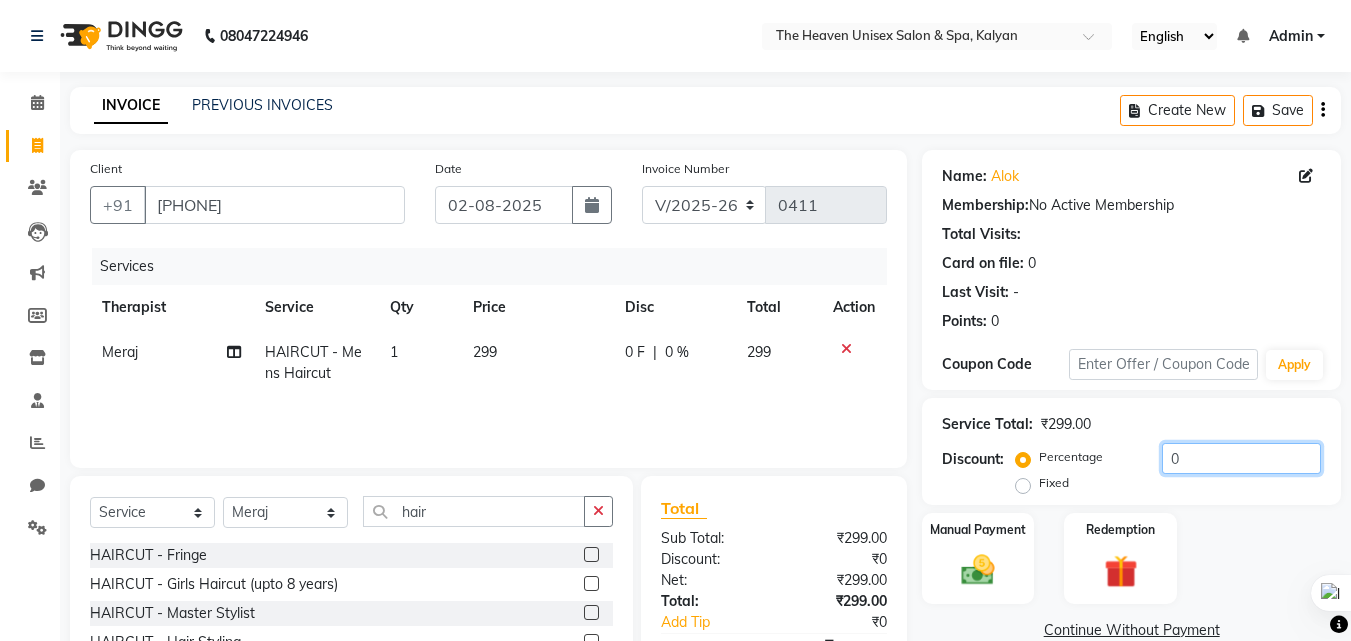 click on "0" 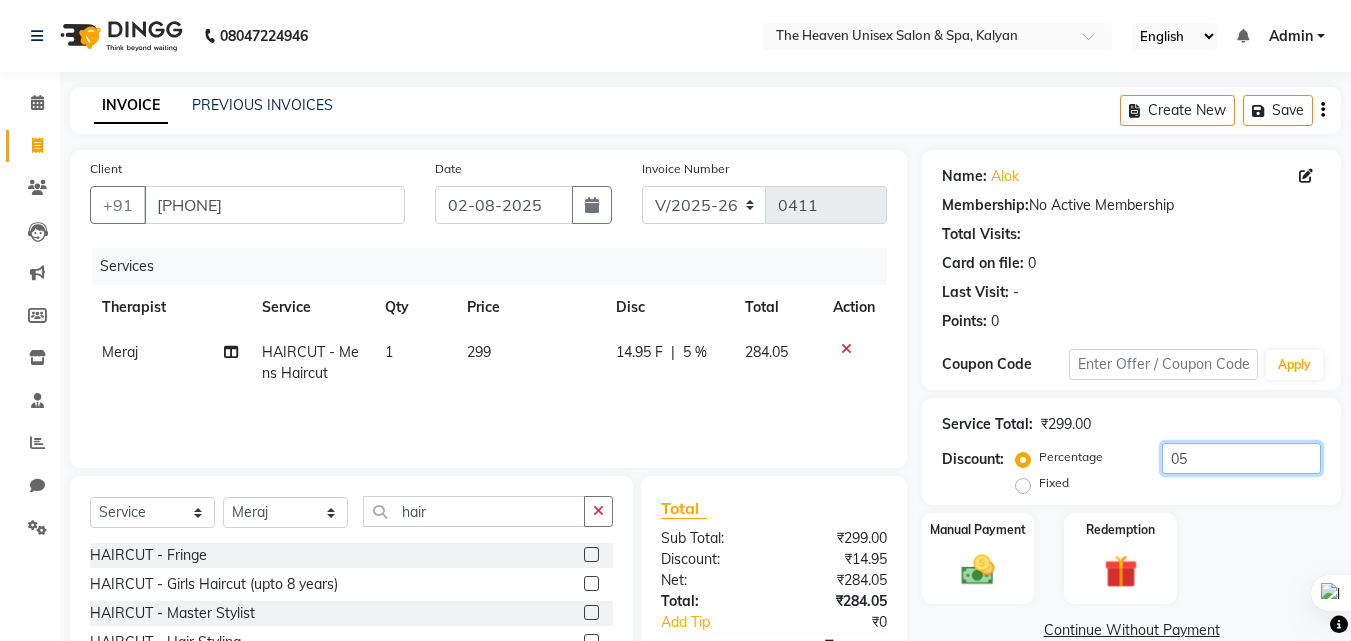 type on "0" 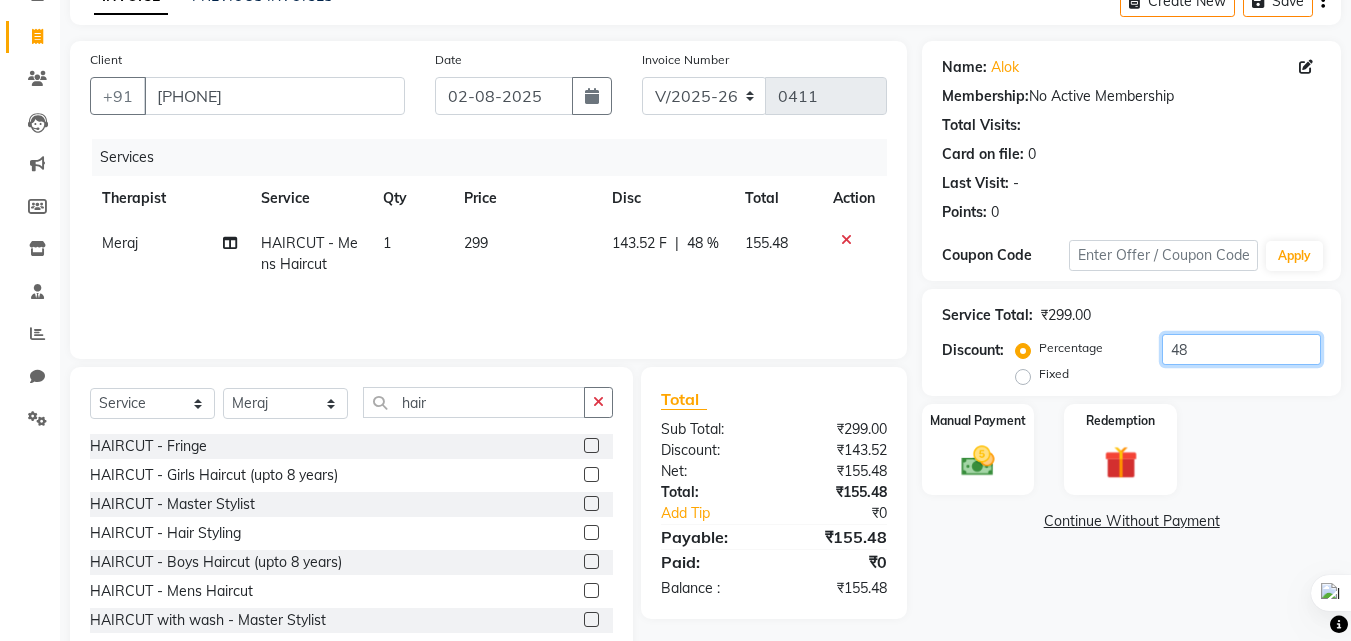 scroll, scrollTop: 160, scrollLeft: 0, axis: vertical 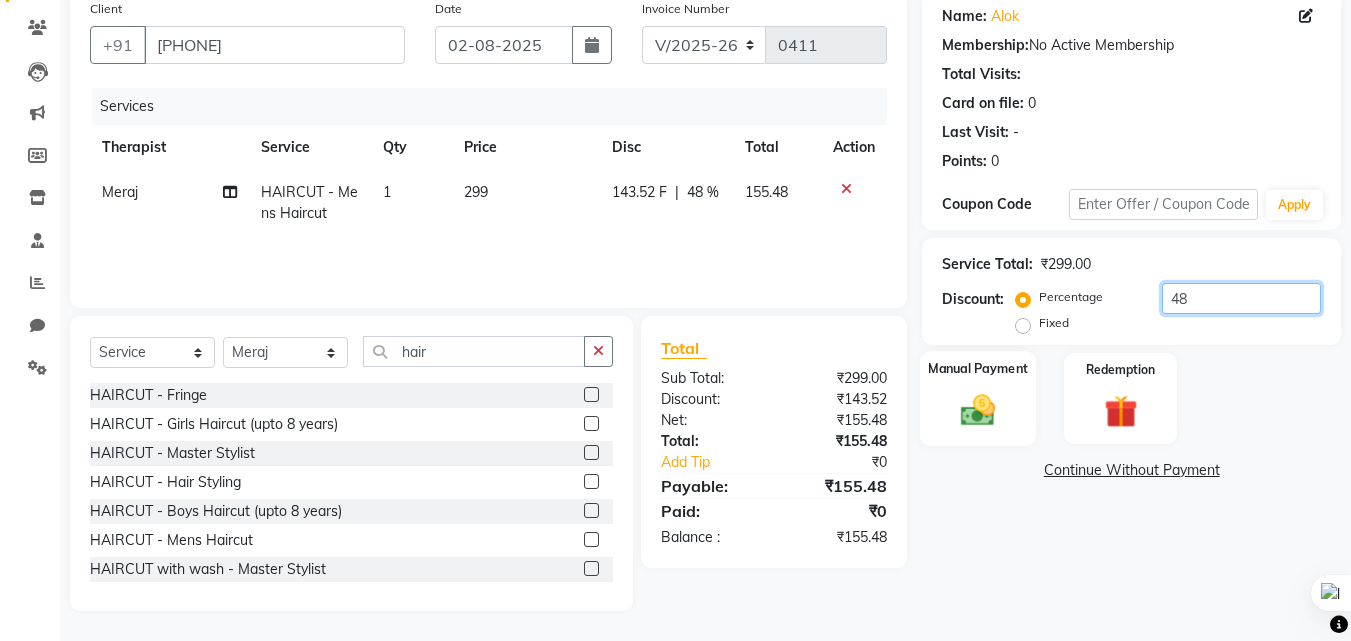 type on "48" 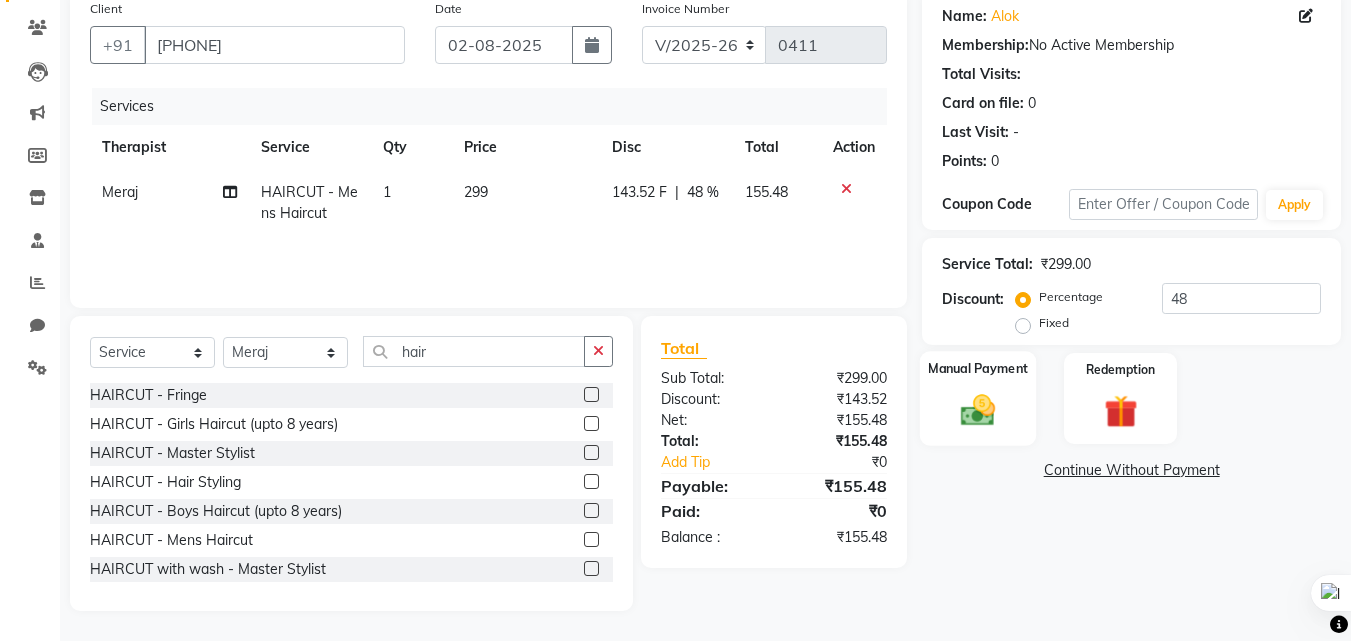 click 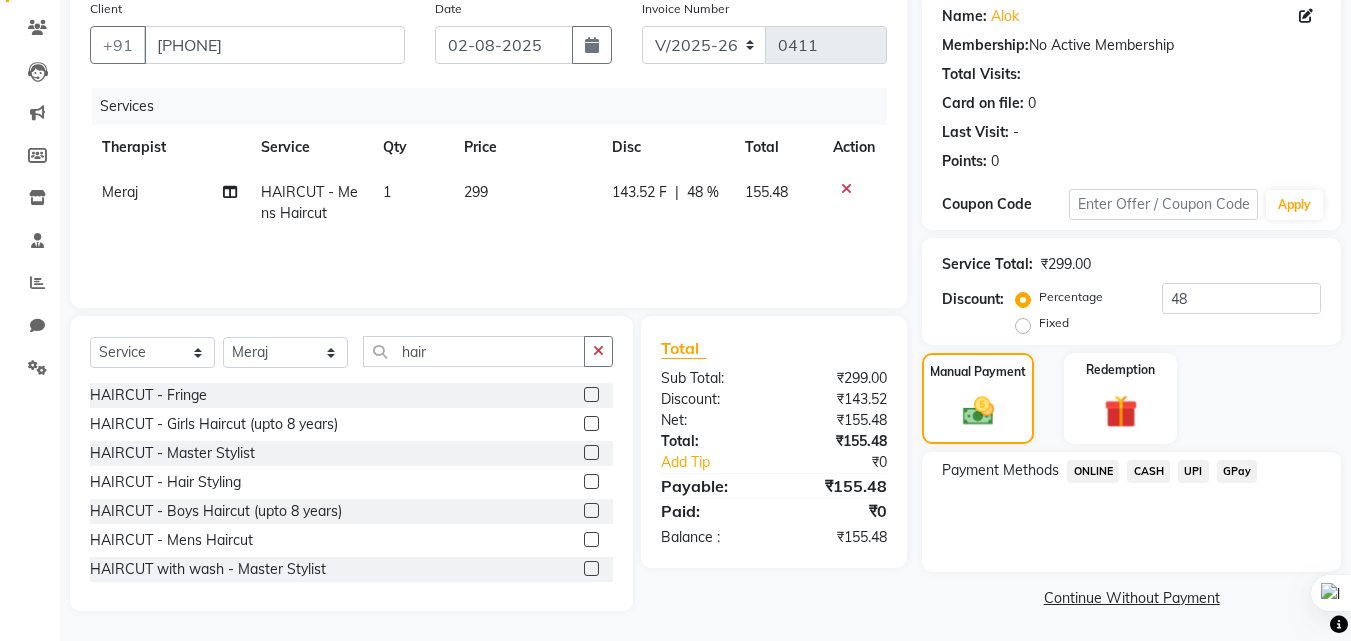 click on "GPay" 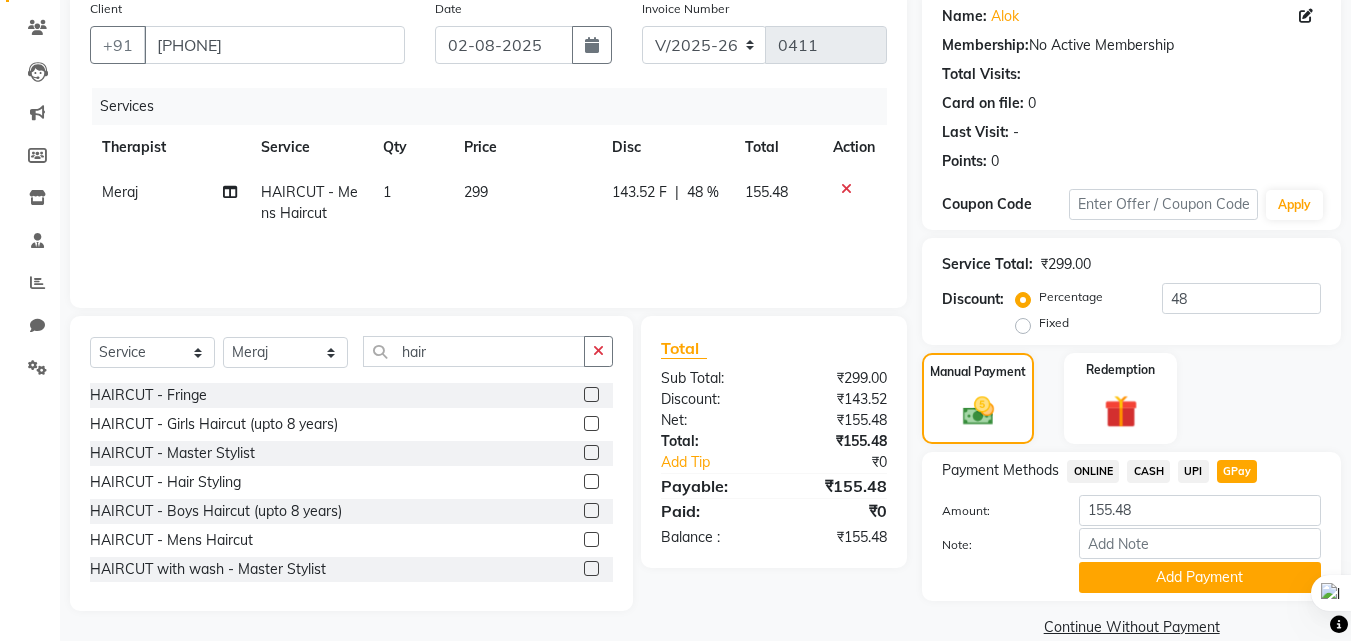 click on "48 %" 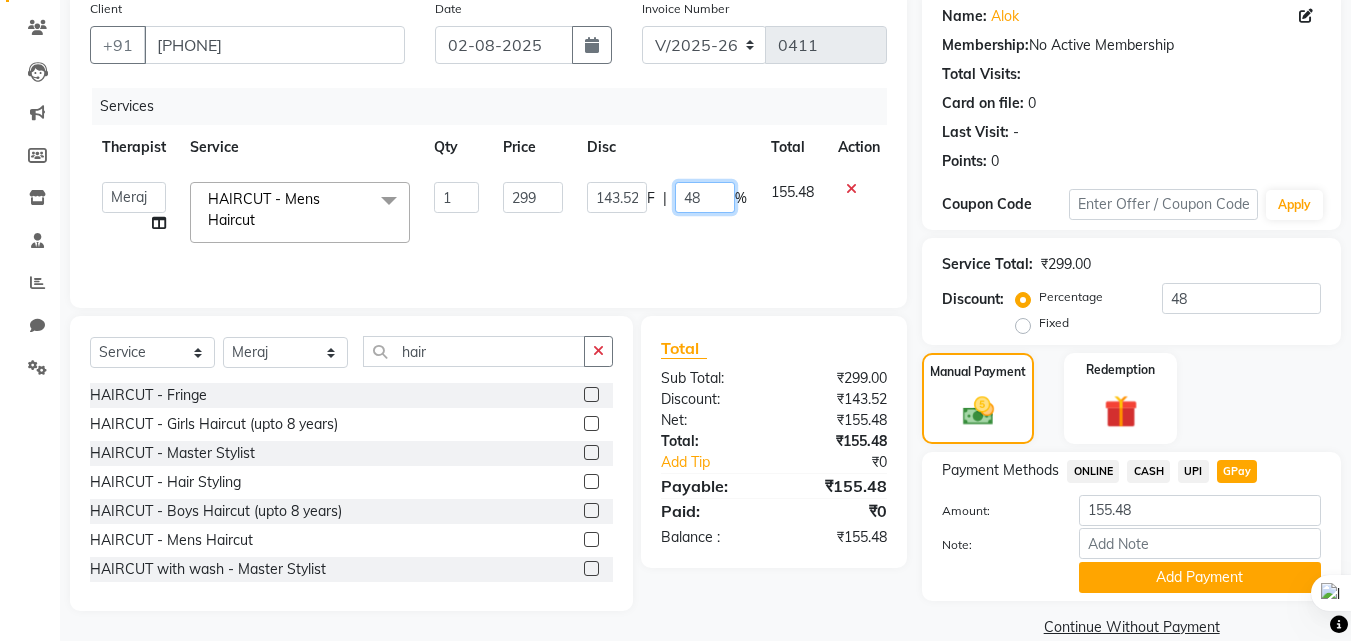 click on "48" 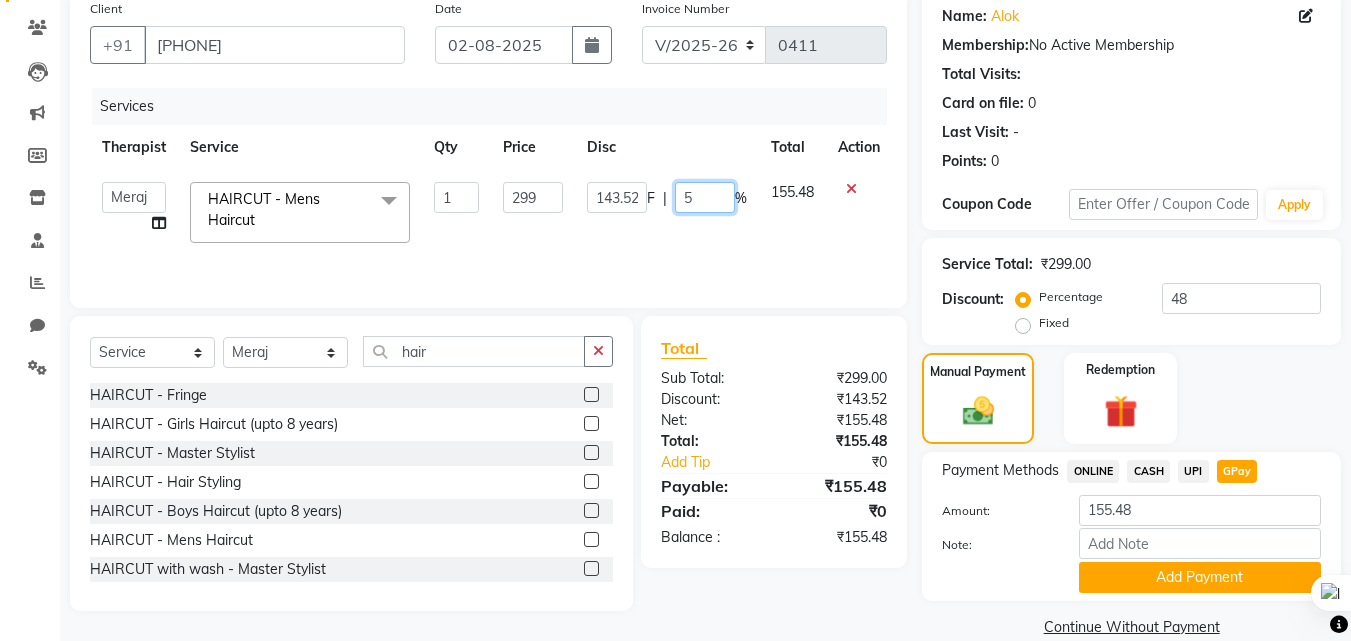 type on "50" 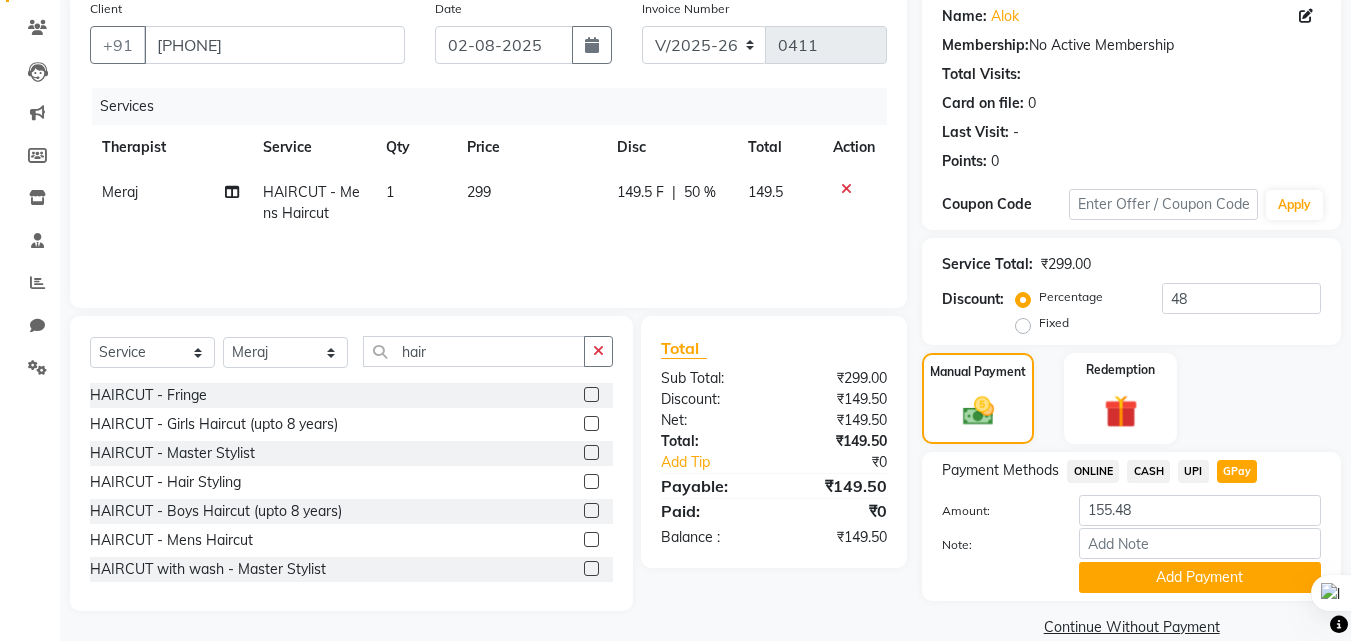 click on "149.5 F" 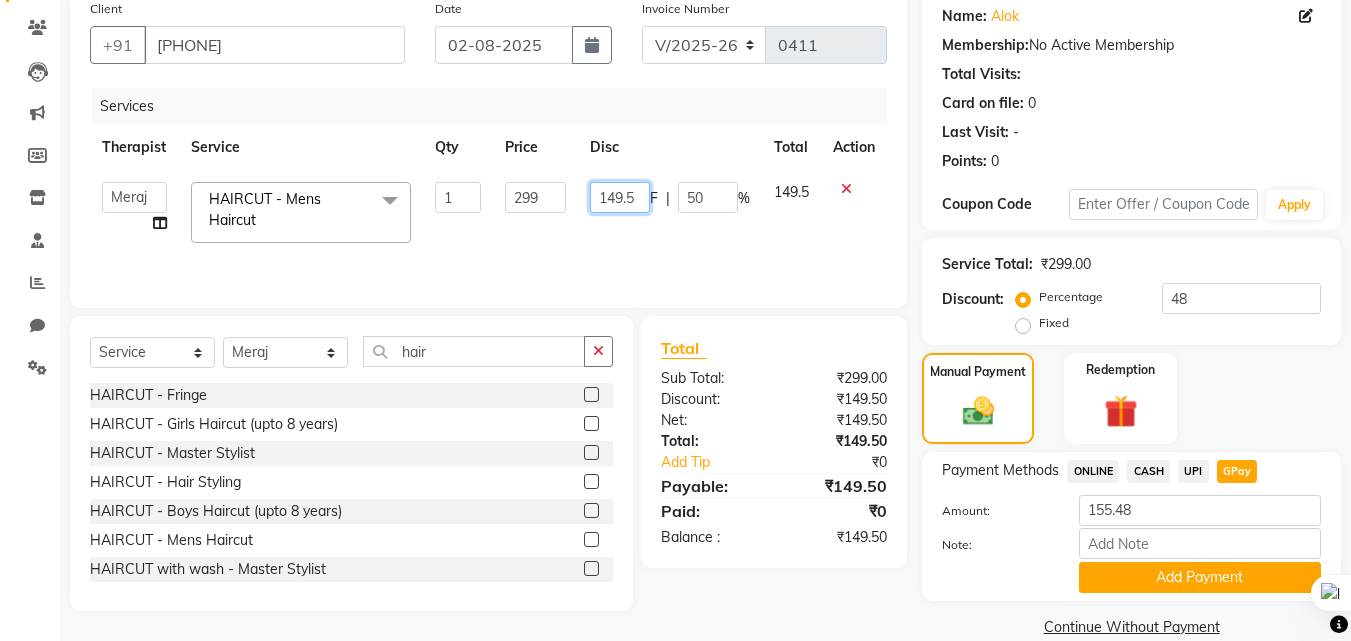 click on "149.5" 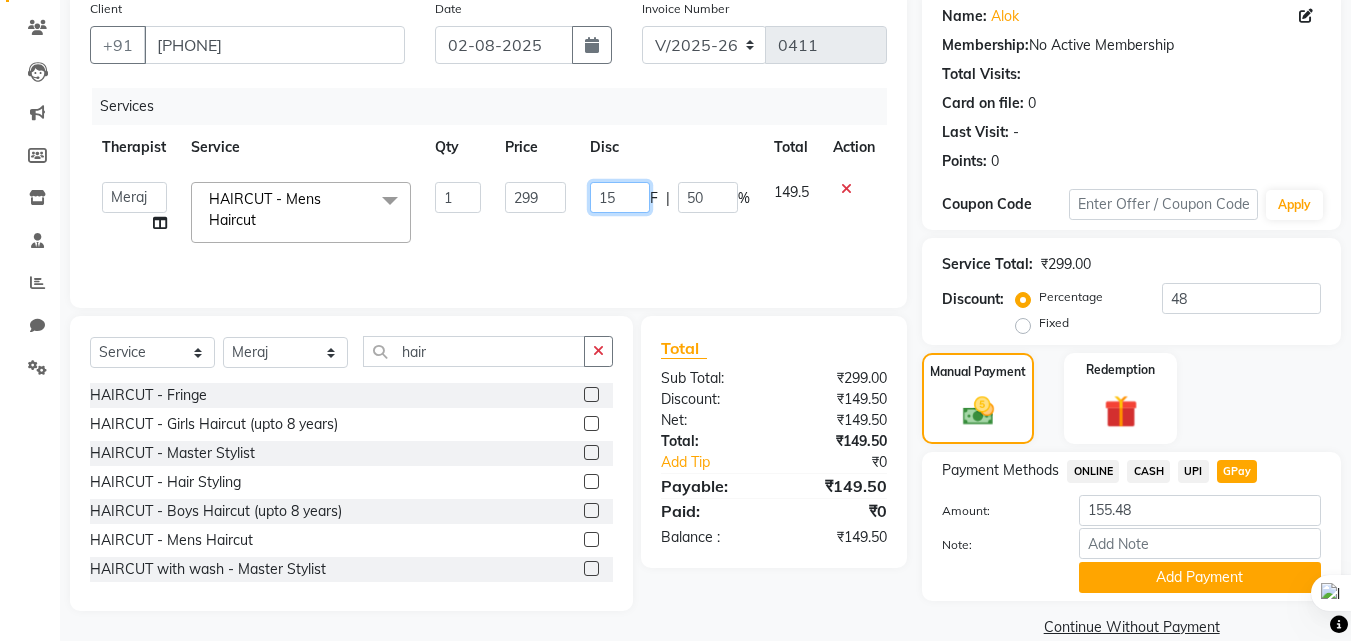type on "5" 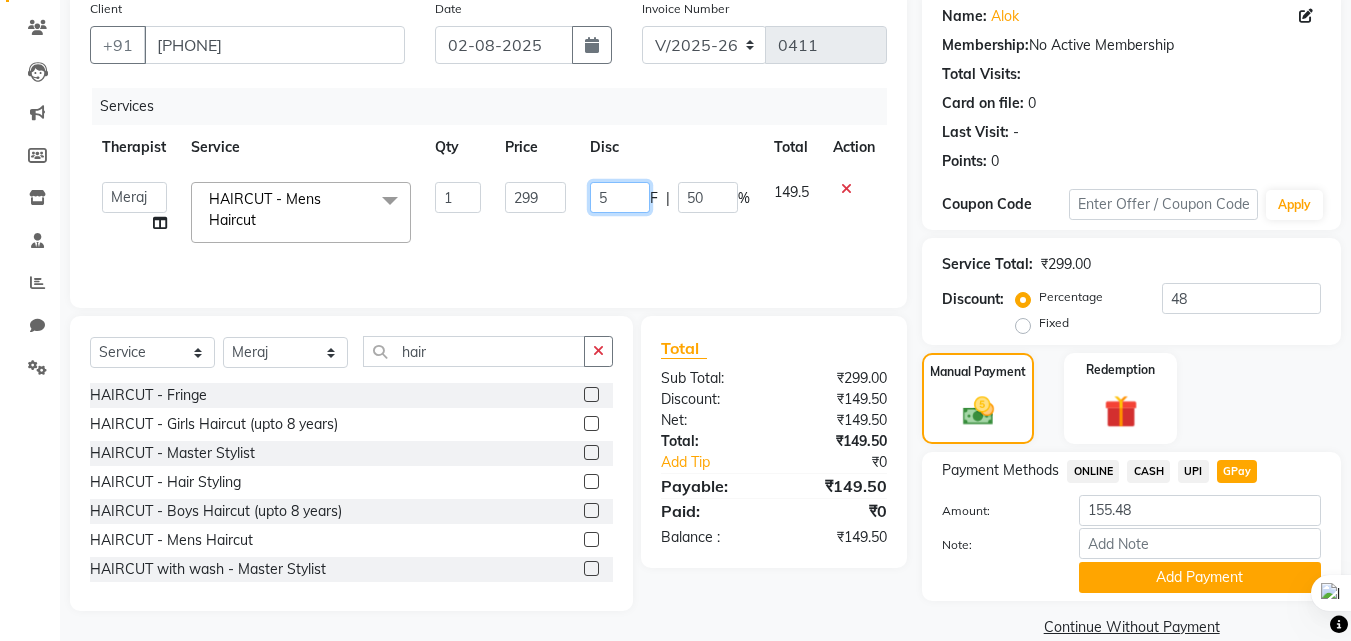click on "5" 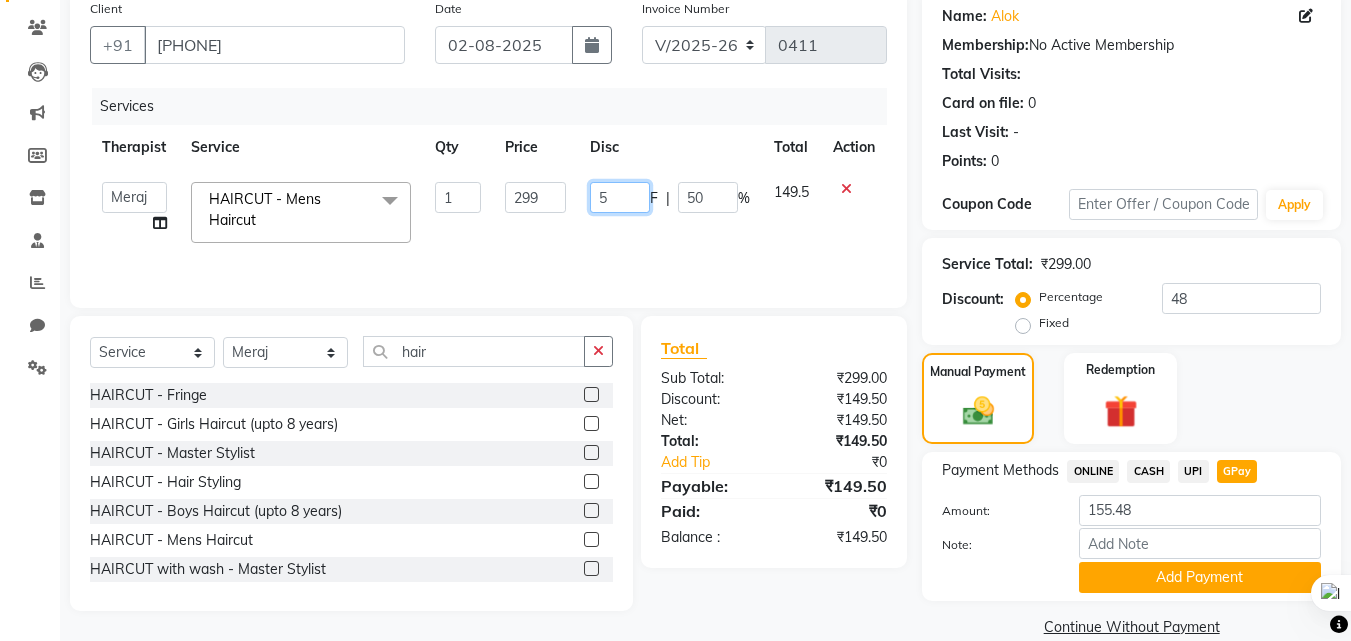 type on "50" 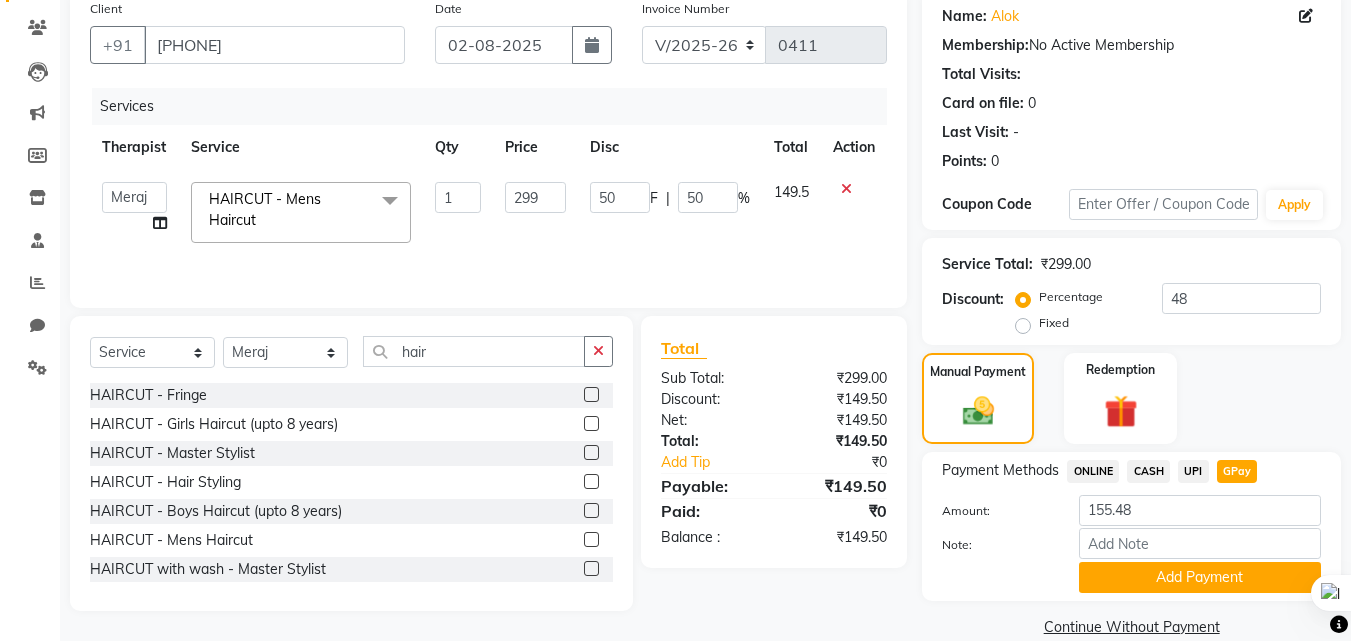 click on "GPay" 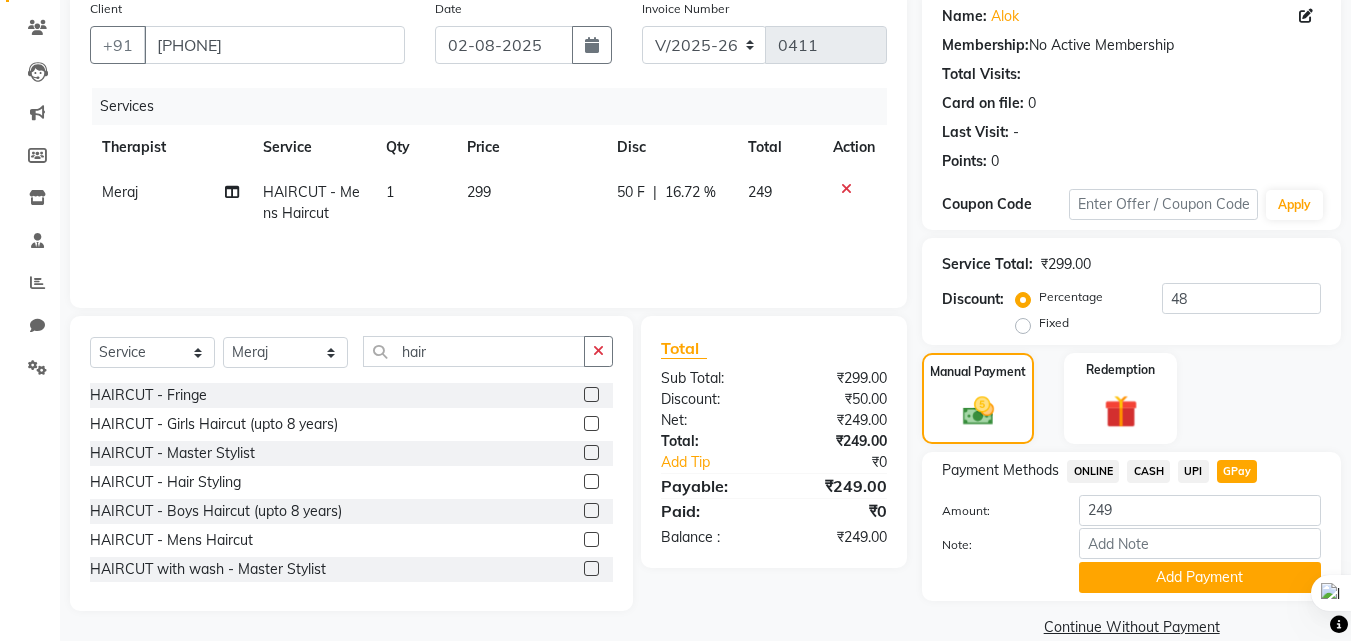 click on "50 F" 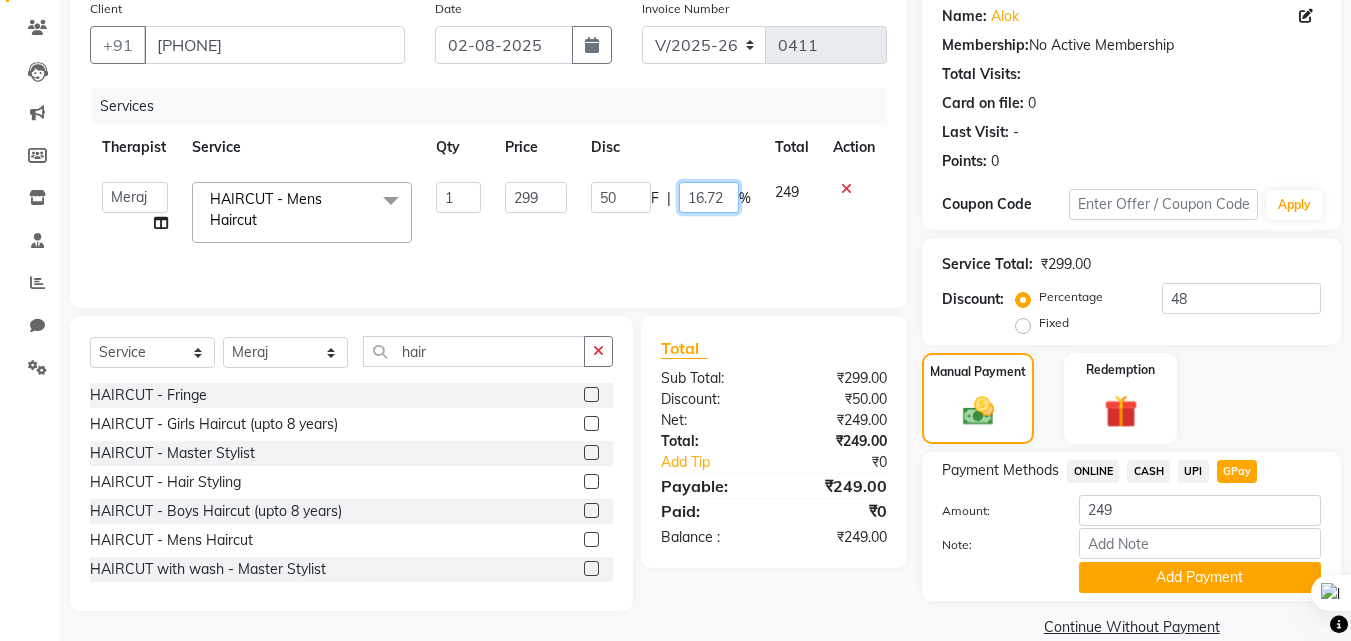 click on "16.72" 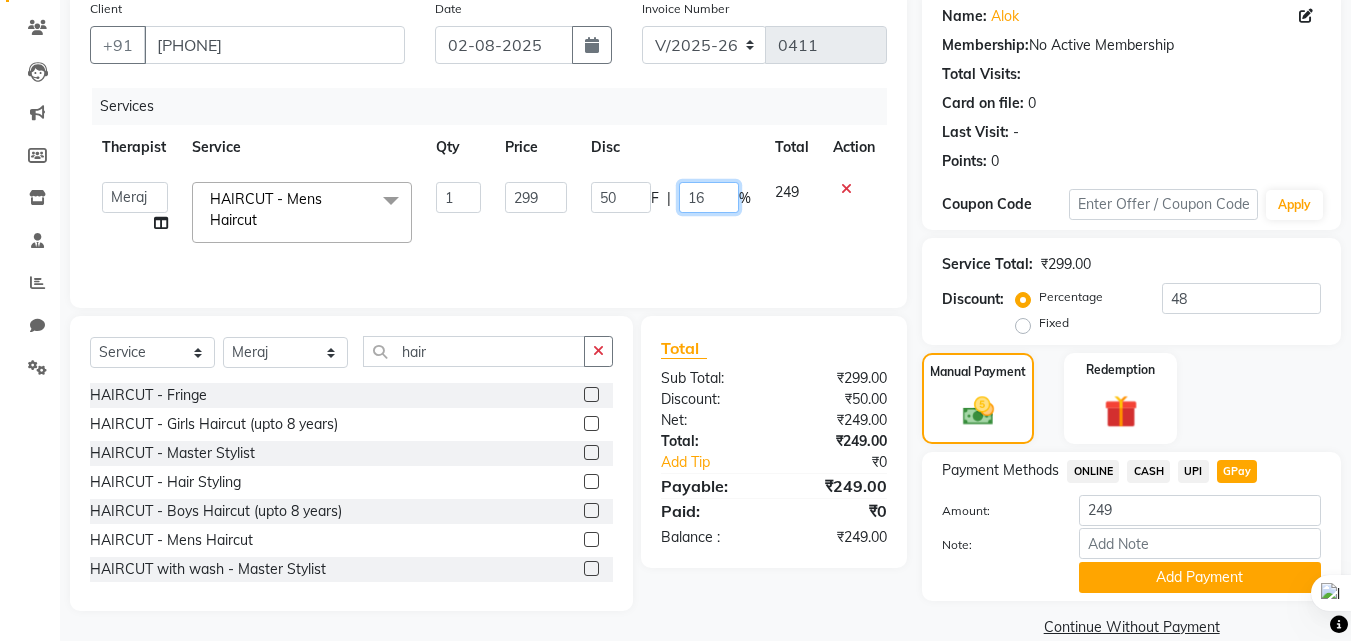 type on "1" 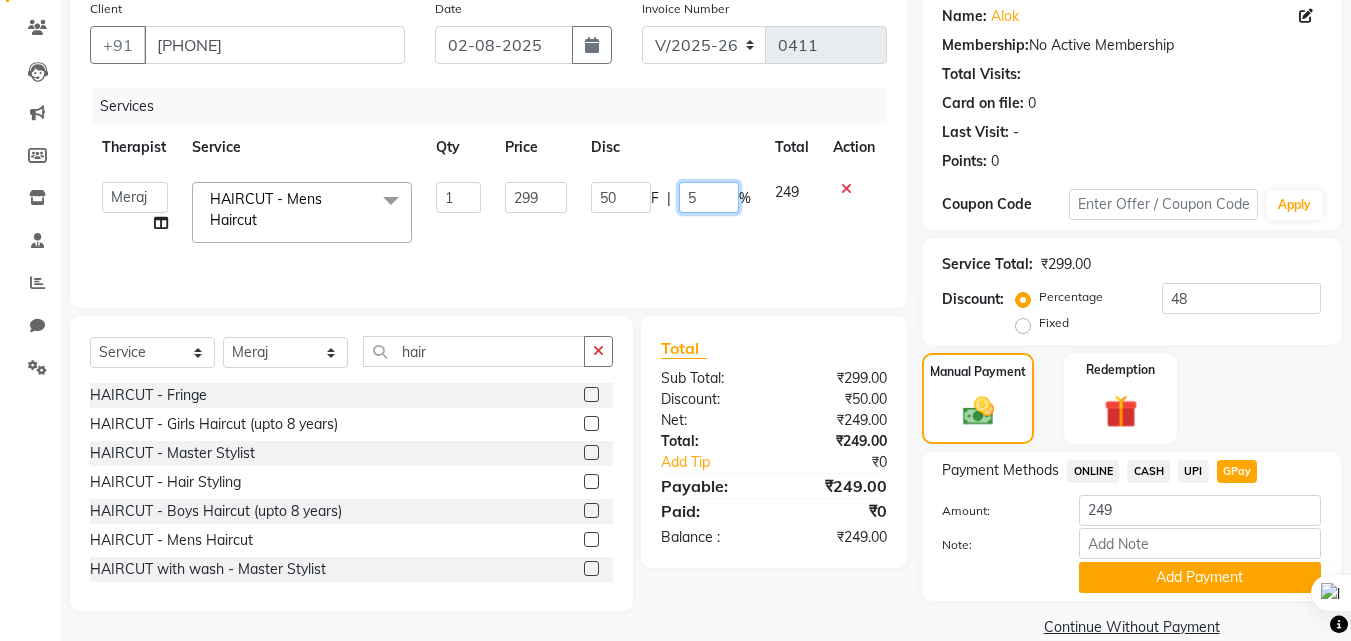 type on "50" 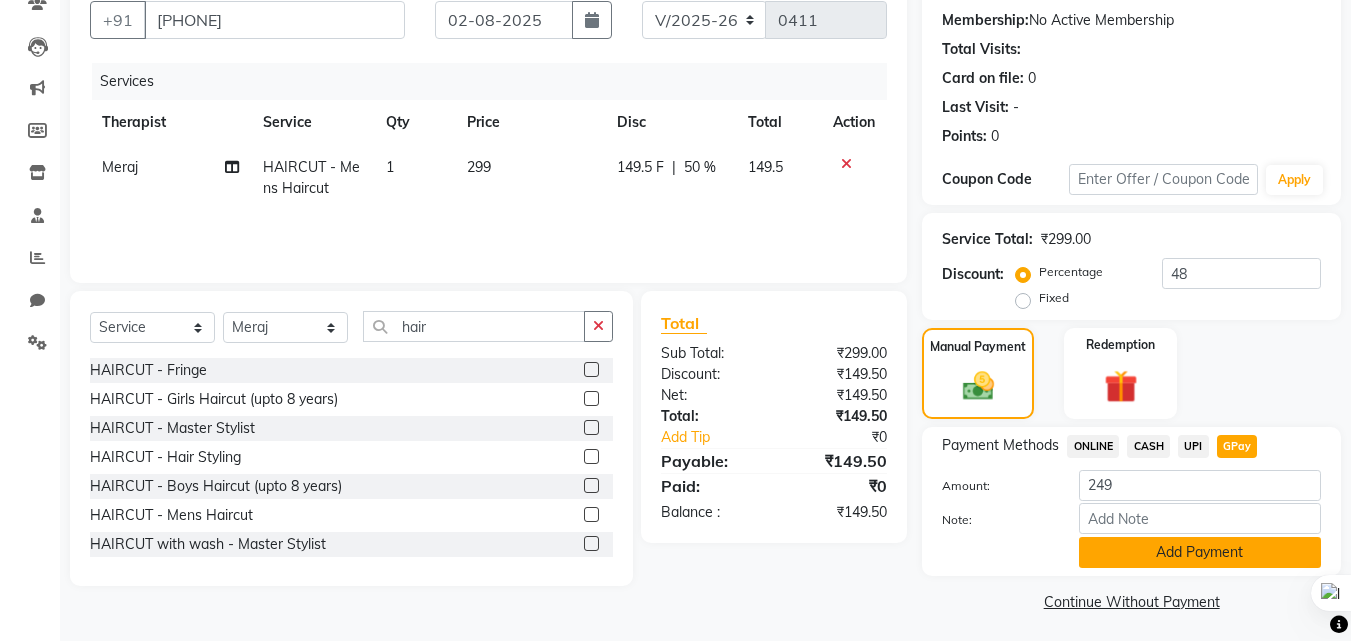 scroll, scrollTop: 191, scrollLeft: 0, axis: vertical 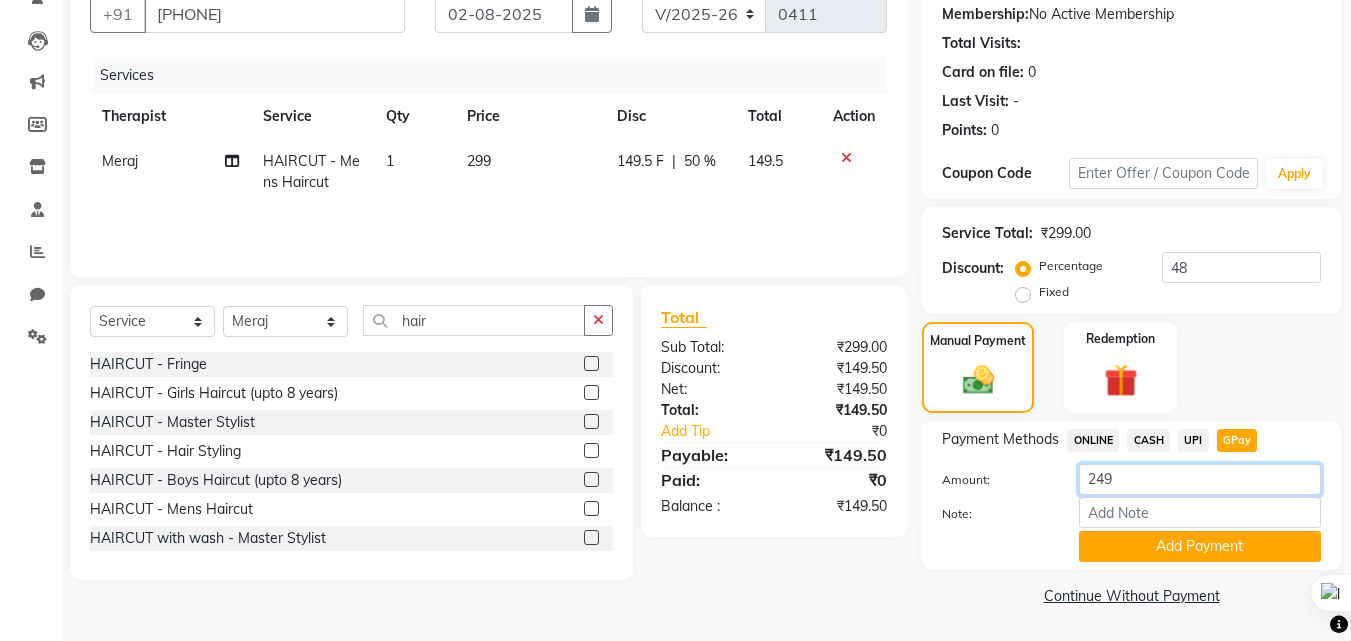 click on "249" 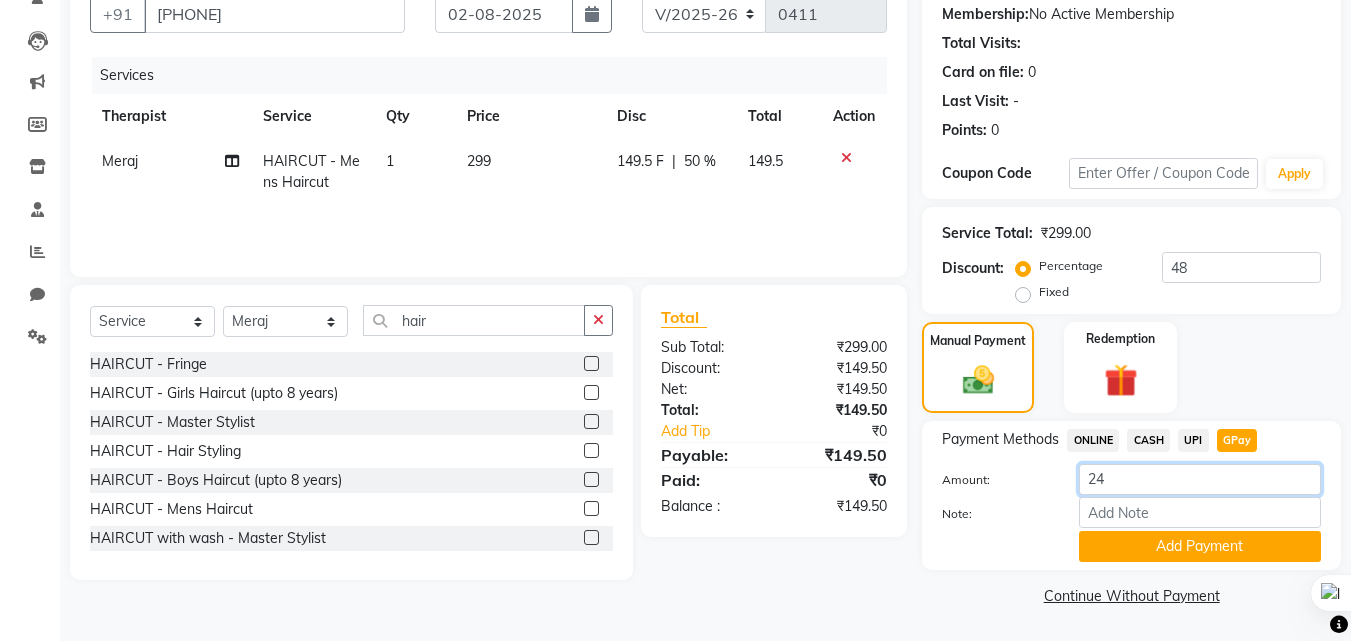 type on "2" 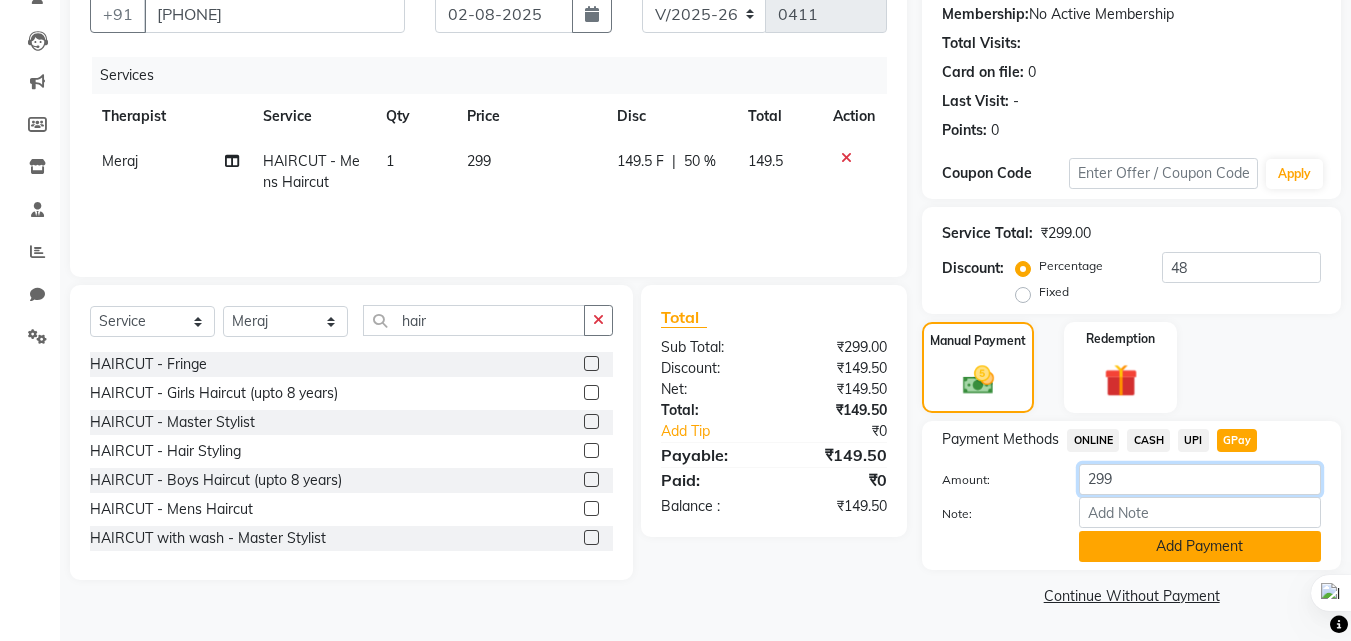type on "299" 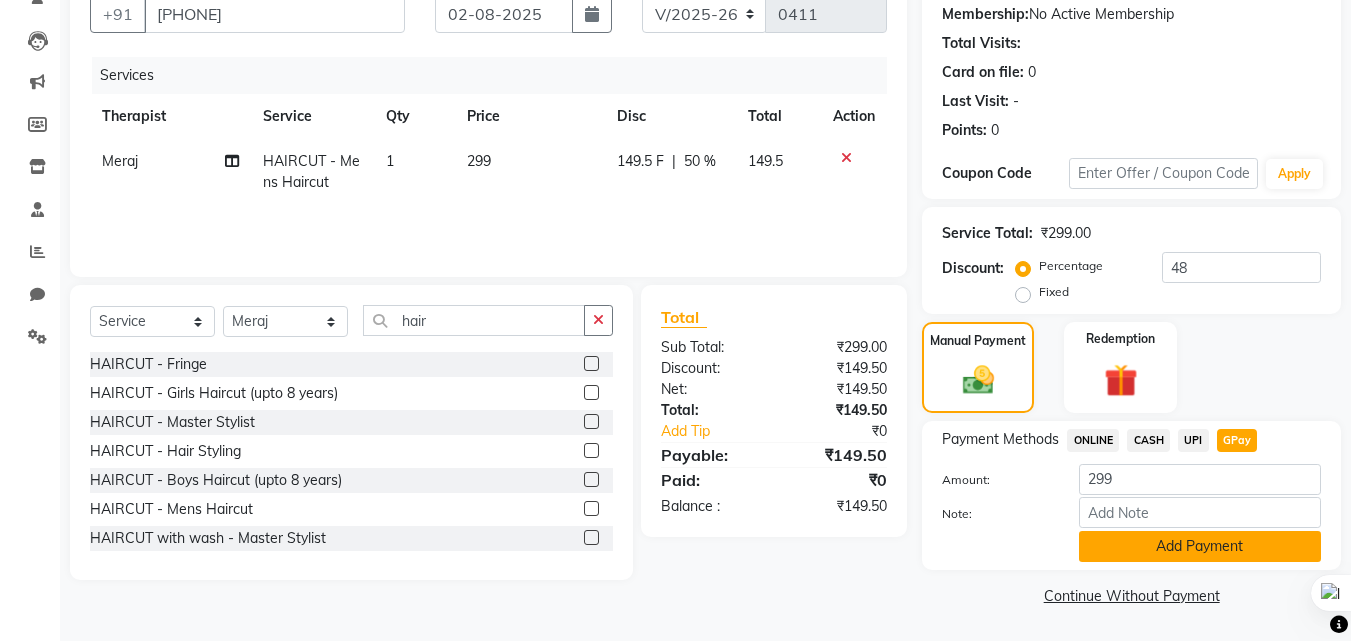 click on "Add Payment" 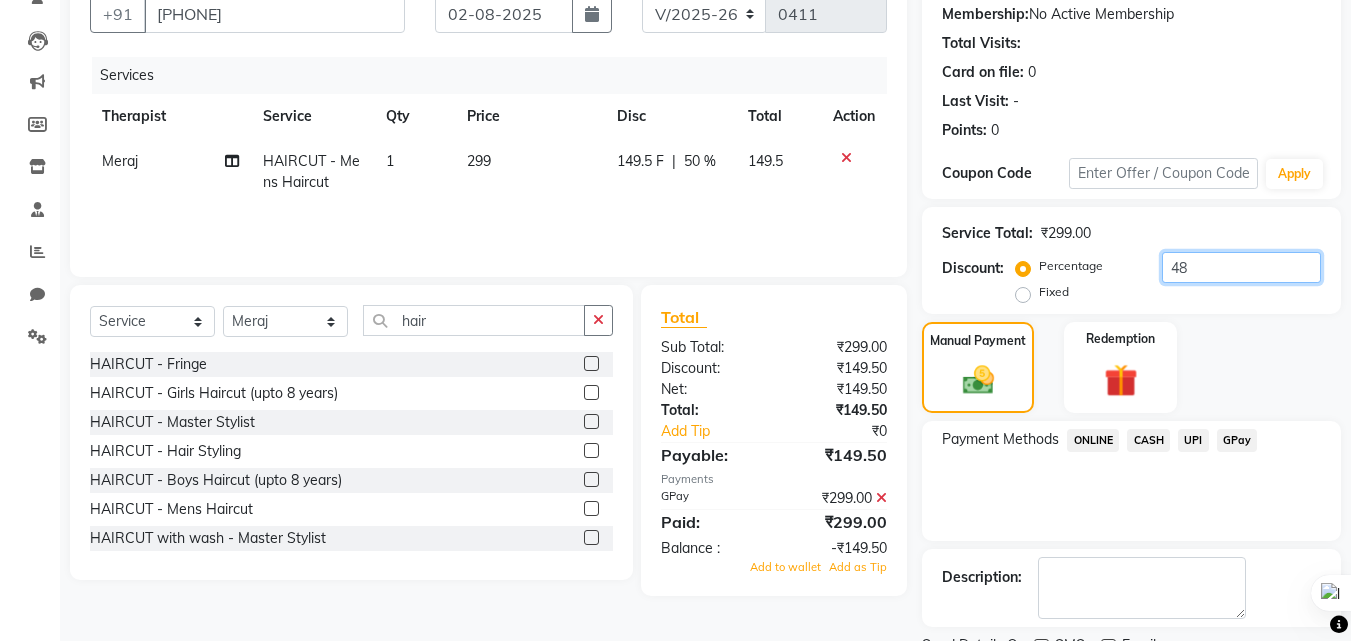 click on "48" 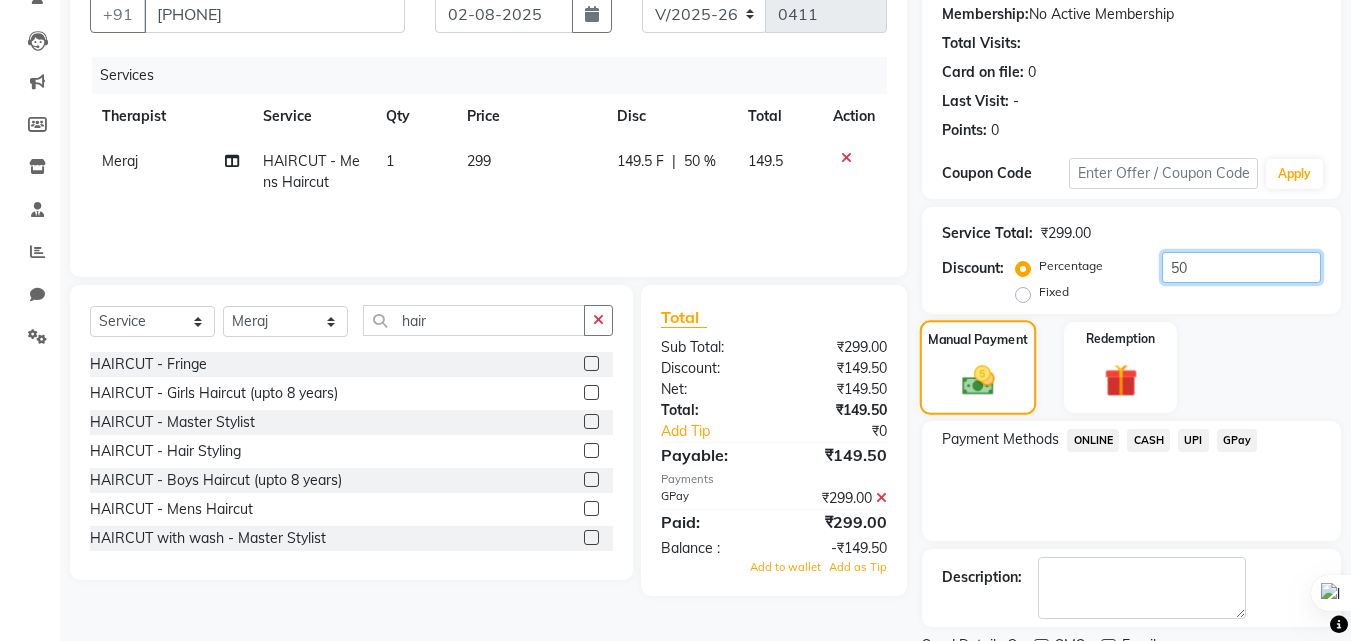 type on "50" 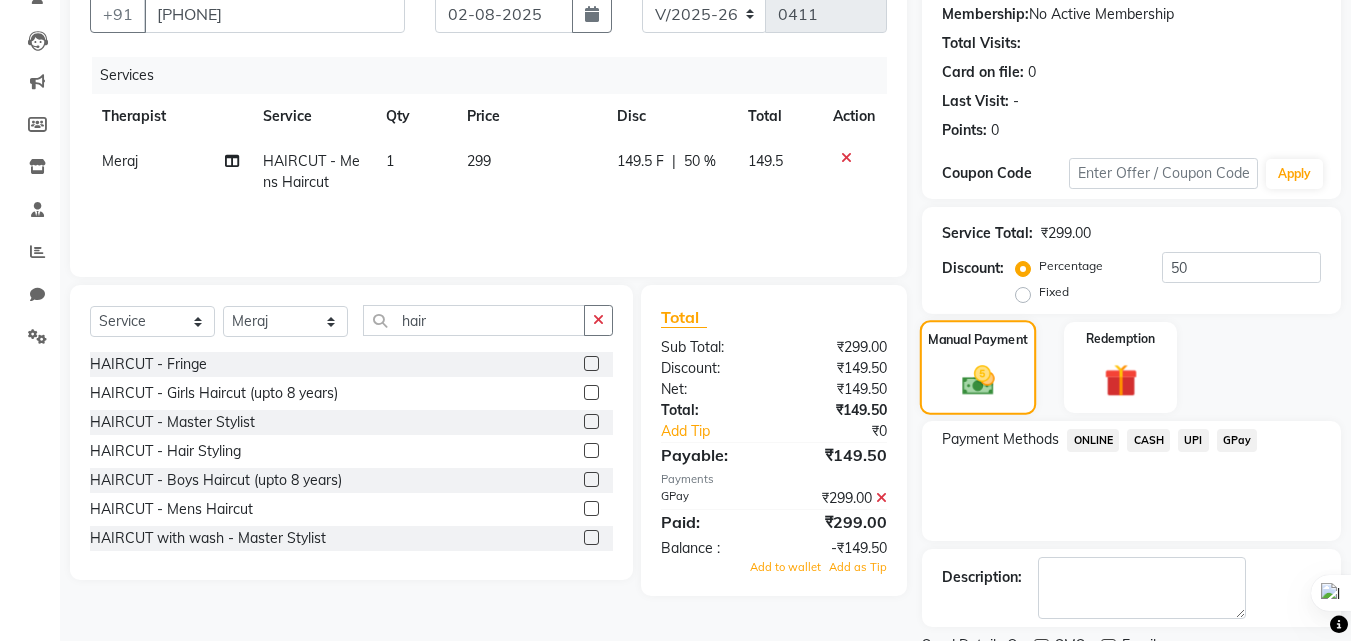 click on "Manual Payment" 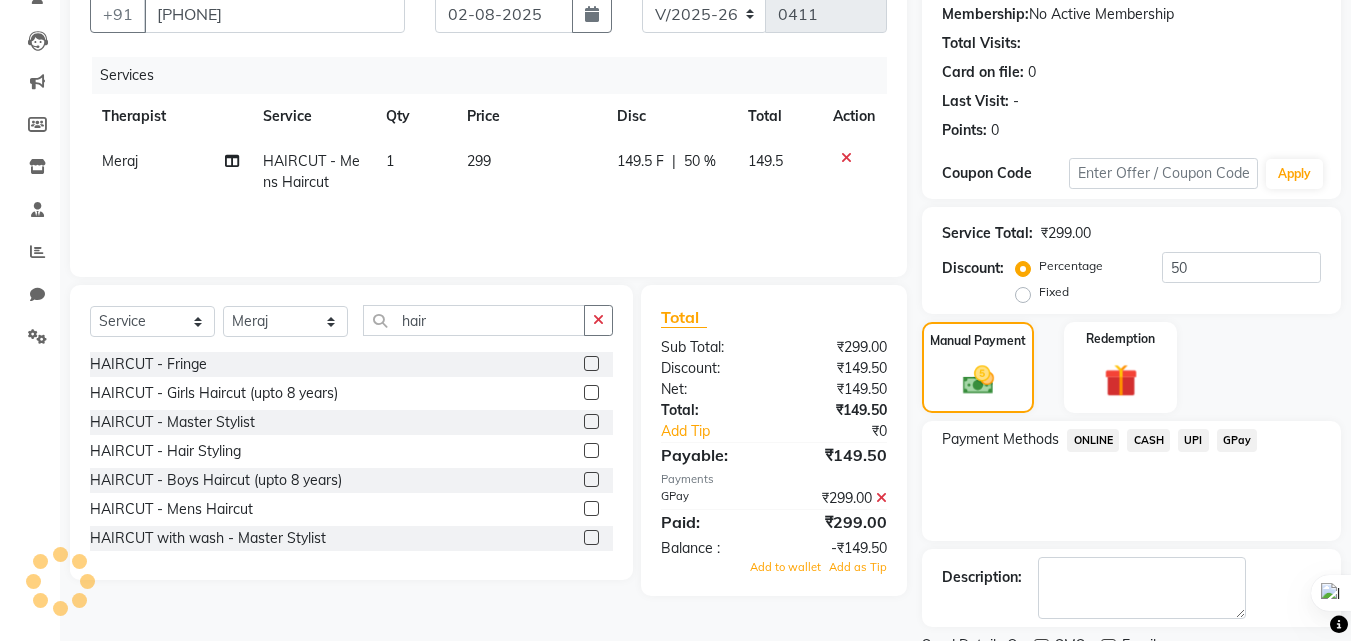 click on "GPay" 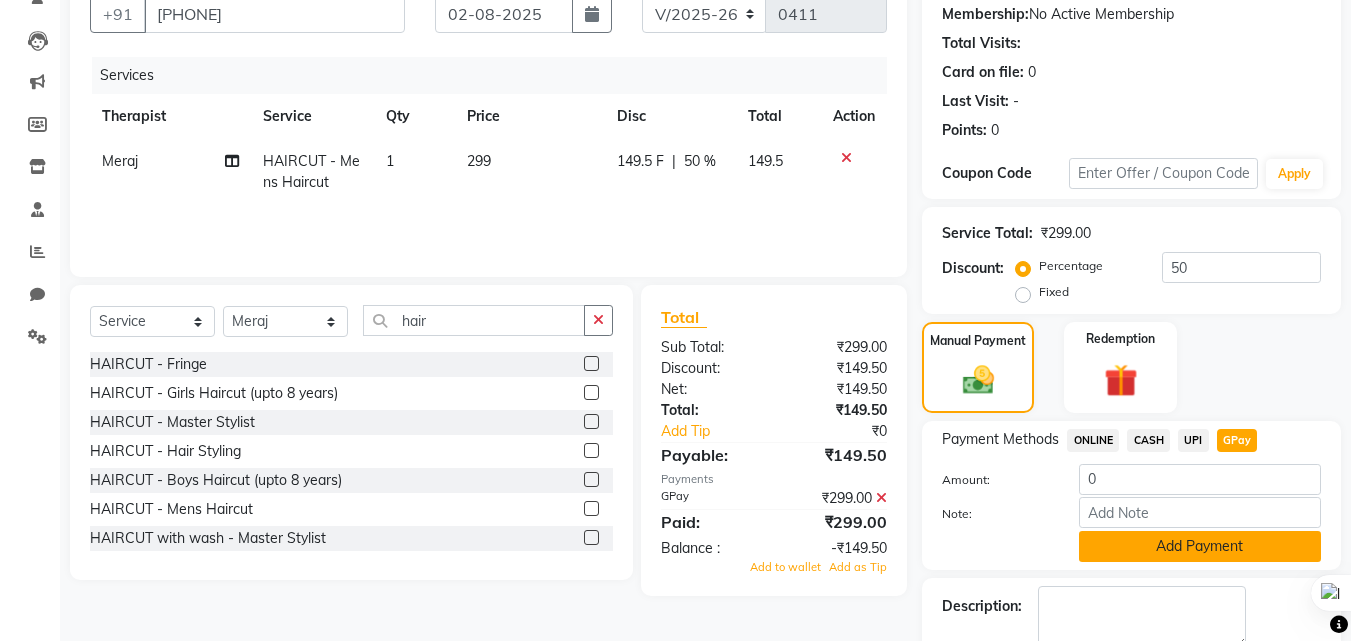 click on "Add Payment" 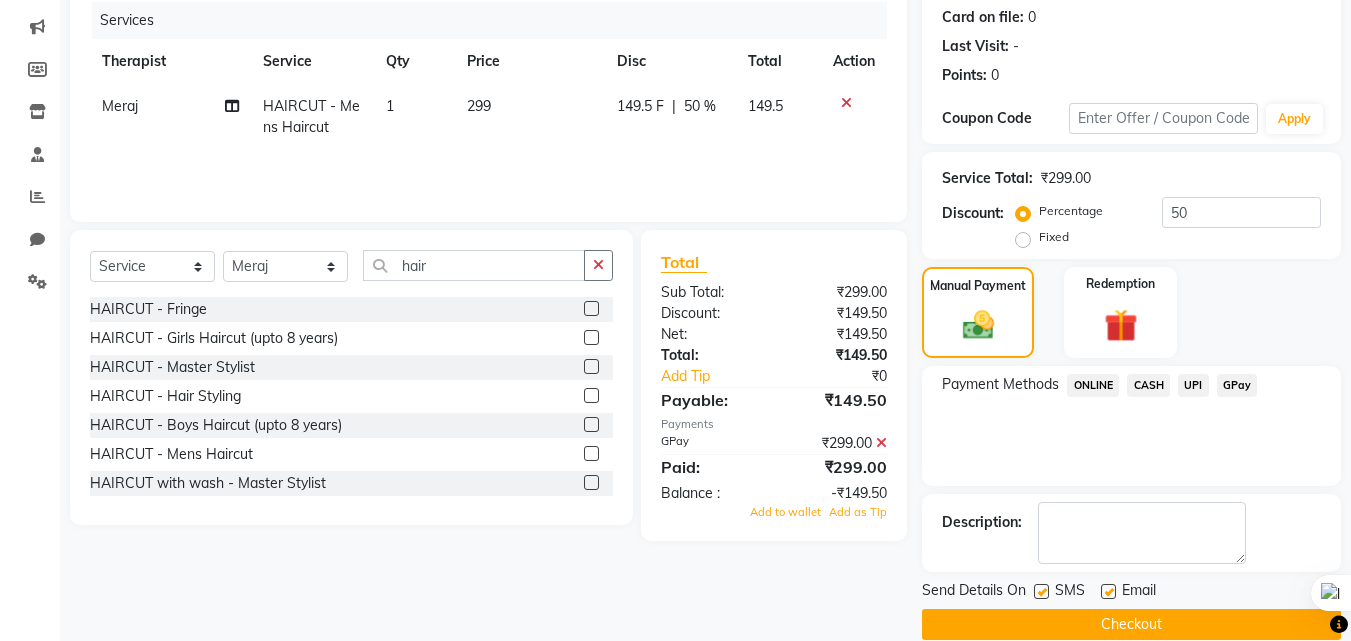 scroll, scrollTop: 275, scrollLeft: 0, axis: vertical 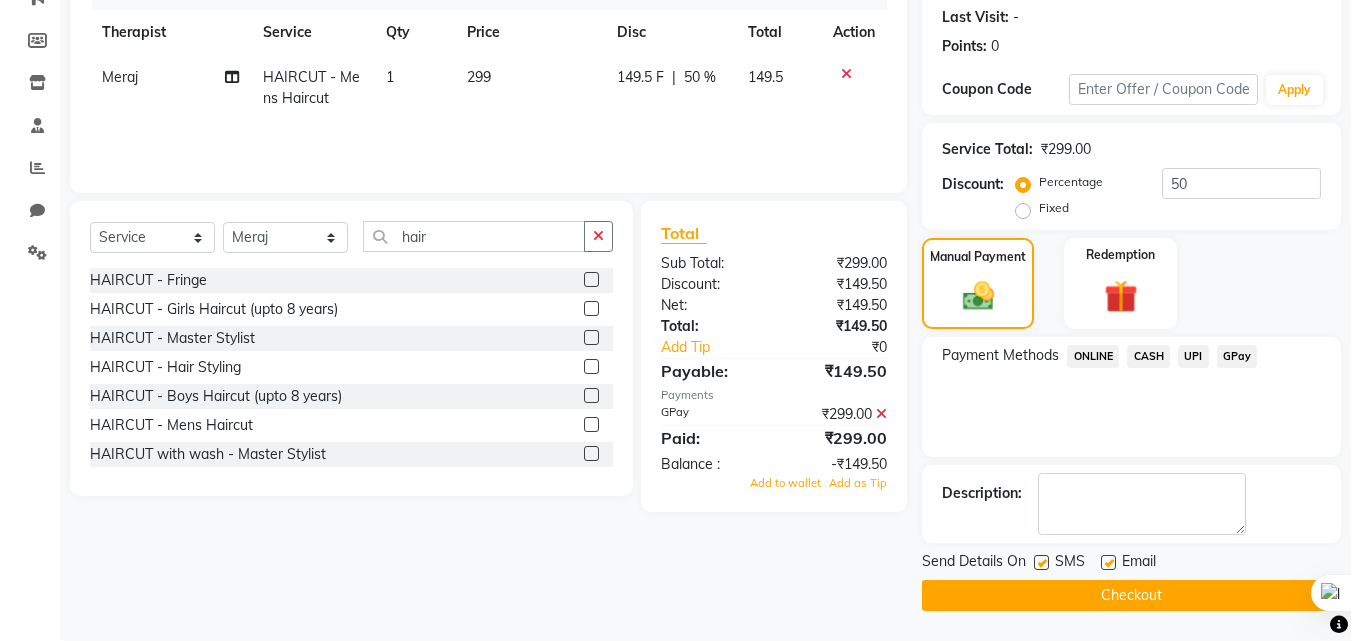 click on "Checkout" 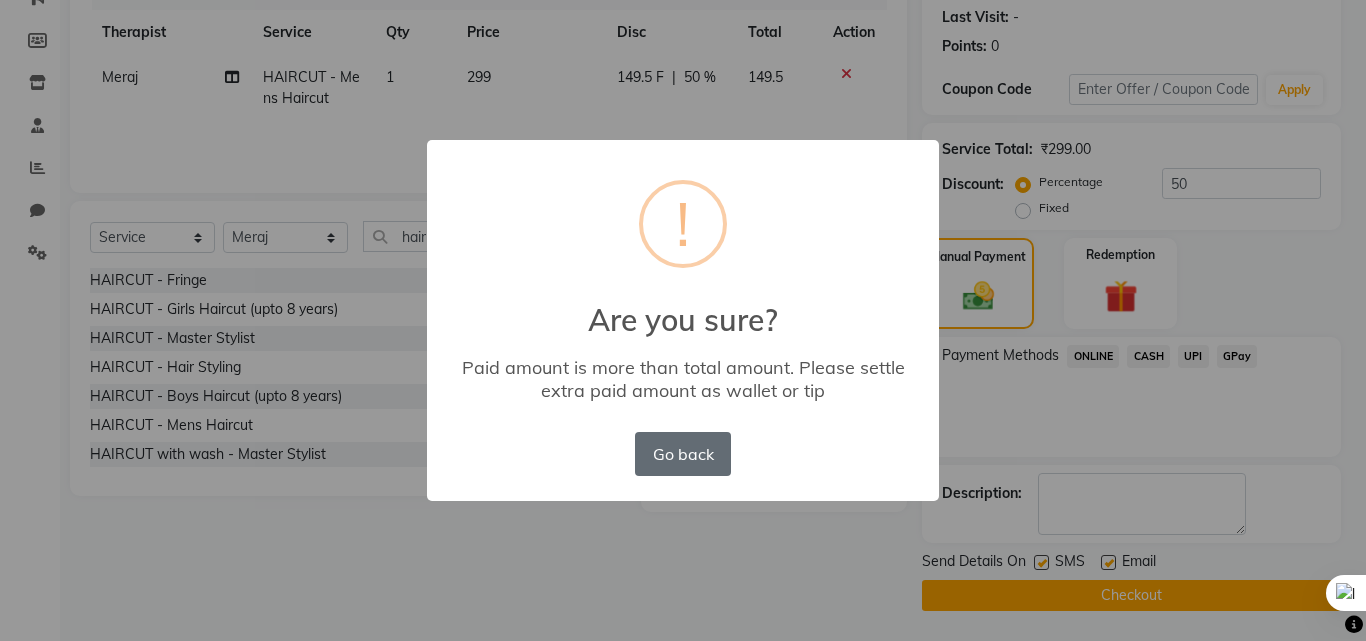 click on "Go back" at bounding box center (683, 454) 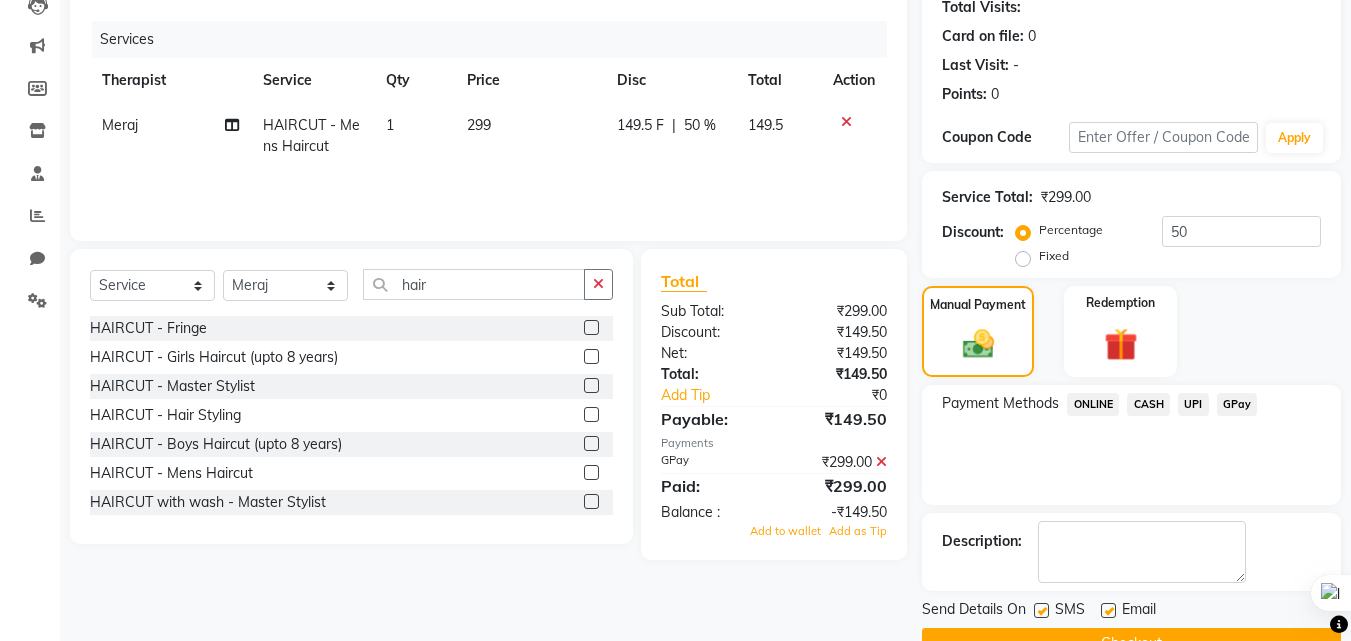 scroll, scrollTop: 275, scrollLeft: 0, axis: vertical 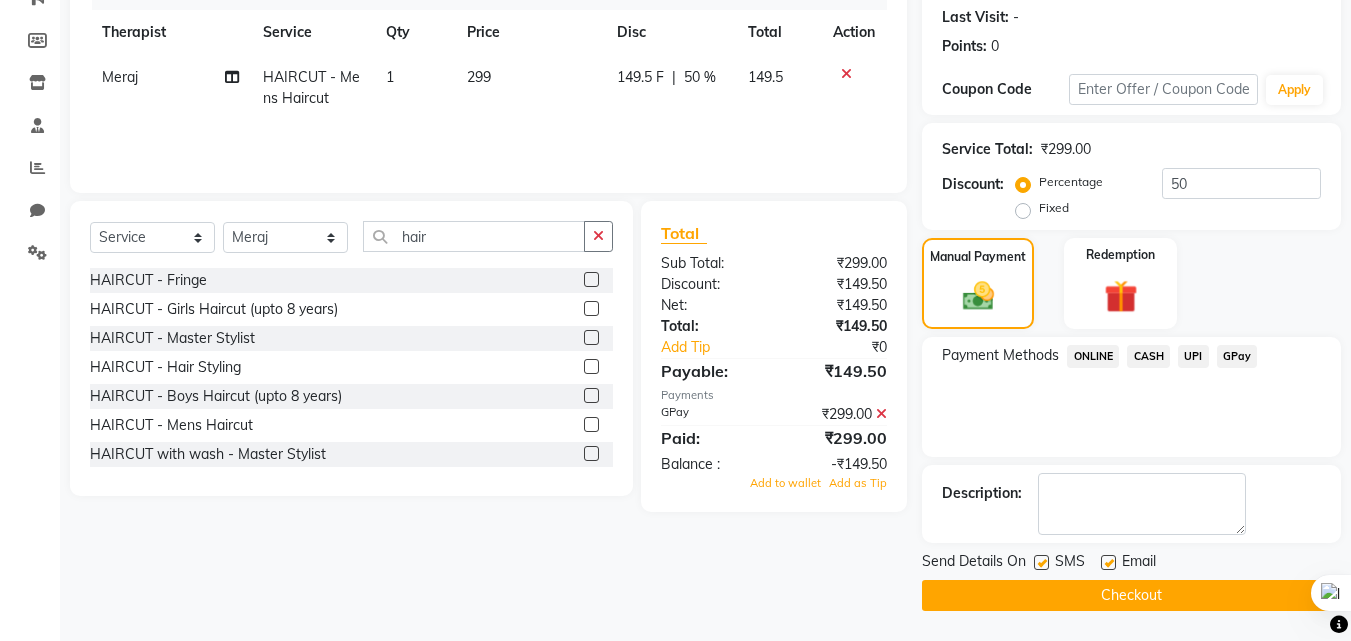click on "Checkout" 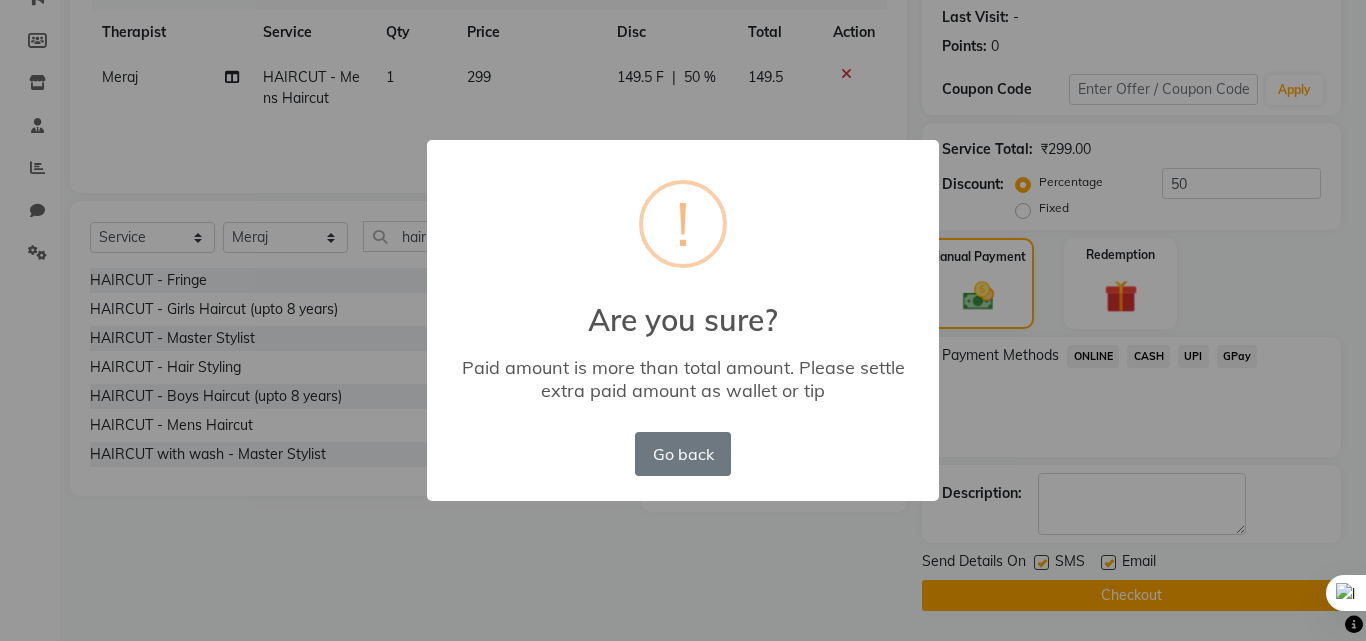 click on "× ! Are you sure? Paid amount is more than total amount. Please settle extra paid amount as wallet or tip Go back No OK" at bounding box center [683, 320] 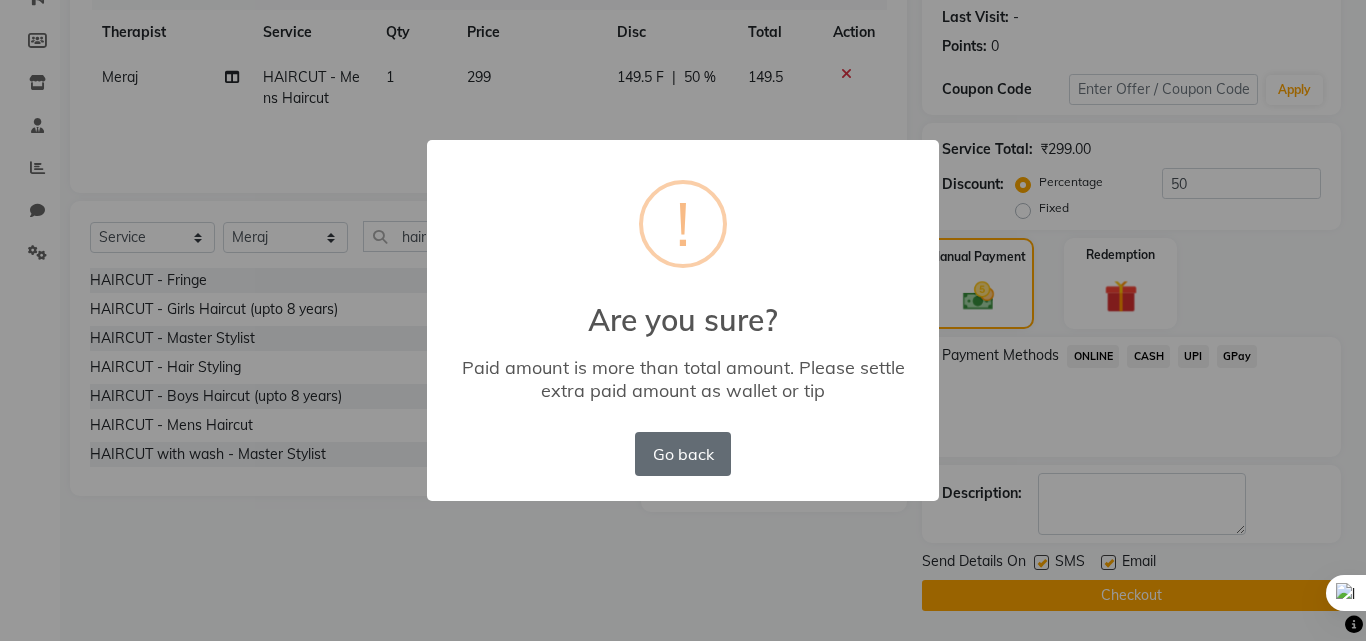 click on "Go back" at bounding box center [683, 454] 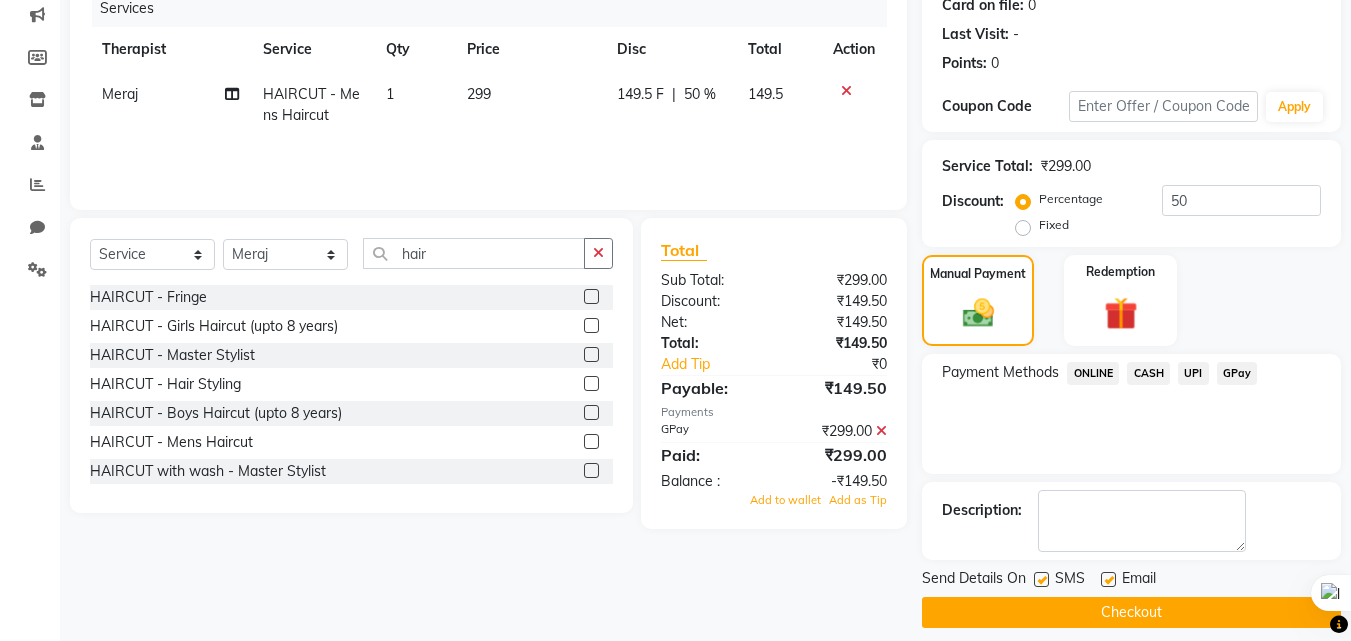 scroll, scrollTop: 275, scrollLeft: 0, axis: vertical 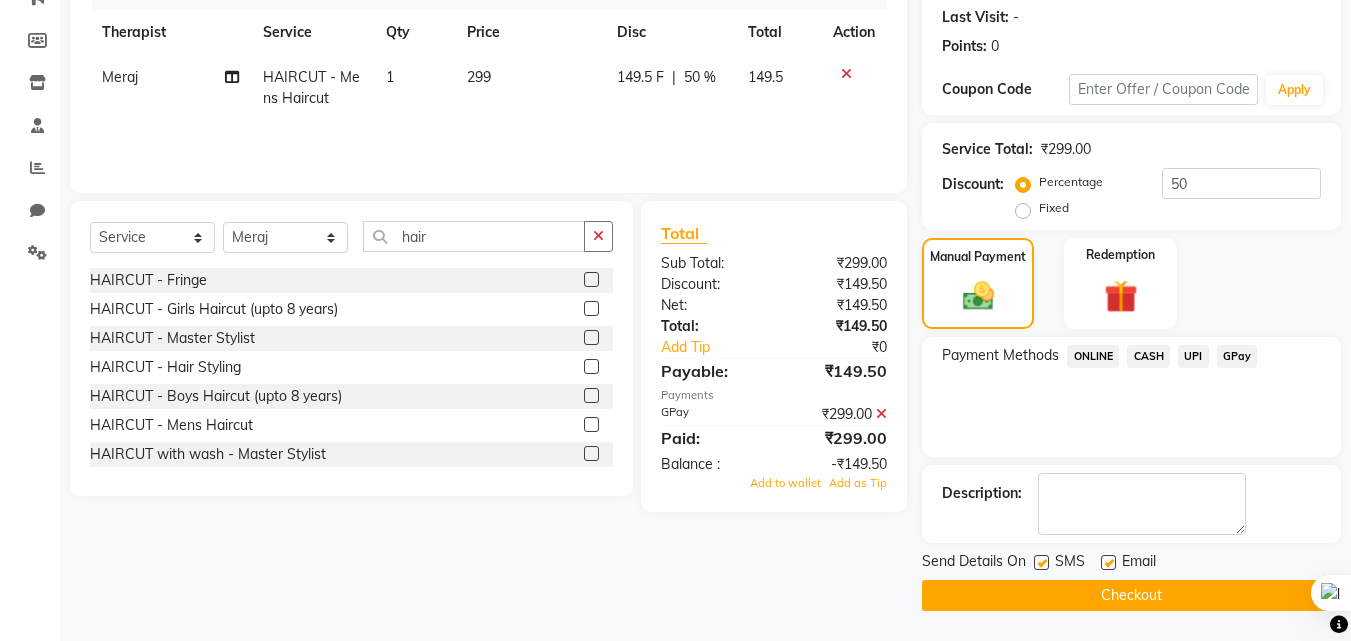 click on "Fixed" 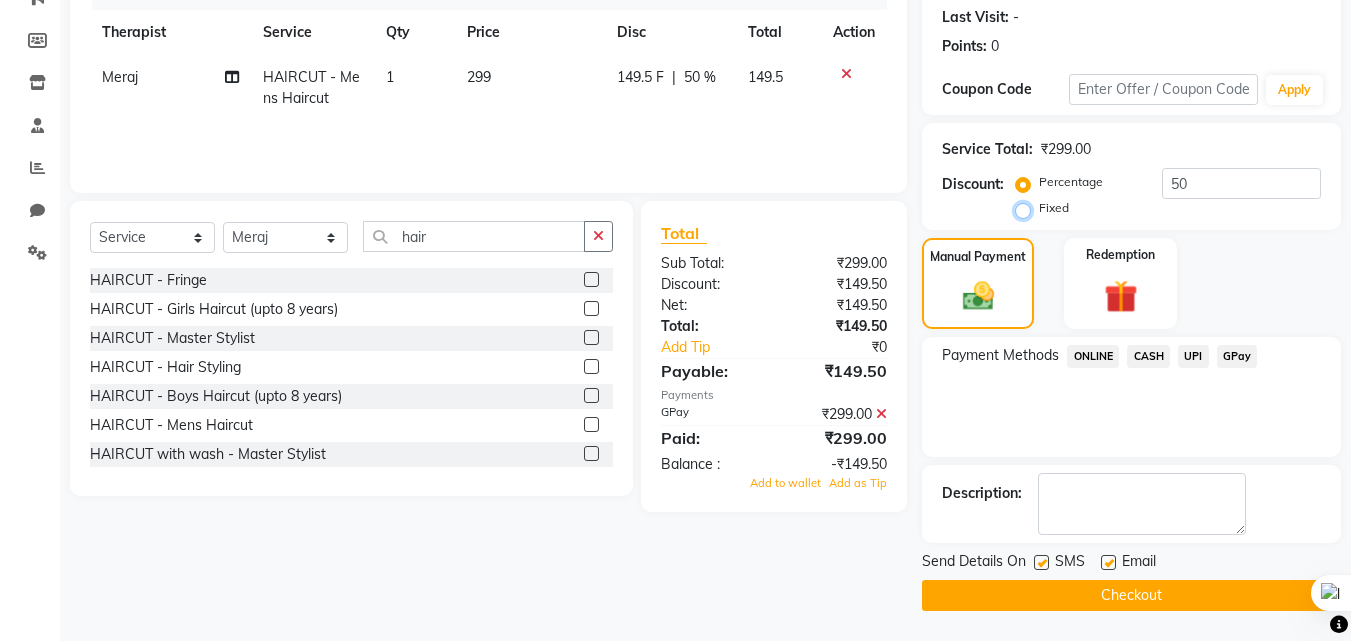 click on "Fixed" at bounding box center (1027, 208) 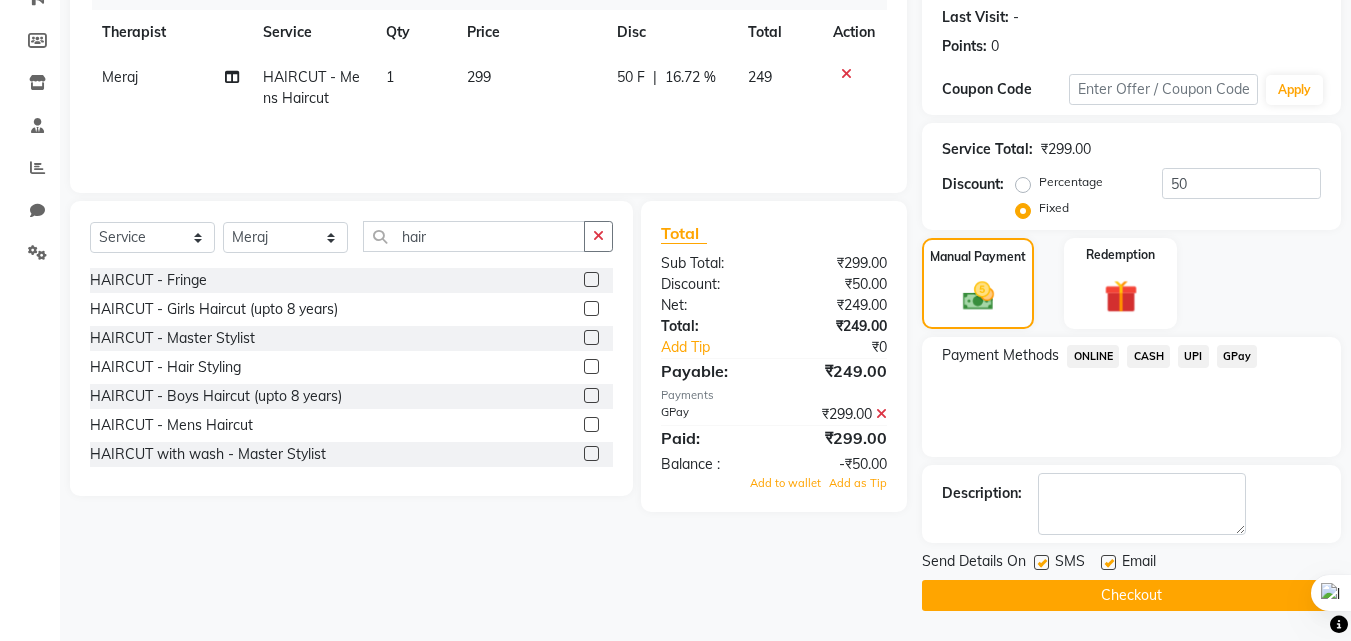 click on "50 F | 16.72 %" 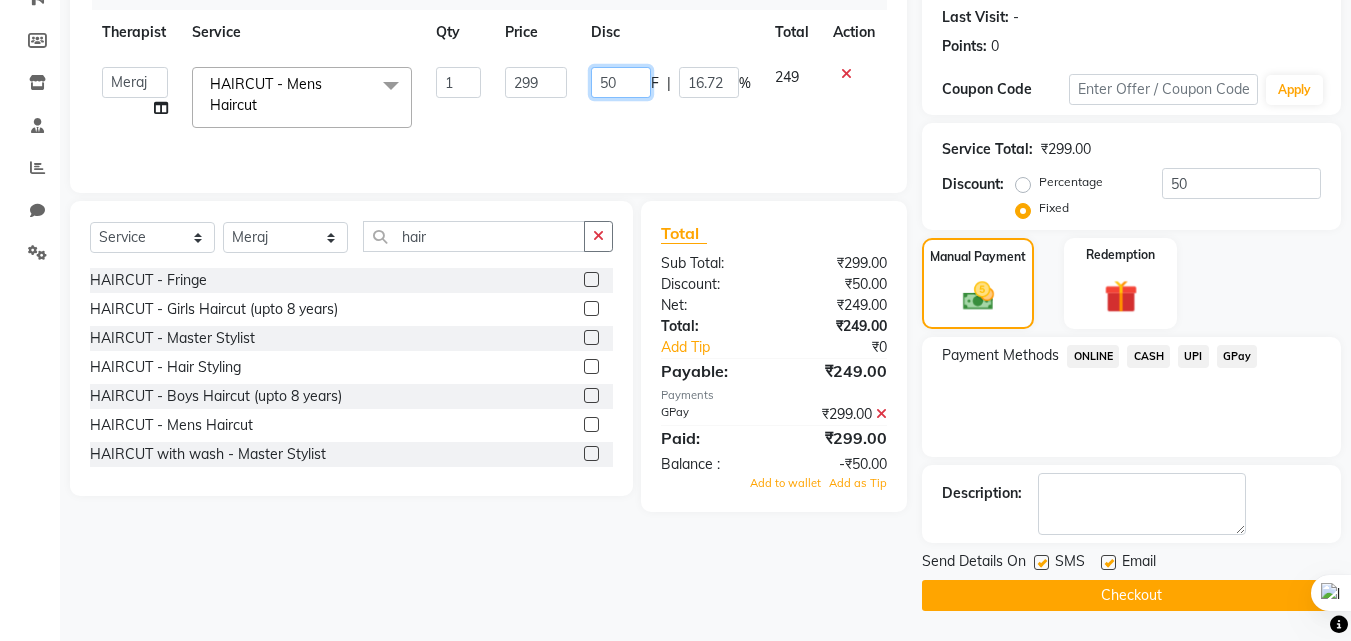 click on "50" 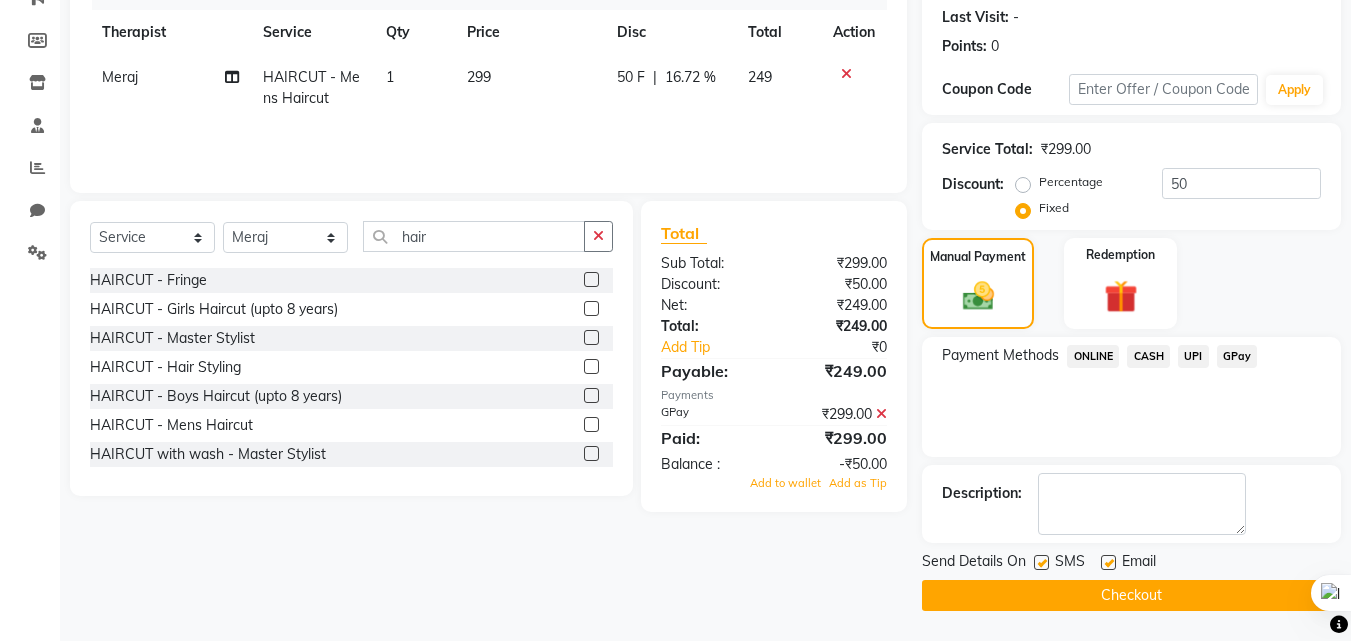 click on "50 F | 16.72 %" 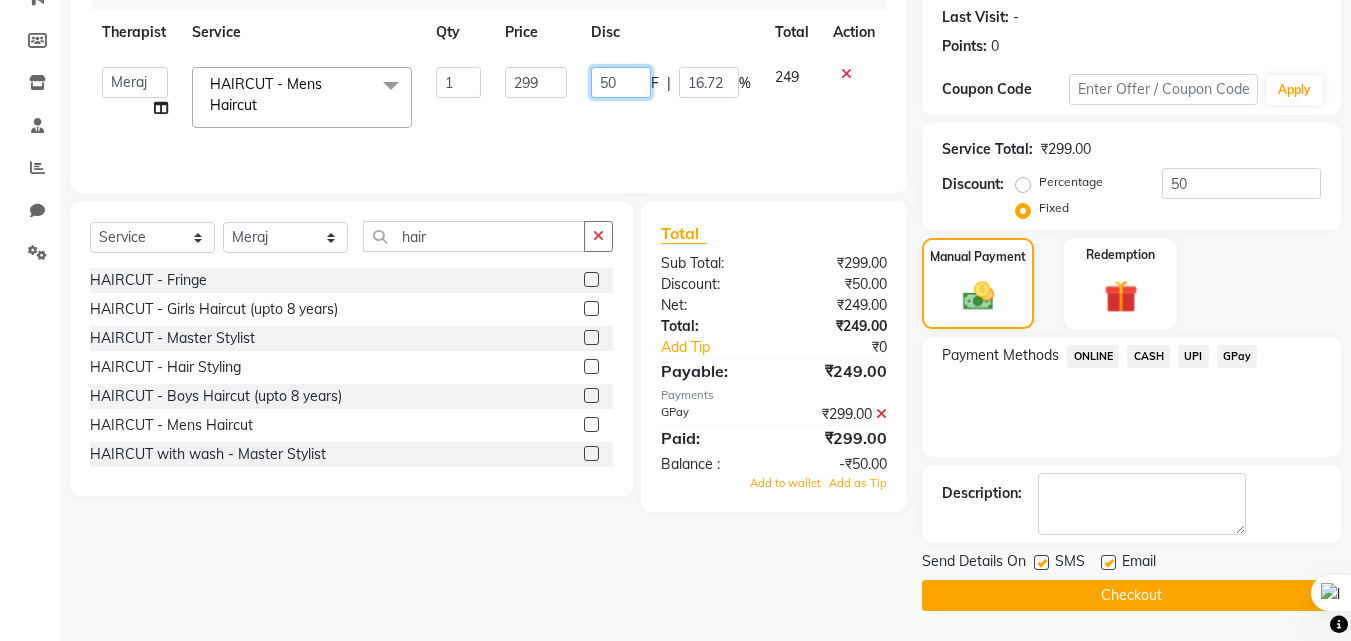 click on "50" 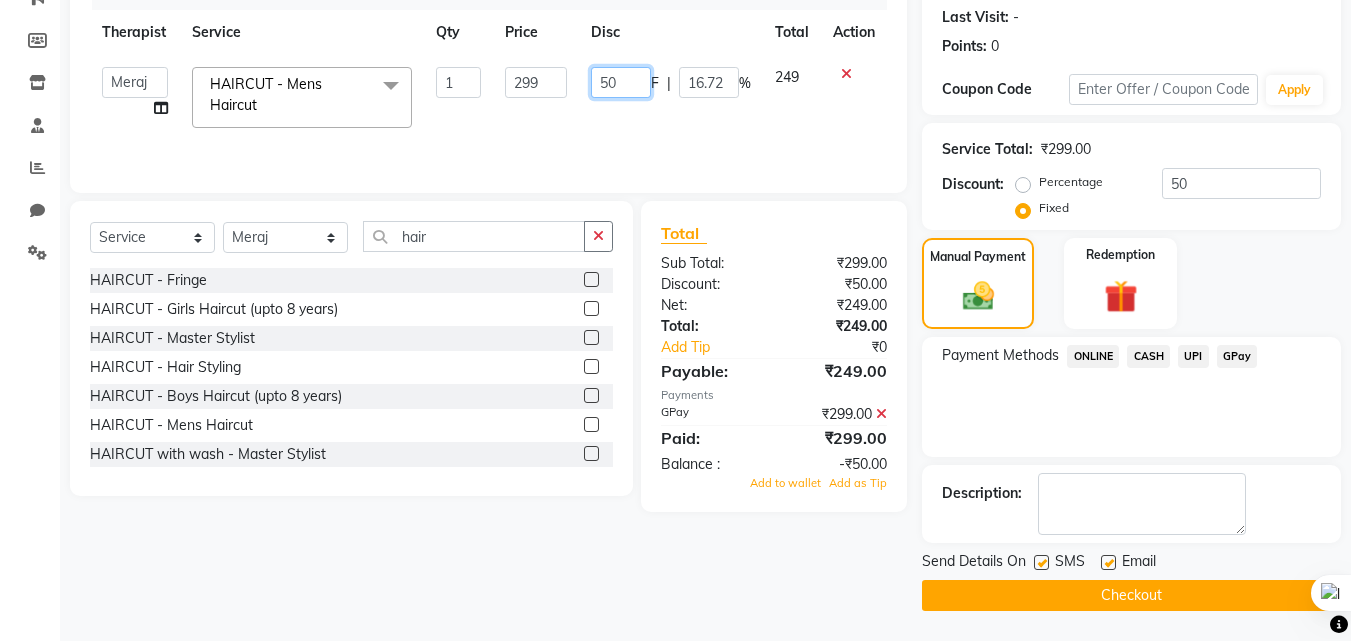 type on "5" 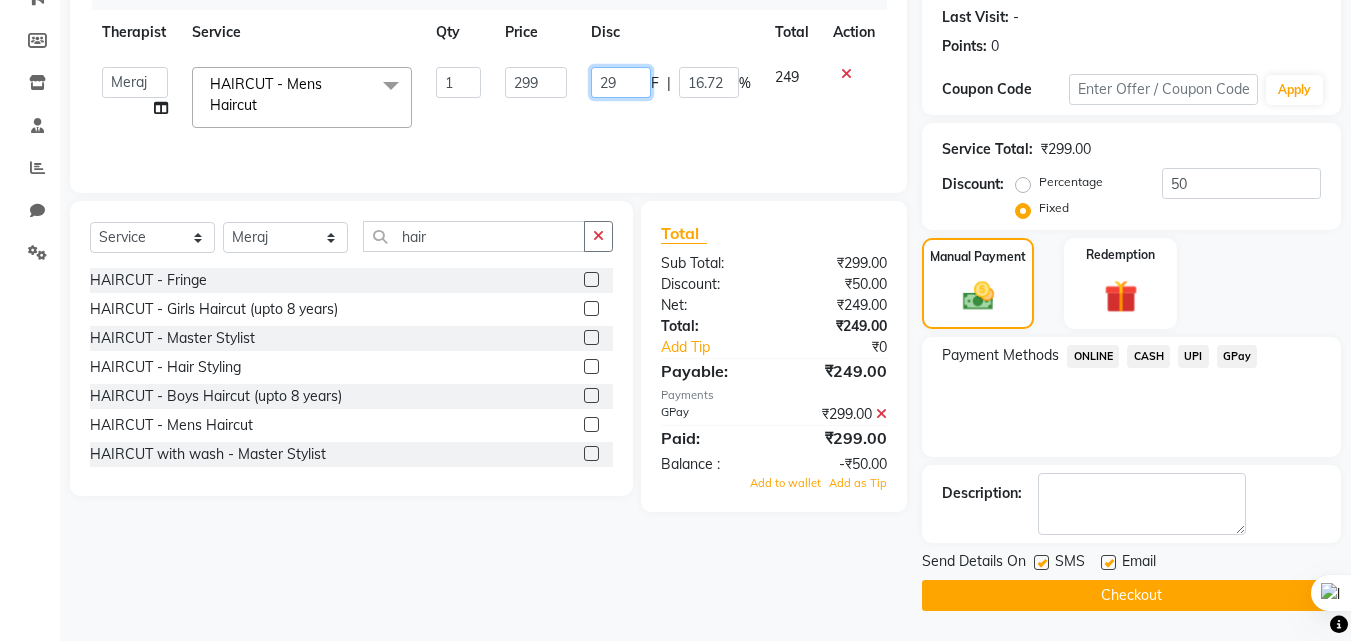 type on "299" 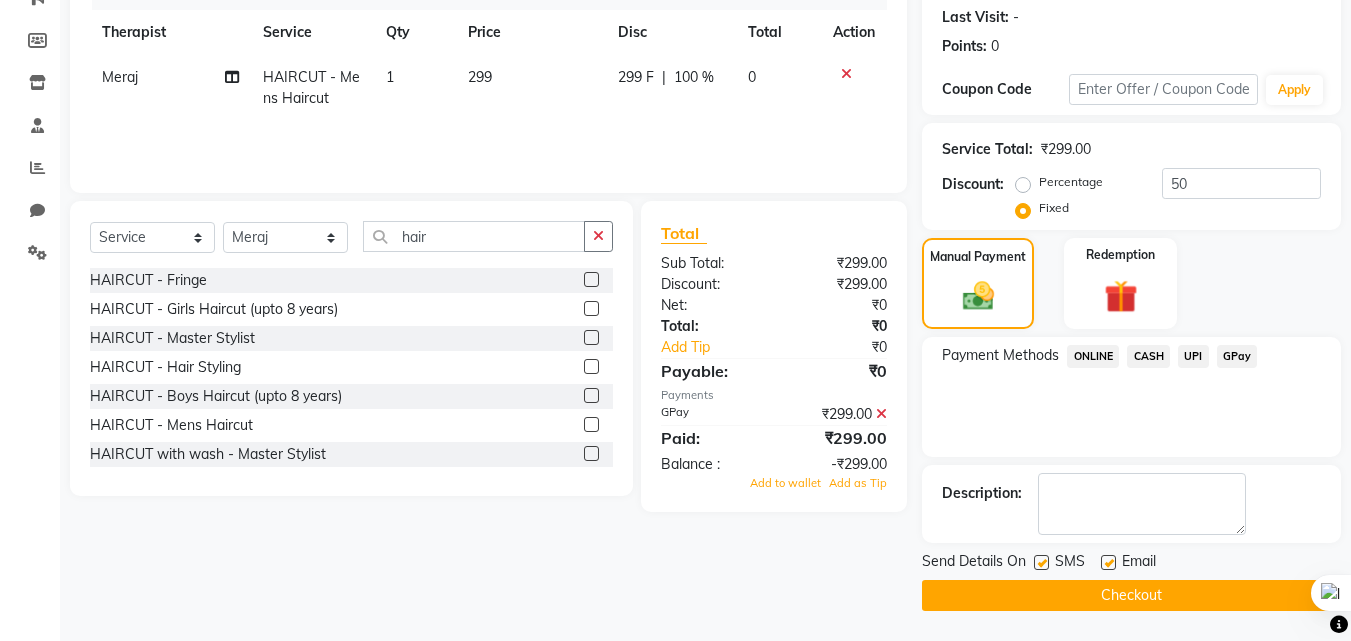 click on "299 F | 100 %" 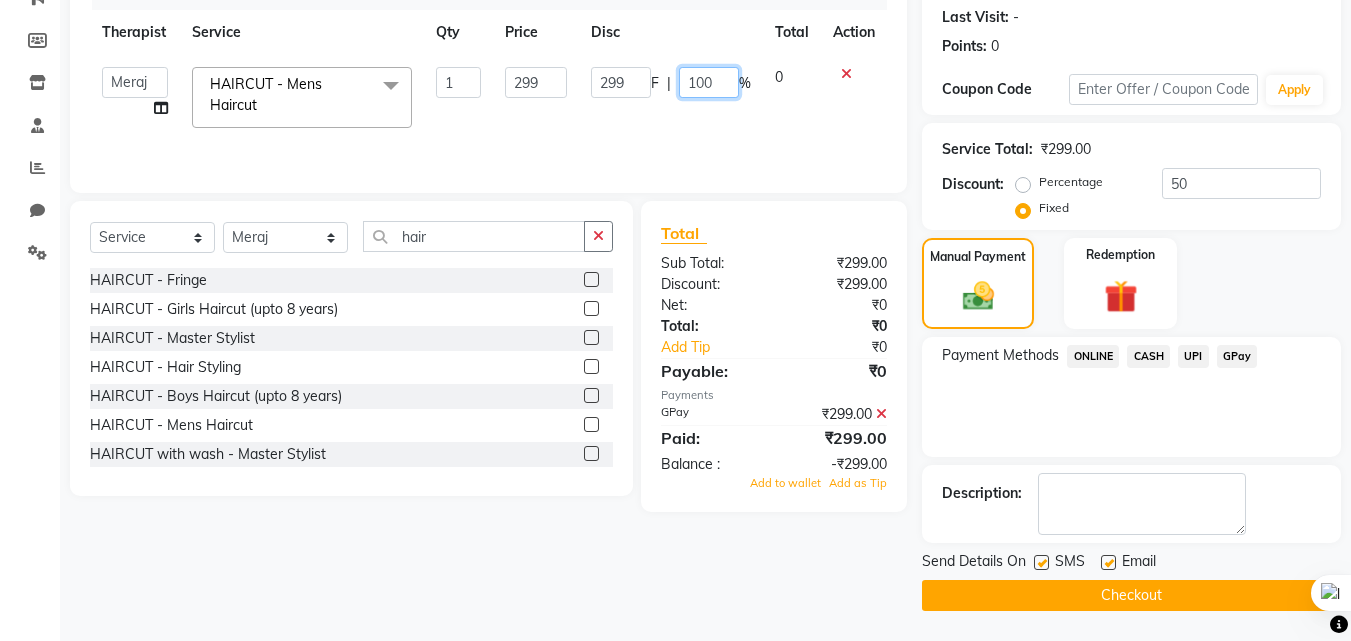 click on "100" 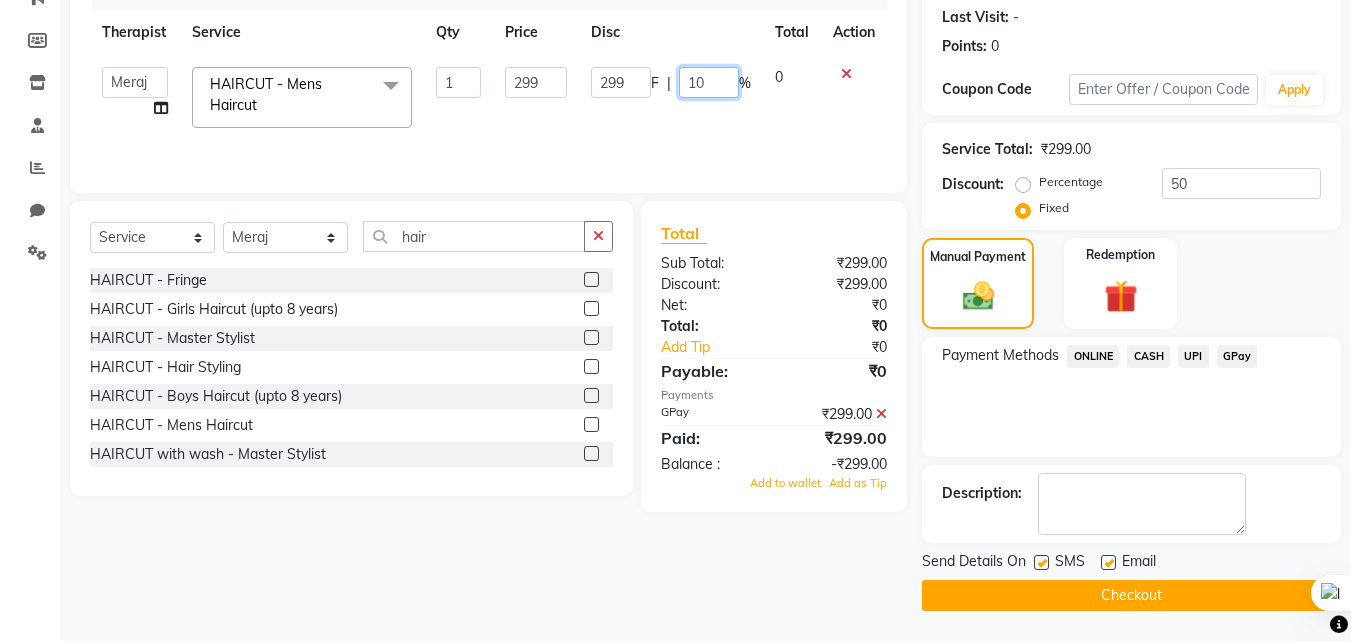 type on "1" 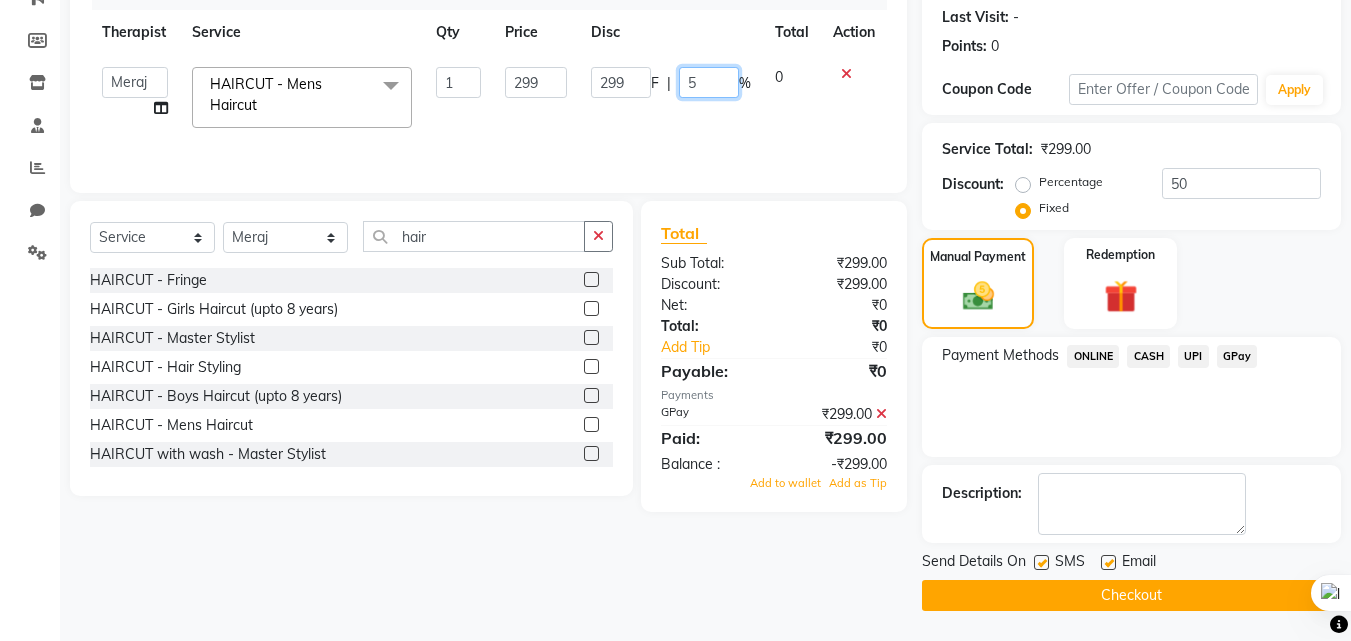 type on "50" 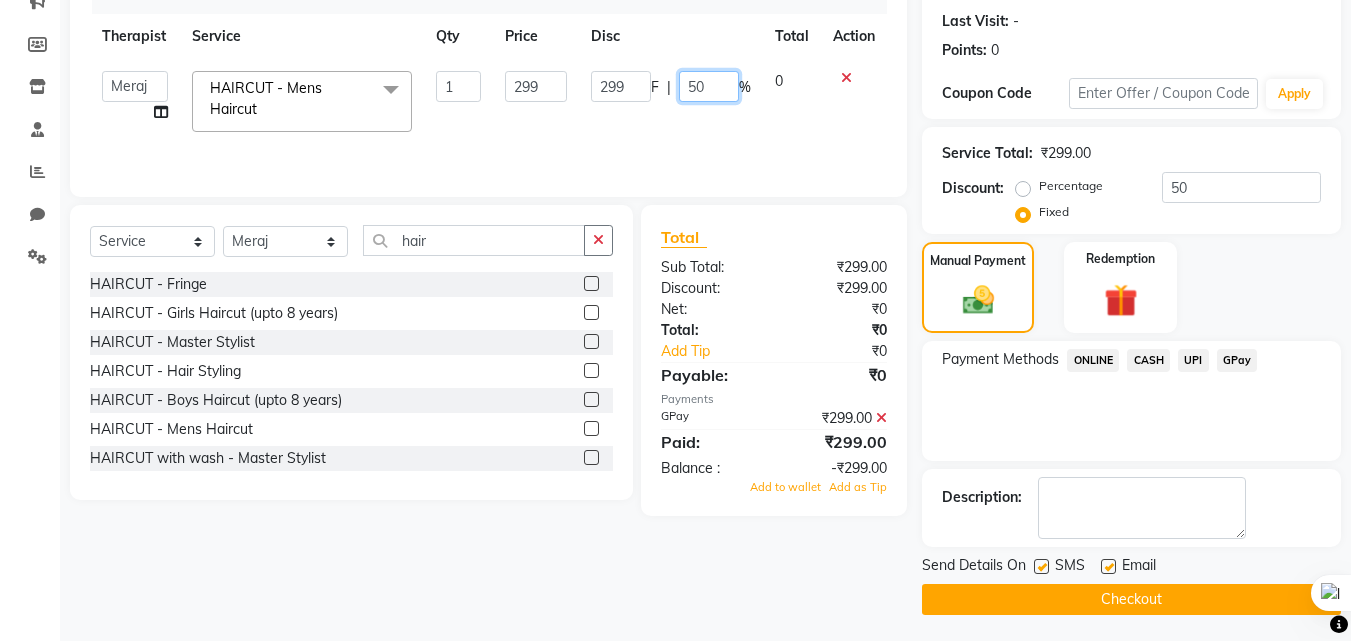 scroll, scrollTop: 275, scrollLeft: 0, axis: vertical 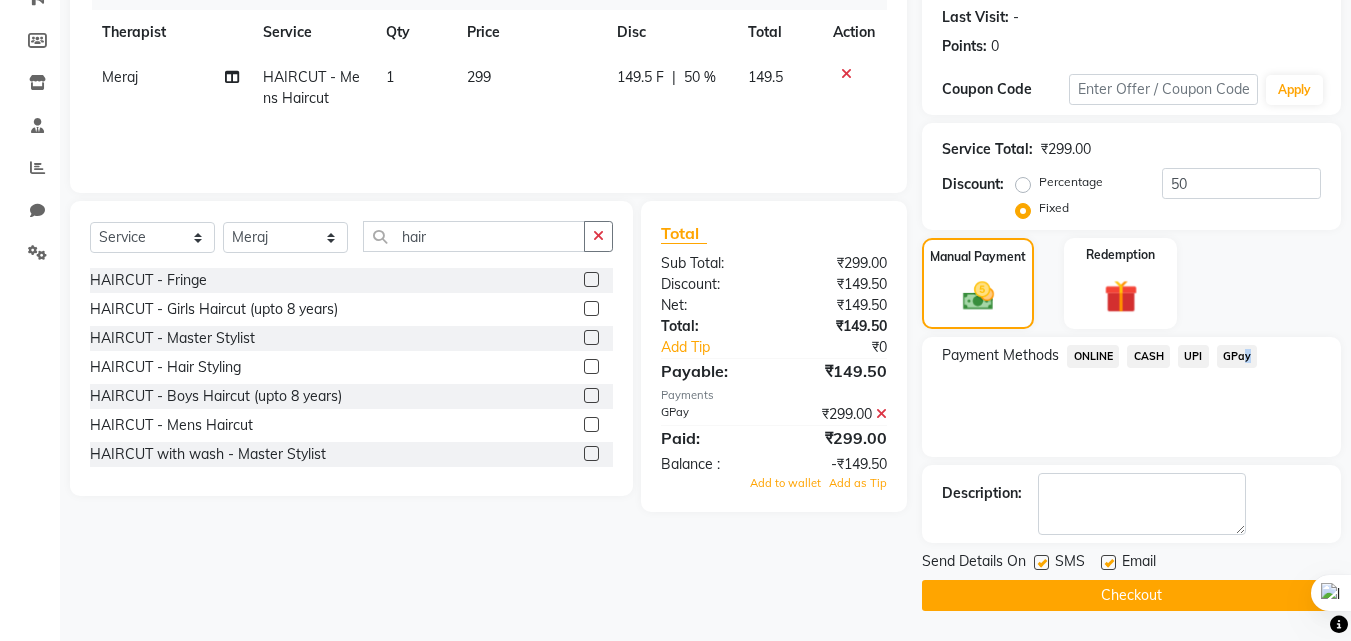 click on "GPay" 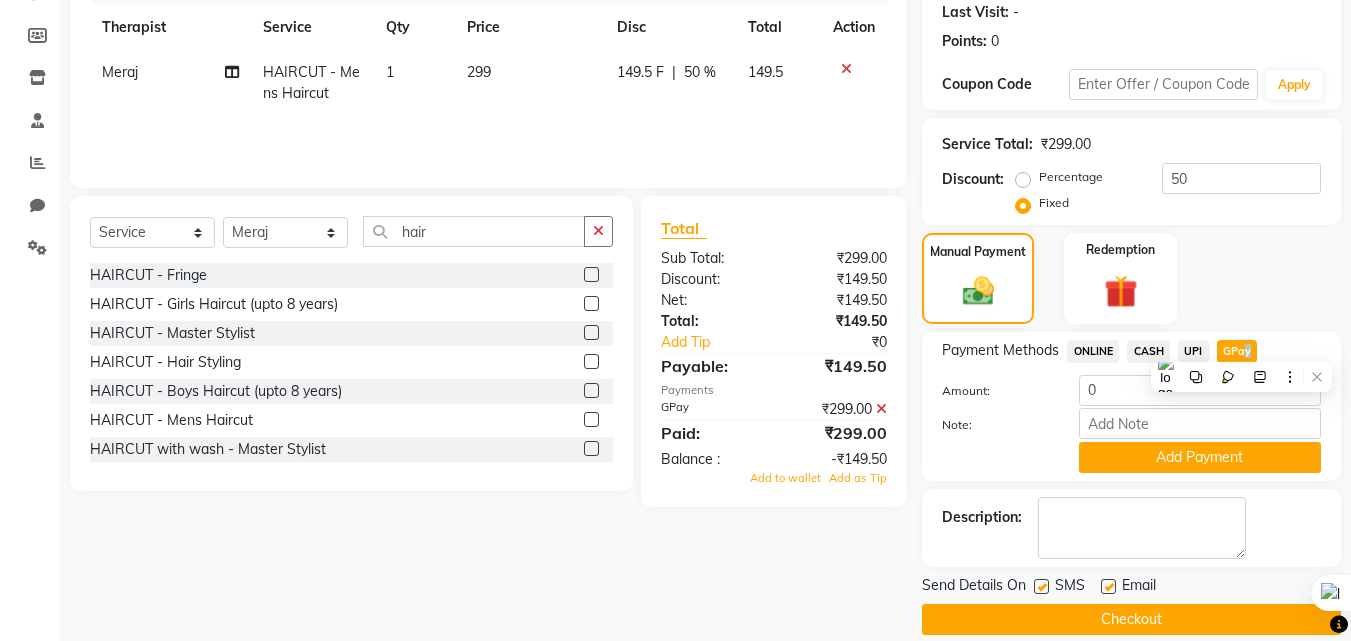 scroll, scrollTop: 304, scrollLeft: 0, axis: vertical 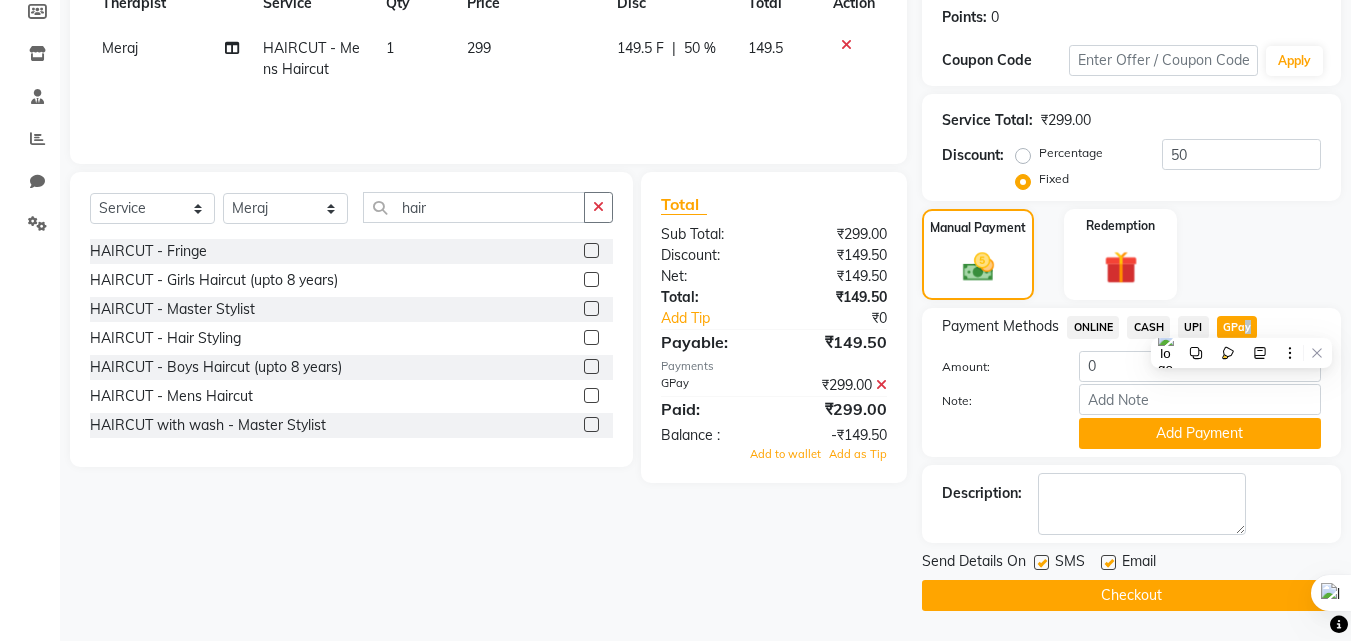 click on "Checkout" 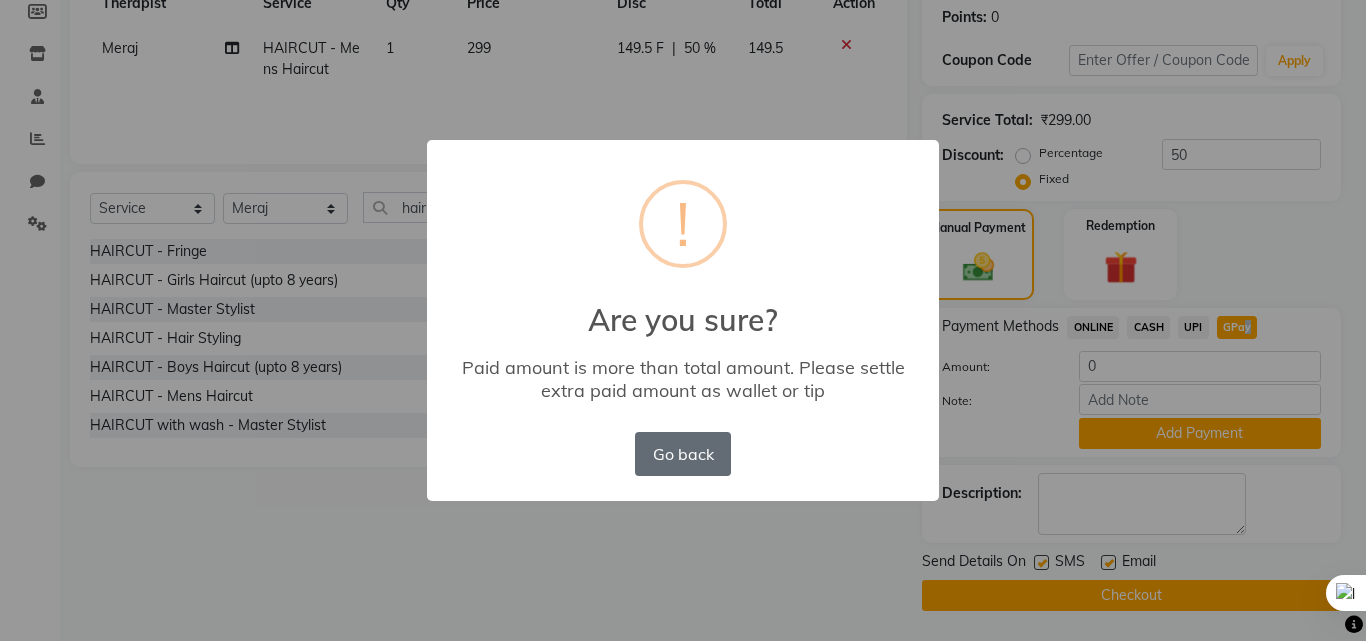 click on "Go back" at bounding box center (683, 454) 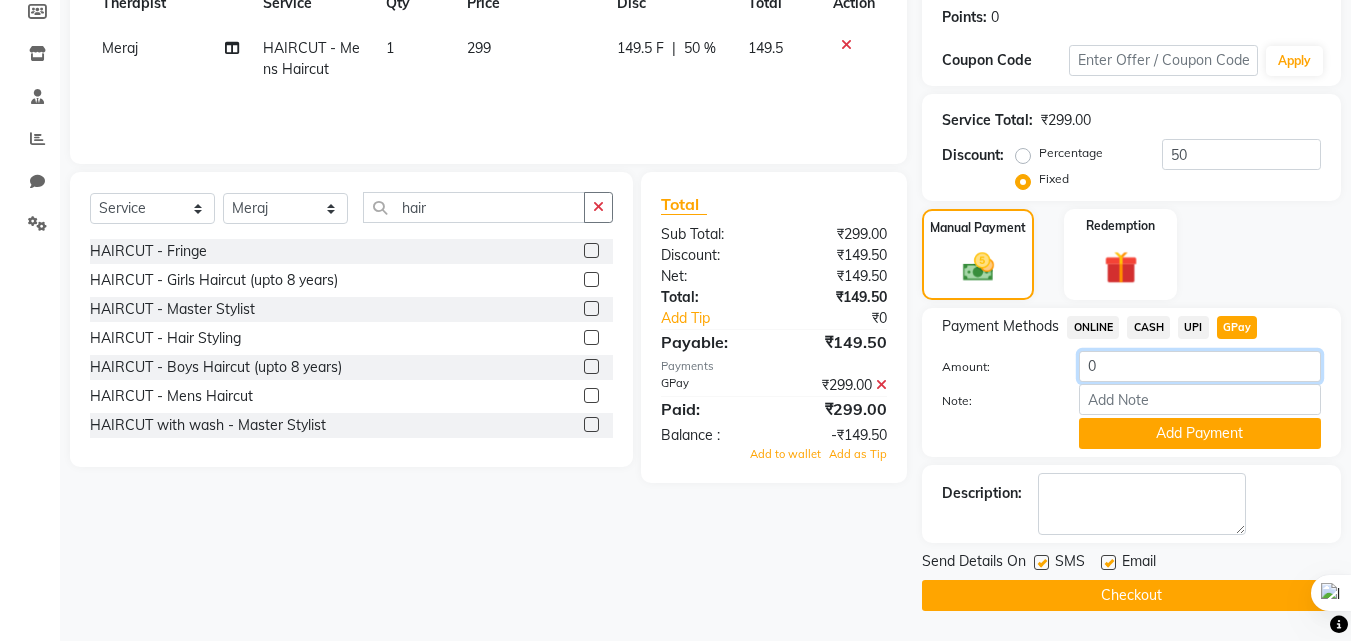 click on "0" 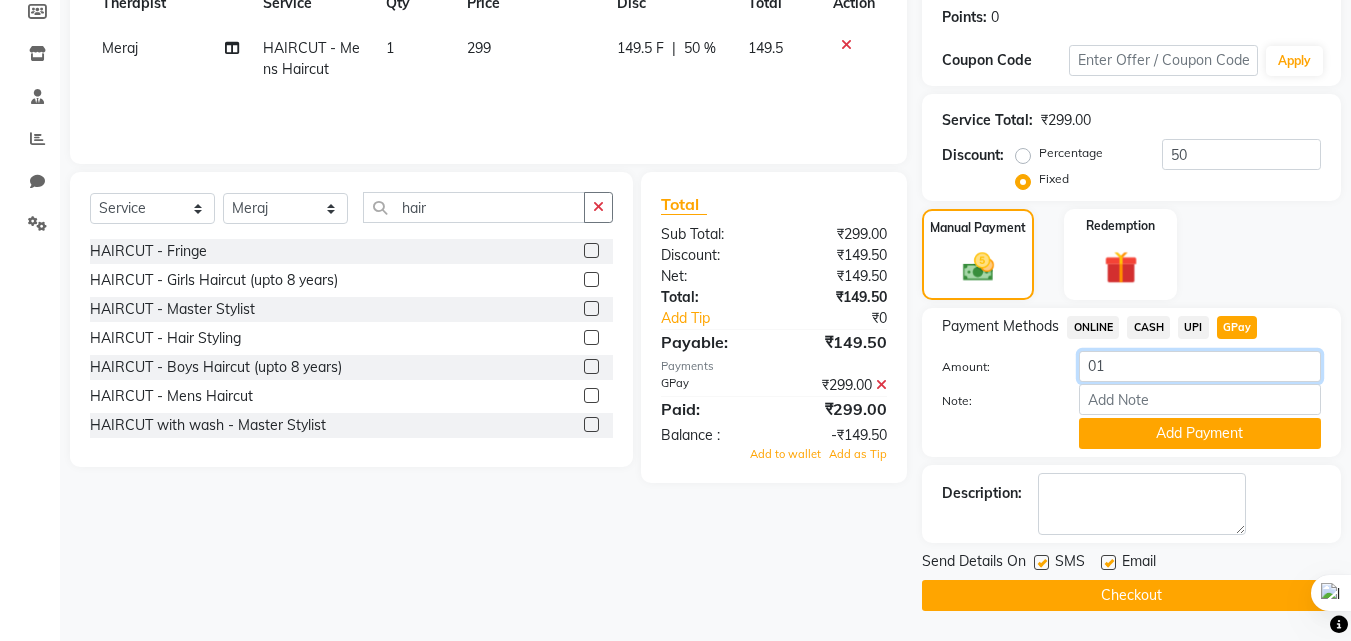 type on "0" 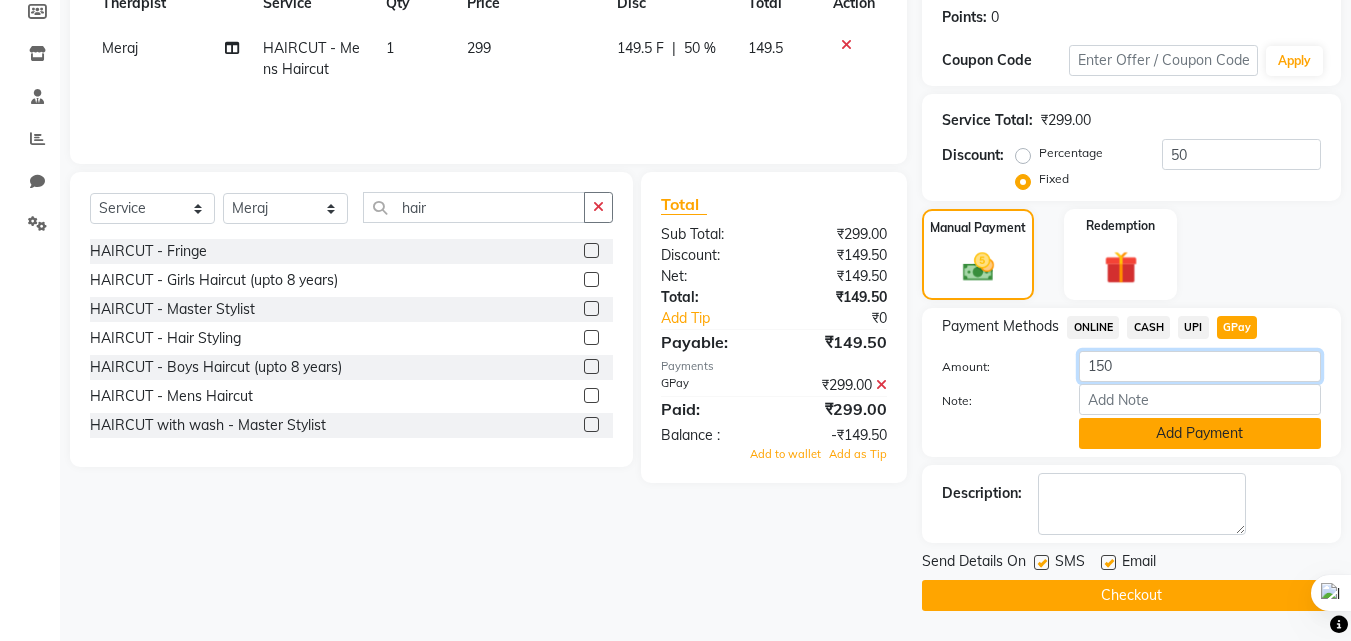 type on "150" 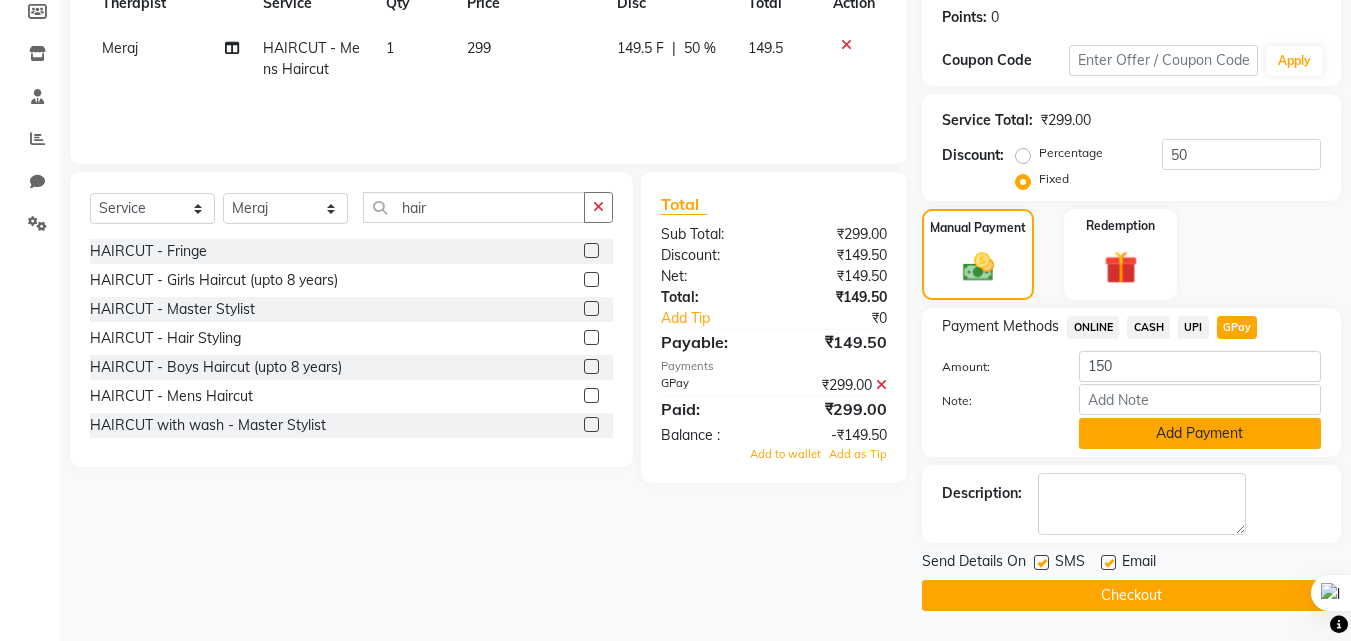 click on "Add Payment" 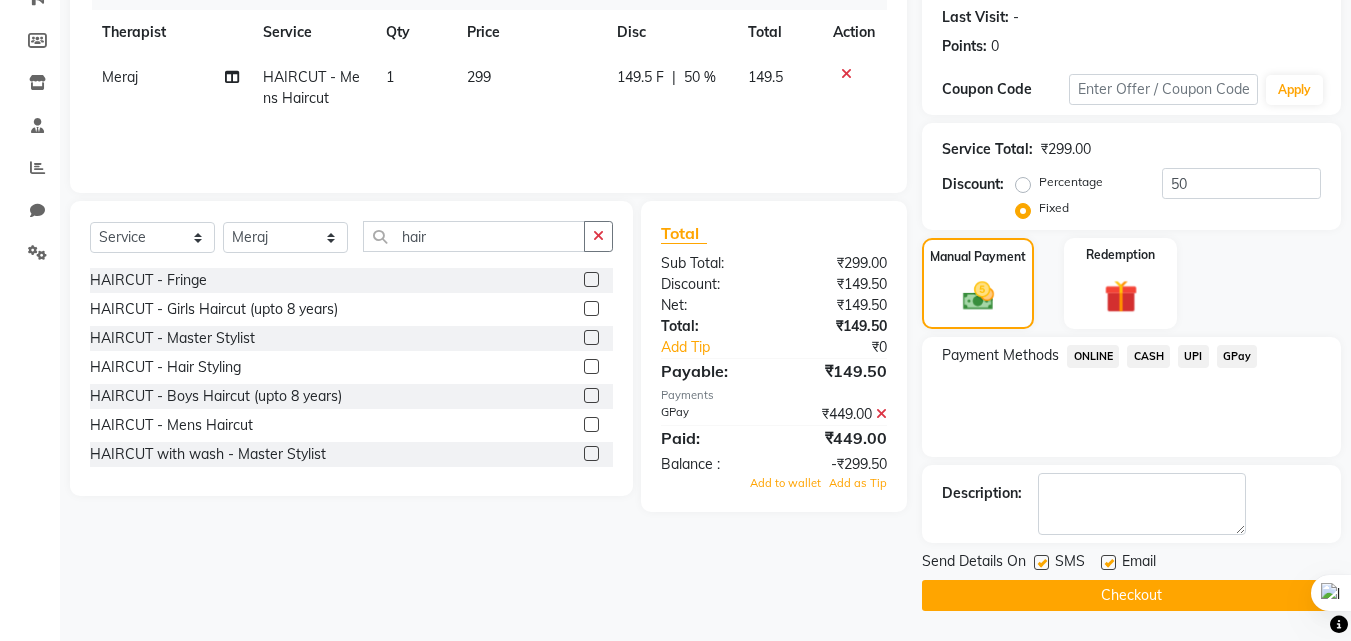 scroll, scrollTop: 275, scrollLeft: 0, axis: vertical 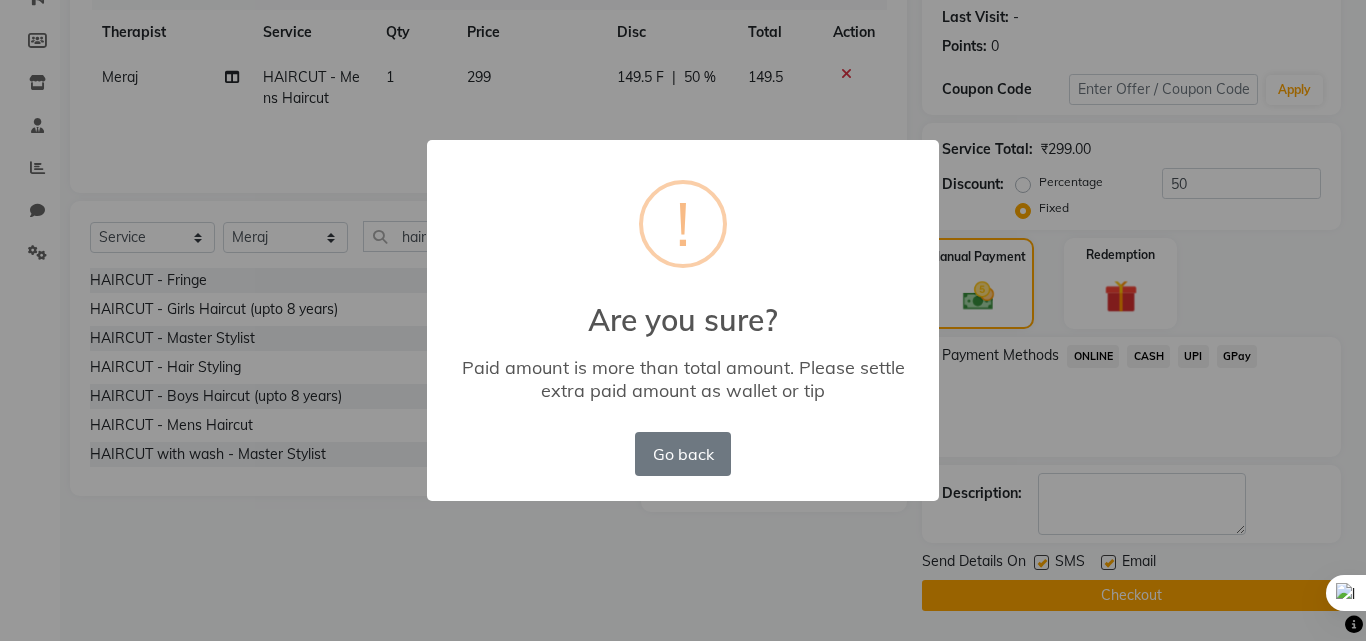 click on "× ! Are you sure? Paid amount is more than total amount. Please settle extra paid amount as wallet or tip Go back No OK" at bounding box center [683, 320] 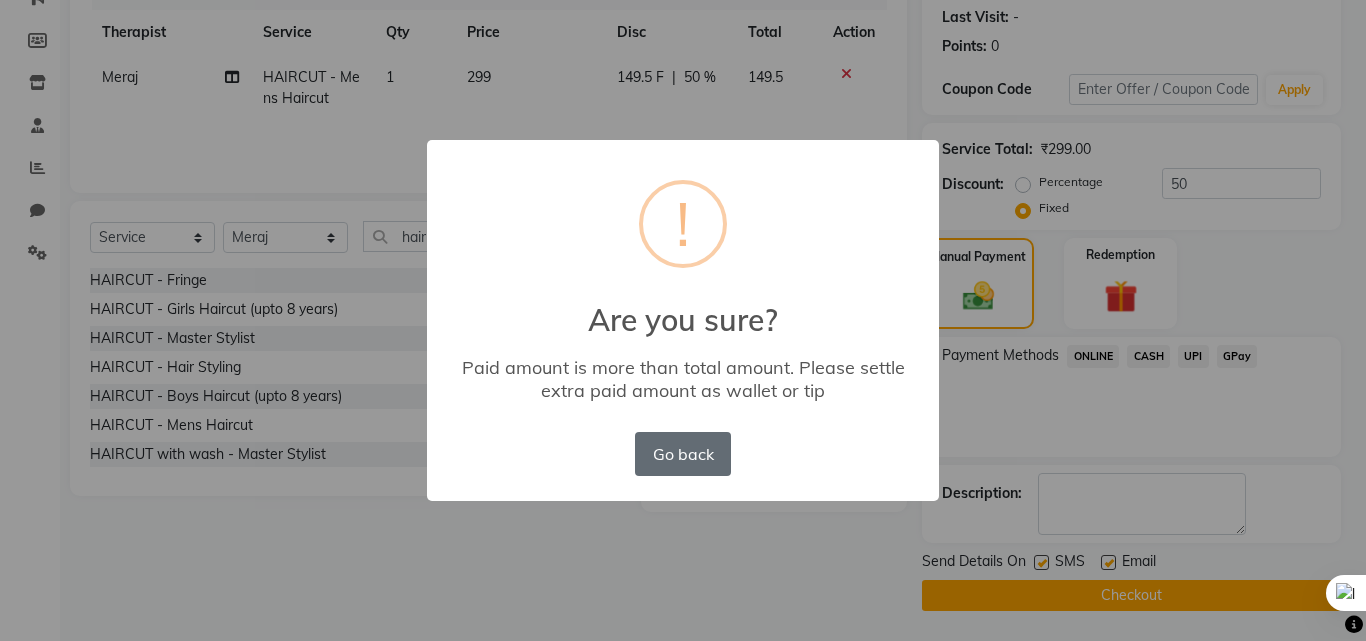 click on "Go back" at bounding box center [683, 454] 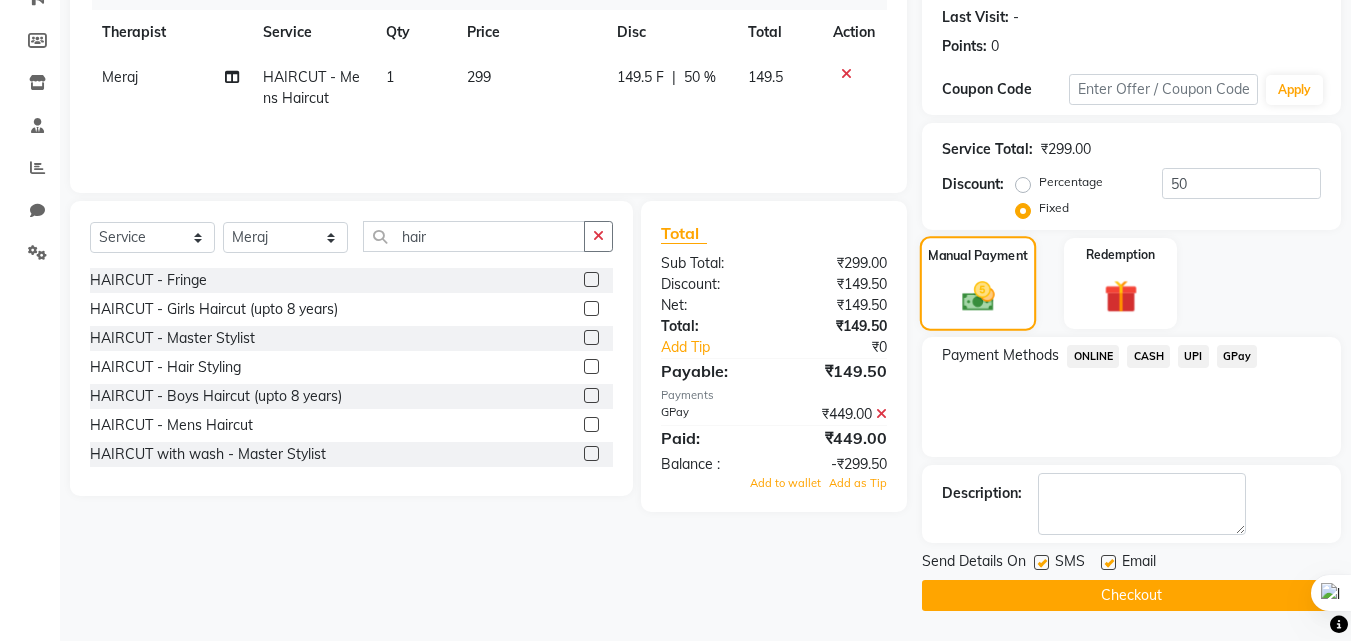 click 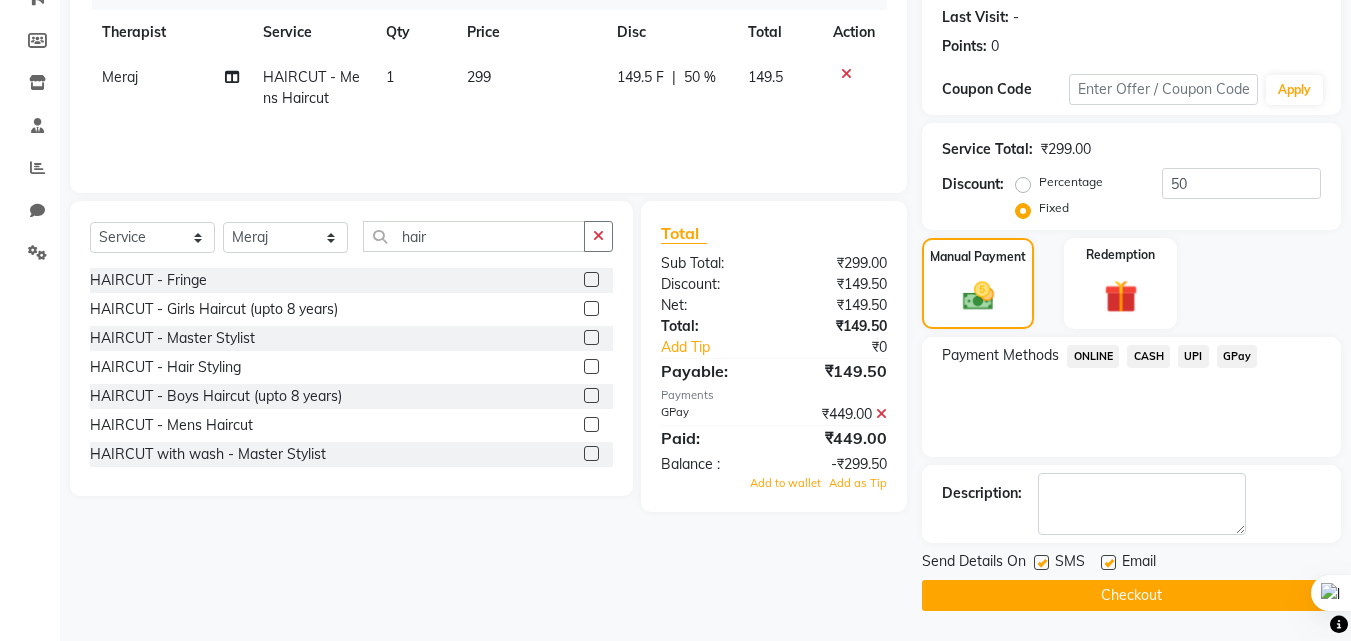 click on "GPay" 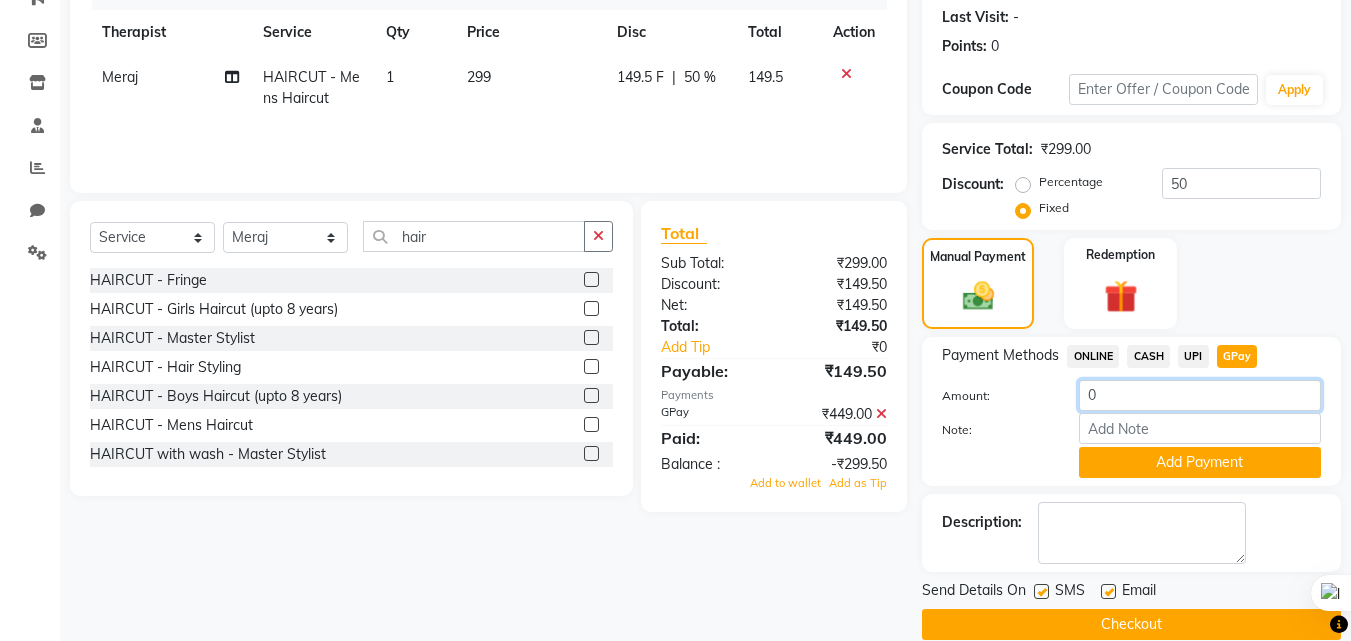 click on "0" 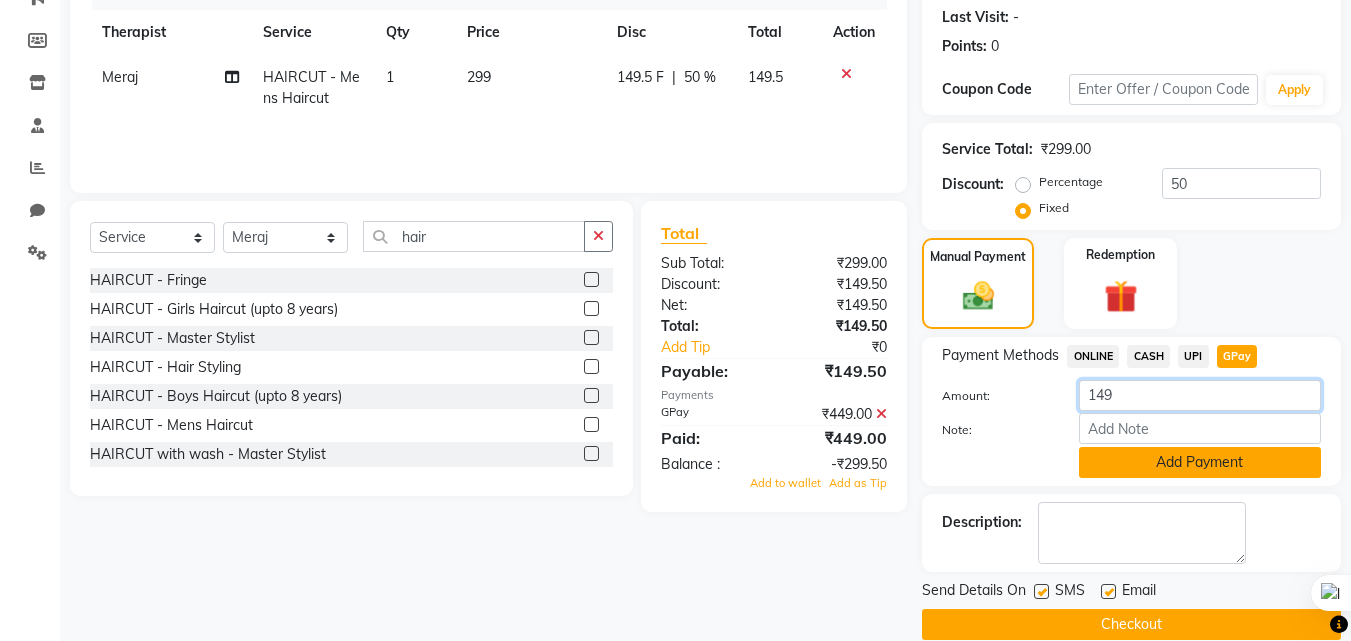 type on "149" 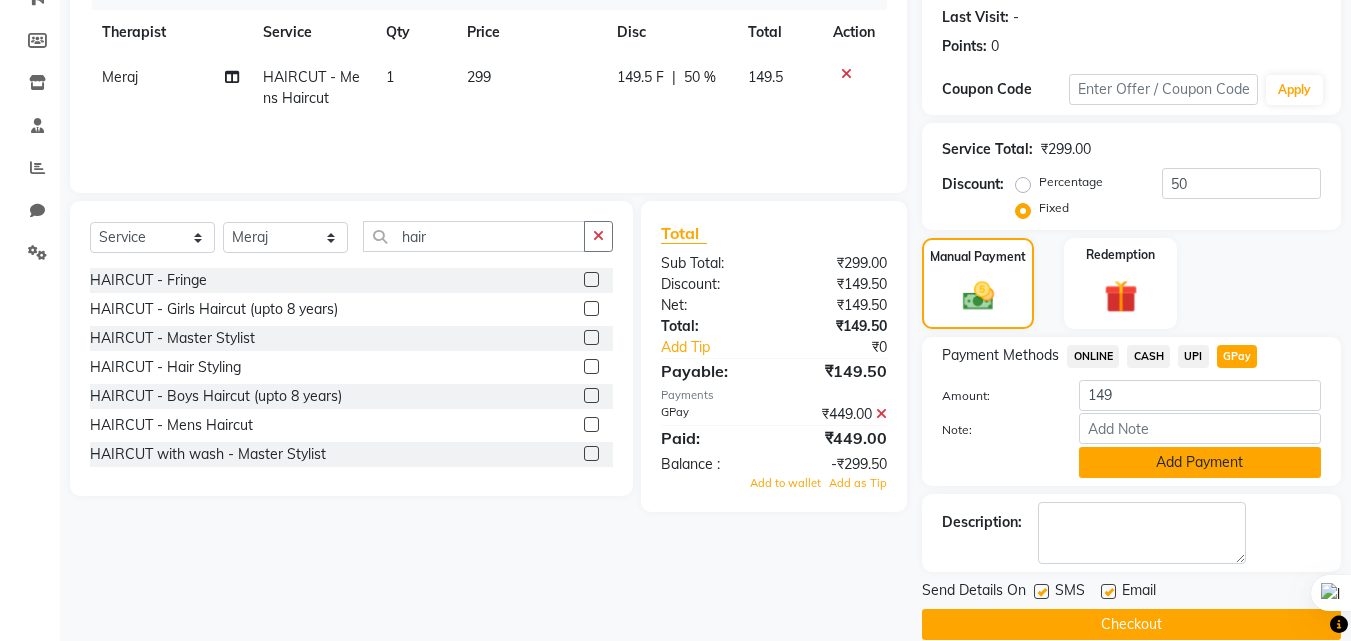 click on "Add Payment" 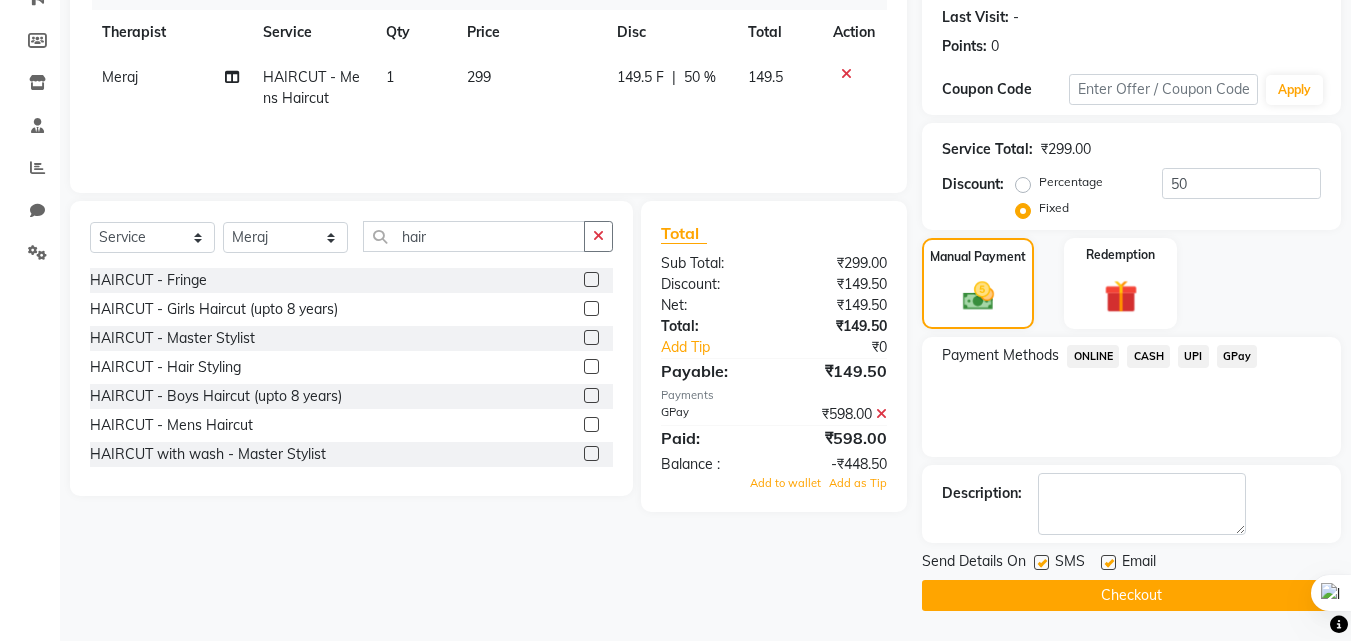 click on "Checkout" 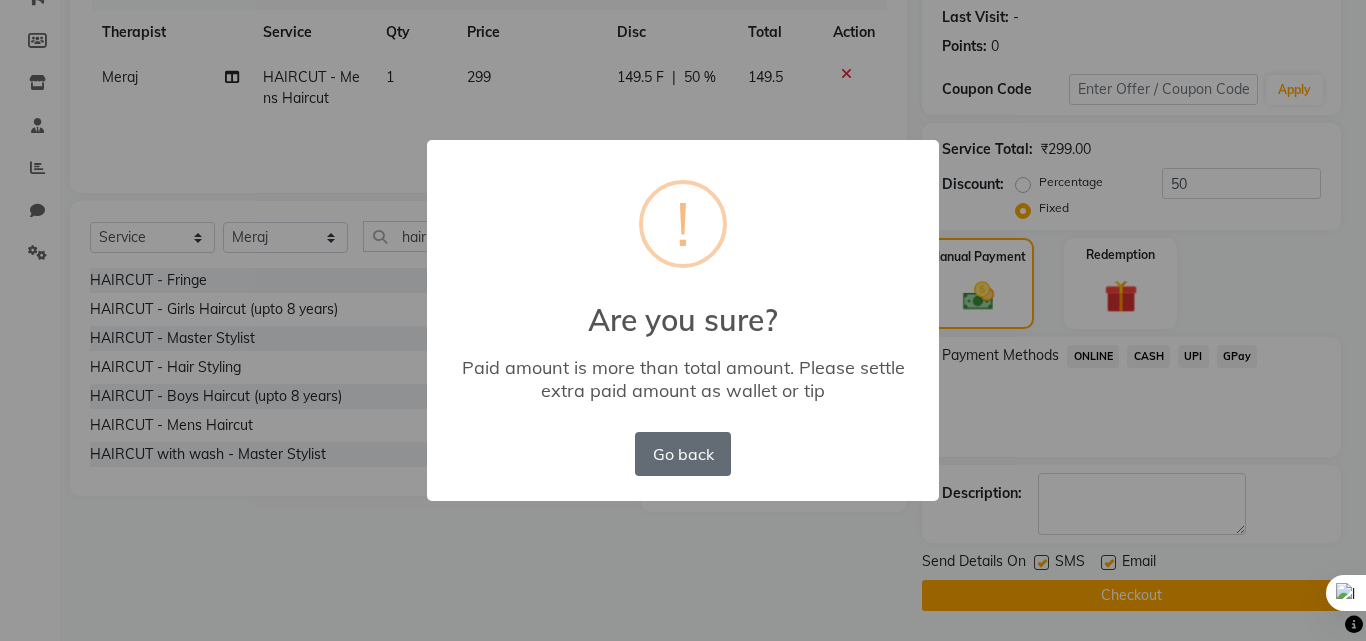 click on "Go back" at bounding box center [683, 454] 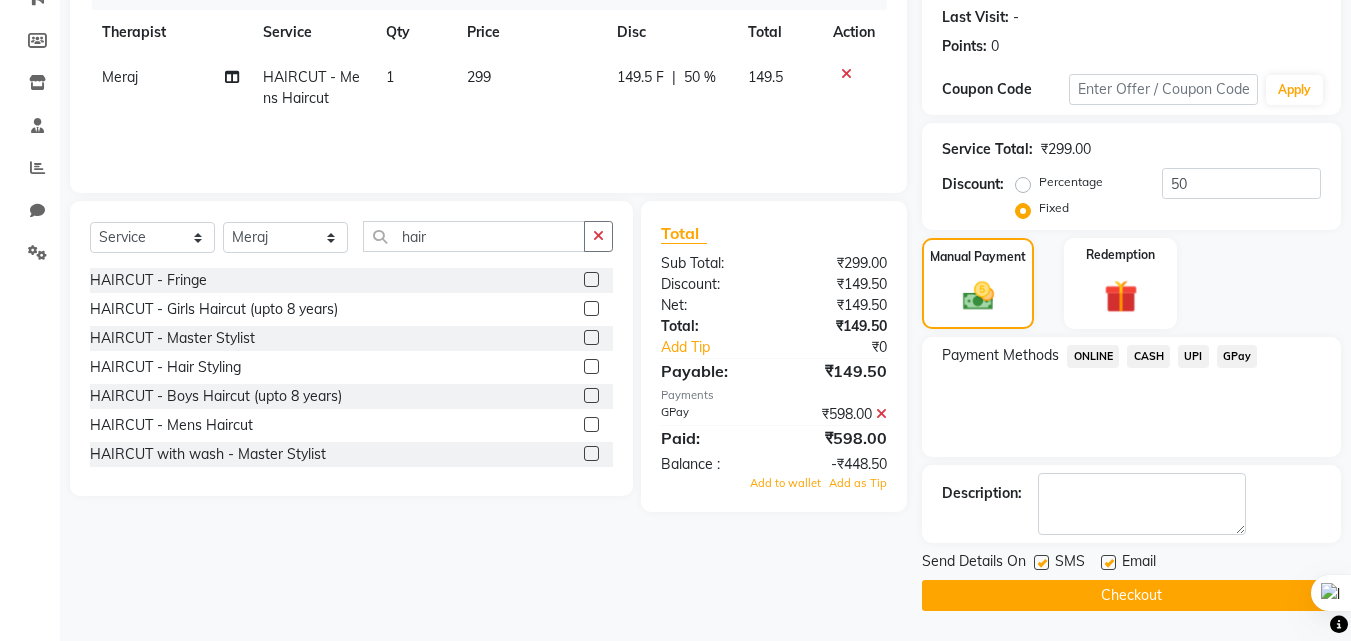 click on "Percentage" 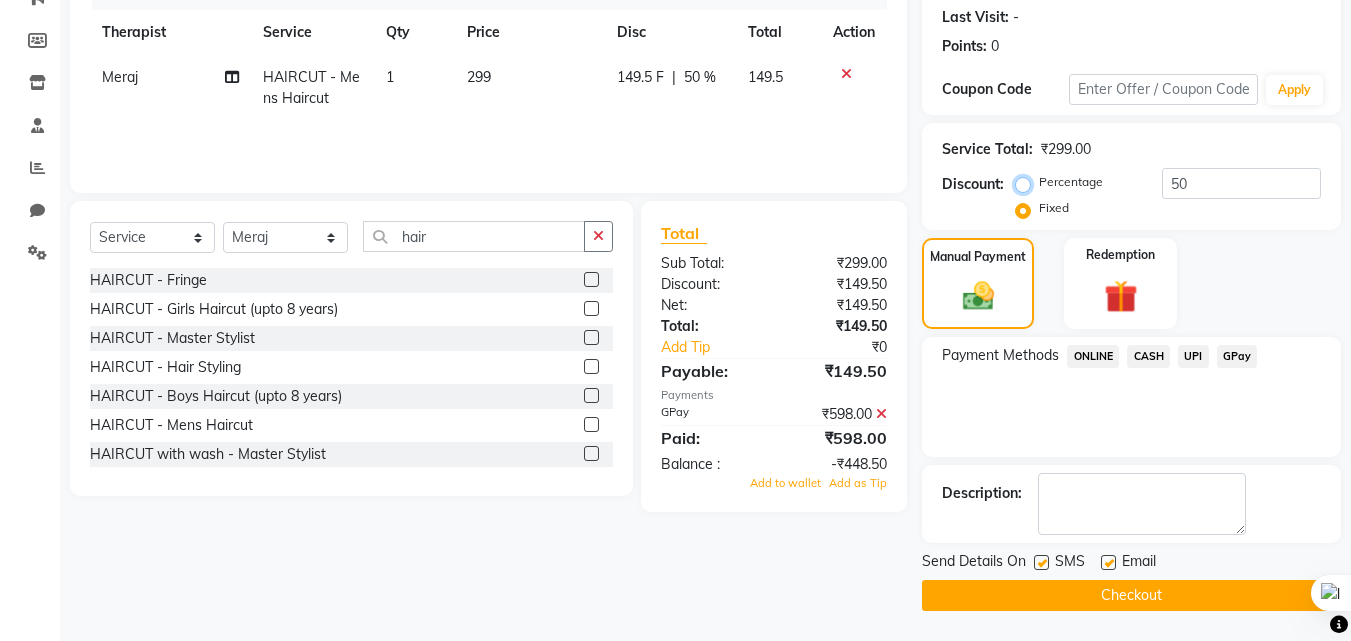 click on "Percentage" at bounding box center [1027, 182] 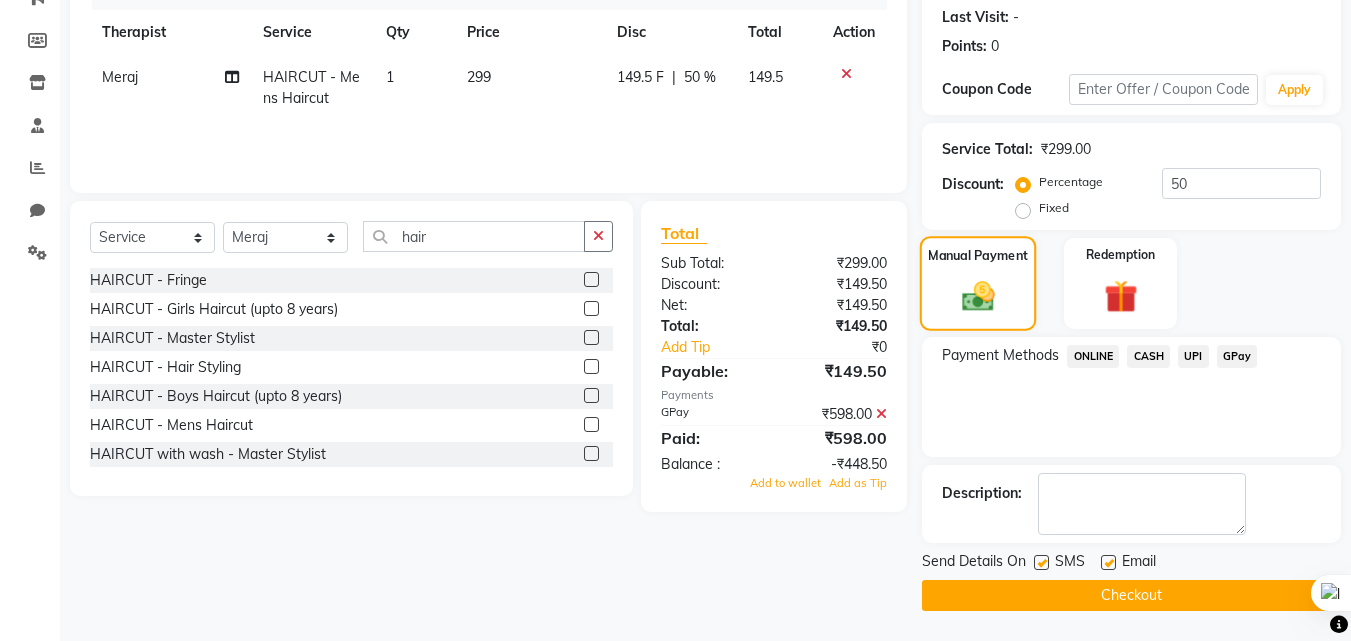 click 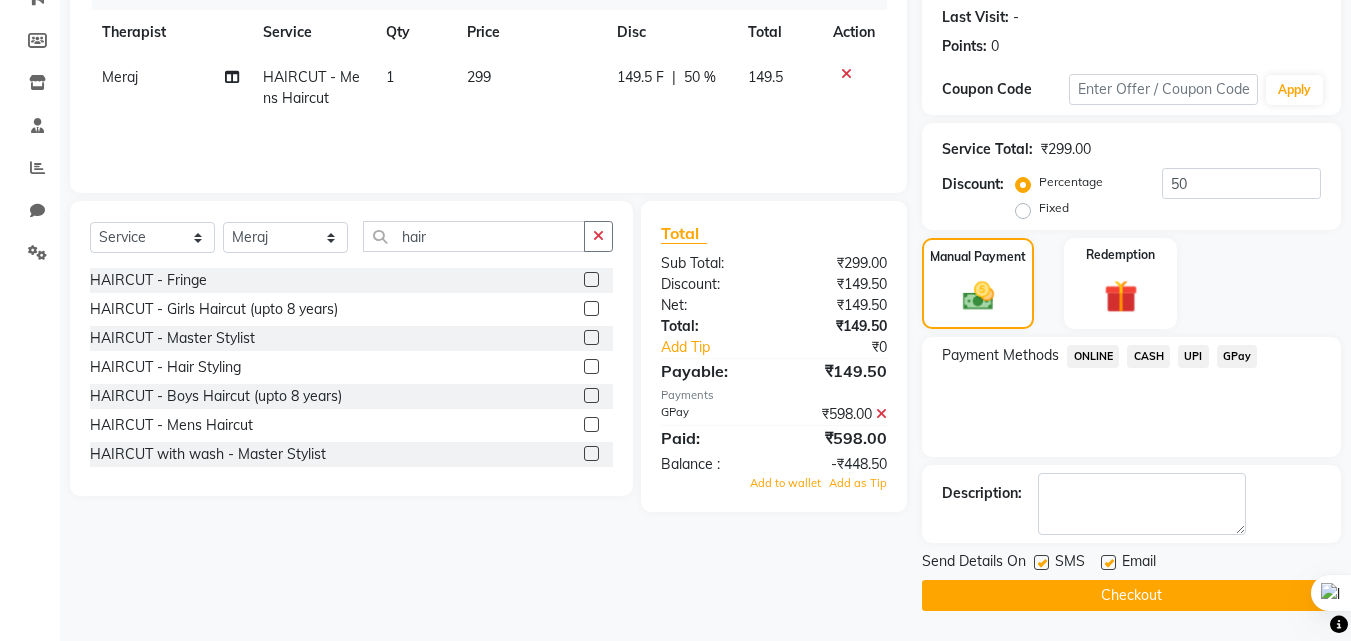 click on "GPay" 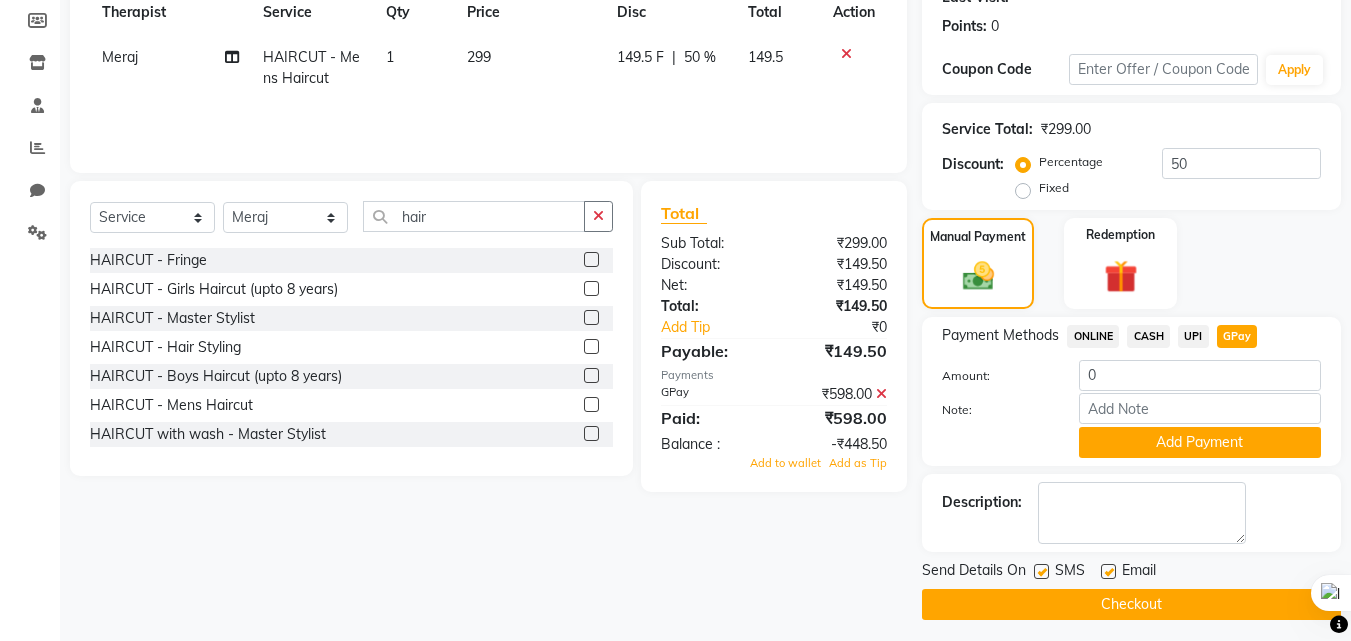 scroll, scrollTop: 304, scrollLeft: 0, axis: vertical 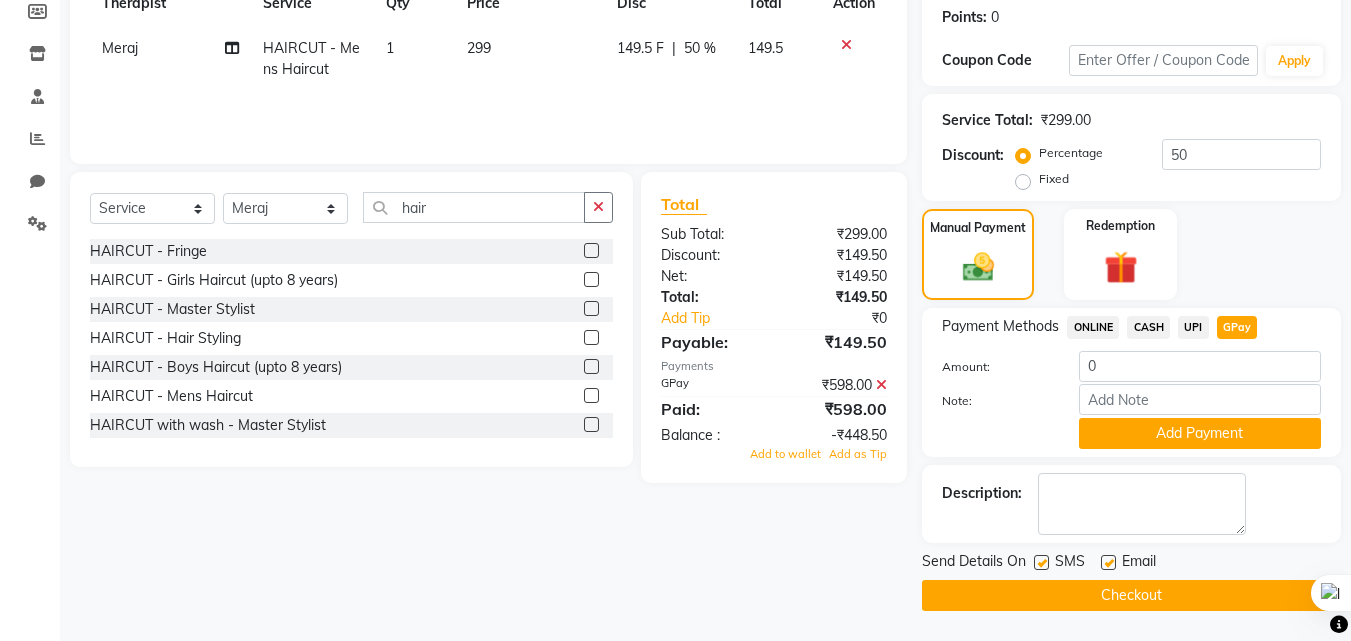 click on "Checkout" 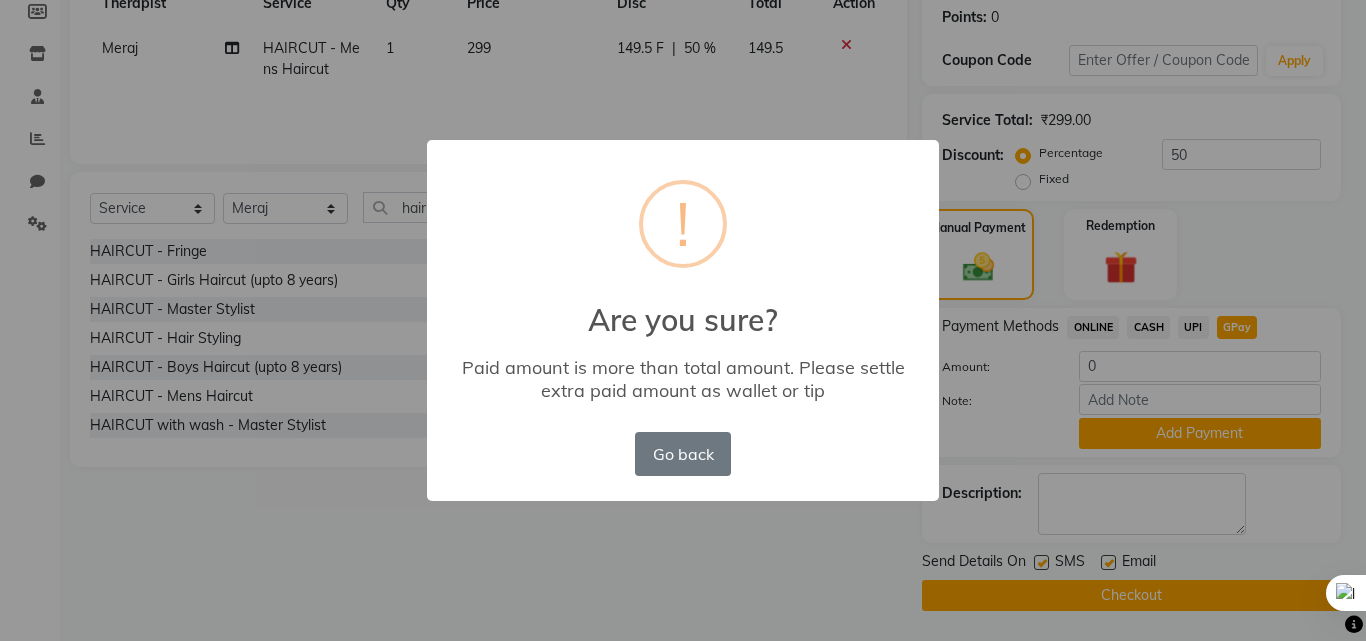 click on "× ! Are you sure? Paid amount is more than total amount. Please settle extra paid amount as wallet or tip Go back No OK" at bounding box center [683, 320] 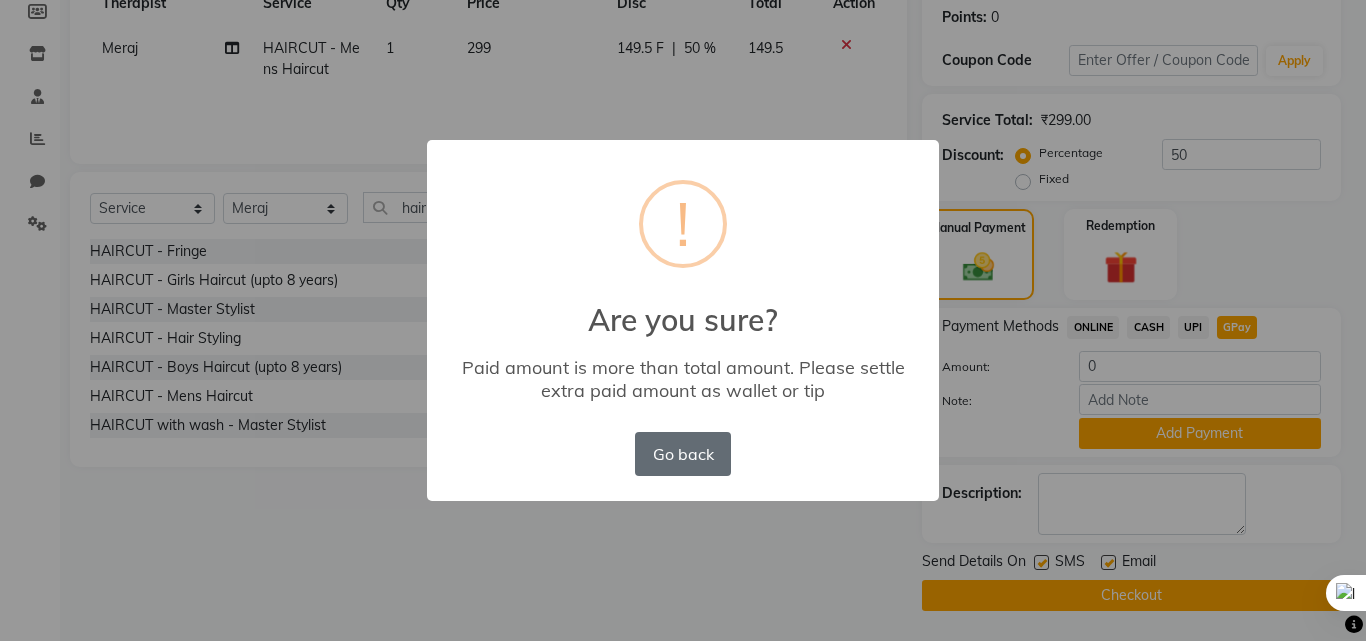 click on "Go back" at bounding box center [683, 454] 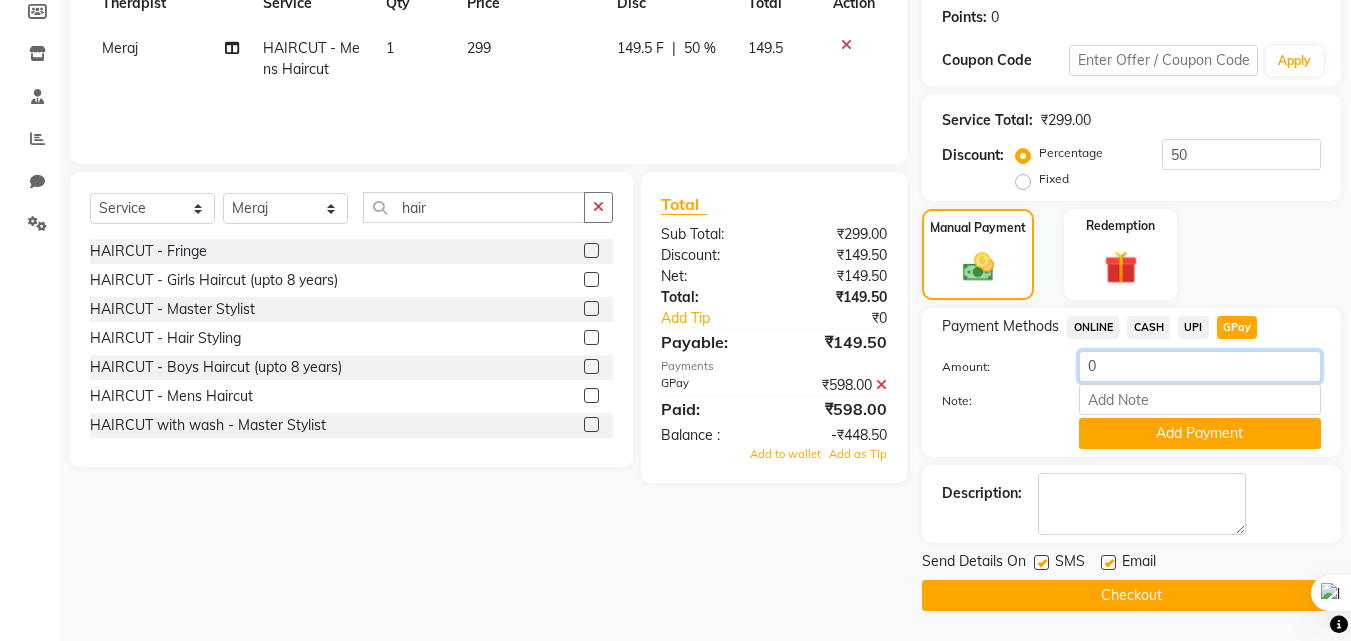 click on "0" 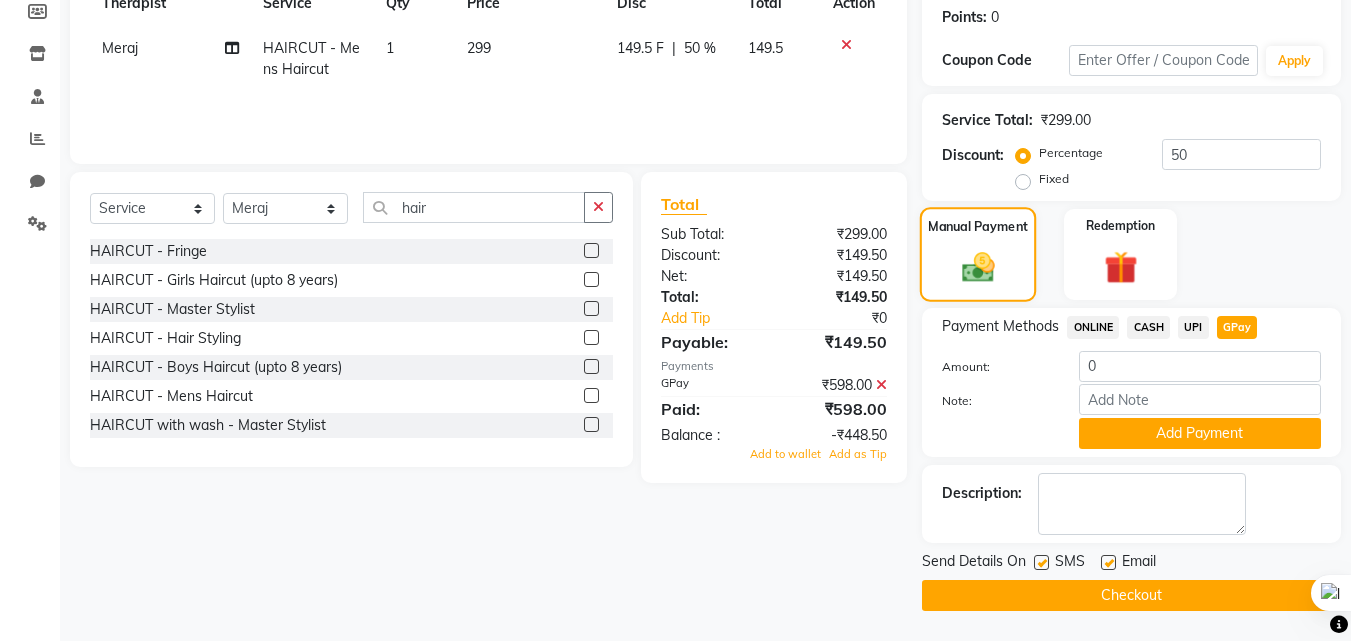 click on "Manual Payment" 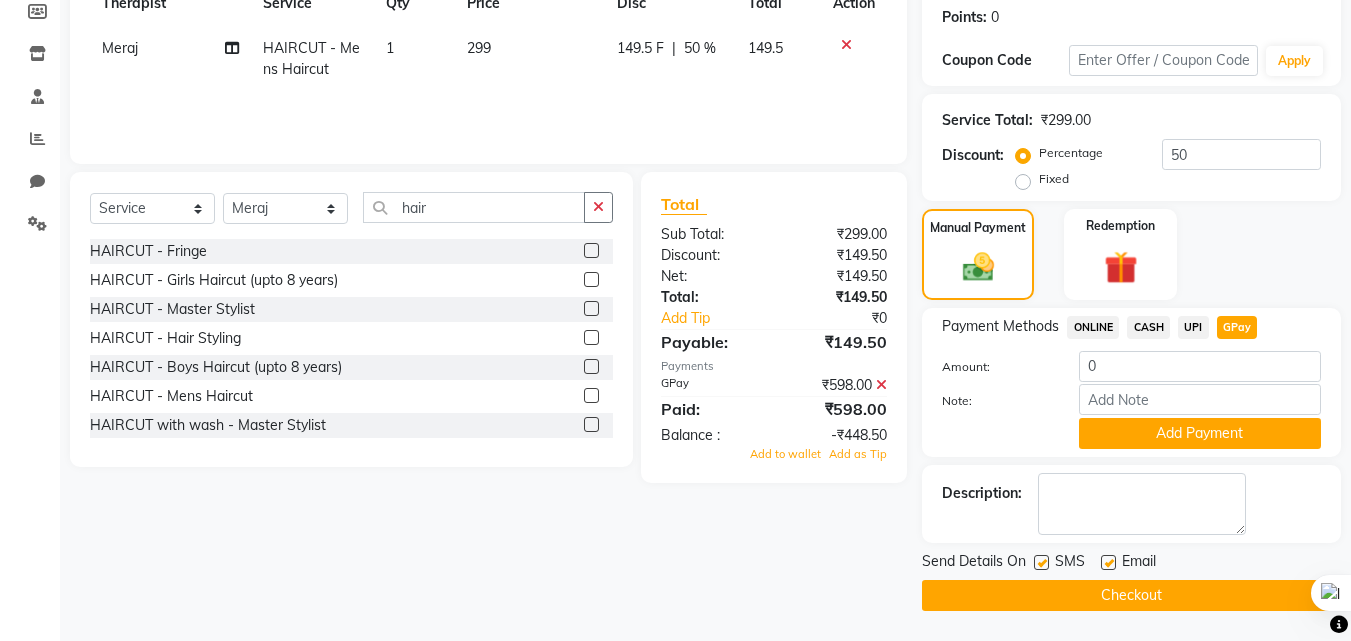click on "GPay" 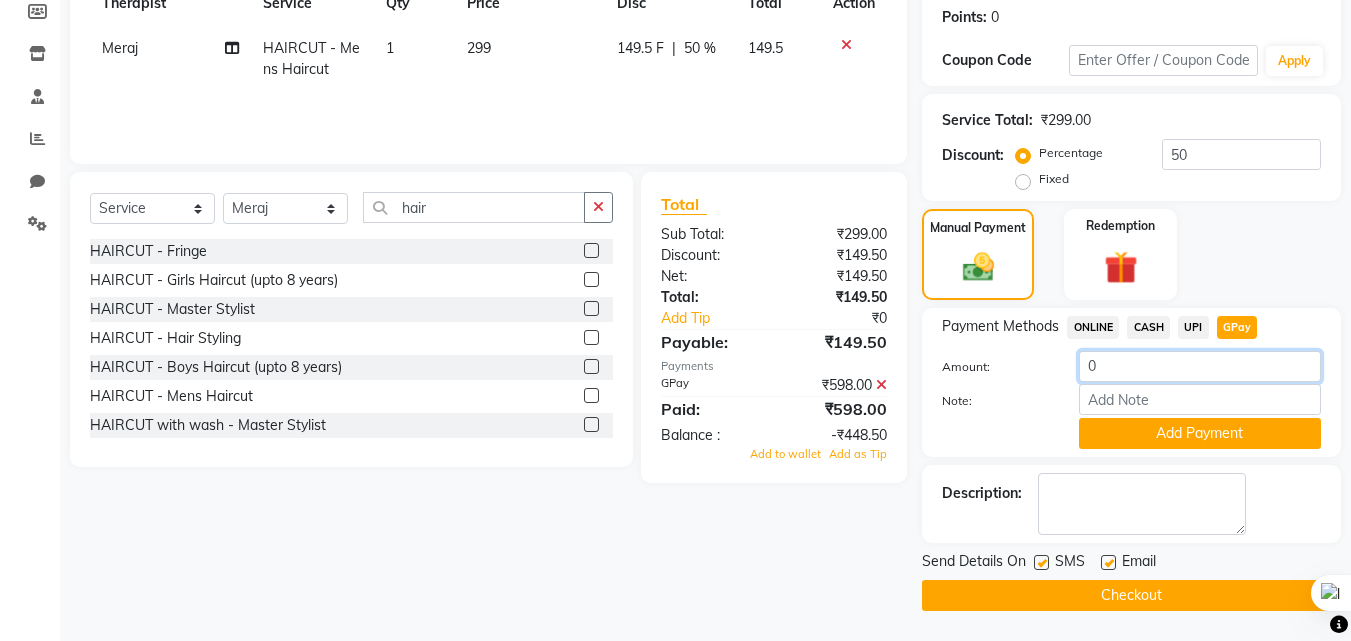 click on "0" 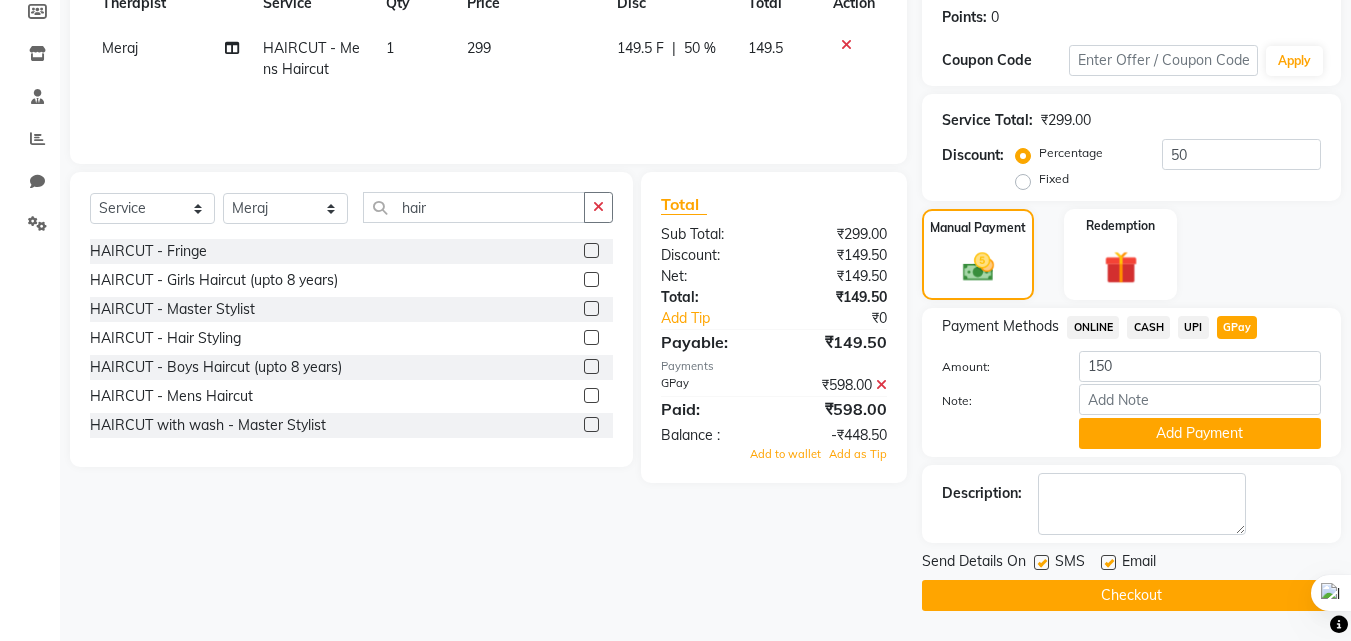 click on "Checkout" 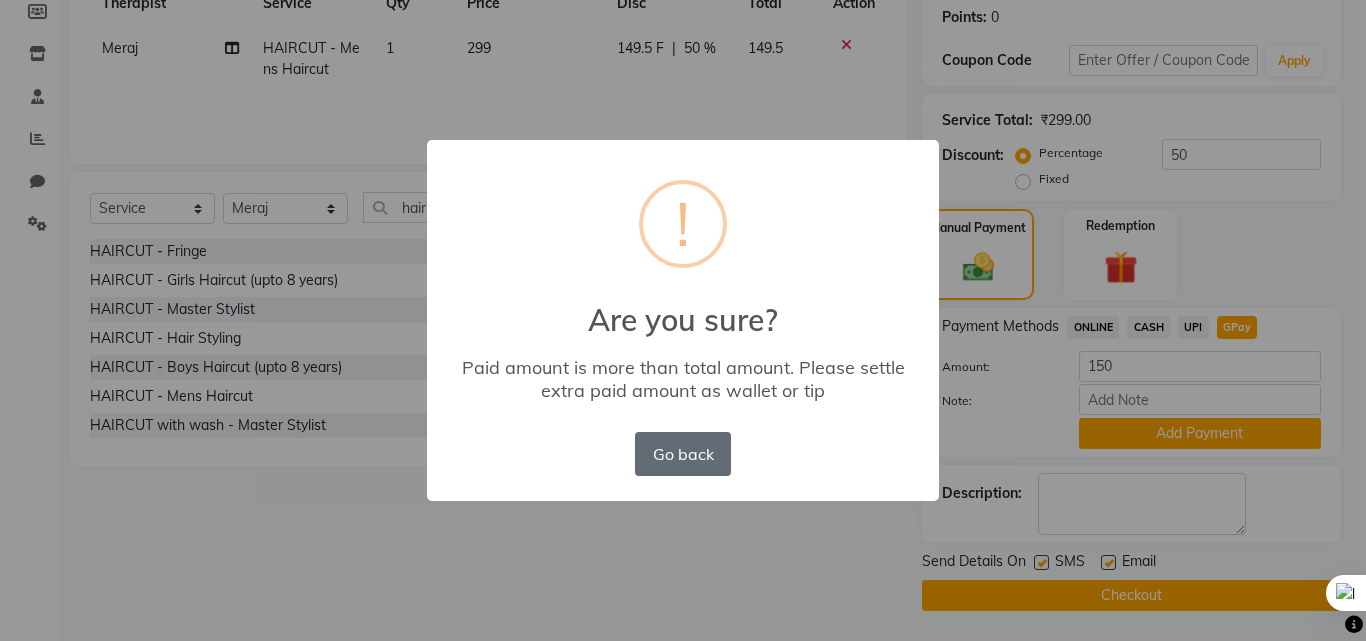 click on "Go back" at bounding box center (683, 454) 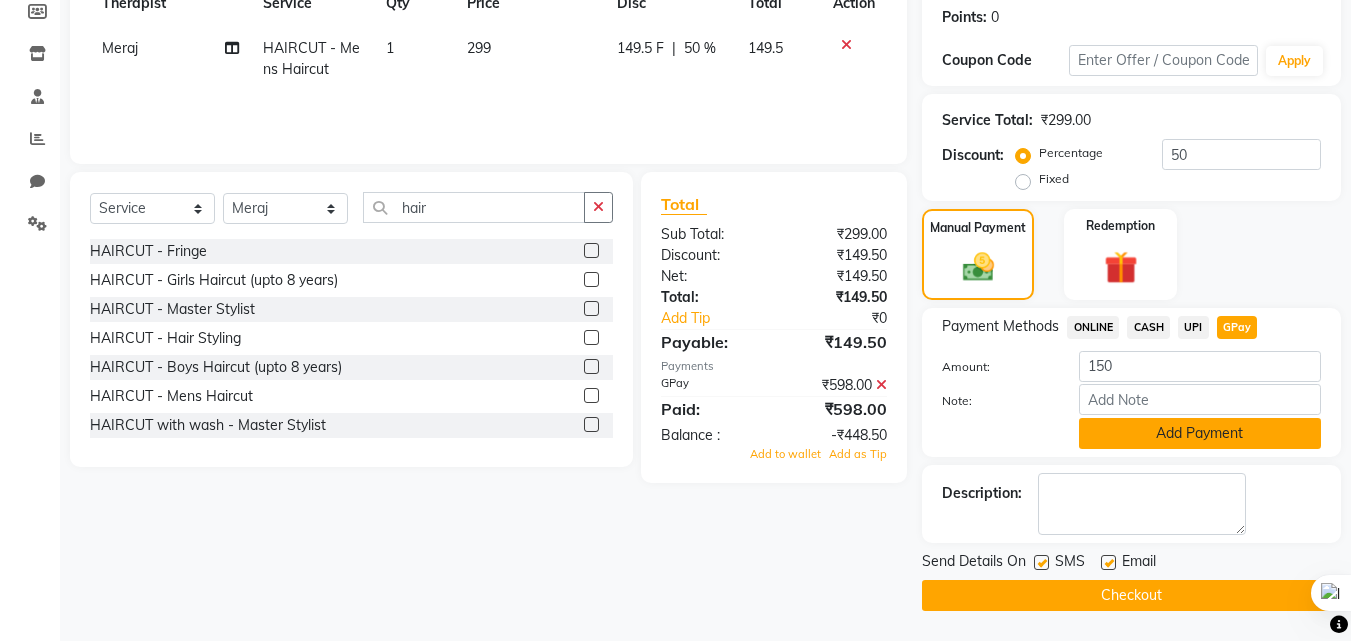 click on "Add Payment" 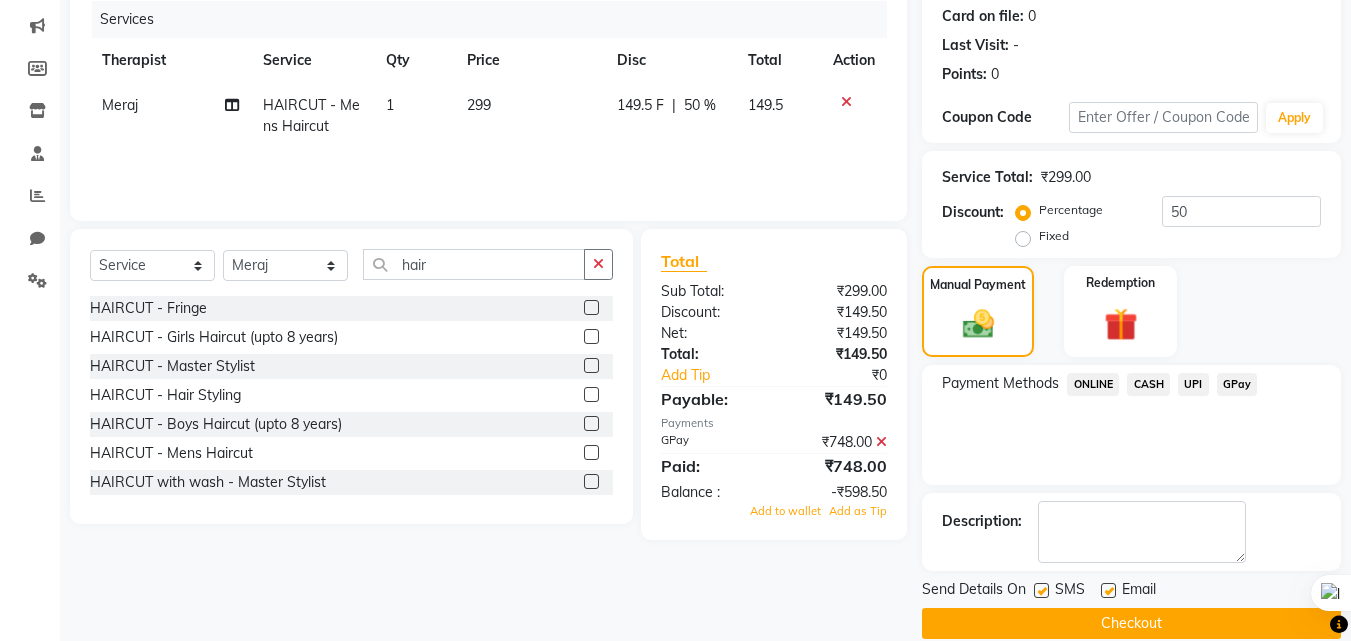 scroll, scrollTop: 275, scrollLeft: 0, axis: vertical 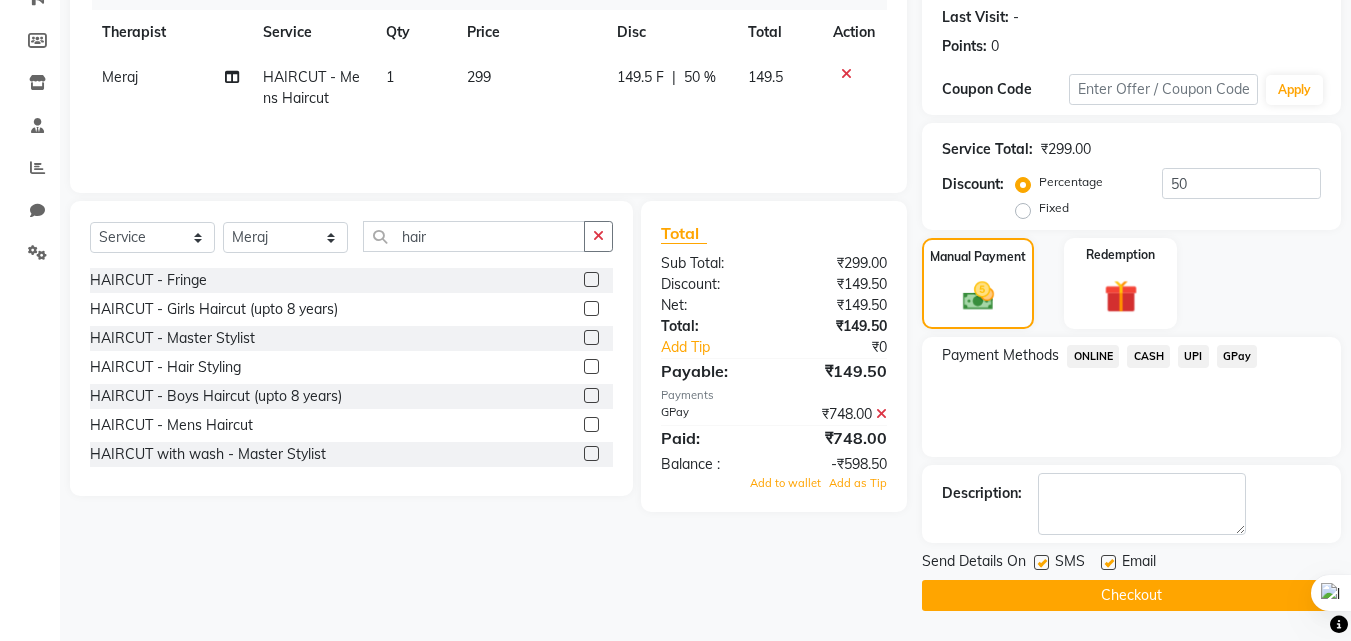 click on "Checkout" 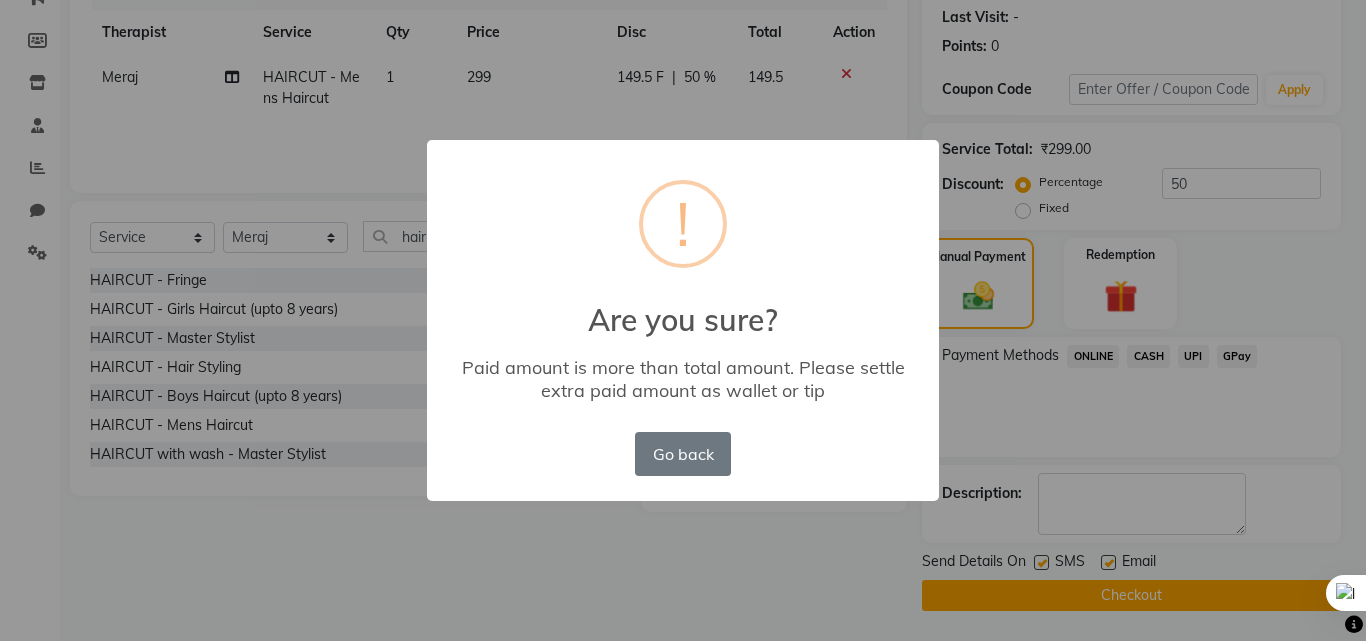 click on "× ! Are you sure? Paid amount is more than total amount. Please settle extra paid amount as wallet or tip Go back No OK" at bounding box center [683, 320] 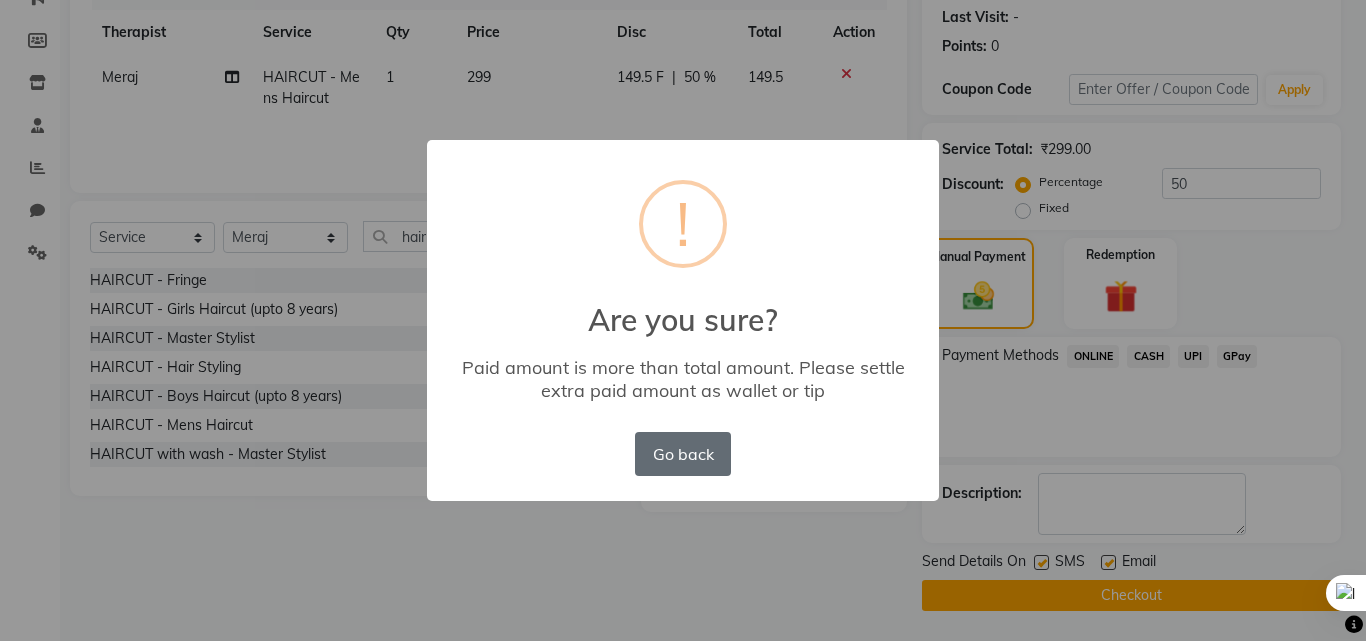 click on "Go back" at bounding box center [683, 454] 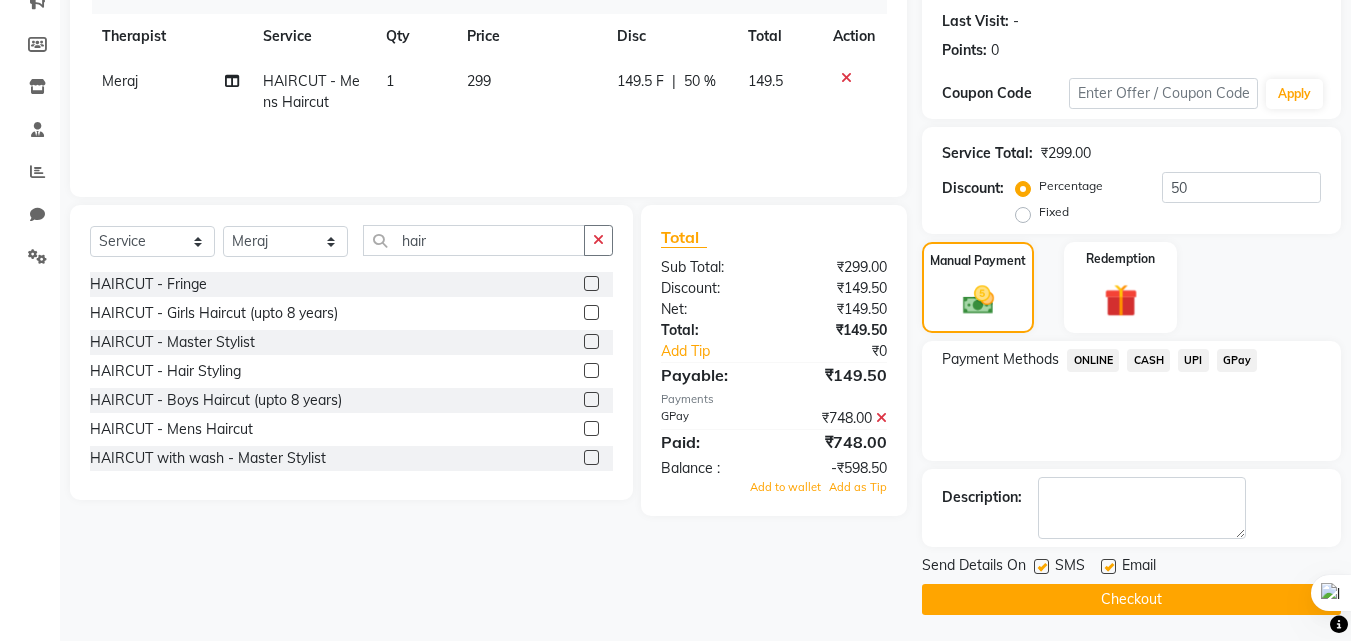 scroll, scrollTop: 275, scrollLeft: 0, axis: vertical 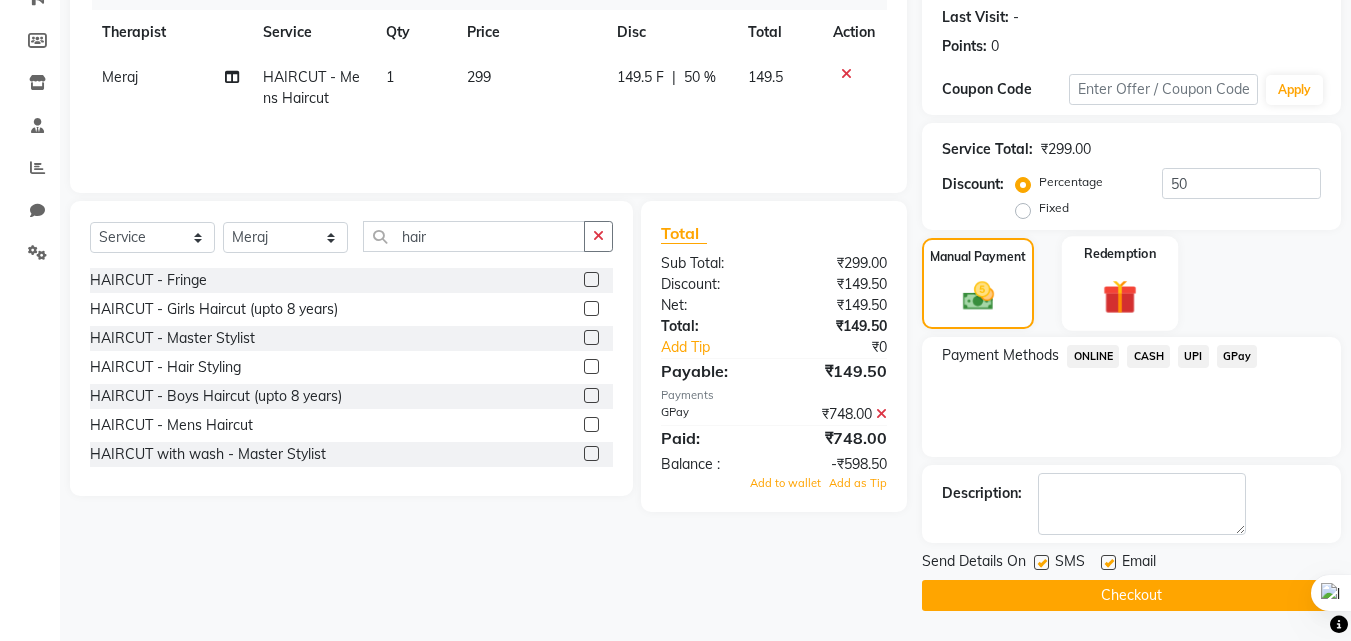 click 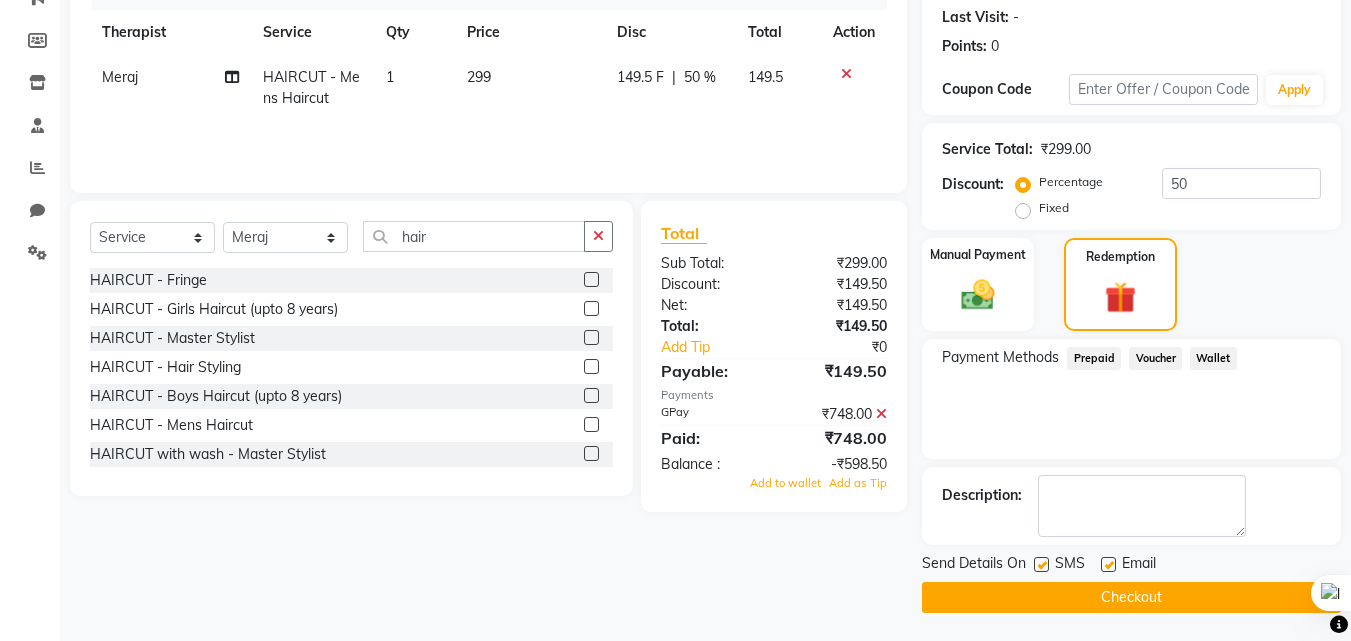 click on "Payment Methods" 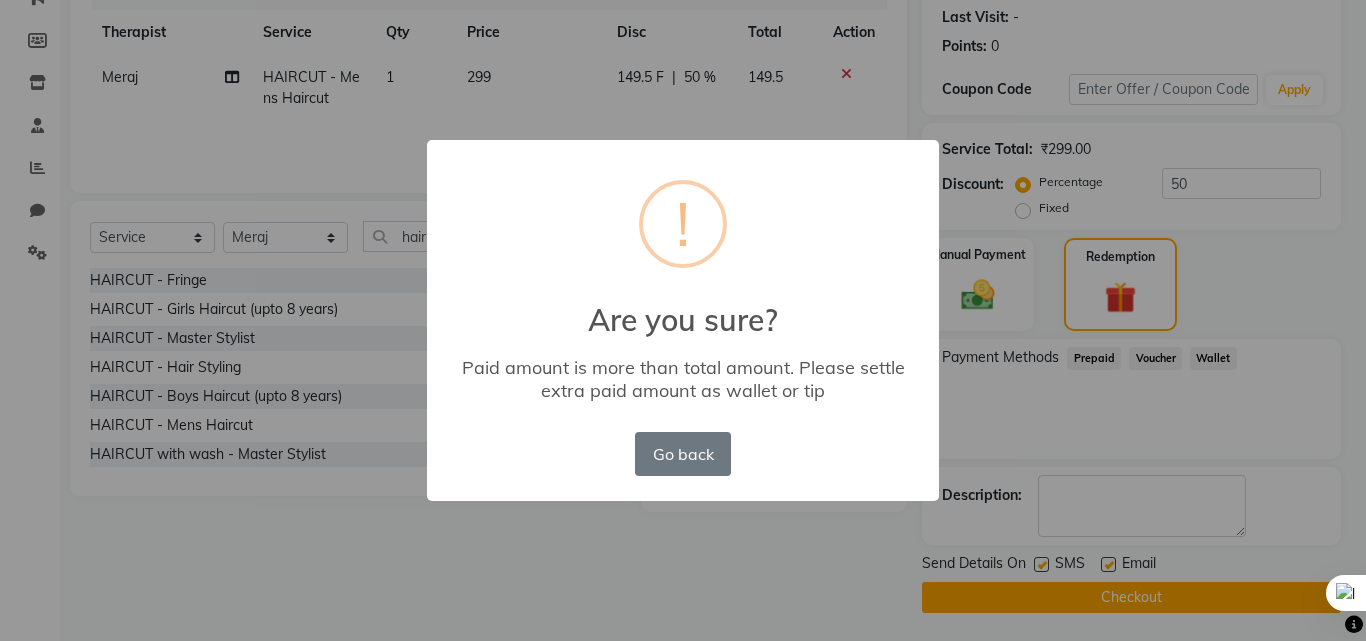 click on "× ! Are you sure? Paid amount is more than total amount. Please settle extra paid amount as wallet or tip Go back No OK" at bounding box center [683, 320] 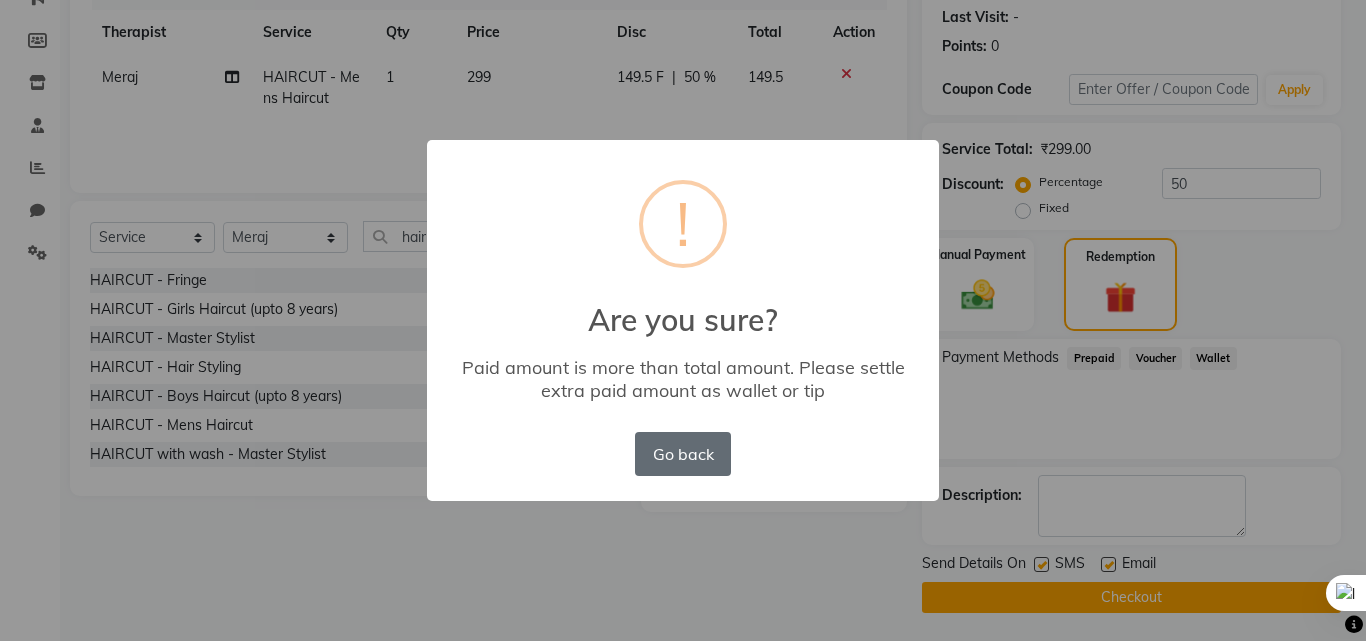 click on "Go back" at bounding box center (683, 454) 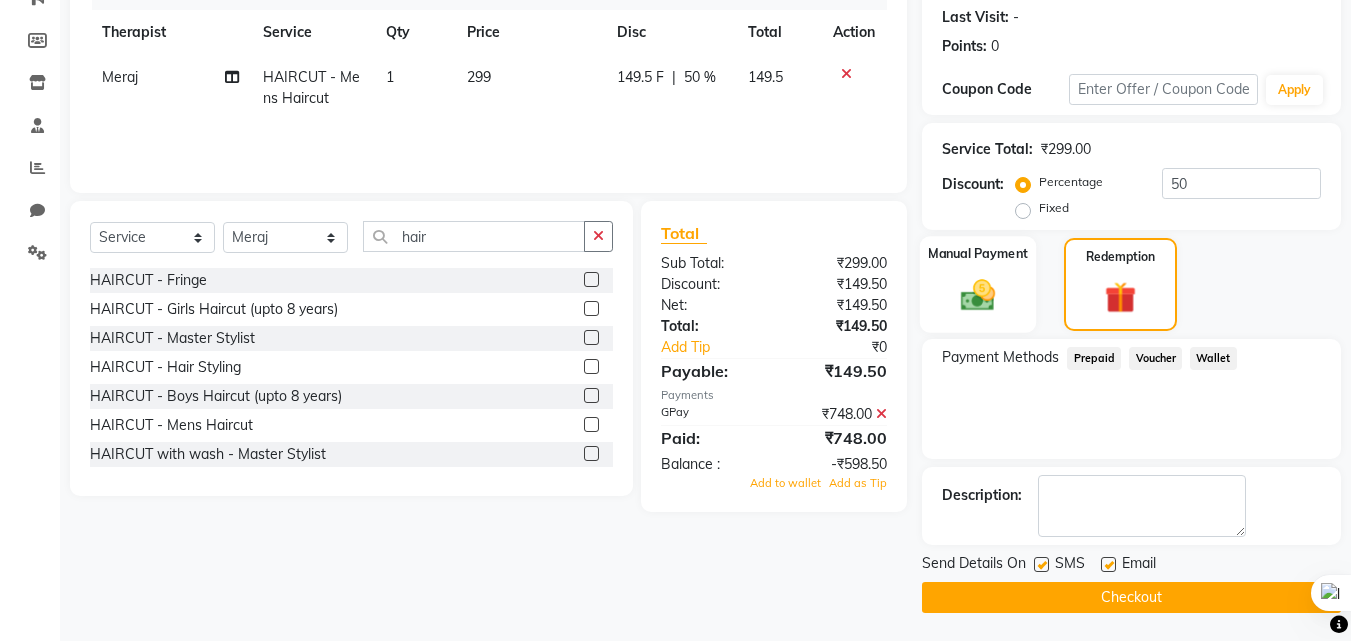 click 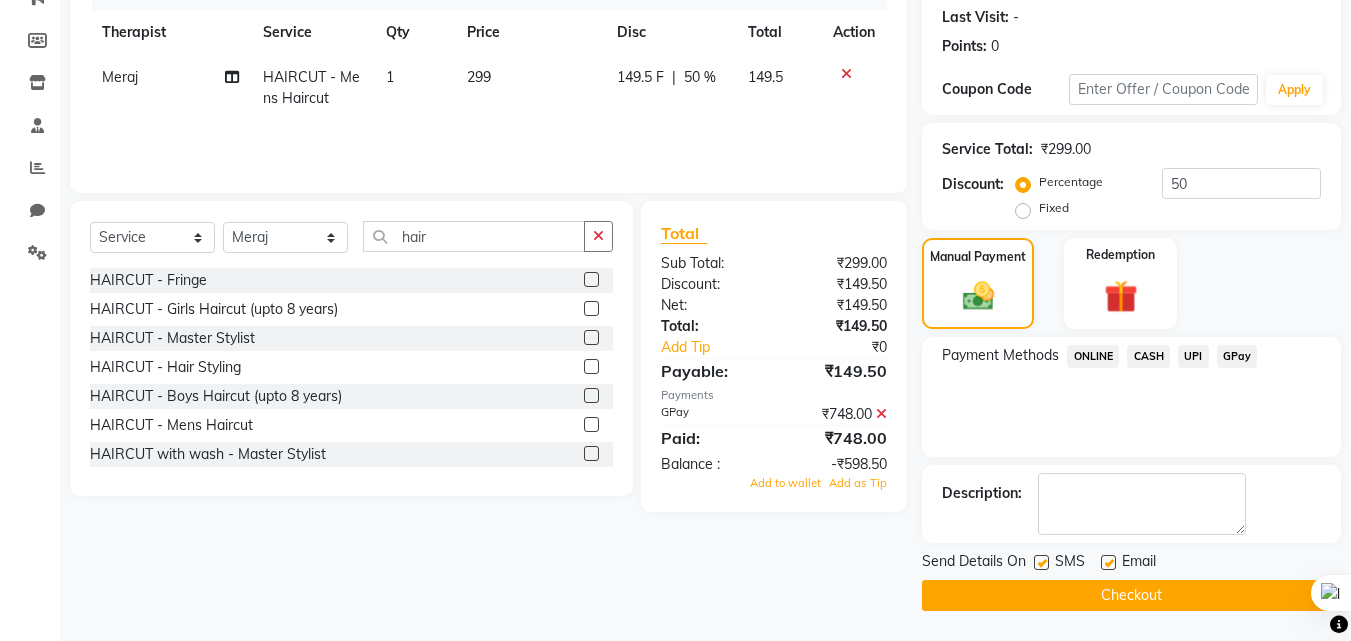 click on "GPay" 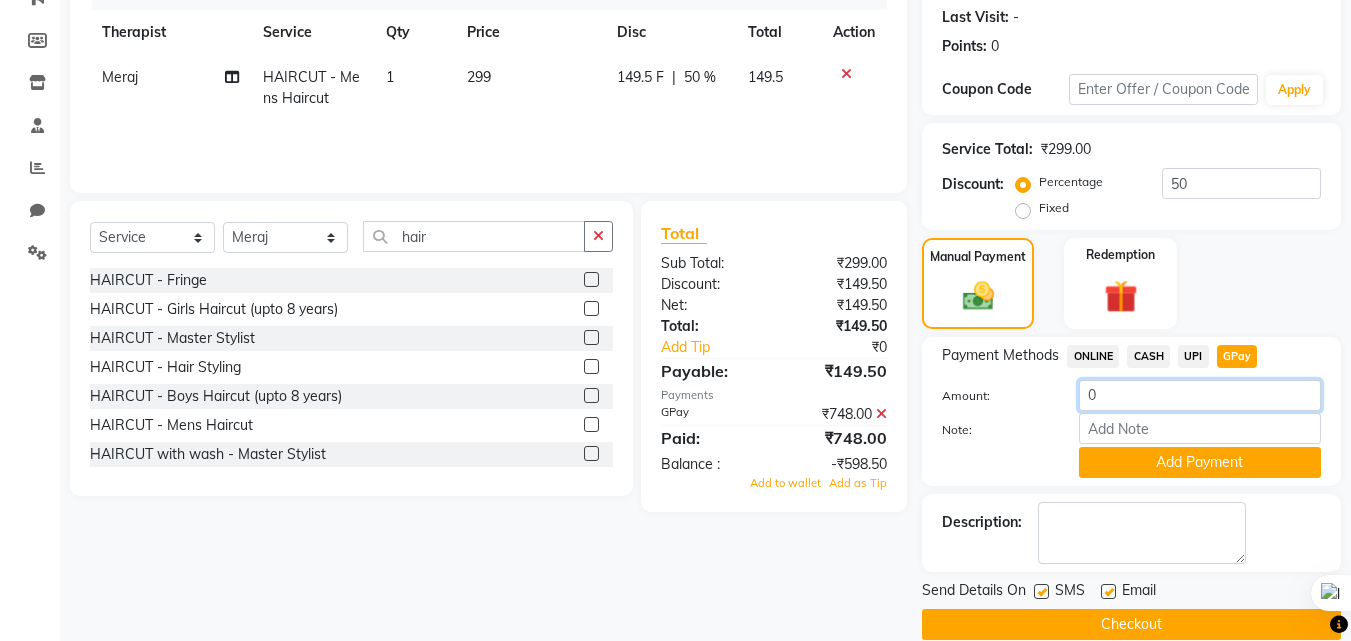 click on "0" 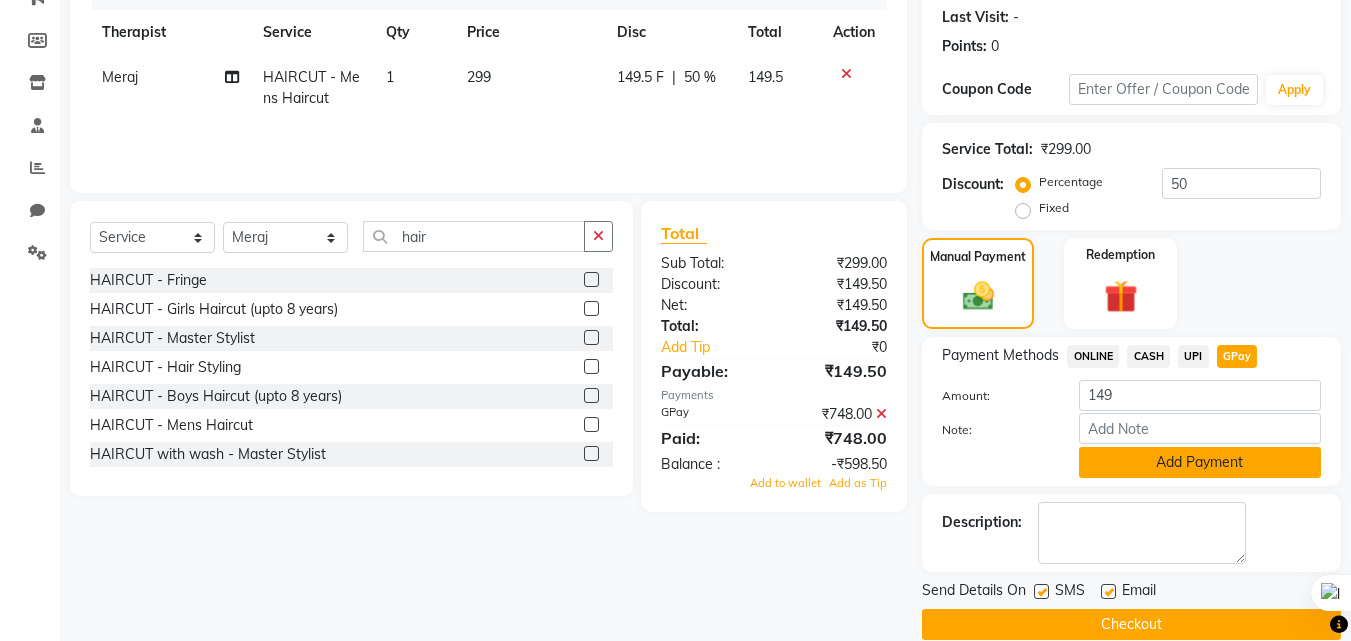click on "Add Payment" 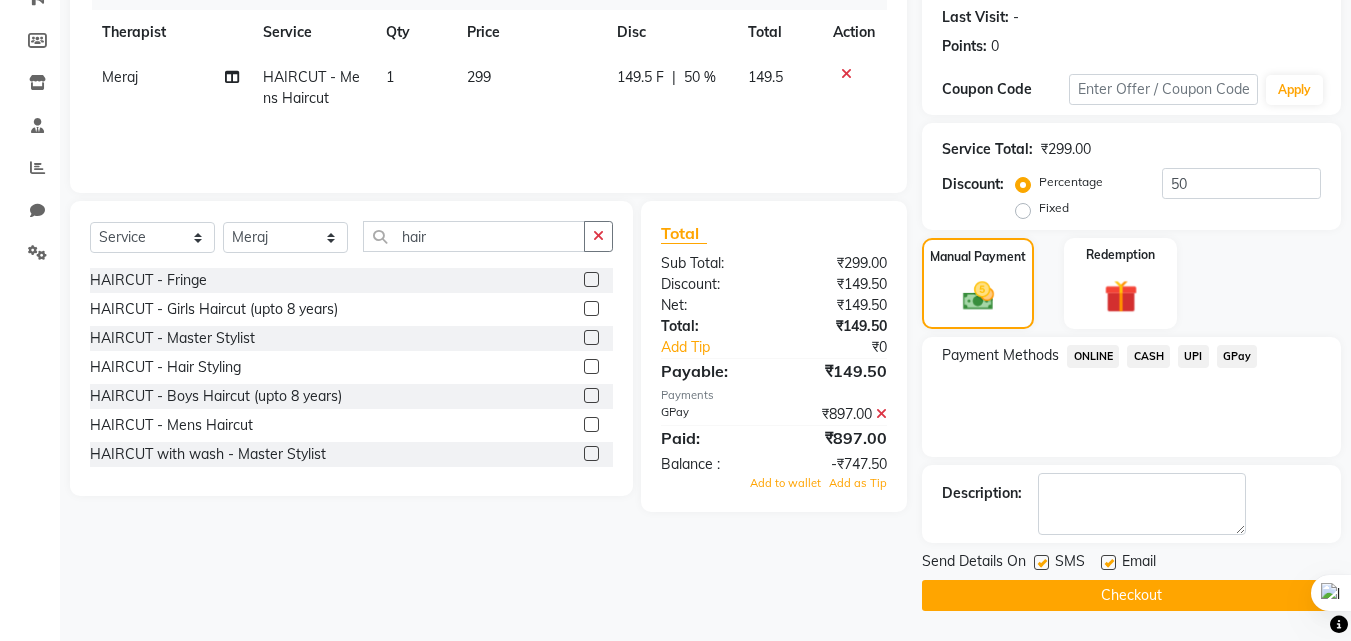 click on "GPay" 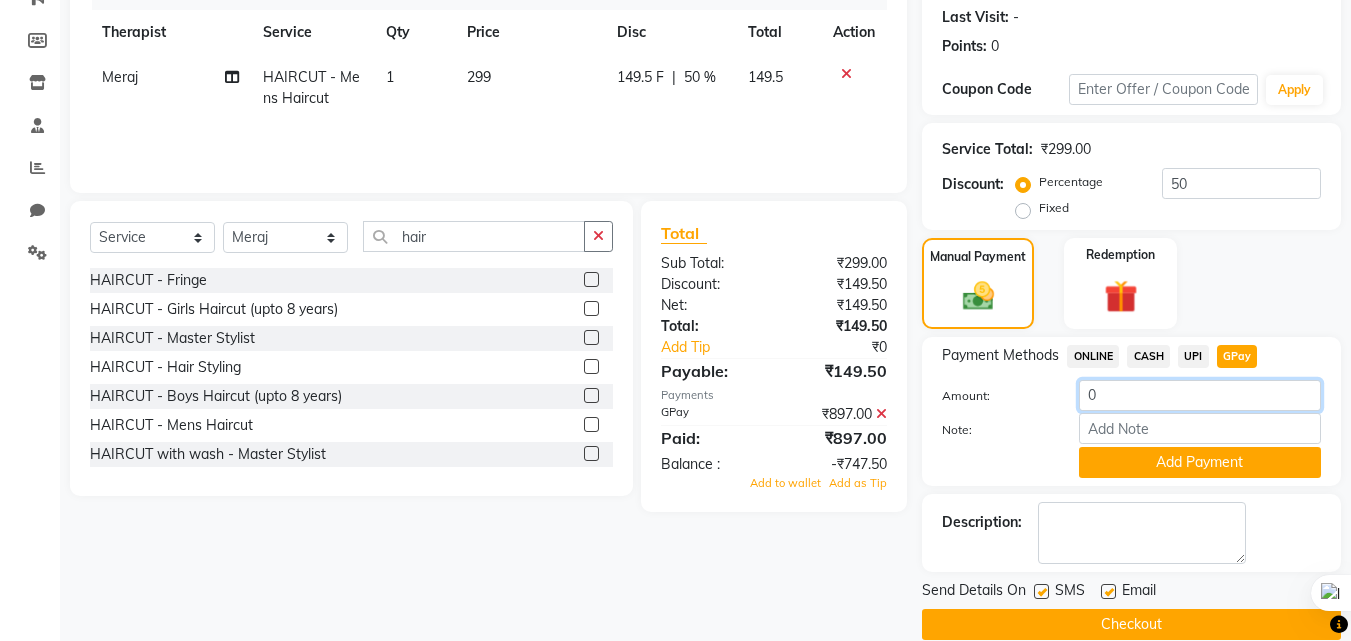 click on "0" 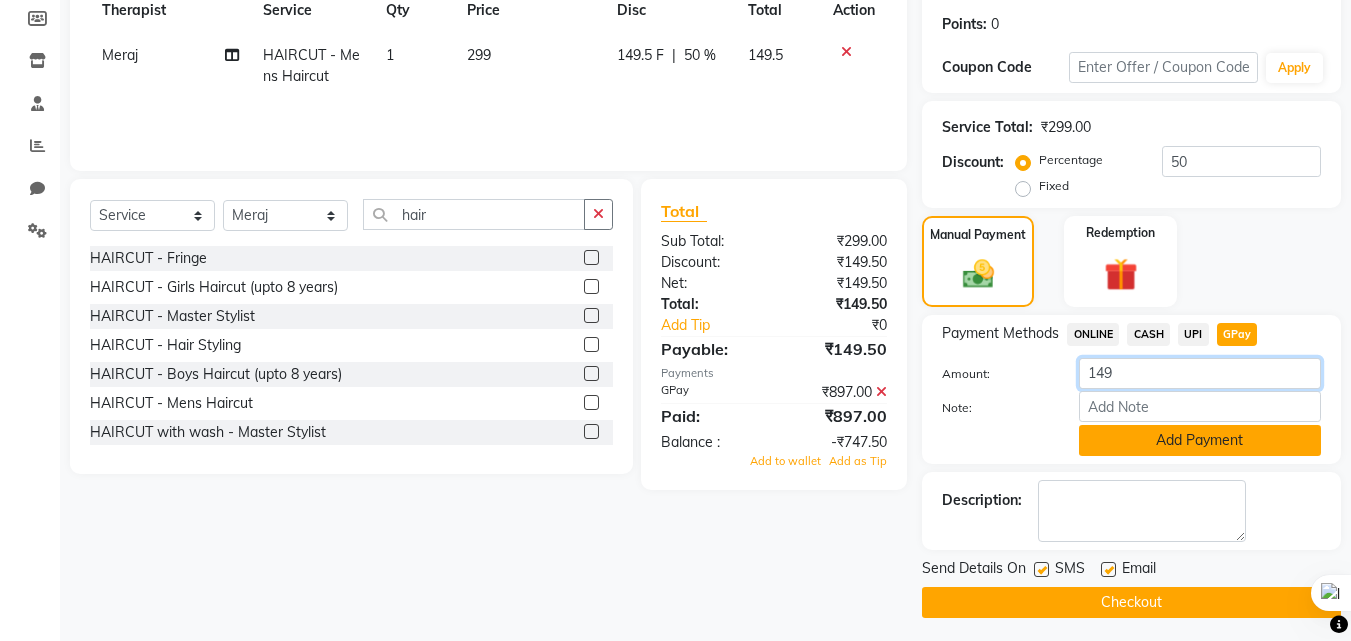 scroll, scrollTop: 304, scrollLeft: 0, axis: vertical 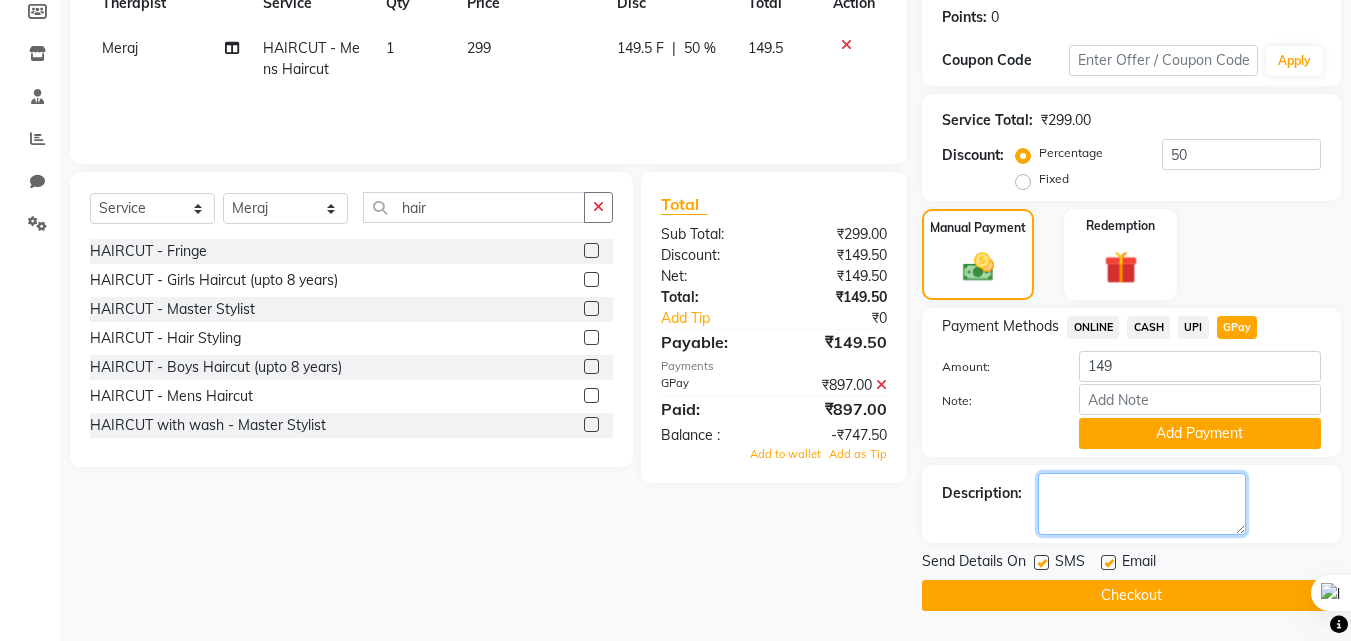 click 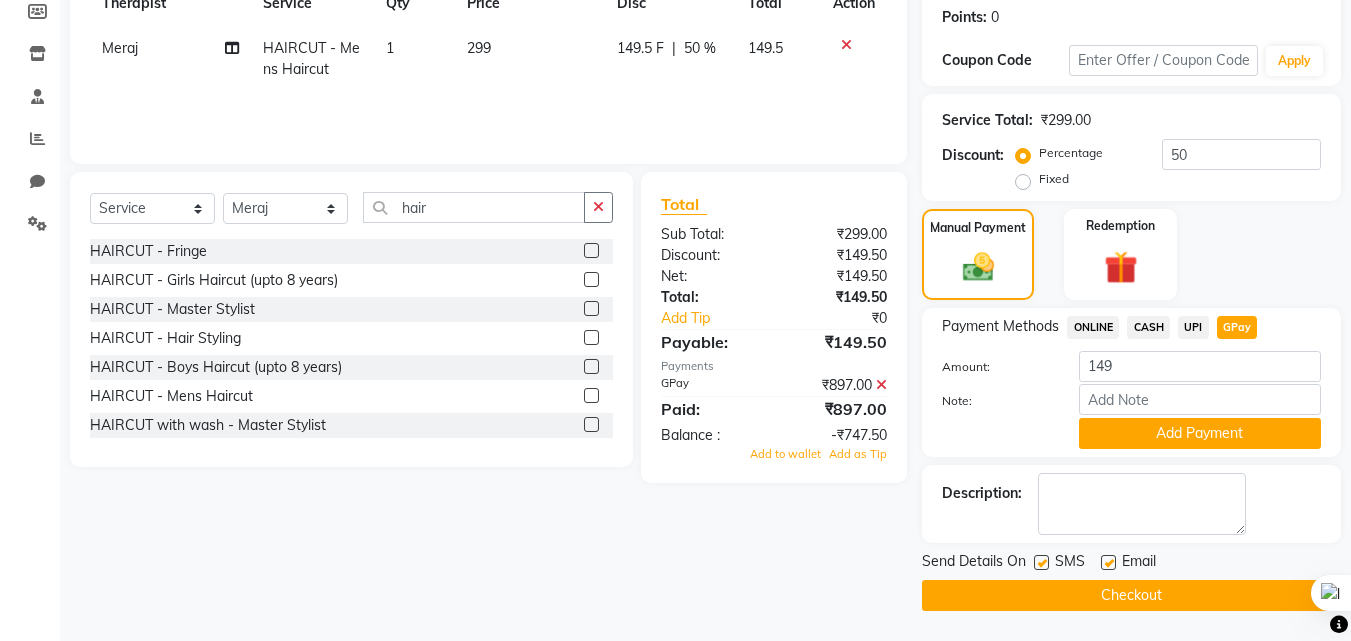 click on "Checkout" 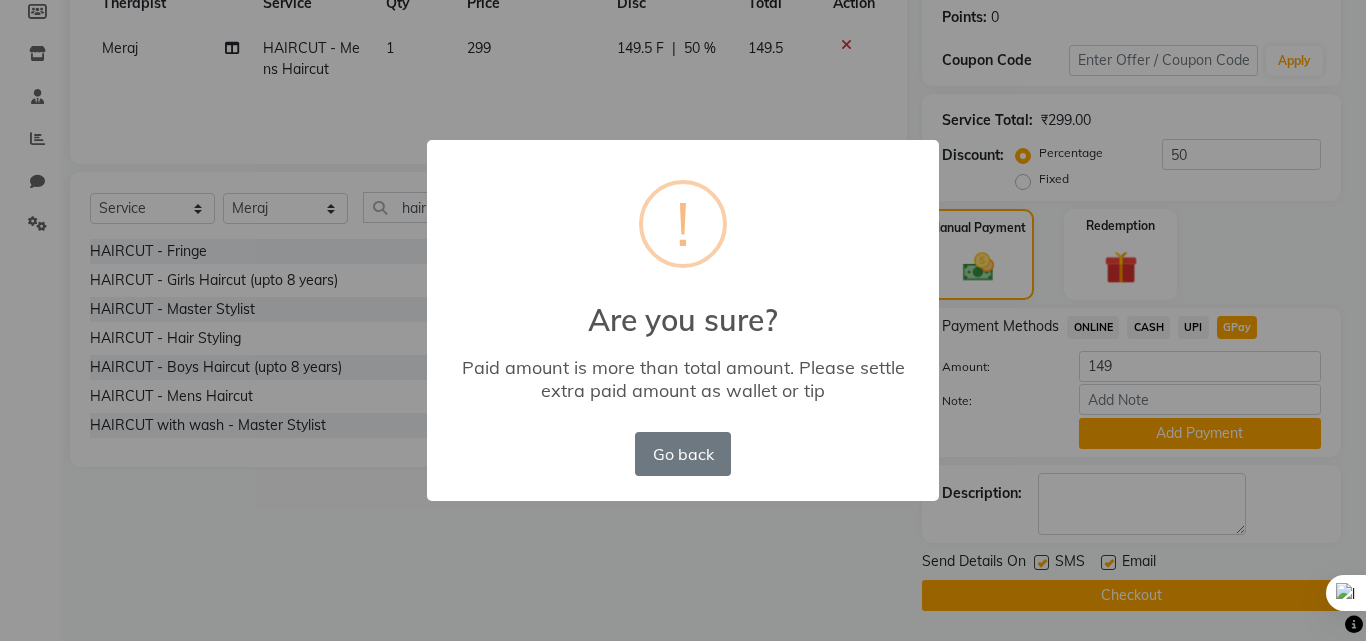 click on "× ! Are you sure? Paid amount is more than total amount. Please settle extra paid amount as wallet or tip Go back No OK" at bounding box center (683, 320) 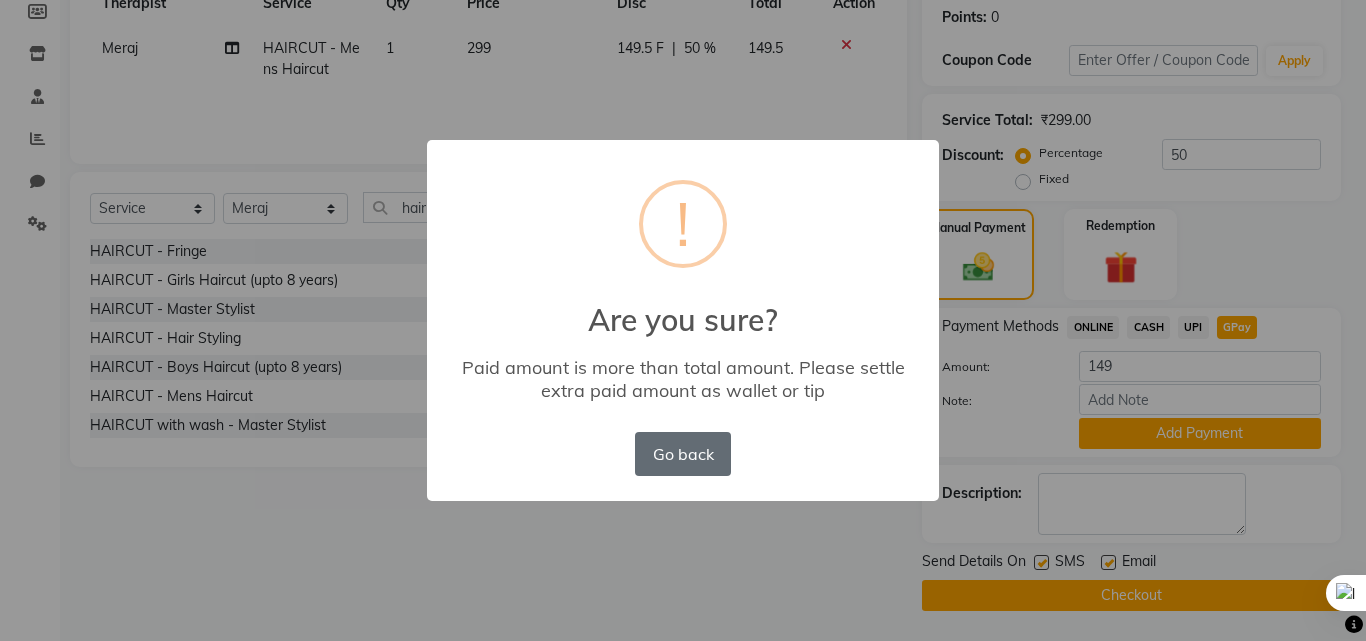 click on "Go back" at bounding box center (683, 454) 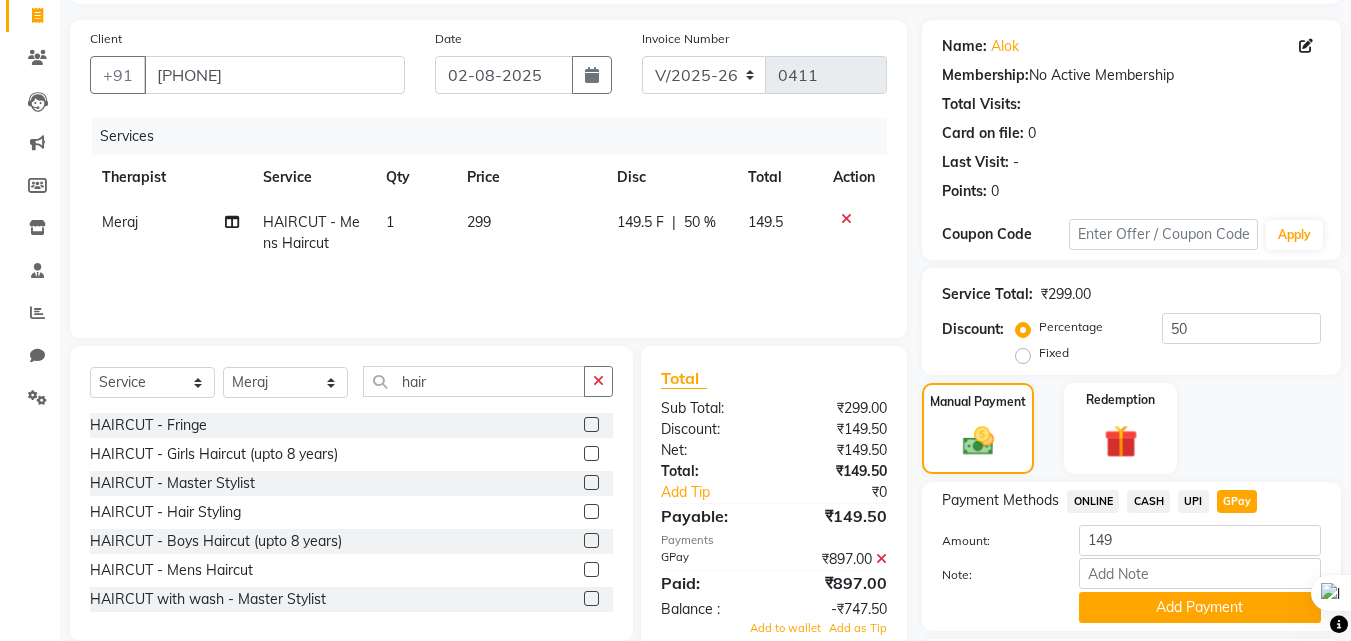 scroll, scrollTop: 104, scrollLeft: 0, axis: vertical 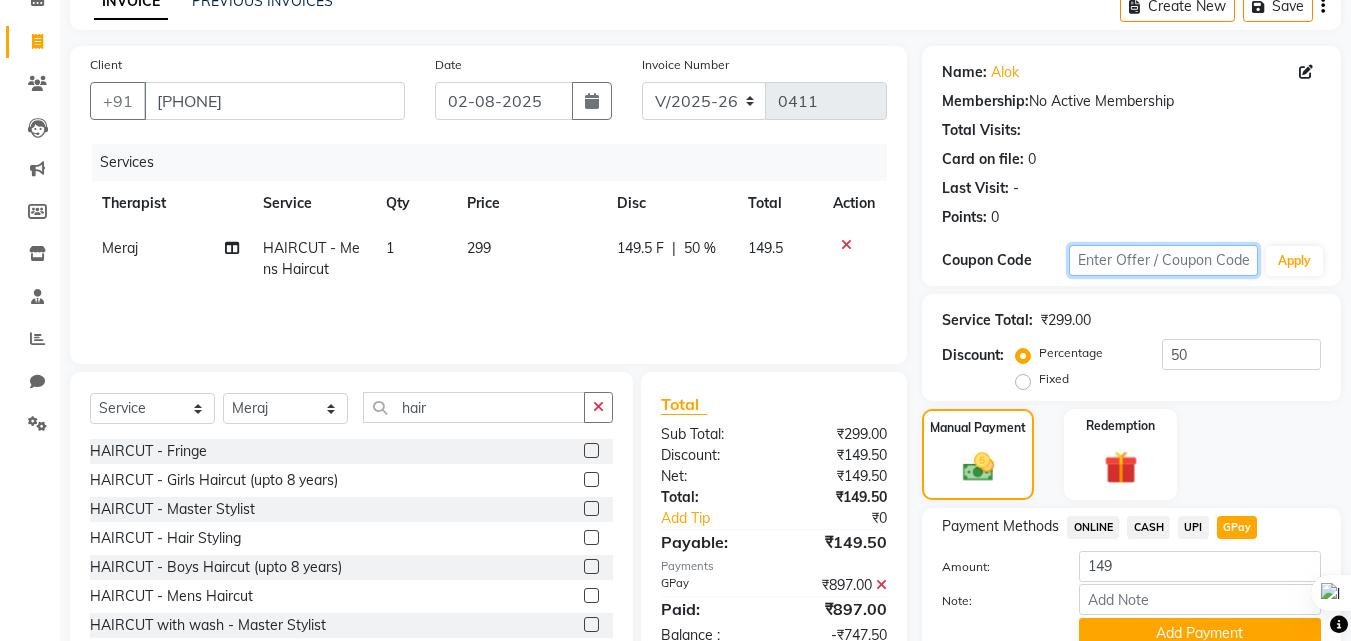 click 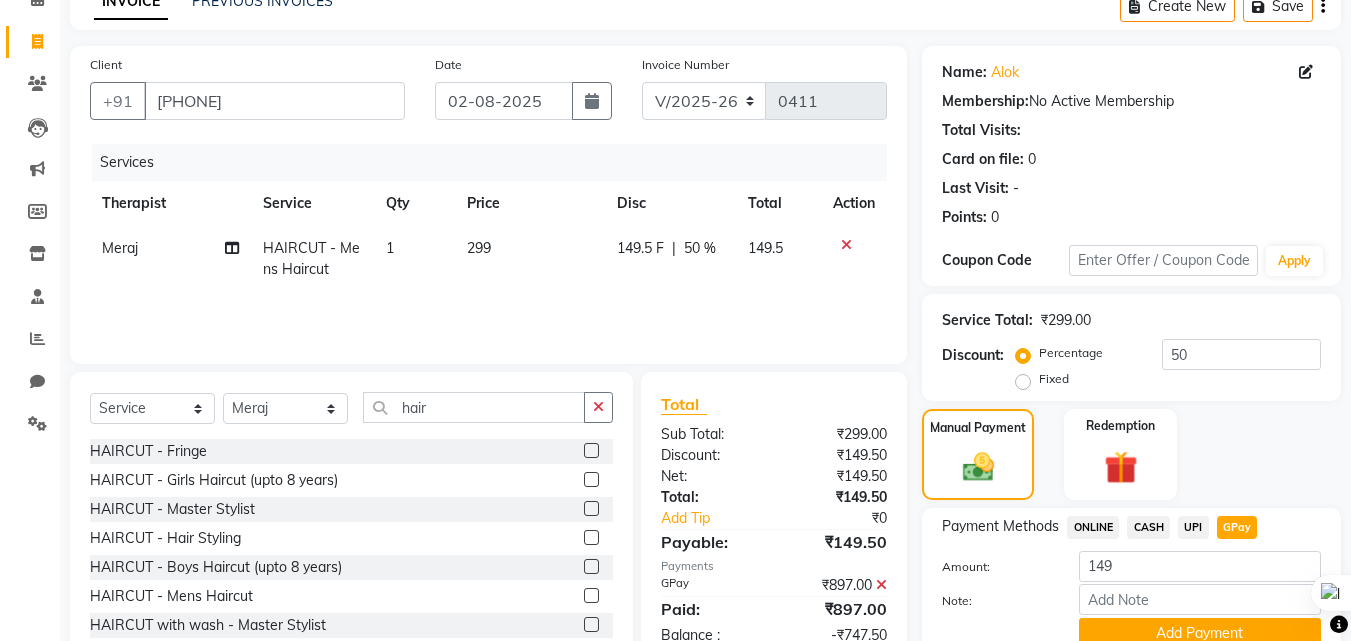 click on "149.5" 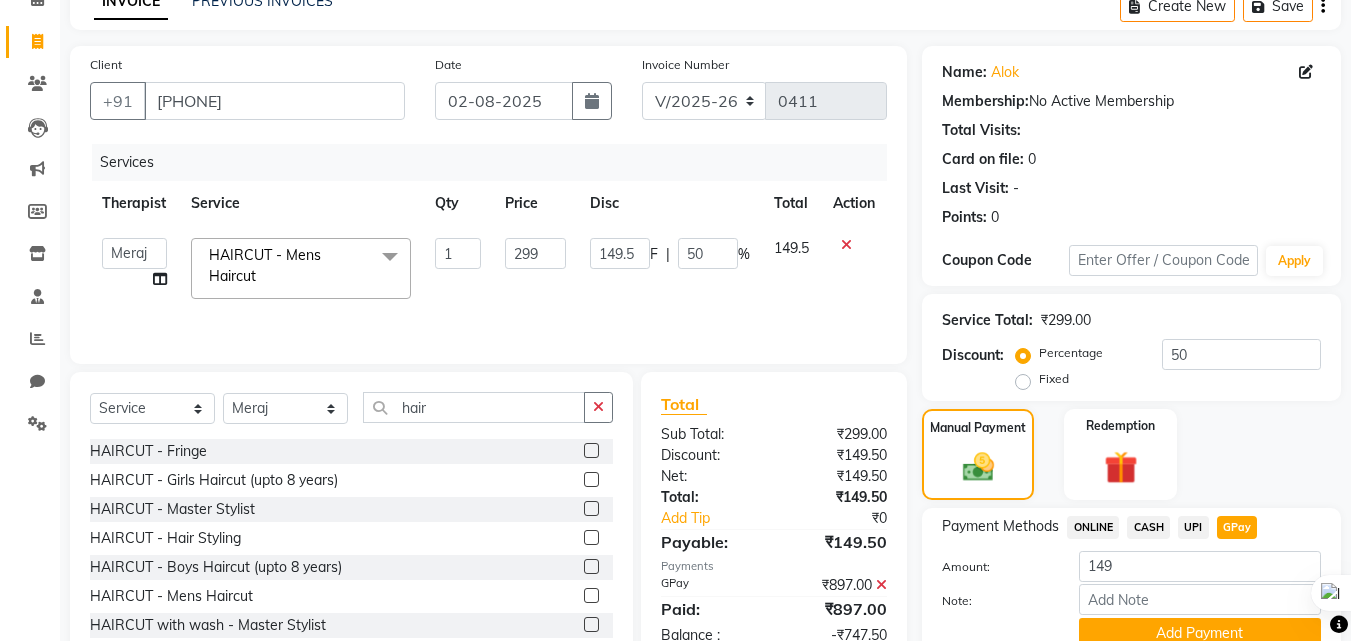 click on "149.5" 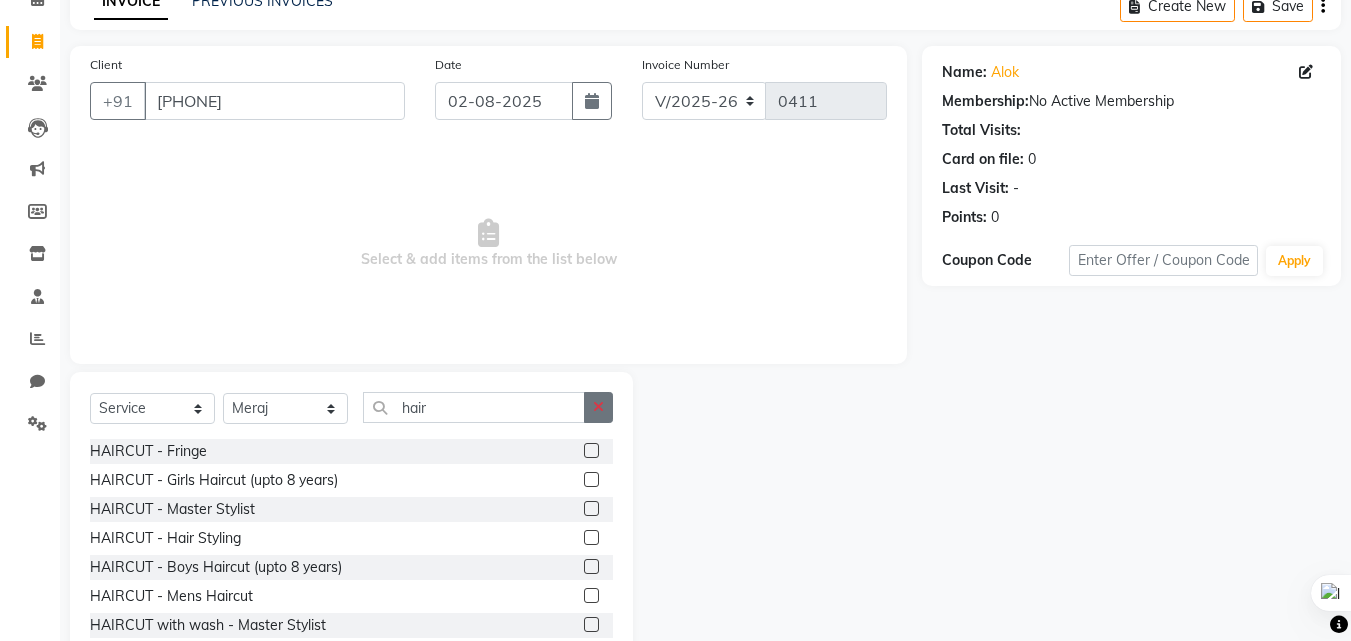click 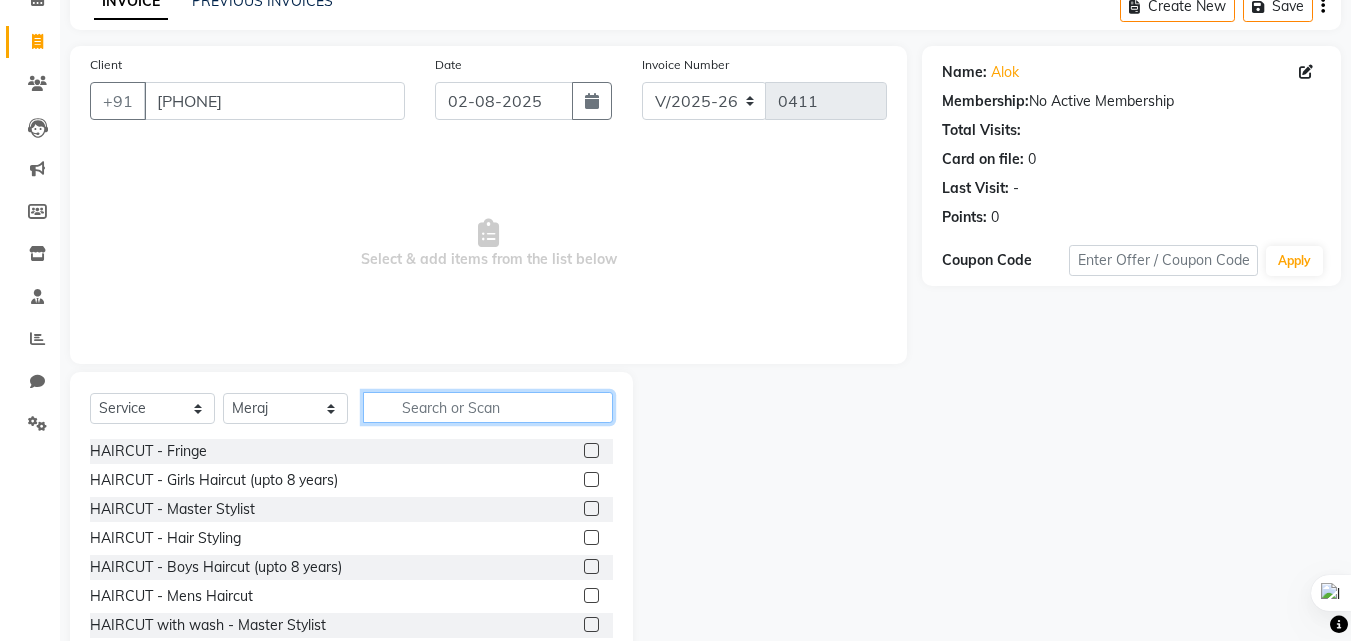 click 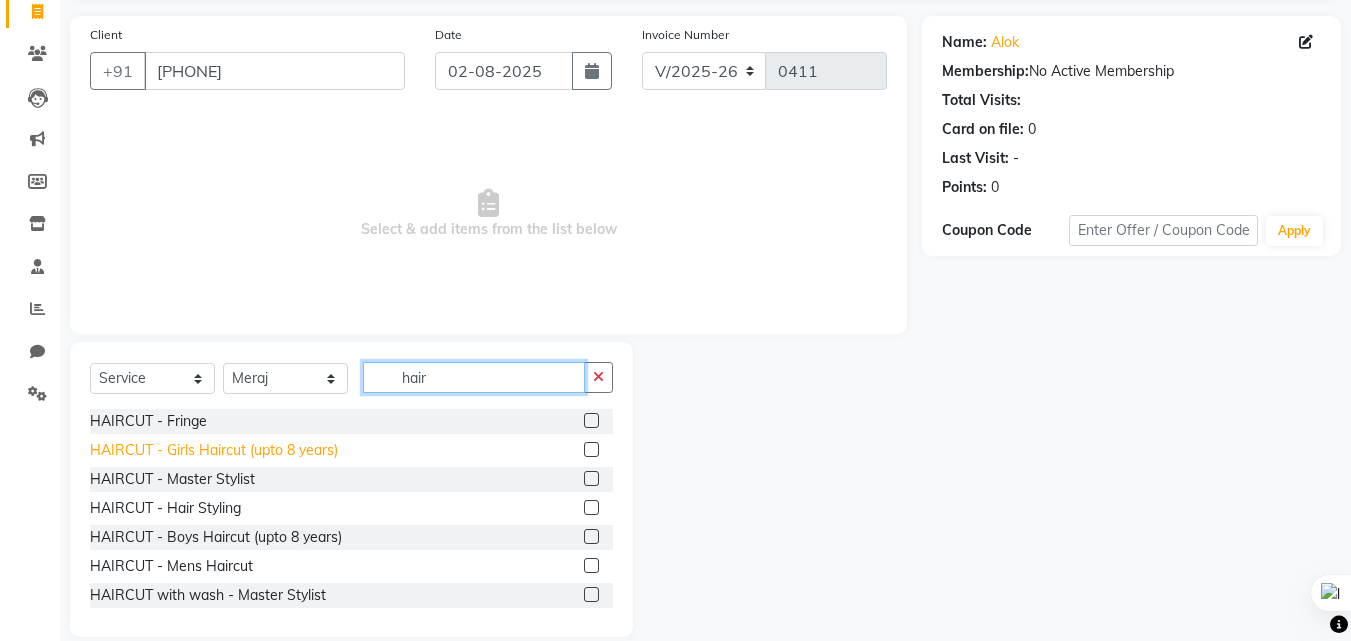 scroll, scrollTop: 160, scrollLeft: 0, axis: vertical 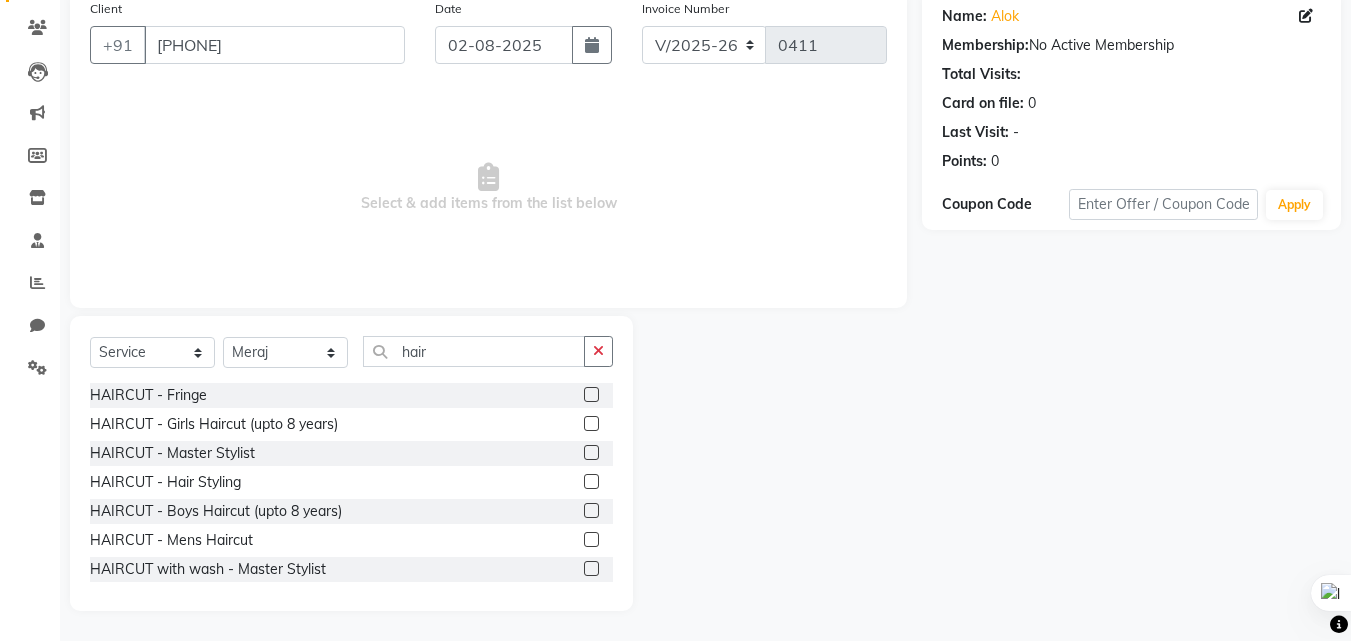 click 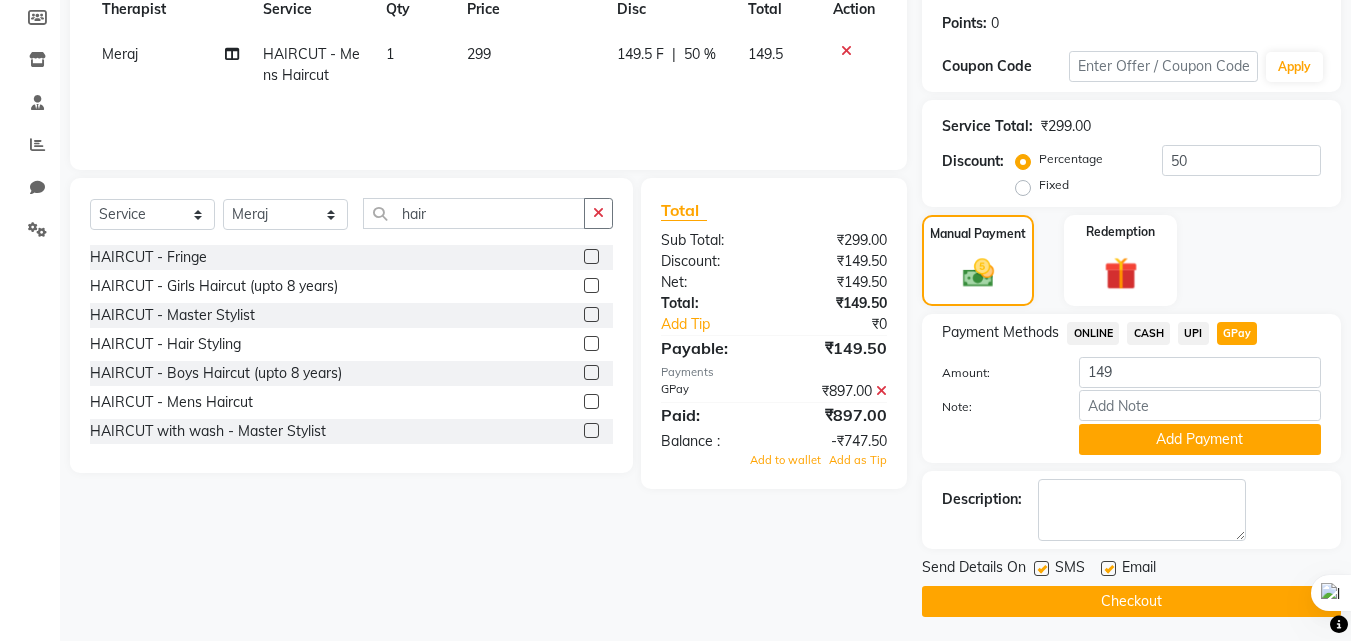 scroll, scrollTop: 304, scrollLeft: 0, axis: vertical 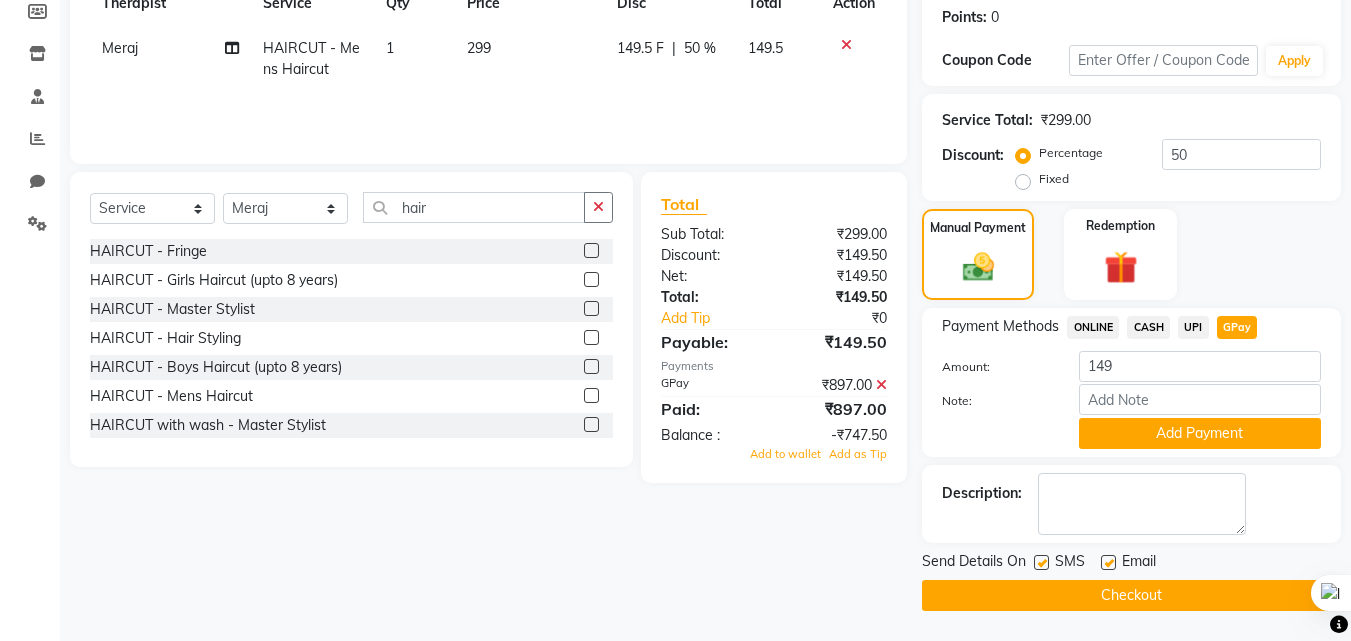 click on "Checkout" 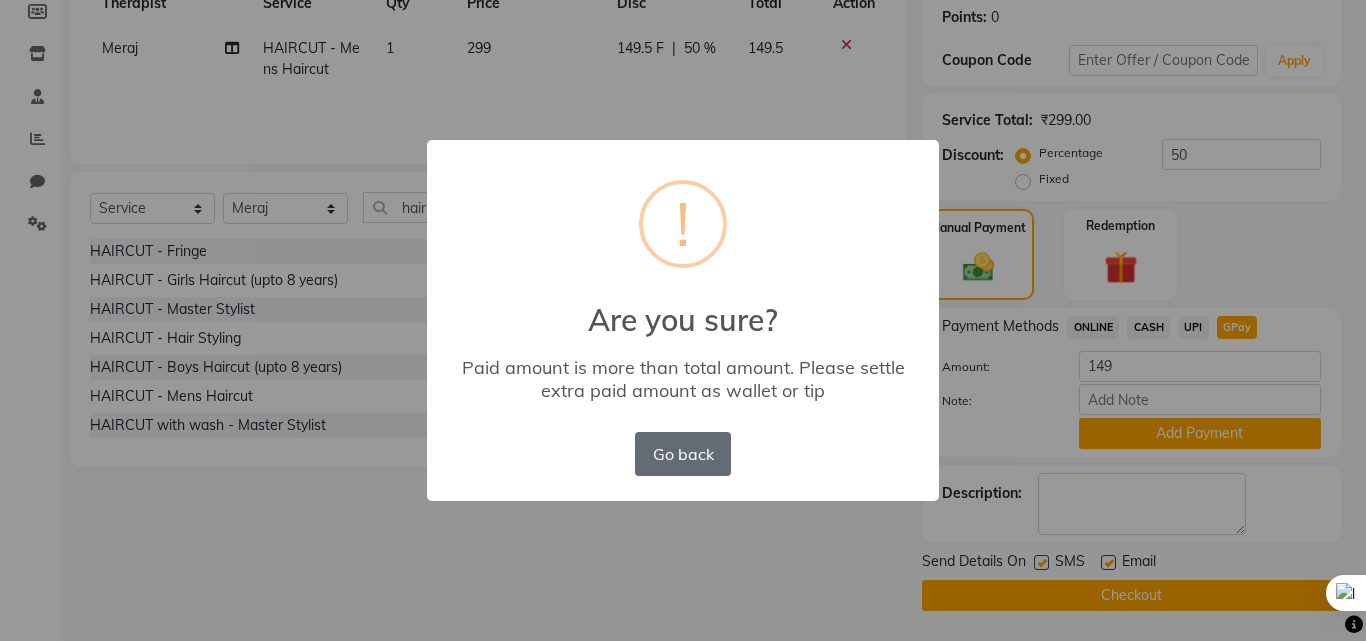 click on "Go back" at bounding box center (683, 454) 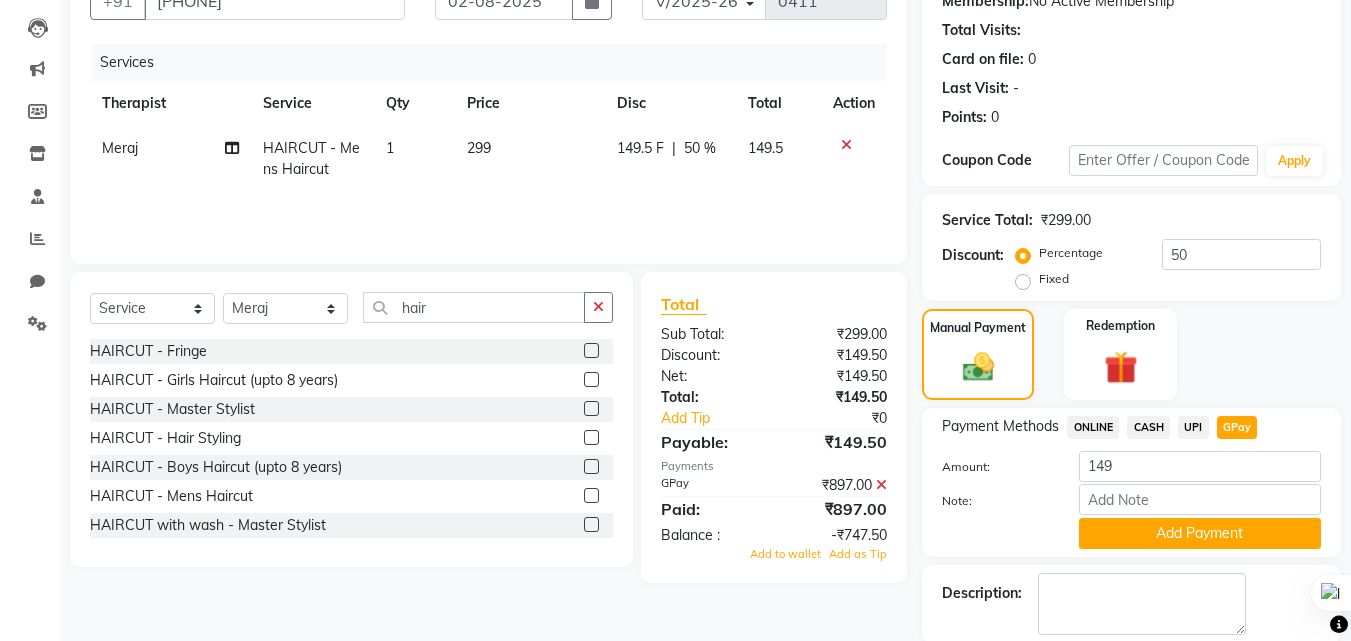 scroll, scrollTop: 304, scrollLeft: 0, axis: vertical 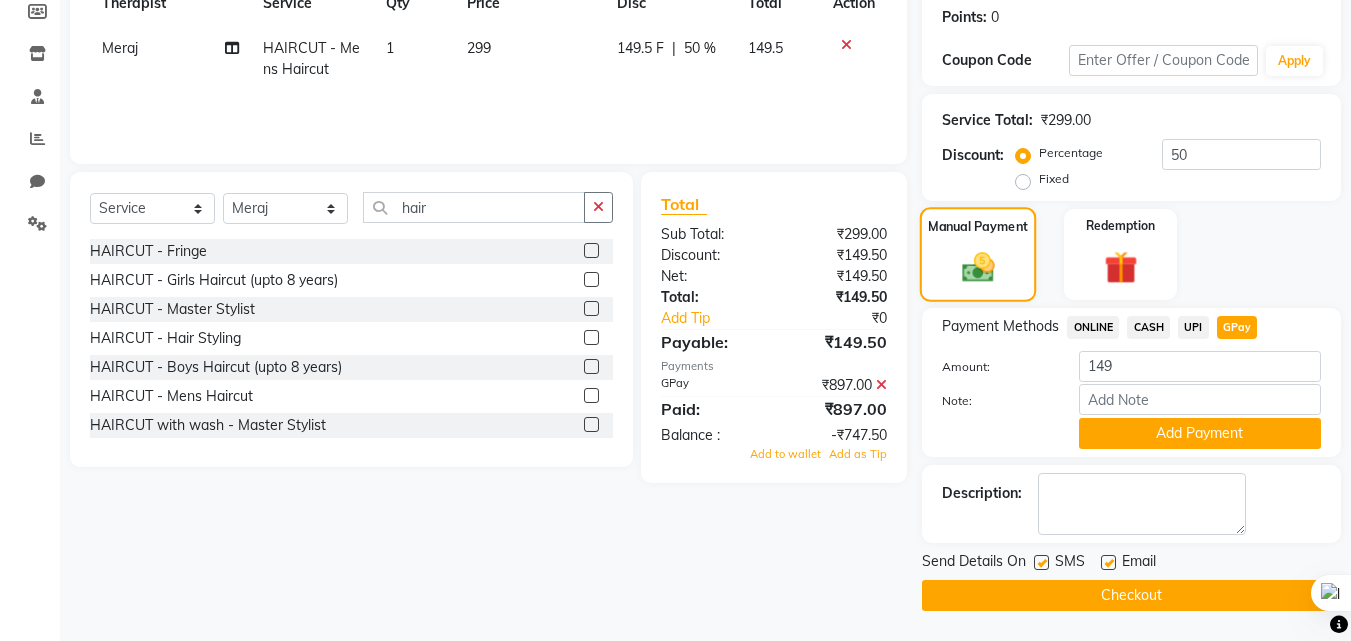 click on "Manual Payment" 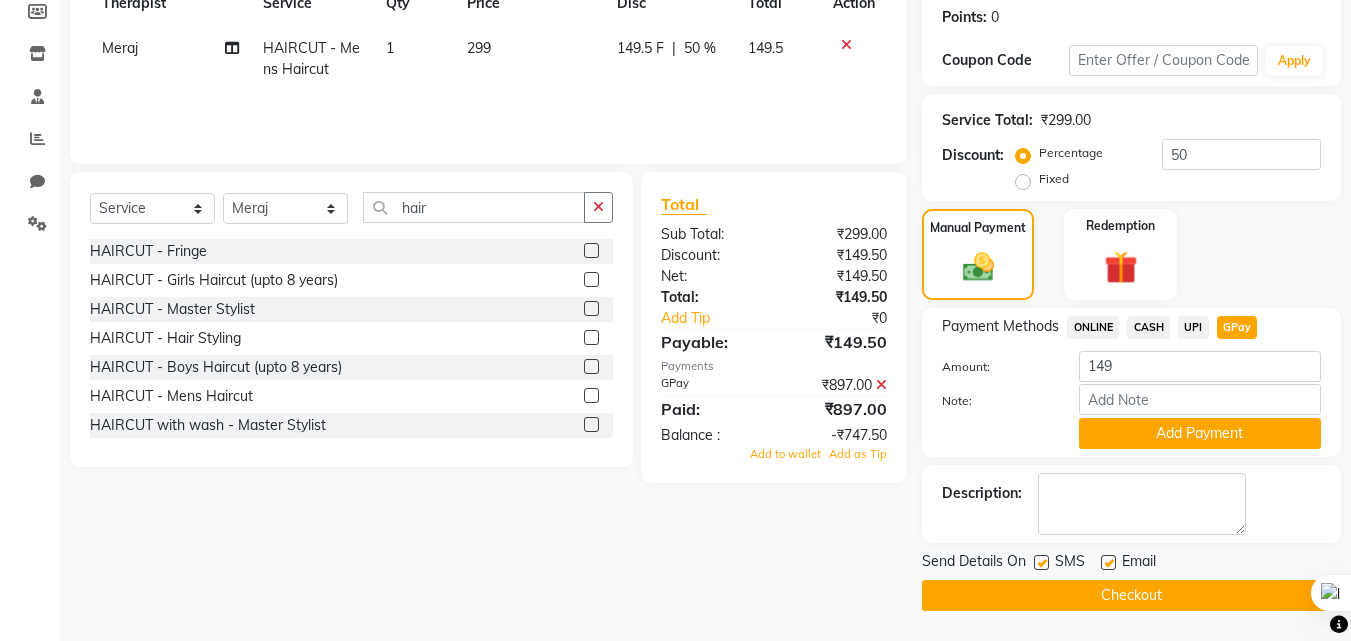 click on "GPay" 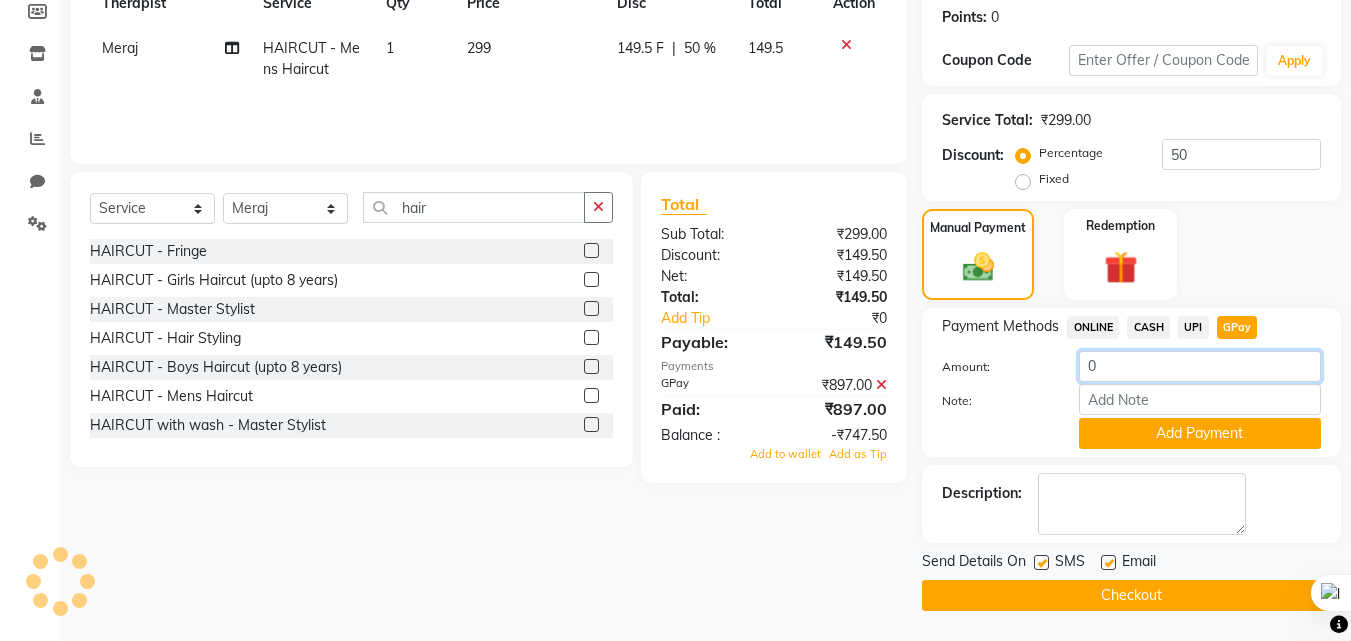 click on "0" 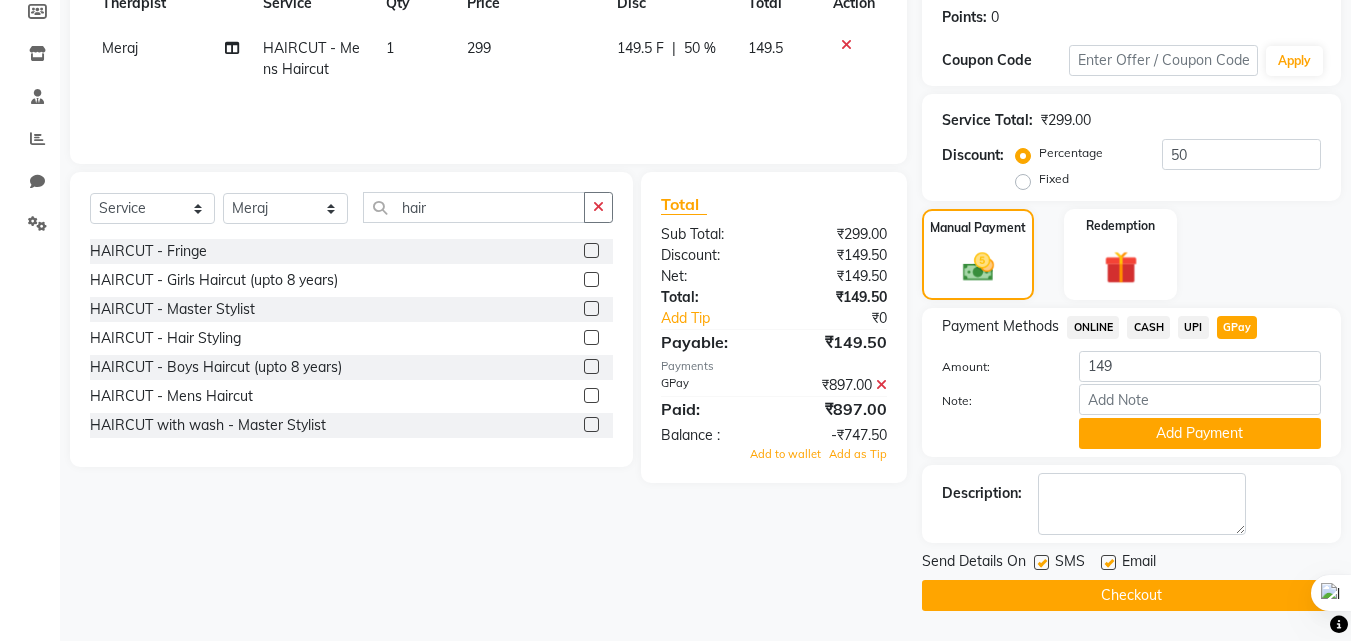 click on "Checkout" 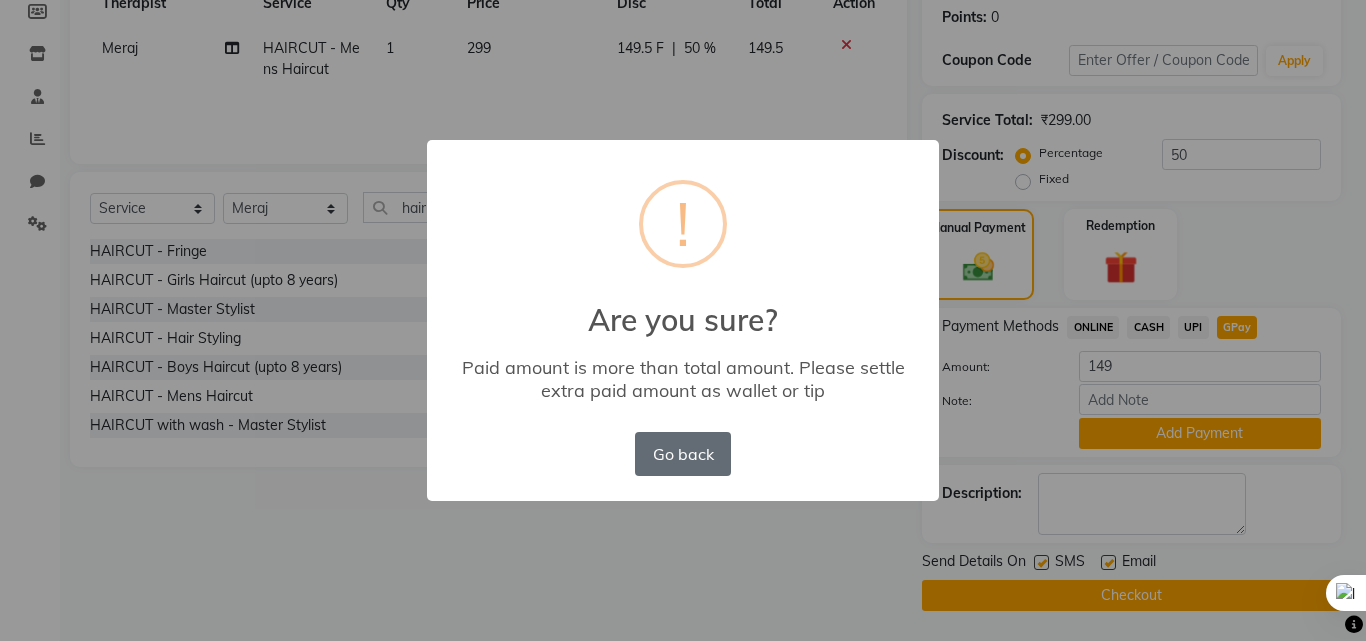 click on "Go back" at bounding box center [683, 454] 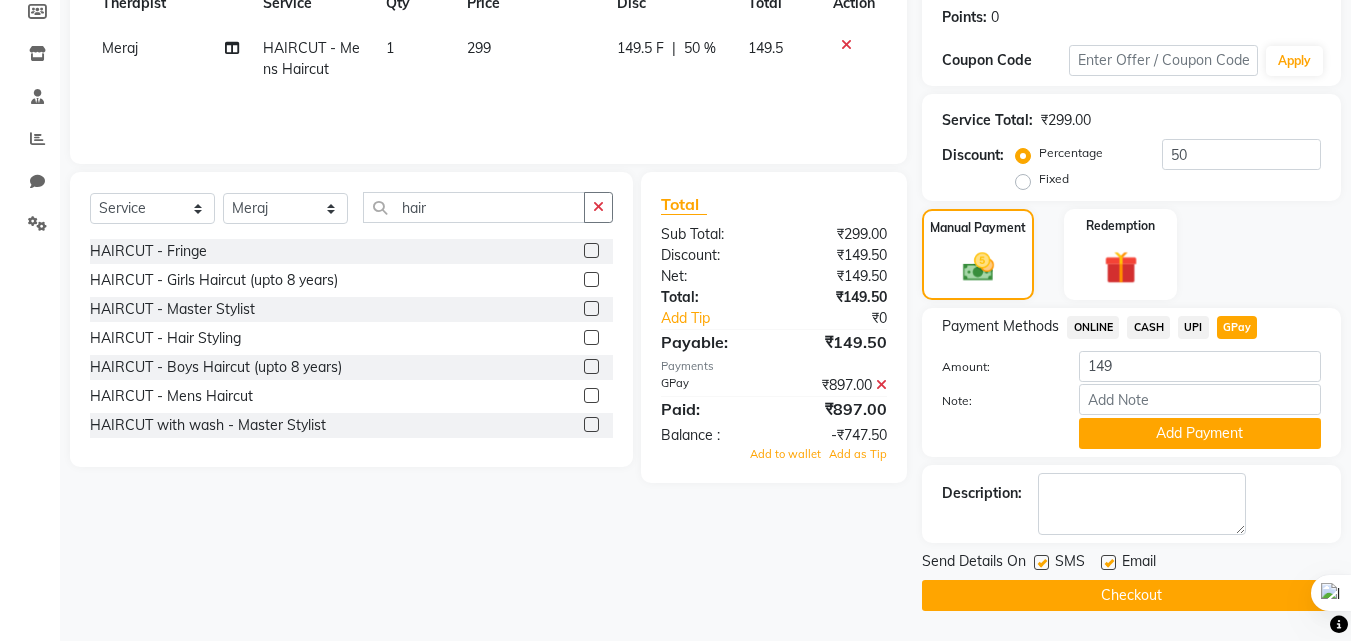 click on "Fixed" 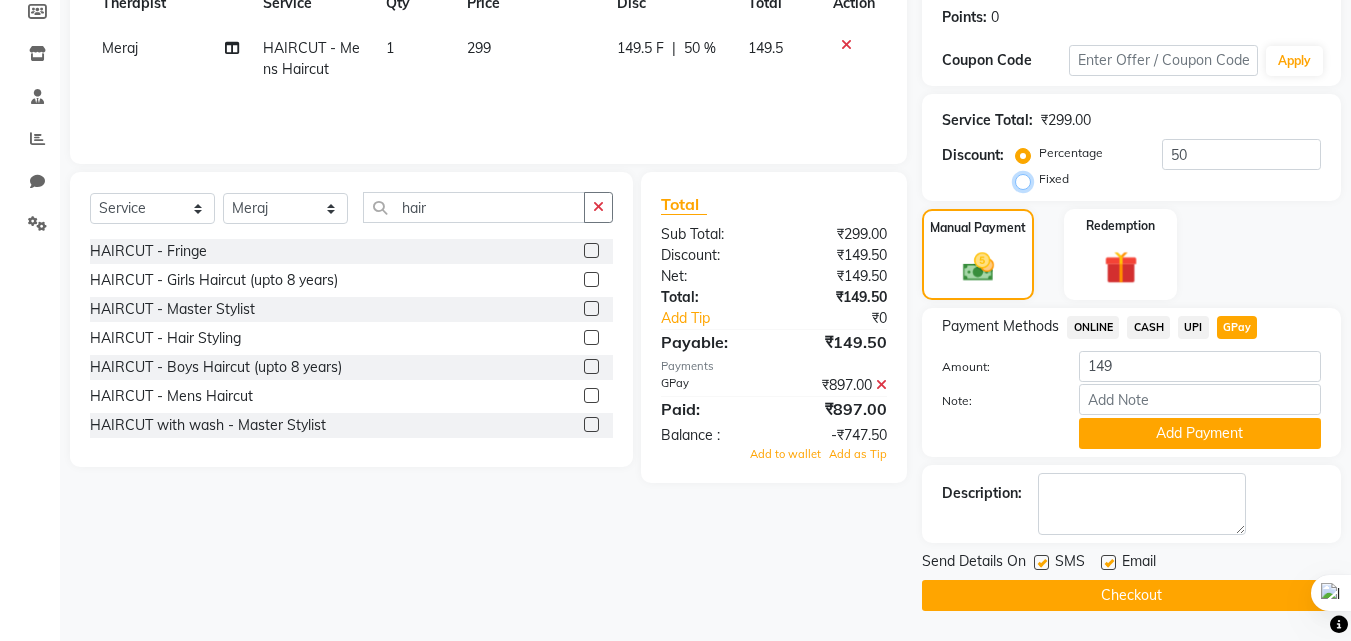 click on "Fixed" at bounding box center (1027, 179) 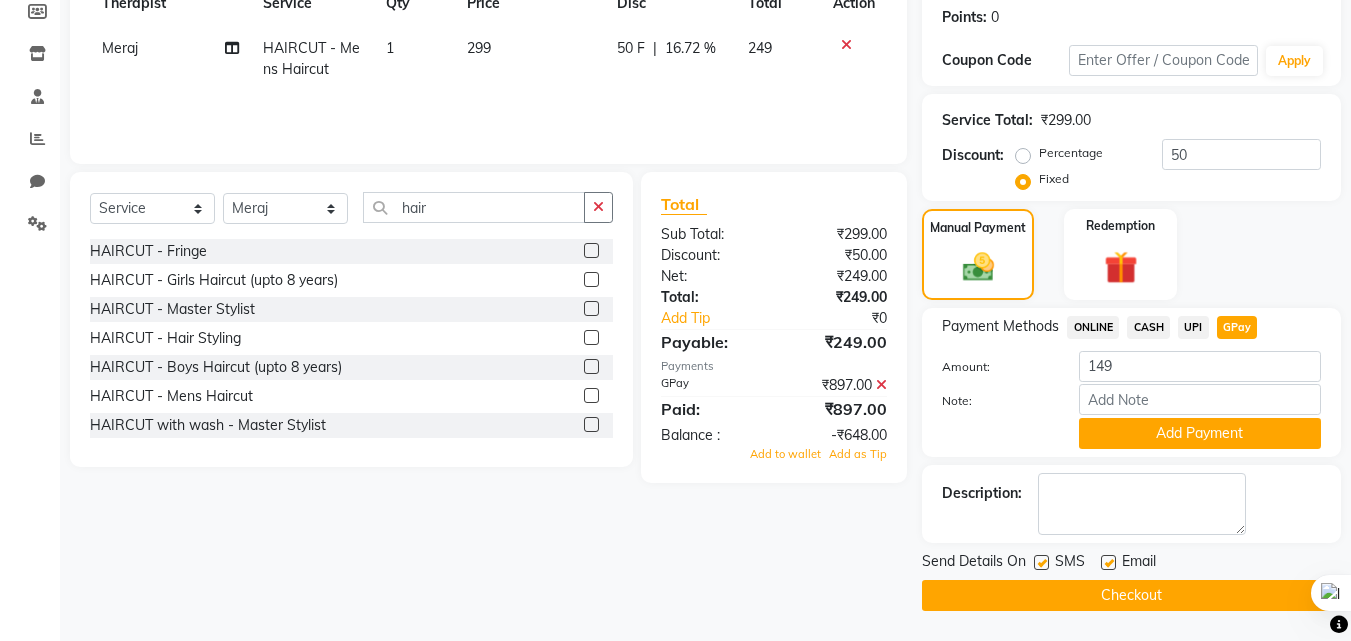click on "Checkout" 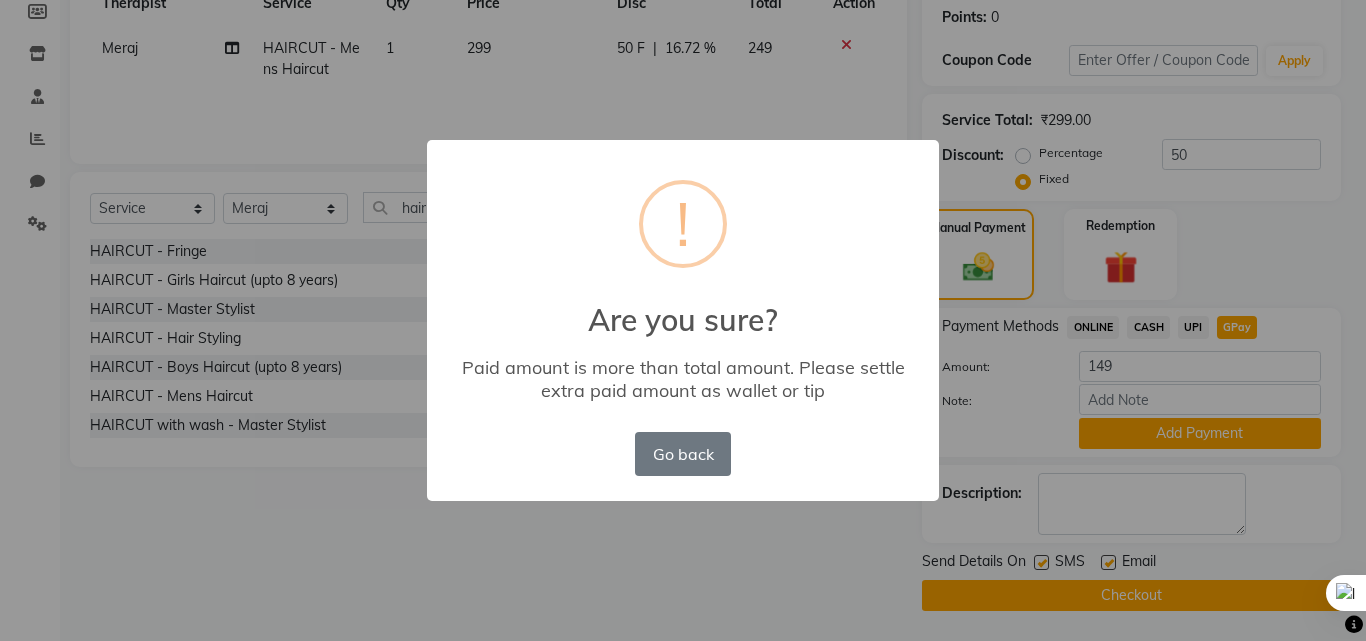 click on "× ! Are you sure? Paid amount is more than total amount. Please settle extra paid amount as wallet or tip Go back No OK" at bounding box center (683, 320) 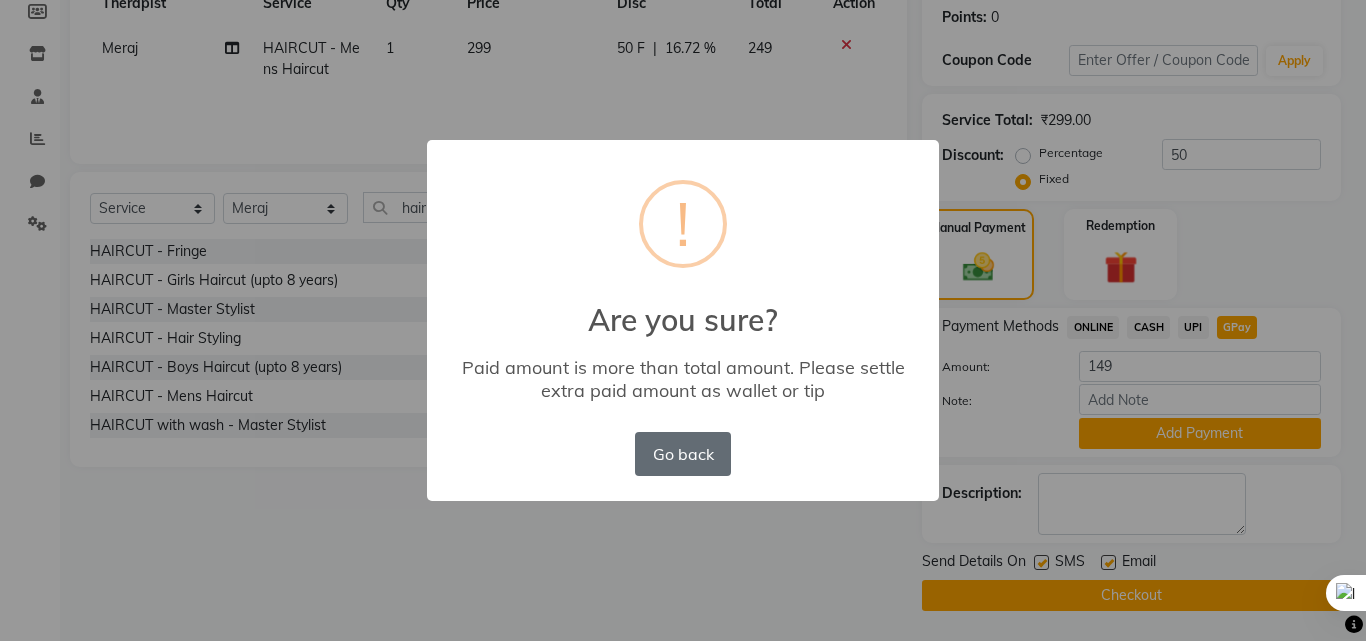 click on "Go back" at bounding box center (683, 454) 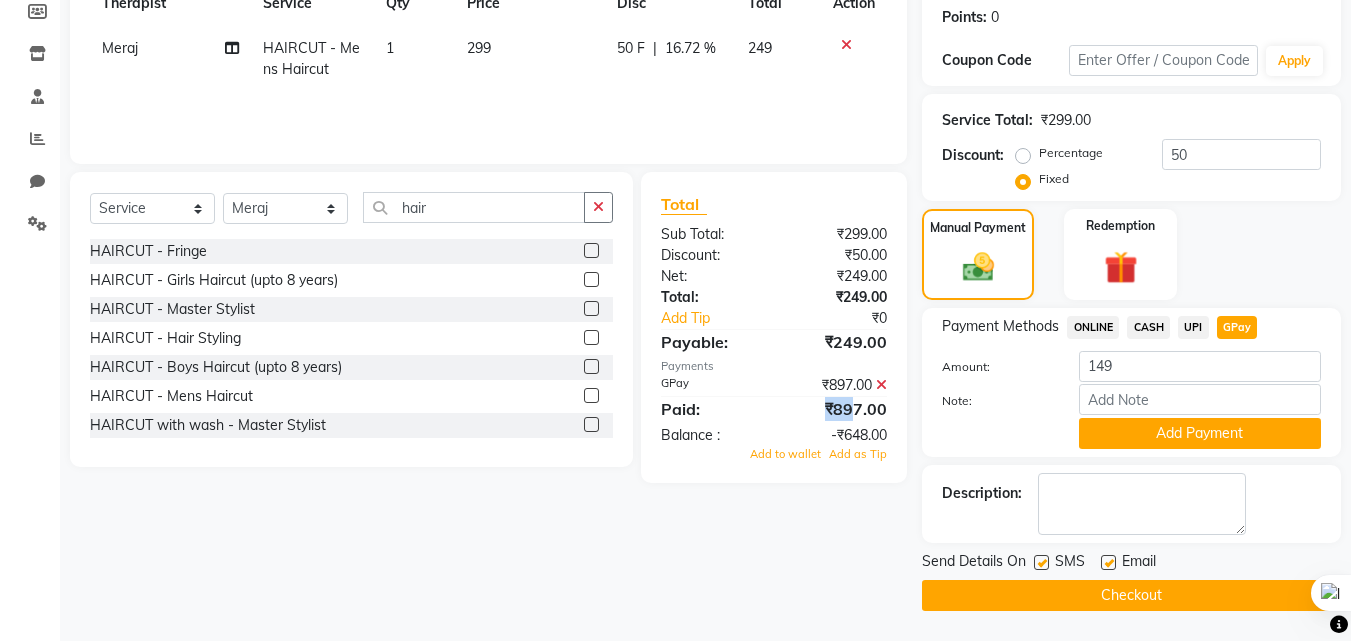 drag, startPoint x: 857, startPoint y: 410, endPoint x: 826, endPoint y: 410, distance: 31 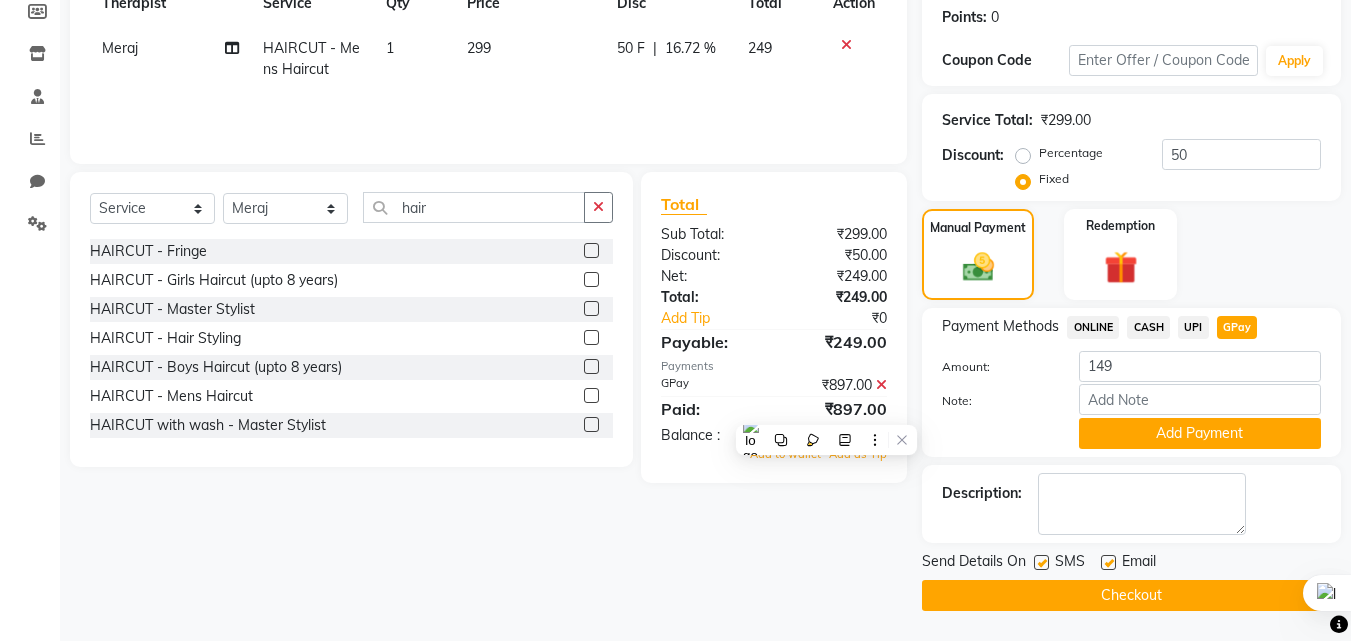 click on "Client +[PHONE] Date [DATE] Invoice Number V/2025 V/2025-26 0411 Services Therapist Service Qty Price Disc Total Action [FIRST] [LAST] HAIRCUT - Mens Haircut 1 299 50 F | 16.72 % 249 Select Service Product Membership Package Voucher Prepaid Gift Card Select Therapist [FIRST] [LAST] HRS House [LAST] [LAST] [LAST] [LAST] [LAST] [LAST] HAIRCUT - Fringe HAIRCUT - Girls Haircut (upto 8 years) HAIRCUT - Master Stylist HAIRCUT - Hair Styling HAIRCUT - Boys Haircut (upto 8 years) HAIRCUT - Mens Haircut HAIRCUT with wash - Master Stylist HAIRCUT with wash - Creative Stylist HAIRWASH - CLASSIC Short HAIRWASH - CLASSIC Medium HAIRWASH - CLASSIC Long HAIRWASH - LUXURY Short HAIRWASH - LUXURY Medium HAIRWASH - LUXURY Long HAIRWASH - Pre-Classic wash before color services (W/O conditioning) HAIRWASH - CLASSIC HAIRWASH - LUXURY TEXTURE - Hair Straightening TEXTURE - Extra Product charges thick/long Hair HAIR & SCALP TREATMENT - Head Massage with Premium Oil (20 mins) 499 Total" 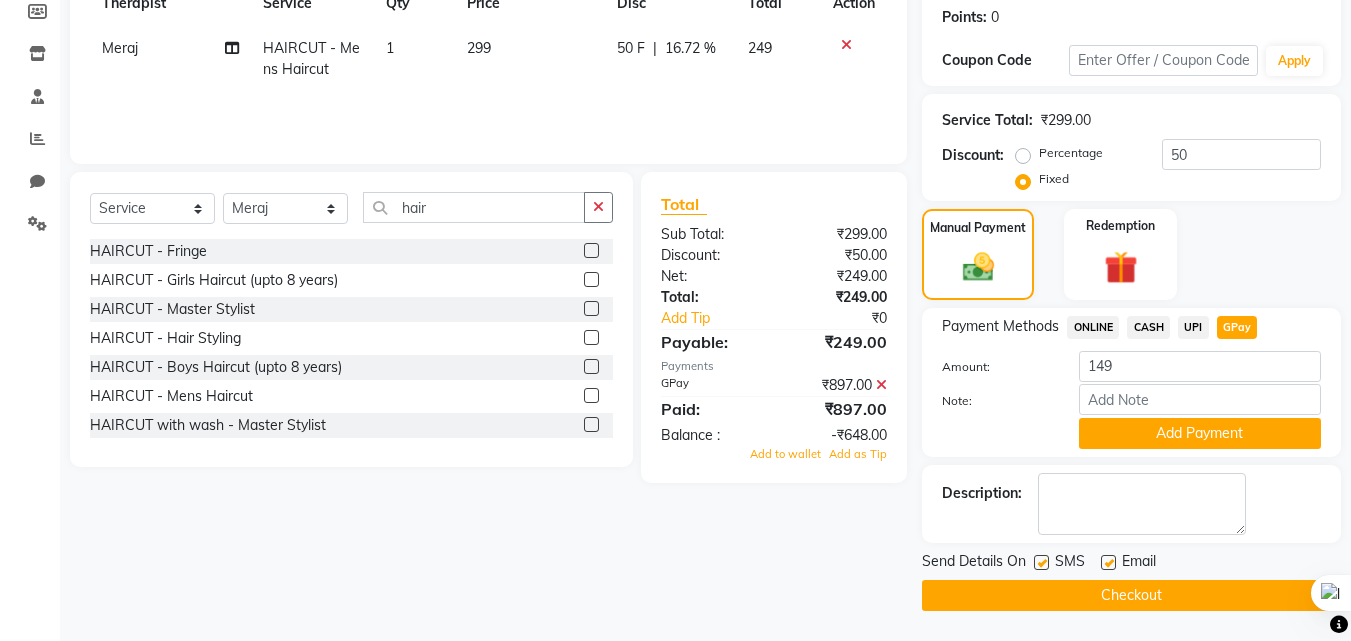 click 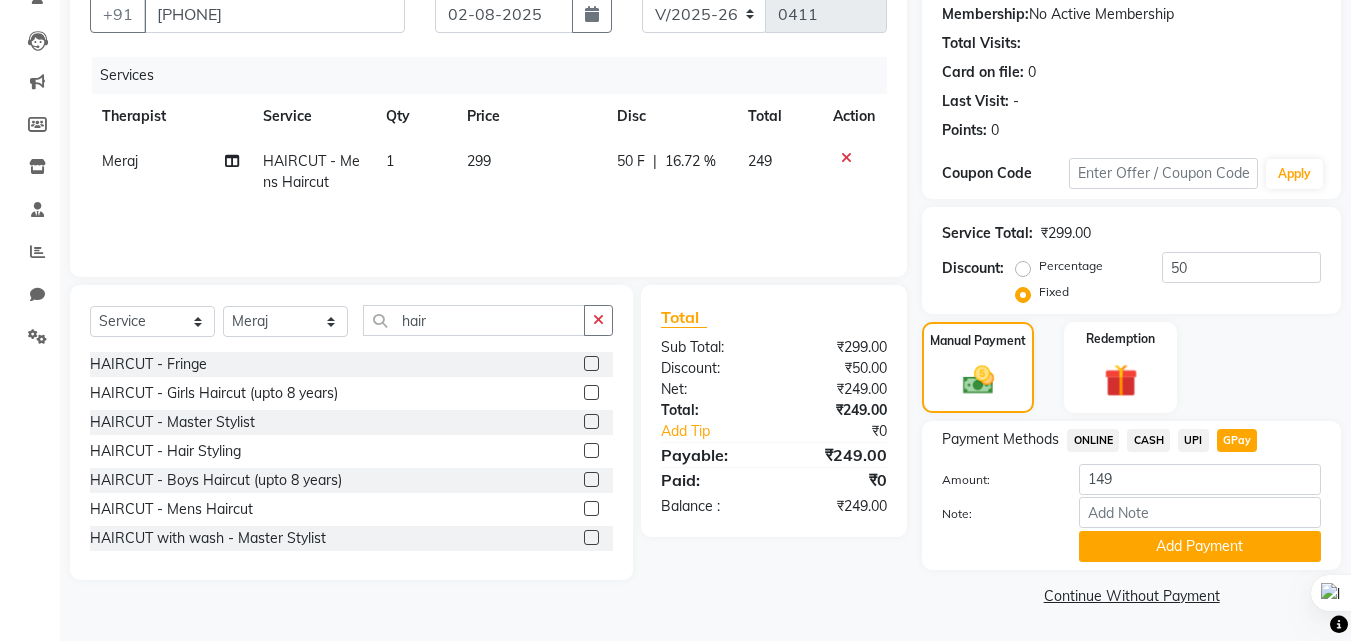 click on "Percentage" 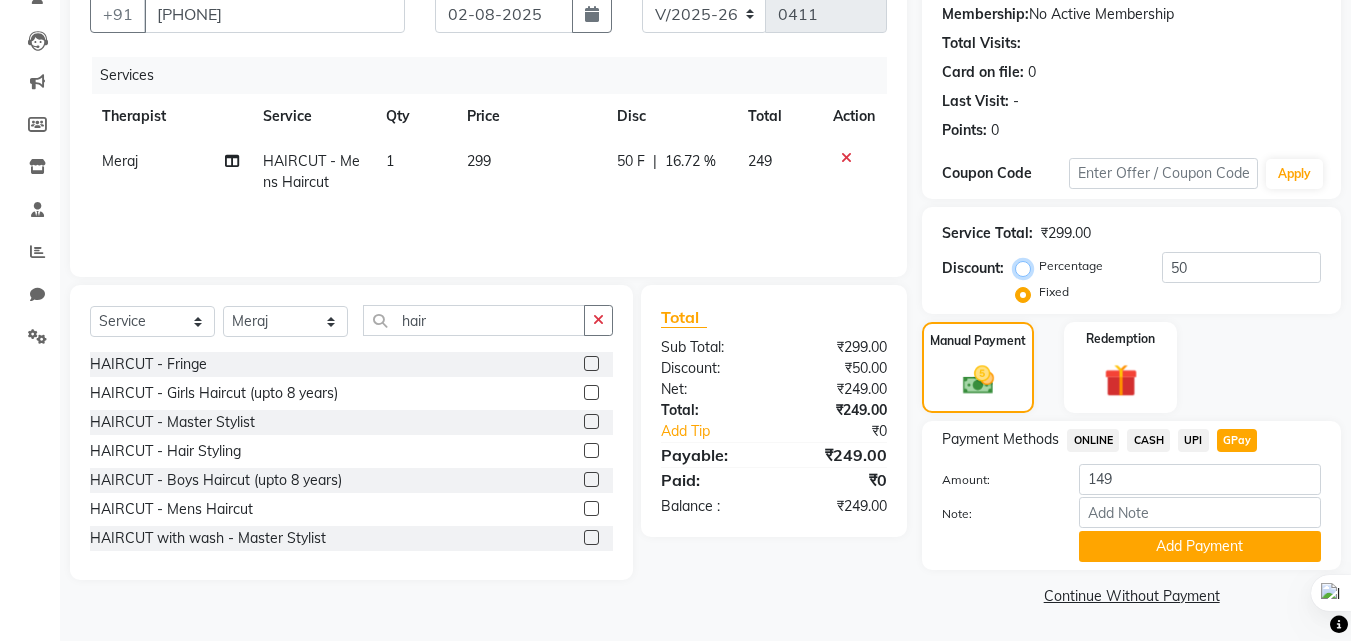 click on "Percentage" at bounding box center (1027, 266) 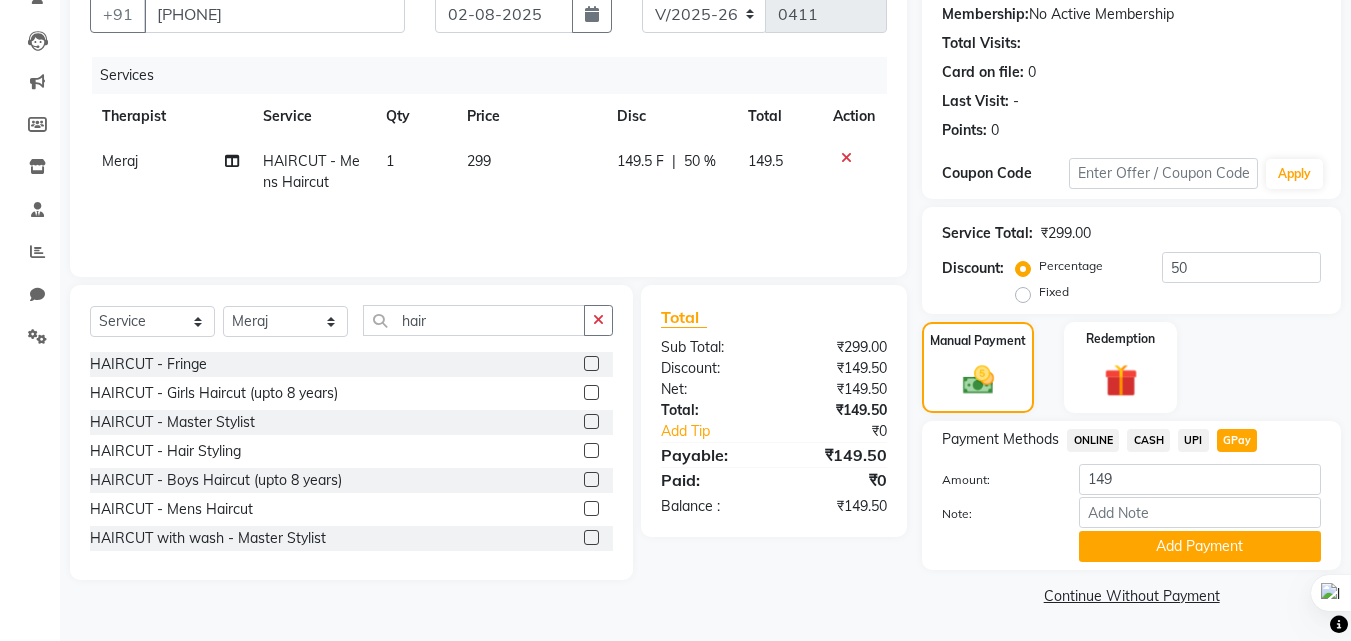 click on "Fixed" 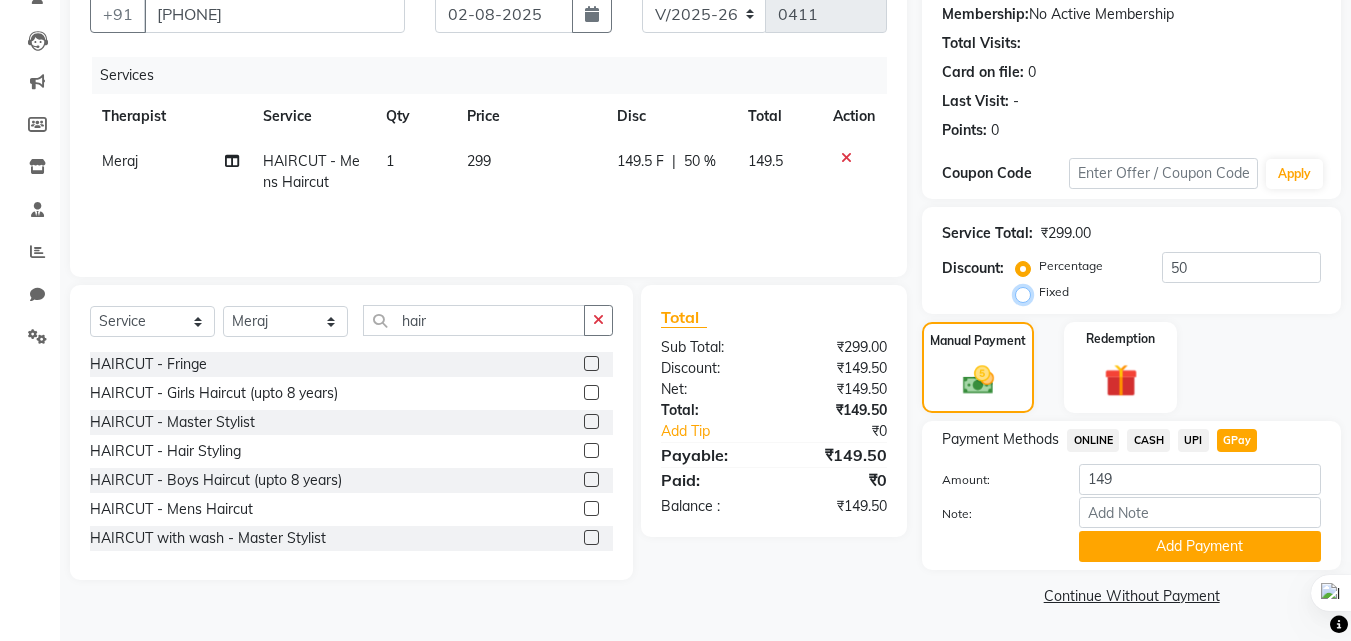 click on "Fixed" at bounding box center (1027, 292) 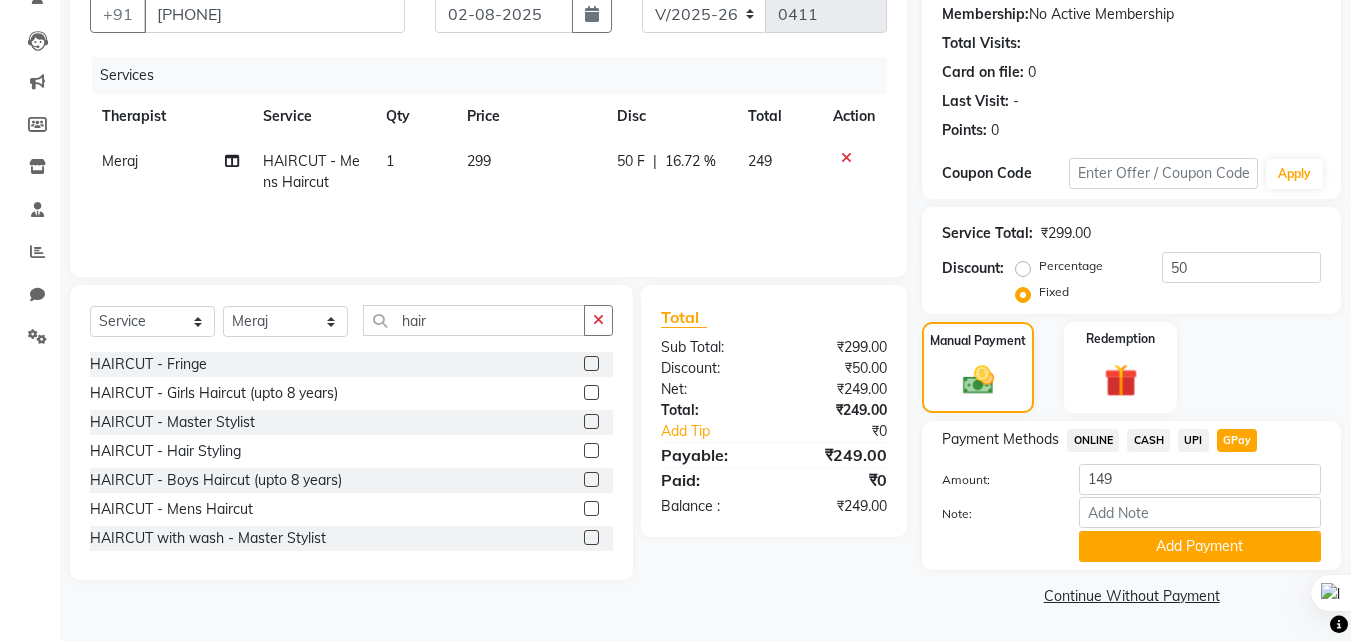 click on "Percentage" 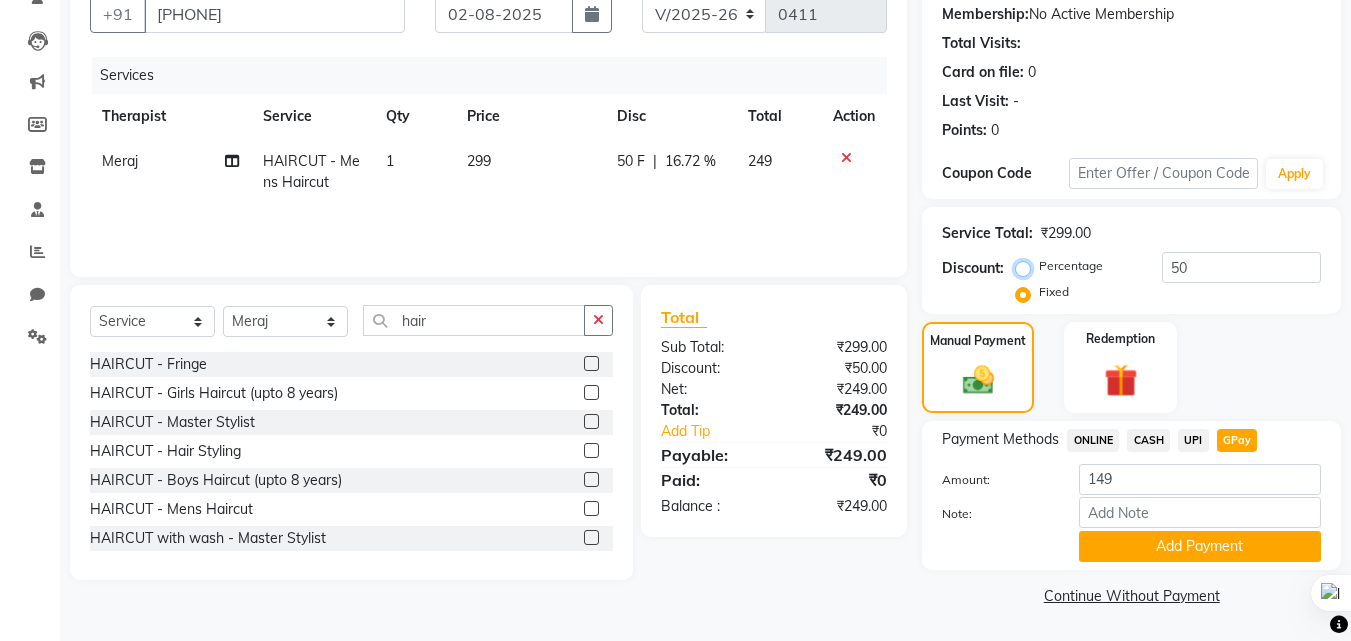 click on "Percentage" at bounding box center [1027, 266] 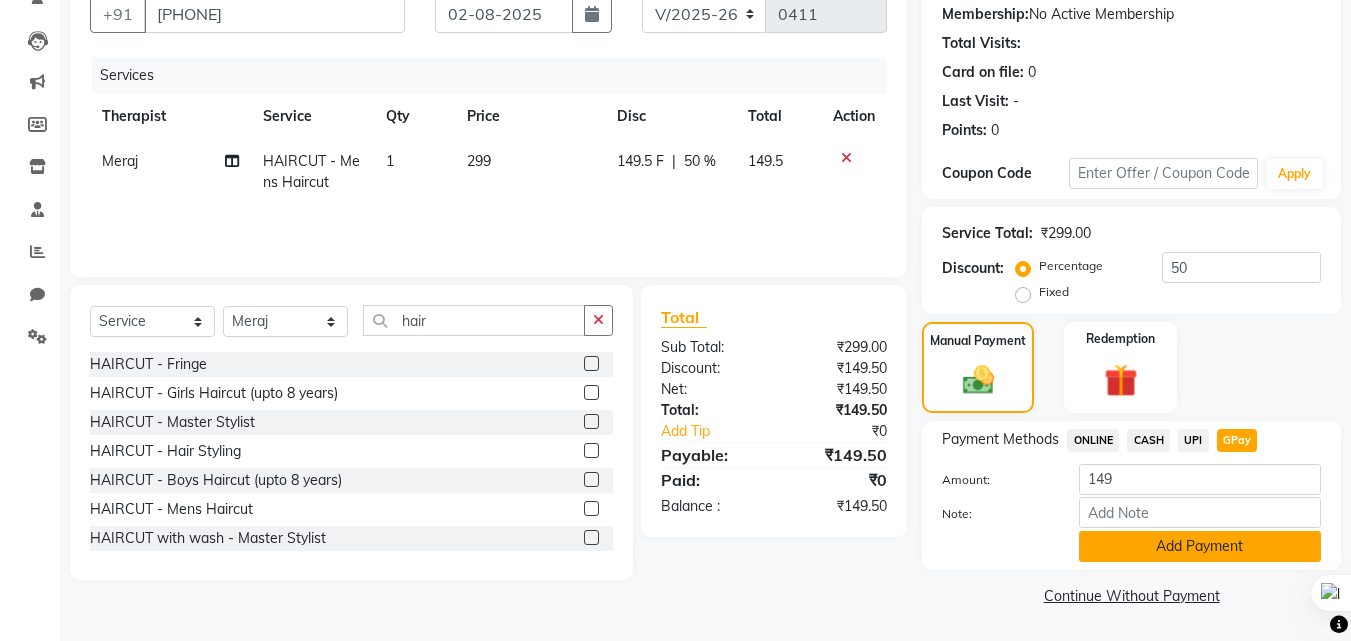 click on "Add Payment" 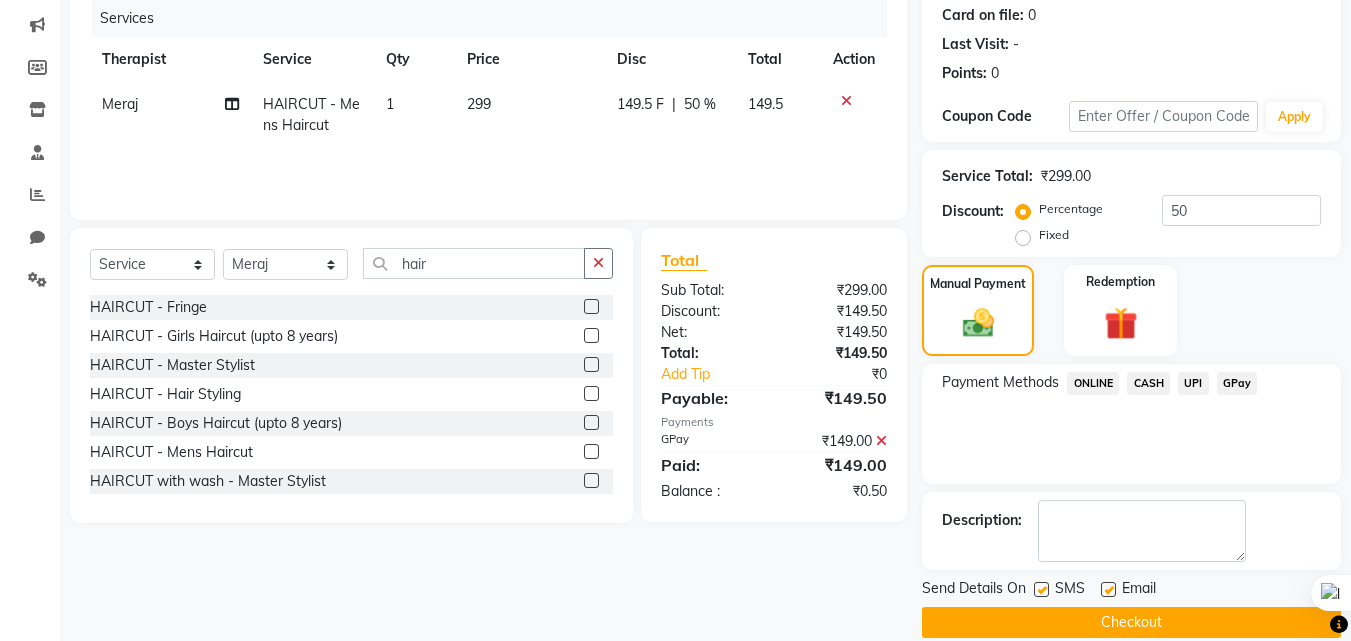 scroll, scrollTop: 275, scrollLeft: 0, axis: vertical 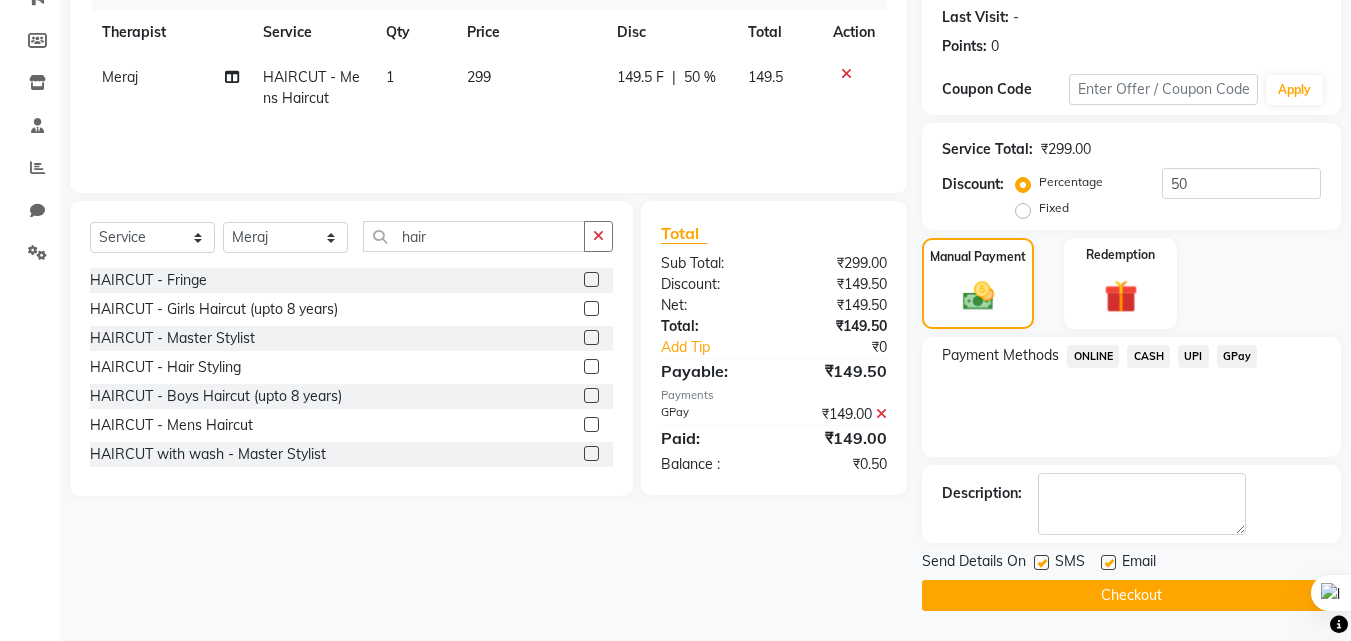 click on "Checkout" 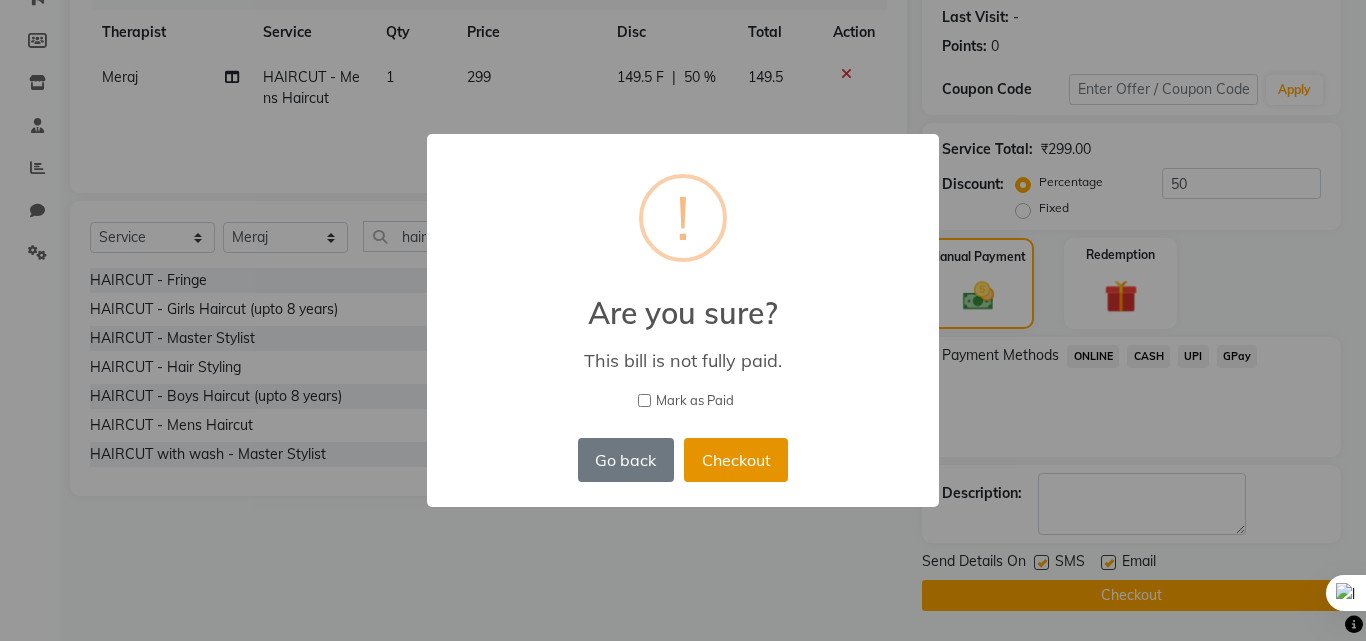 click on "Checkout" at bounding box center (736, 460) 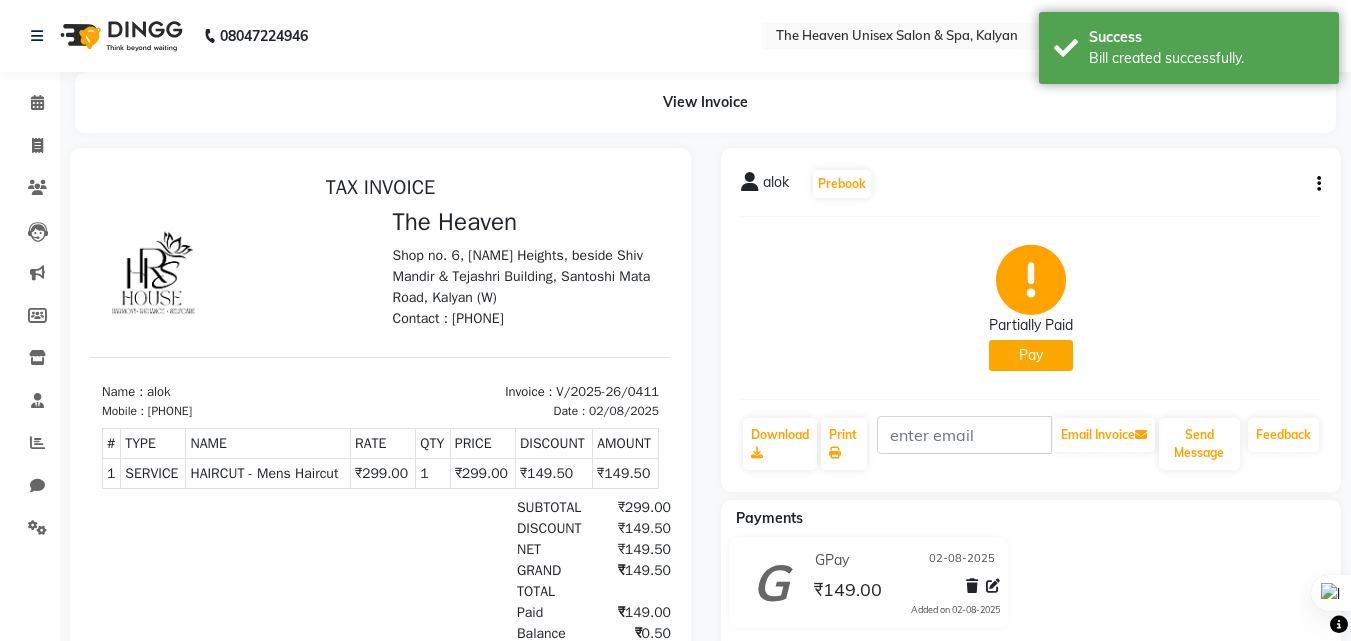 scroll, scrollTop: 0, scrollLeft: 0, axis: both 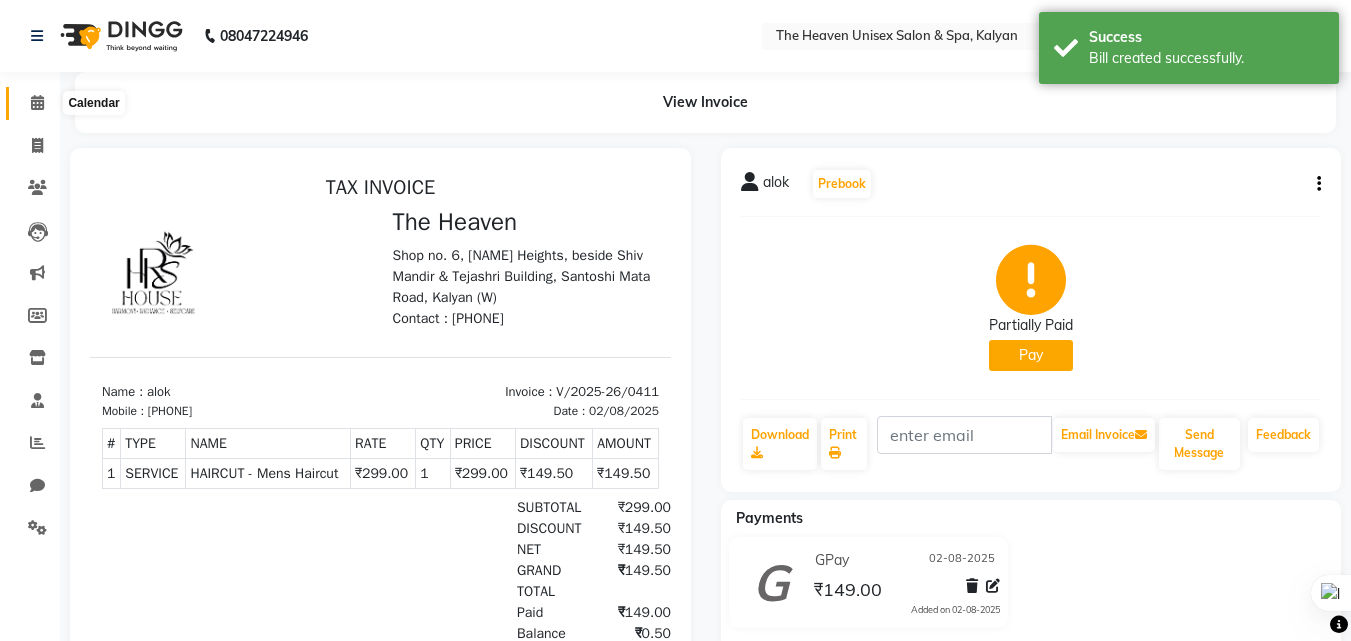 click 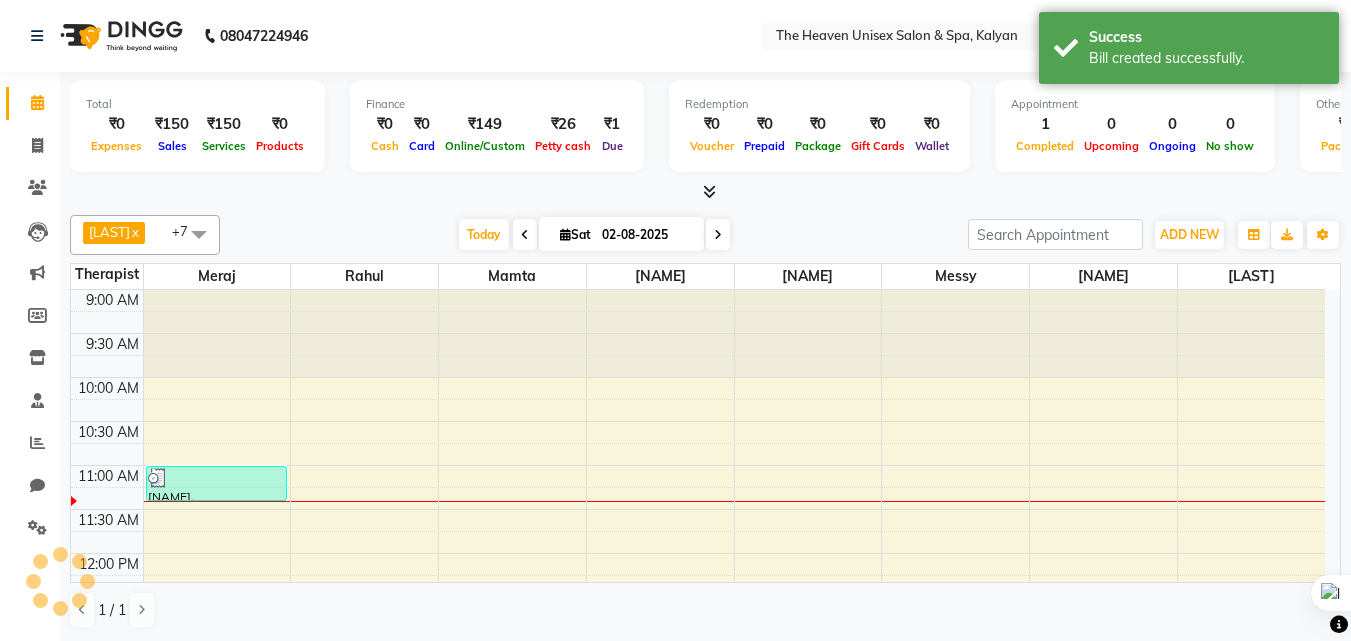 scroll, scrollTop: 0, scrollLeft: 0, axis: both 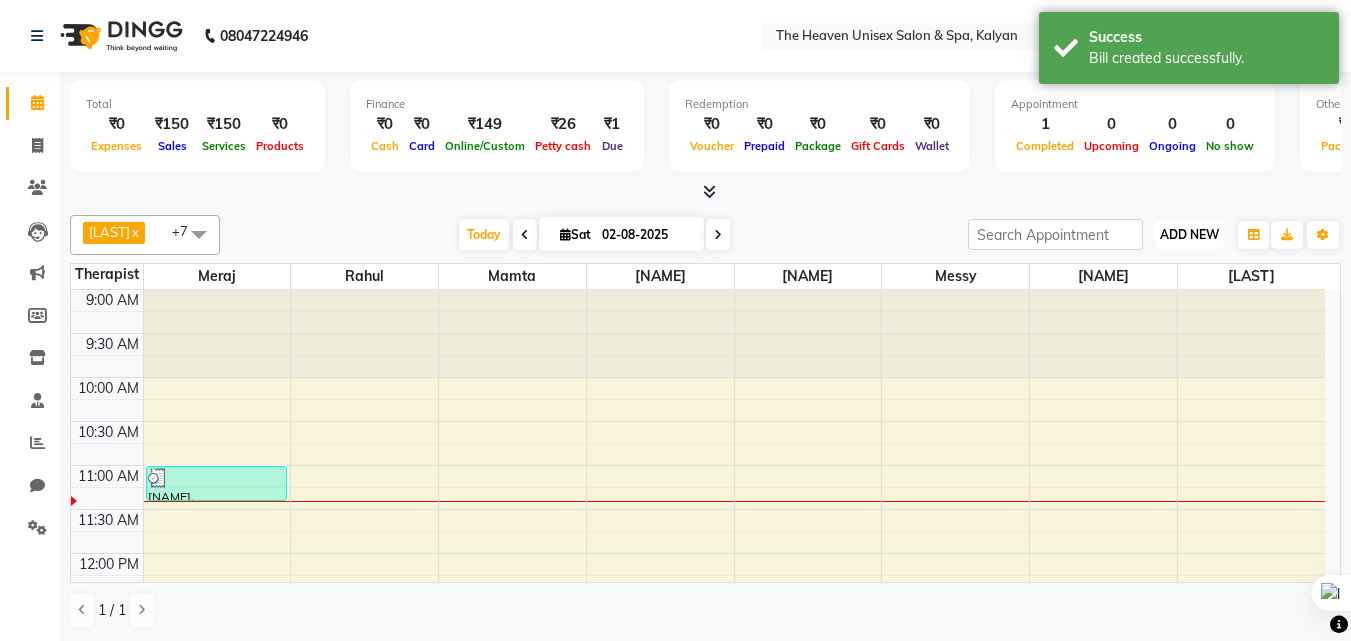 click on "ADD NEW" at bounding box center [1189, 234] 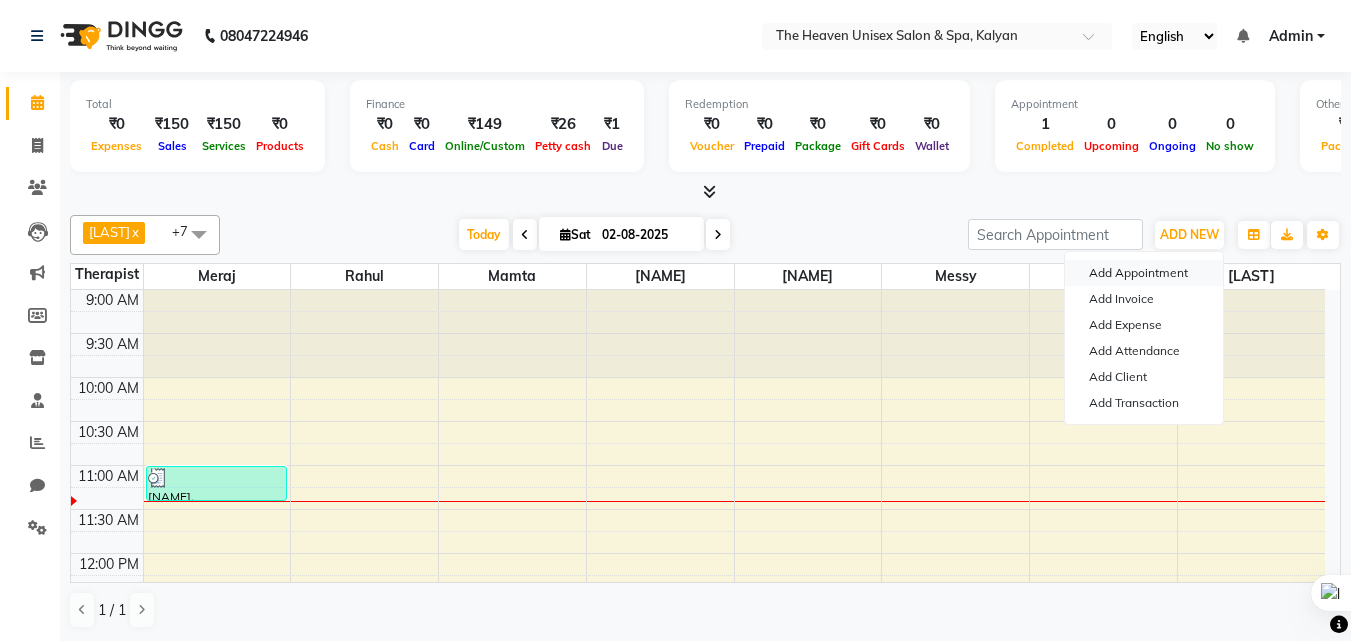 click on "Add Appointment" at bounding box center [1144, 273] 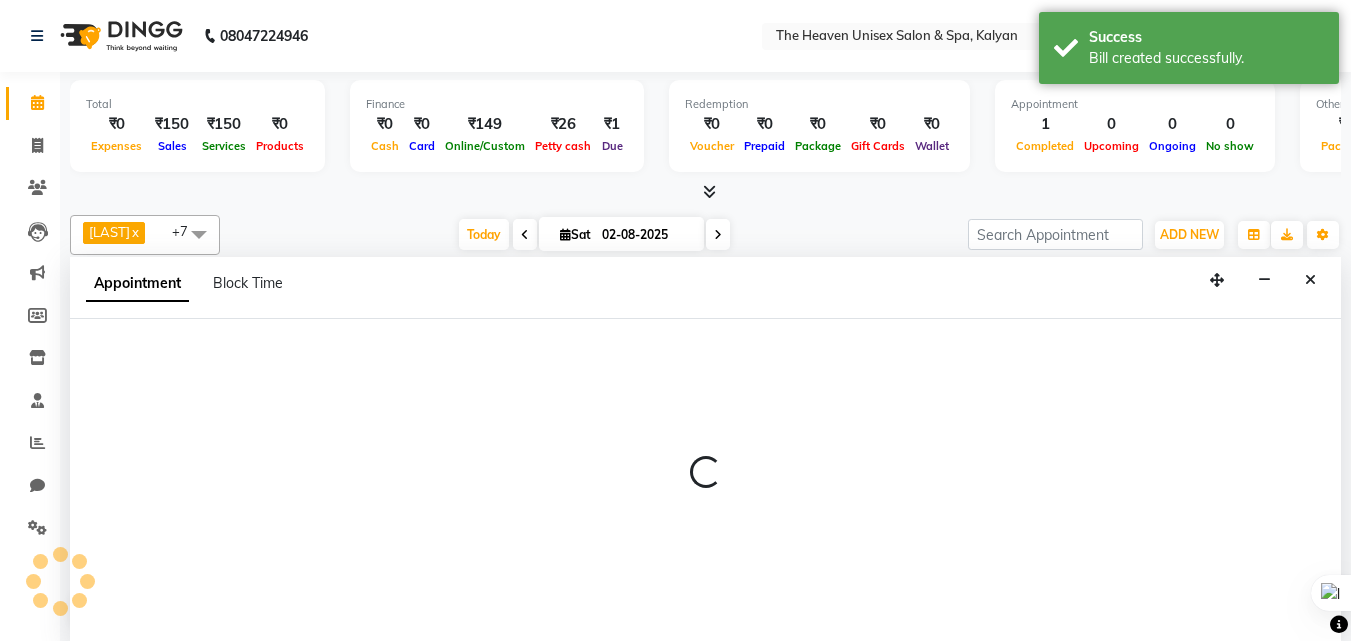 scroll, scrollTop: 1, scrollLeft: 0, axis: vertical 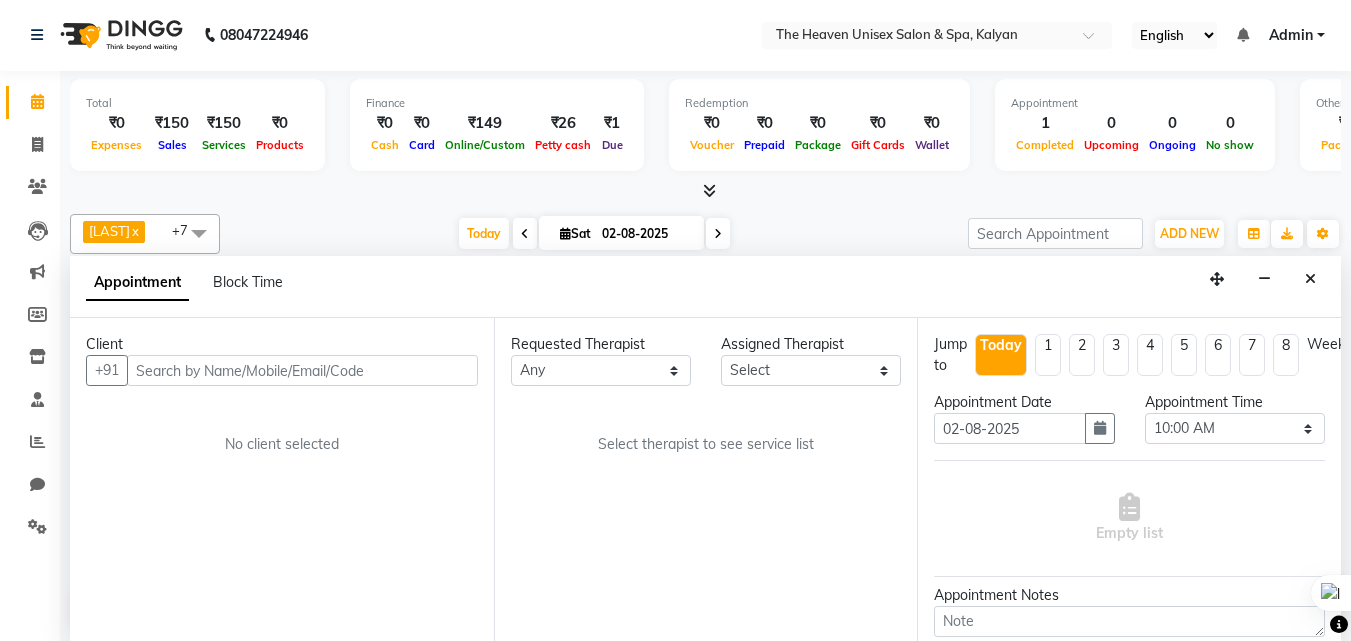 click at bounding box center [302, 370] 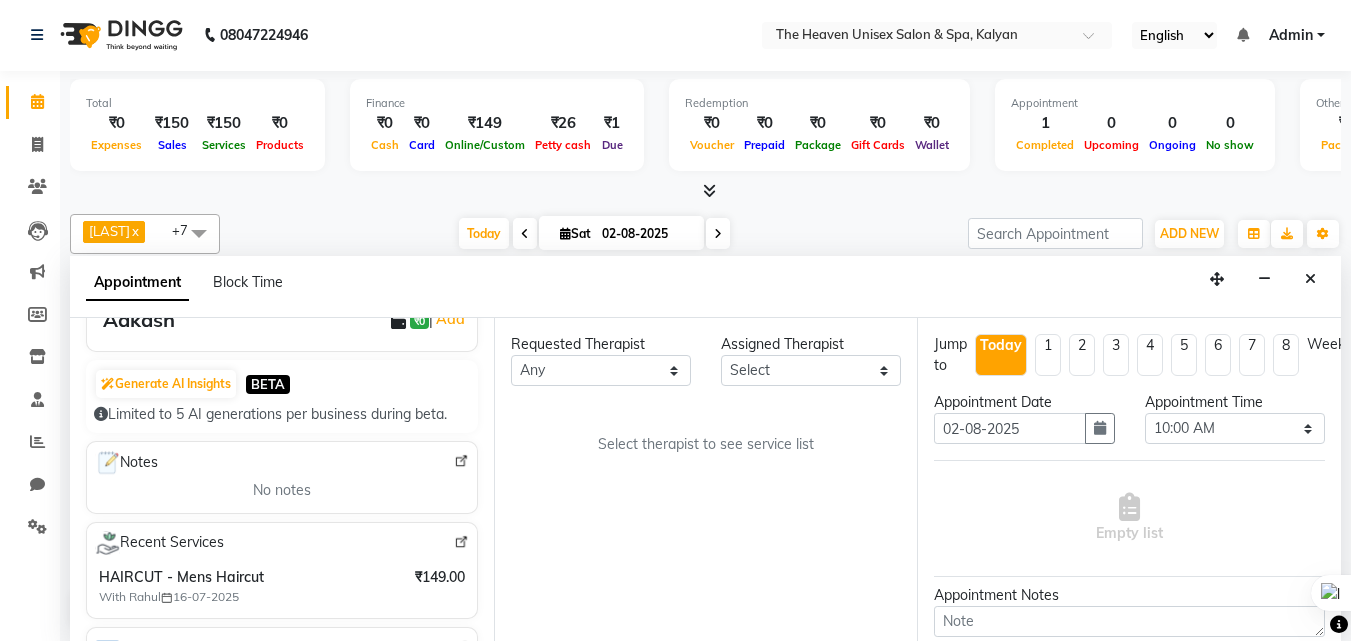 scroll, scrollTop: 0, scrollLeft: 0, axis: both 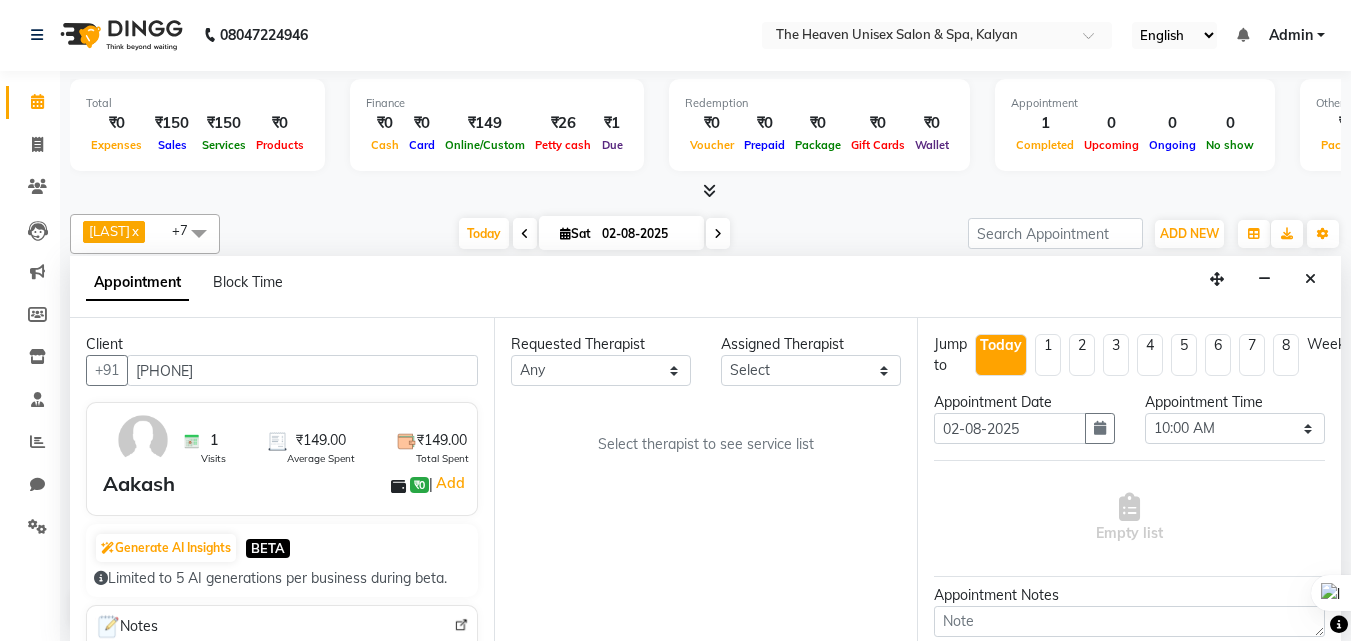 click on "[PHONE]" at bounding box center [302, 370] 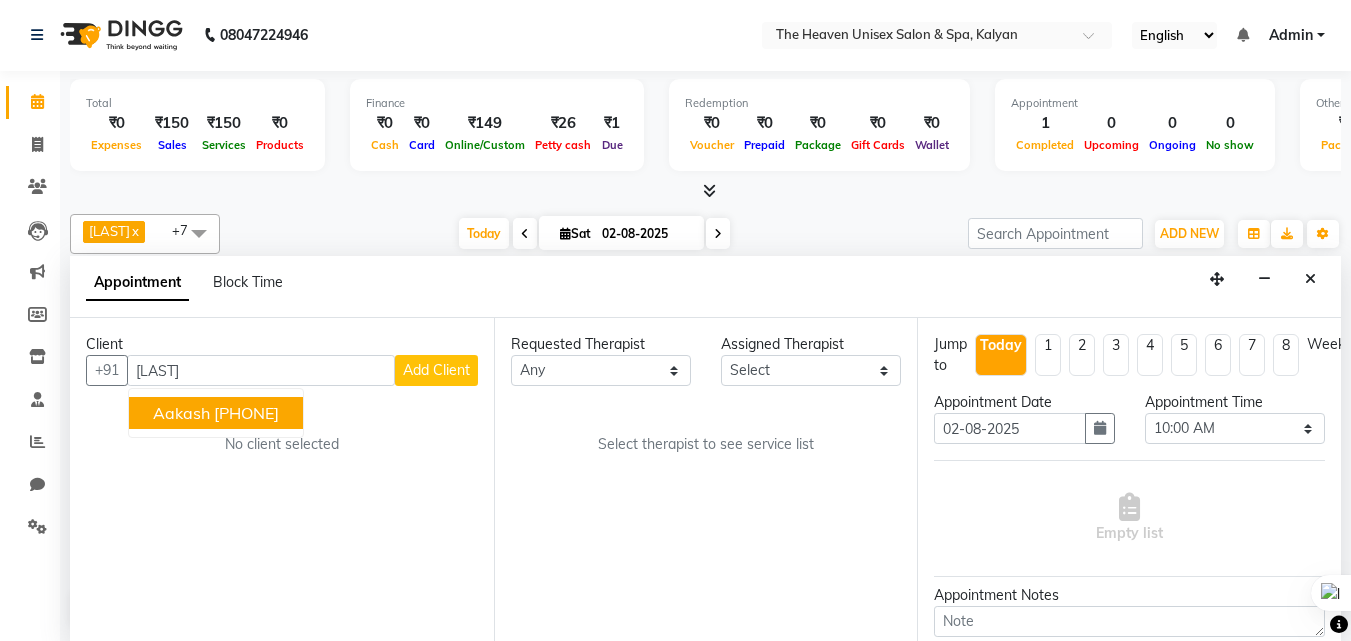 click on "Aakash" at bounding box center [181, 413] 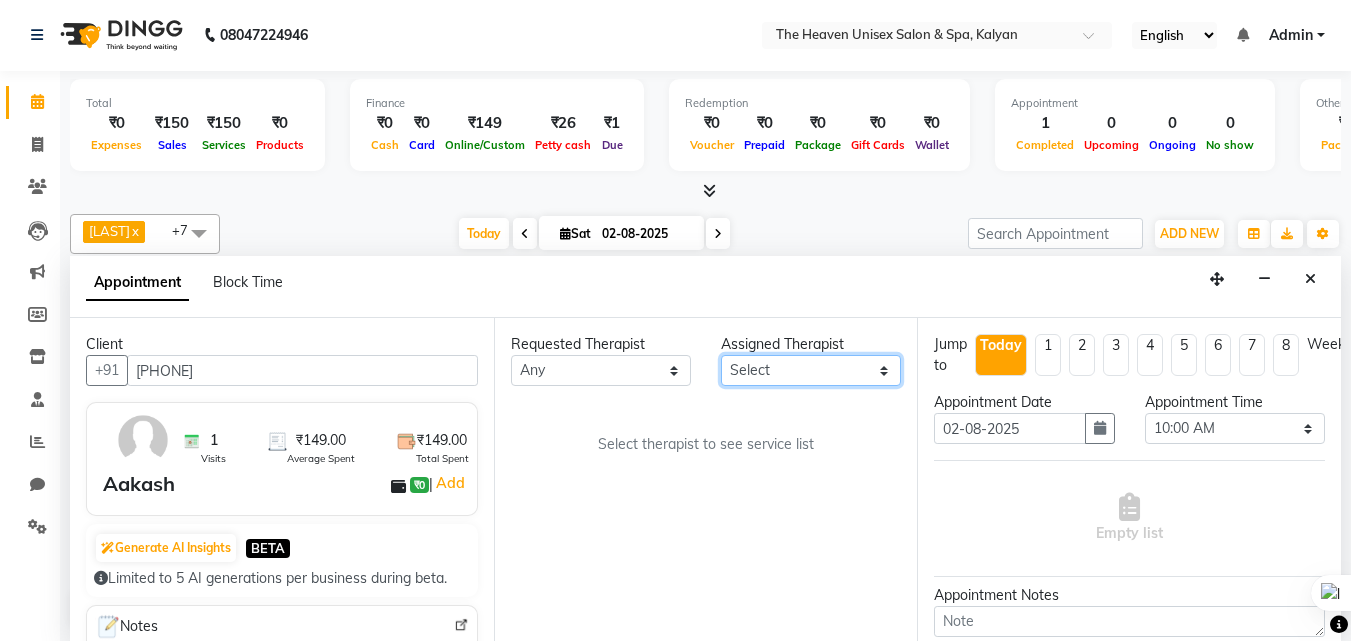 click on "Select [NAME]  [NAME] [NAME] [NAME] [NAME] [NAME] [NAME] [NAME] [NAME]" at bounding box center (811, 370) 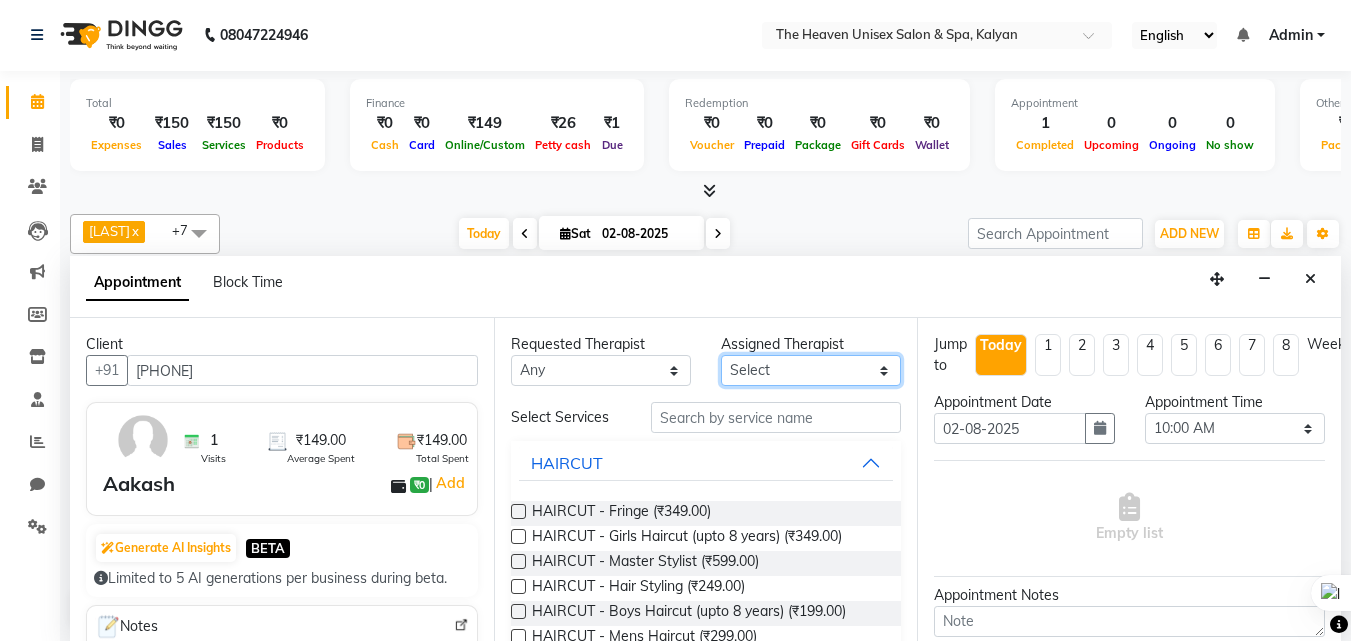 click on "Select [NAME]  [NAME] [NAME] [NAME] [NAME] [NAME] [NAME] [NAME] [NAME]" at bounding box center [811, 370] 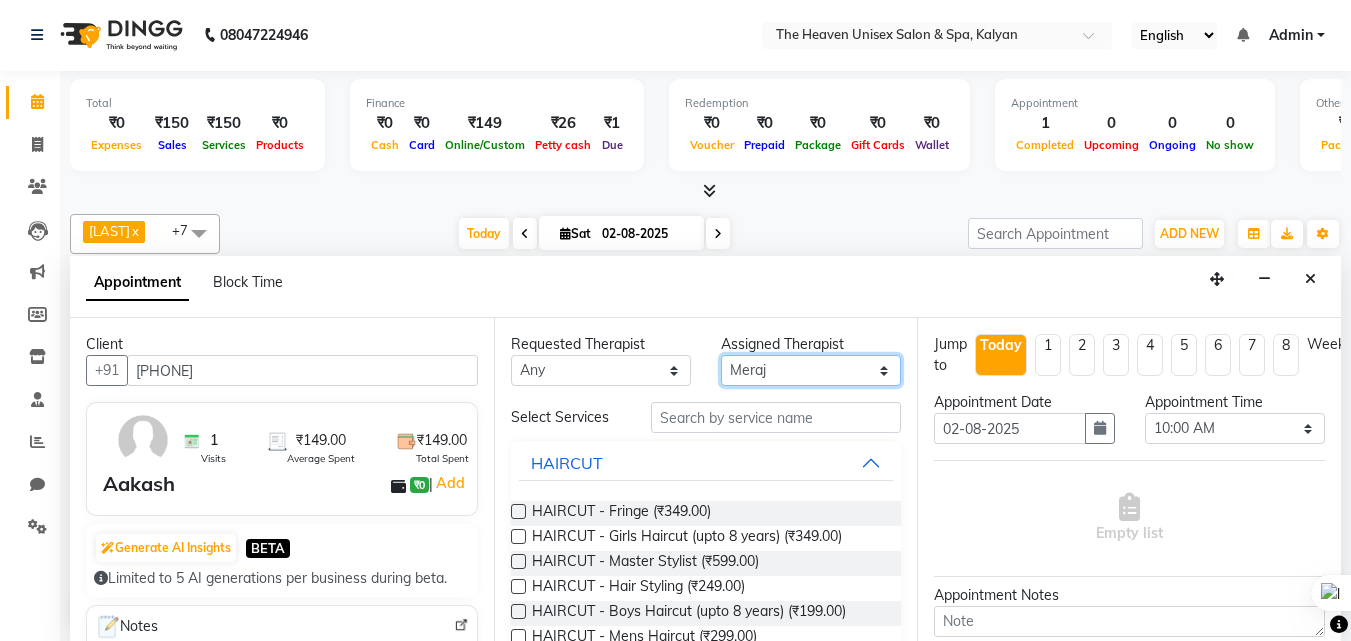 click on "Select [NAME]  [NAME] [NAME] [NAME] [NAME] [NAME] [NAME] [NAME] [NAME]" at bounding box center (811, 370) 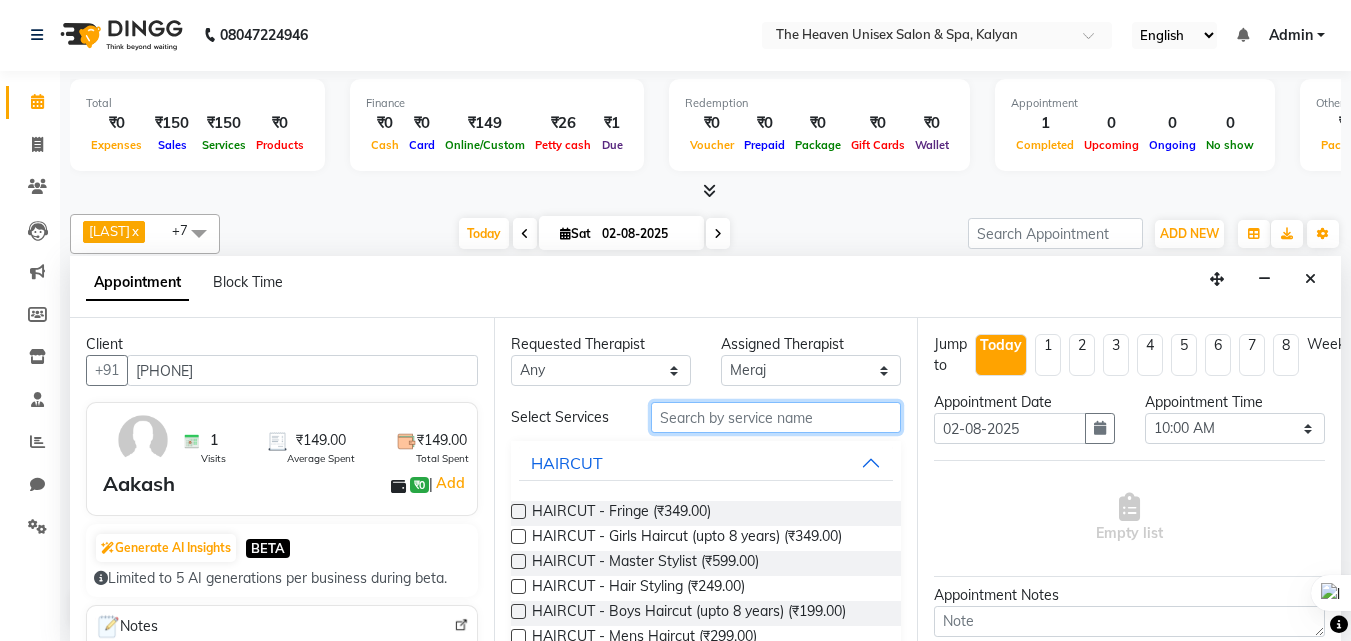 click at bounding box center (776, 417) 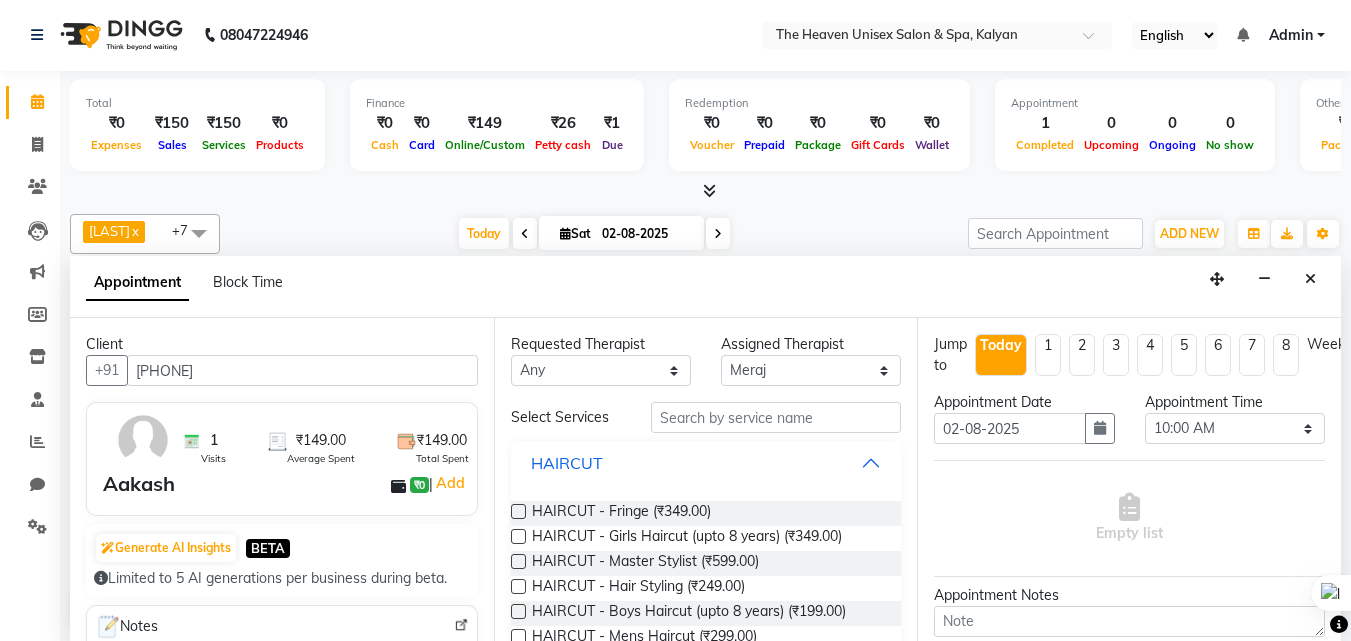 click on "HAIRCUT" at bounding box center [567, 463] 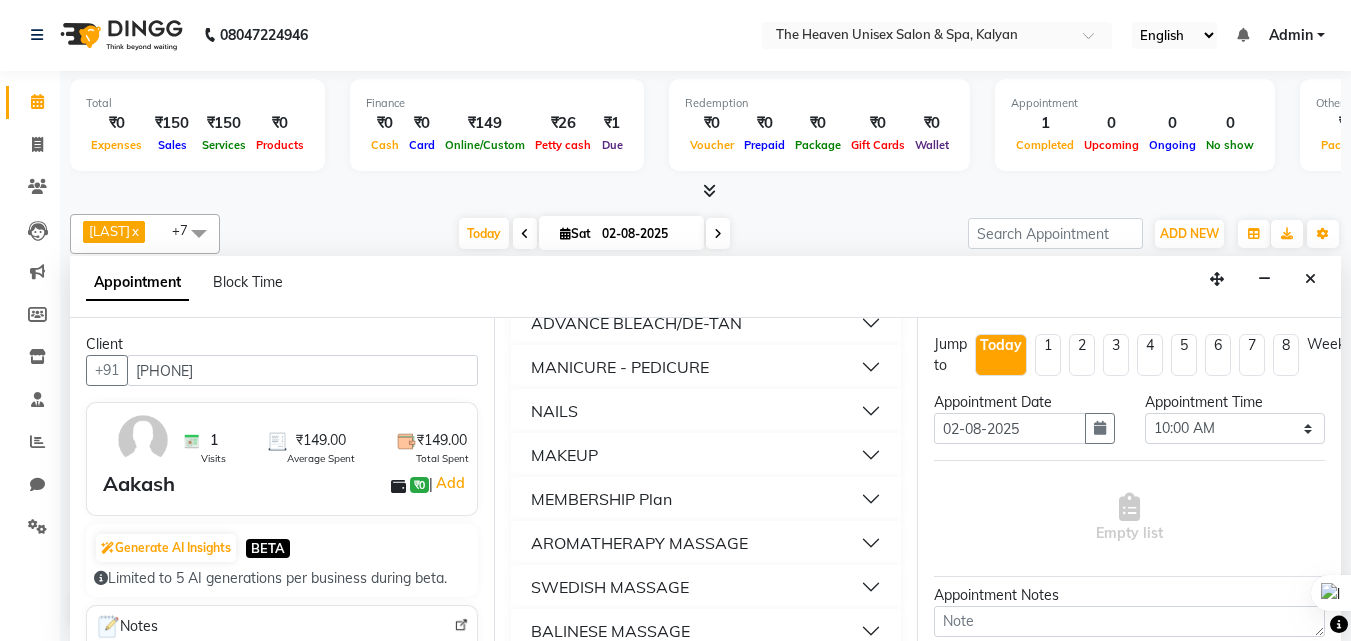 scroll, scrollTop: 900, scrollLeft: 0, axis: vertical 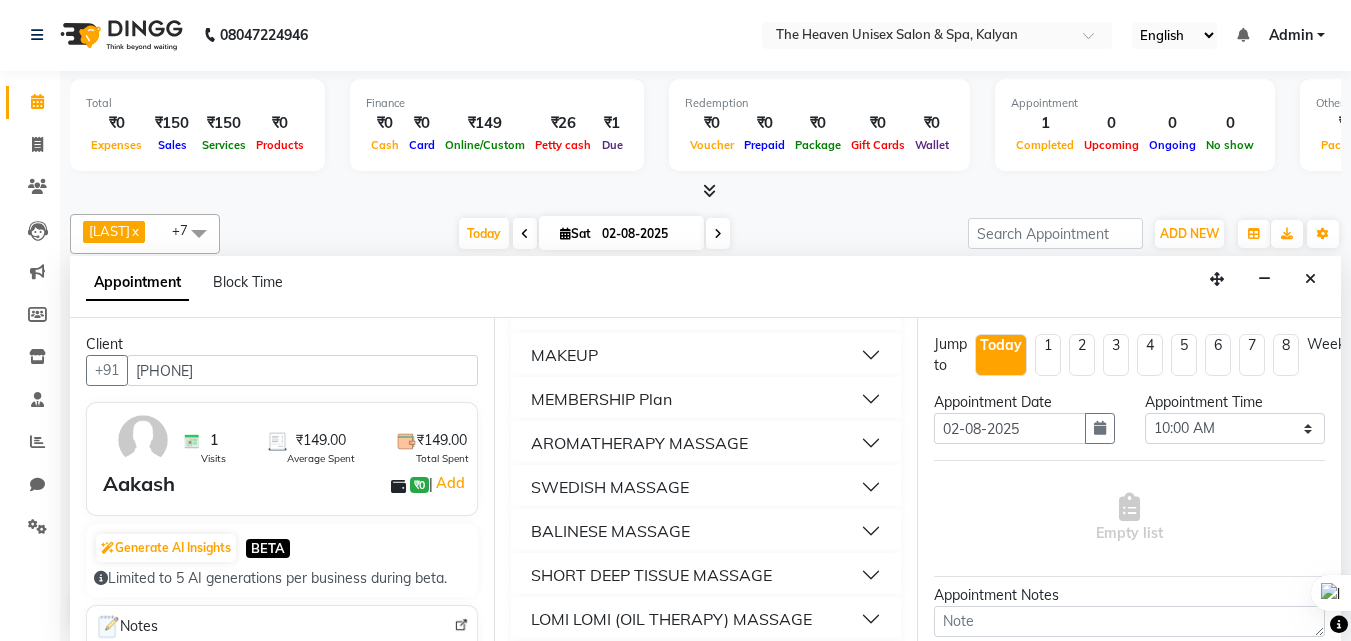click on "MEMBERSHIP Plan" at bounding box center [706, 399] 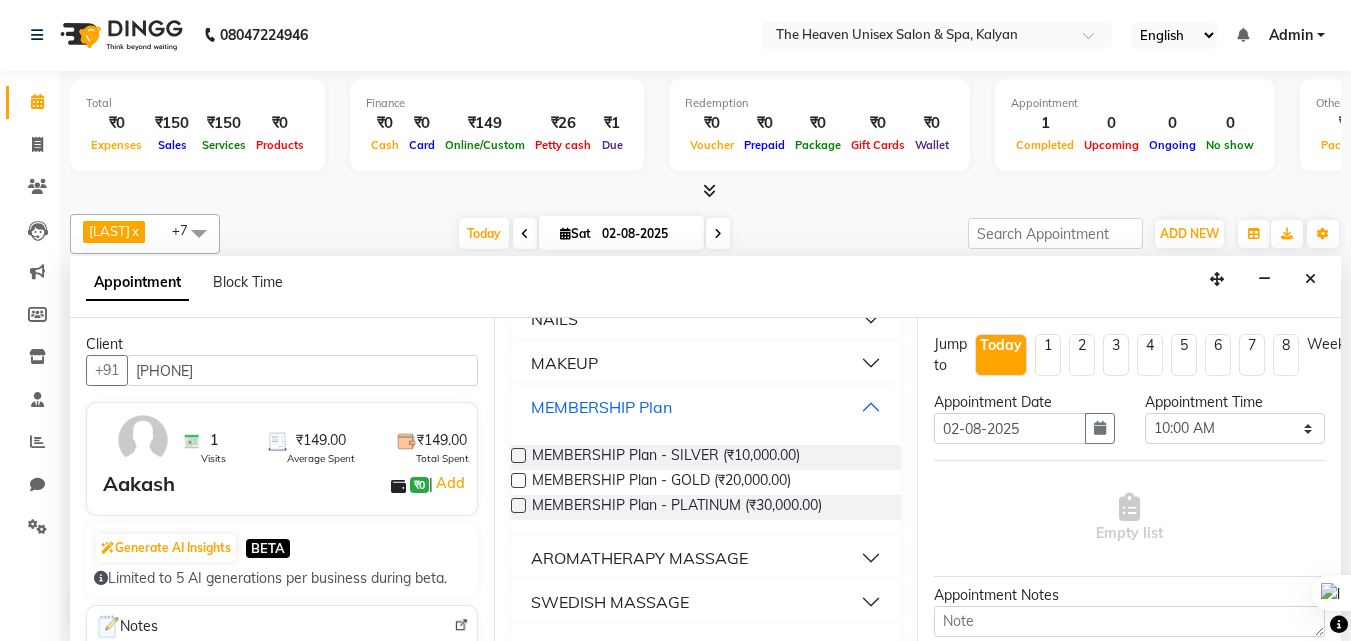 scroll, scrollTop: 843, scrollLeft: 0, axis: vertical 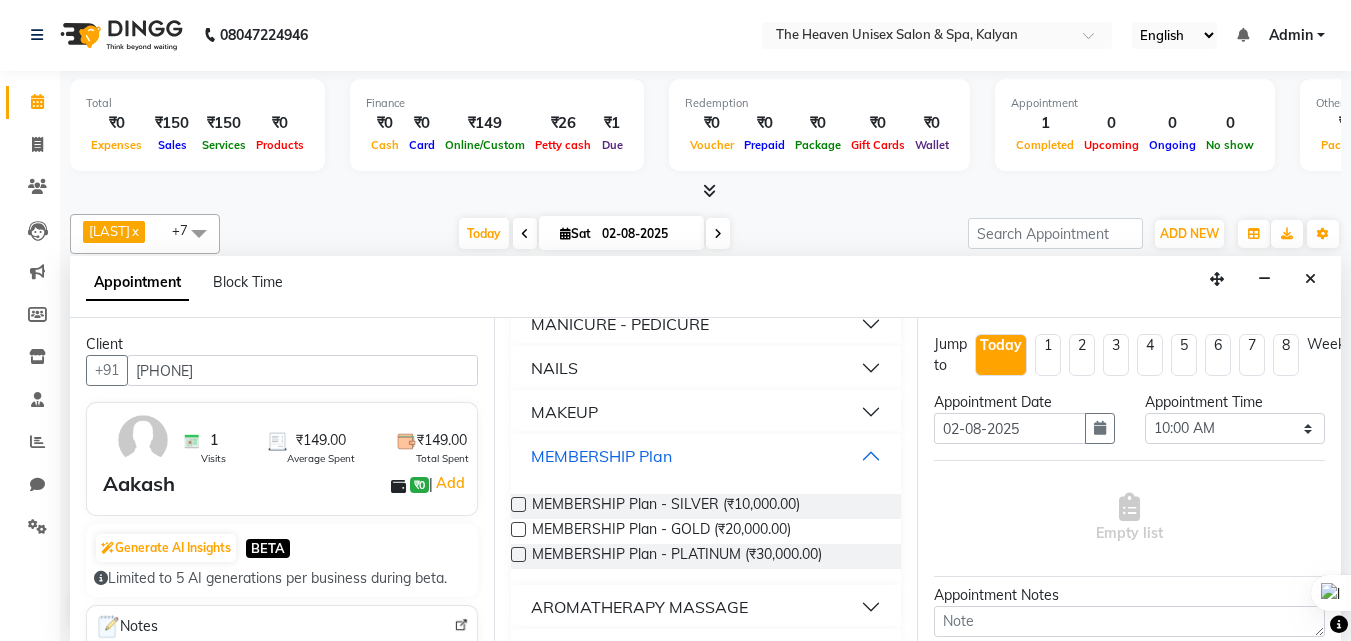 click on "MEMBERSHIP Plan" at bounding box center [706, 456] 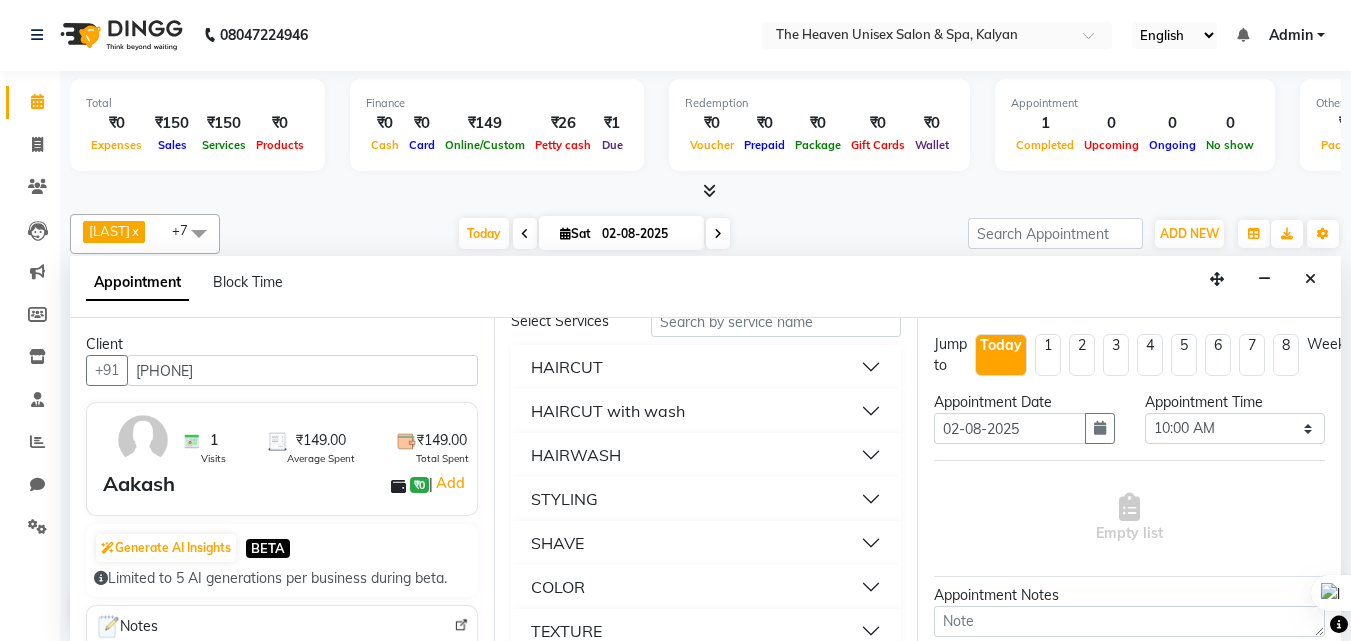 scroll, scrollTop: 0, scrollLeft: 0, axis: both 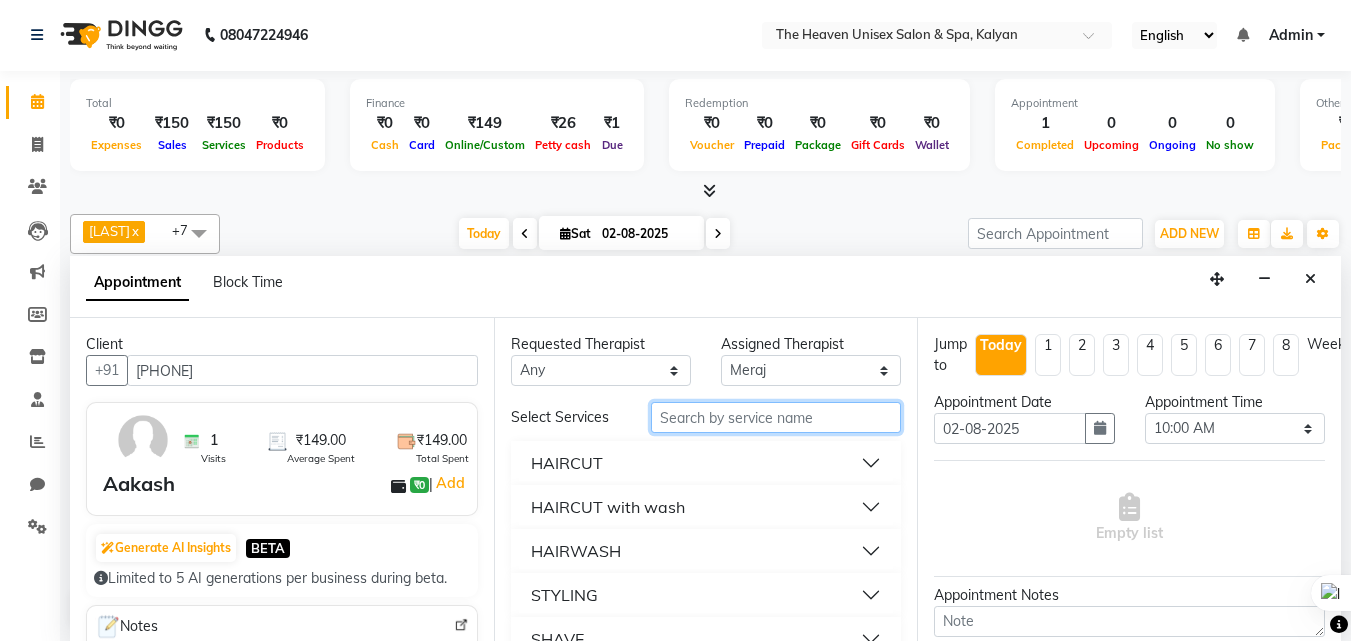click at bounding box center [776, 417] 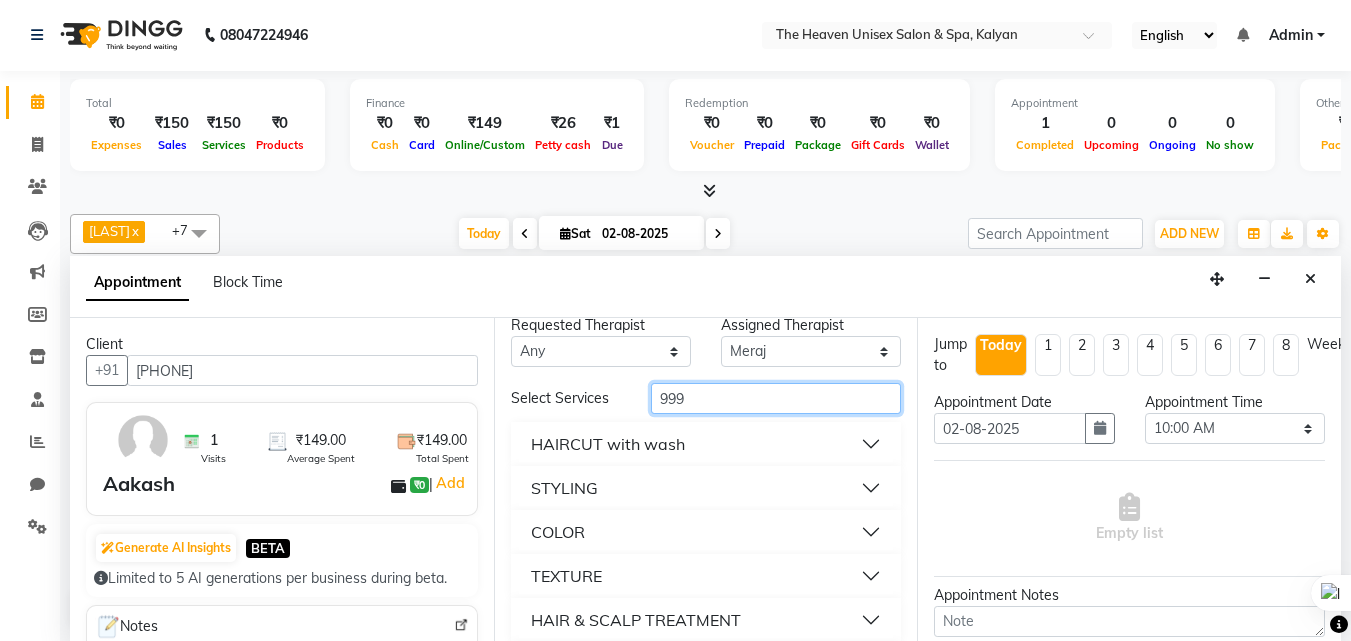 scroll, scrollTop: 0, scrollLeft: 0, axis: both 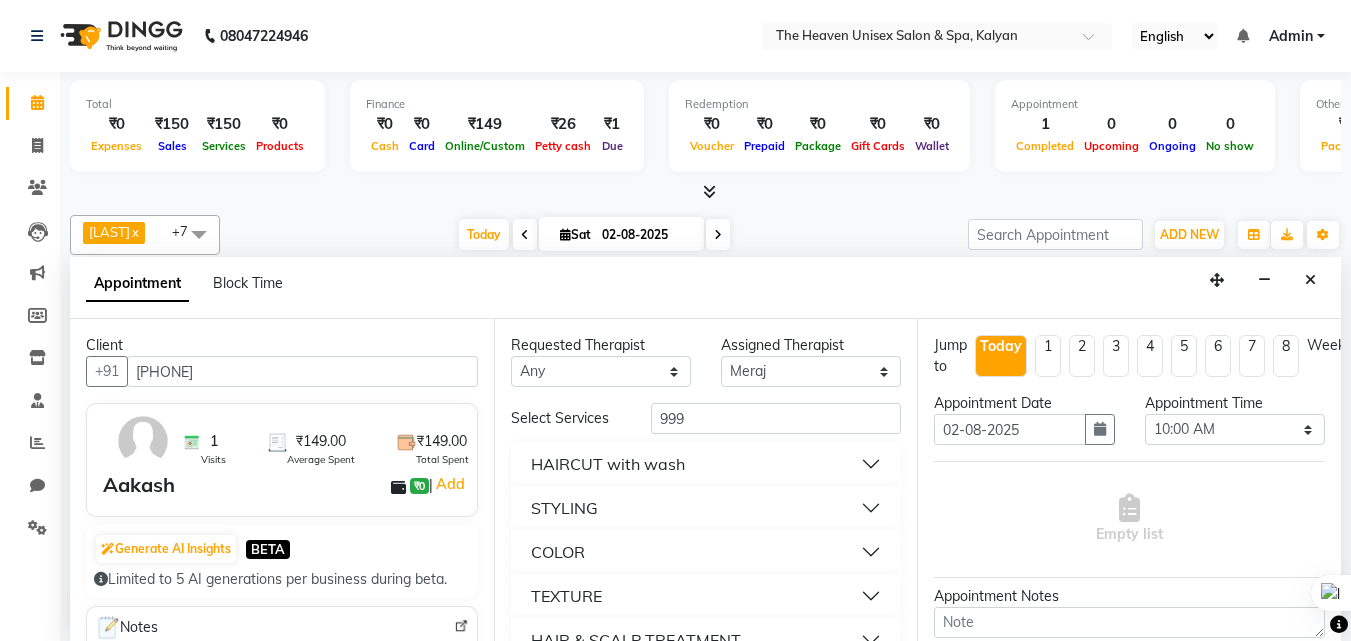 click on "HAIRCUT with wash" at bounding box center [706, 464] 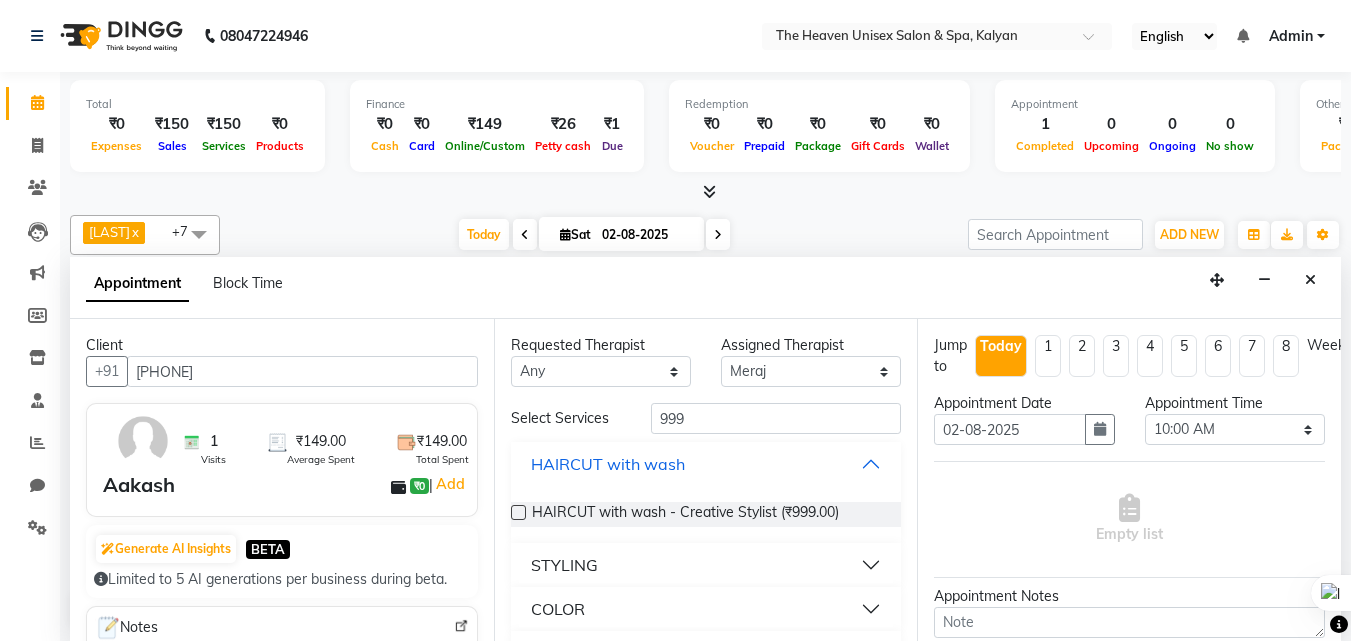 click on "HAIRCUT with wash" at bounding box center [706, 464] 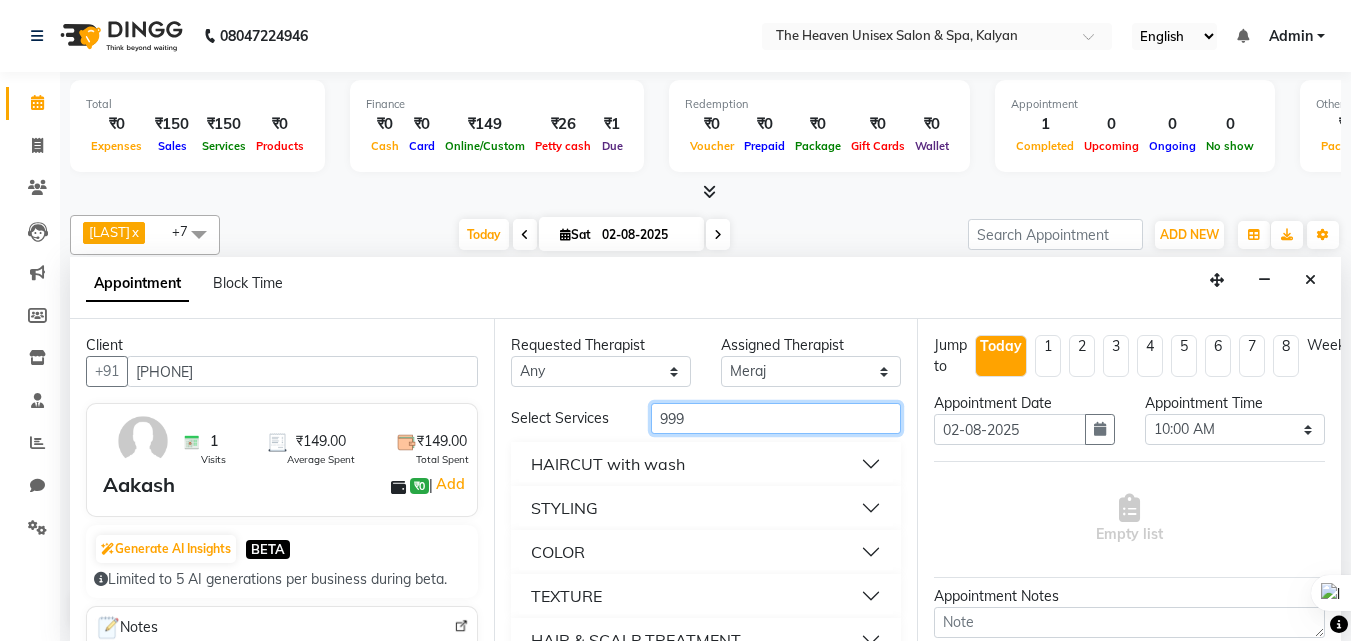 click on "999" at bounding box center (776, 418) 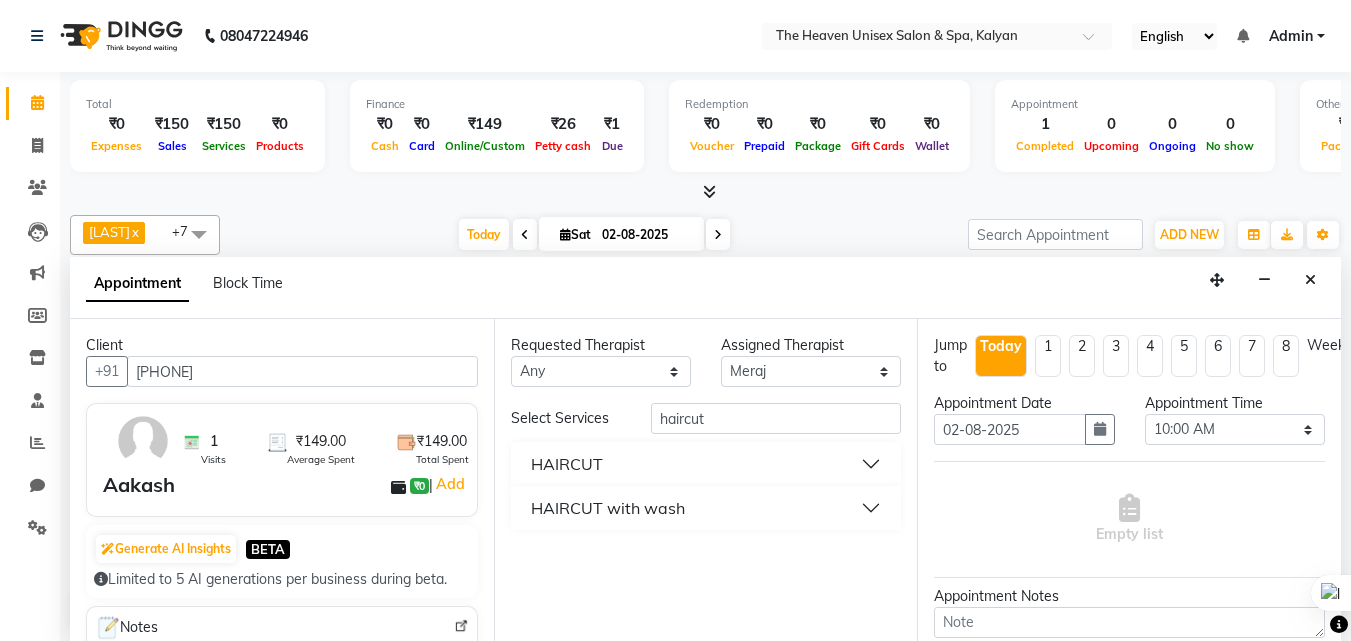click on "HAIRCUT" at bounding box center [706, 464] 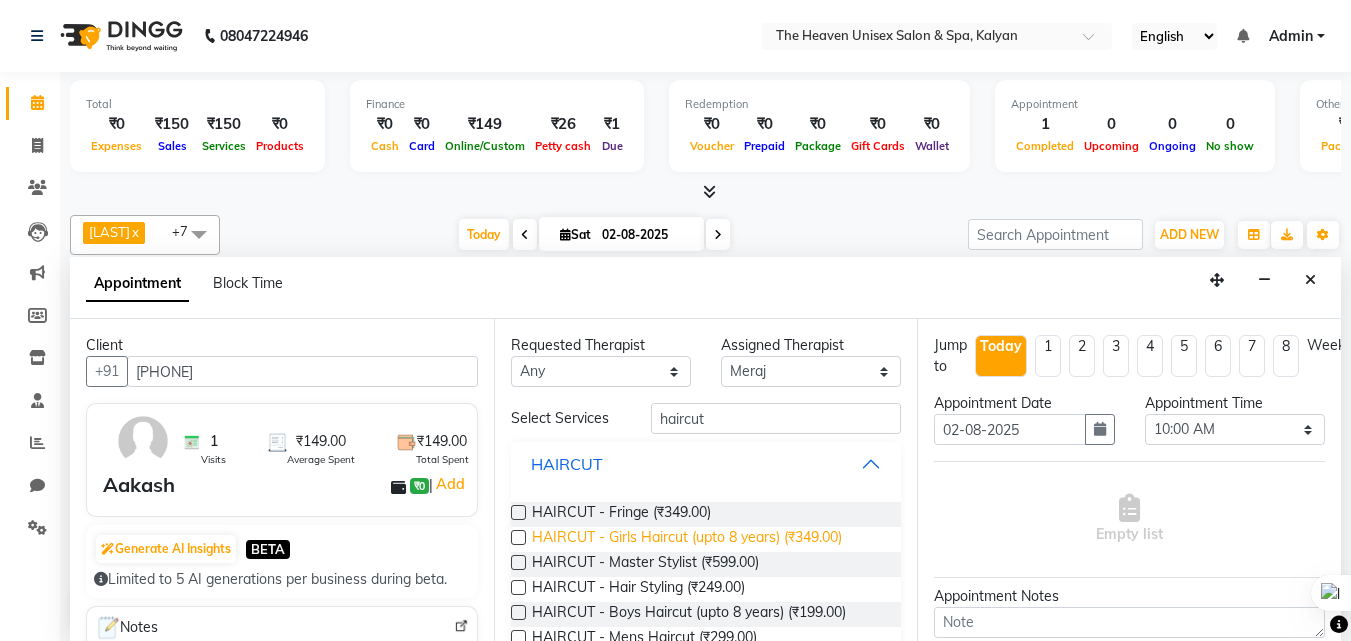 scroll, scrollTop: 86, scrollLeft: 0, axis: vertical 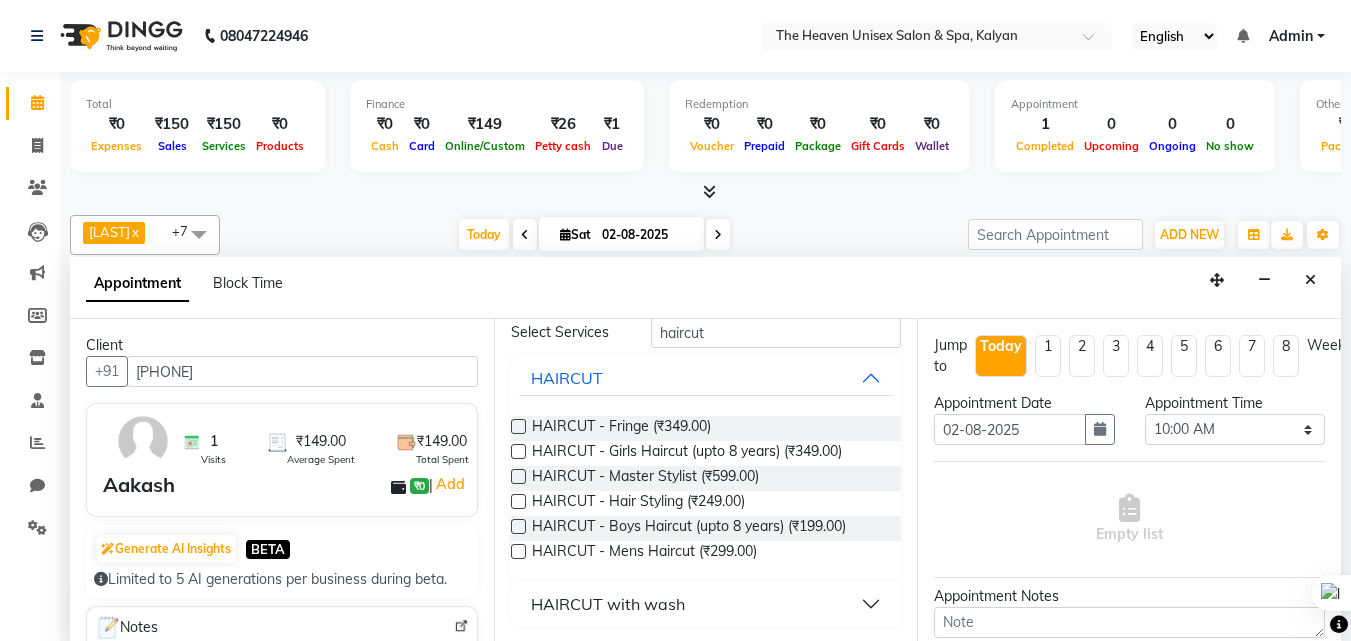 click at bounding box center (518, 476) 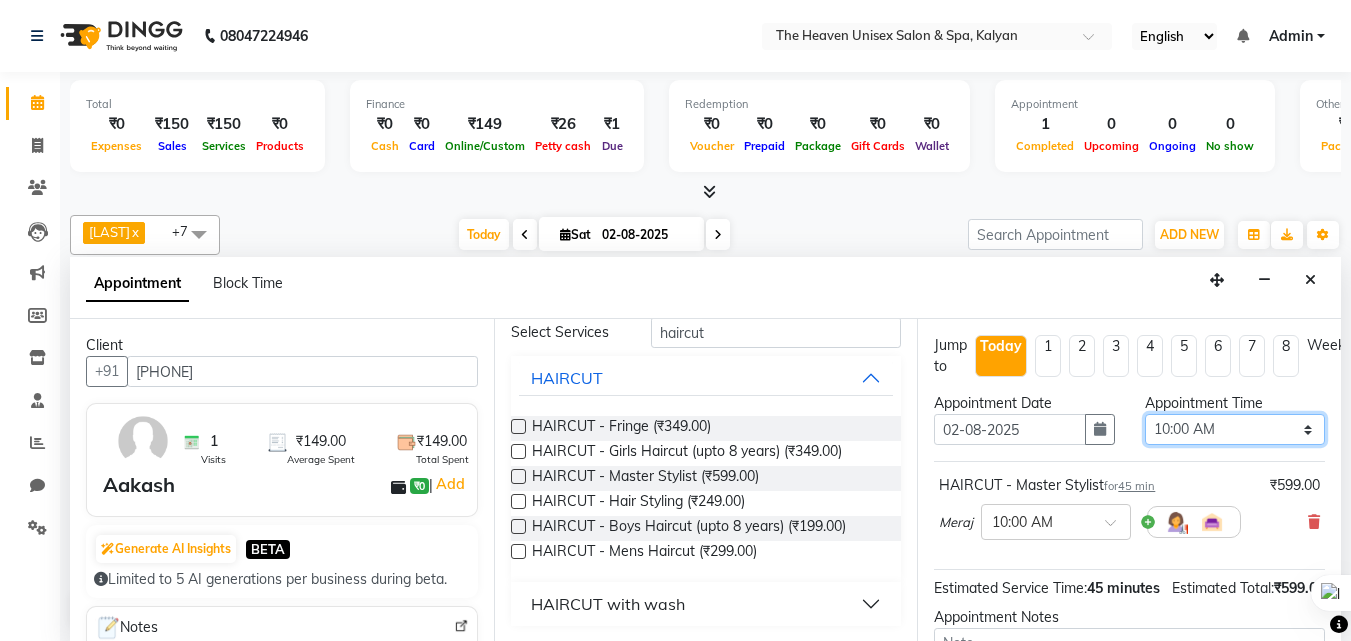 click on "Select 10:00 AM 10:15 AM 10:30 AM 10:45 AM 11:00 AM 11:15 AM 11:30 AM 11:45 AM 12:00 PM 12:15 PM 12:30 PM 12:45 PM 01:00 PM 01:15 PM 01:30 PM 01:45 PM 02:00 PM 02:15 PM 02:30 PM 02:45 PM 03:00 PM 03:15 PM 03:30 PM 03:45 PM 04:00 PM 04:15 PM 04:30 PM 04:45 PM 05:00 PM 05:15 PM 05:30 PM 05:45 PM 06:00 PM 06:15 PM 06:30 PM 06:45 PM 07:00 PM 07:15 PM 07:30 PM 07:45 PM 08:00 PM 08:15 PM 08:30 PM 08:45 PM 09:00 PM 09:15 PM 09:30 PM 09:45 PM 10:00 PM" at bounding box center (1235, 429) 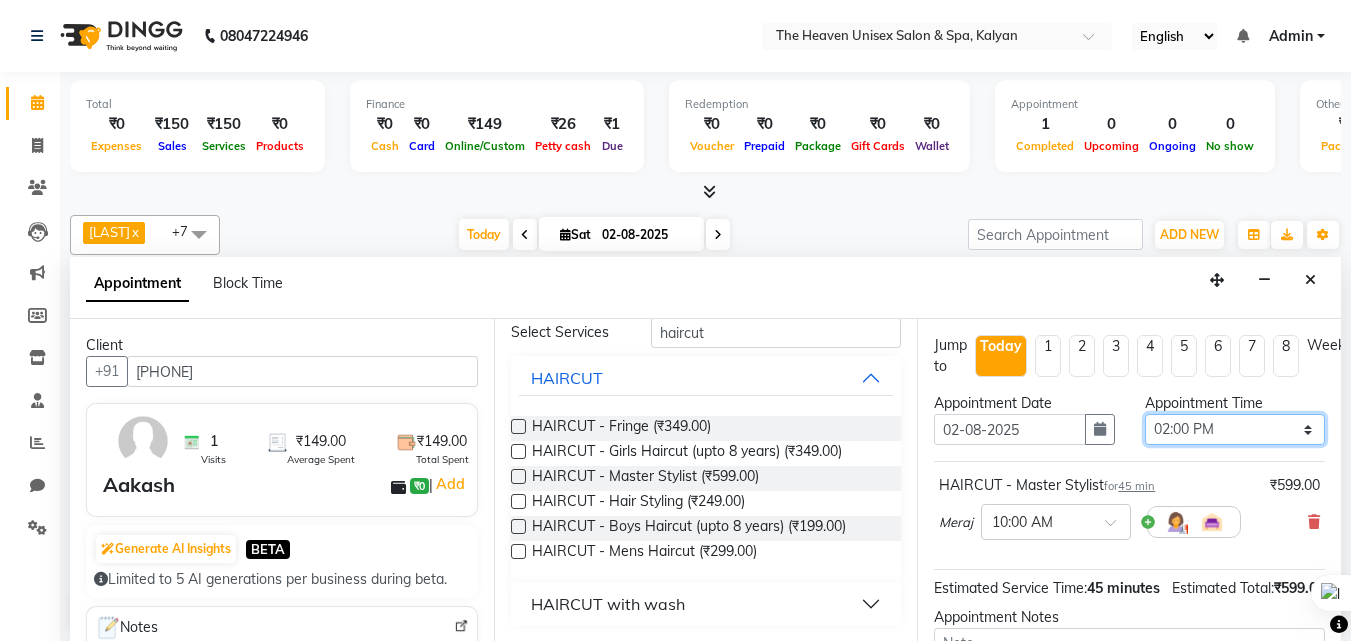 click on "Select 10:00 AM 10:15 AM 10:30 AM 10:45 AM 11:00 AM 11:15 AM 11:30 AM 11:45 AM 12:00 PM 12:15 PM 12:30 PM 12:45 PM 01:00 PM 01:15 PM 01:30 PM 01:45 PM 02:00 PM 02:15 PM 02:30 PM 02:45 PM 03:00 PM 03:15 PM 03:30 PM 03:45 PM 04:00 PM 04:15 PM 04:30 PM 04:45 PM 05:00 PM 05:15 PM 05:30 PM 05:45 PM 06:00 PM 06:15 PM 06:30 PM 06:45 PM 07:00 PM 07:15 PM 07:30 PM 07:45 PM 08:00 PM 08:15 PM 08:30 PM 08:45 PM 09:00 PM 09:15 PM 09:30 PM 09:45 PM 10:00 PM" at bounding box center [1235, 429] 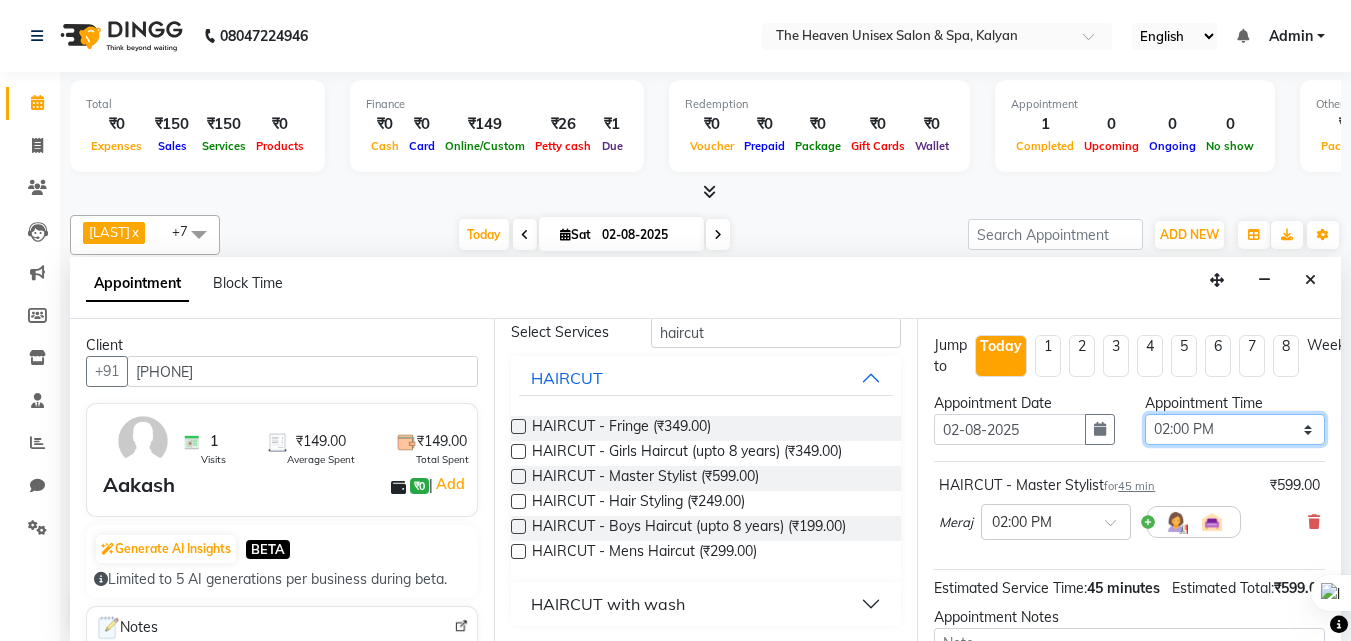 click on "Select 10:00 AM 10:15 AM 10:30 AM 10:45 AM 11:00 AM 11:15 AM 11:30 AM 11:45 AM 12:00 PM 12:15 PM 12:30 PM 12:45 PM 01:00 PM 01:15 PM 01:30 PM 01:45 PM 02:00 PM 02:15 PM 02:30 PM 02:45 PM 03:00 PM 03:15 PM 03:30 PM 03:45 PM 04:00 PM 04:15 PM 04:30 PM 04:45 PM 05:00 PM 05:15 PM 05:30 PM 05:45 PM 06:00 PM 06:15 PM 06:30 PM 06:45 PM 07:00 PM 07:15 PM 07:30 PM 07:45 PM 08:00 PM 08:15 PM 08:30 PM 08:45 PM 09:00 PM 09:15 PM 09:30 PM 09:45 PM 10:00 PM" at bounding box center [1235, 429] 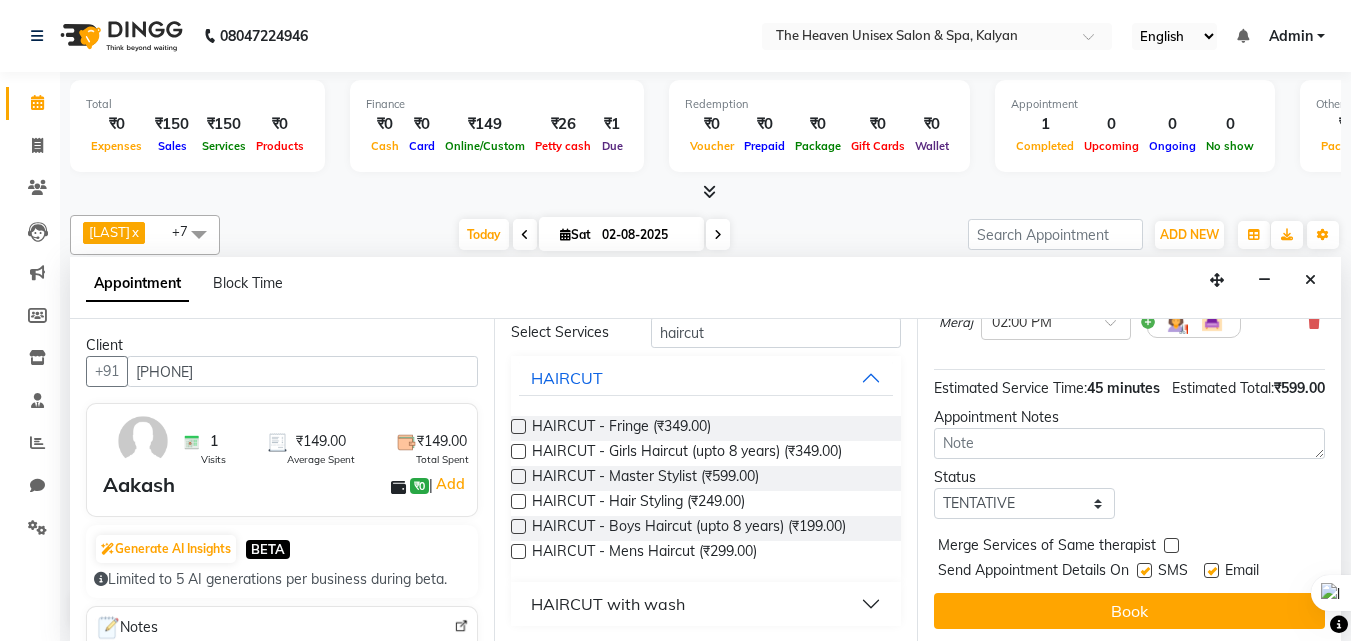 scroll, scrollTop: 239, scrollLeft: 0, axis: vertical 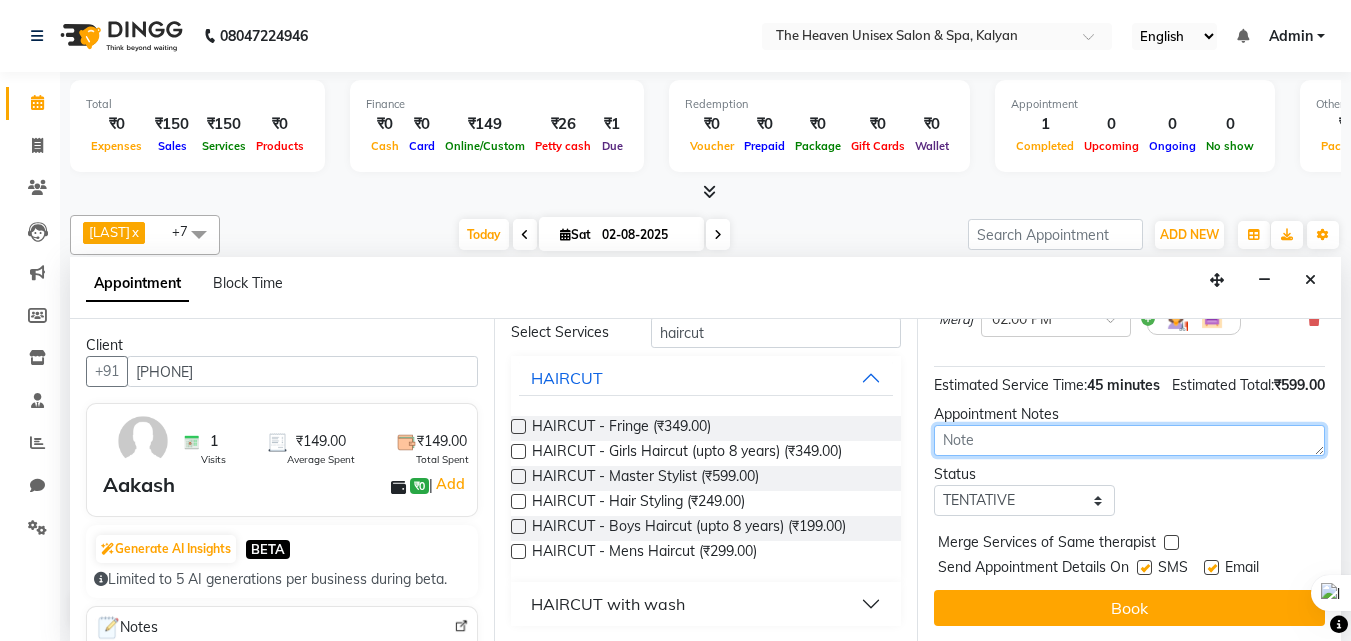 click at bounding box center [1129, 440] 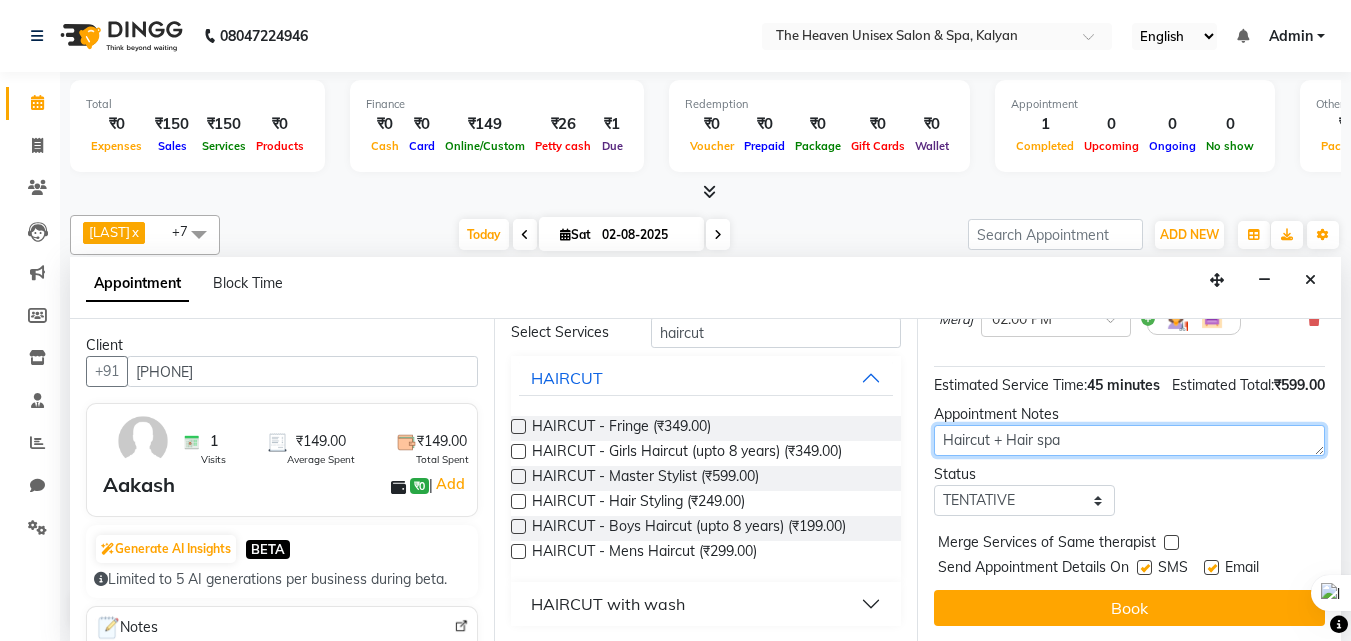 scroll, scrollTop: 1, scrollLeft: 0, axis: vertical 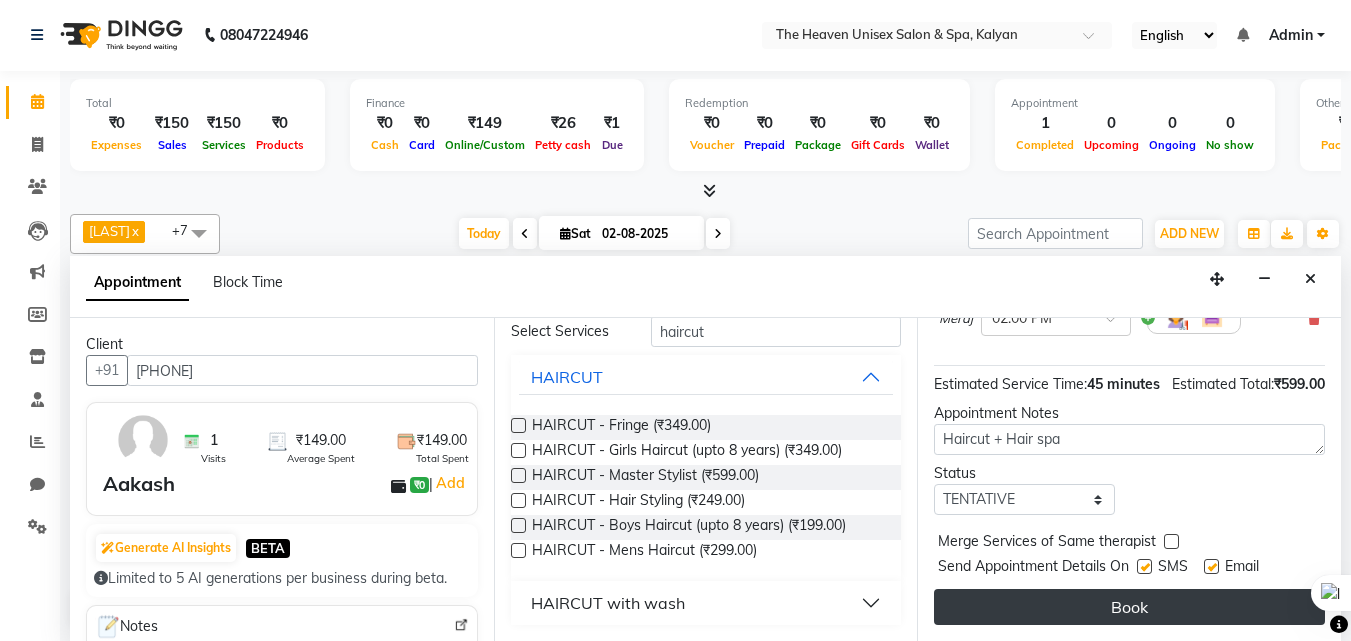 click on "Book" at bounding box center (1129, 607) 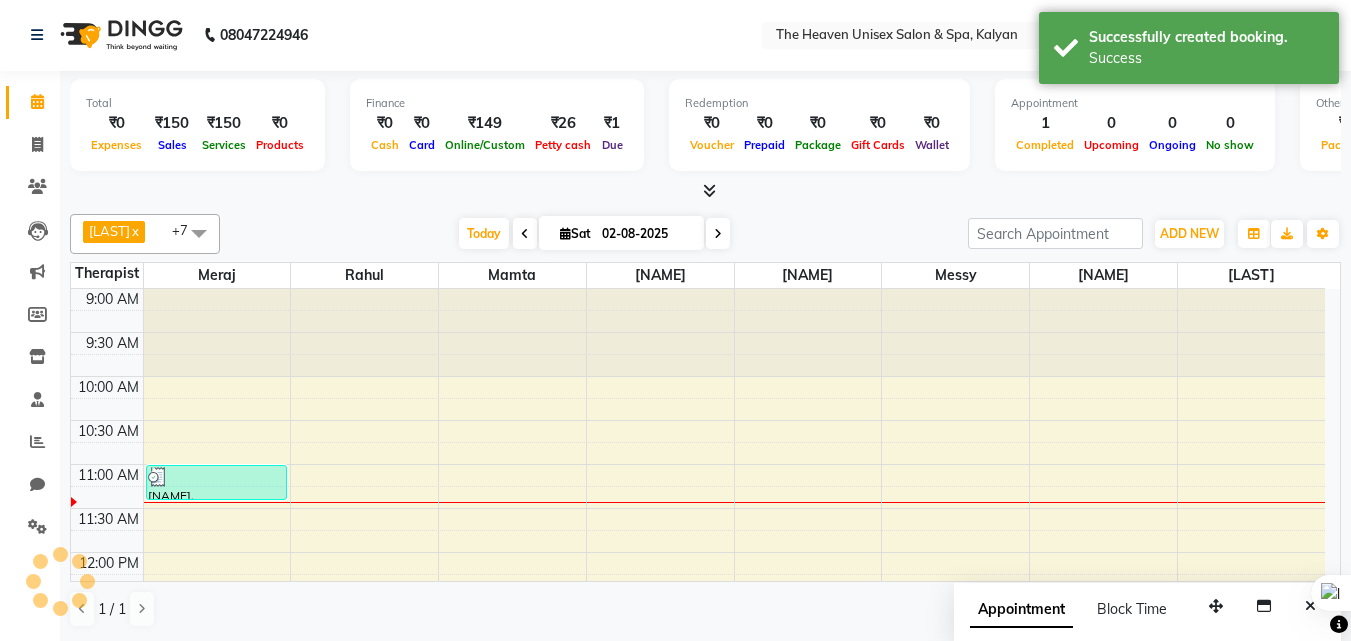 scroll, scrollTop: 0, scrollLeft: 0, axis: both 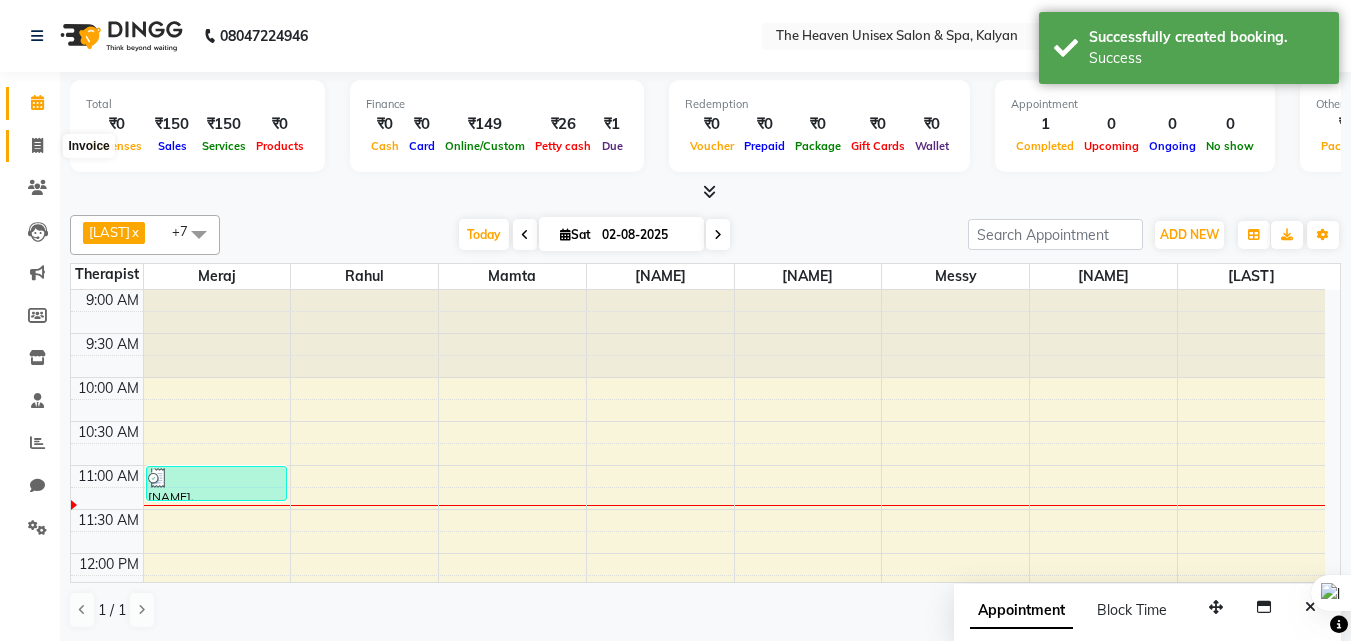 click 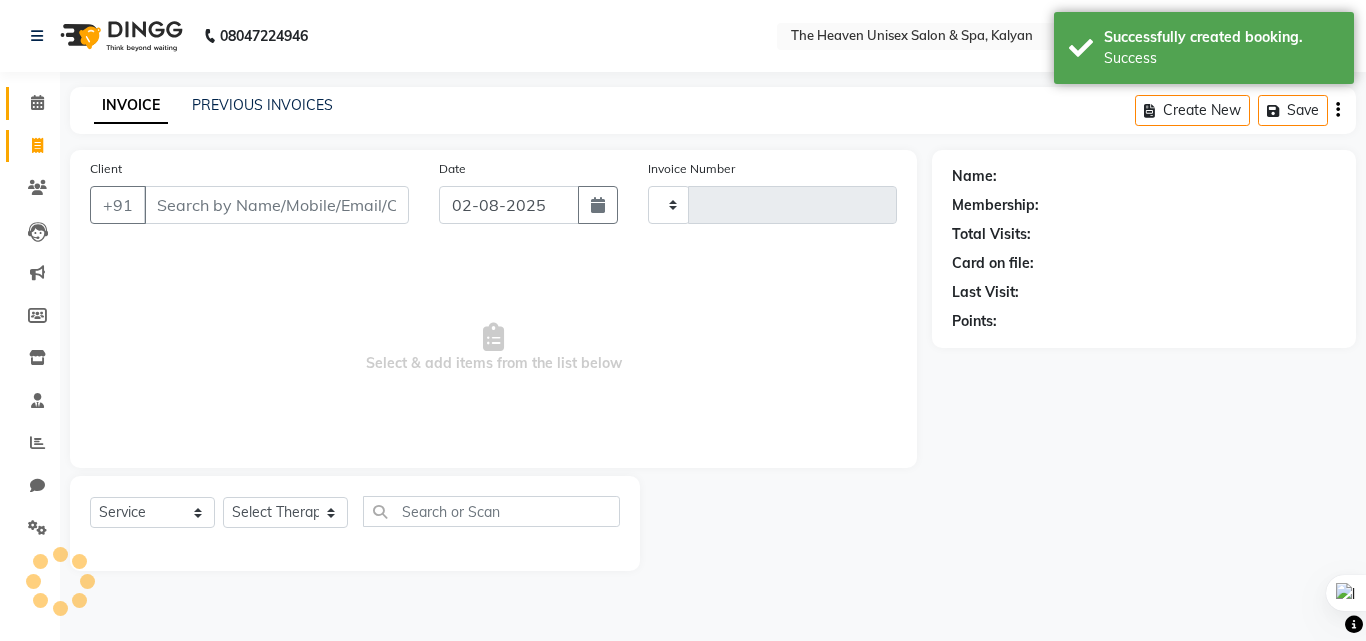 click on "Calendar" 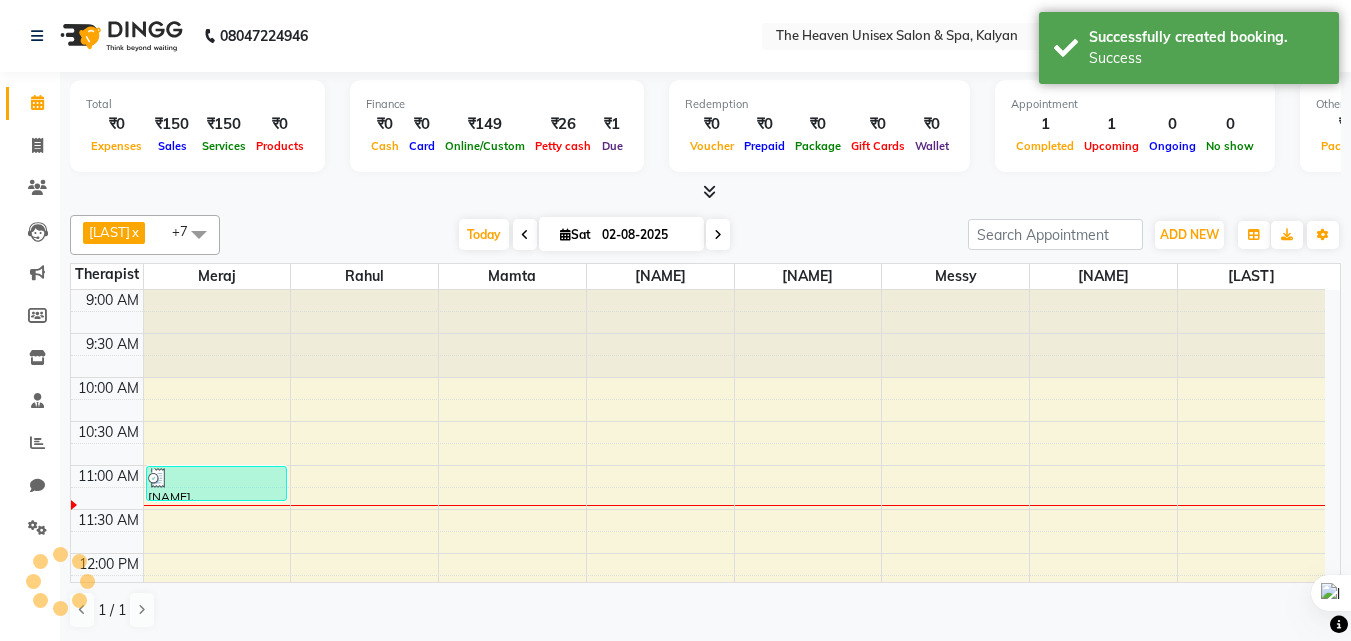 scroll, scrollTop: 177, scrollLeft: 0, axis: vertical 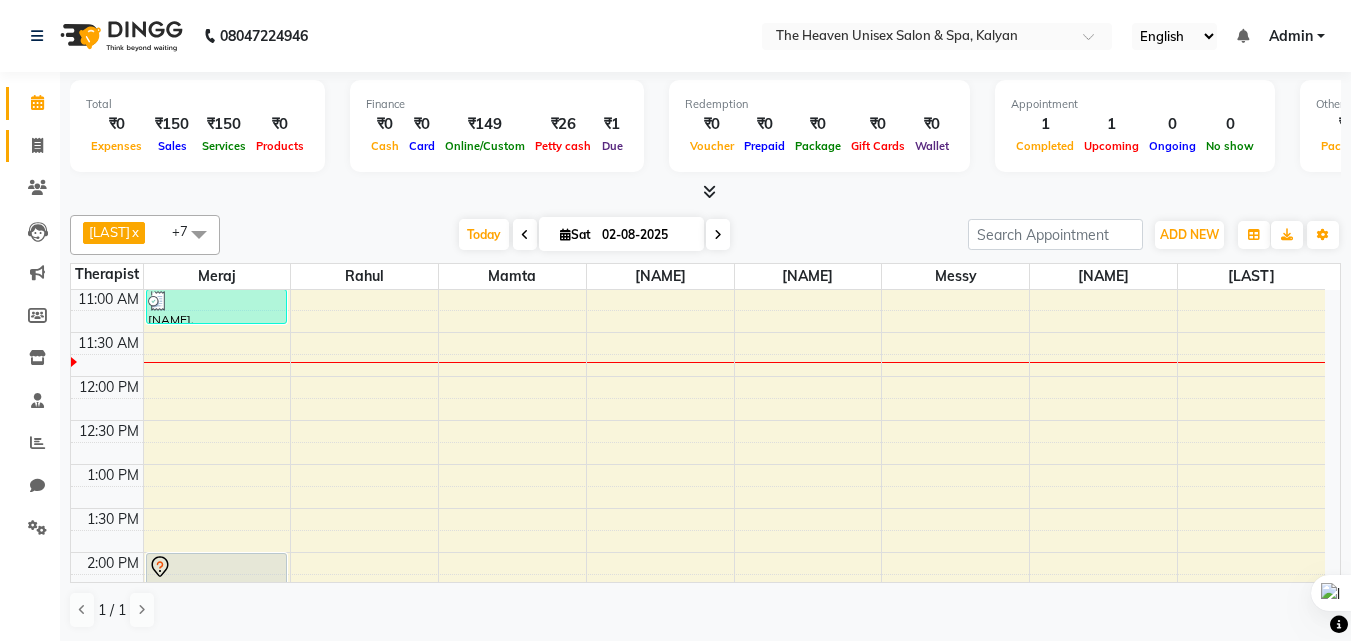 click on "Invoice" 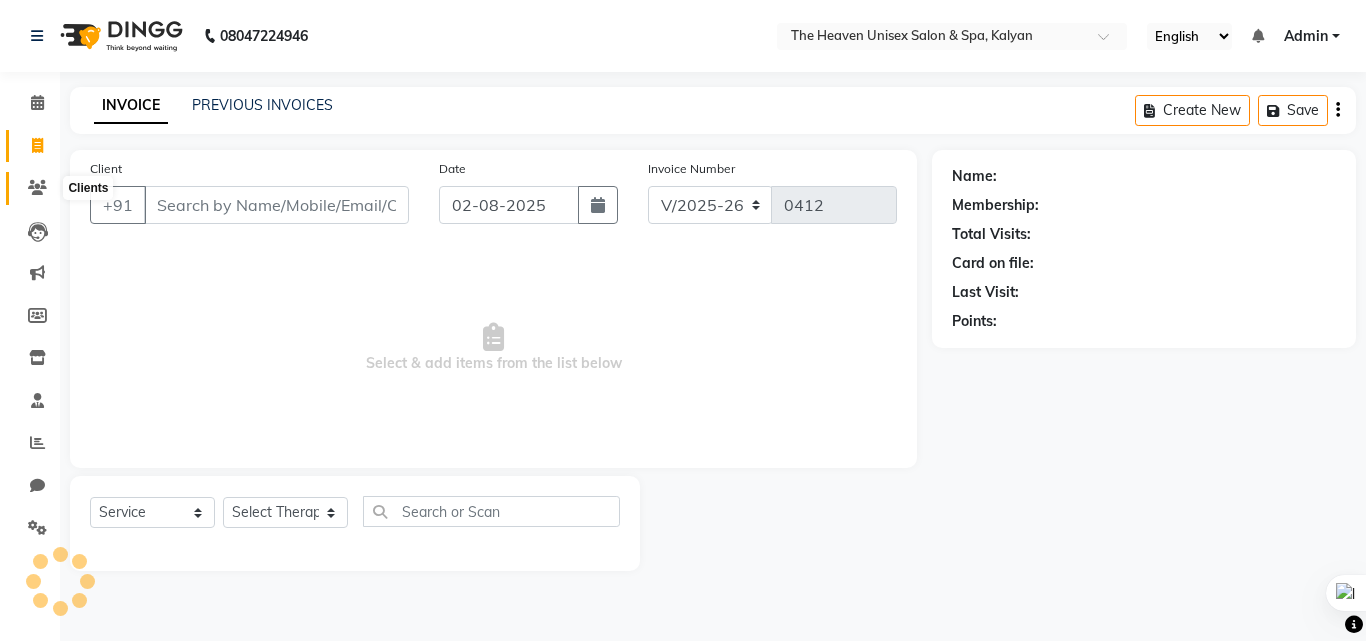click 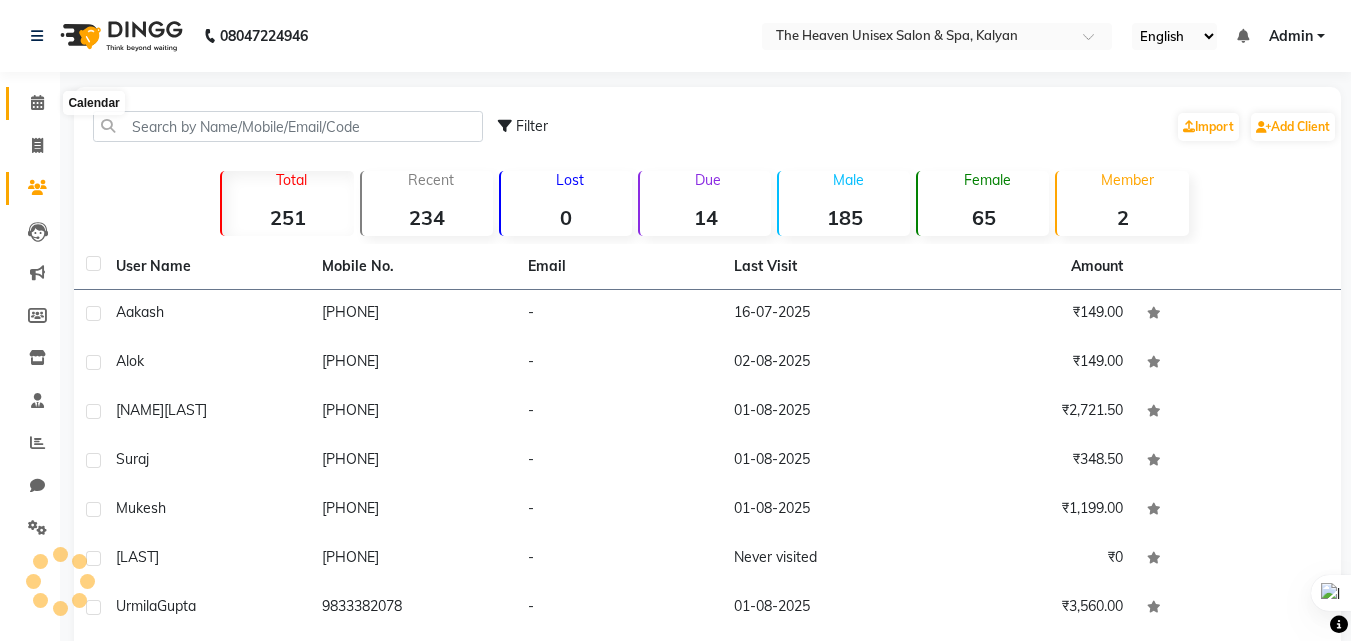 click 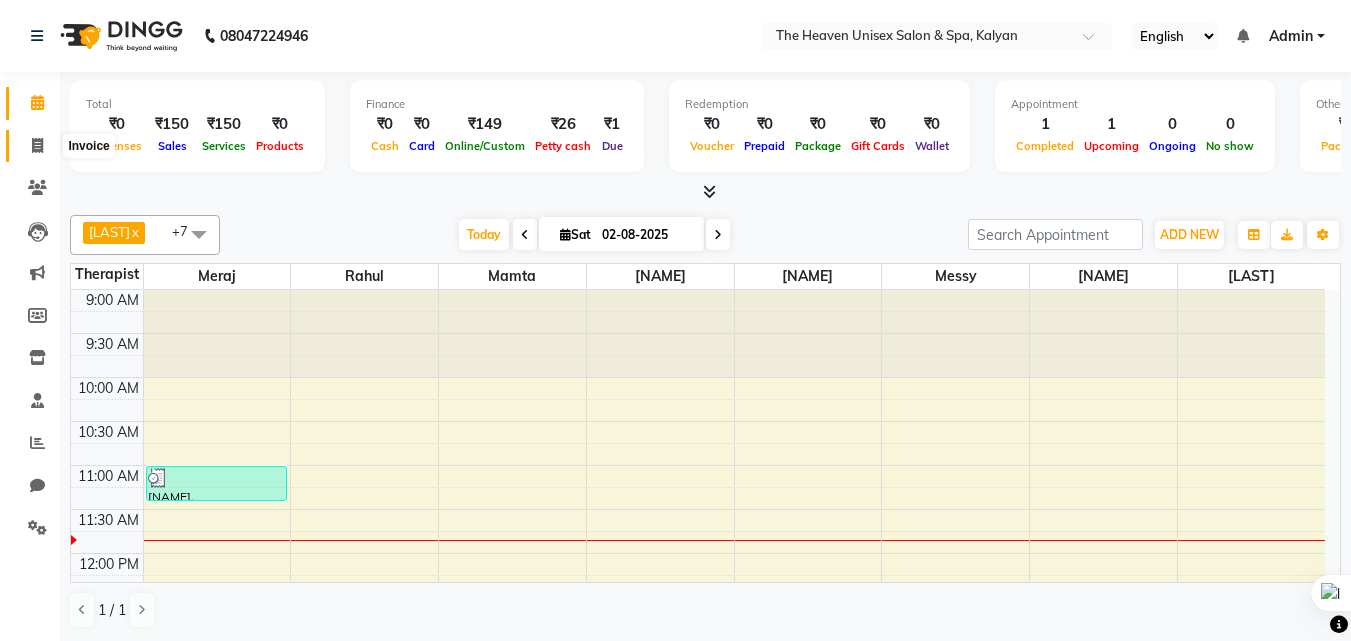 click 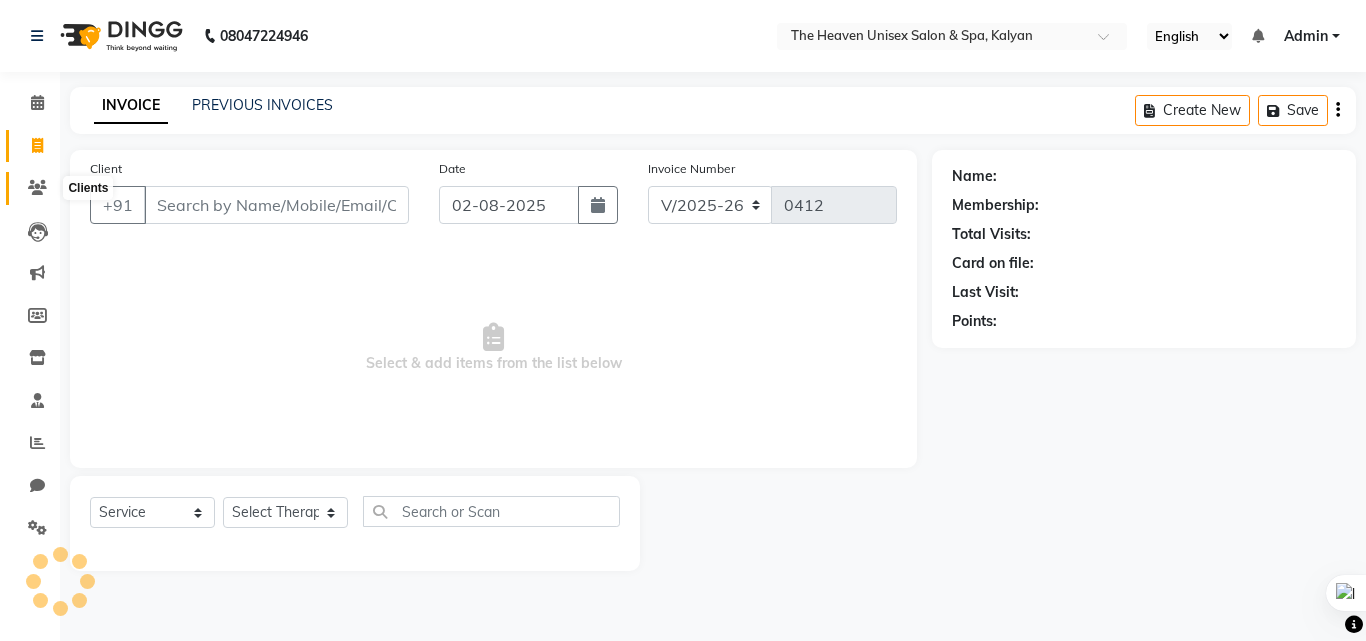 click 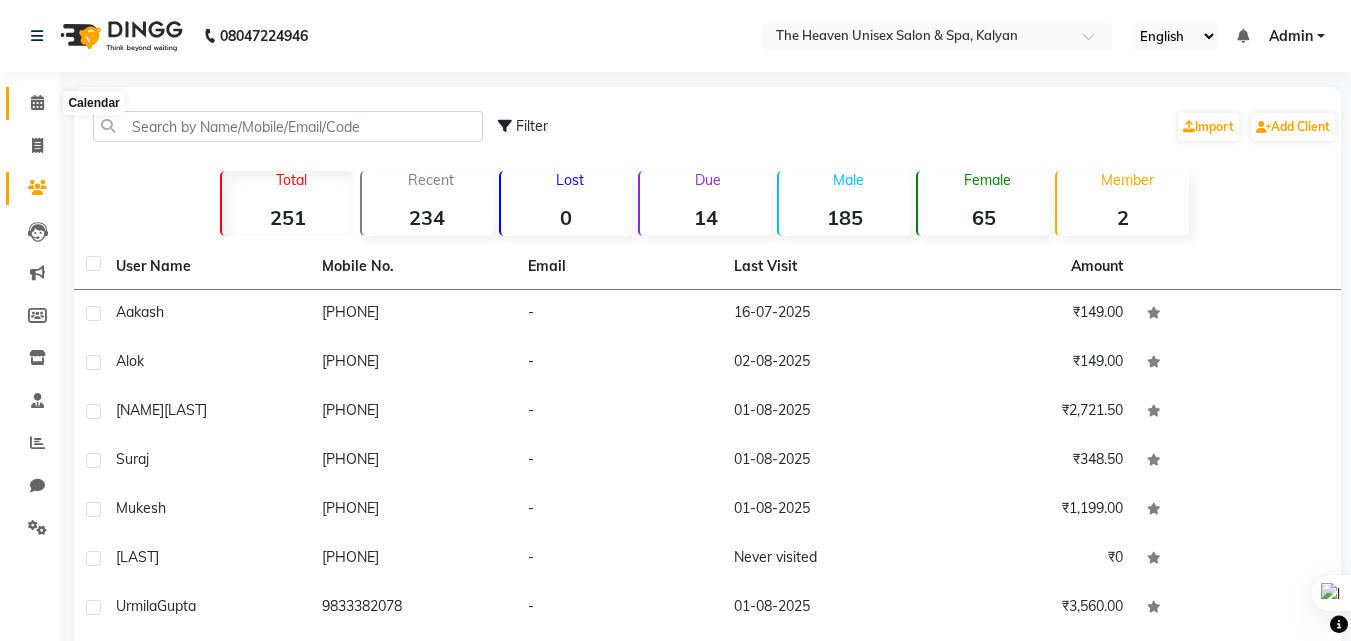click 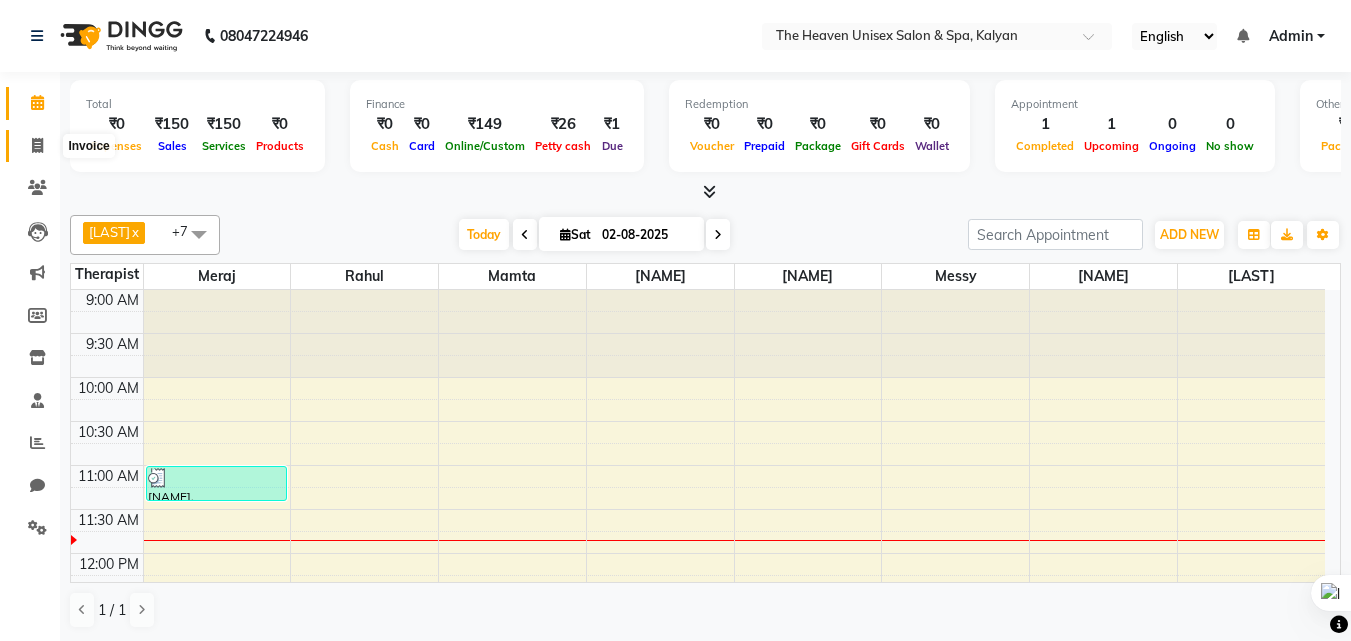 click 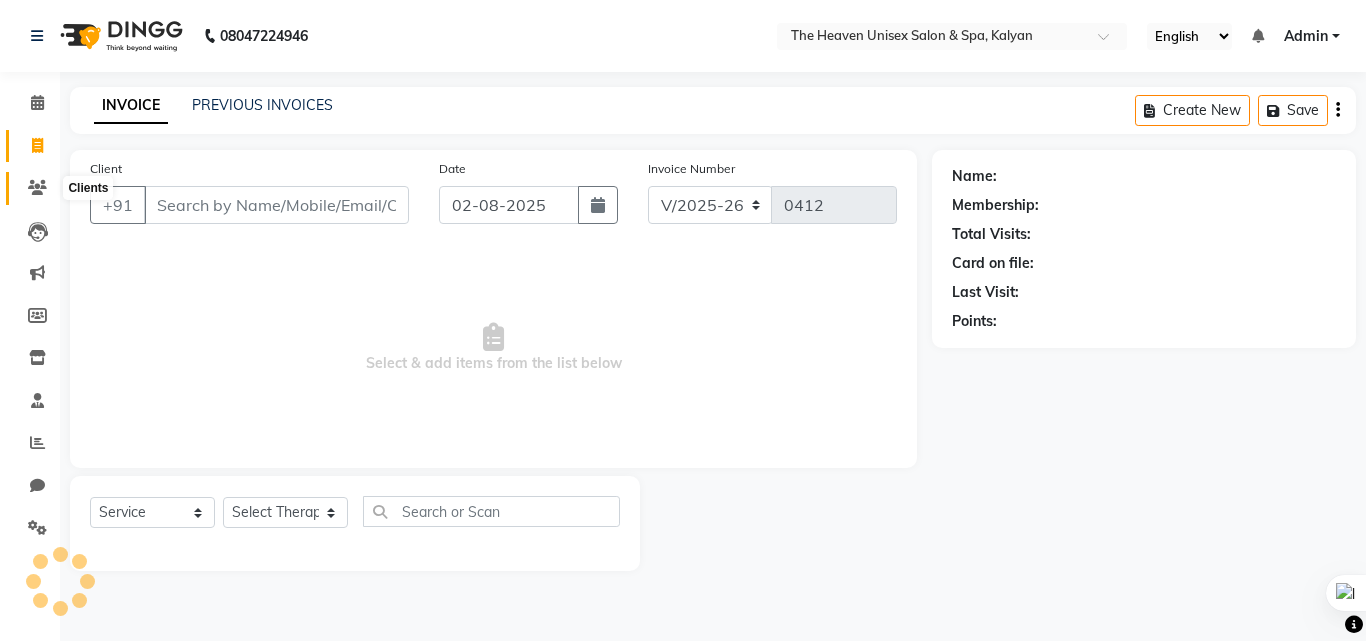 click 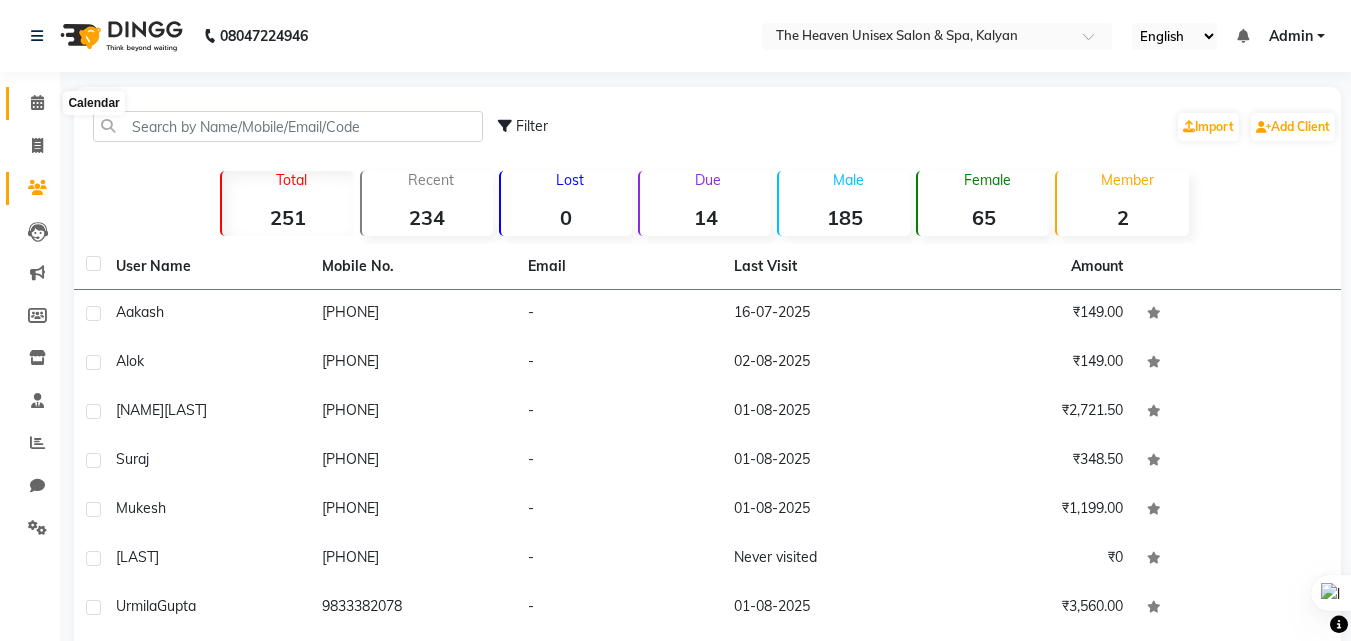 click 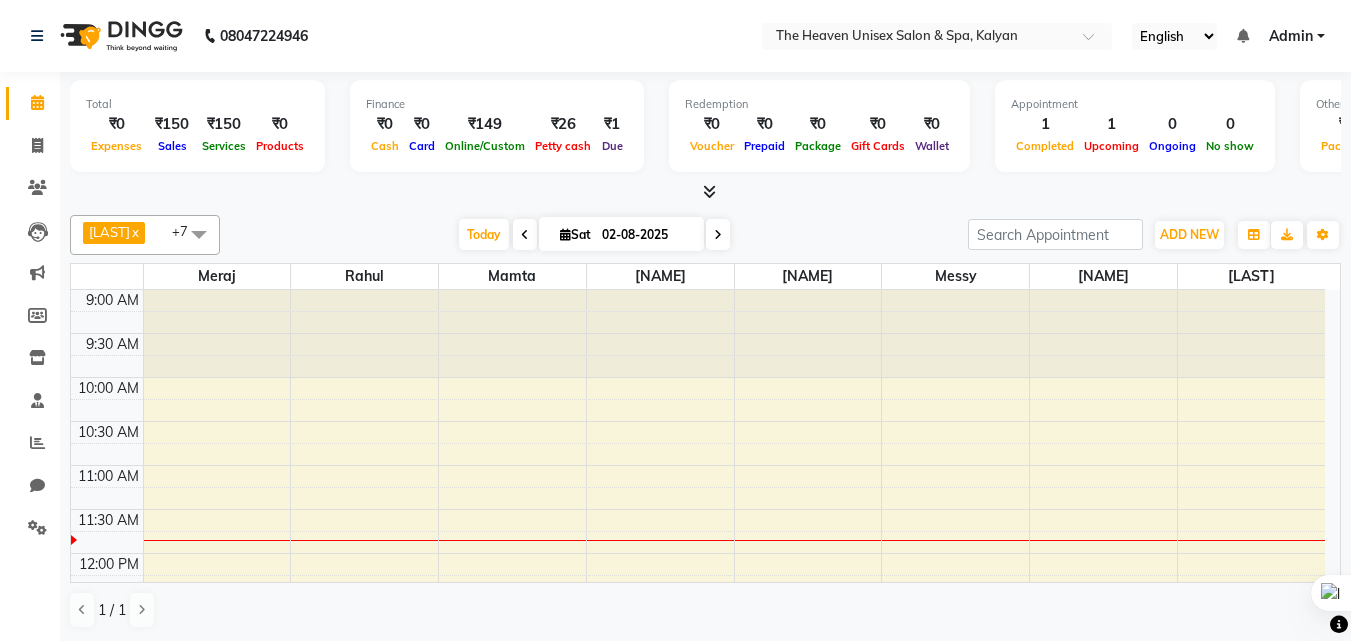 scroll, scrollTop: 0, scrollLeft: 0, axis: both 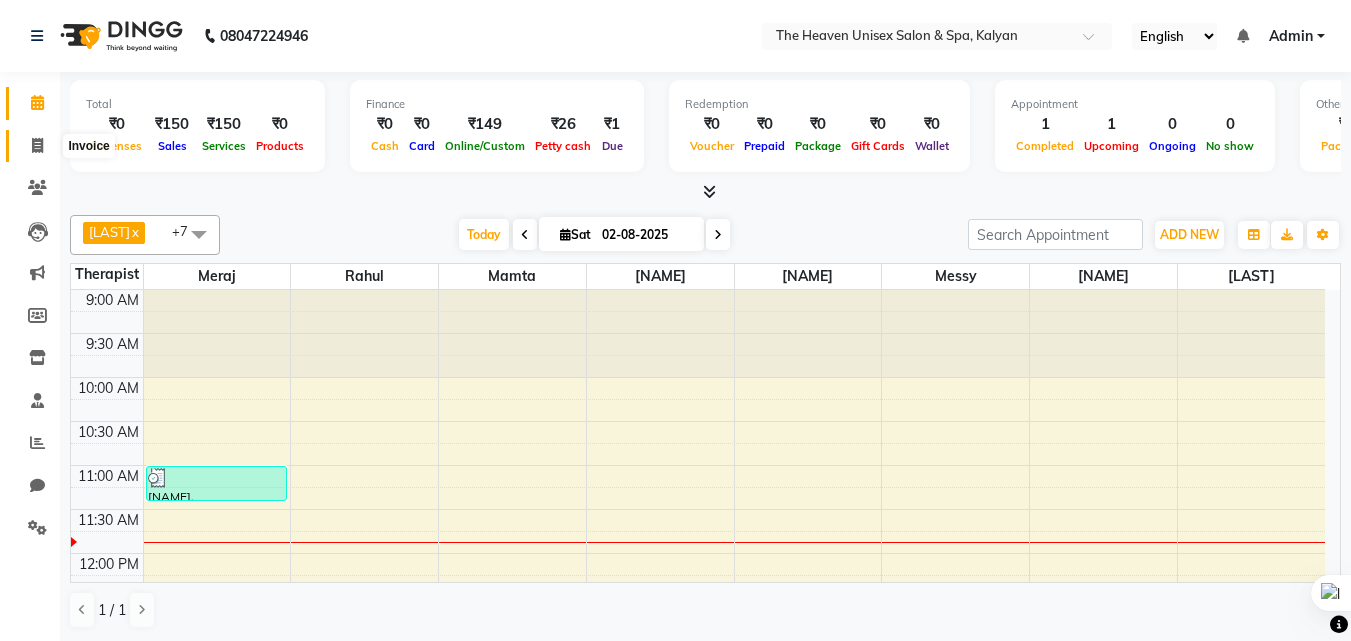 click 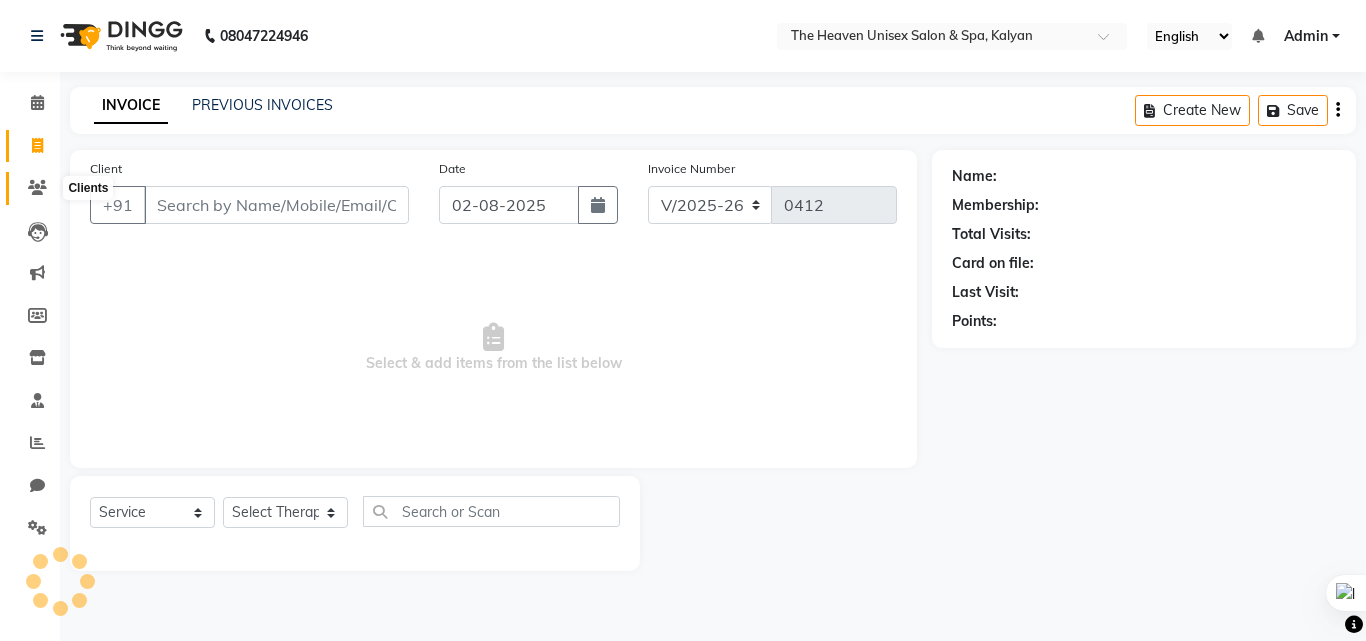 click 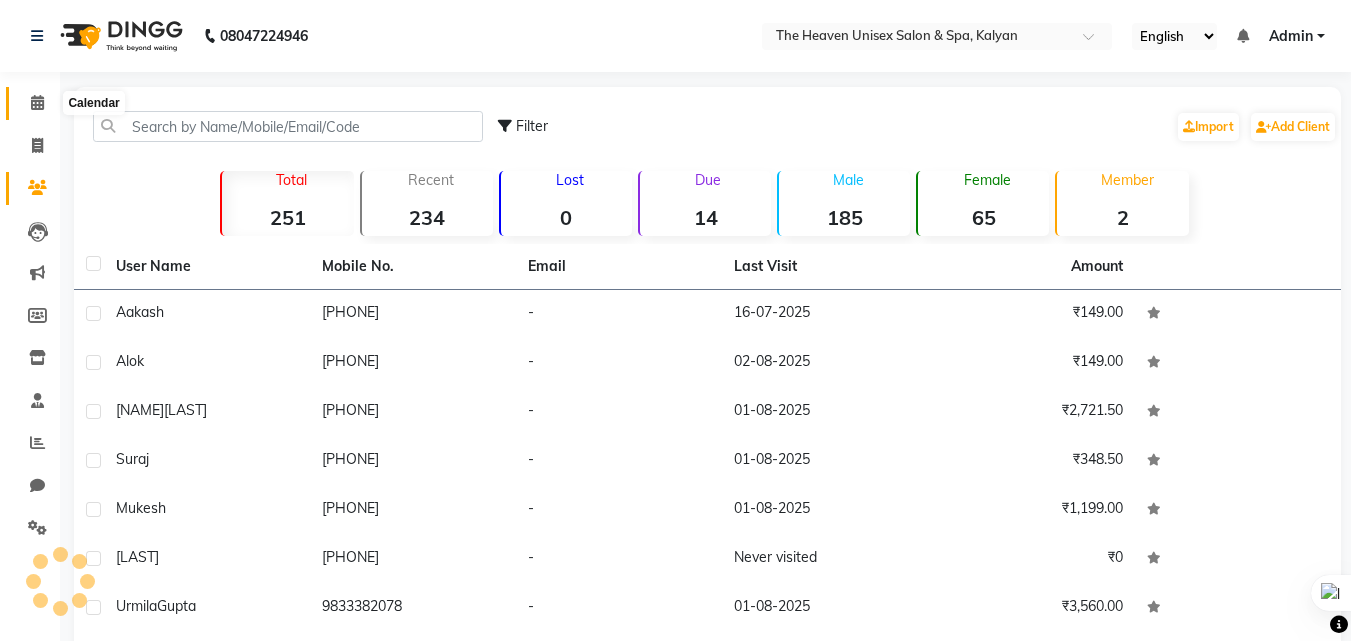click 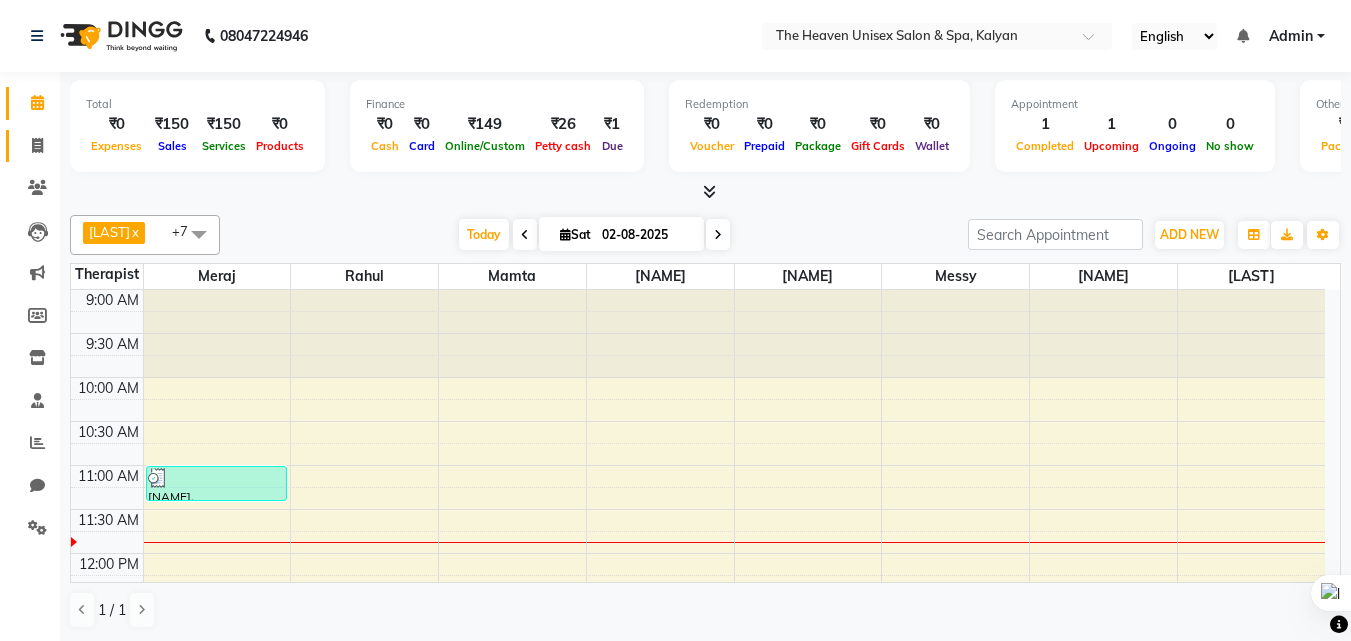 click on "Invoice" 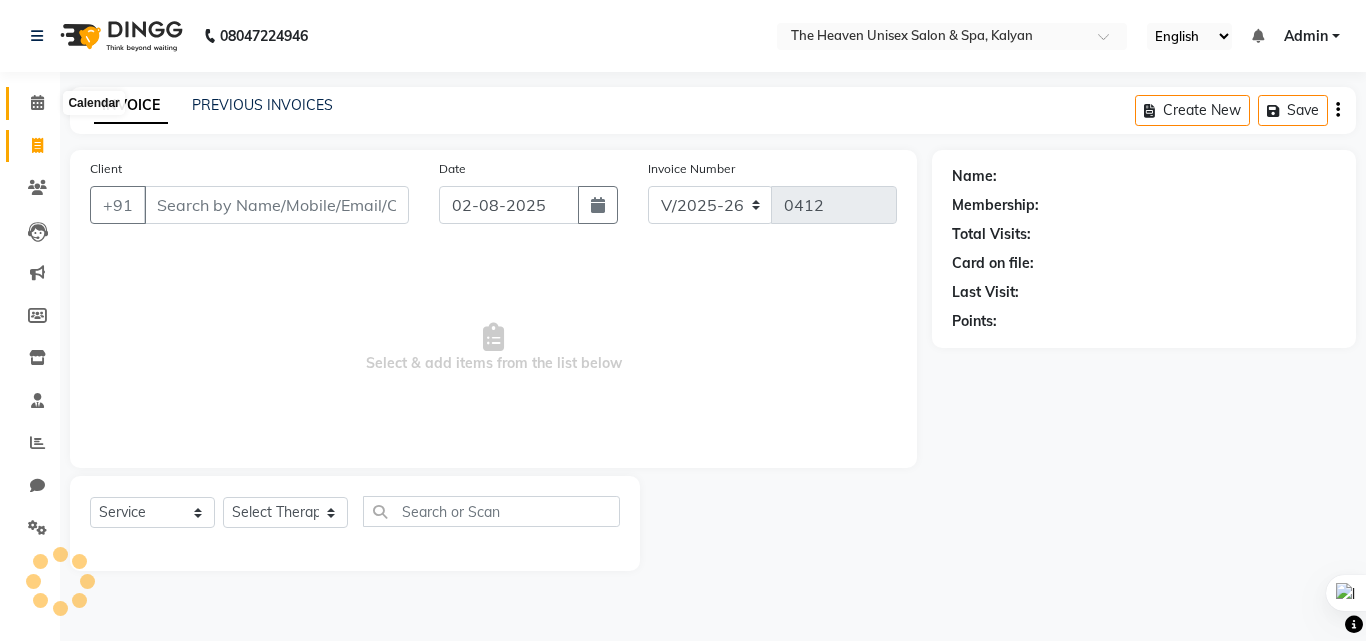 click 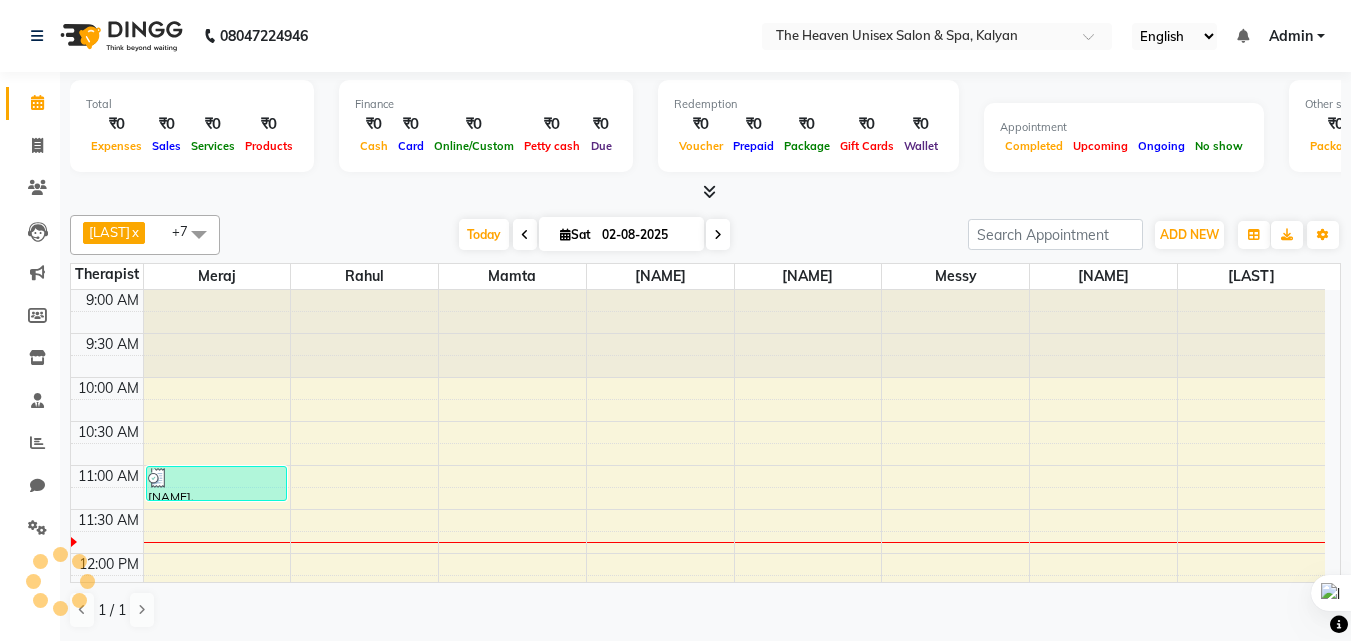 scroll, scrollTop: 0, scrollLeft: 0, axis: both 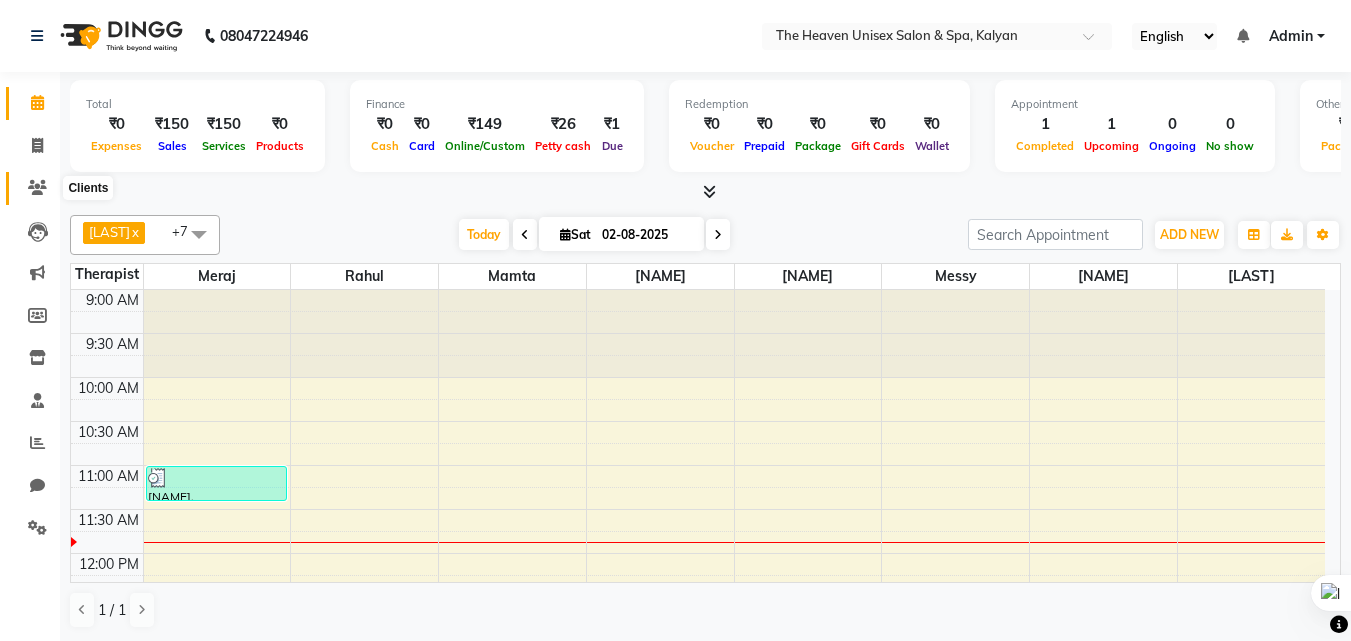 click 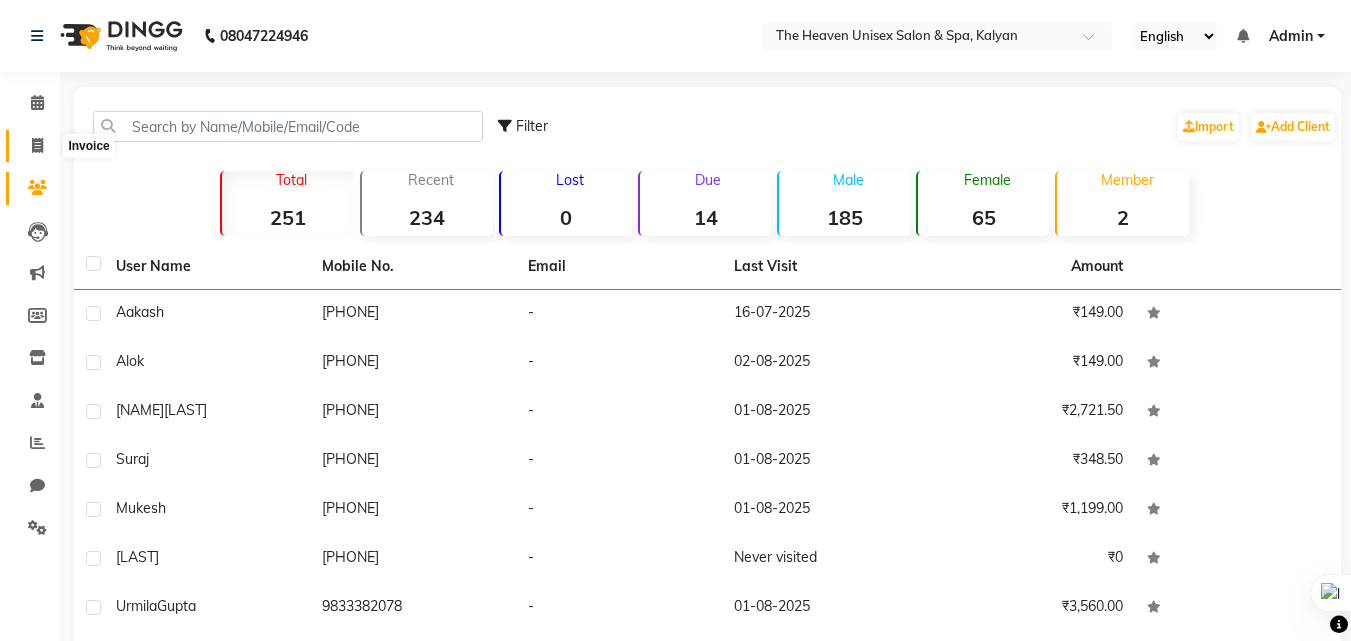 click 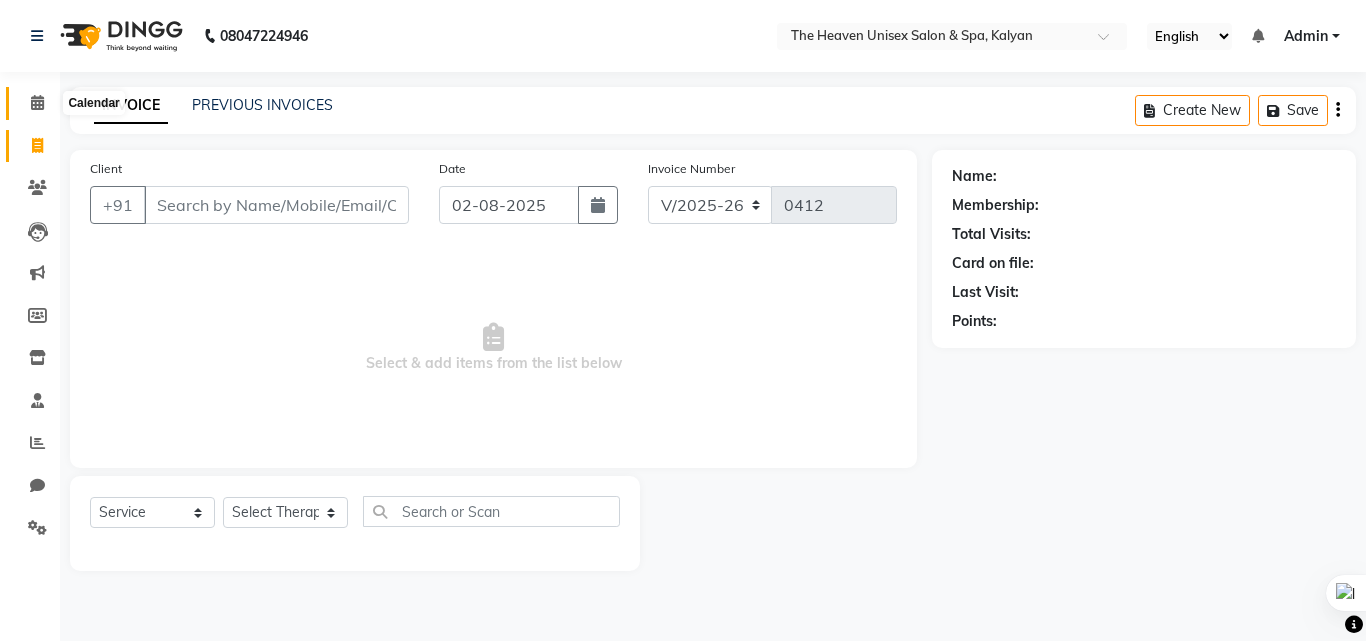 click 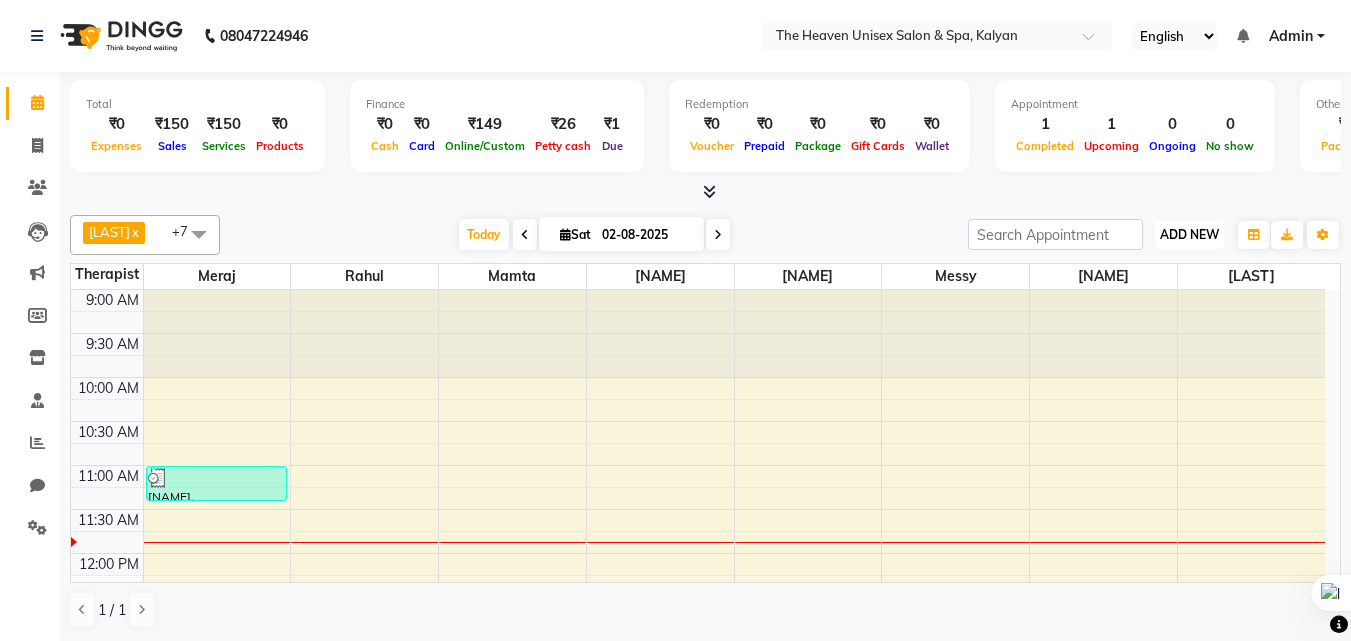 click on "ADD NEW Toggle Dropdown" at bounding box center [1189, 235] 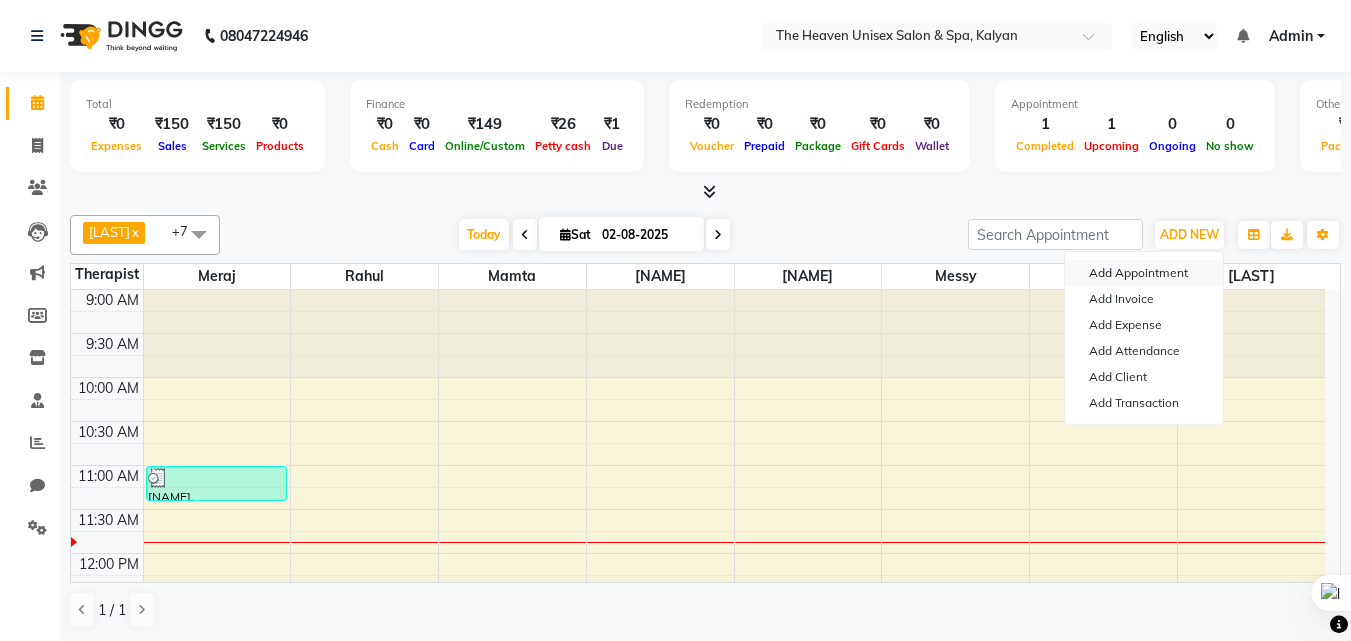 click on "Add Appointment" at bounding box center [1144, 273] 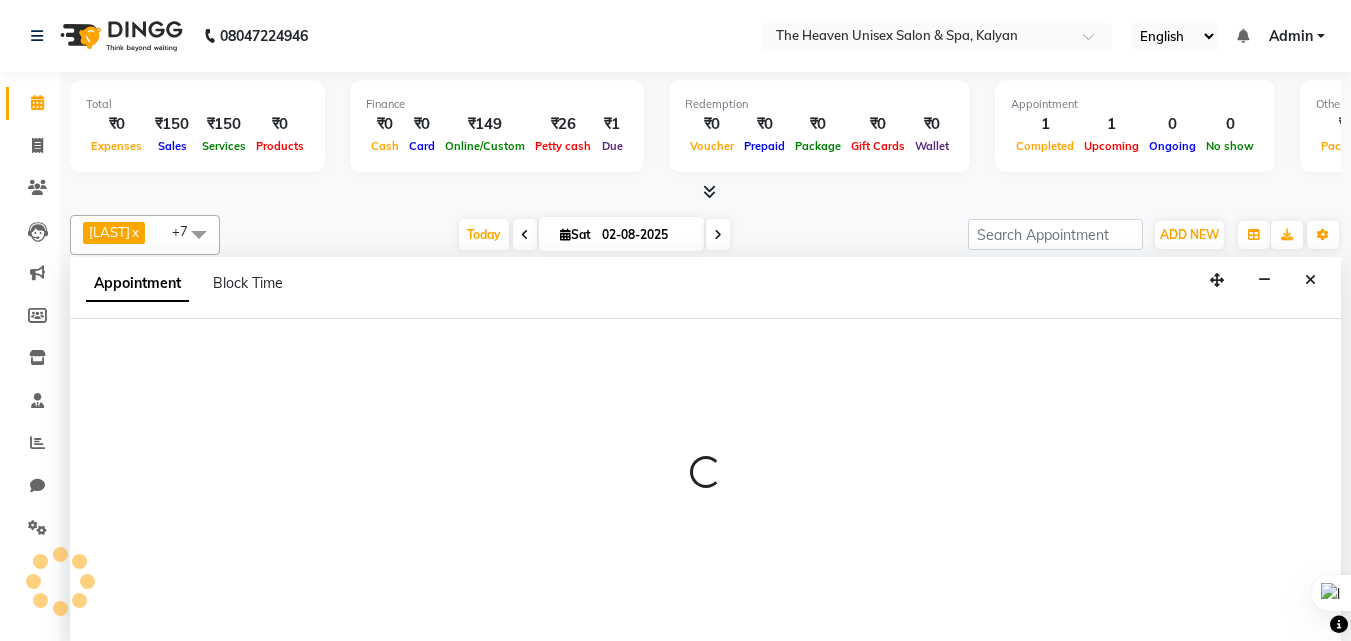 scroll, scrollTop: 1, scrollLeft: 0, axis: vertical 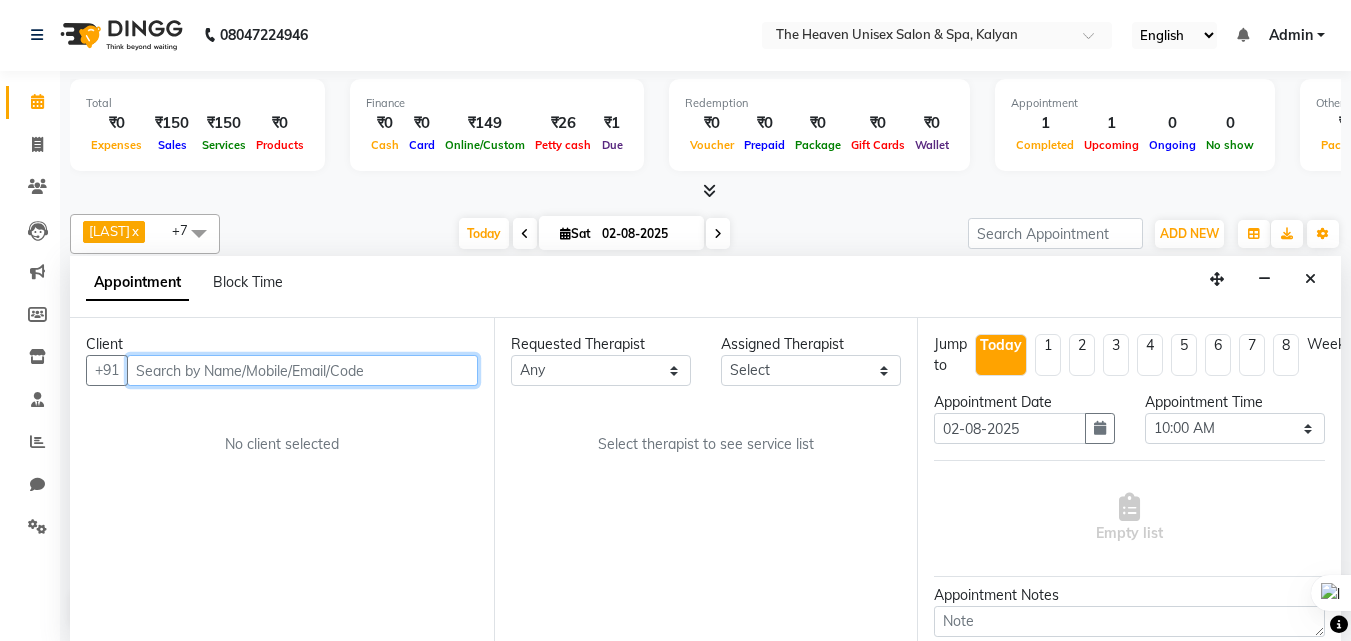 click at bounding box center [302, 370] 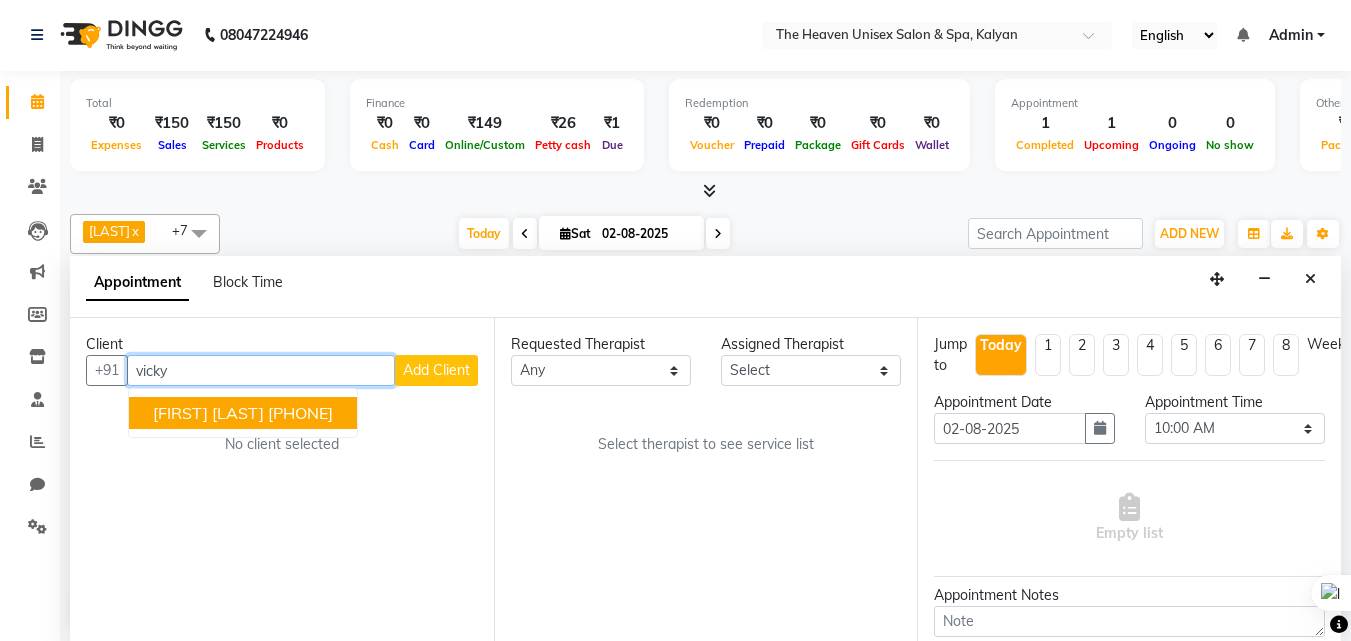 click on "[FIRST] [LAST]" at bounding box center [208, 413] 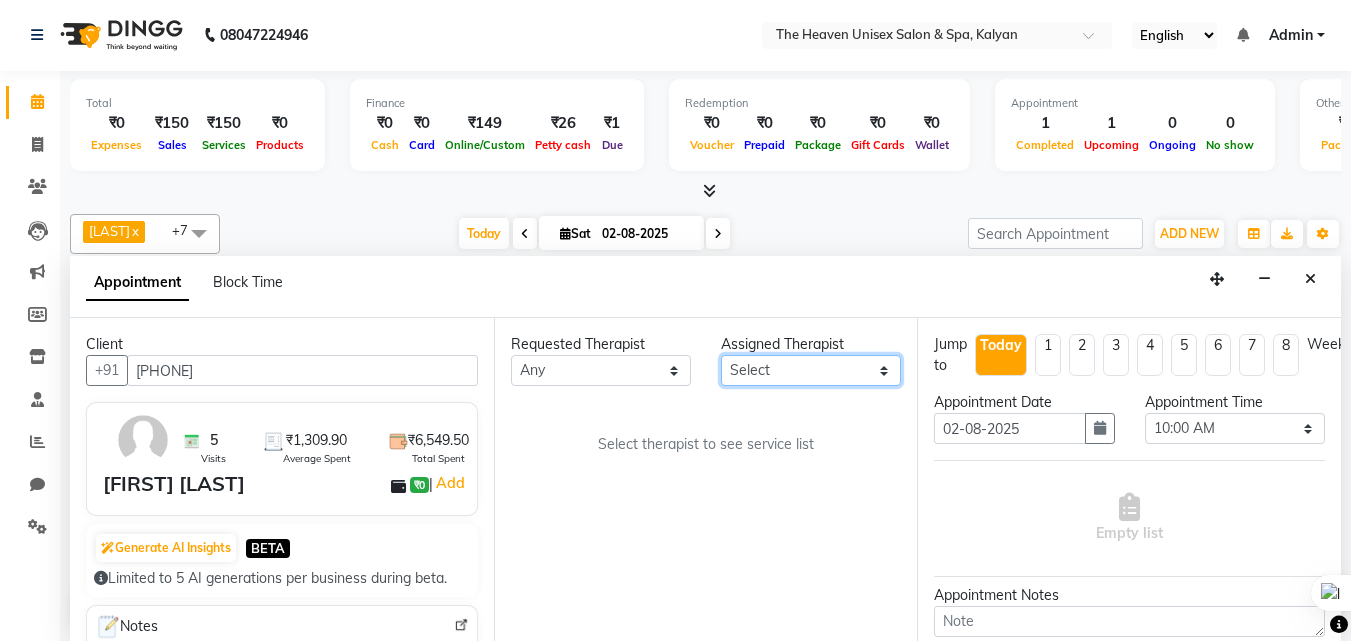 click on "Select [NAME]  [NAME] [NAME] [NAME] [NAME] [NAME] [NAME] [NAME] [NAME]" at bounding box center (811, 370) 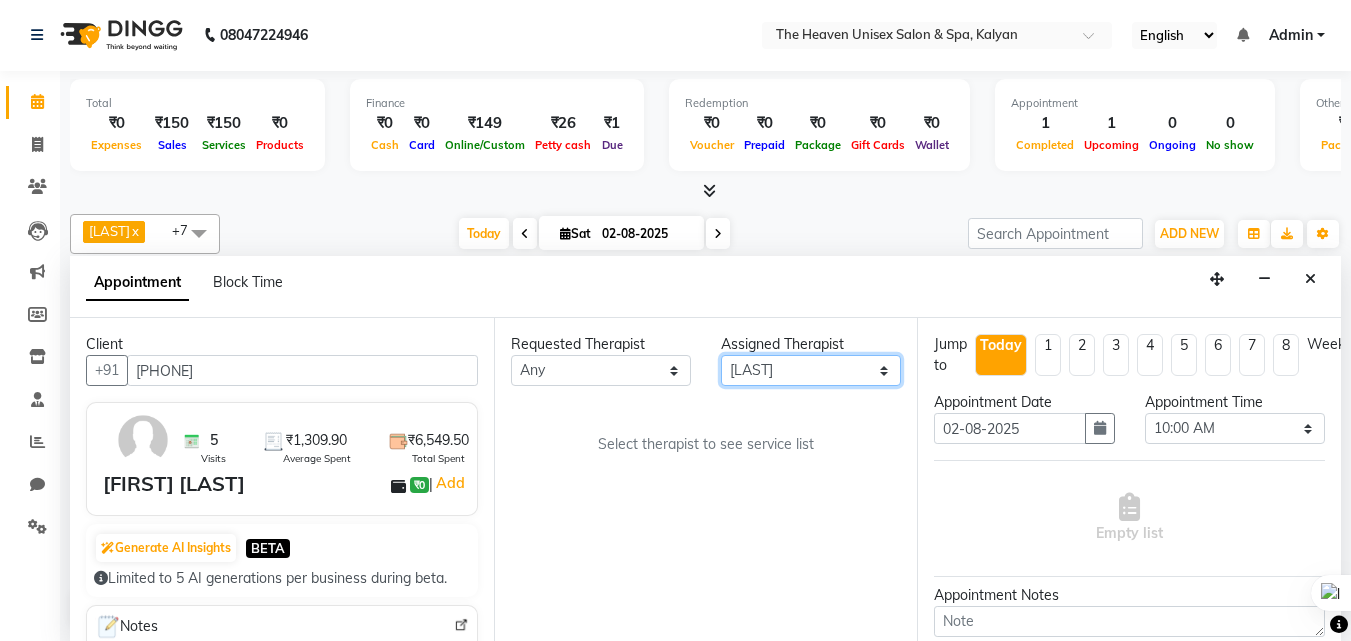 click on "Select [NAME]  [NAME] [NAME] [NAME] [NAME] [NAME] [NAME] [NAME] [NAME]" at bounding box center (811, 370) 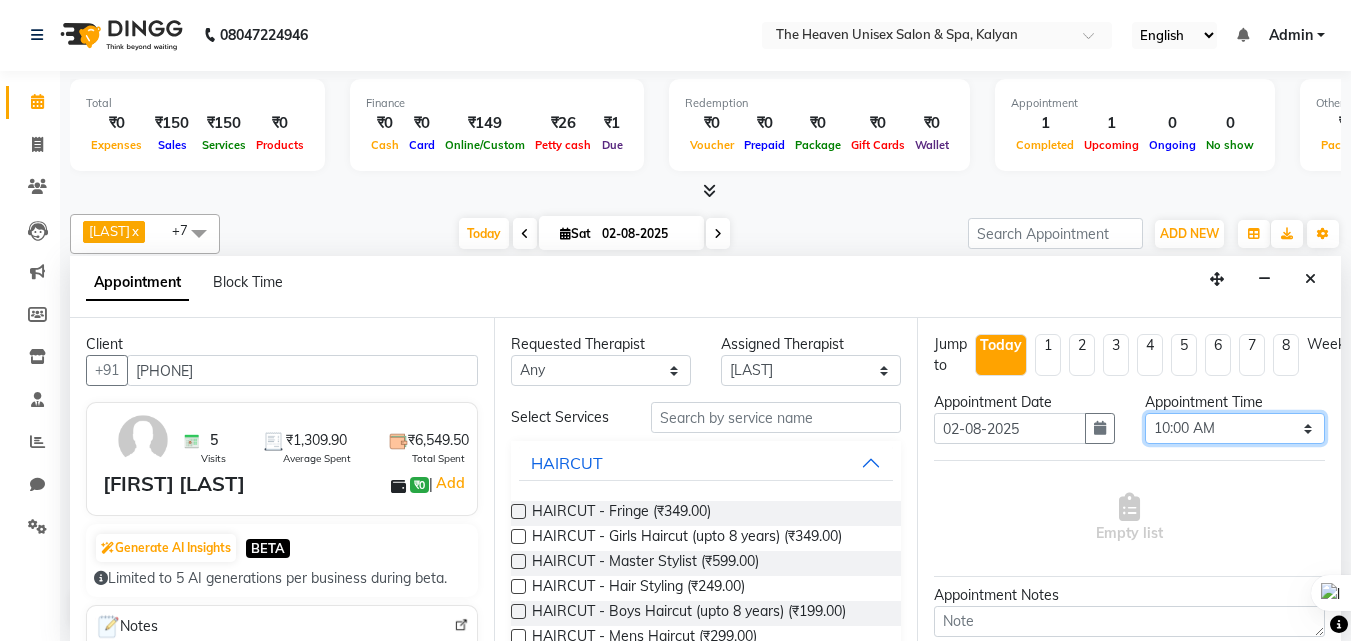 click on "Select 10:00 AM 10:15 AM 10:30 AM 10:45 AM 11:00 AM 11:15 AM 11:30 AM 11:45 AM 12:00 PM 12:15 PM 12:30 PM 12:45 PM 01:00 PM 01:15 PM 01:30 PM 01:45 PM 02:00 PM 02:15 PM 02:30 PM 02:45 PM 03:00 PM 03:15 PM 03:30 PM 03:45 PM 04:00 PM 04:15 PM 04:30 PM 04:45 PM 05:00 PM 05:15 PM 05:30 PM 05:45 PM 06:00 PM 06:15 PM 06:30 PM 06:45 PM 07:00 PM 07:15 PM 07:30 PM 07:45 PM 08:00 PM 08:15 PM 08:30 PM 08:45 PM 09:00 PM 09:15 PM 09:30 PM 09:45 PM 10:00 PM" at bounding box center [1235, 428] 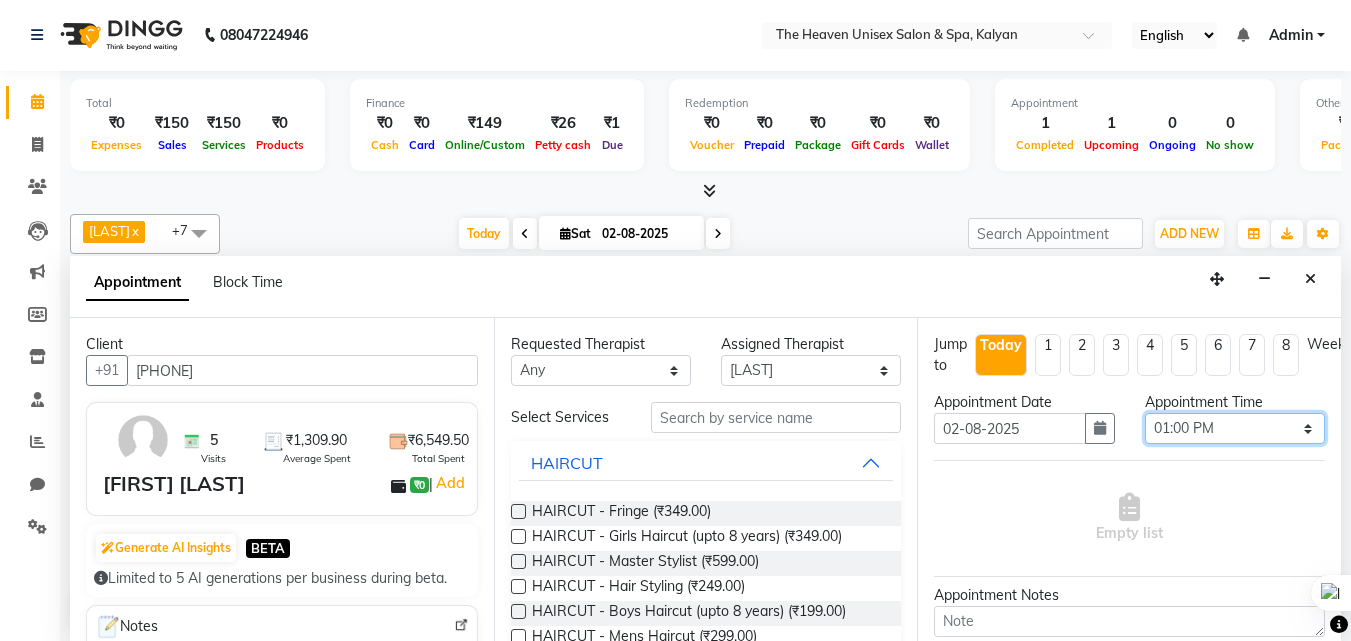 click on "Select 10:00 AM 10:15 AM 10:30 AM 10:45 AM 11:00 AM 11:15 AM 11:30 AM 11:45 AM 12:00 PM 12:15 PM 12:30 PM 12:45 PM 01:00 PM 01:15 PM 01:30 PM 01:45 PM 02:00 PM 02:15 PM 02:30 PM 02:45 PM 03:00 PM 03:15 PM 03:30 PM 03:45 PM 04:00 PM 04:15 PM 04:30 PM 04:45 PM 05:00 PM 05:15 PM 05:30 PM 05:45 PM 06:00 PM 06:15 PM 06:30 PM 06:45 PM 07:00 PM 07:15 PM 07:30 PM 07:45 PM 08:00 PM 08:15 PM 08:30 PM 08:45 PM 09:00 PM 09:15 PM 09:30 PM 09:45 PM 10:00 PM" at bounding box center (1235, 428) 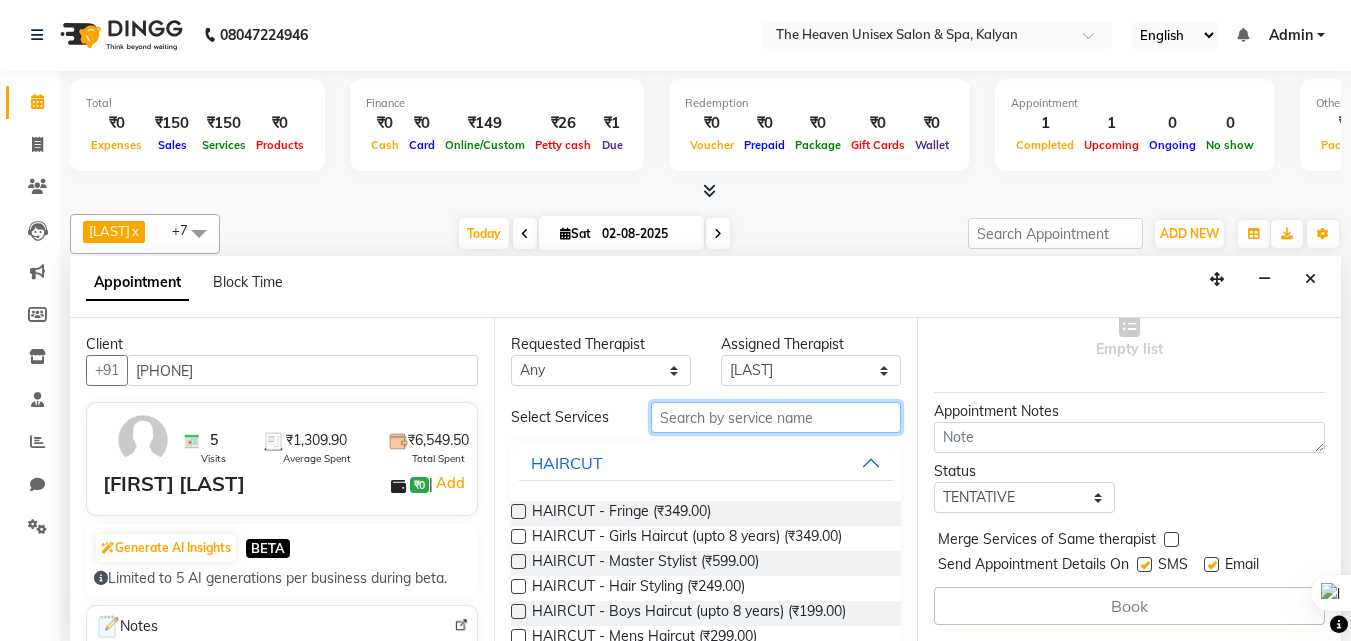 click at bounding box center [776, 417] 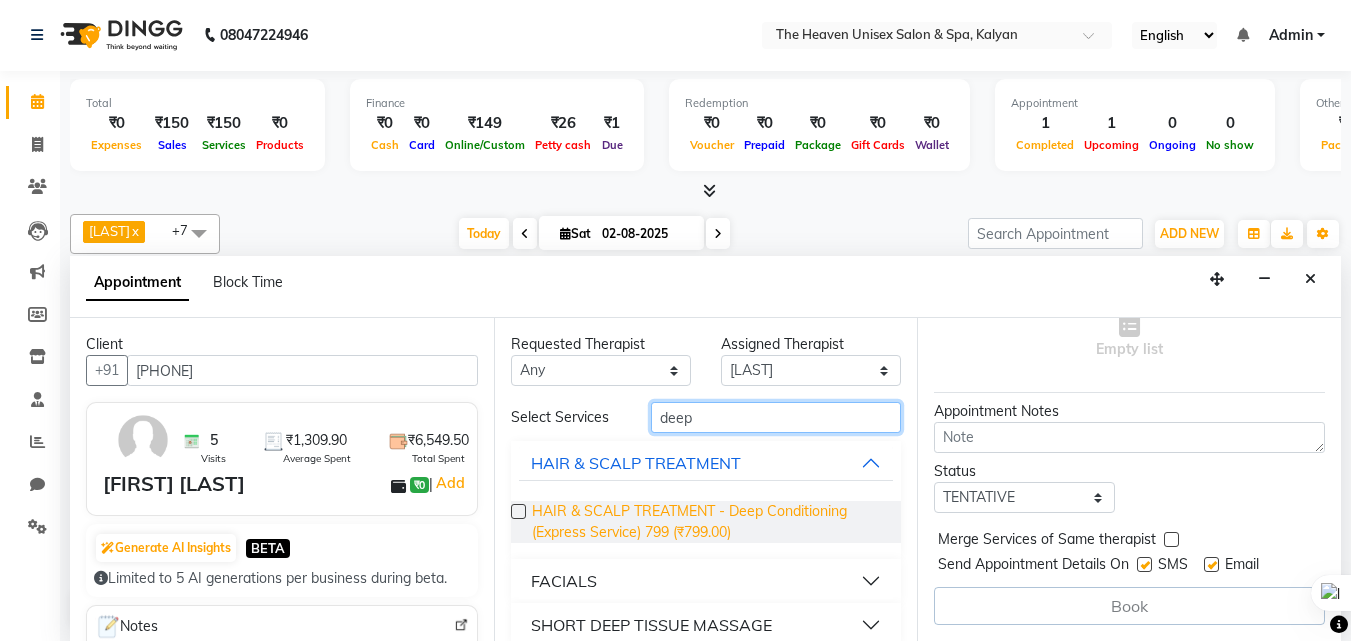 scroll, scrollTop: 22, scrollLeft: 0, axis: vertical 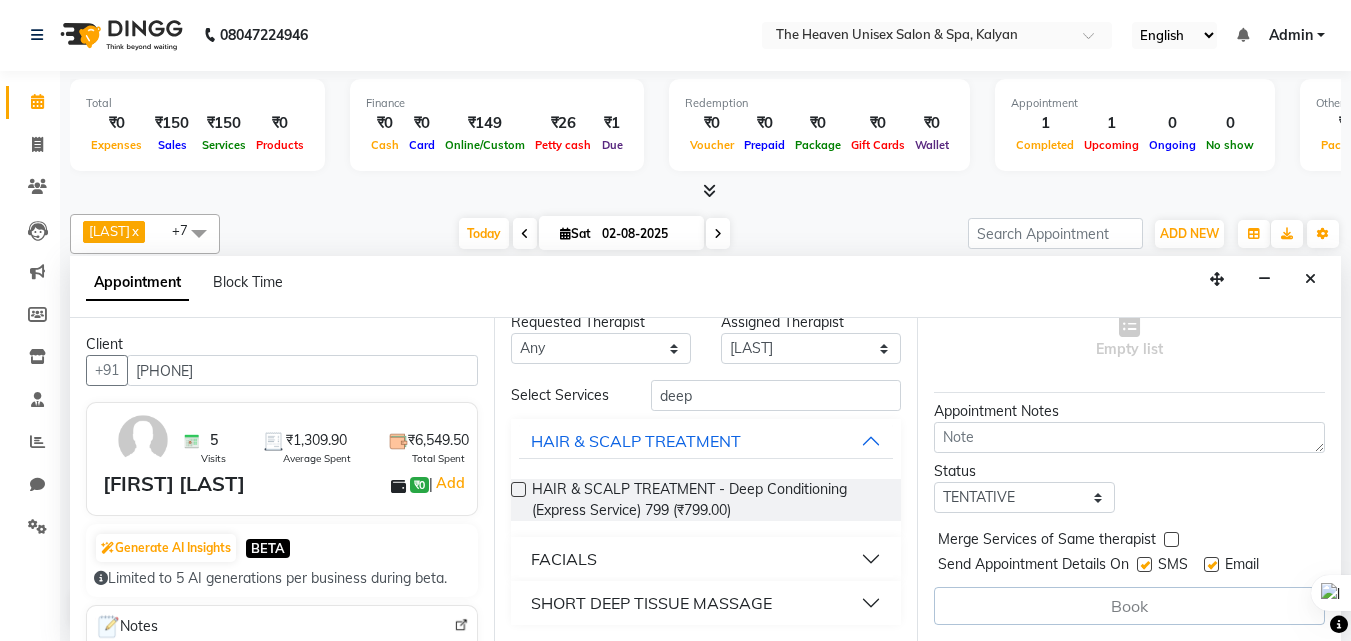 click on "SHORT DEEP TISSUE MASSAGE" at bounding box center [706, 603] 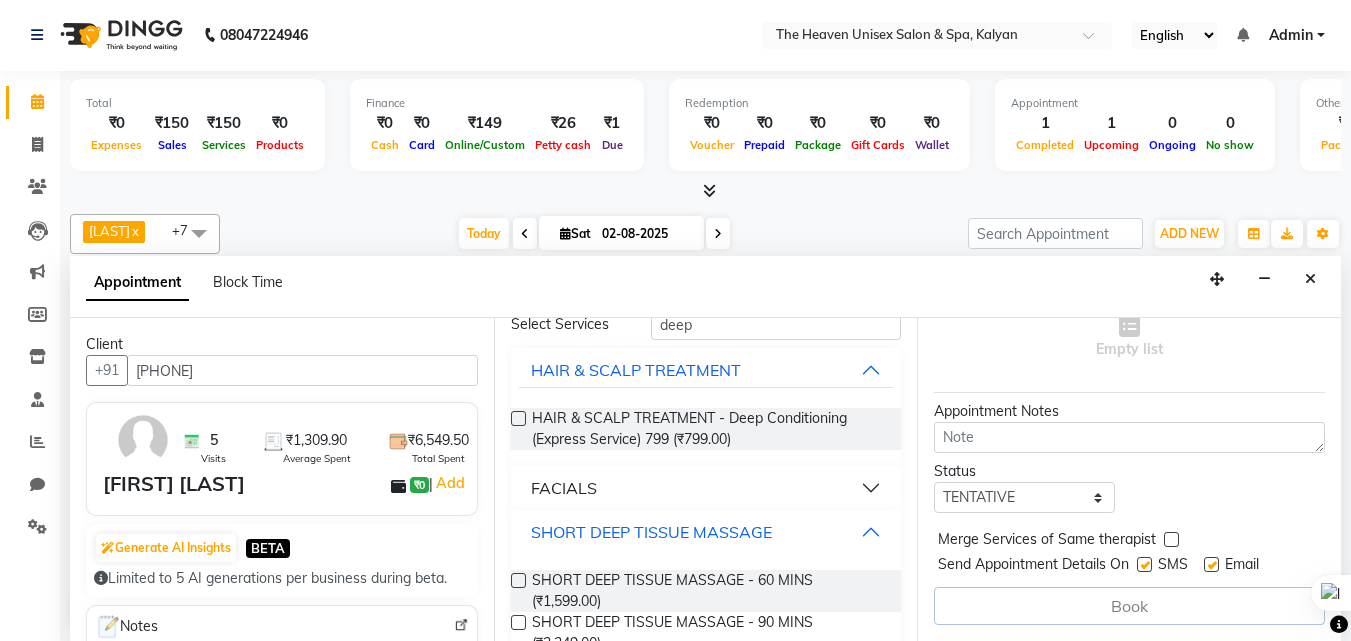 scroll, scrollTop: 180, scrollLeft: 0, axis: vertical 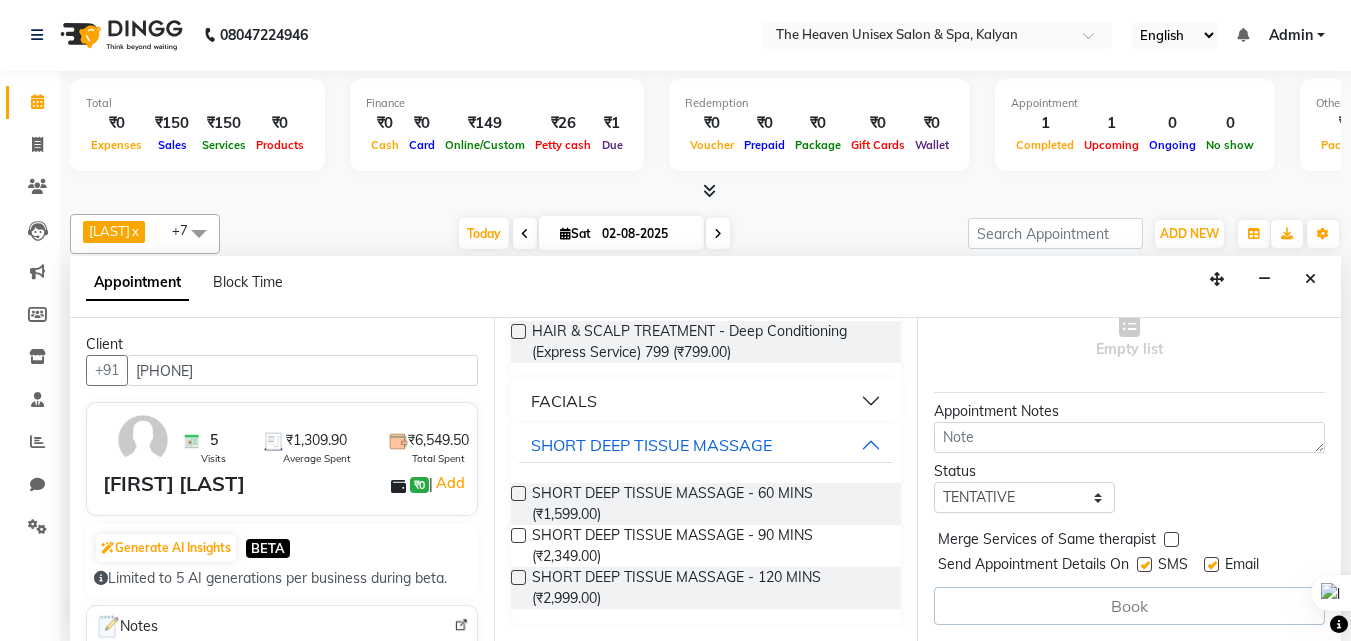 click at bounding box center (518, 493) 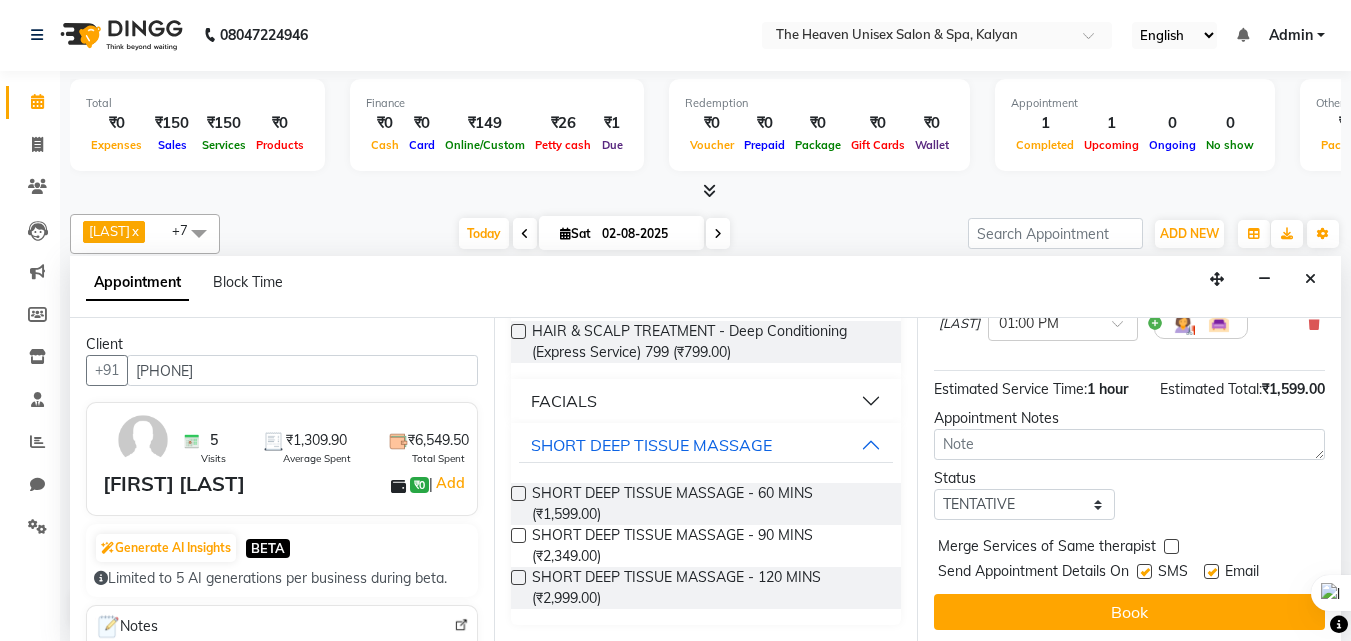 scroll, scrollTop: 239, scrollLeft: 0, axis: vertical 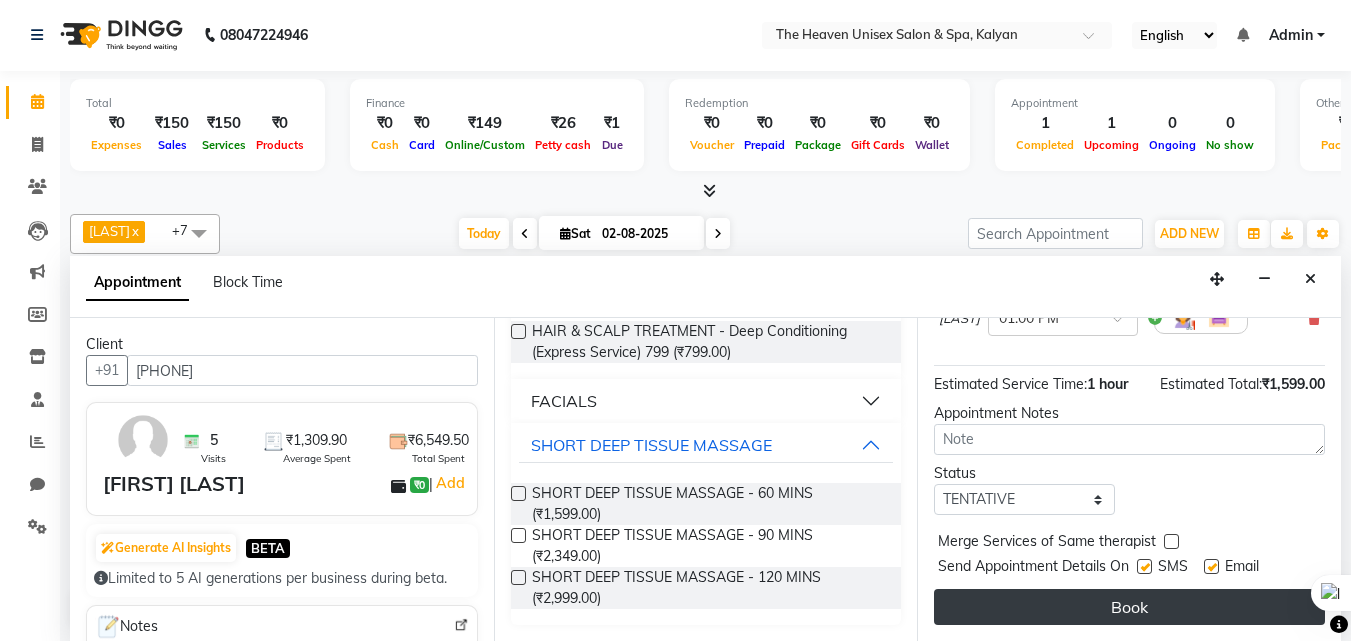 click on "Book" at bounding box center [1129, 607] 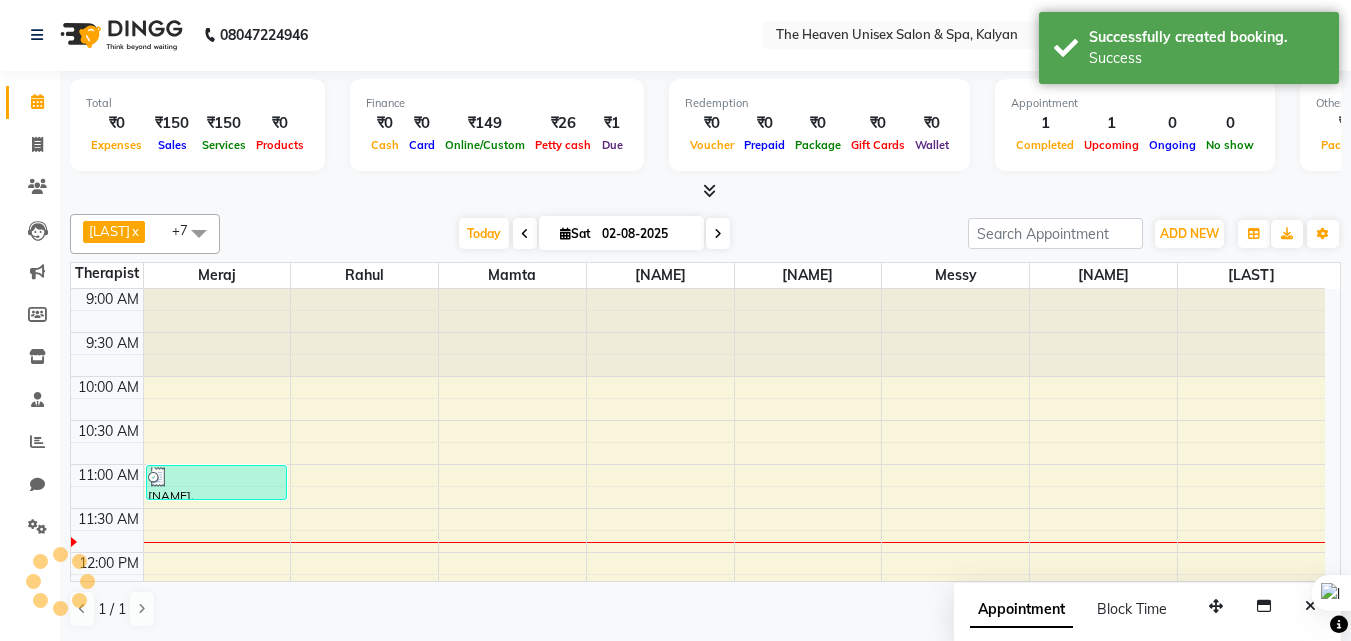 scroll, scrollTop: 0, scrollLeft: 0, axis: both 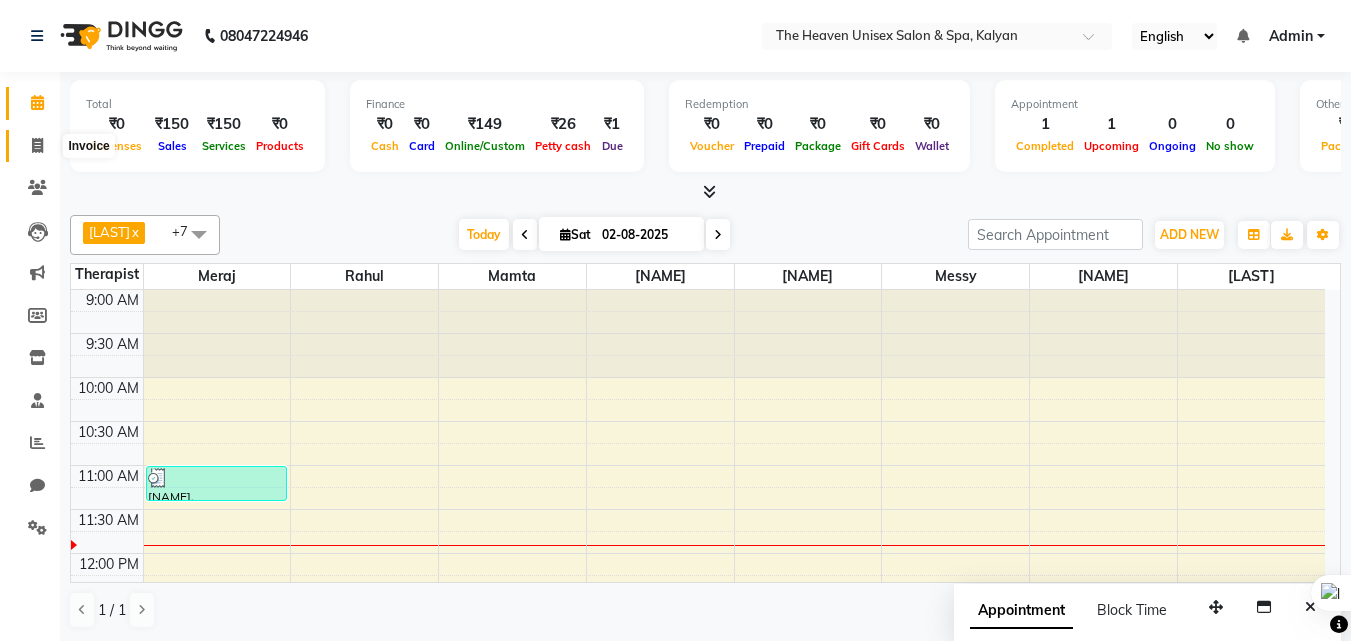click 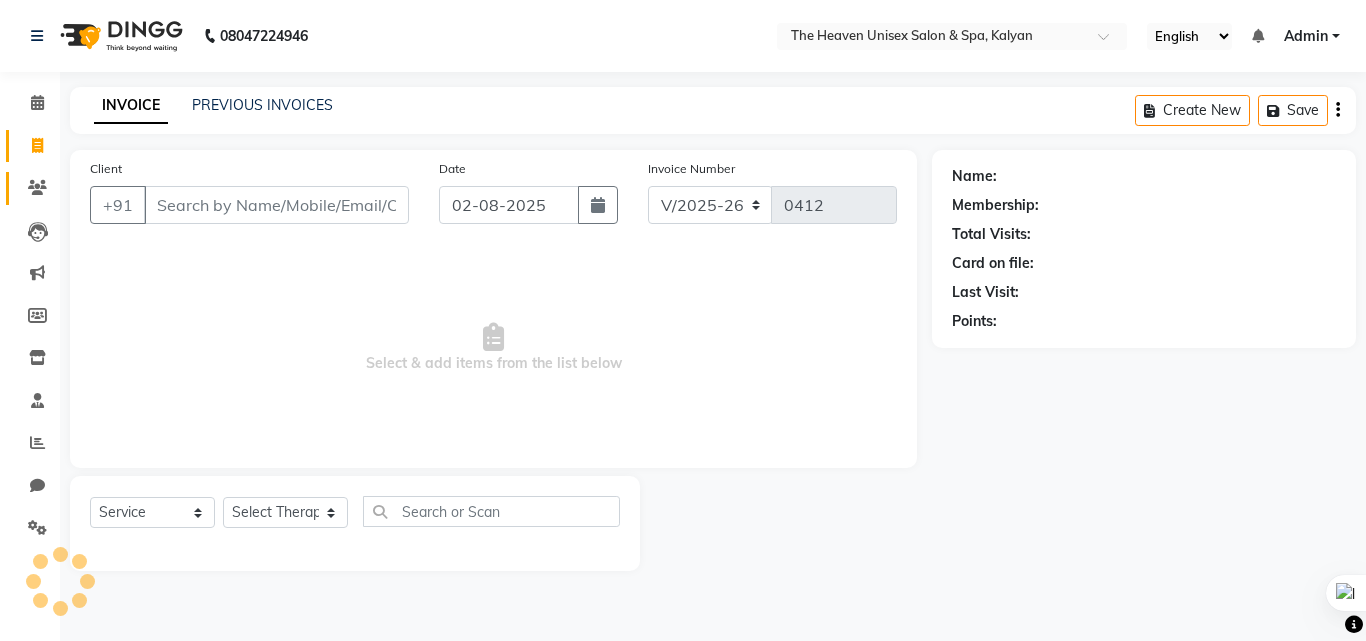 click 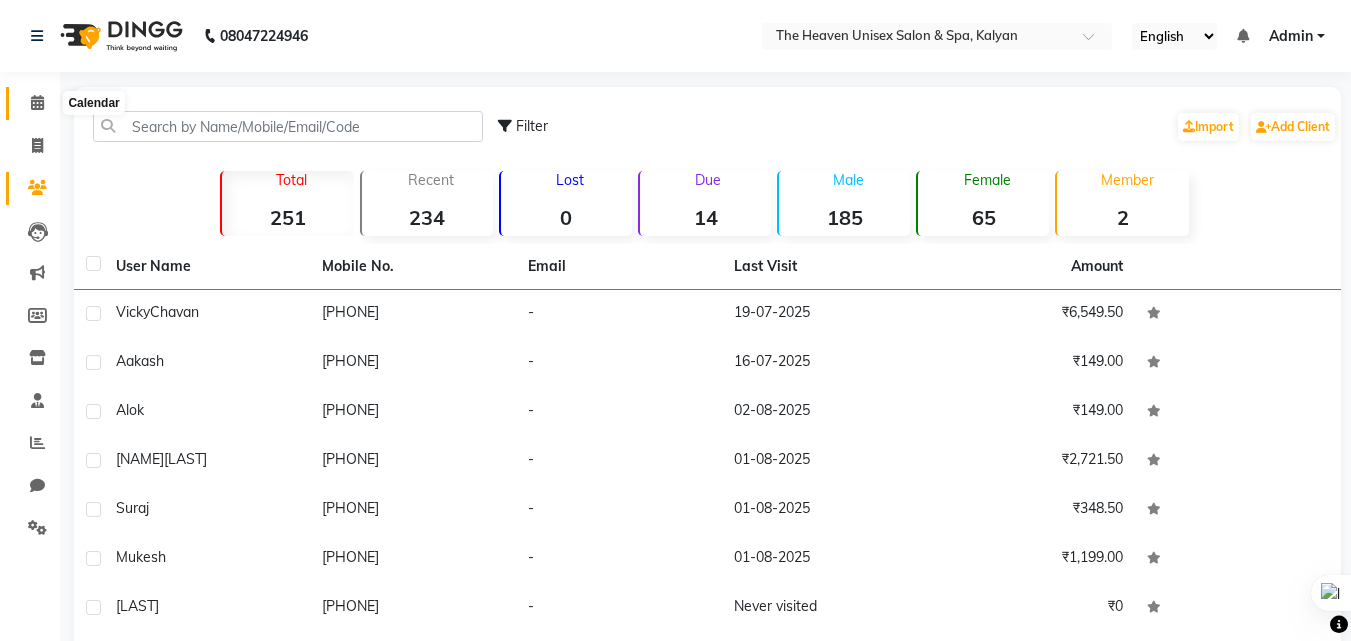 click 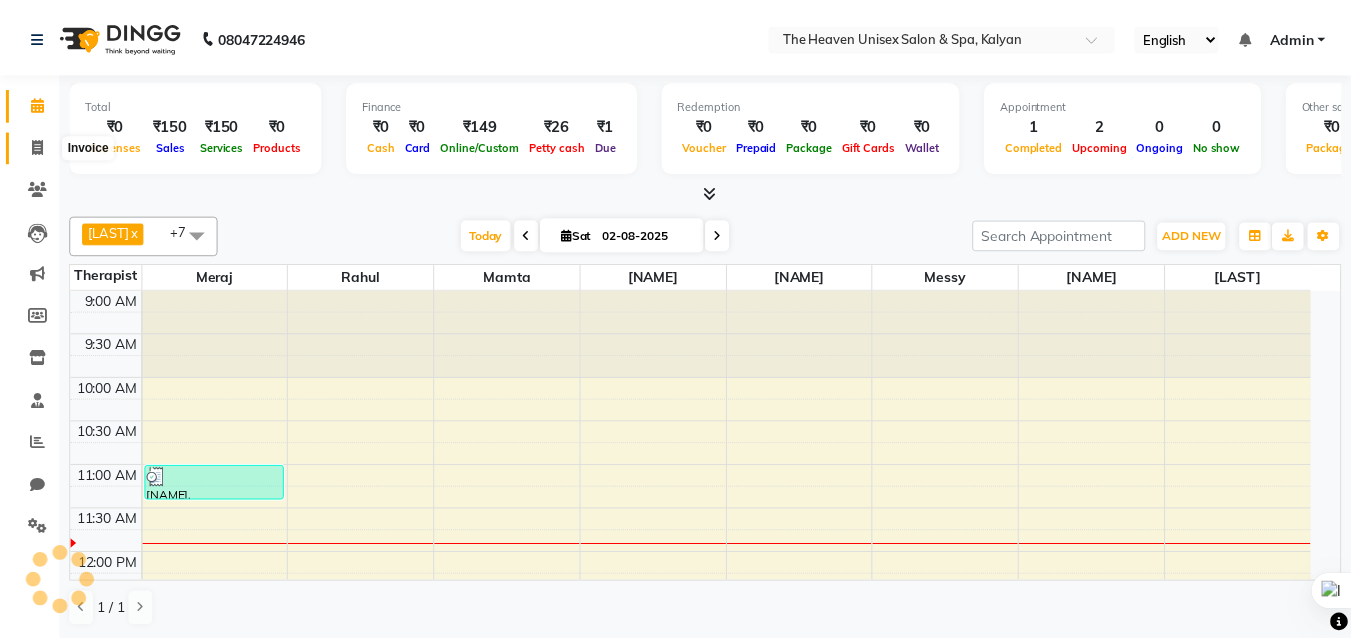 scroll, scrollTop: 0, scrollLeft: 0, axis: both 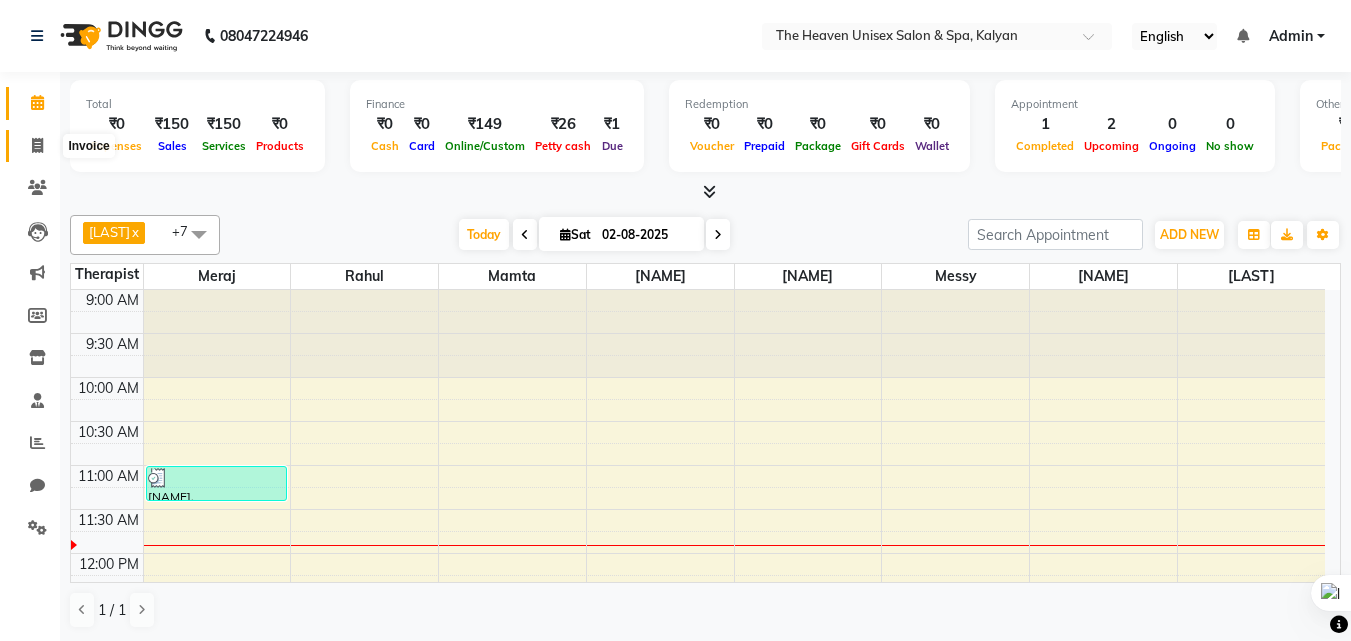 click 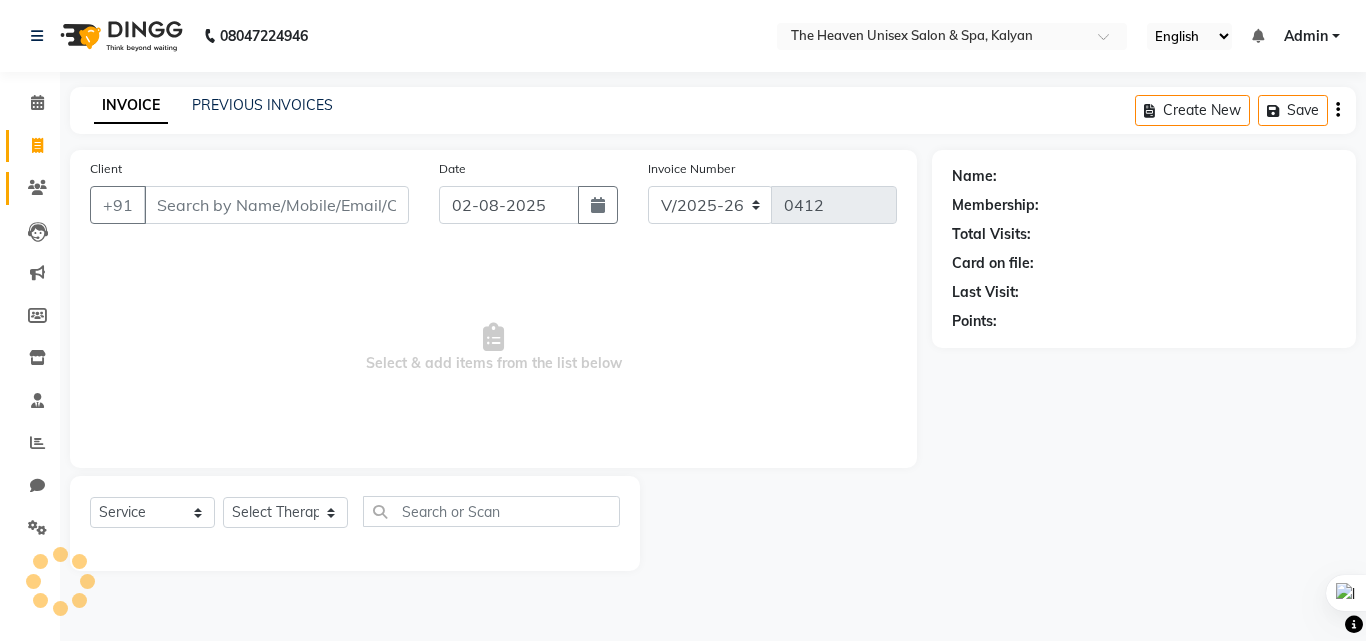 click on "Clients" 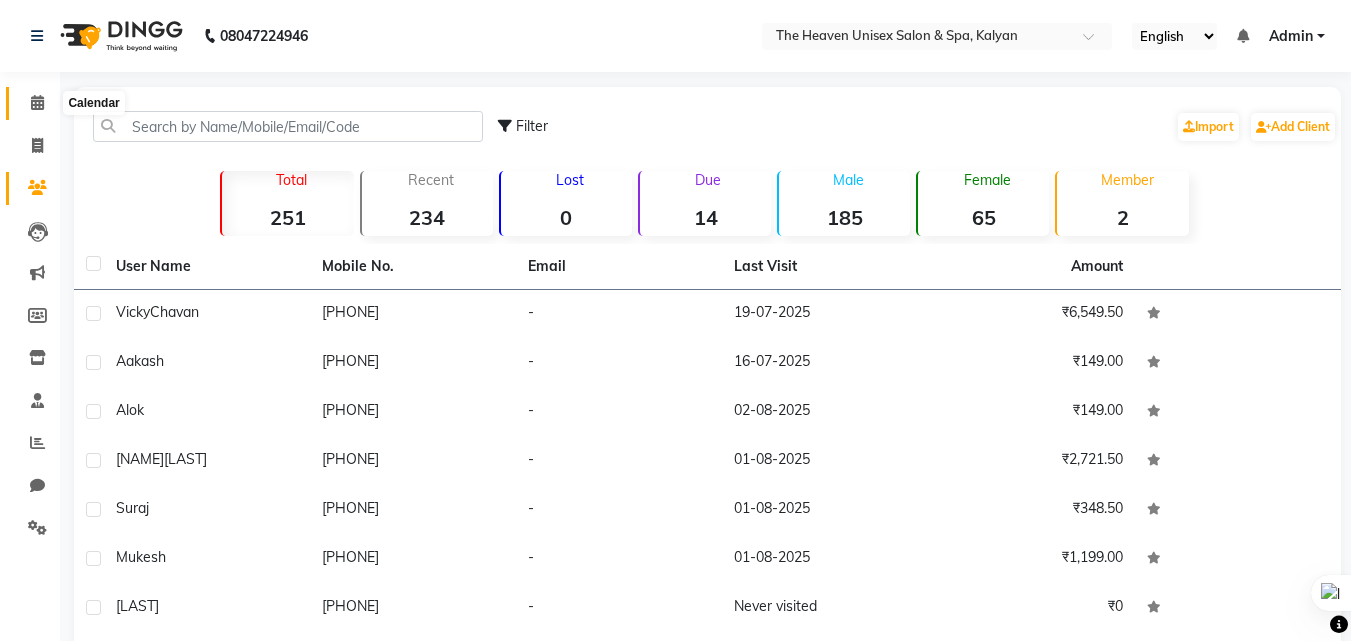 click 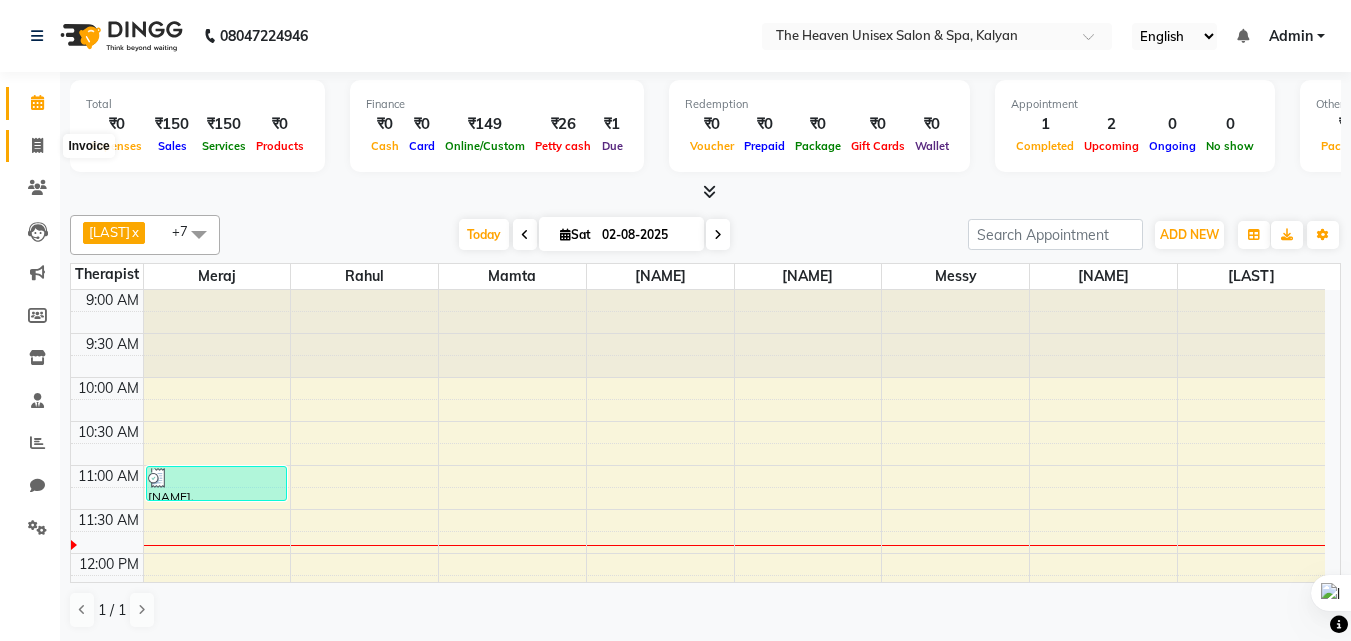 click 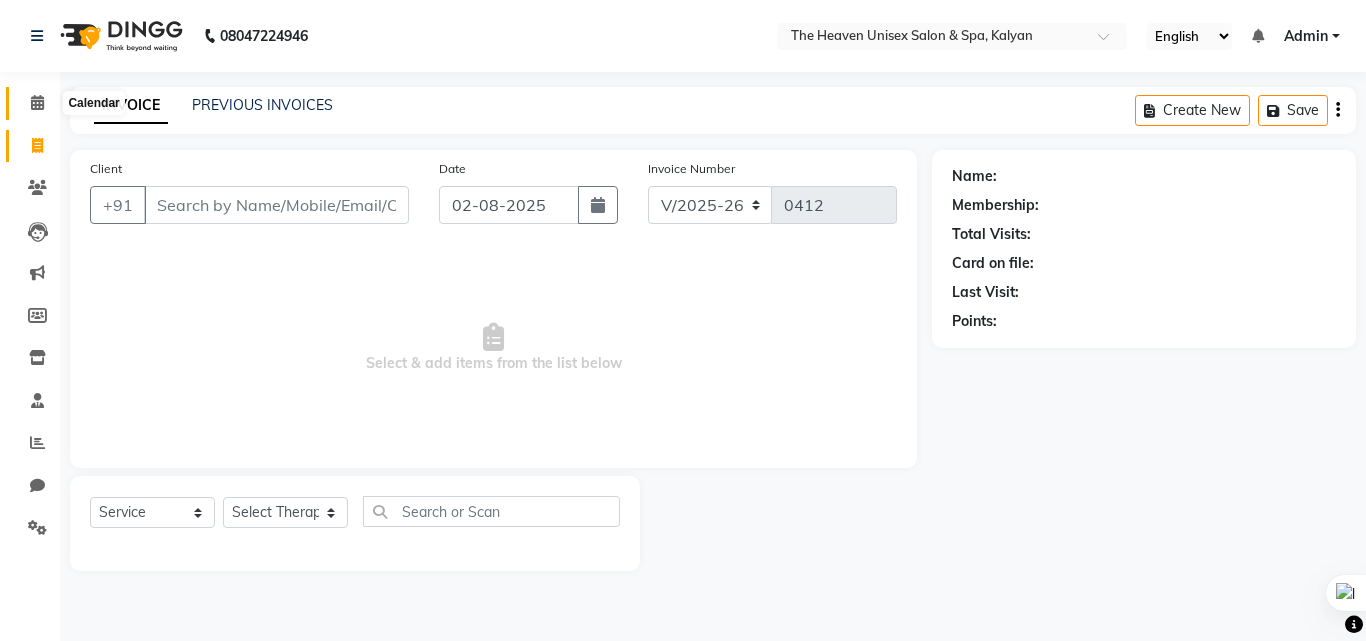 click 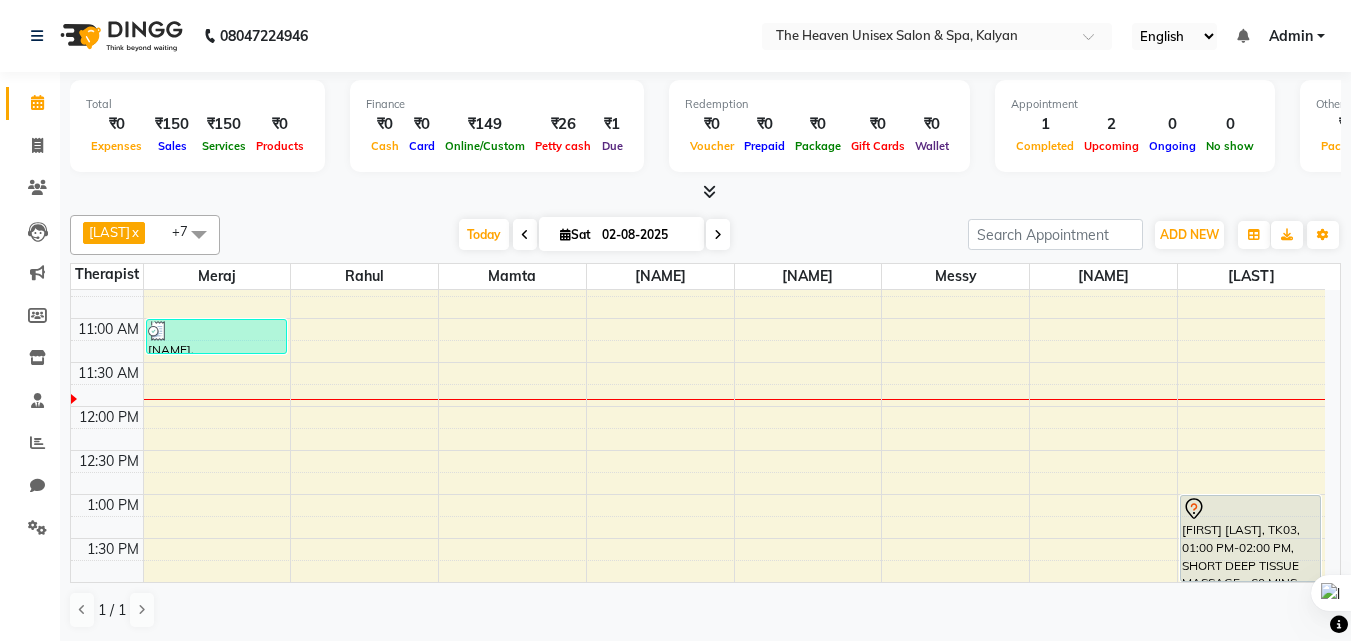 scroll, scrollTop: 200, scrollLeft: 0, axis: vertical 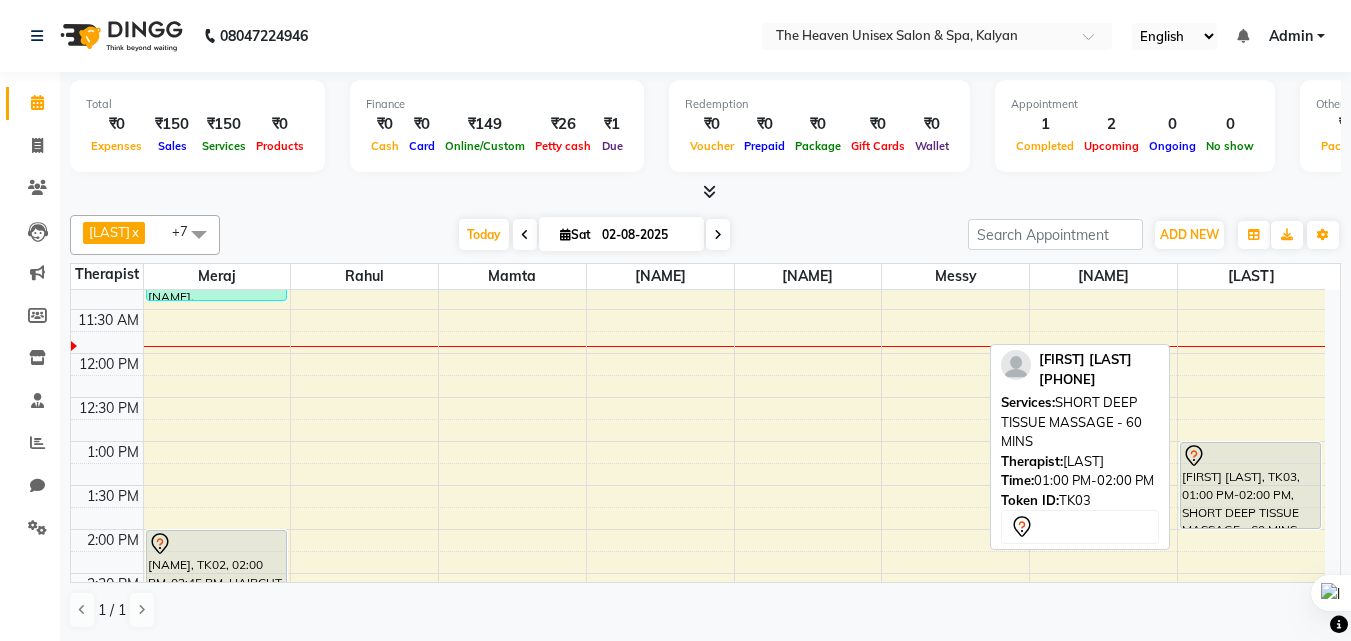 click on "[FIRST] [LAST], TK03, 01:00 PM-02:00 PM, SHORT DEEP TISSUE MASSAGE - 60 MINS" at bounding box center (1251, 485) 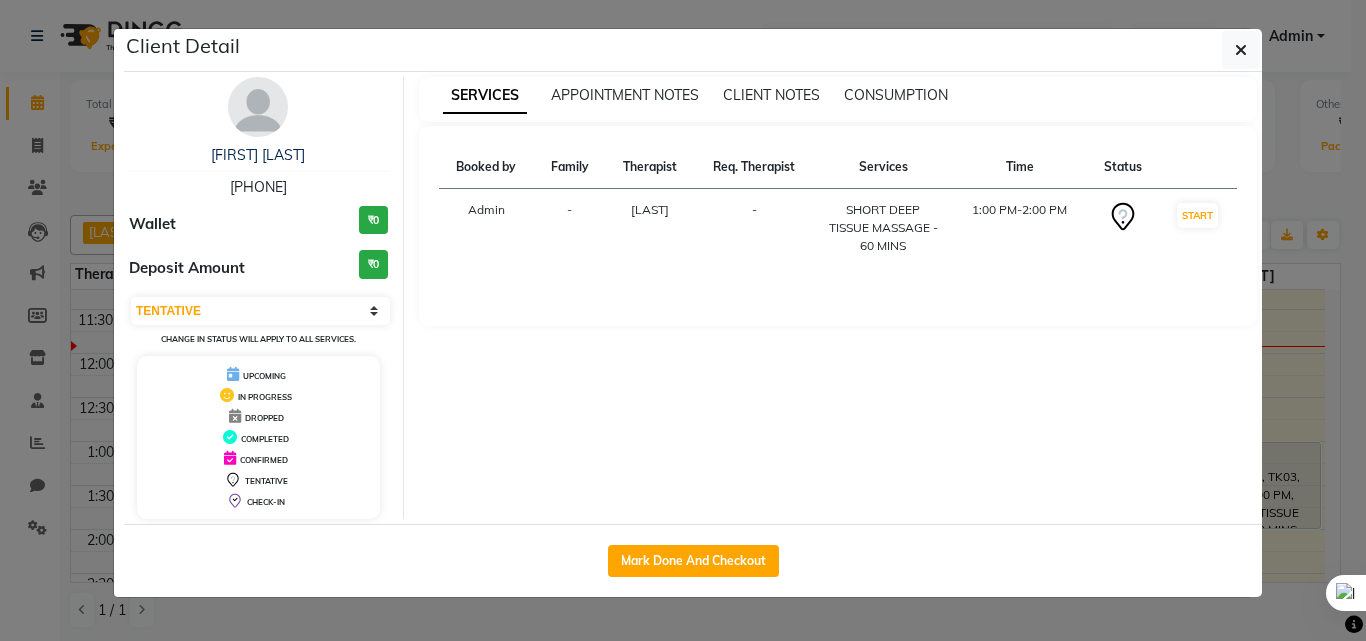 click on "1:00 PM-2:00 PM" at bounding box center (1020, 228) 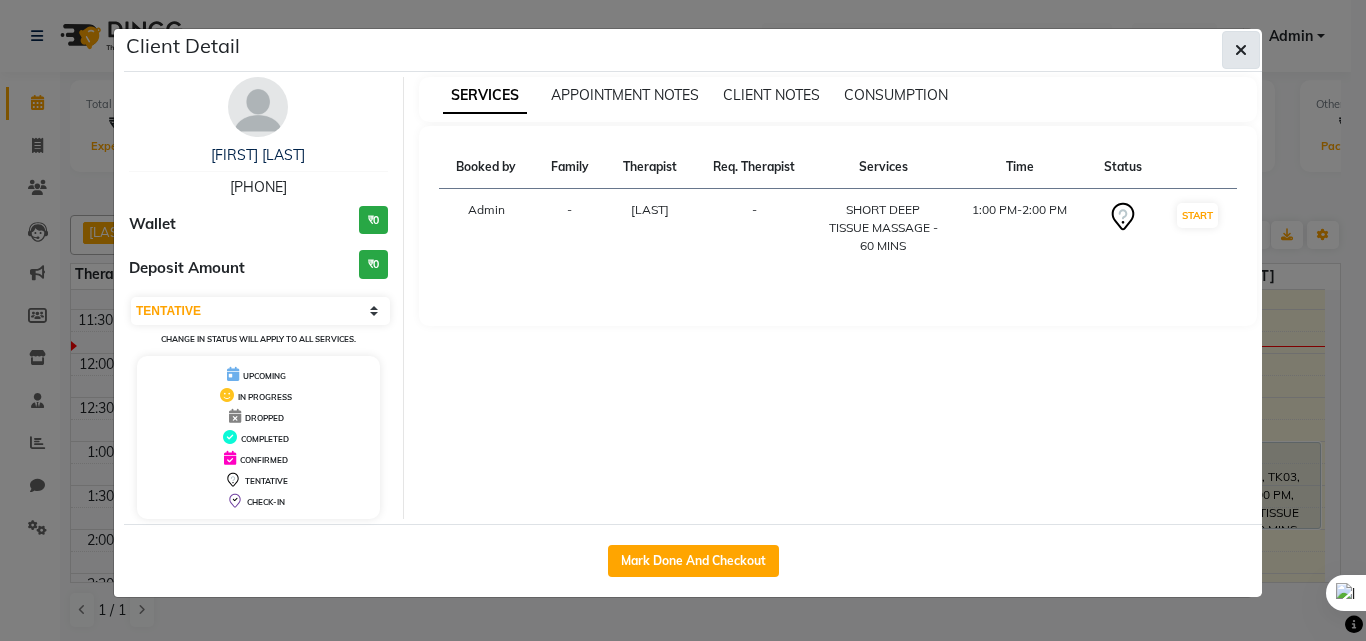 click 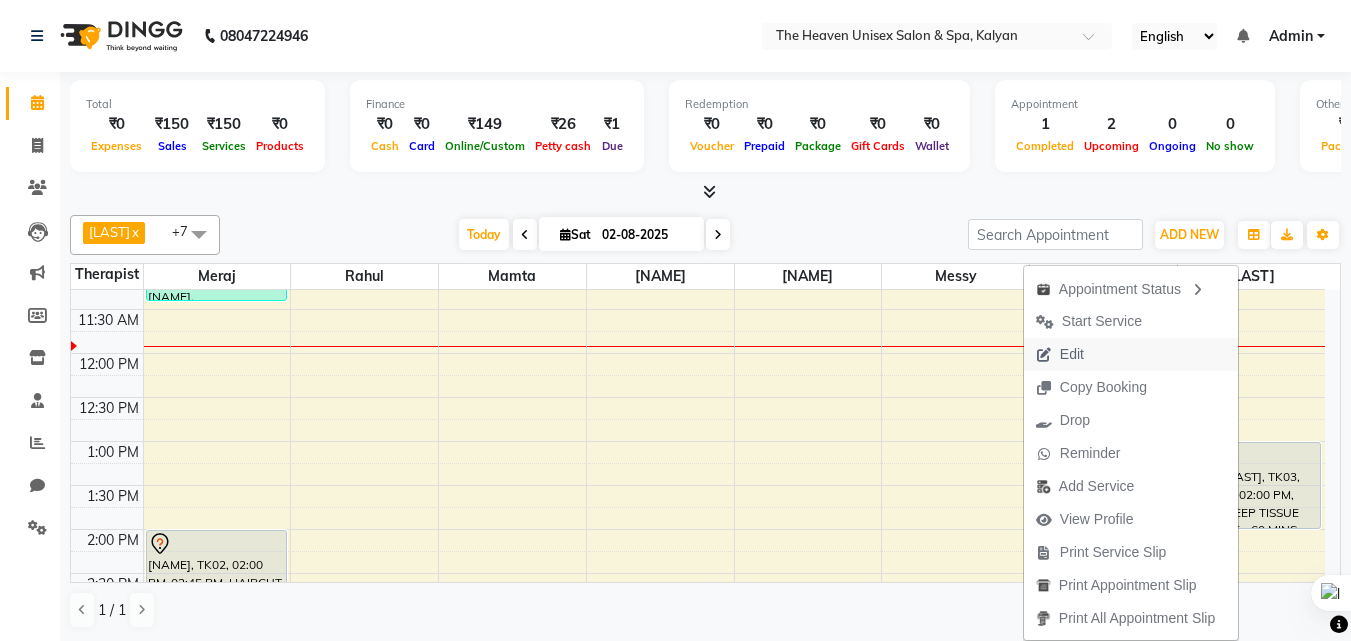 click on "Edit" at bounding box center (1131, 354) 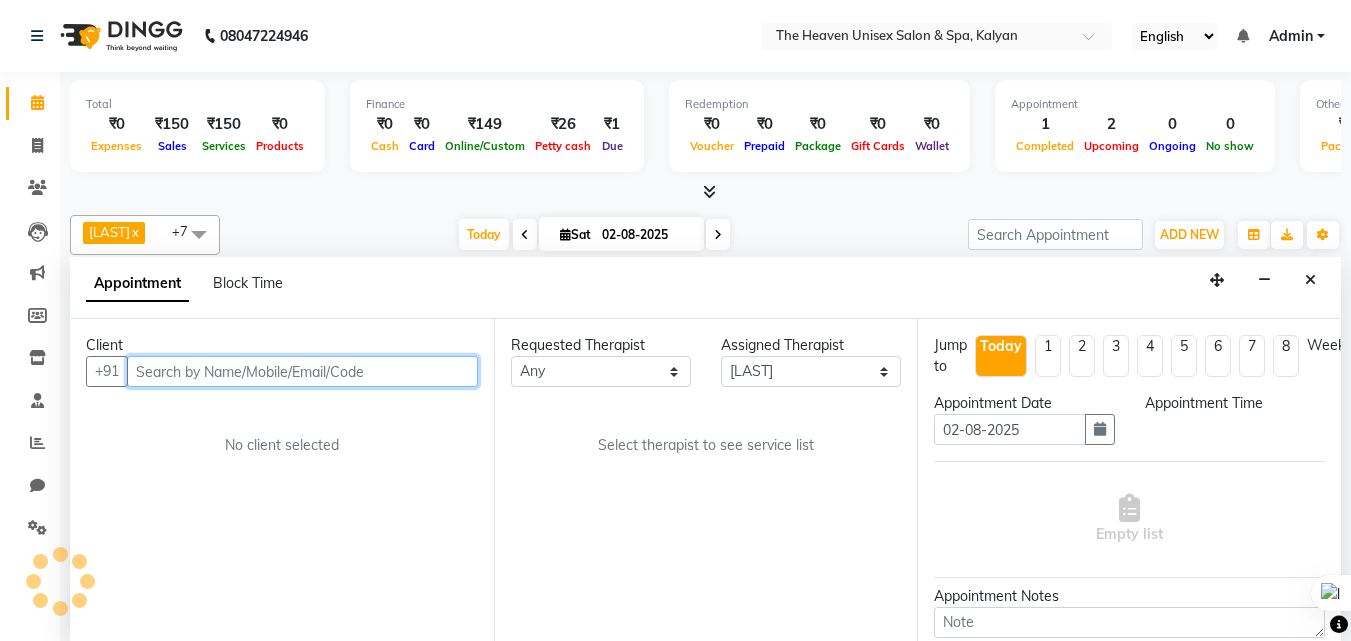scroll, scrollTop: 1, scrollLeft: 0, axis: vertical 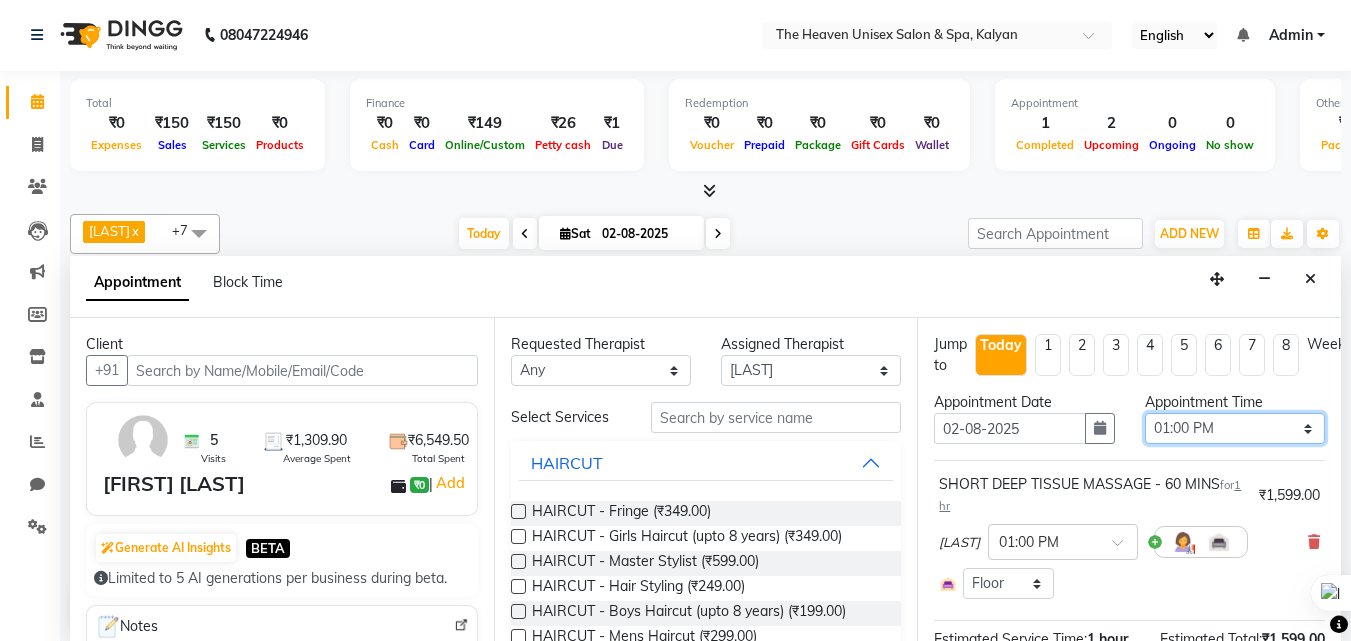click on "Select 10:00 AM 10:15 AM 10:30 AM 10:45 AM 11:00 AM 11:15 AM 11:30 AM 11:45 AM 12:00 PM 12:15 PM 12:30 PM 12:45 PM 01:00 PM 01:15 PM 01:30 PM 01:45 PM 02:00 PM 02:15 PM 02:30 PM 02:45 PM 03:00 PM 03:15 PM 03:30 PM 03:45 PM 04:00 PM 04:15 PM 04:30 PM 04:45 PM 05:00 PM 05:15 PM 05:30 PM 05:45 PM 06:00 PM 06:15 PM 06:30 PM 06:45 PM 07:00 PM 07:15 PM 07:30 PM 07:45 PM 08:00 PM 08:15 PM 08:30 PM 08:45 PM 09:00 PM 09:15 PM 09:30 PM 09:45 PM 10:00 PM" at bounding box center (1235, 428) 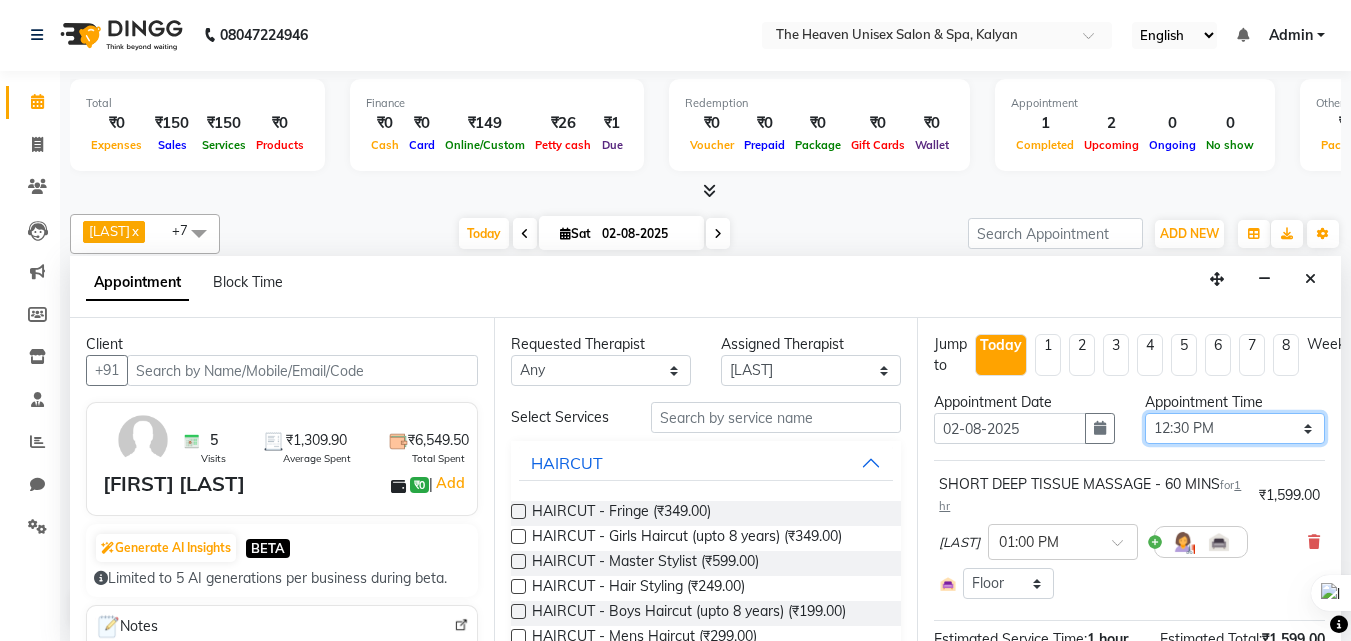 click on "Select 10:00 AM 10:15 AM 10:30 AM 10:45 AM 11:00 AM 11:15 AM 11:30 AM 11:45 AM 12:00 PM 12:15 PM 12:30 PM 12:45 PM 01:00 PM 01:15 PM 01:30 PM 01:45 PM 02:00 PM 02:15 PM 02:30 PM 02:45 PM 03:00 PM 03:15 PM 03:30 PM 03:45 PM 04:00 PM 04:15 PM 04:30 PM 04:45 PM 05:00 PM 05:15 PM 05:30 PM 05:45 PM 06:00 PM 06:15 PM 06:30 PM 06:45 PM 07:00 PM 07:15 PM 07:30 PM 07:45 PM 08:00 PM 08:15 PM 08:30 PM 08:45 PM 09:00 PM 09:15 PM 09:30 PM 09:45 PM 10:00 PM" at bounding box center (1235, 428) 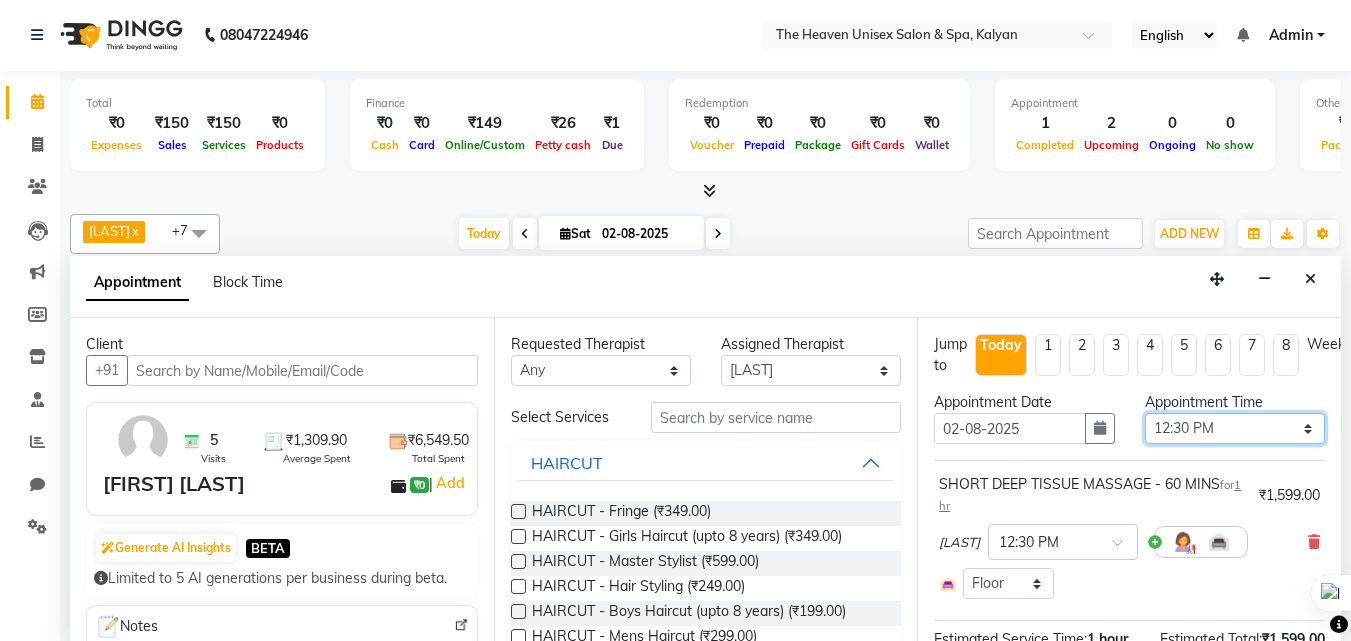 scroll, scrollTop: 212, scrollLeft: 0, axis: vertical 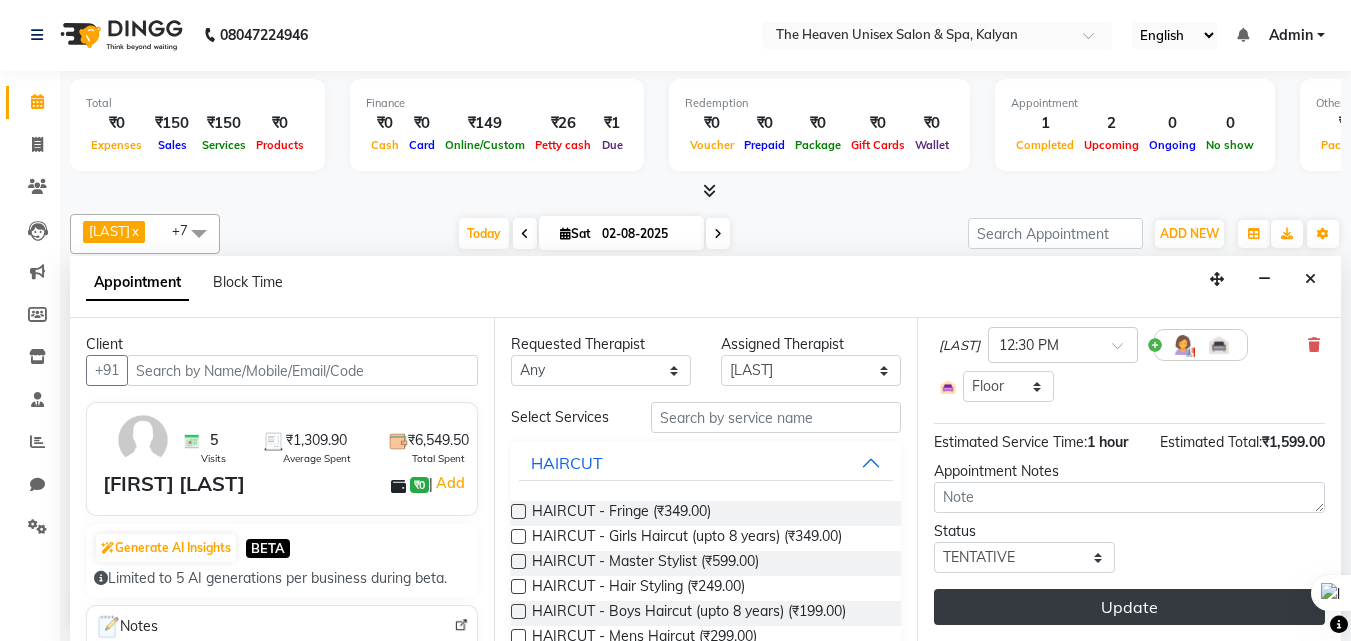 click on "Update" at bounding box center [1129, 607] 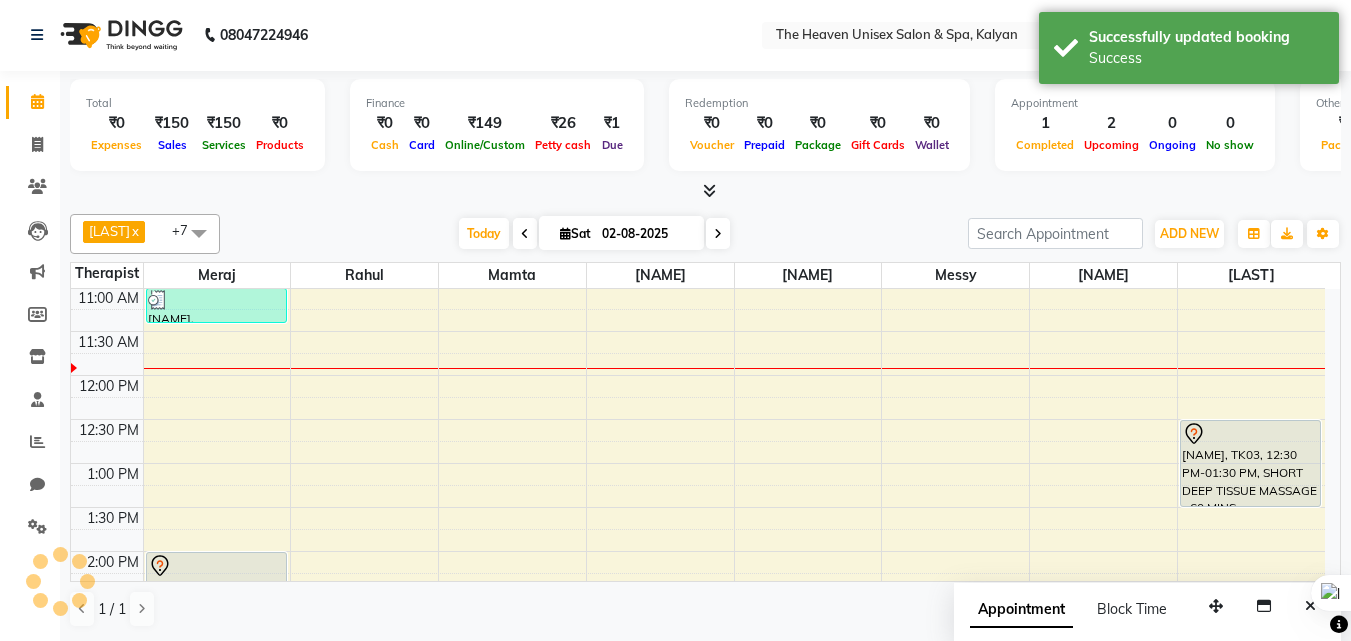 scroll, scrollTop: 0, scrollLeft: 0, axis: both 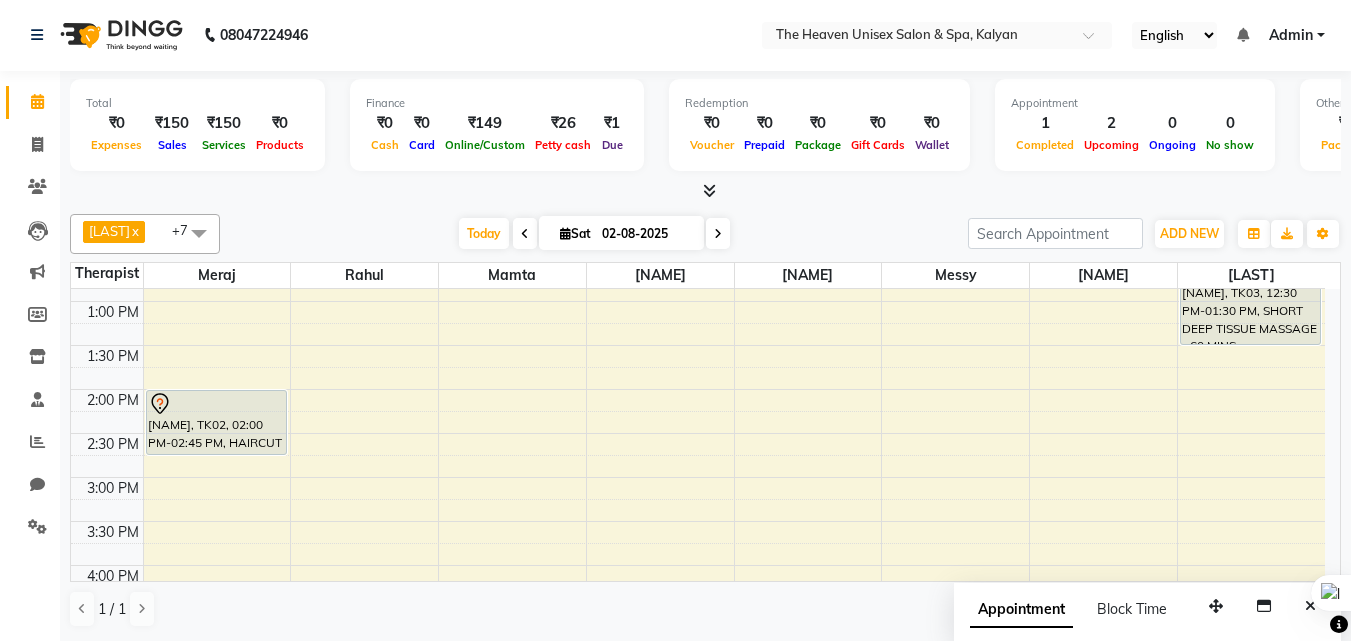 click on "Appointment" at bounding box center (1021, 610) 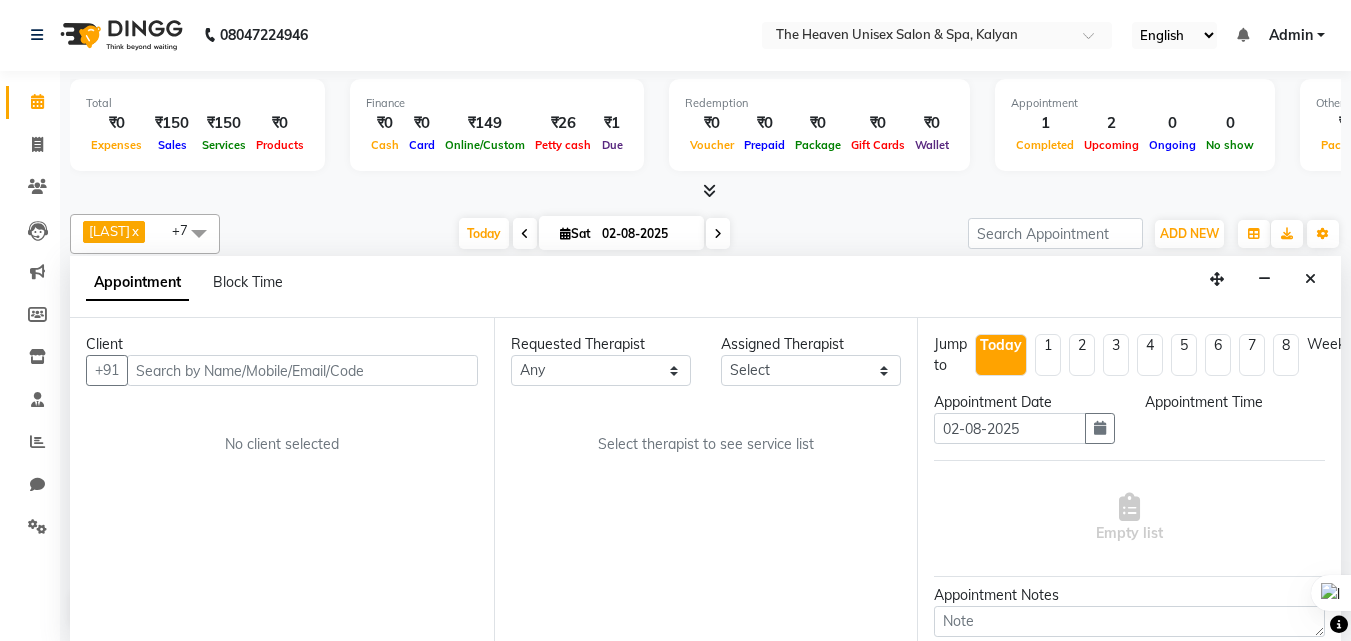 click on "Appointment" at bounding box center (137, 283) 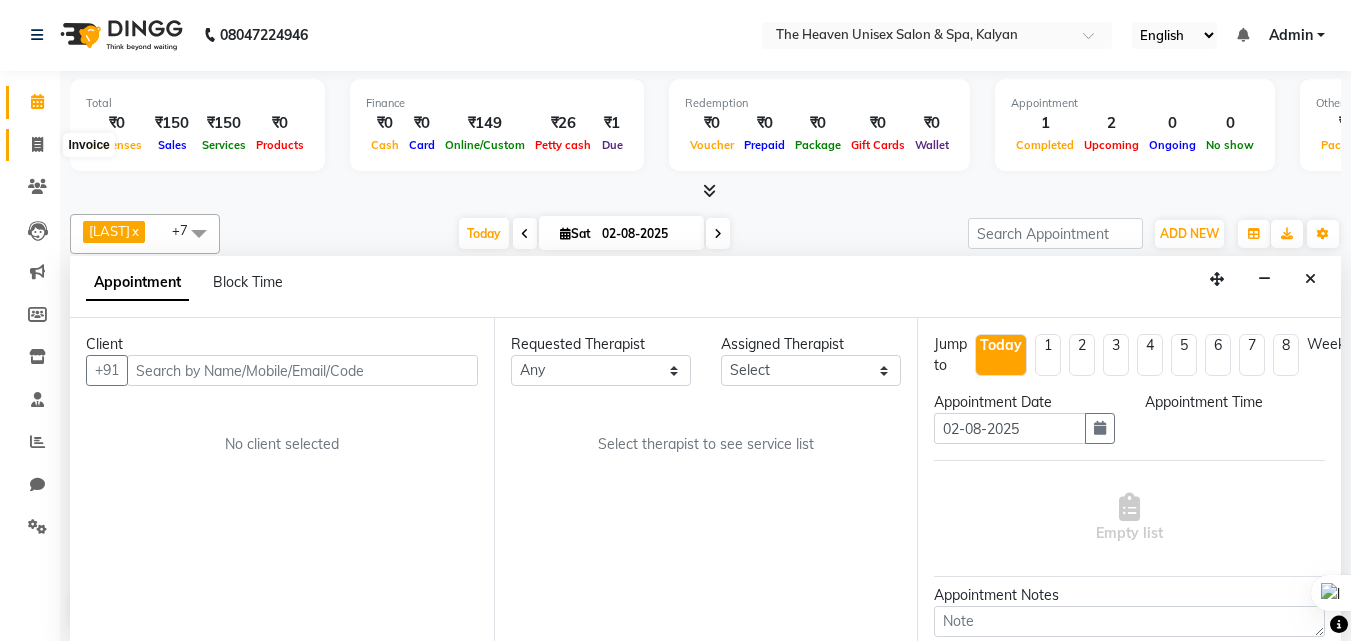 click 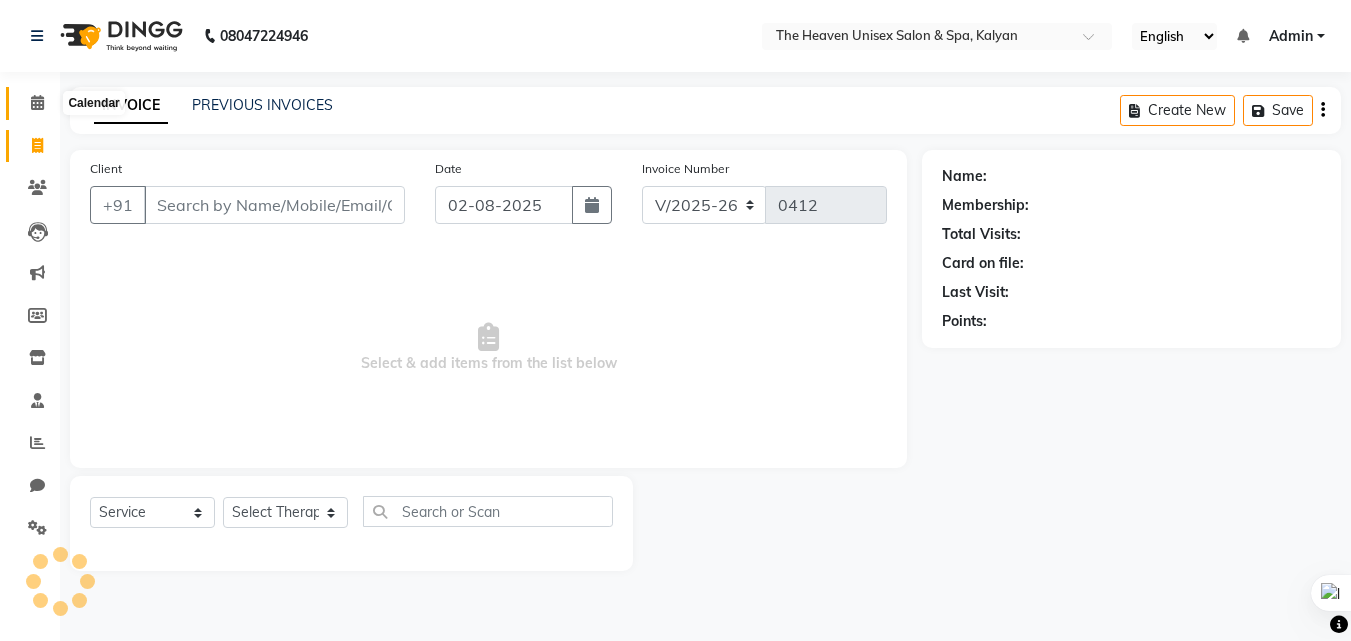 scroll, scrollTop: 0, scrollLeft: 0, axis: both 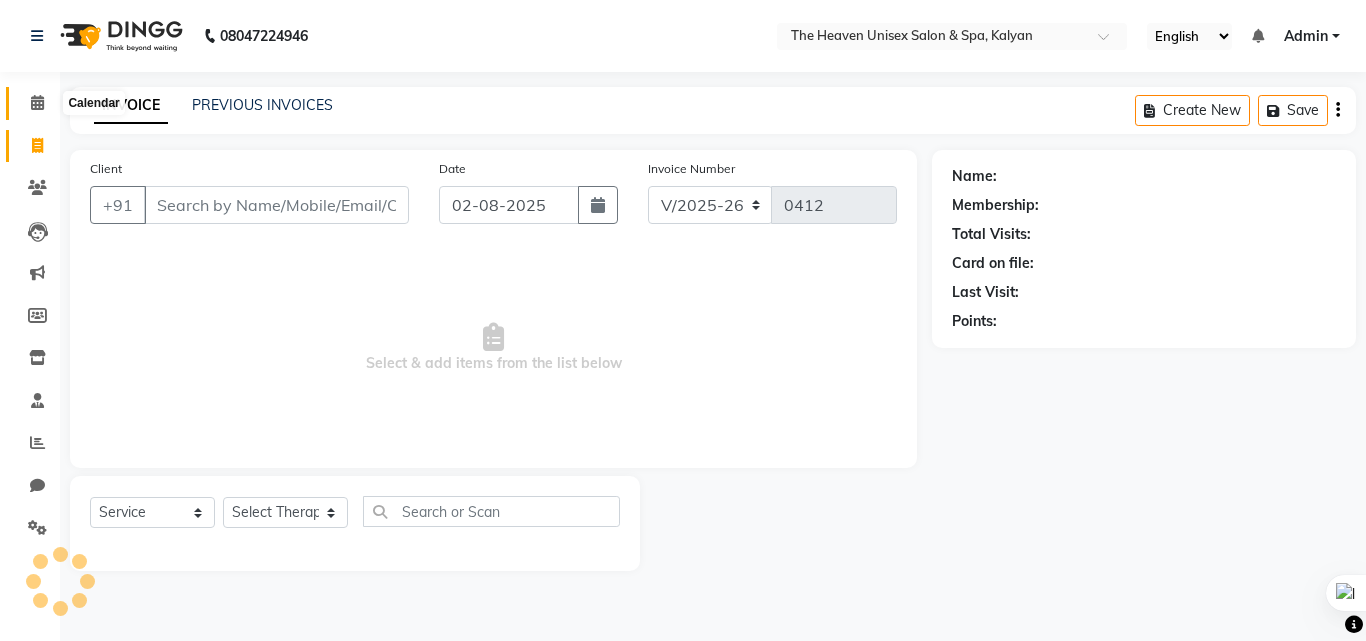 click 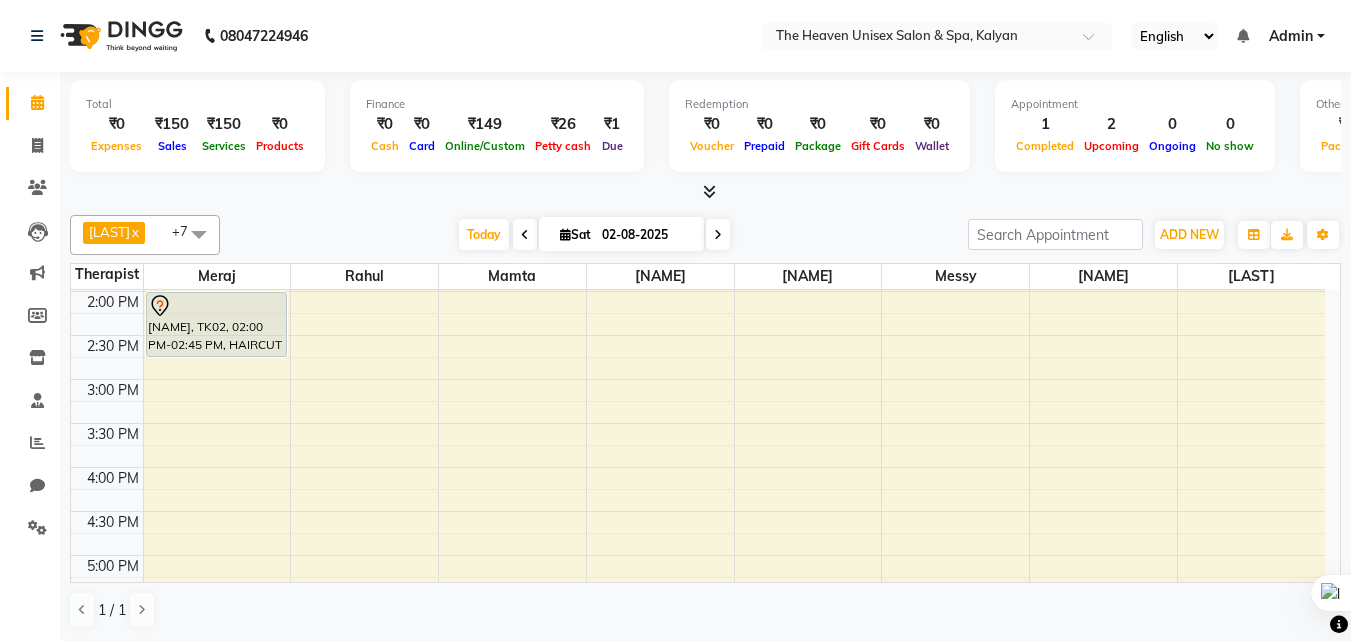 scroll, scrollTop: 0, scrollLeft: 0, axis: both 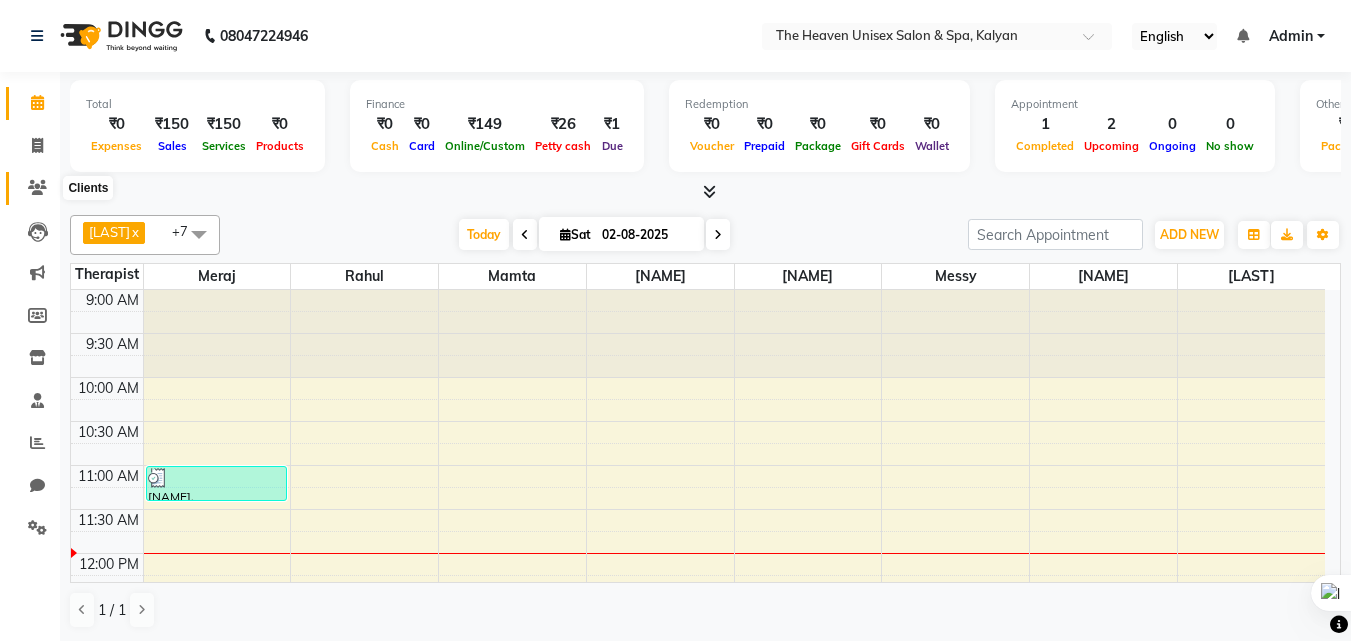 click 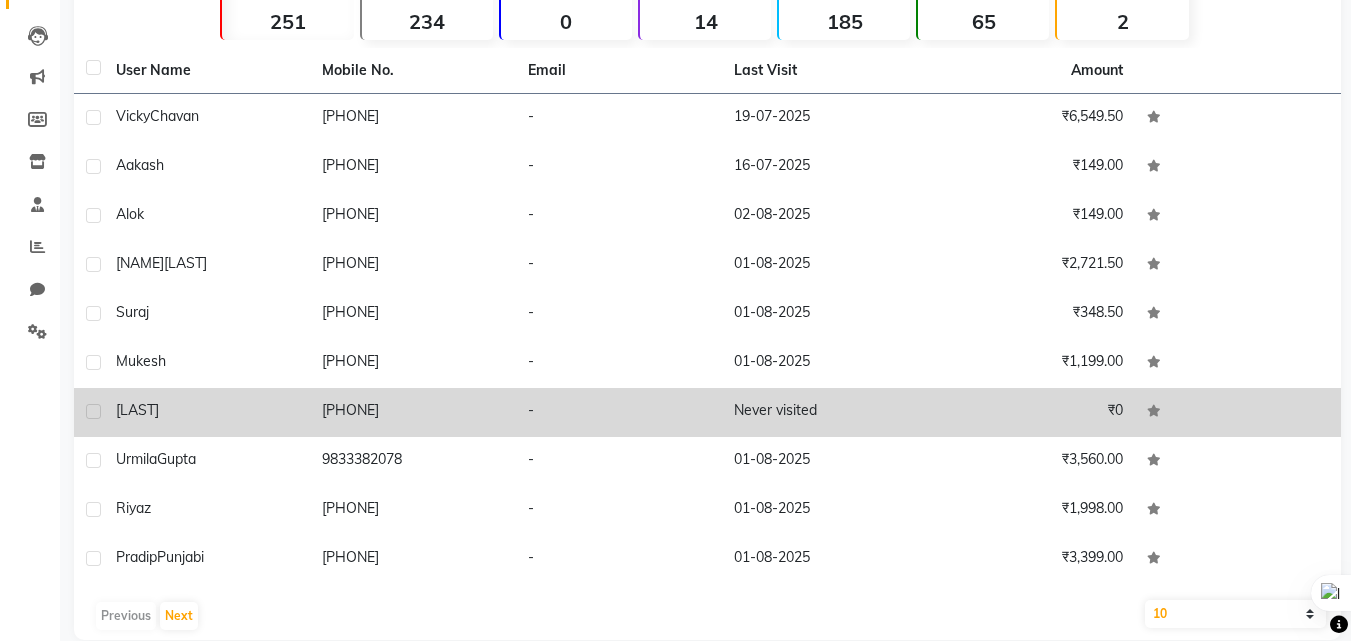 scroll, scrollTop: 200, scrollLeft: 0, axis: vertical 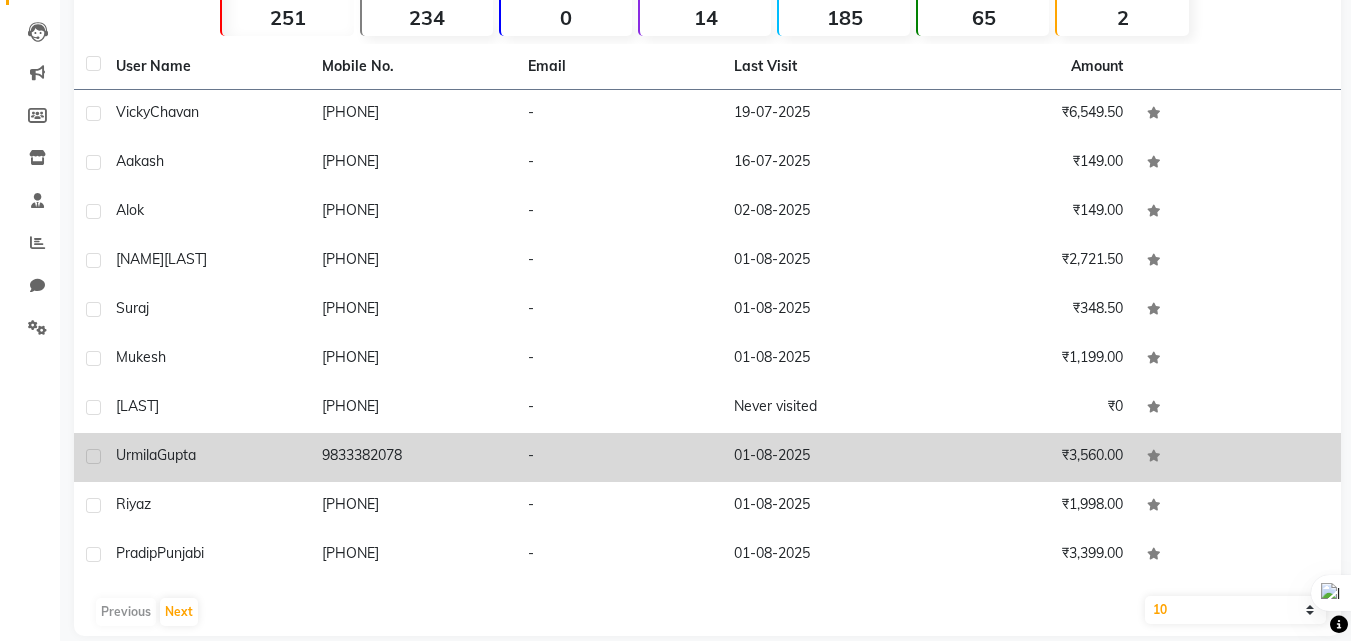 click on "01-08-2025" 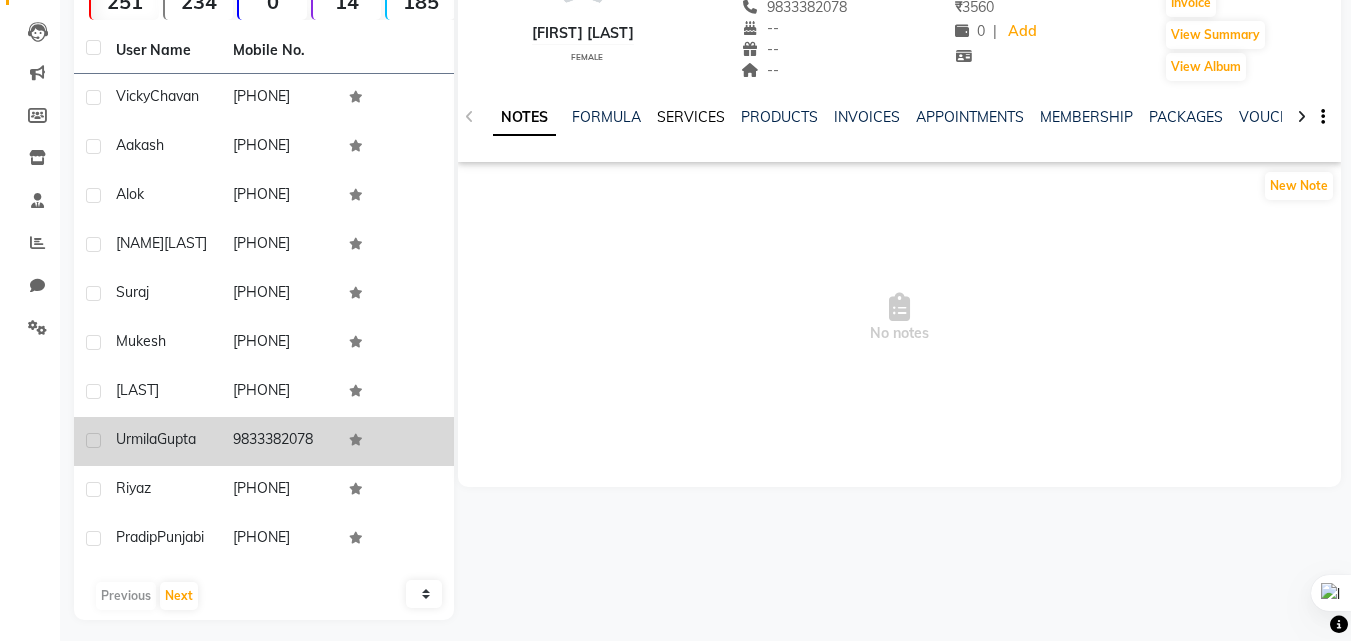 click on "SERVICES" 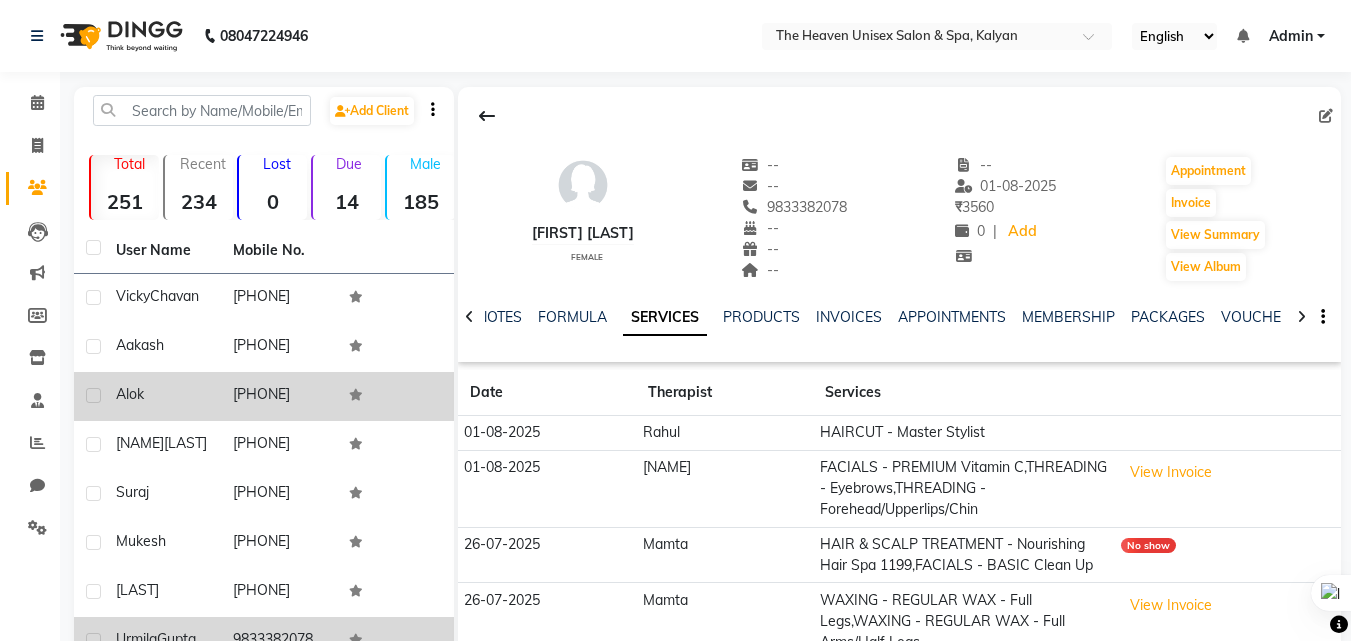 scroll, scrollTop: 200, scrollLeft: 0, axis: vertical 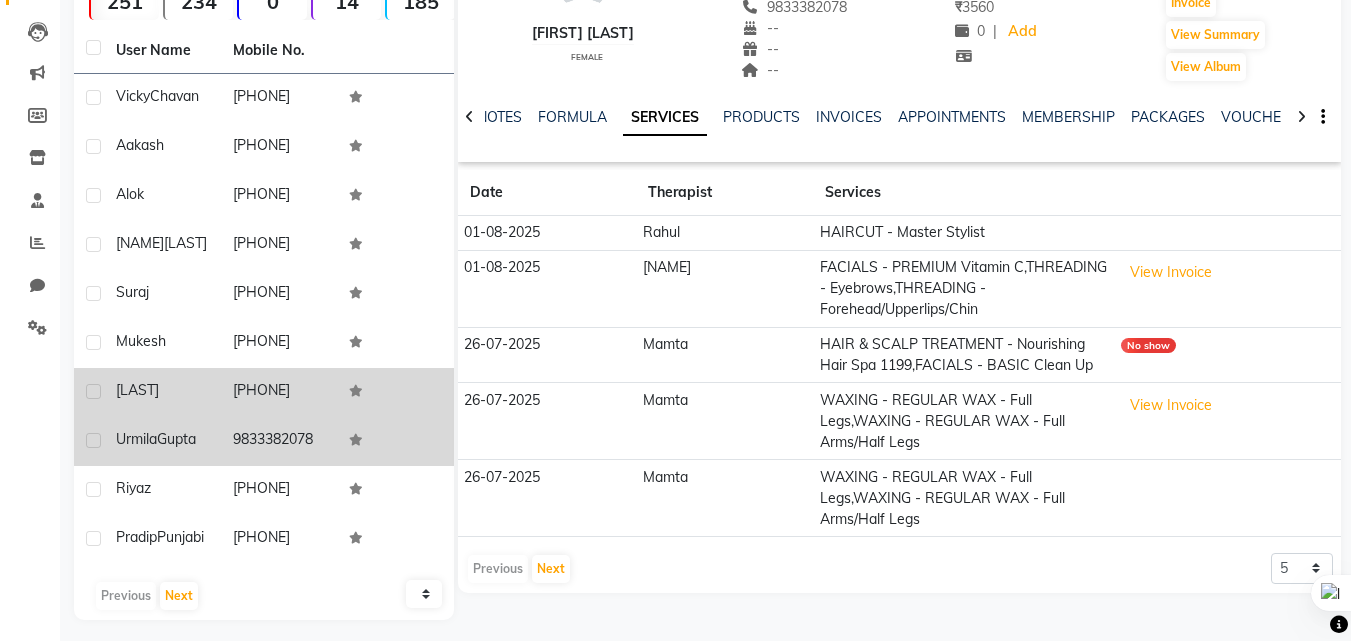 click on "[PHONE]" 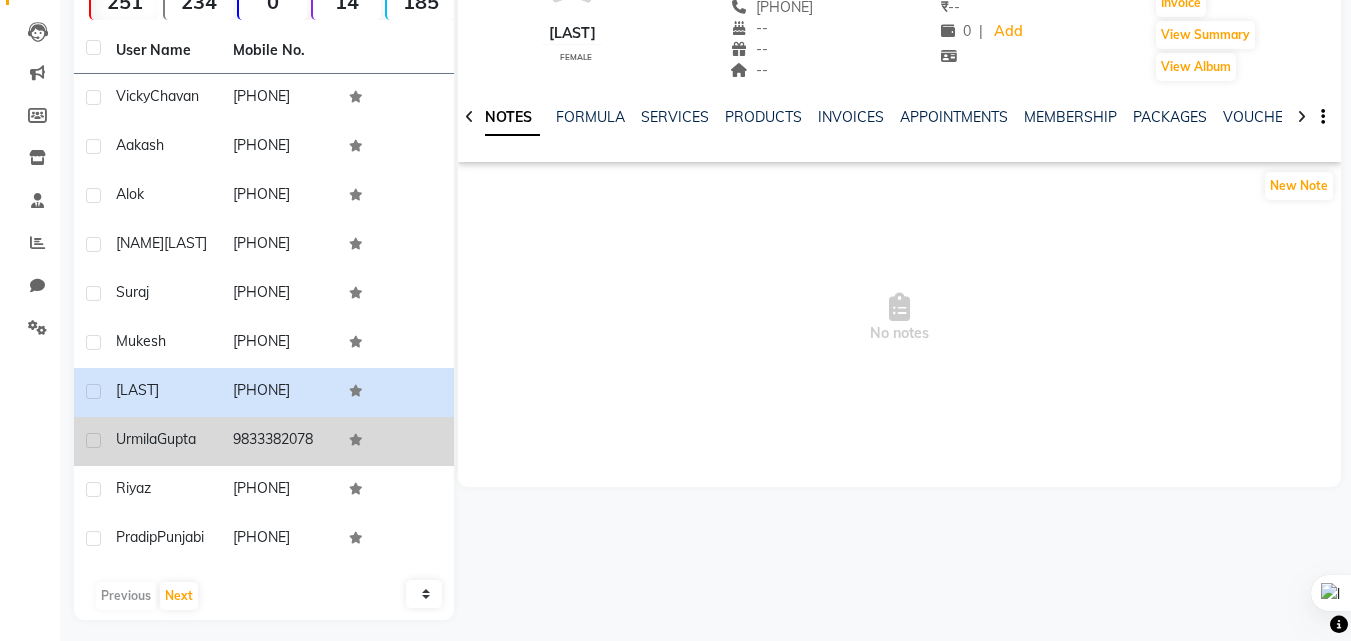 click on "NOTES FORMULA SERVICES PRODUCTS INVOICES APPOINTMENTS MEMBERSHIP PACKAGES VOUCHERS GIFTCARDS POINTS FORMS FAMILY CARDS WALLET" 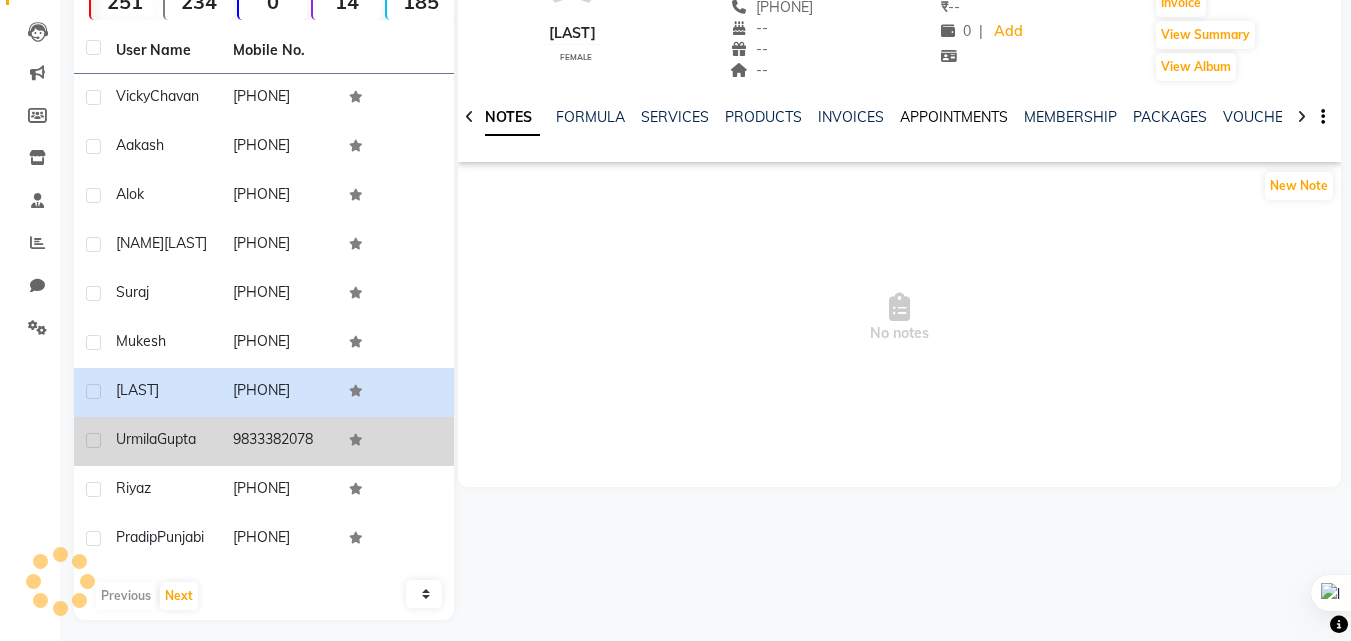 click on "APPOINTMENTS" 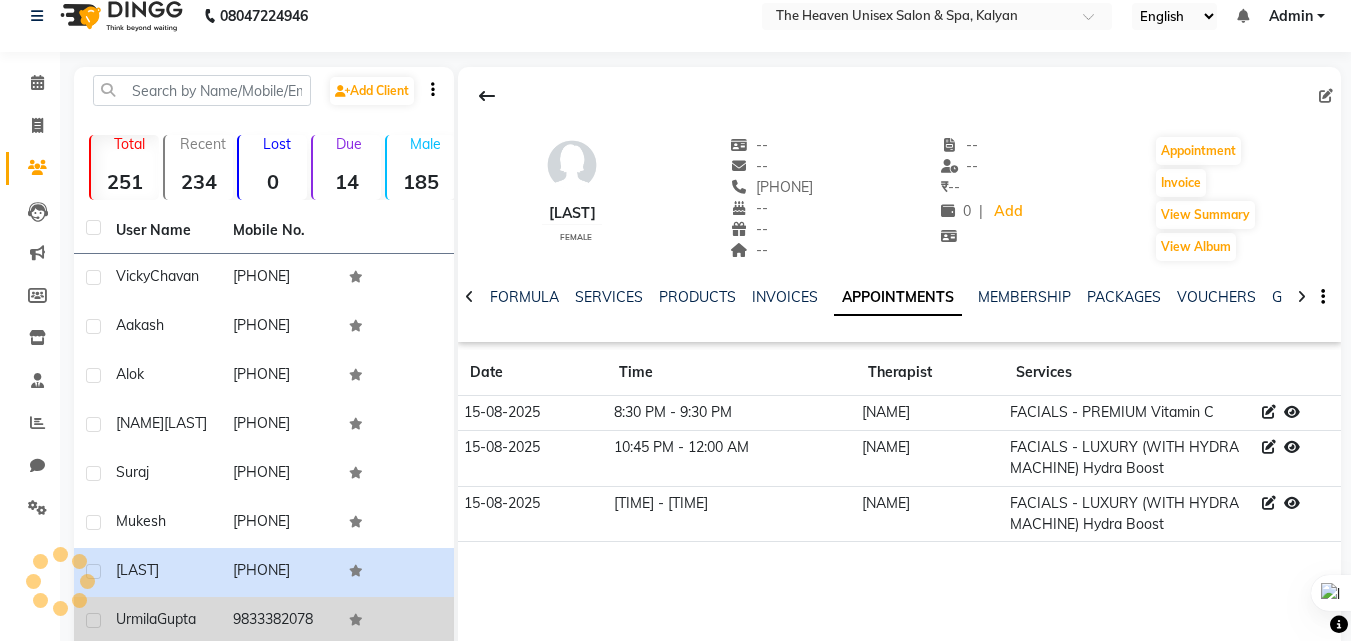 scroll, scrollTop: 0, scrollLeft: 0, axis: both 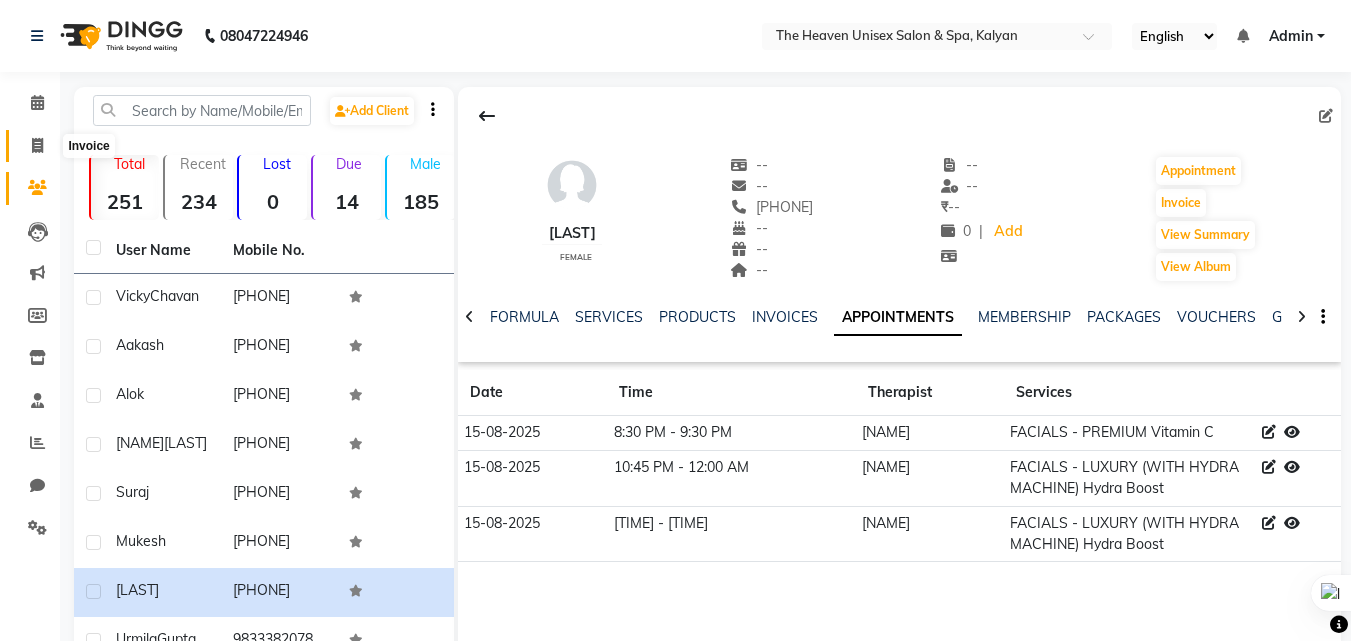 click 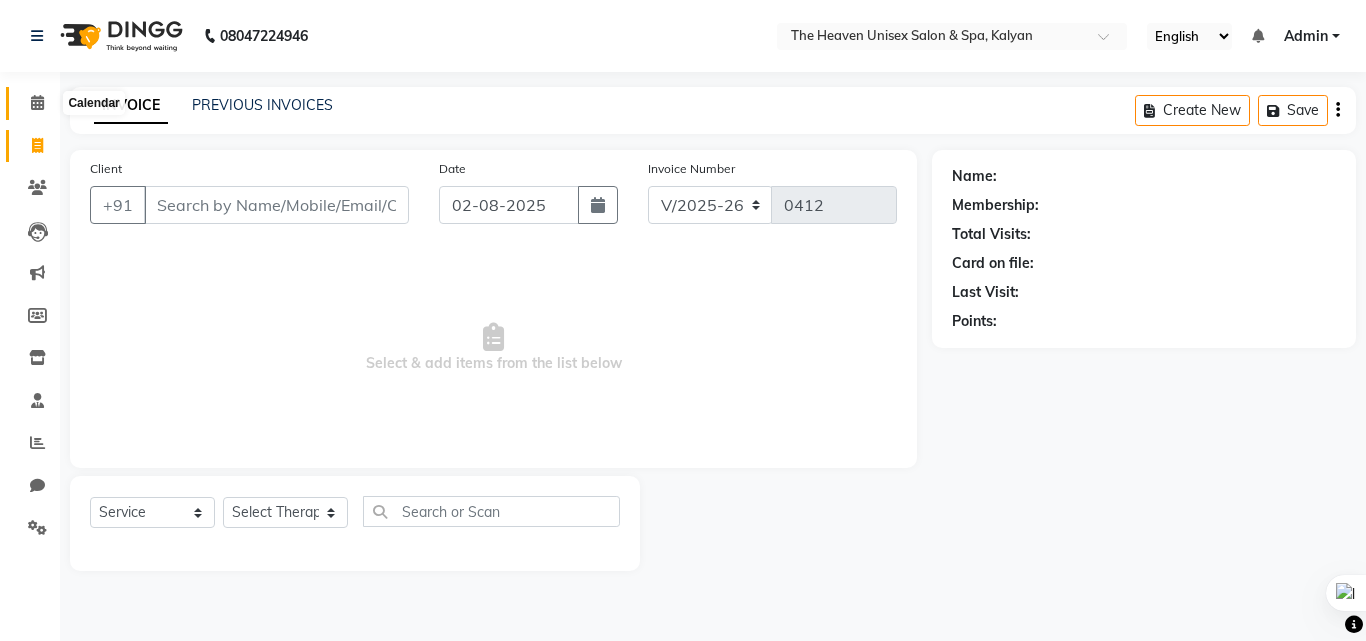 click 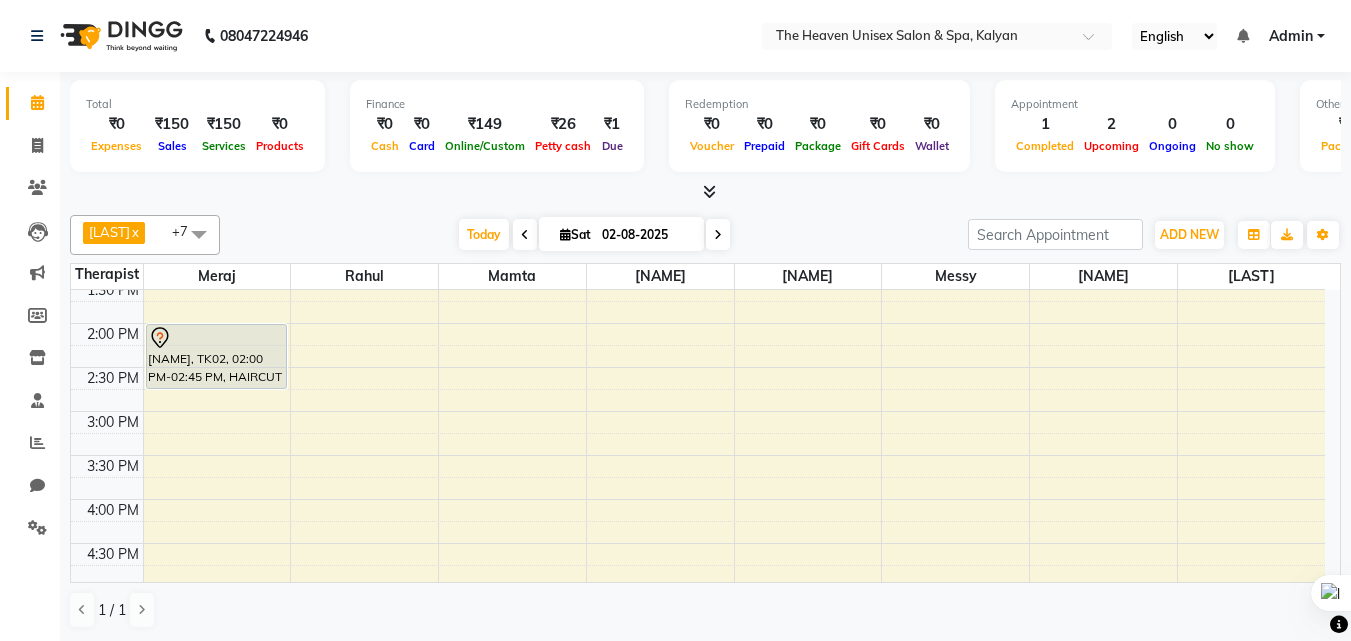 scroll, scrollTop: 339, scrollLeft: 0, axis: vertical 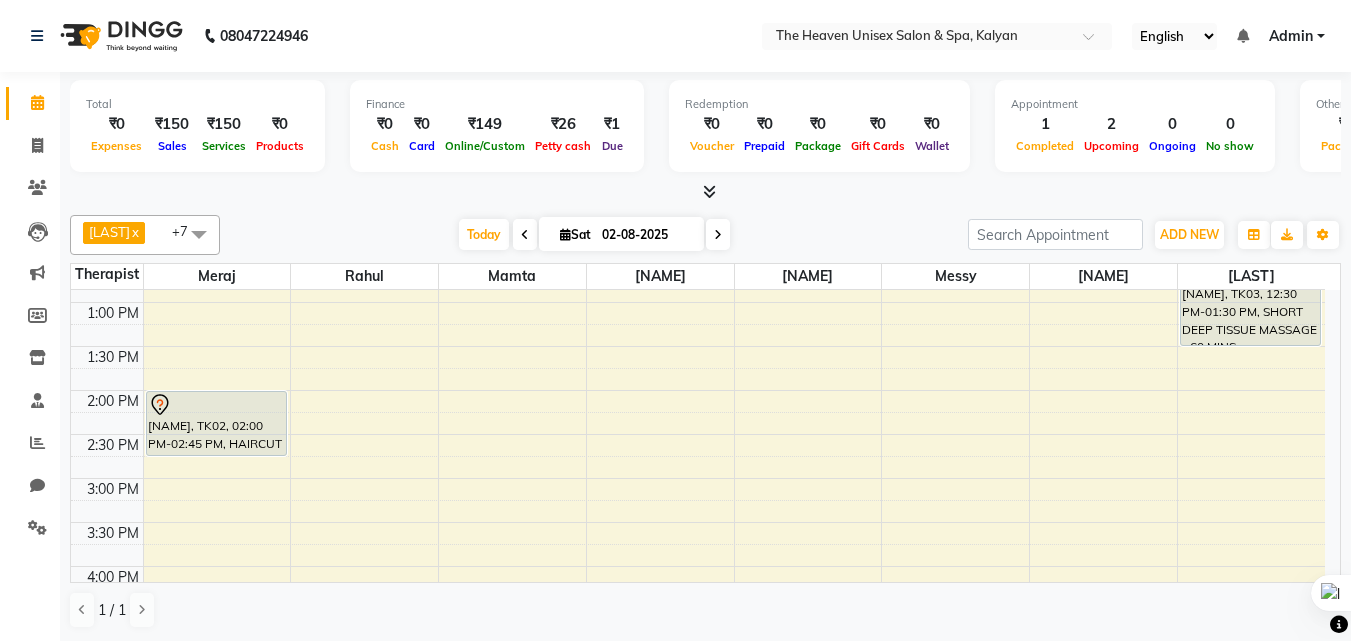 click at bounding box center (718, 235) 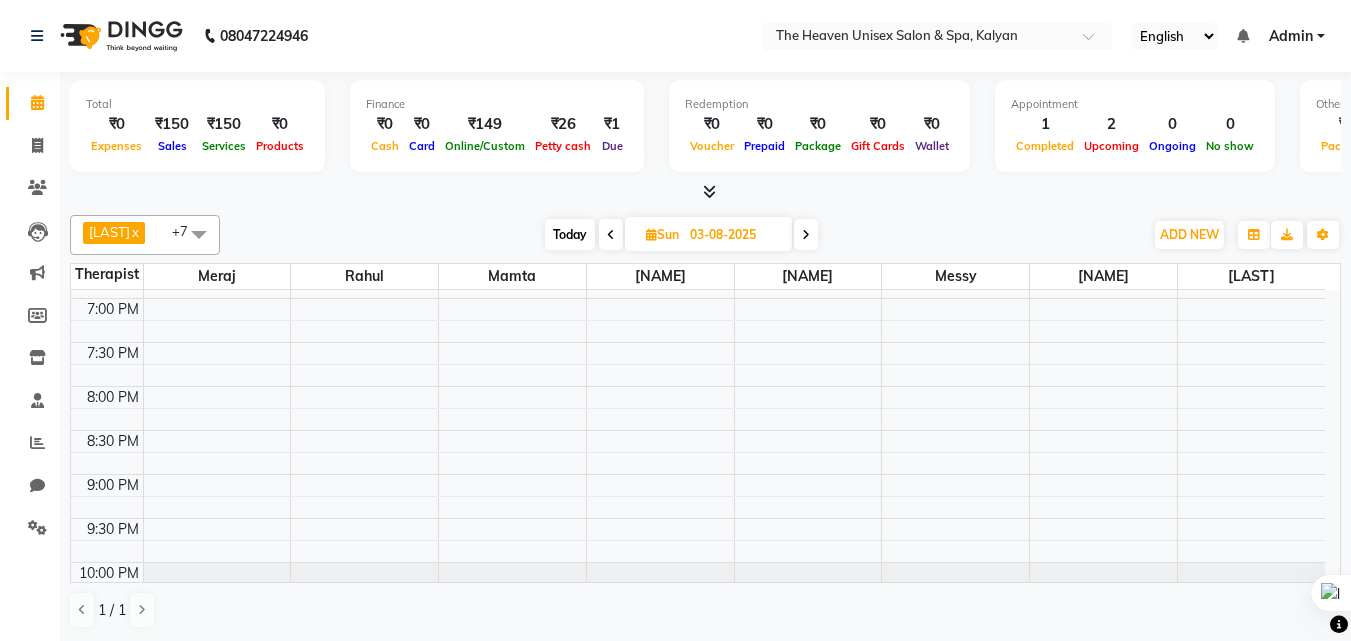 scroll, scrollTop: 939, scrollLeft: 0, axis: vertical 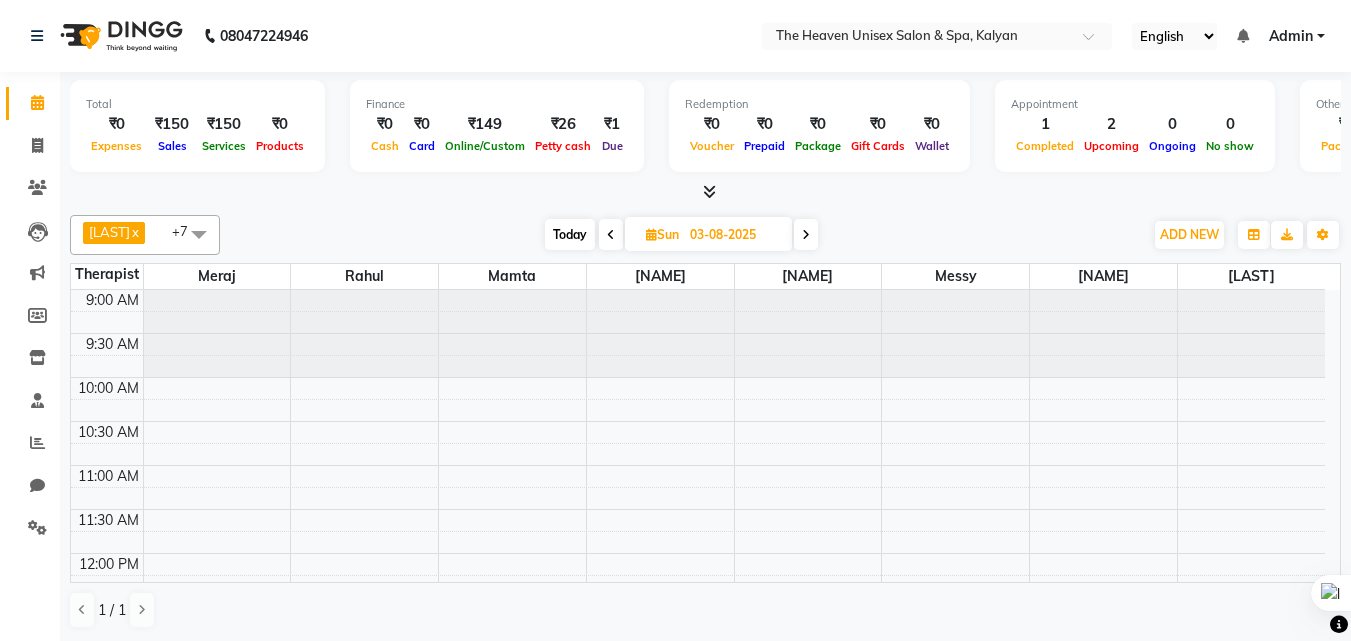 click at bounding box center [611, 234] 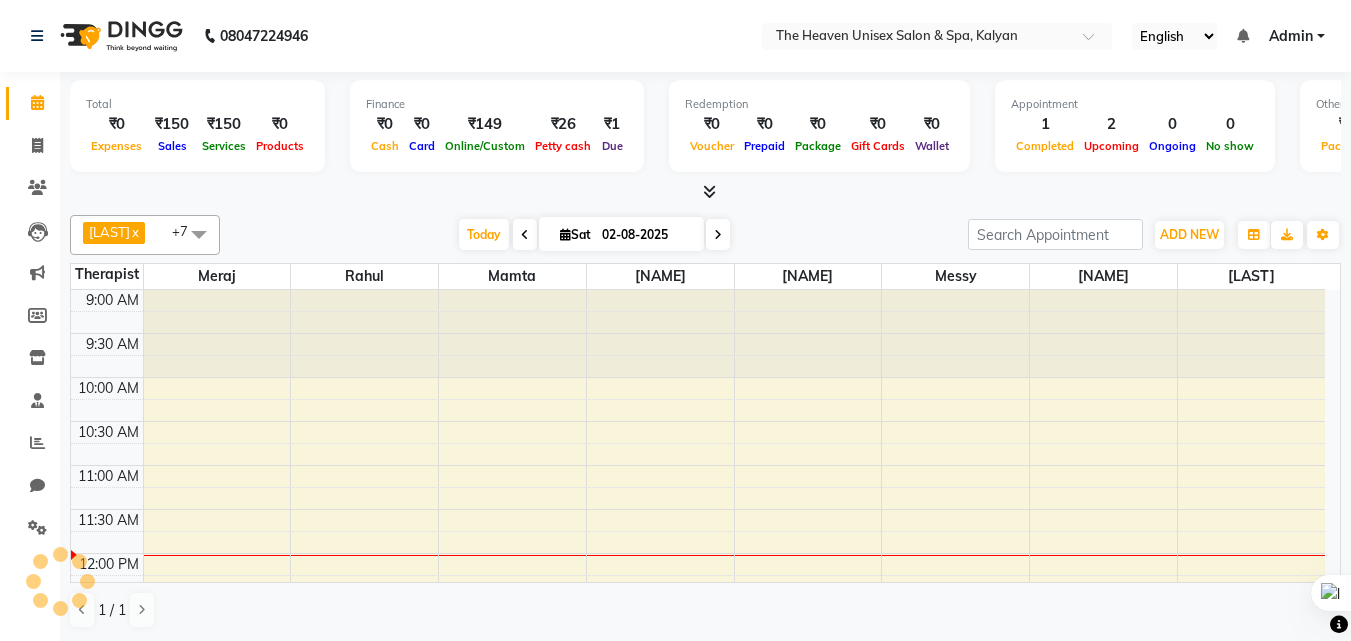 scroll, scrollTop: 265, scrollLeft: 0, axis: vertical 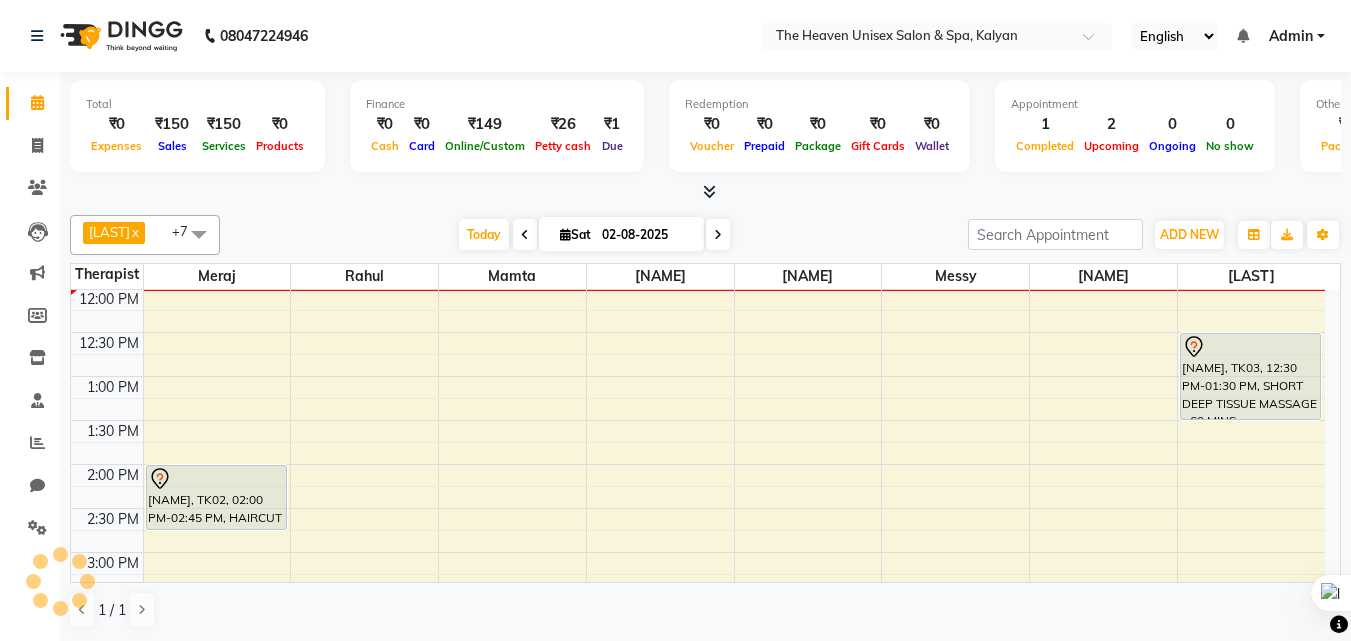 click at bounding box center [525, 235] 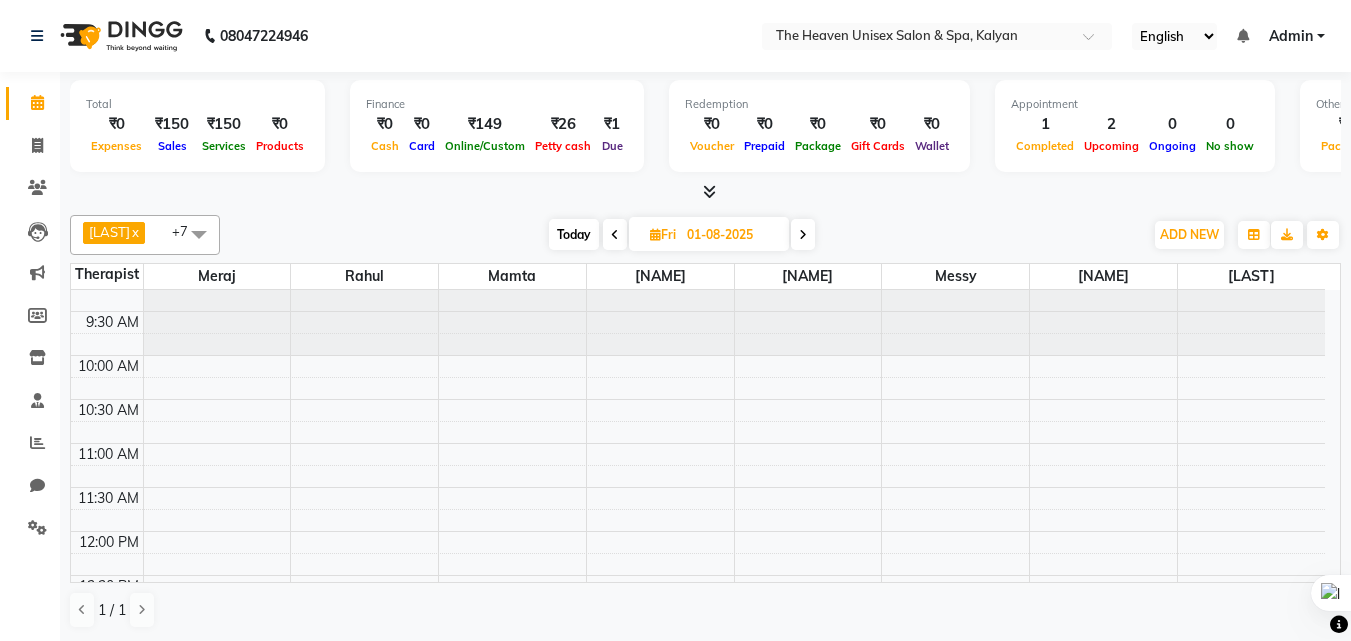 scroll, scrollTop: 0, scrollLeft: 0, axis: both 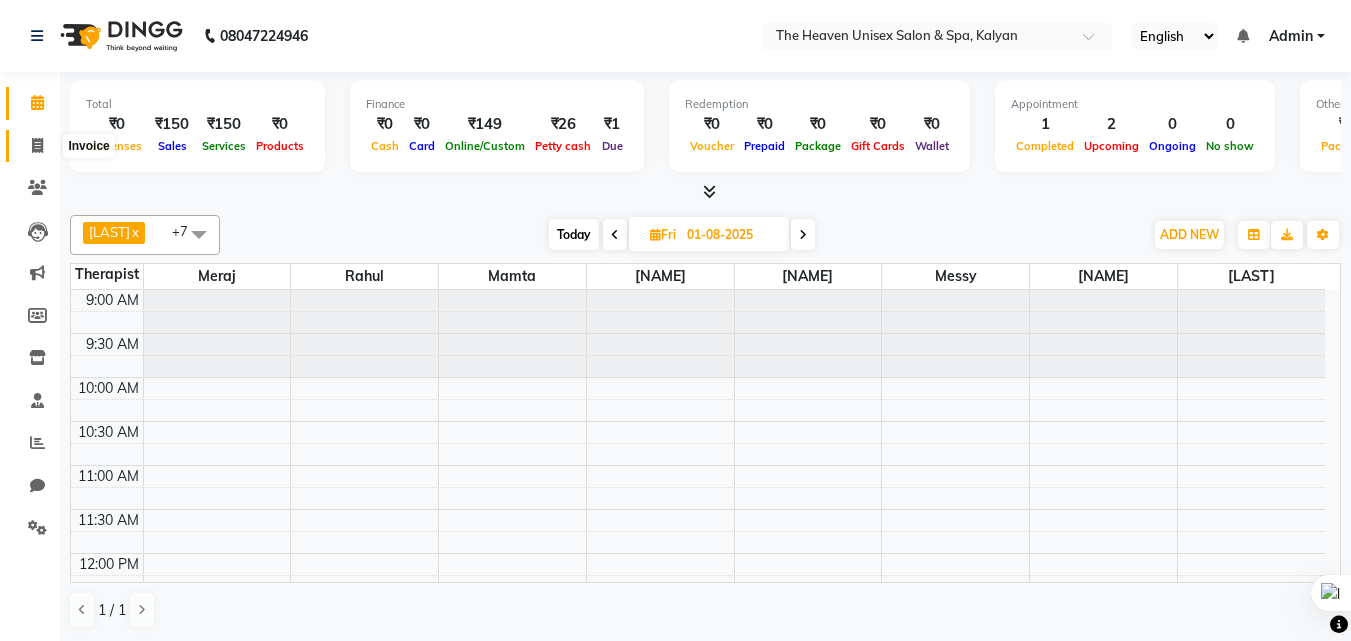 click 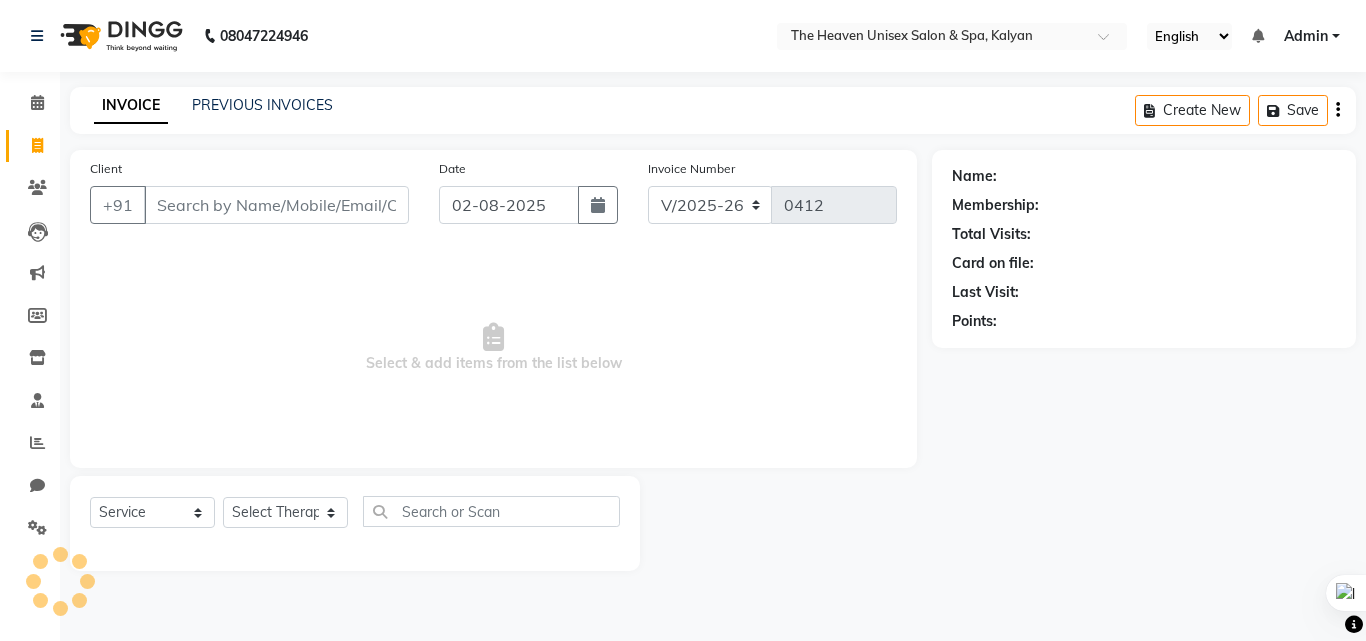 drag, startPoint x: 167, startPoint y: 198, endPoint x: 152, endPoint y: 194, distance: 15.524175 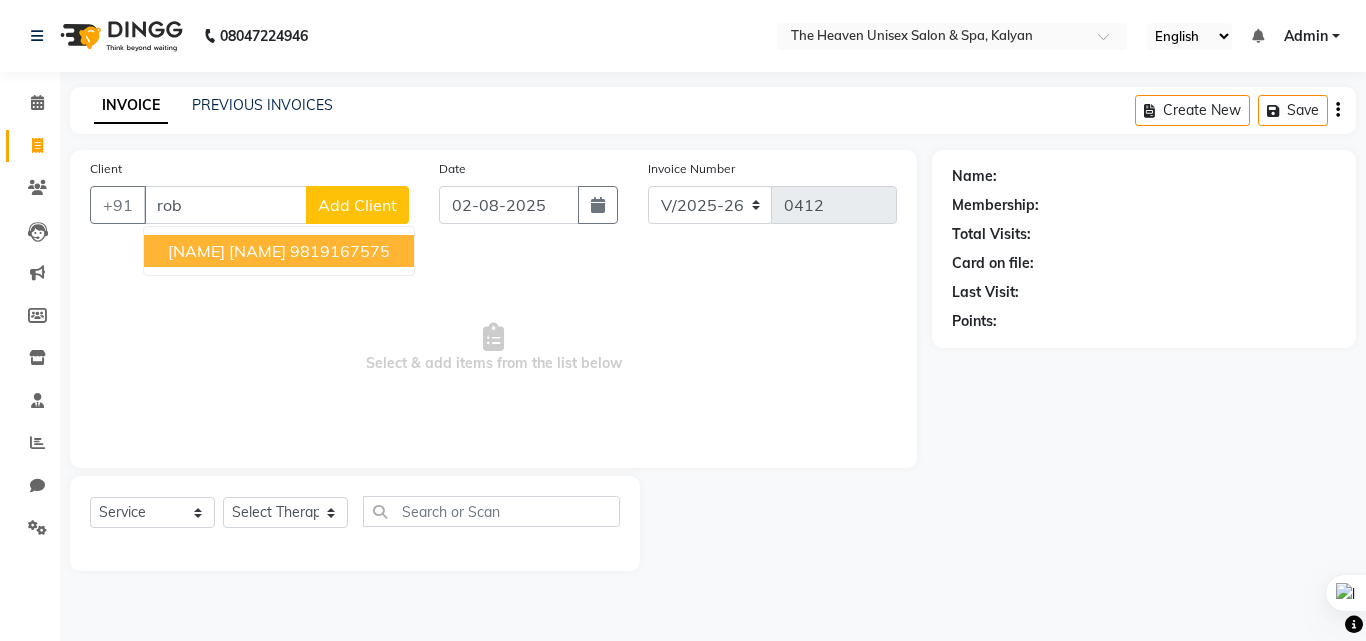 click on "9819167575" at bounding box center (340, 251) 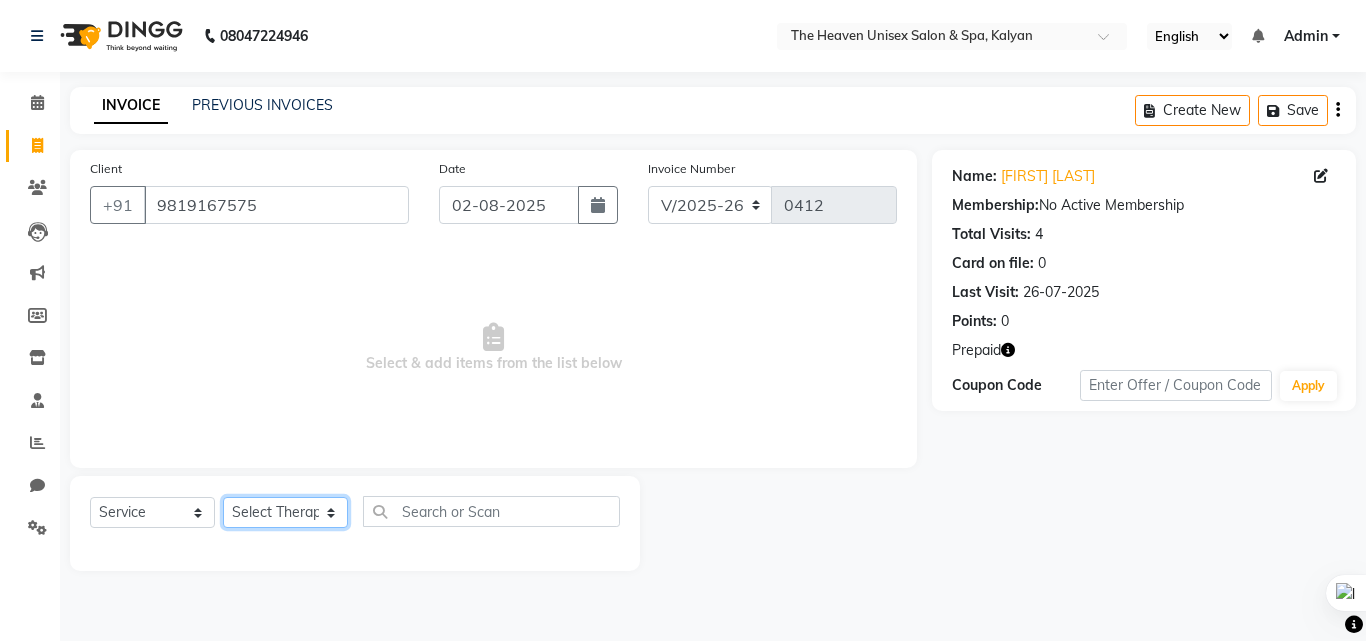 click on "Select Therapist [NAME] [NAME]  HRS House [NAME]  [NAME] [NAME] [NAME] [NAME] [NAME] [NAME] [NAME]" 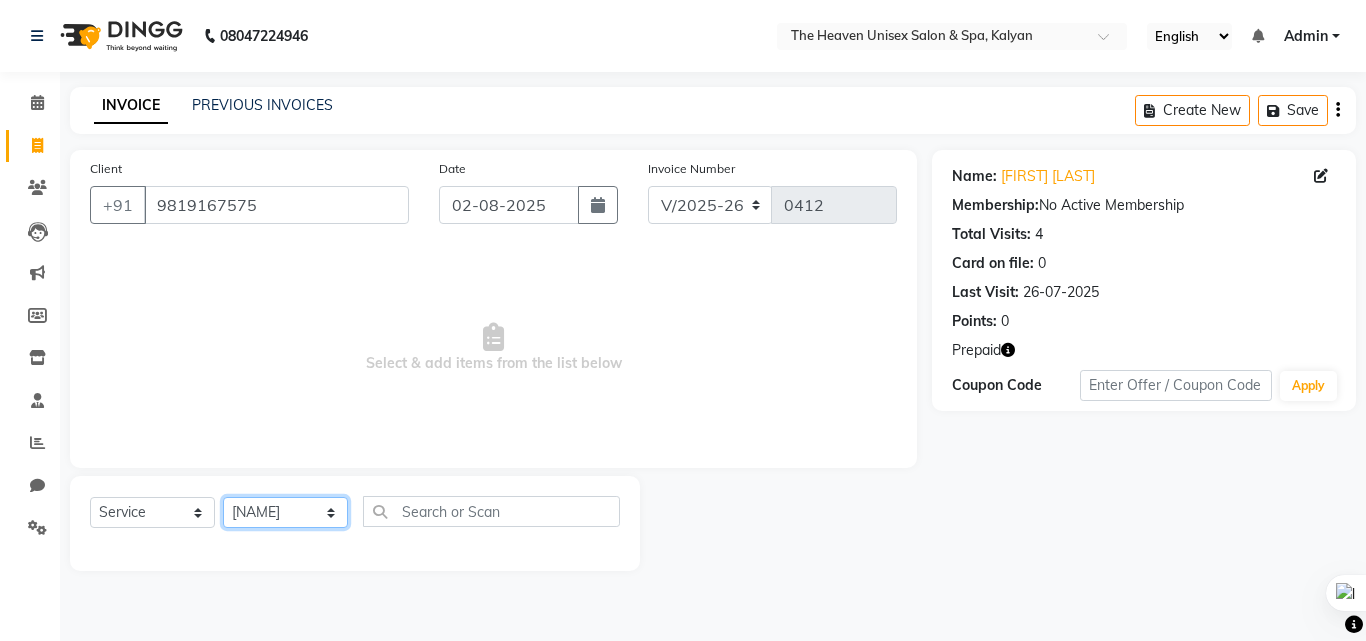 click on "Select Therapist [NAME] [NAME]  HRS House [NAME]  [NAME] [NAME] [NAME] [NAME] [NAME] [NAME] [NAME]" 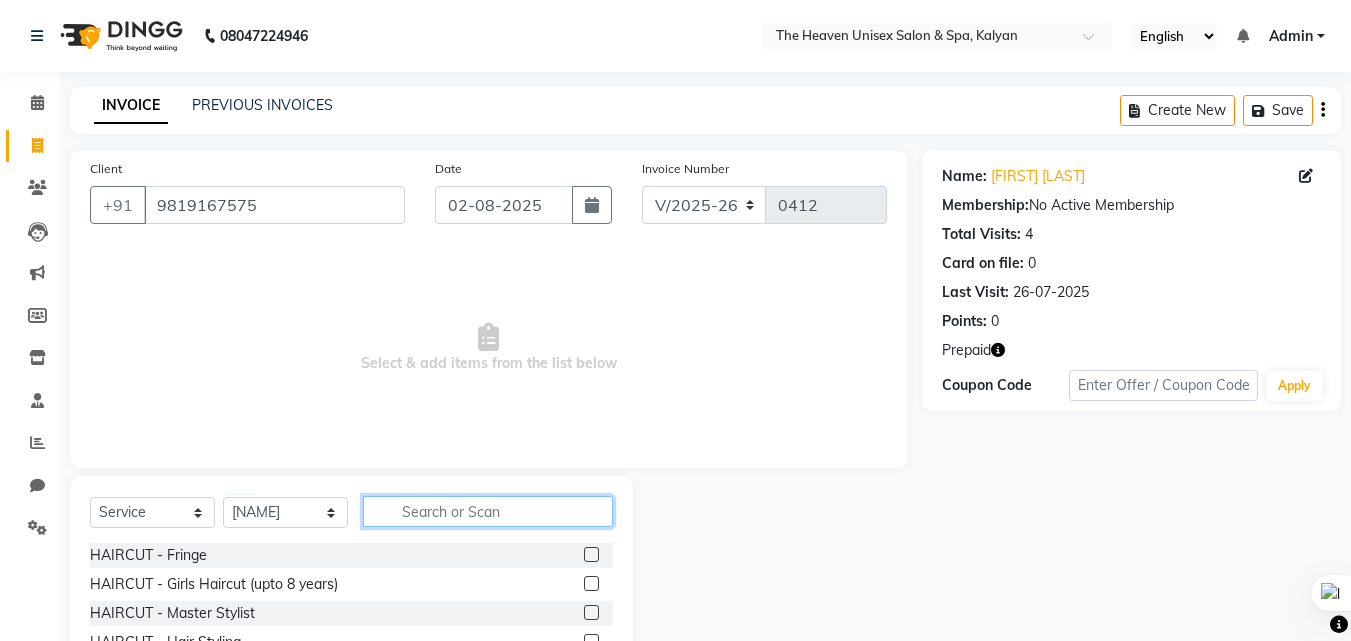 click 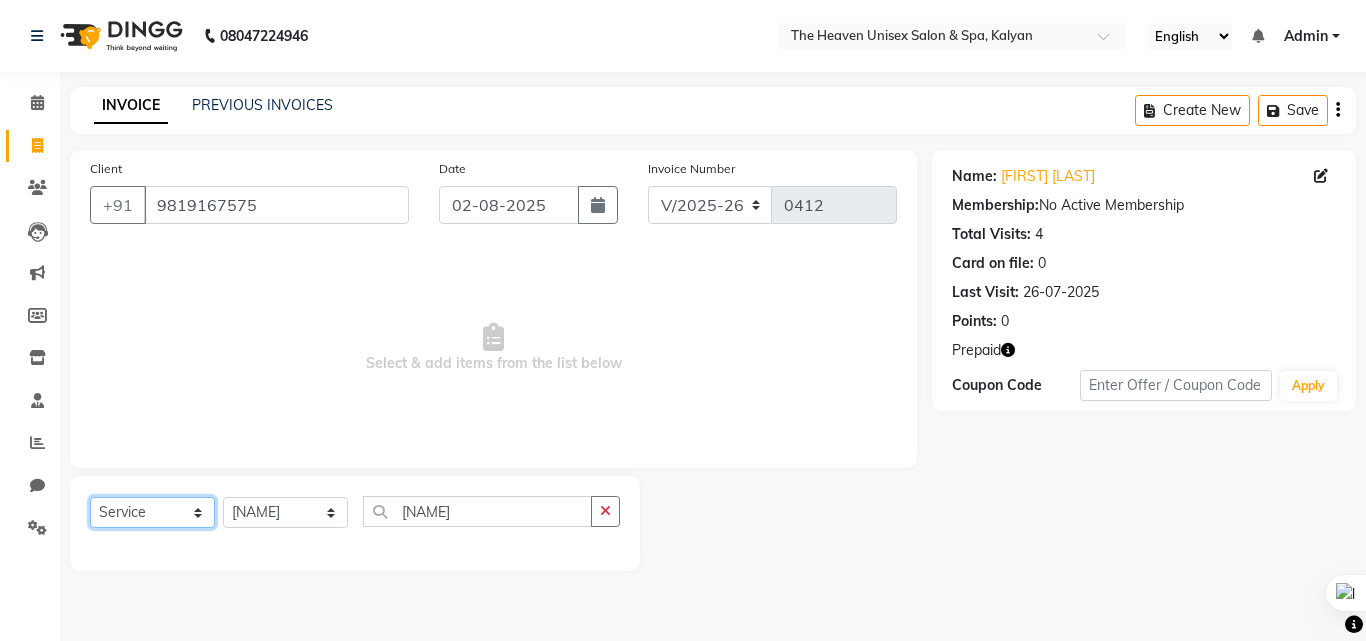 click on "Select  Service  Product  Membership  Package Voucher Prepaid Gift Card" 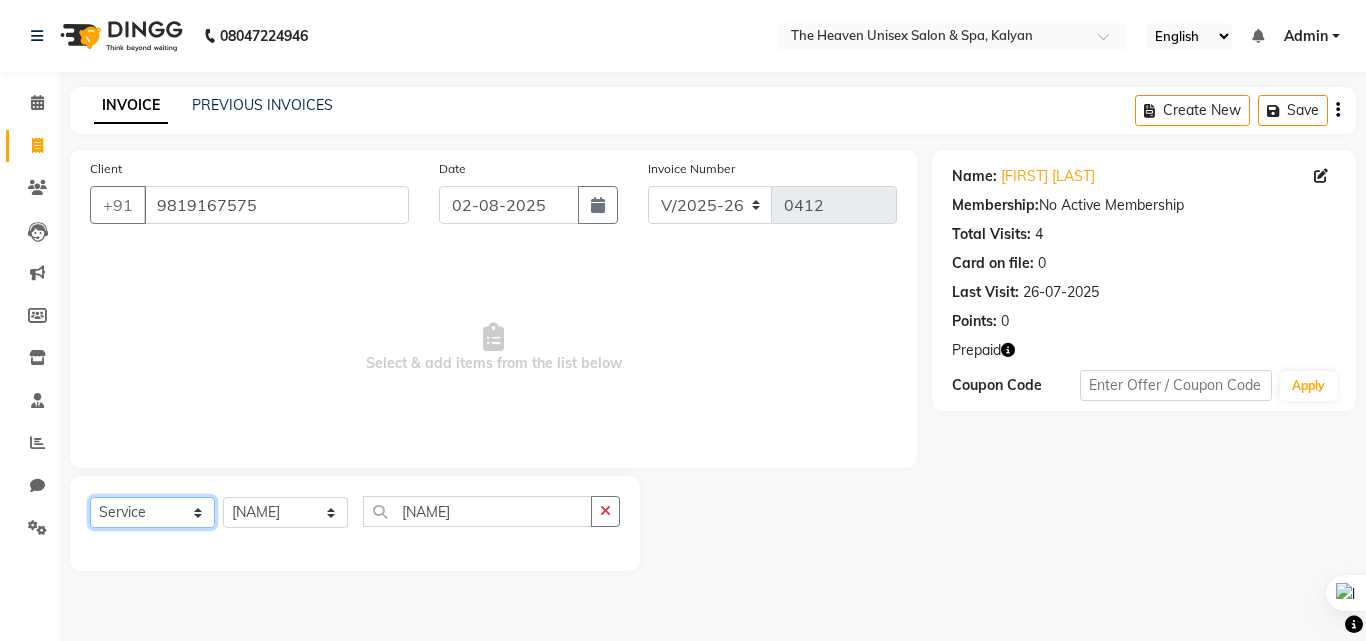 click on "Select  Service  Product  Membership  Package Voucher Prepaid Gift Card" 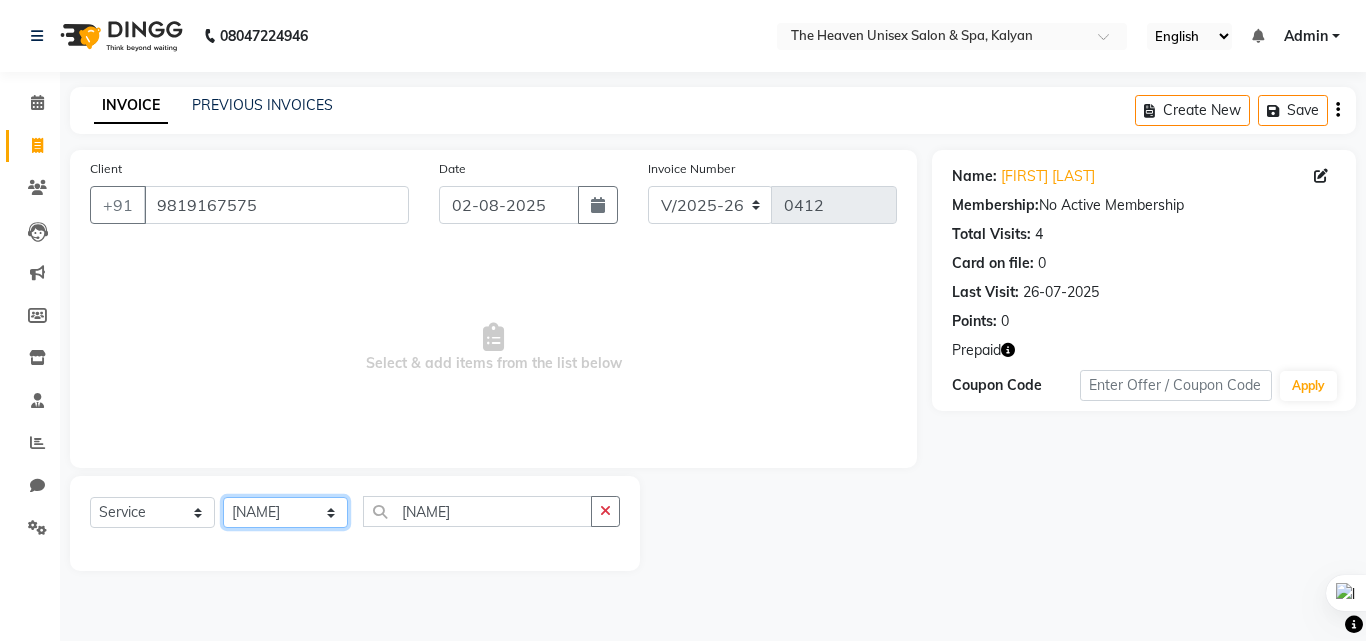 click on "Select Therapist [NAME] [NAME]  HRS House [NAME]  [NAME] [NAME] [NAME] [NAME] [NAME] [NAME] [NAME]" 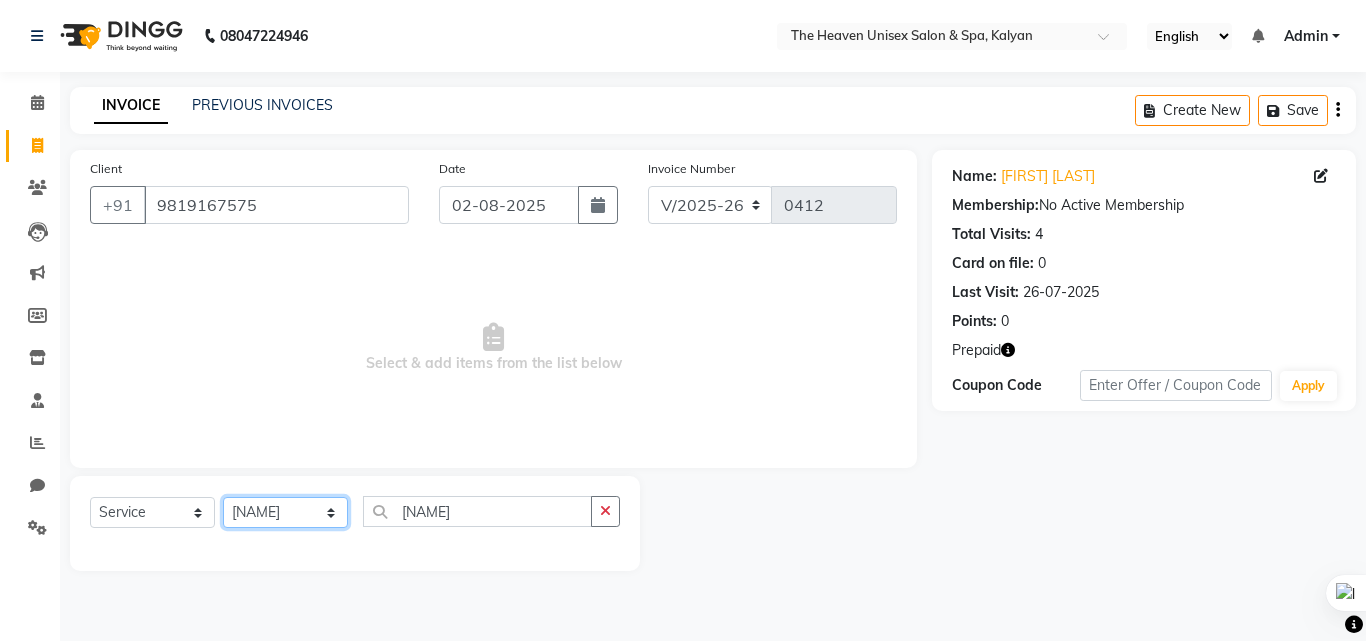 click on "Select Therapist [NAME] [NAME]  HRS House [NAME]  [NAME] [NAME] [NAME] [NAME] [NAME] [NAME] [NAME]" 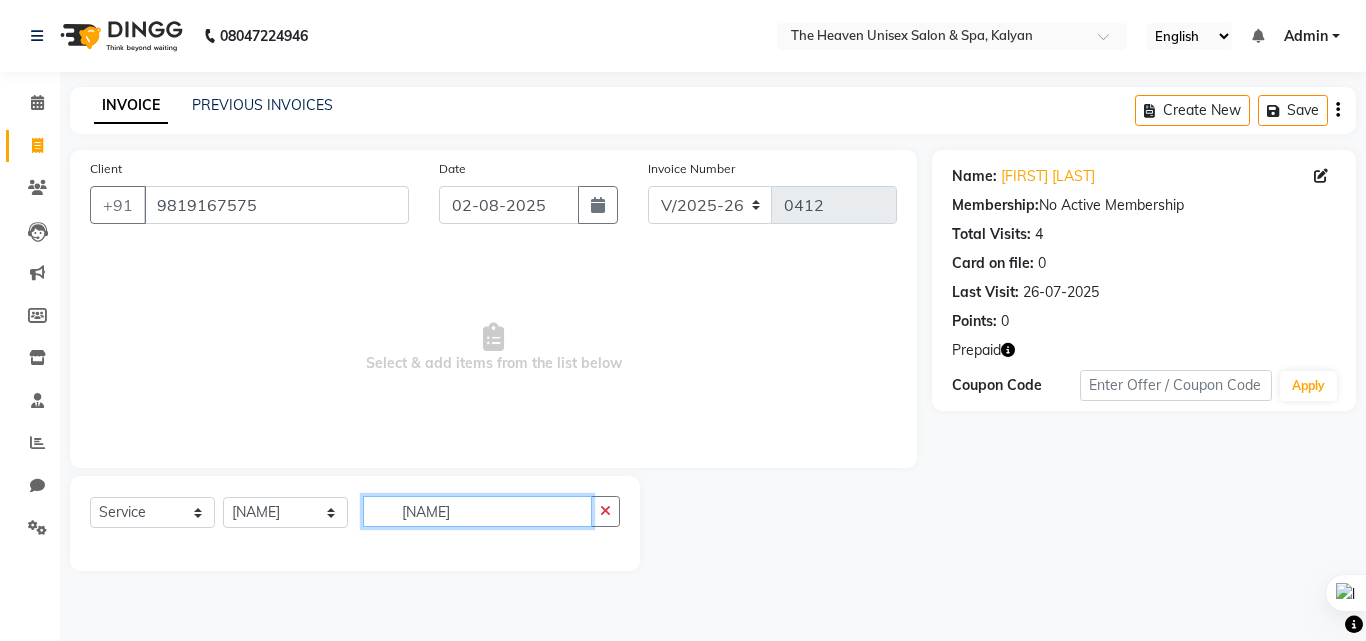 click on "[NAME]" 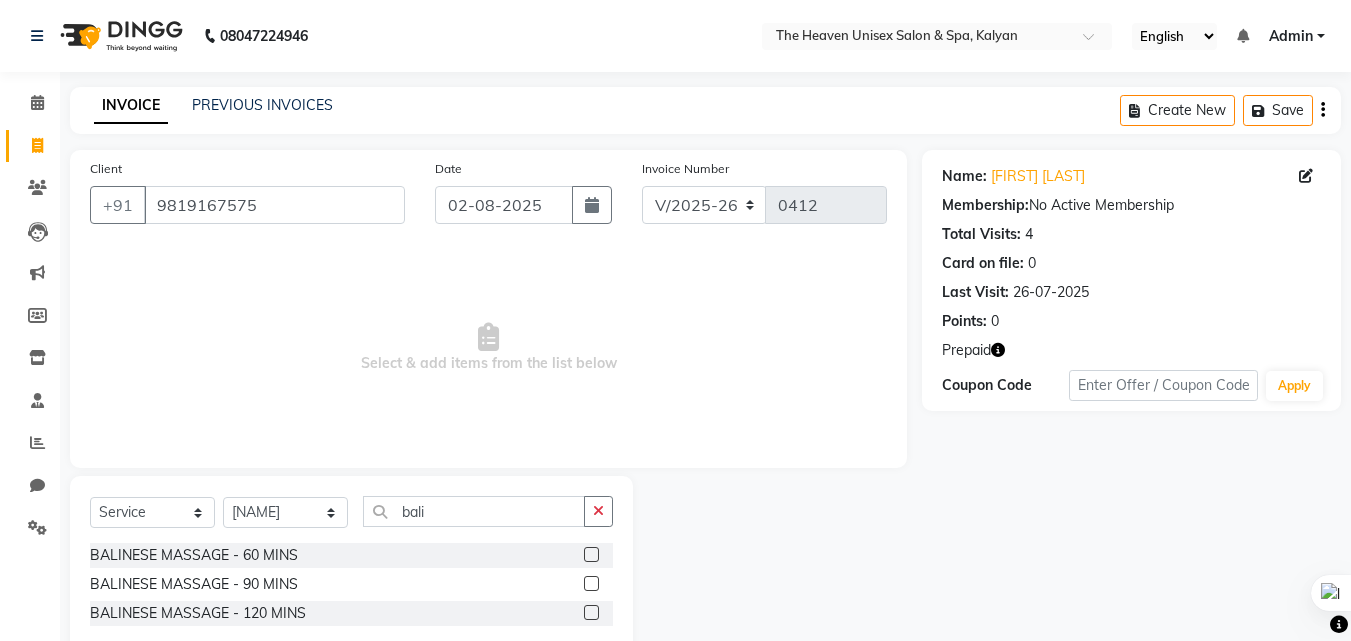 click 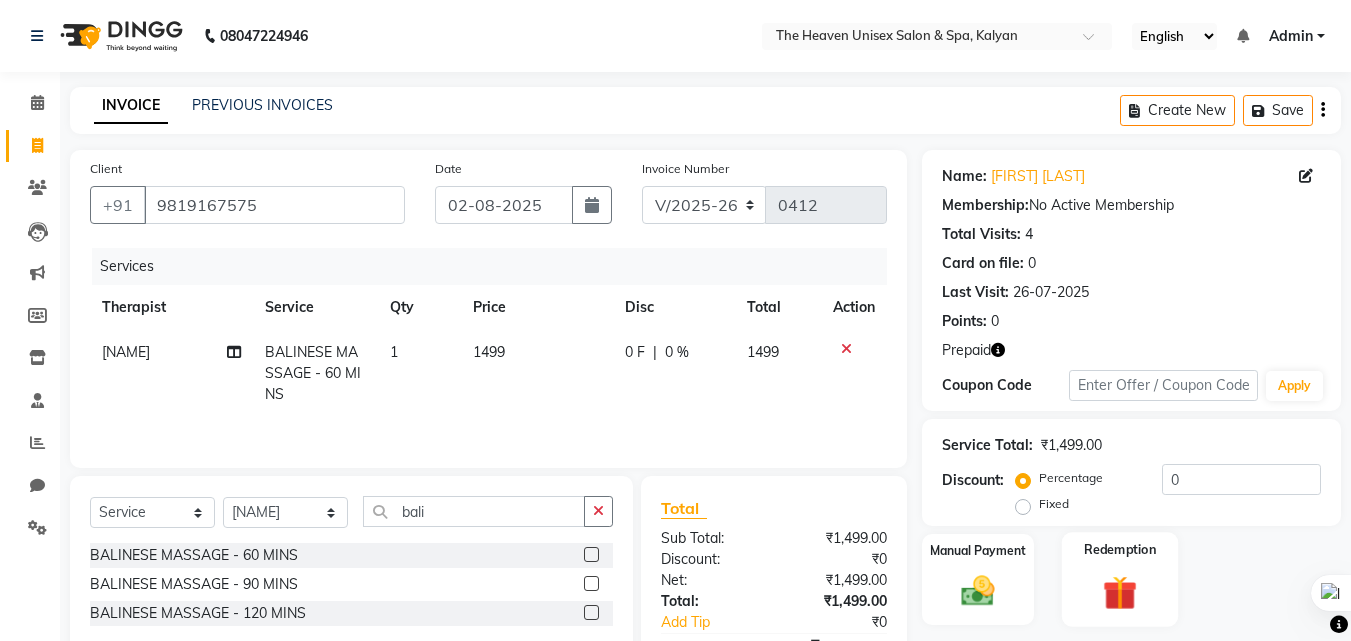 click 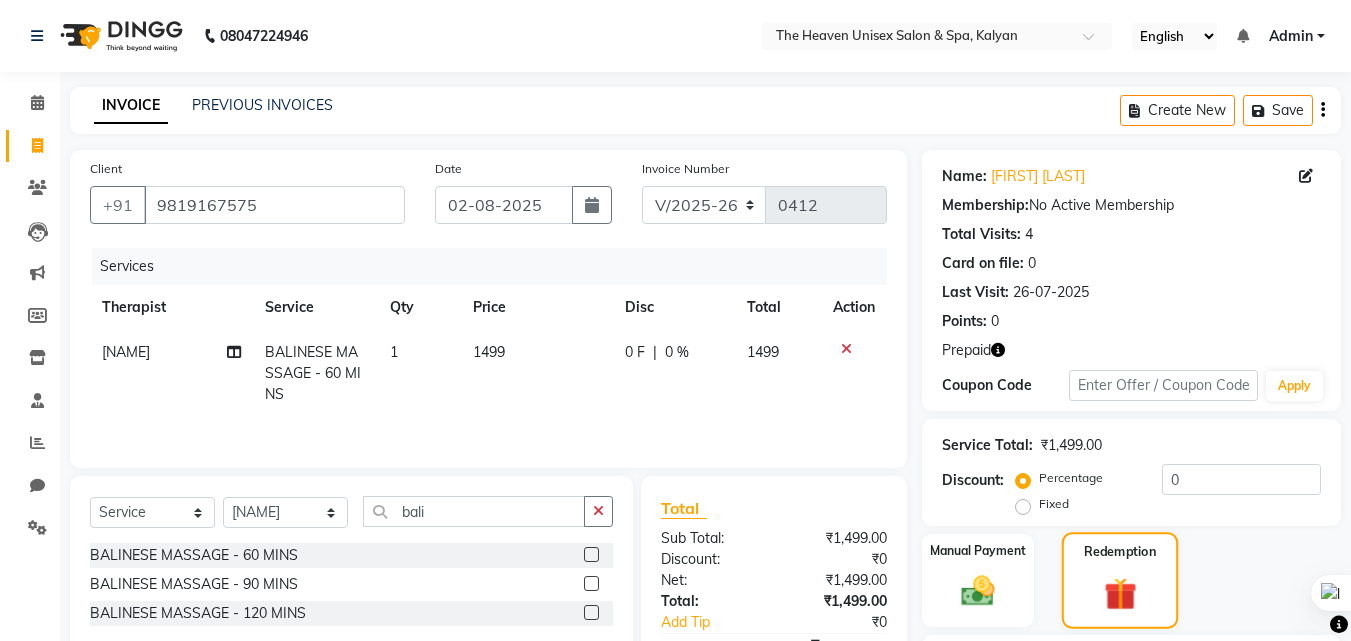 scroll, scrollTop: 185, scrollLeft: 0, axis: vertical 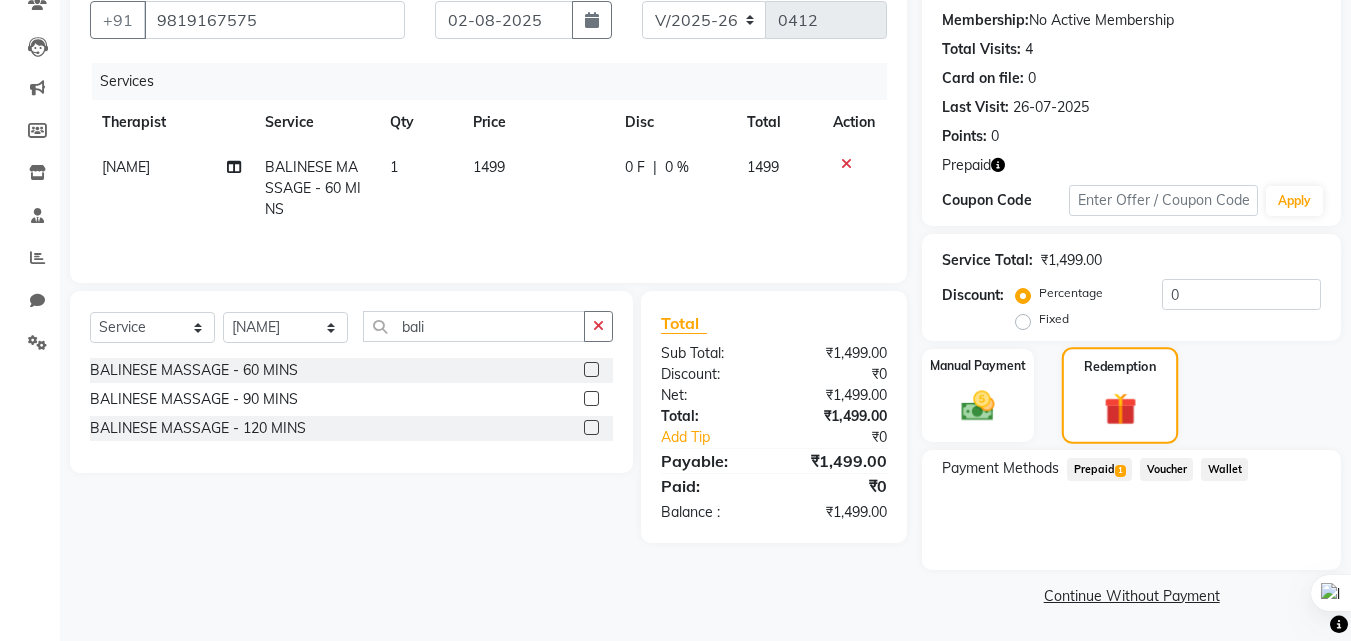 click 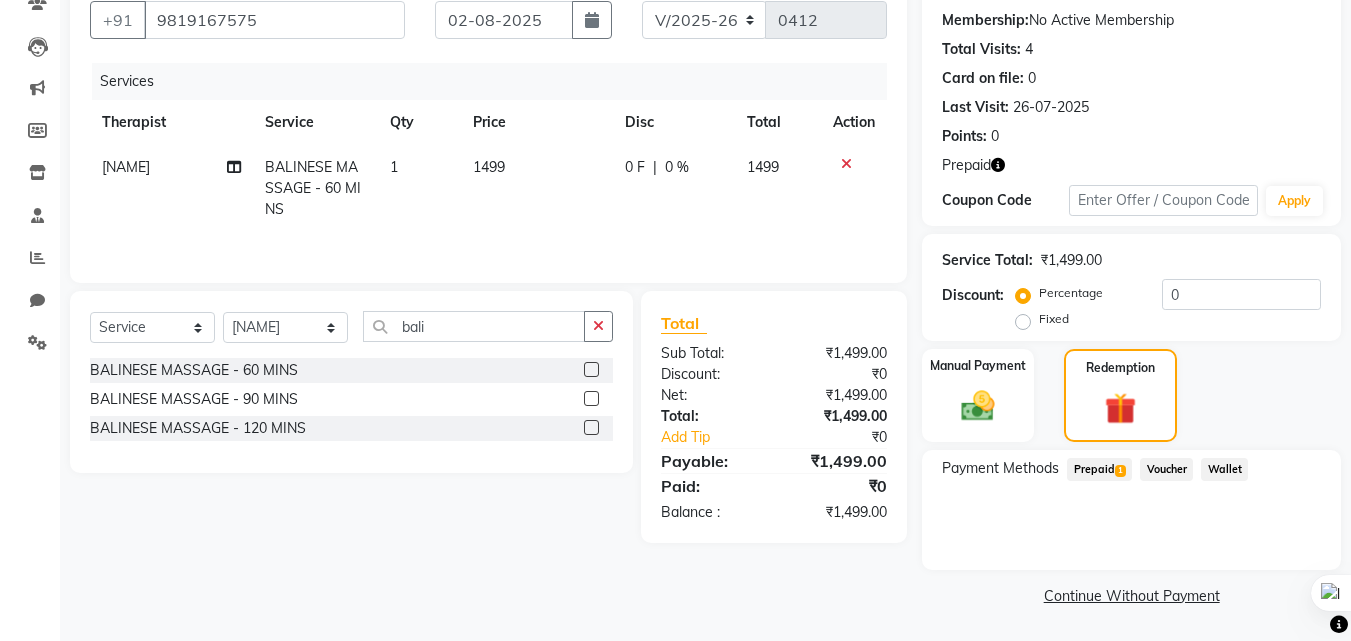 click on "Prepaid  1" 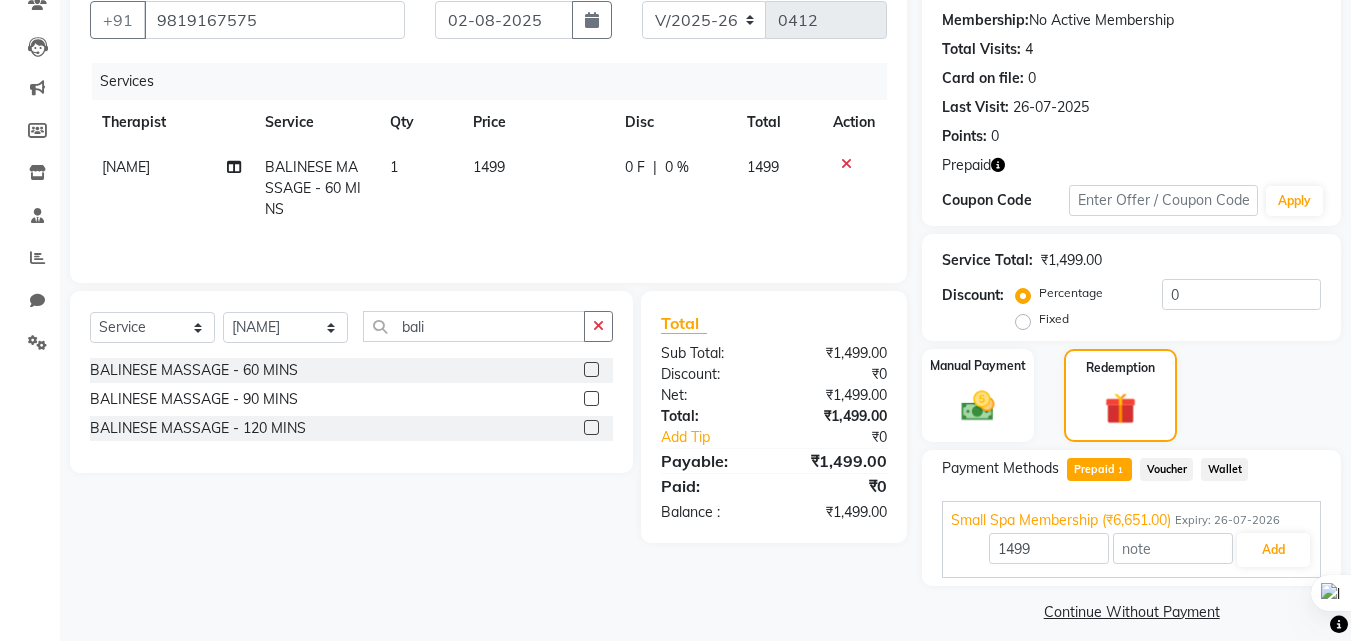scroll, scrollTop: 201, scrollLeft: 0, axis: vertical 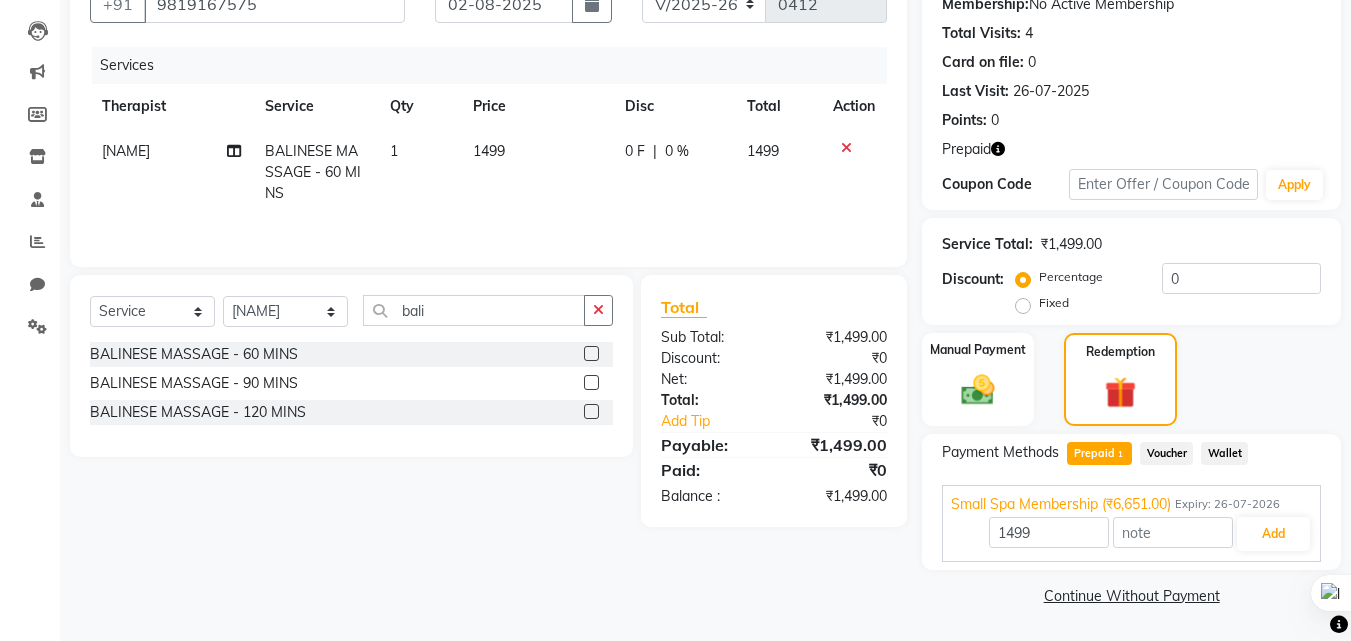 click on "Voucher" 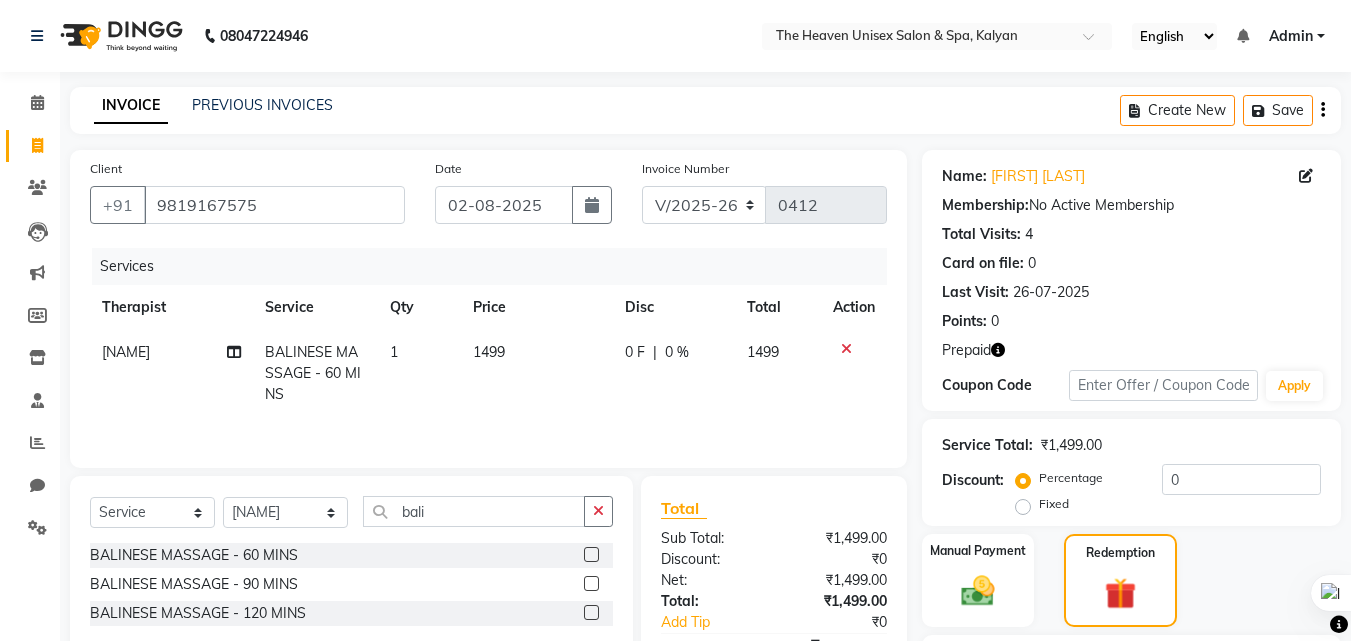scroll, scrollTop: 185, scrollLeft: 0, axis: vertical 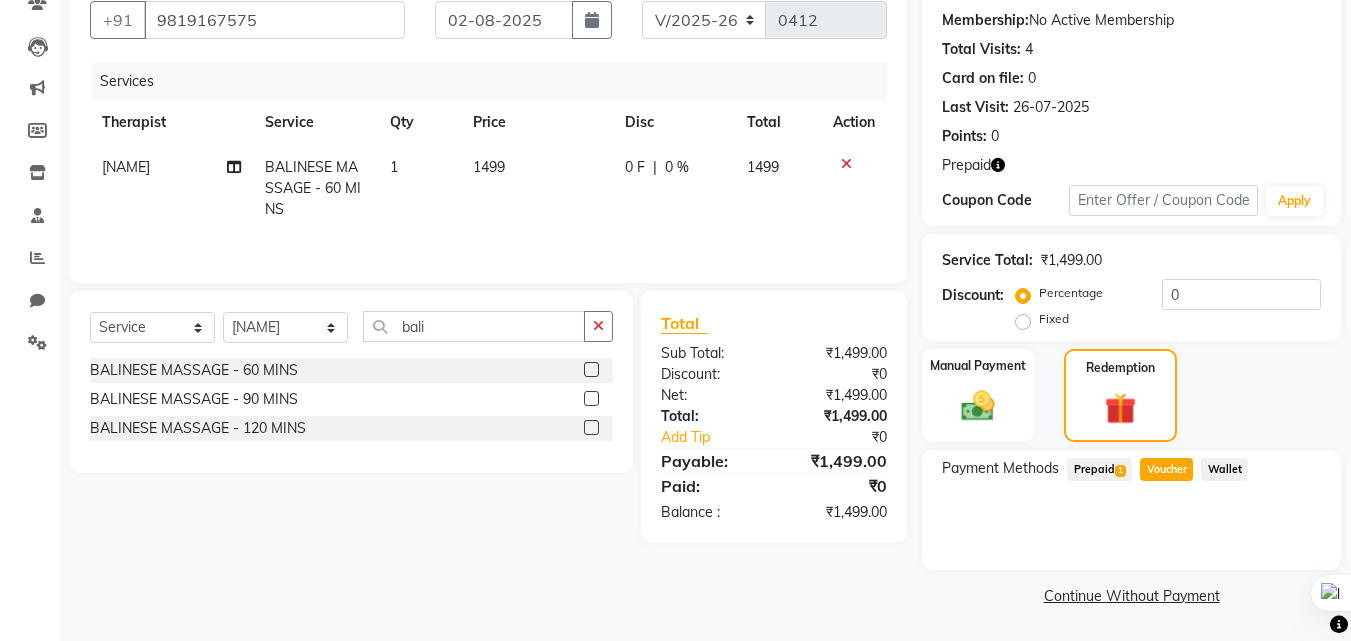 click on "Wallet" 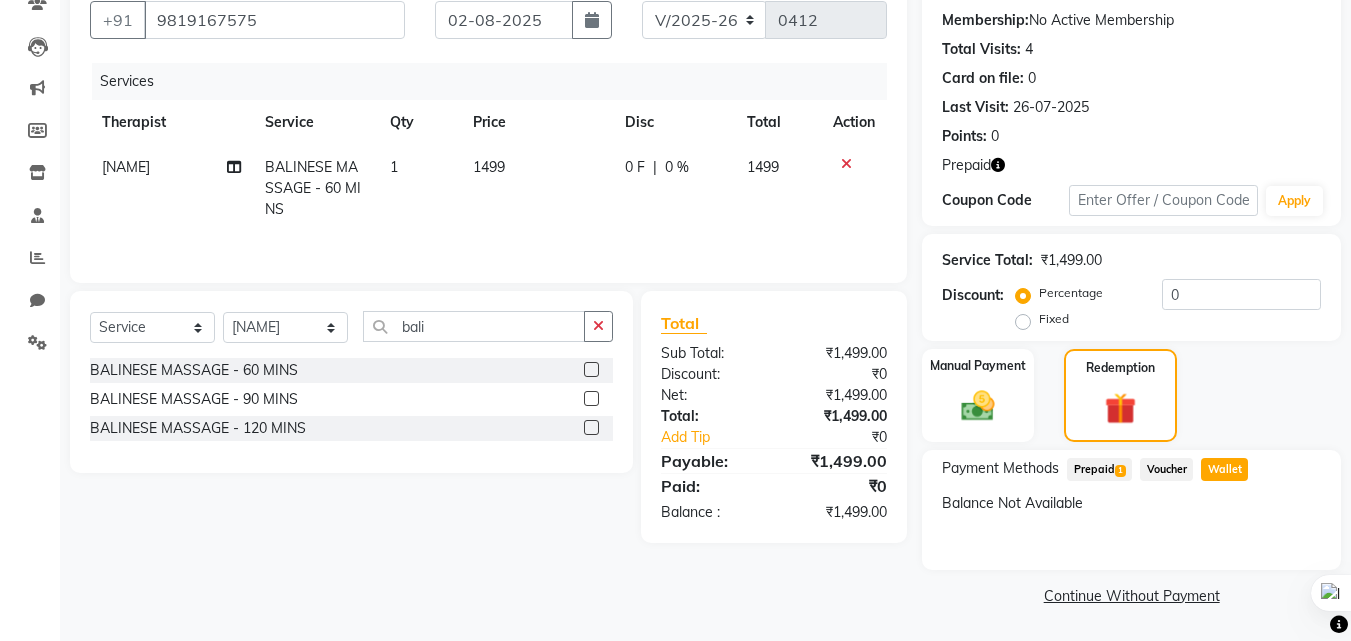 click on "Voucher" 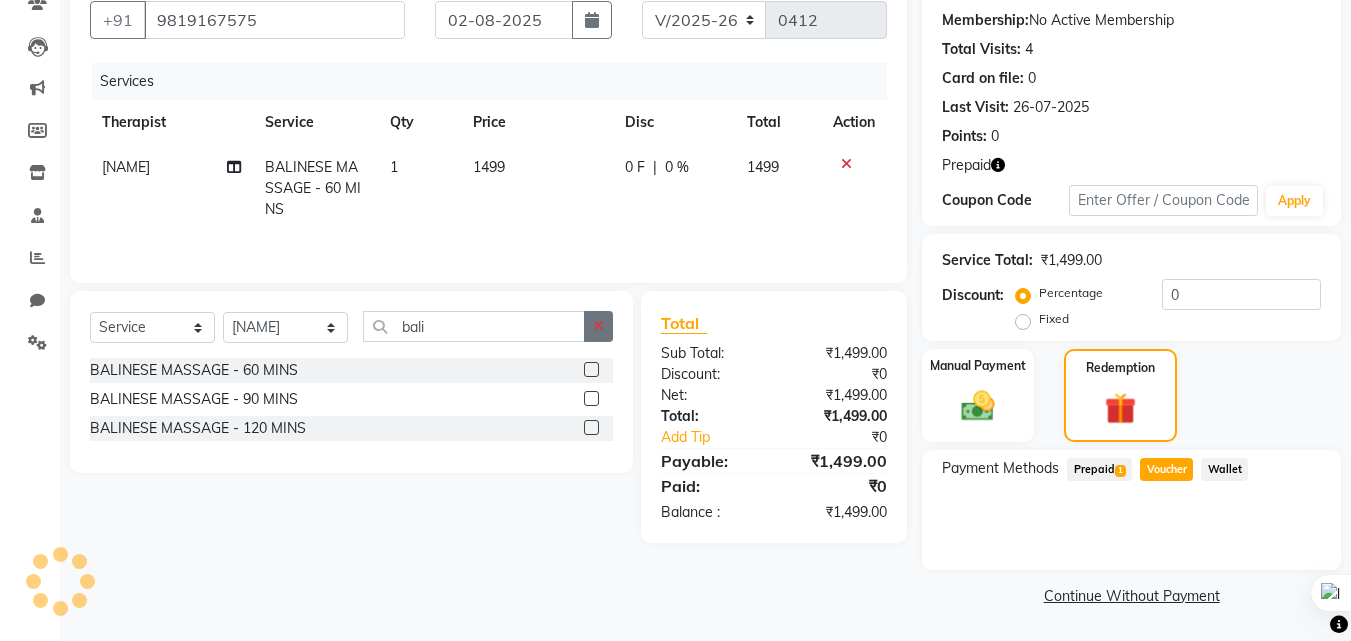 scroll, scrollTop: 0, scrollLeft: 0, axis: both 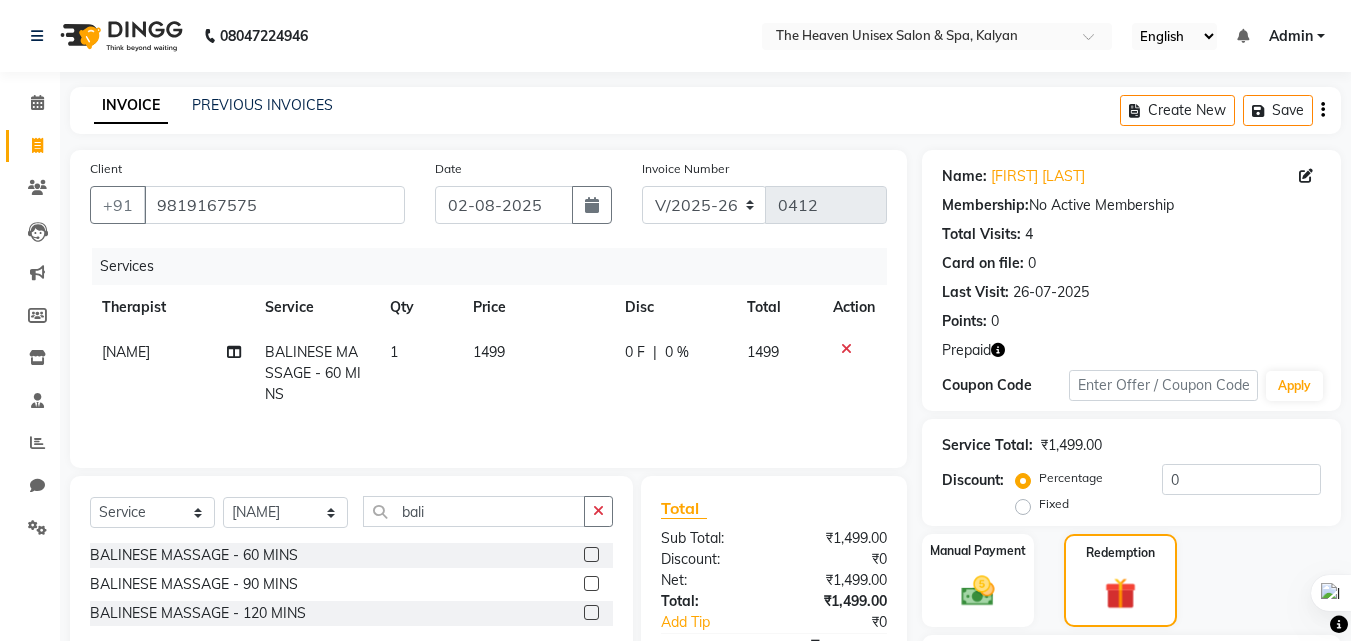 click on "0 F | 0 %" 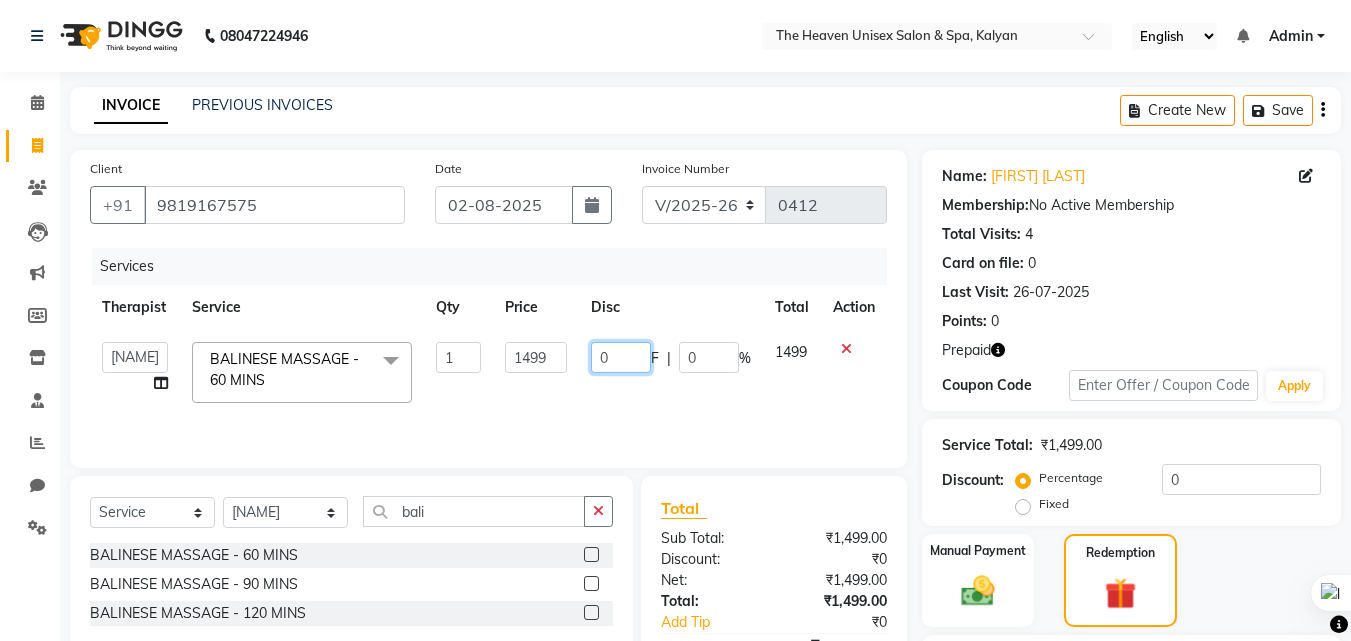 click on "0" 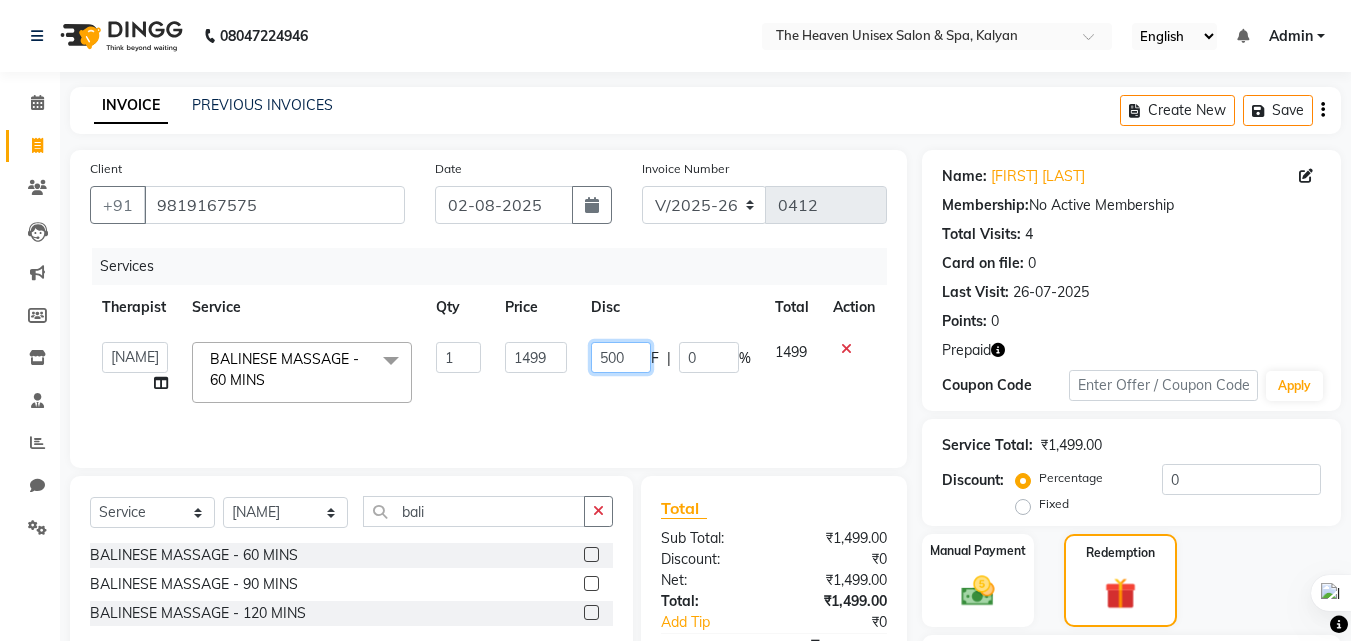 scroll, scrollTop: 185, scrollLeft: 0, axis: vertical 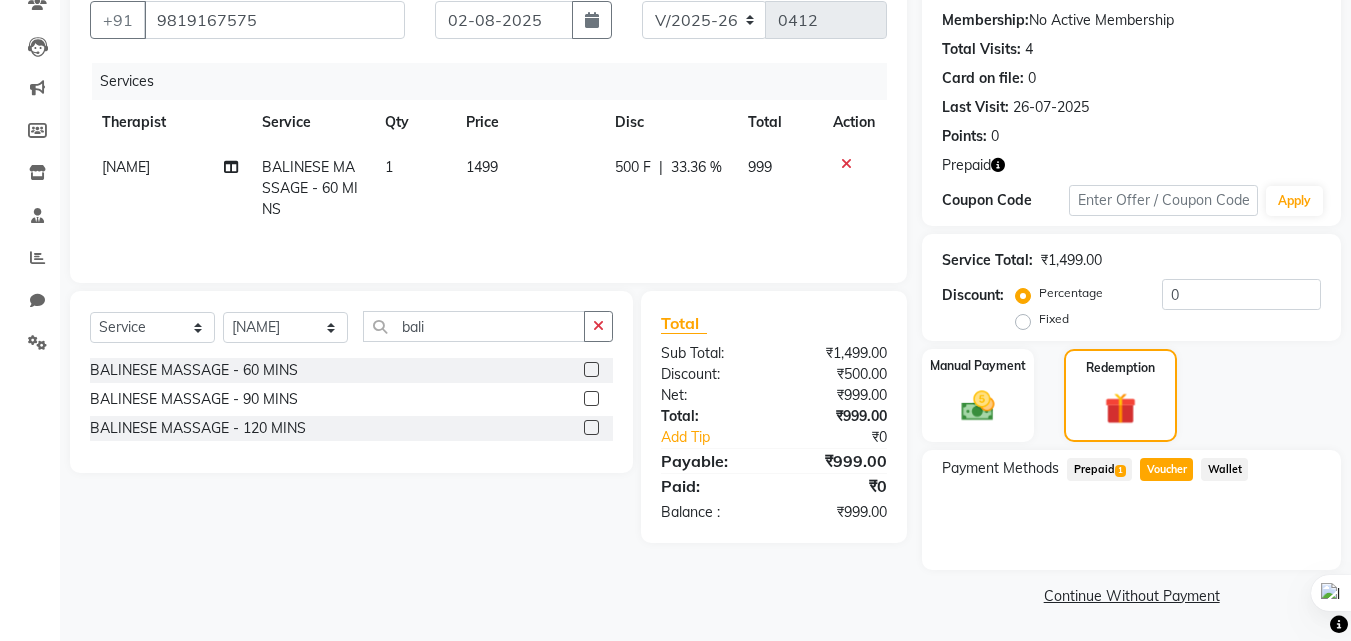 click on "Prepaid  1" 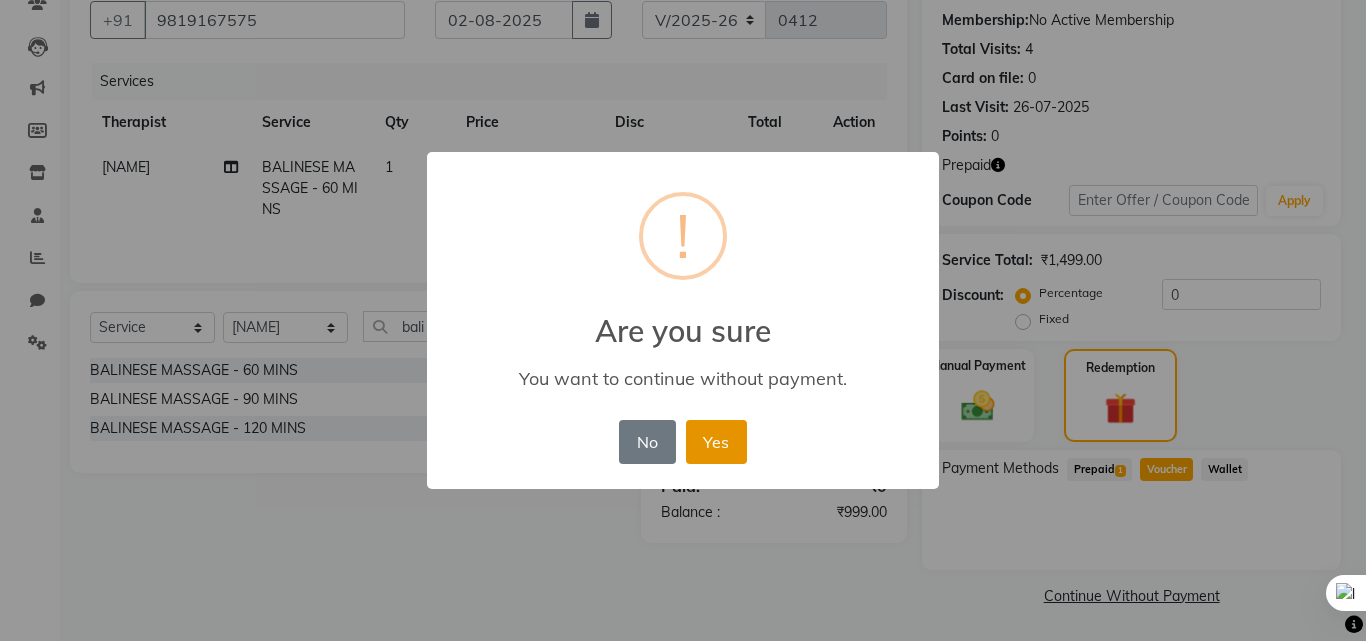 click on "Yes" at bounding box center (716, 442) 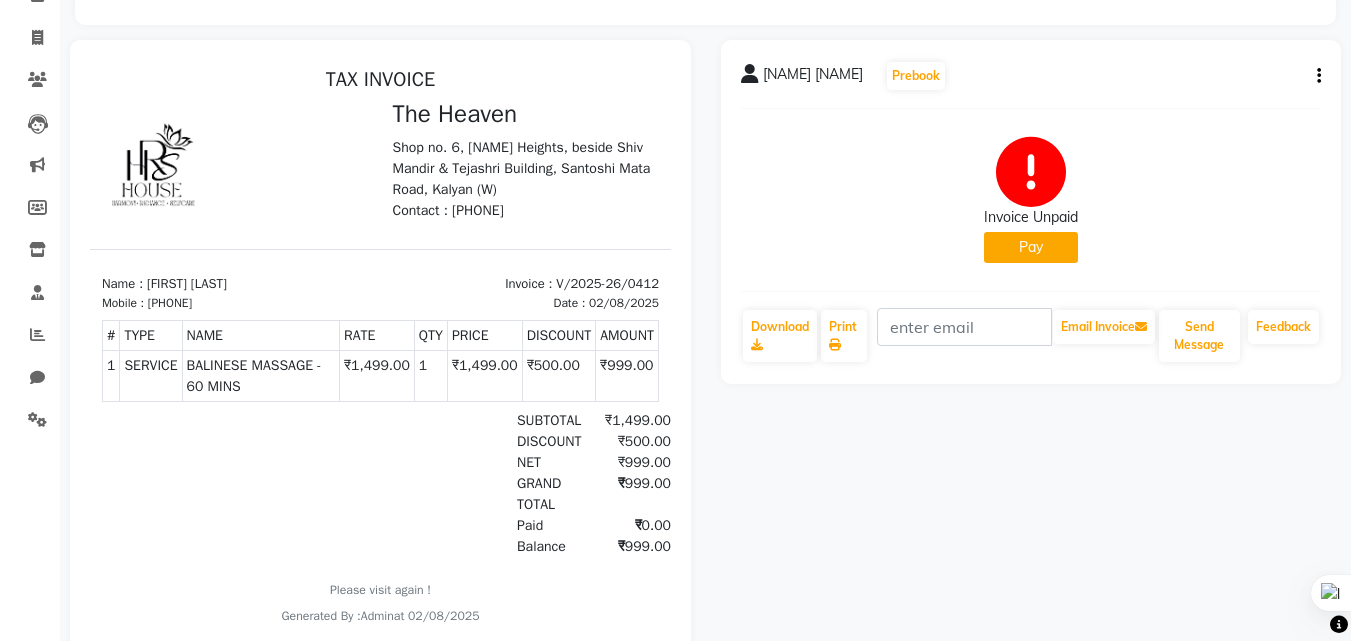 scroll, scrollTop: 0, scrollLeft: 0, axis: both 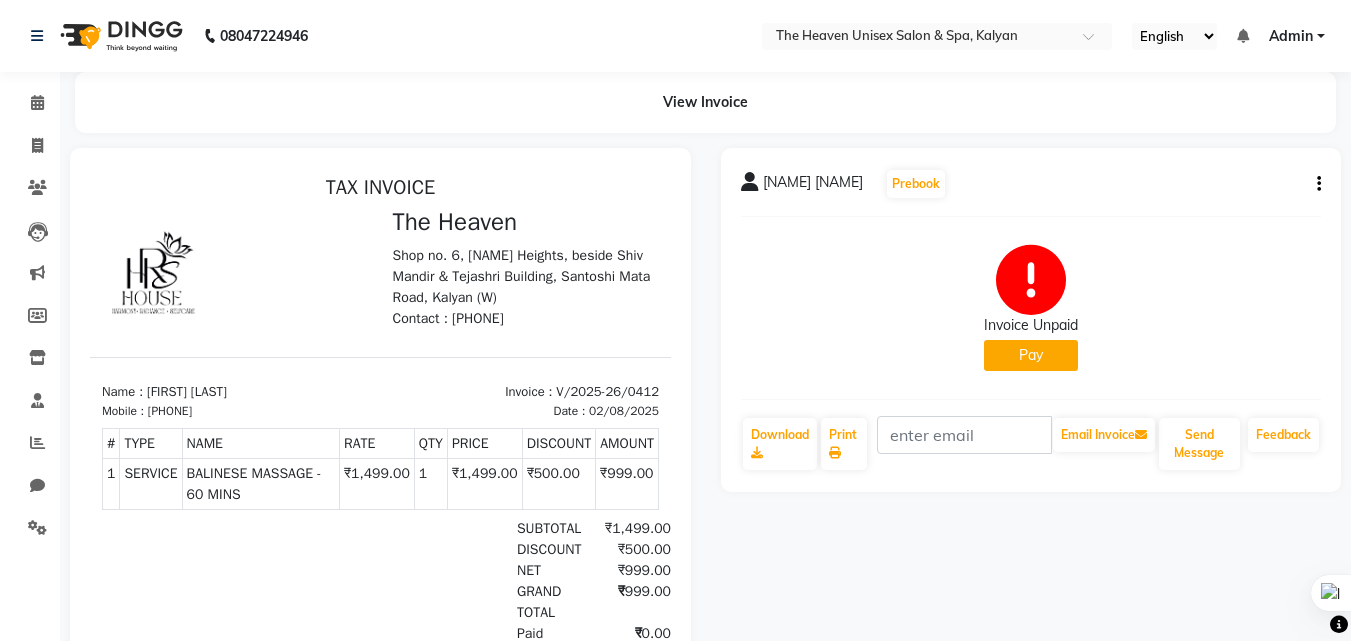 click 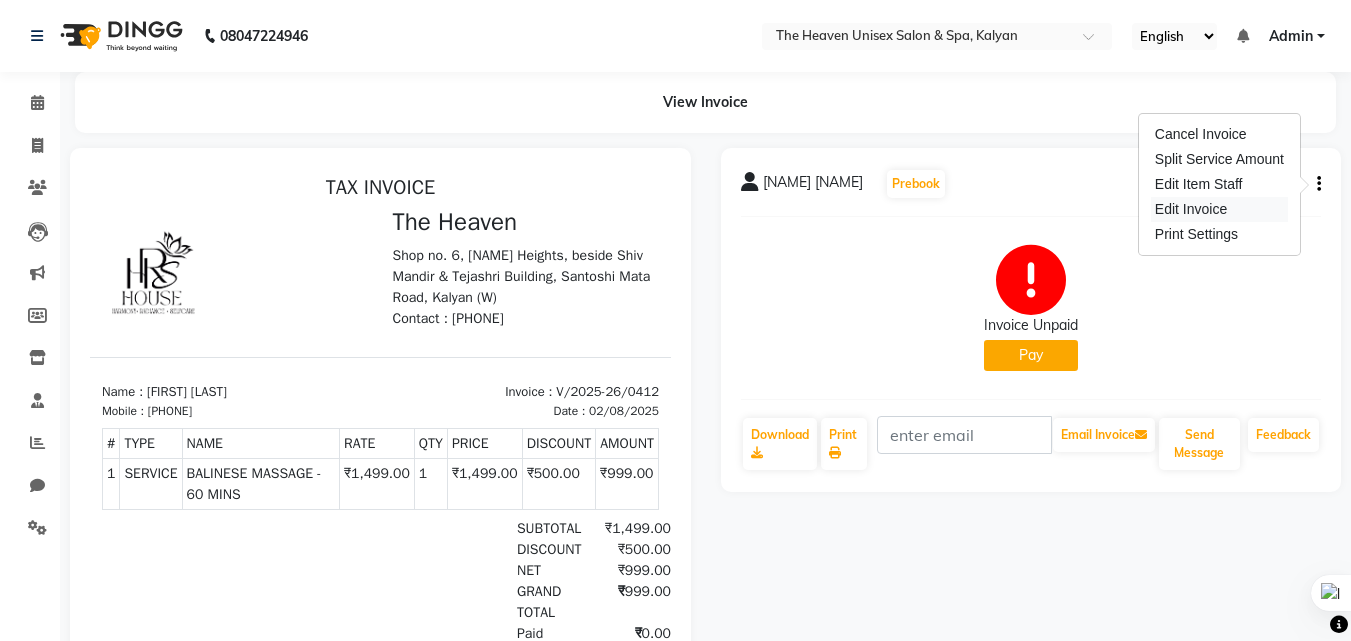 click on "Edit Invoice" at bounding box center [1219, 209] 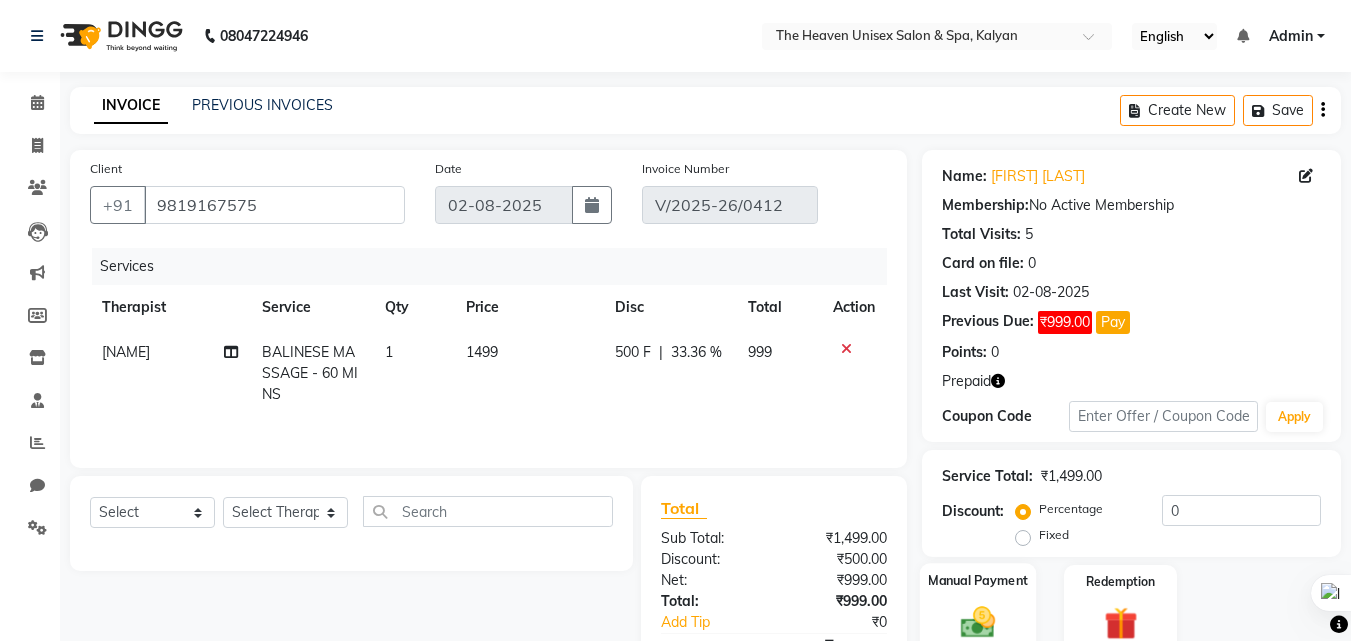 scroll, scrollTop: 117, scrollLeft: 0, axis: vertical 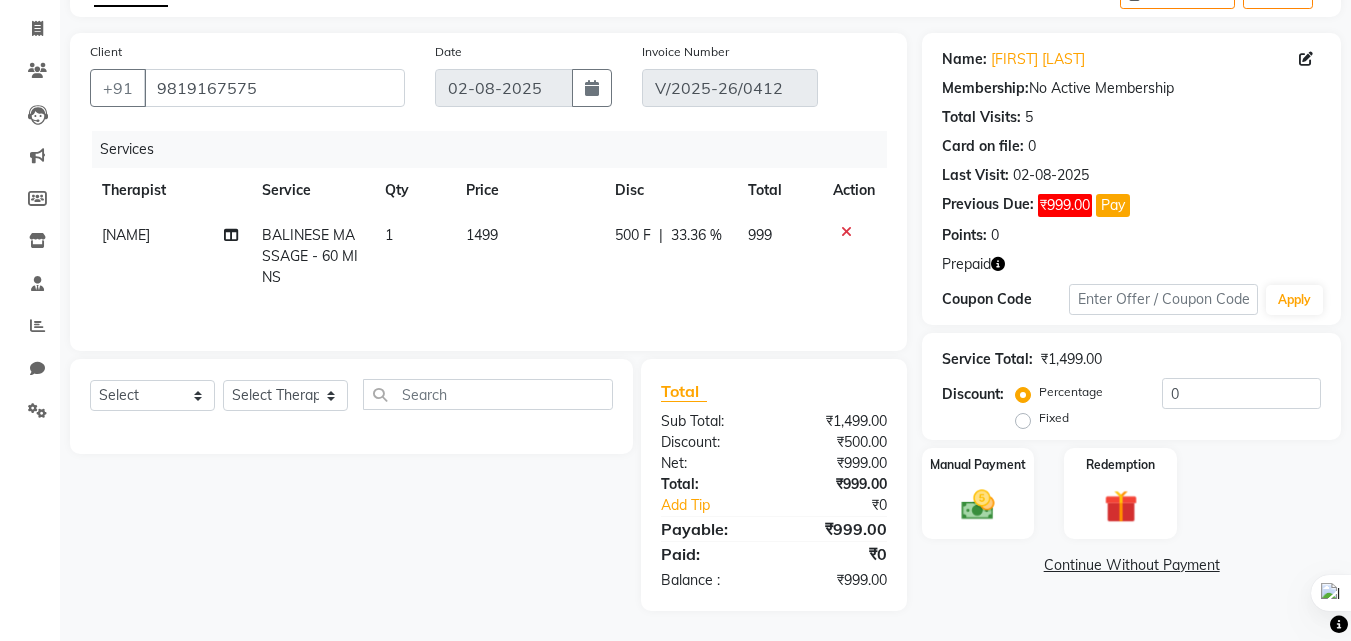 click 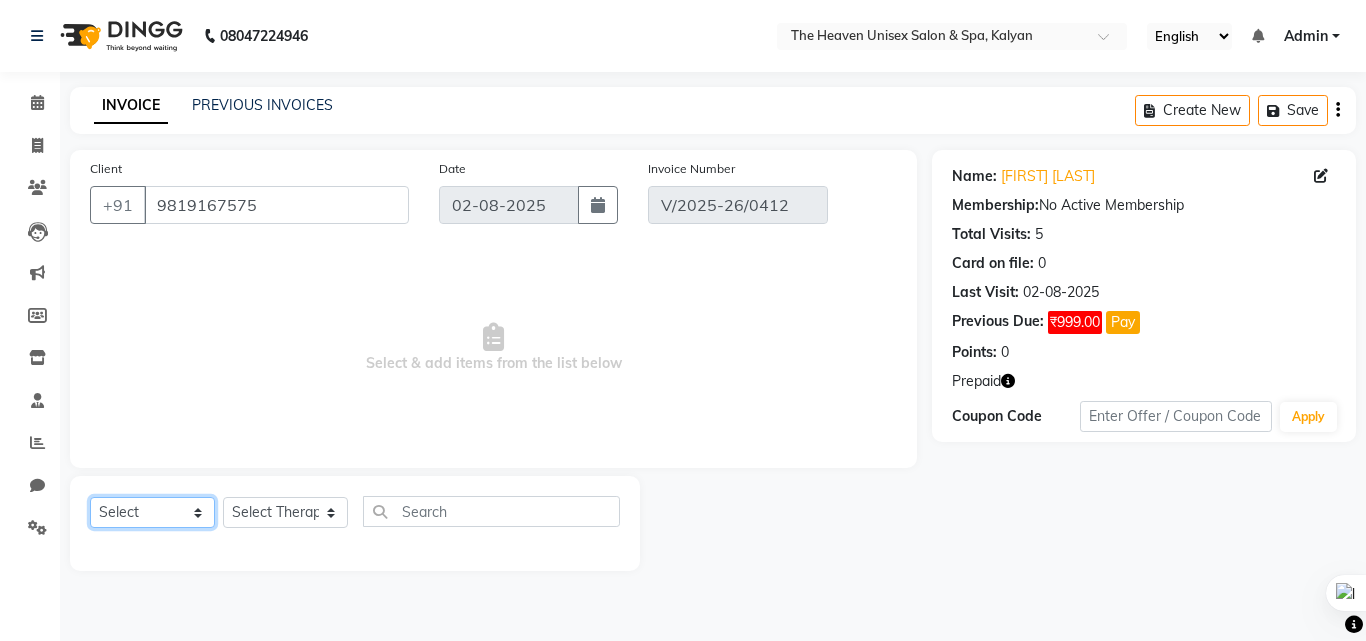 click on "Select  Service  Product  Membership  Package Voucher Prepaid Gift Card" 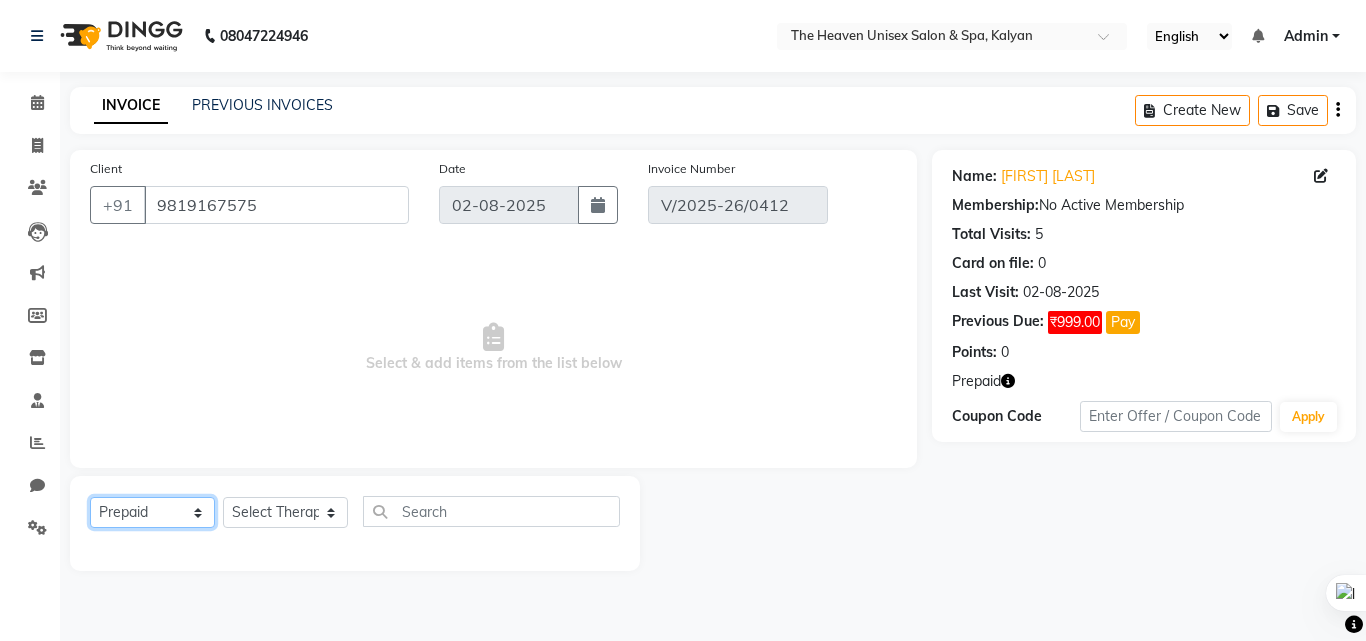 click on "Select  Service  Product  Membership  Package Voucher Prepaid Gift Card" 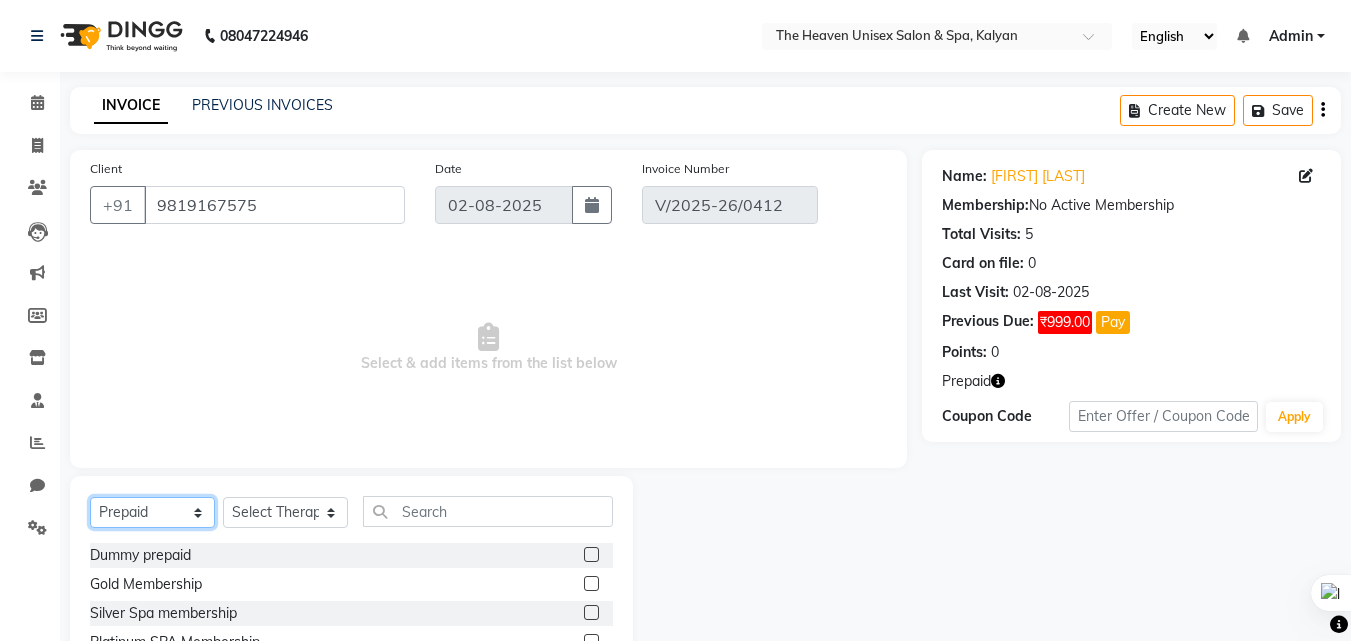scroll, scrollTop: 160, scrollLeft: 0, axis: vertical 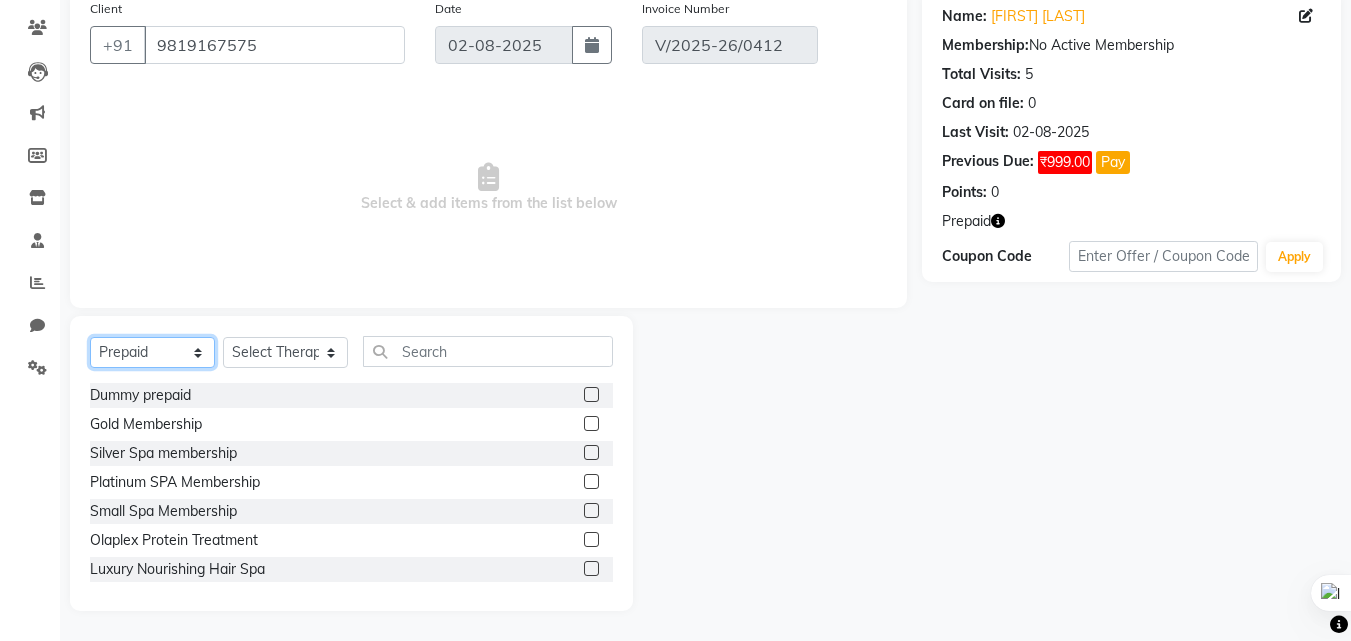 click on "Select  Service  Product  Membership  Package Voucher Prepaid Gift Card" 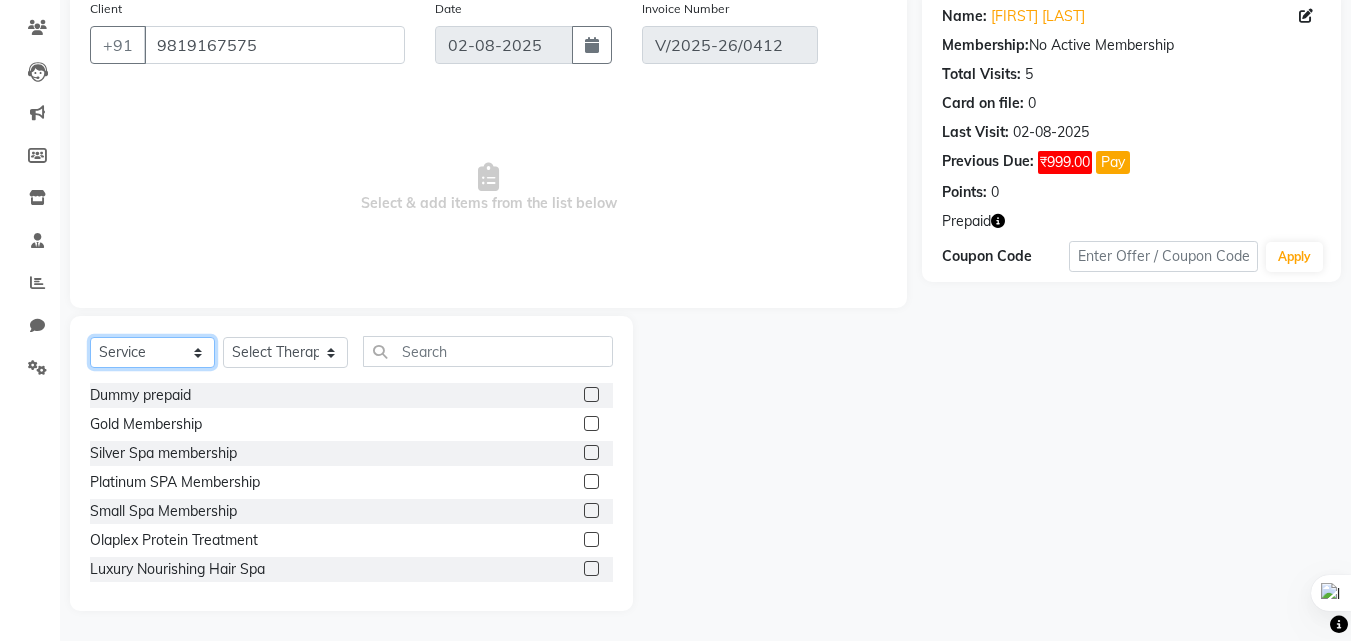 click on "Select  Service  Product  Membership  Package Voucher Prepaid Gift Card" 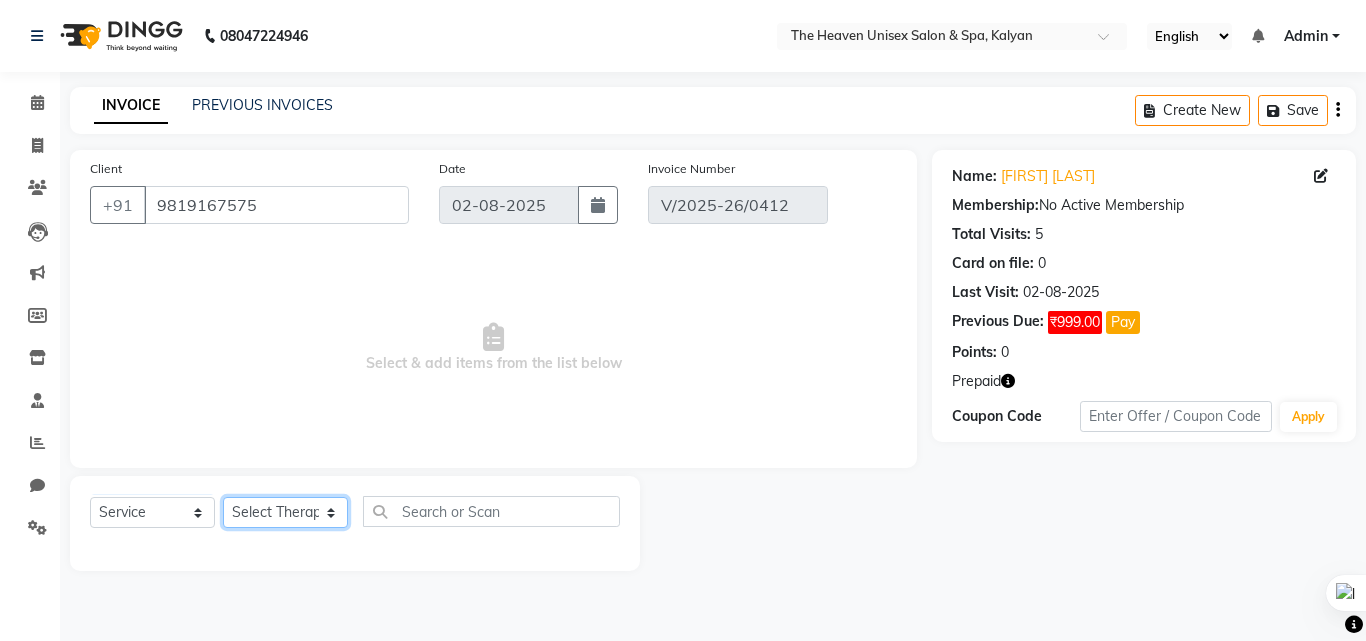 click on "Select Therapist [NAME] [NAME]  HRS House [NAME]  [NAME] [NAME] [NAME] [NAME] [NAME] [NAME] [NAME]" 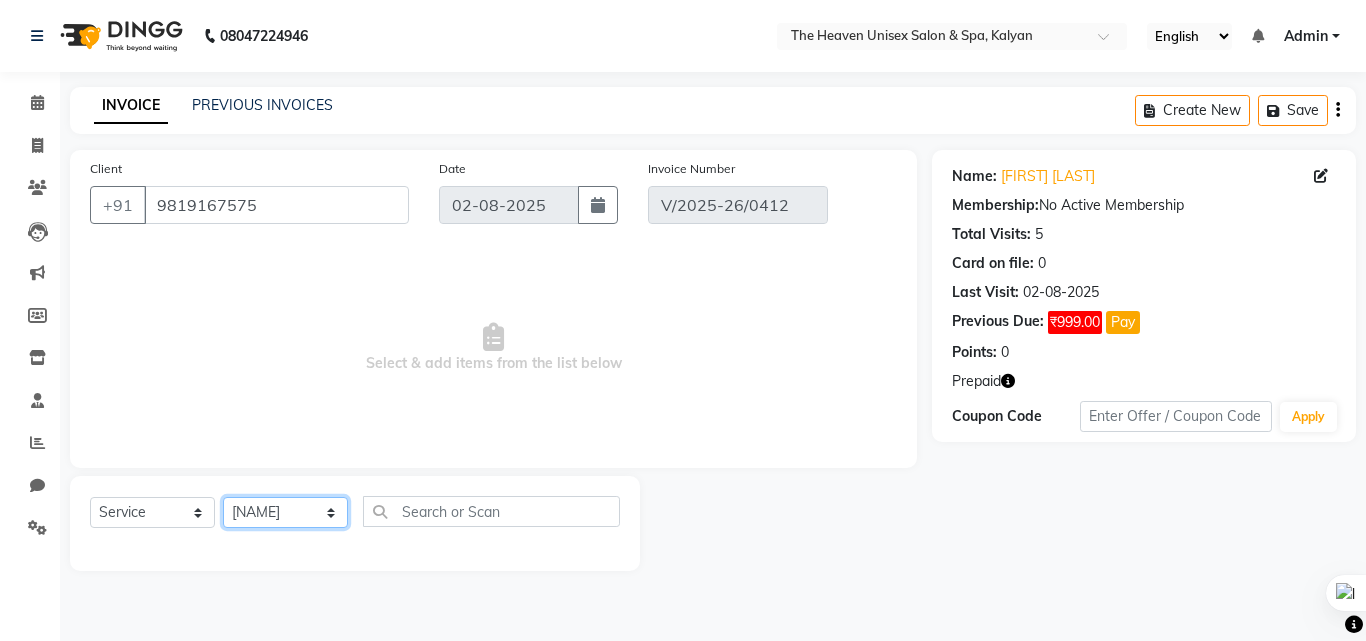 click on "Select Therapist [NAME] [NAME]  HRS House [NAME]  [NAME] [NAME] [NAME] [NAME] [NAME] [NAME] [NAME]" 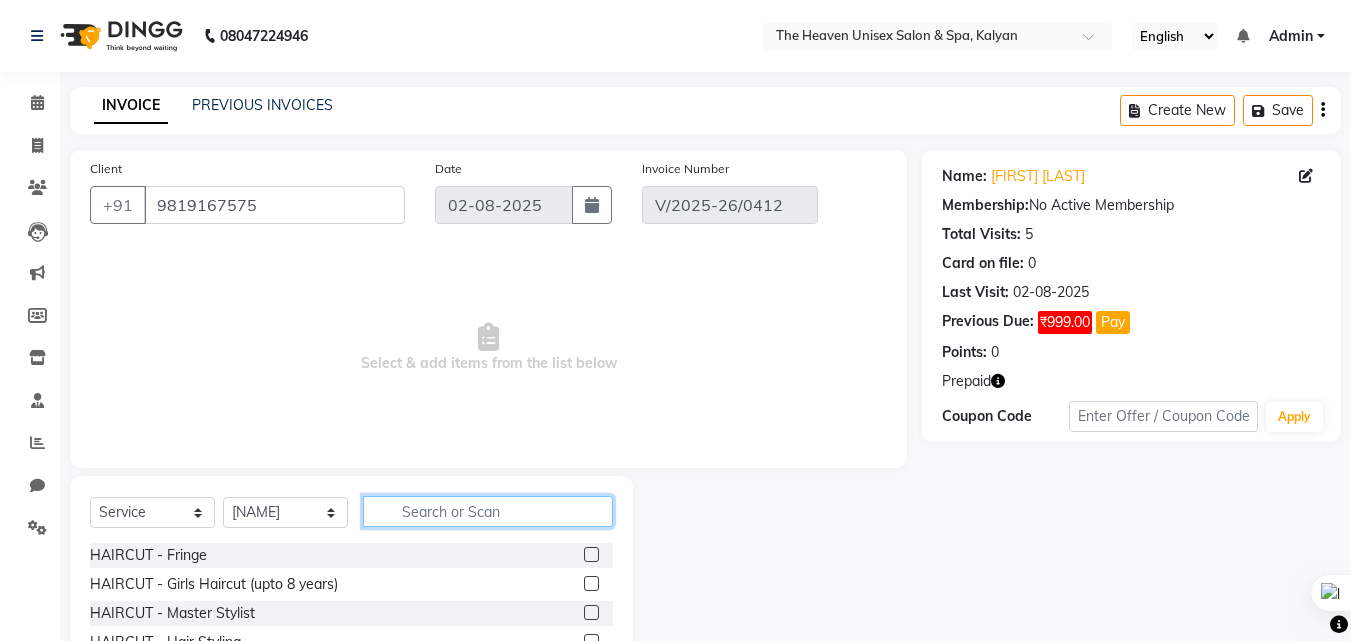 click 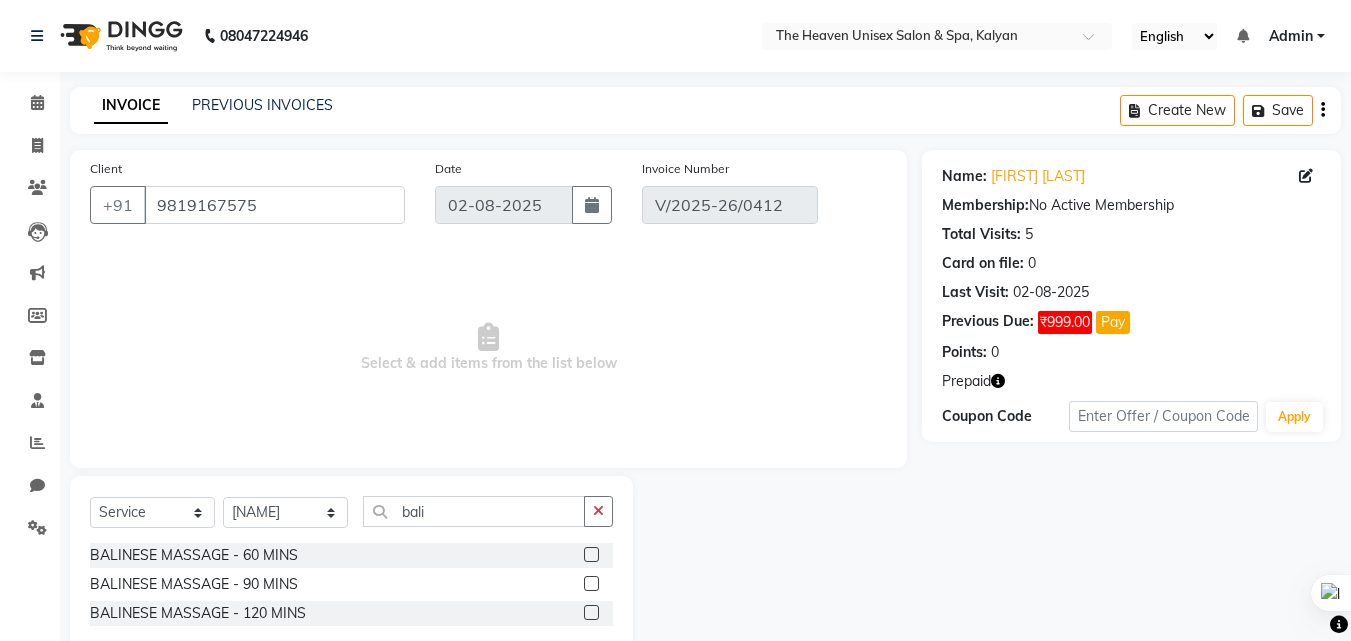 click 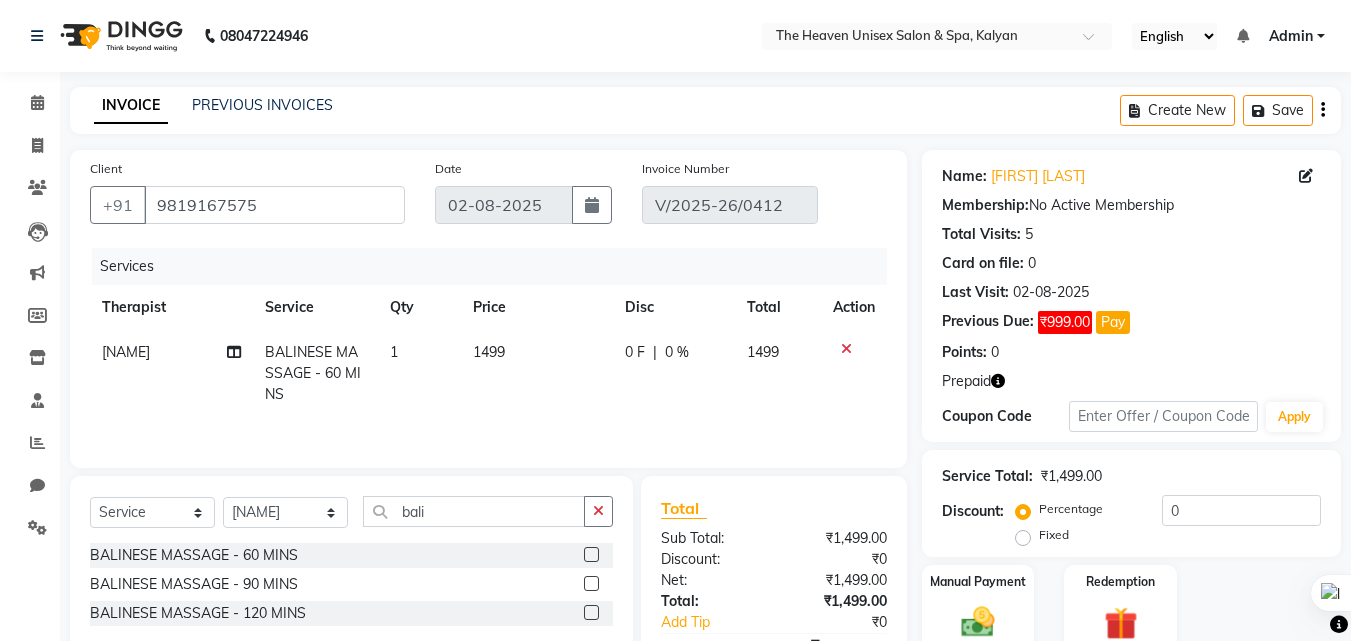 scroll, scrollTop: 100, scrollLeft: 0, axis: vertical 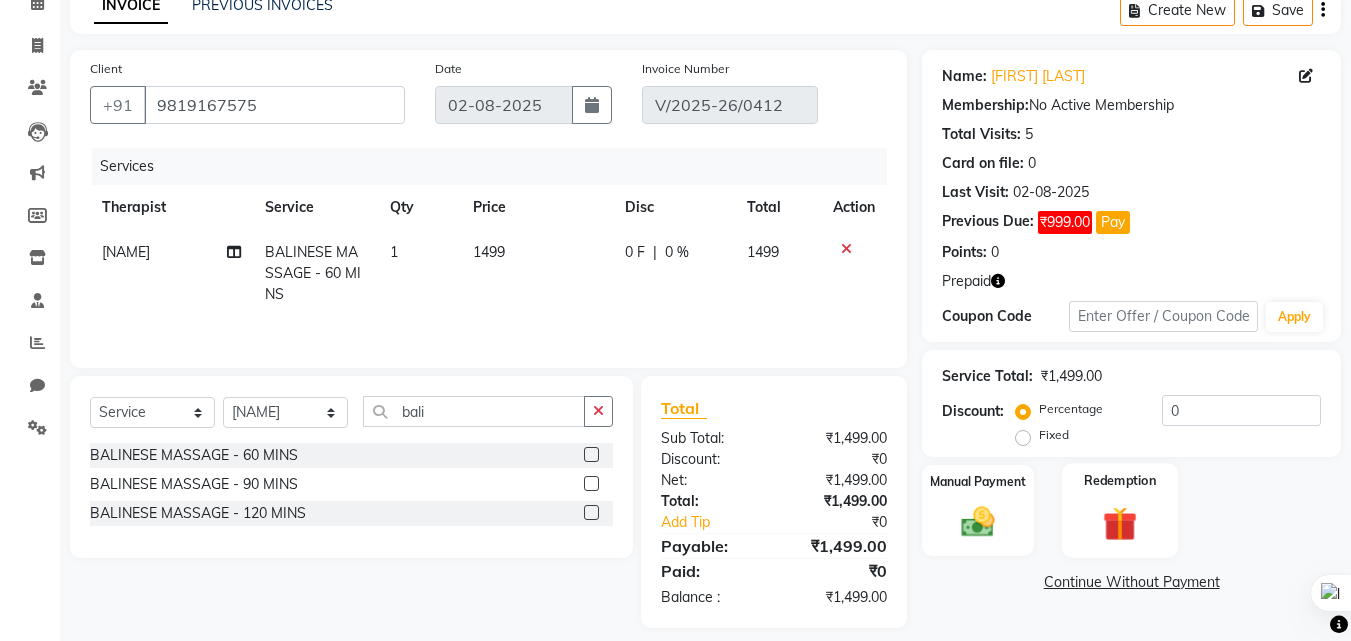 click 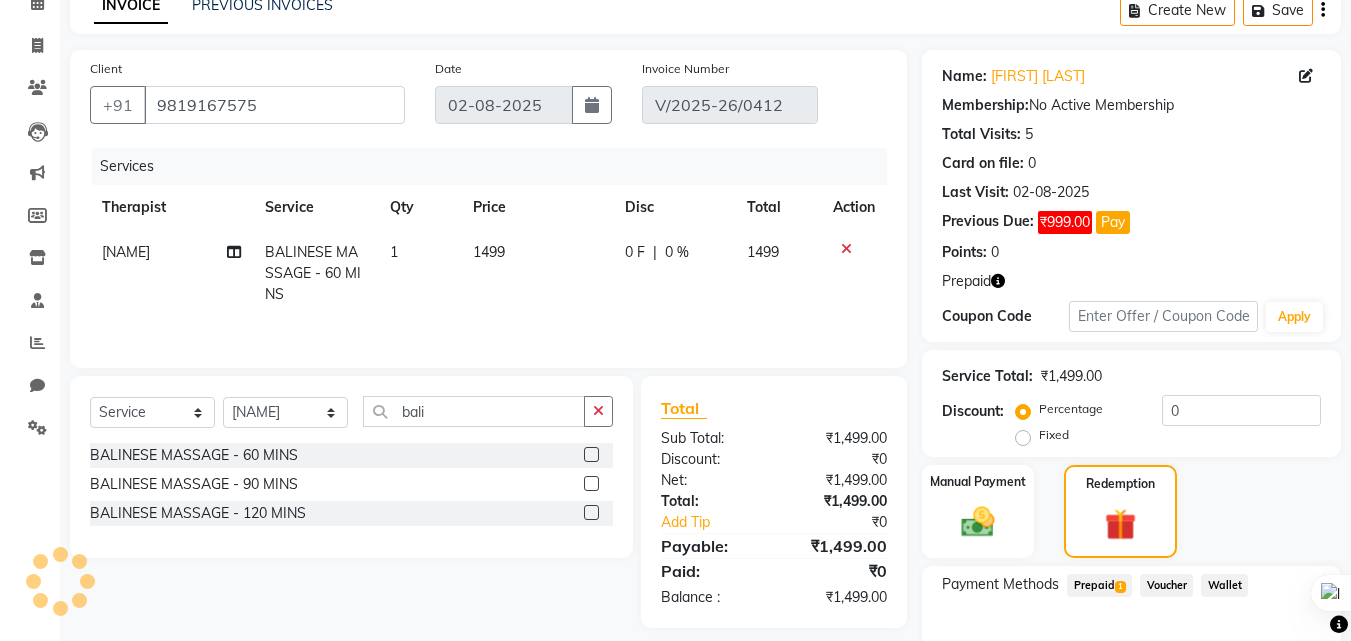 scroll, scrollTop: 216, scrollLeft: 0, axis: vertical 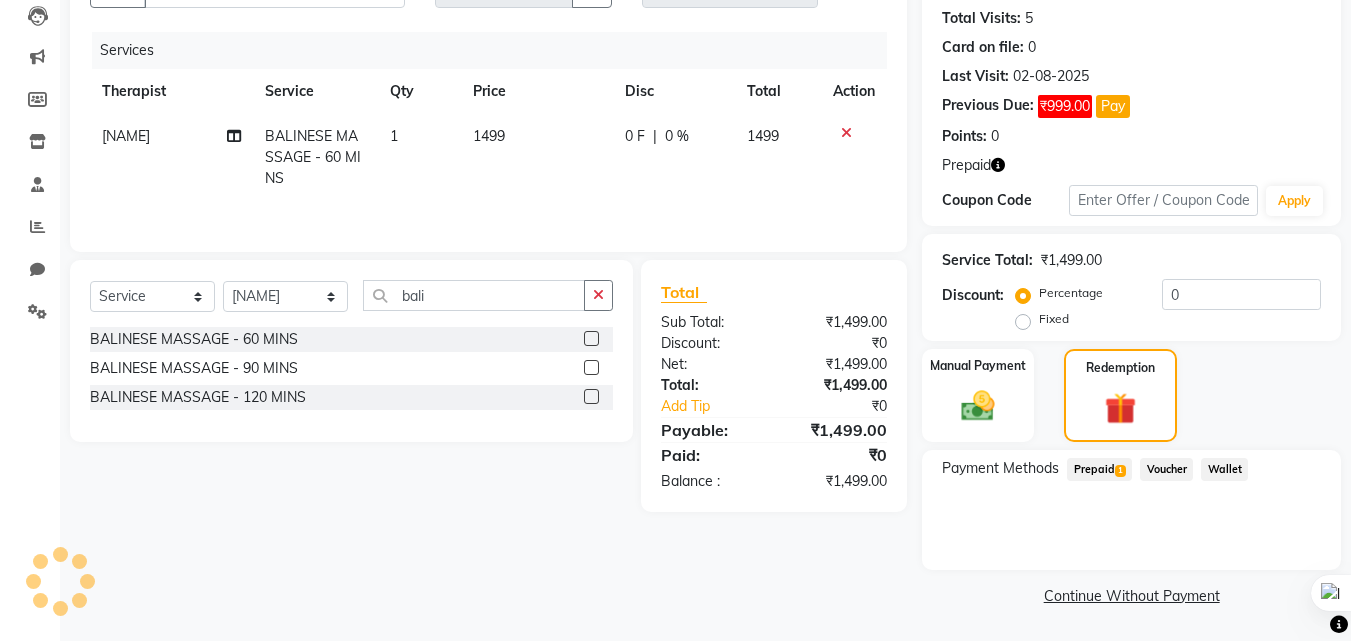 click on "Prepaid  1" 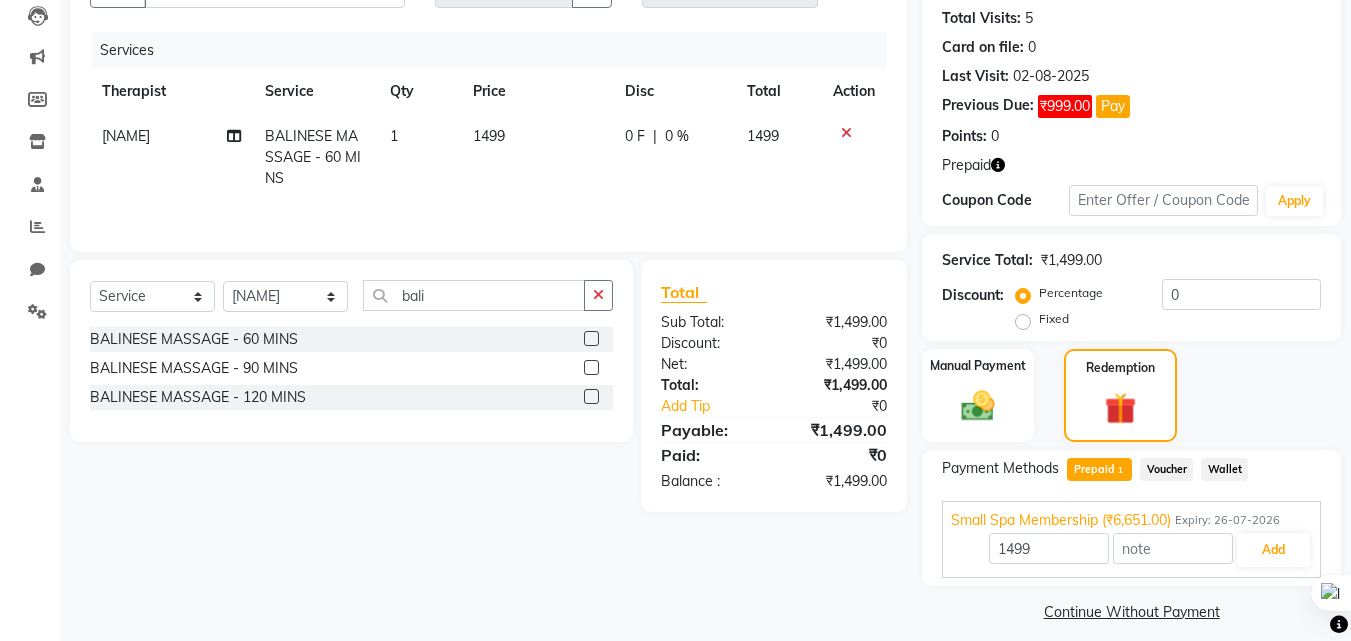 scroll, scrollTop: 232, scrollLeft: 0, axis: vertical 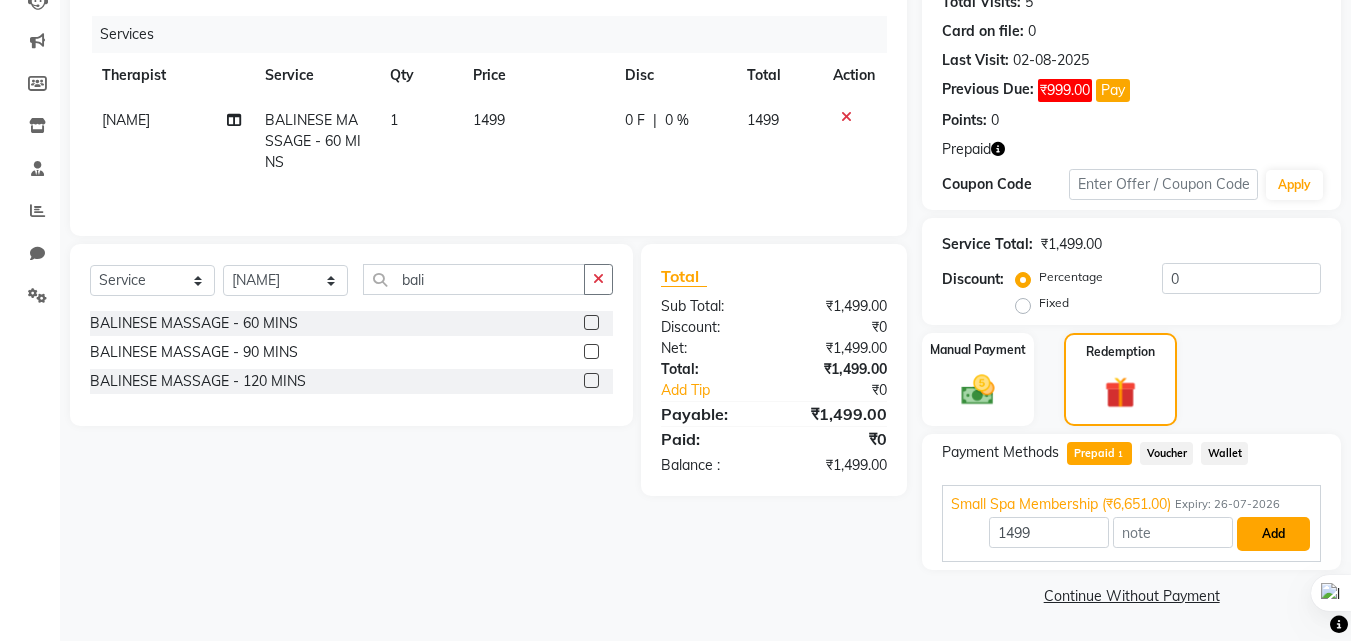 click on "Add" at bounding box center (1273, 534) 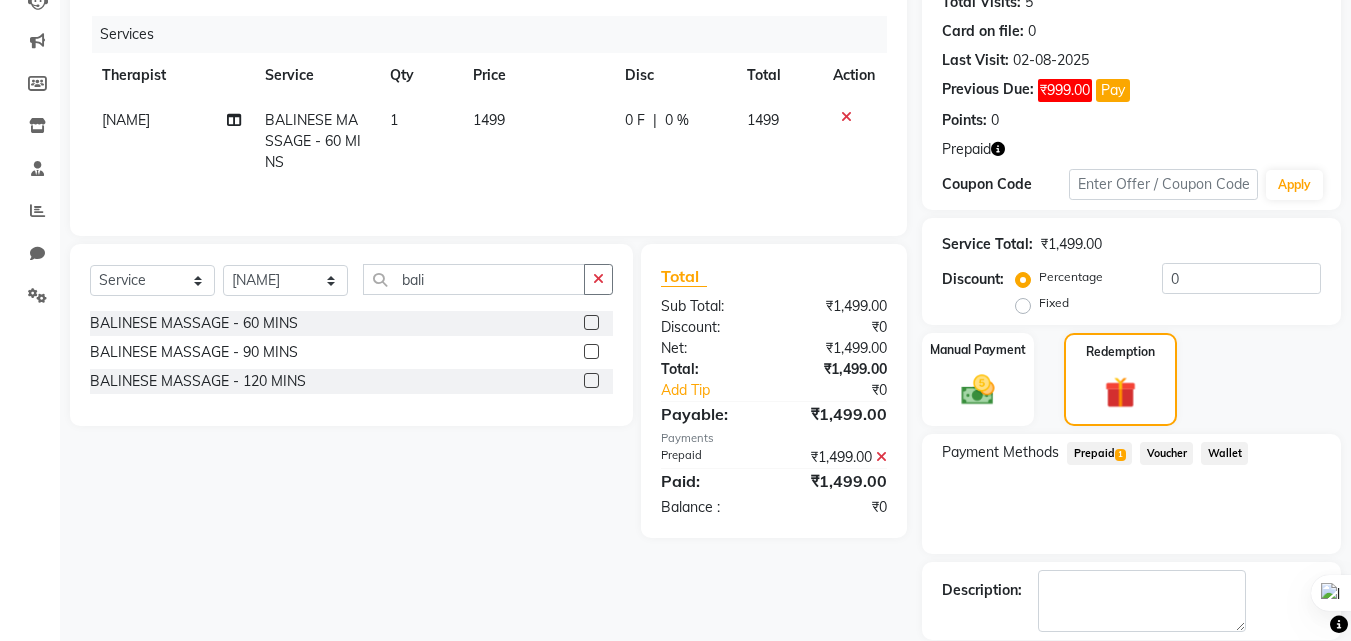 scroll, scrollTop: 300, scrollLeft: 0, axis: vertical 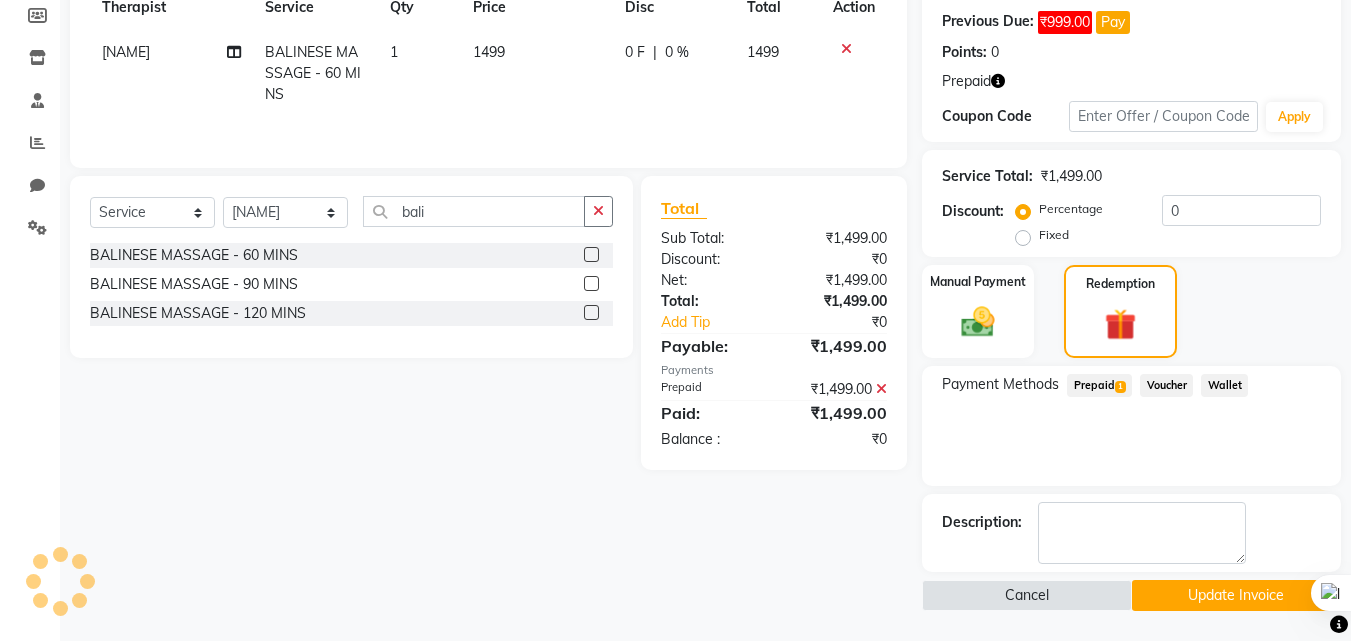 click on "Update Invoice" 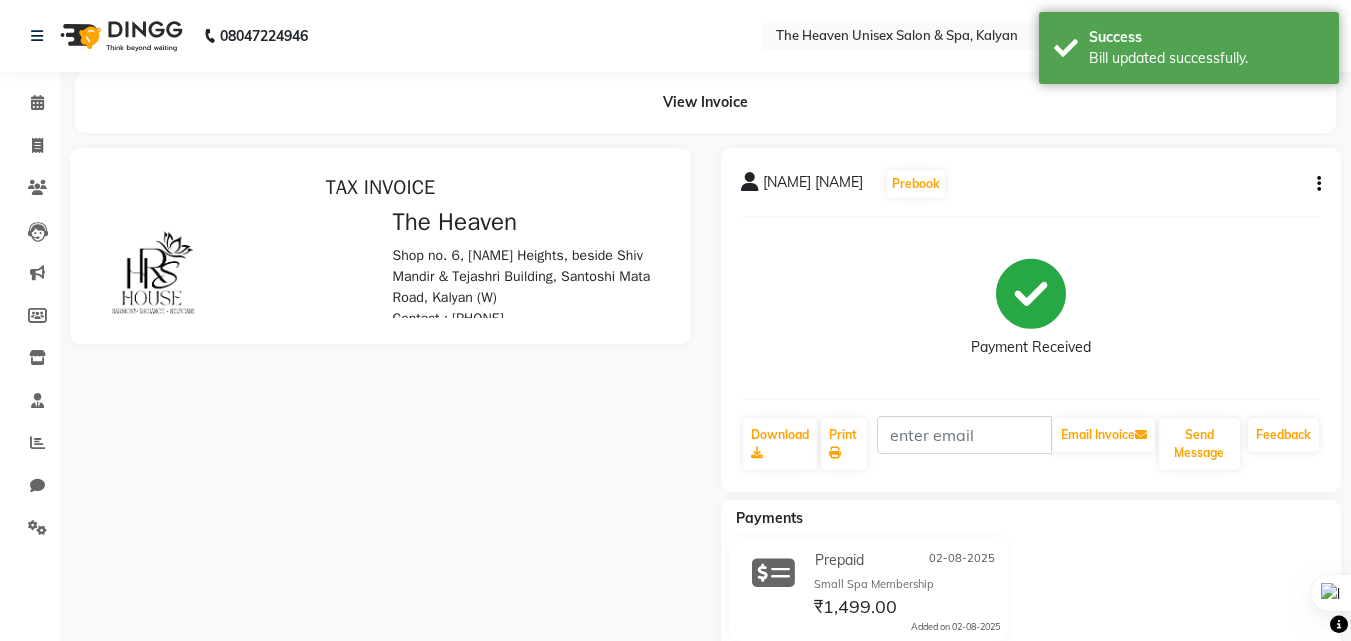 scroll, scrollTop: 0, scrollLeft: 0, axis: both 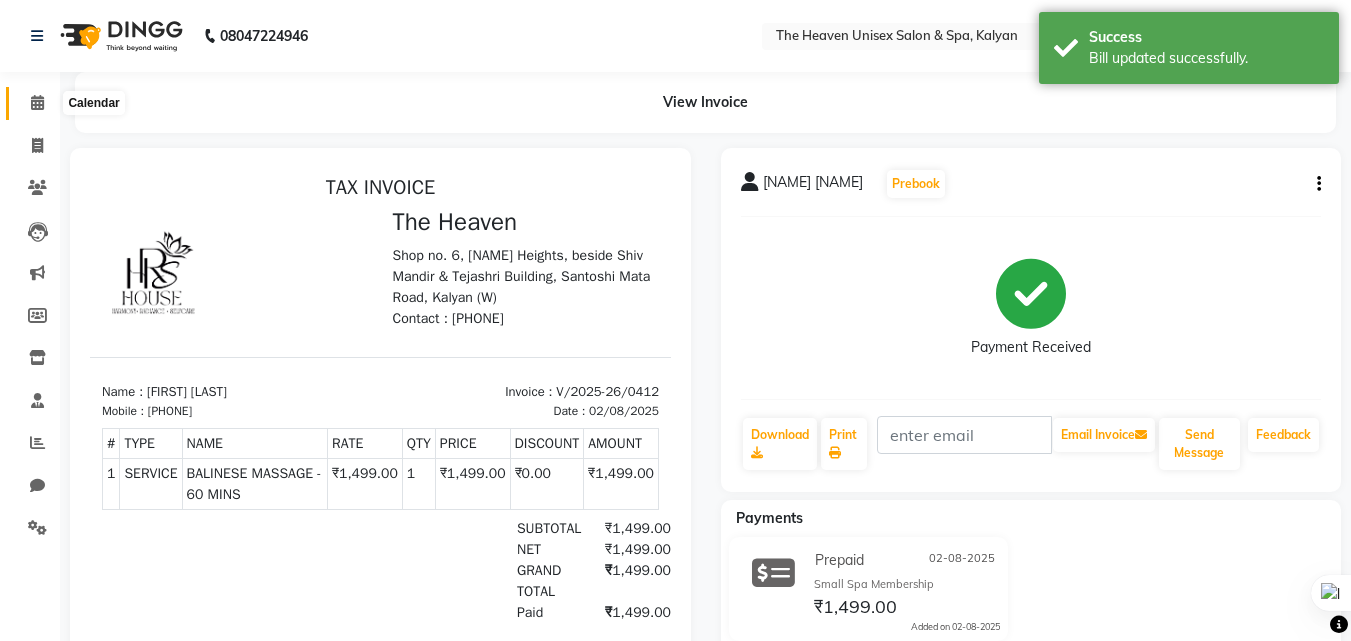 click 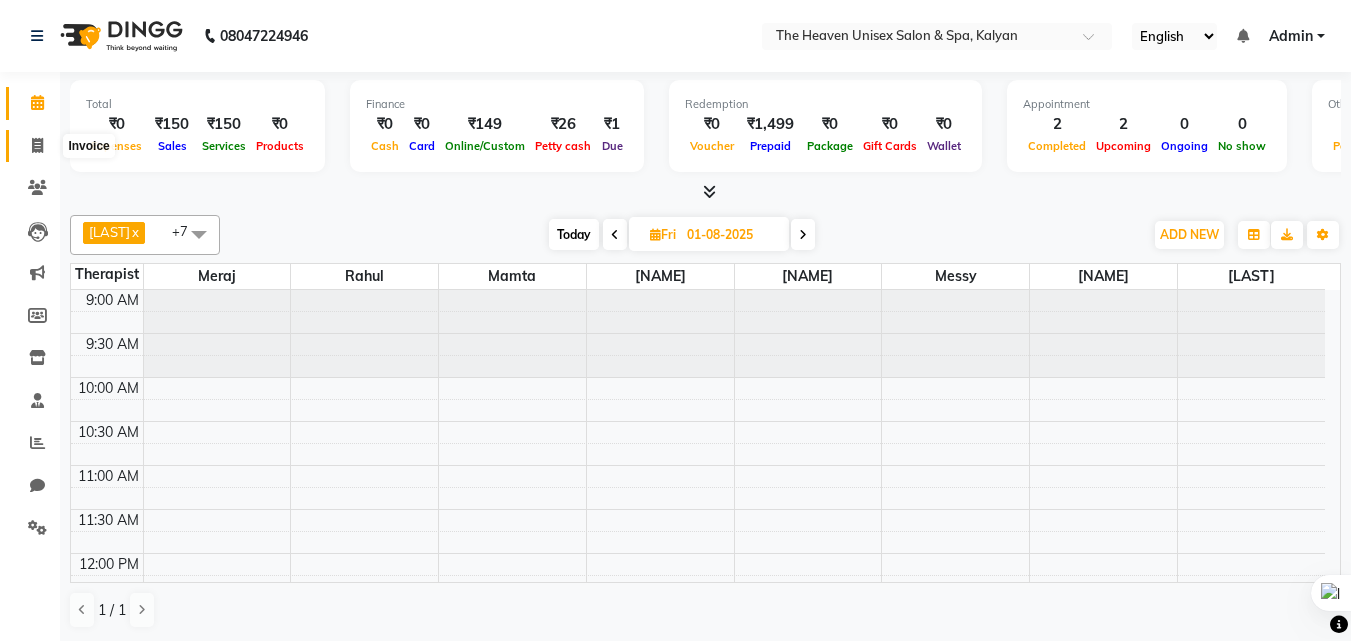 click 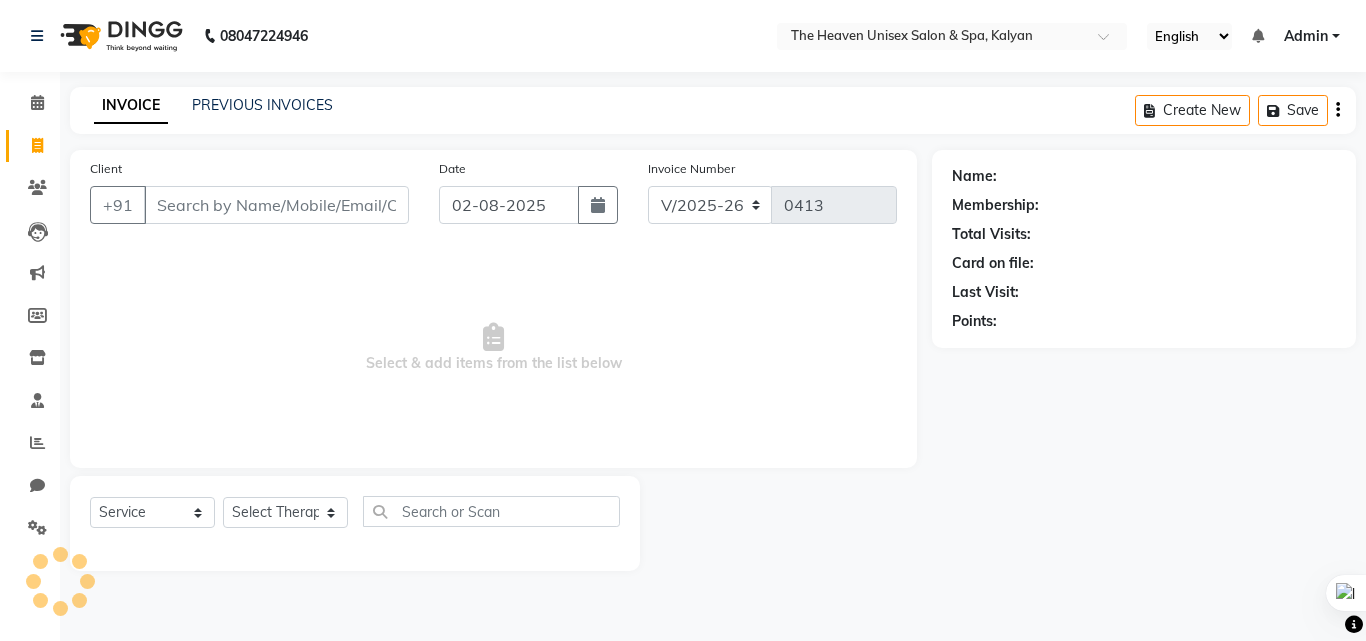 click on "Client" at bounding box center [276, 205] 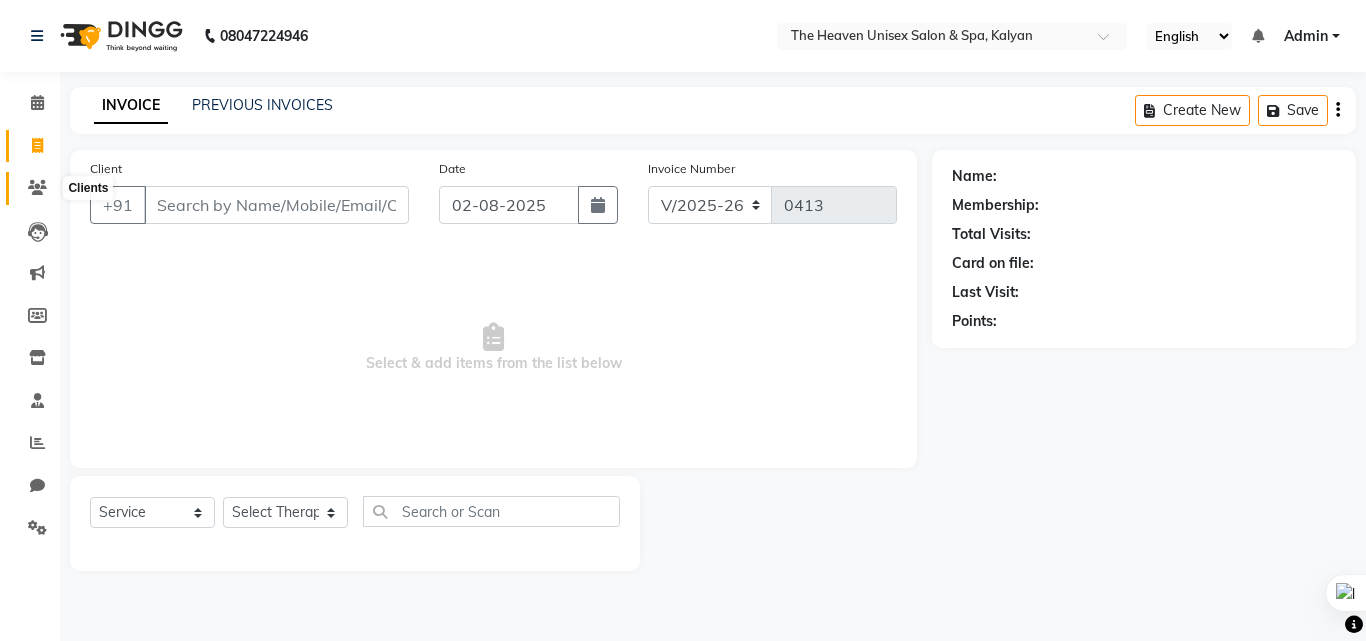 click 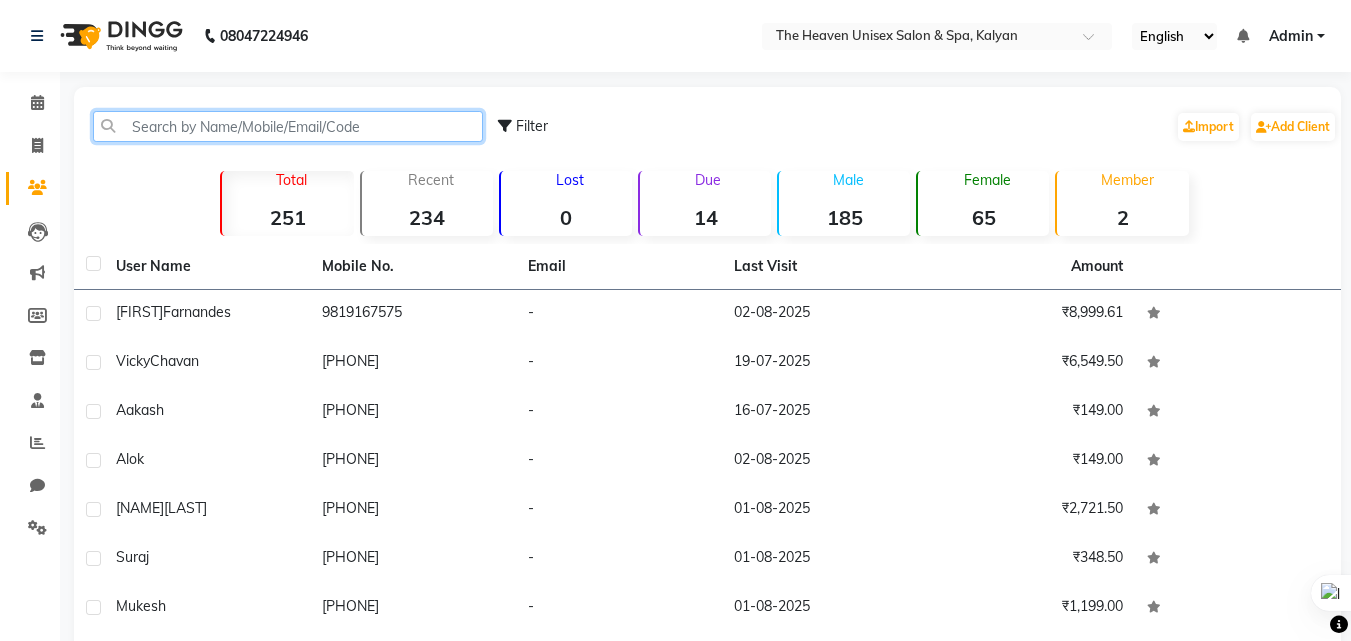 click 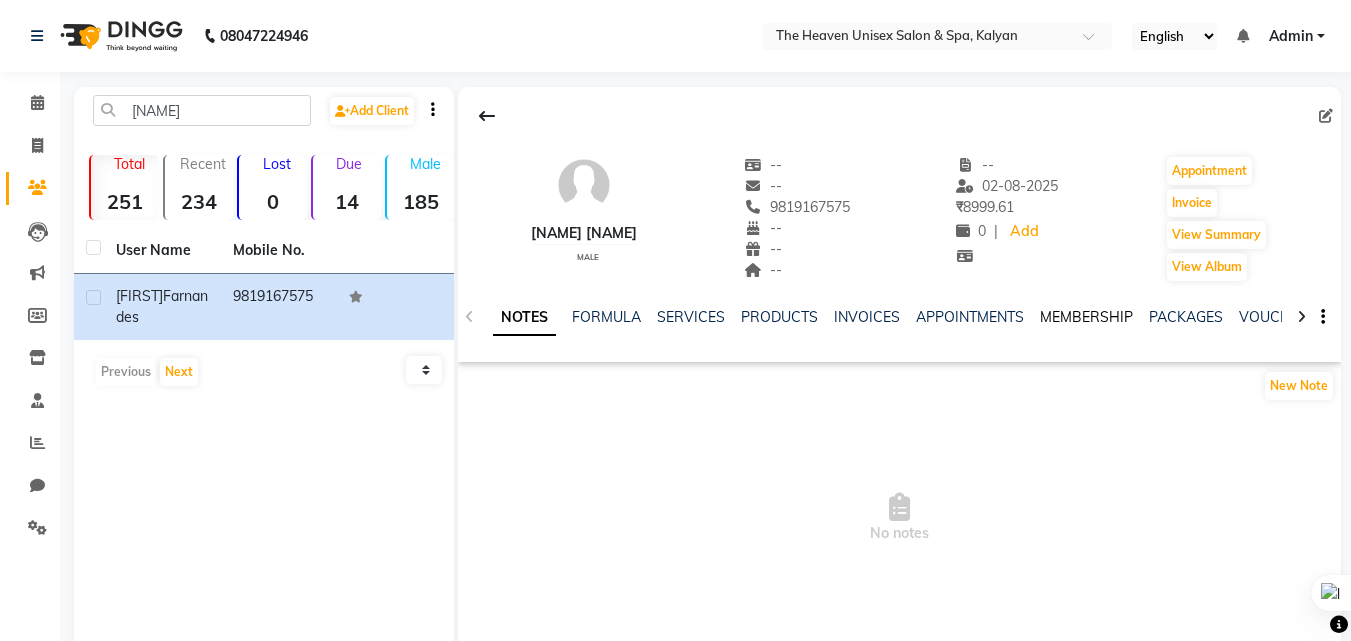 click on "MEMBERSHIP" 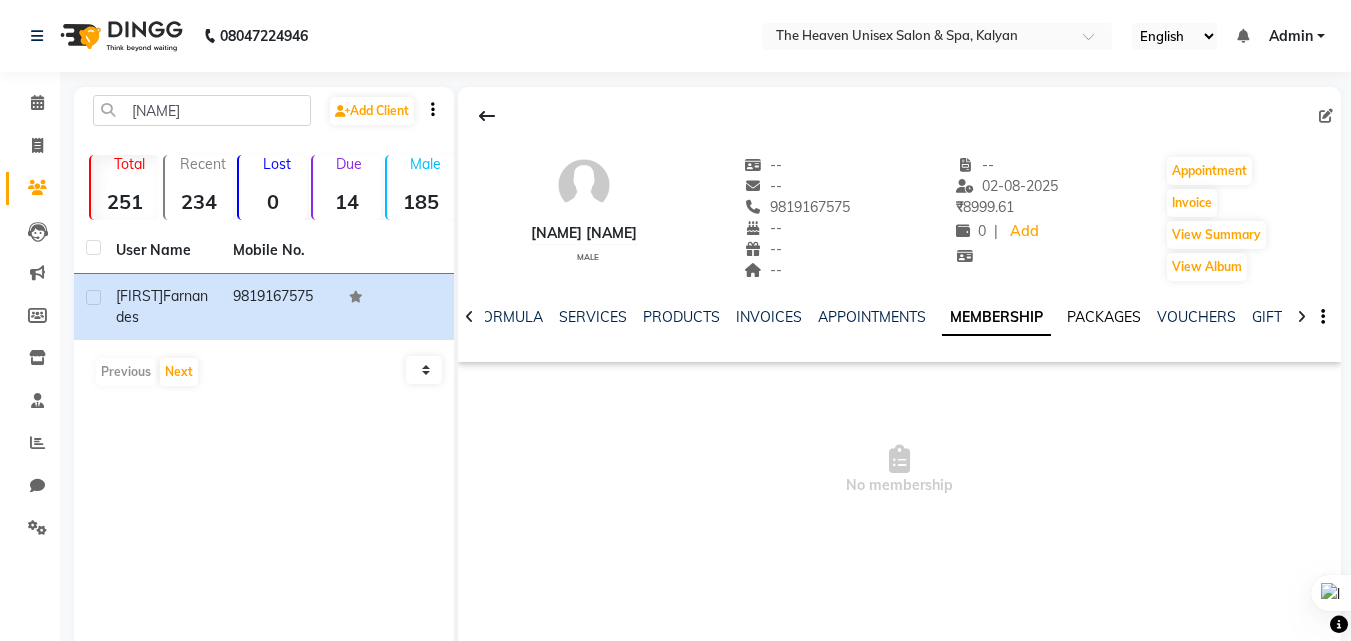 click on "PACKAGES" 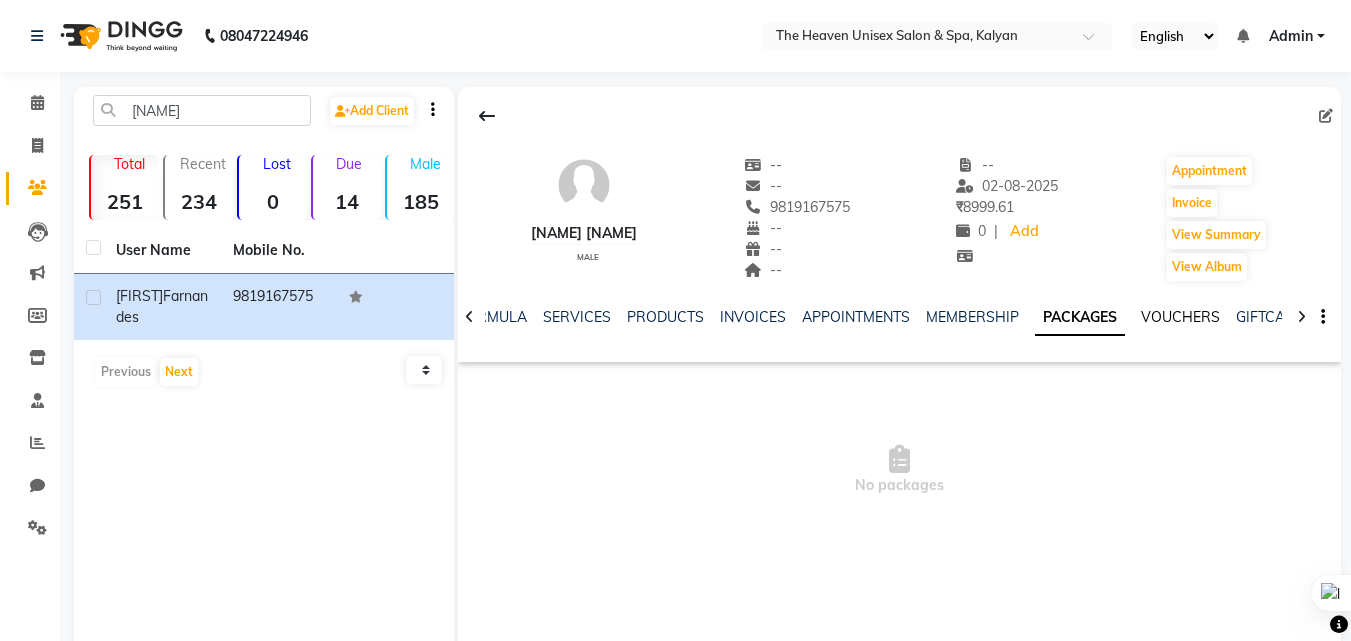 click on "VOUCHERS" 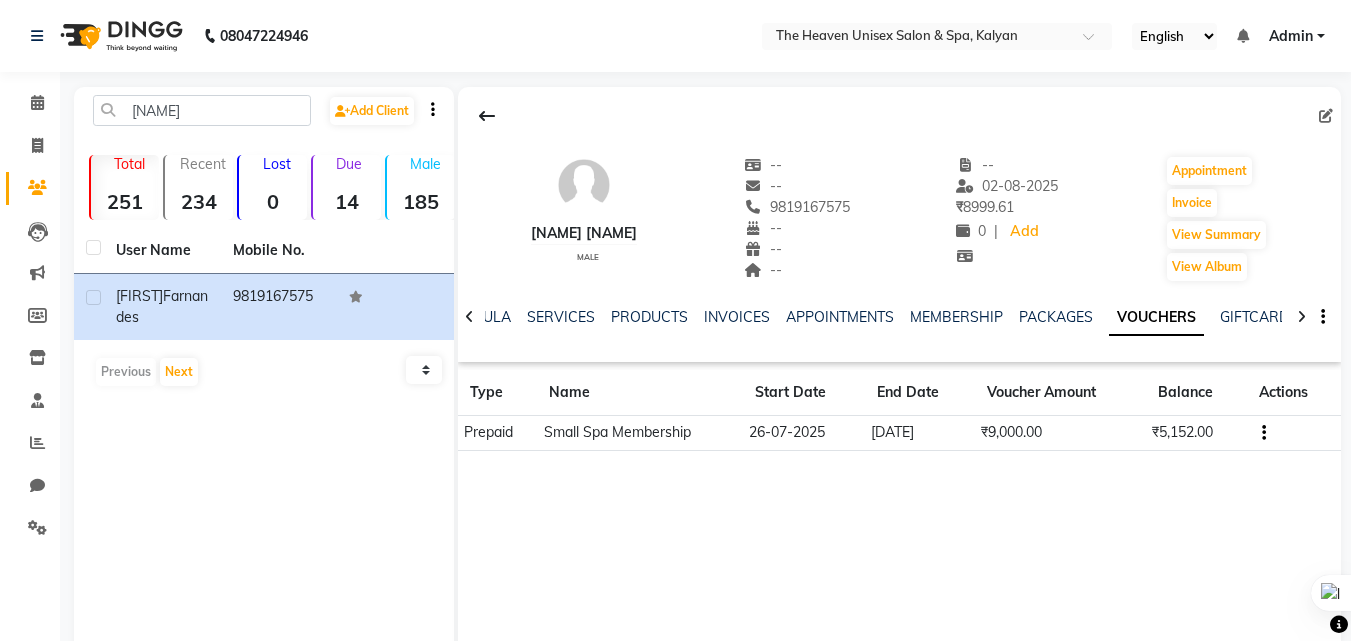 click 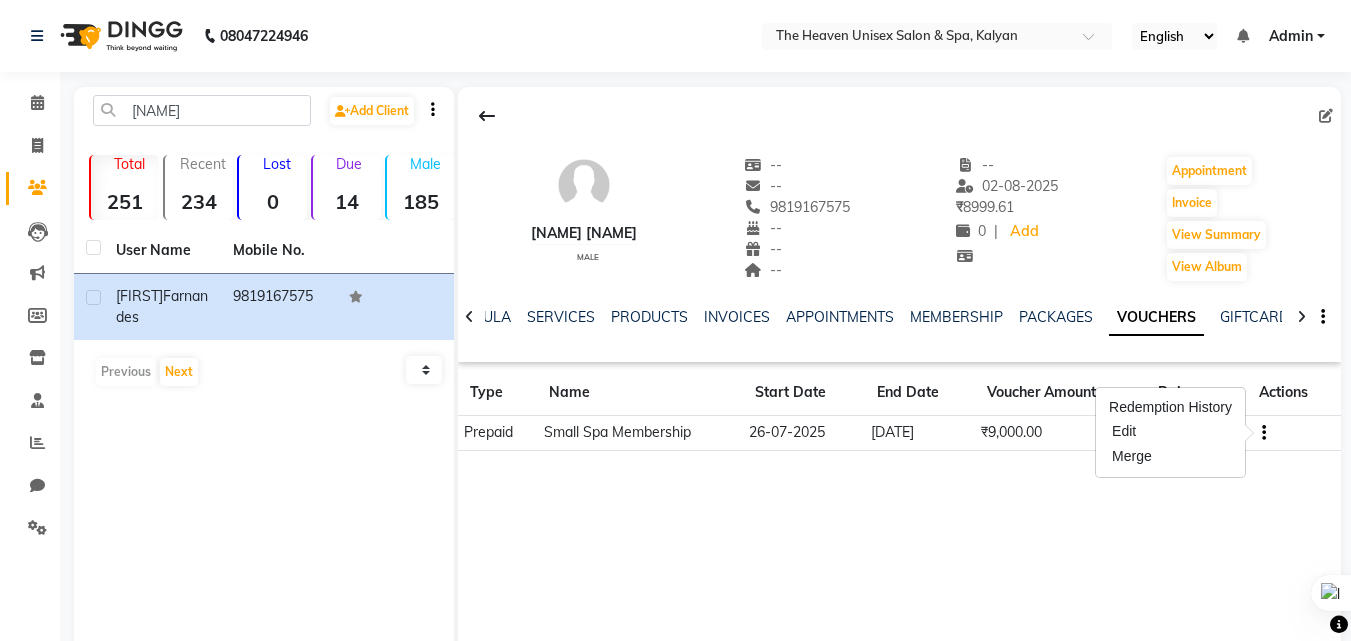 click on "Redemption History" at bounding box center (1170, 407) 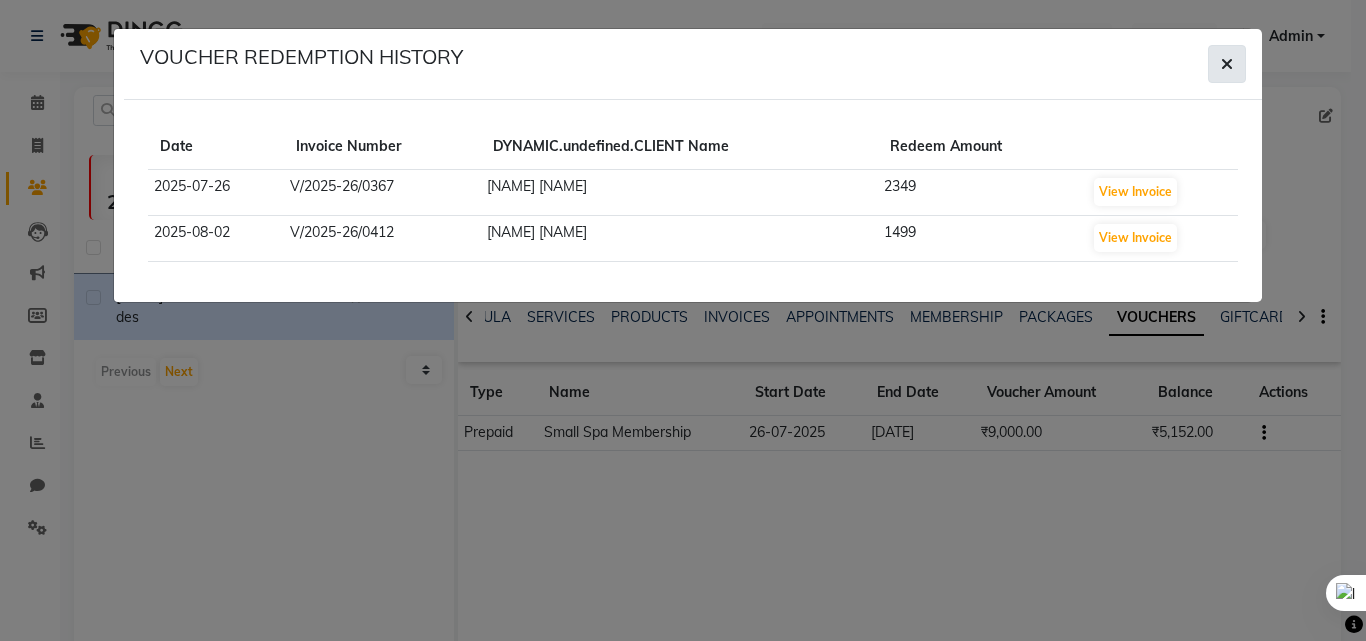 click 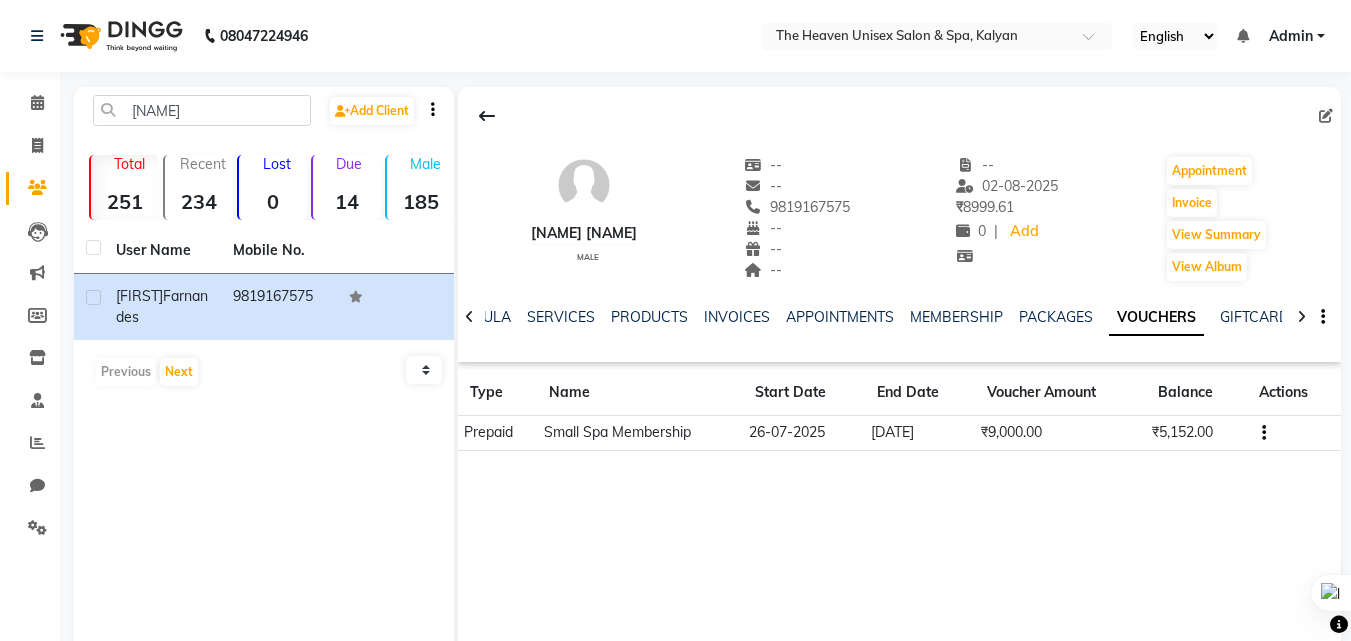 click 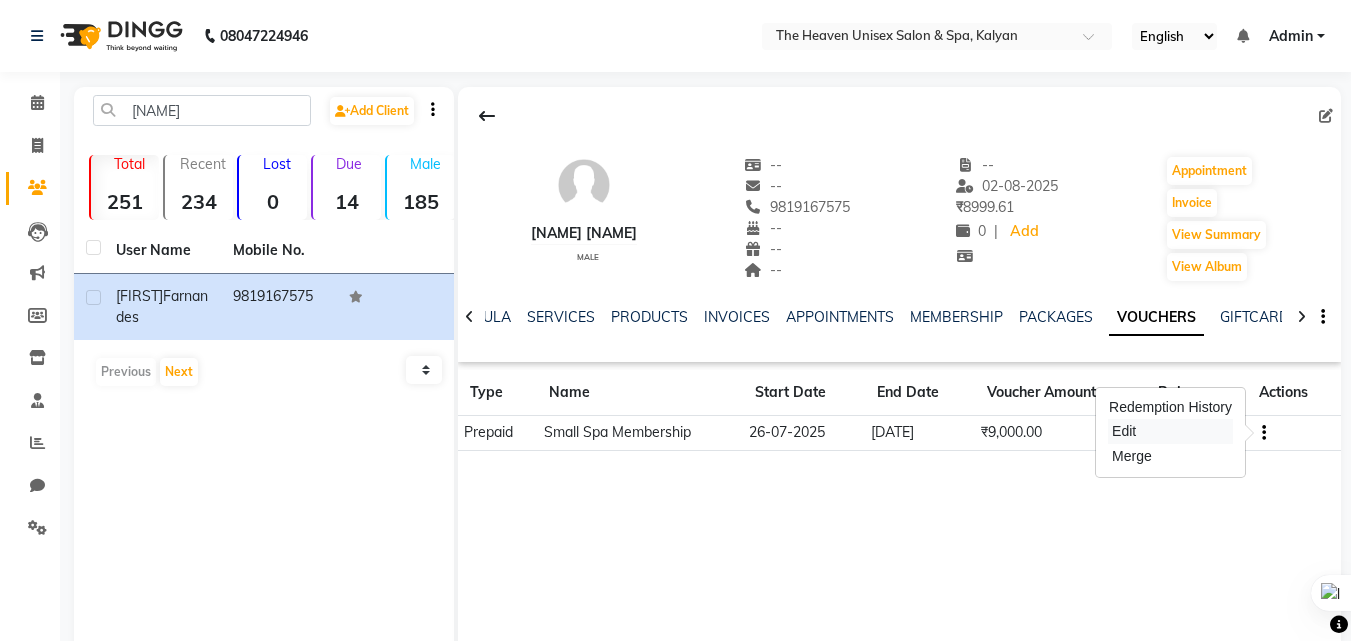 click on "Edit" at bounding box center (1170, 431) 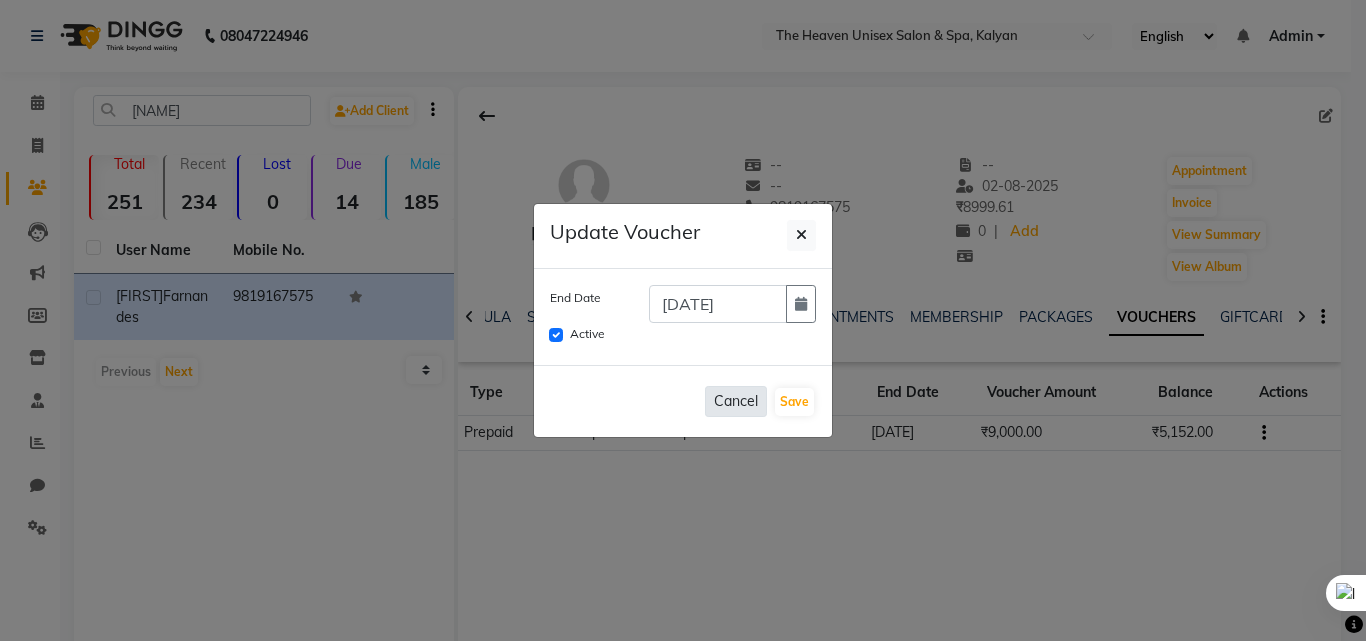 click on "Cancel" 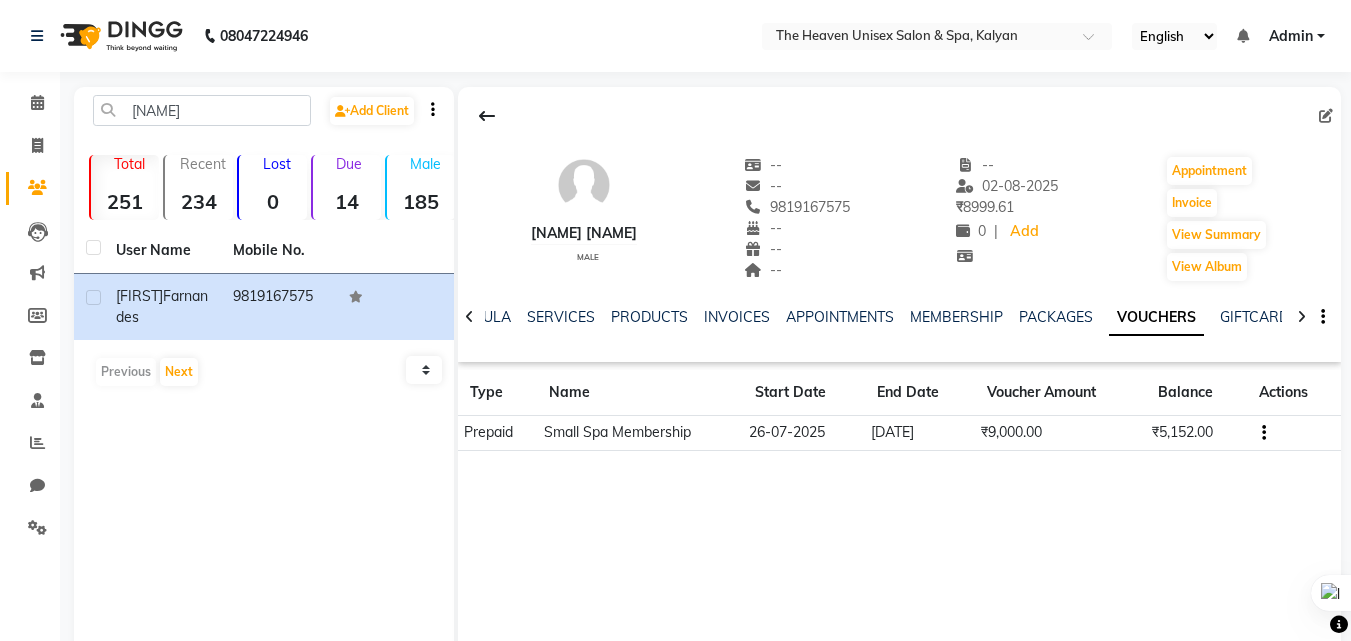 click 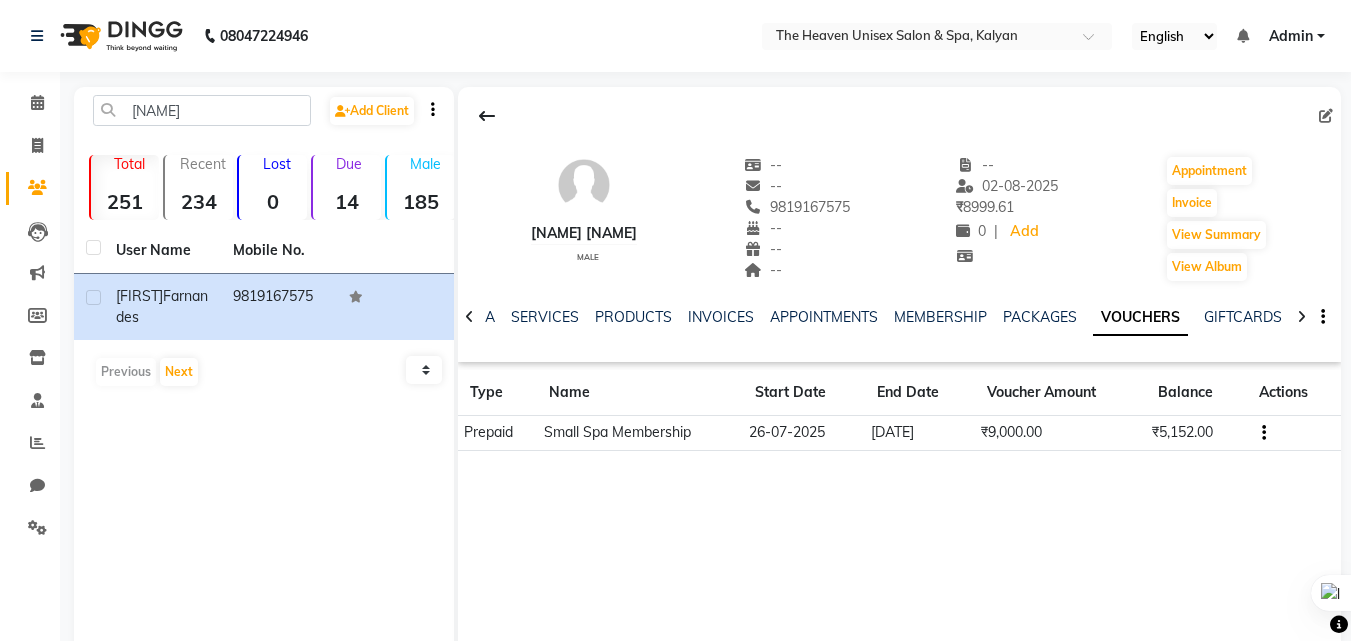 click 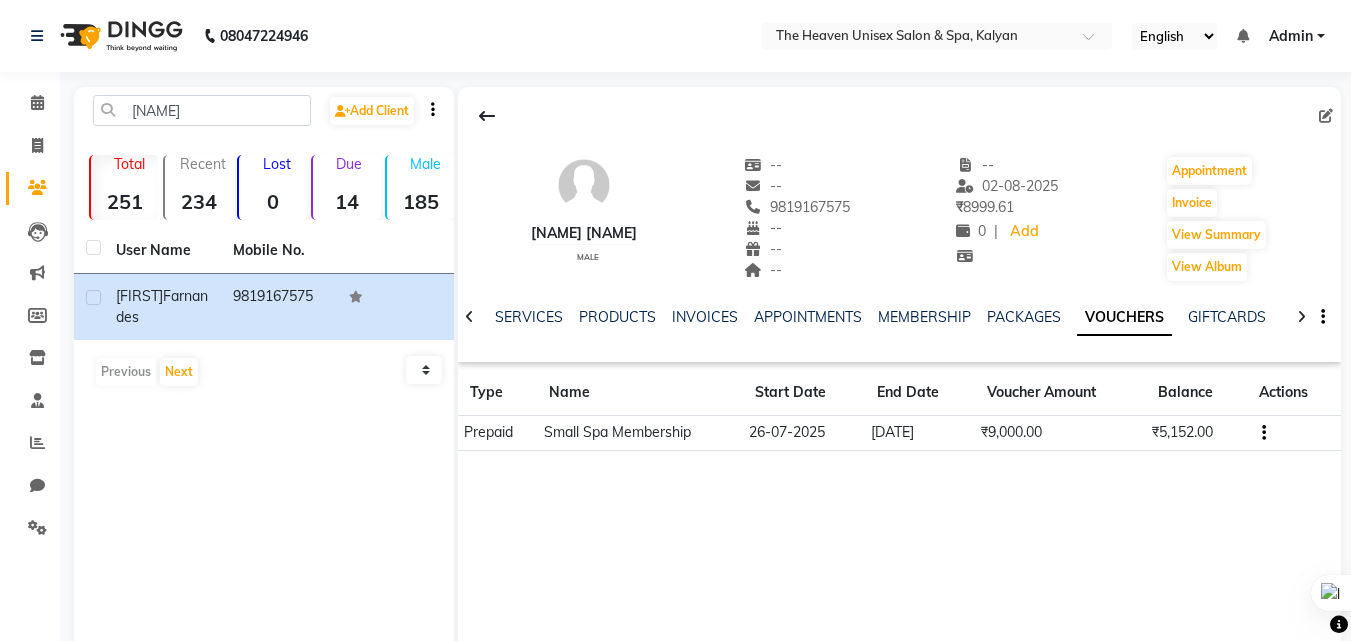 click 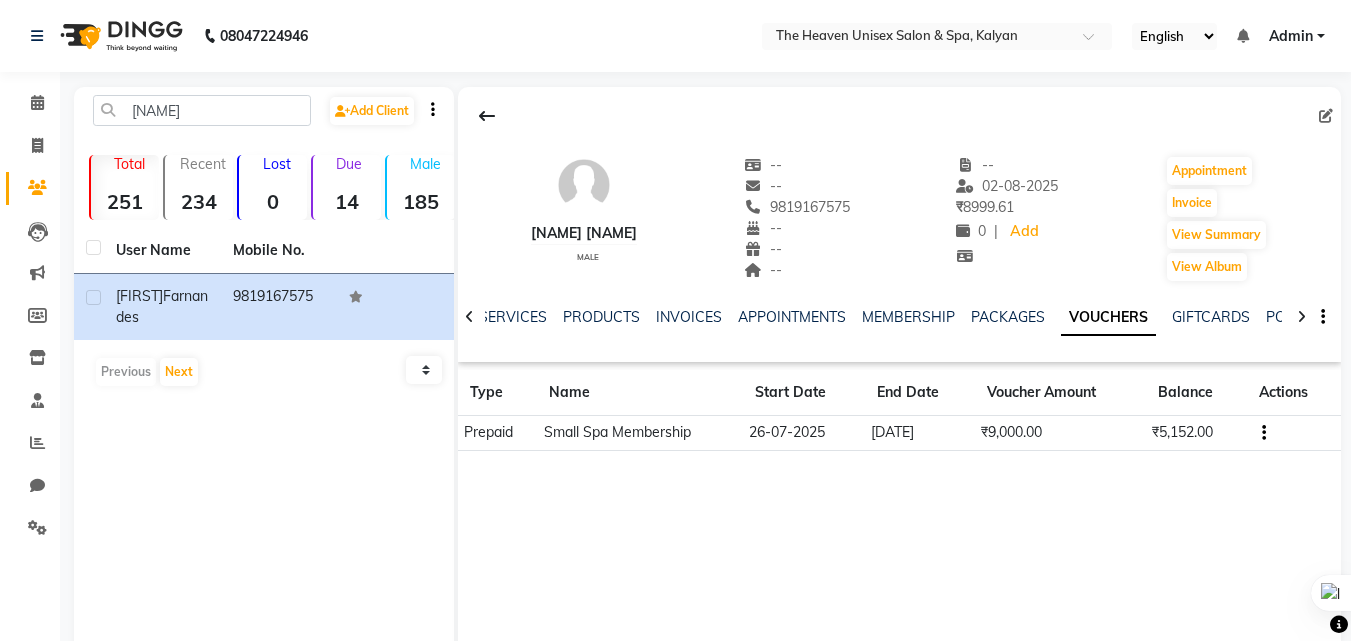 click 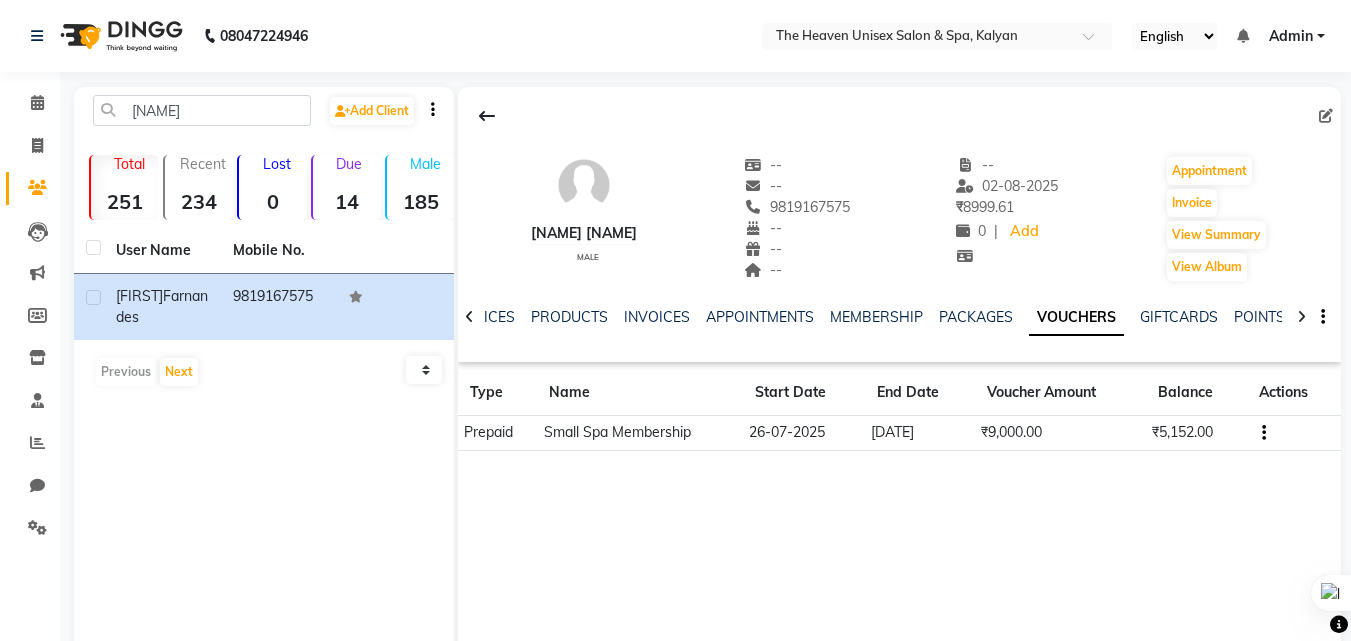 click 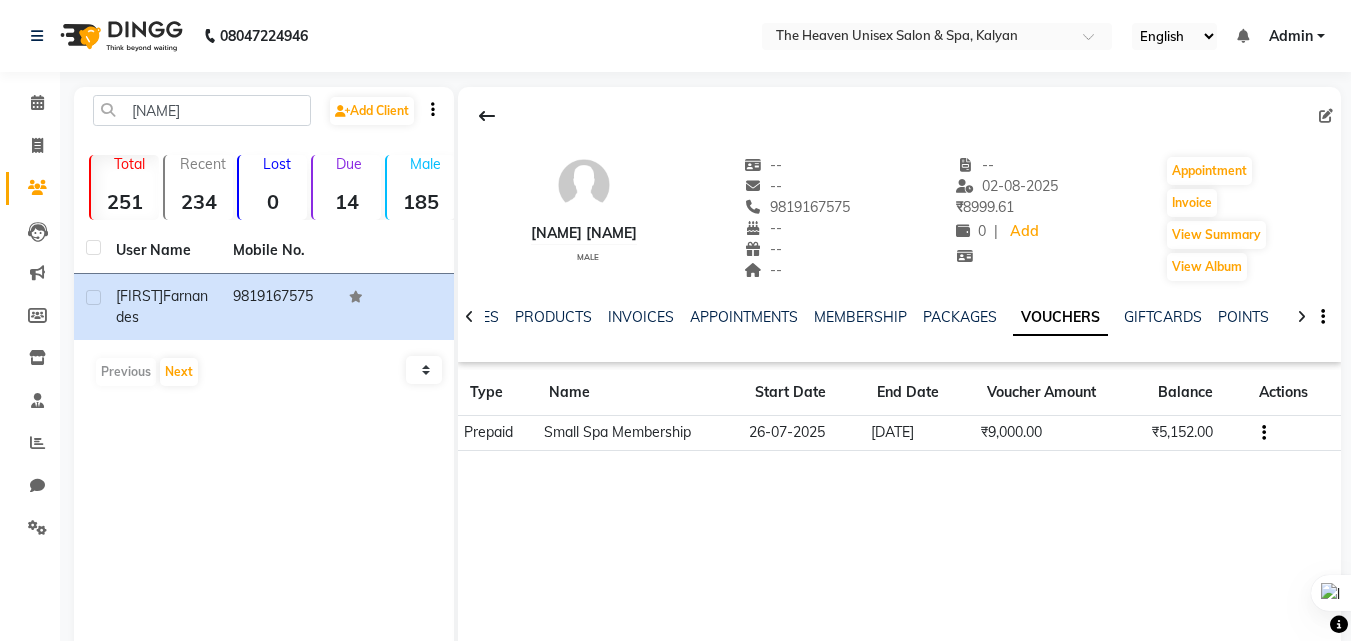 click 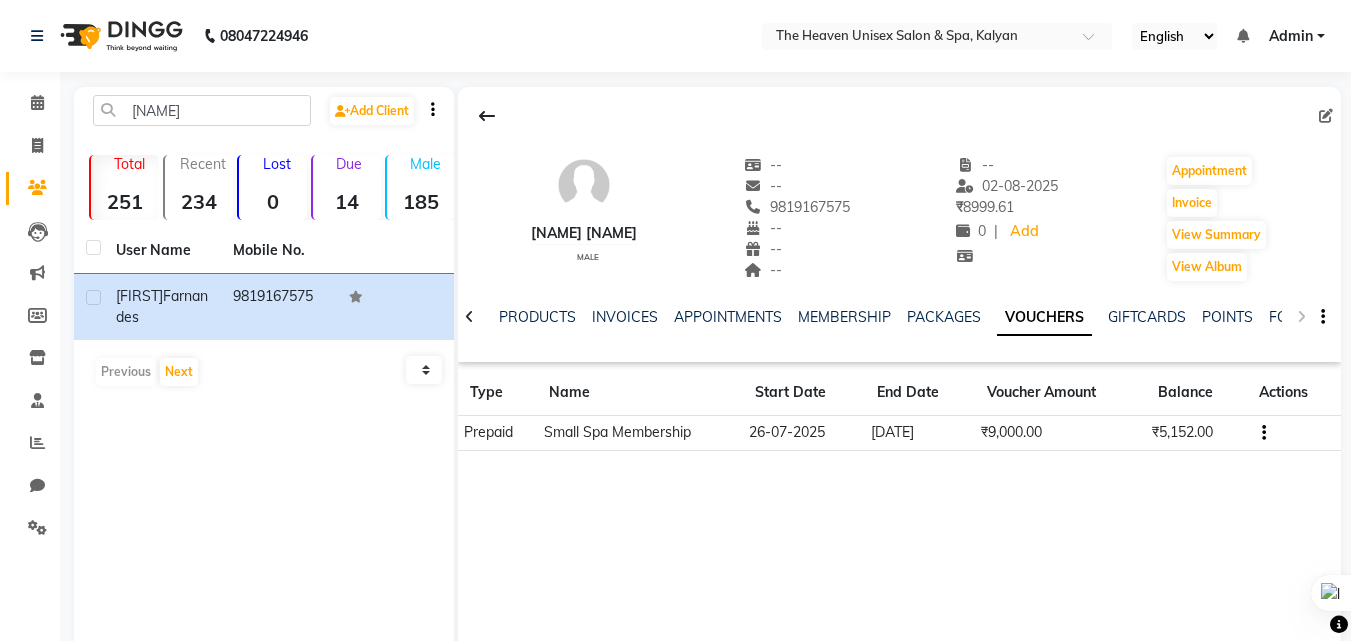 click on "NOTES FORMULA SERVICES PRODUCTS INVOICES APPOINTMENTS MEMBERSHIP PACKAGES VOUCHERS GIFTCARDS POINTS FORMS FAMILY CARDS WALLET" 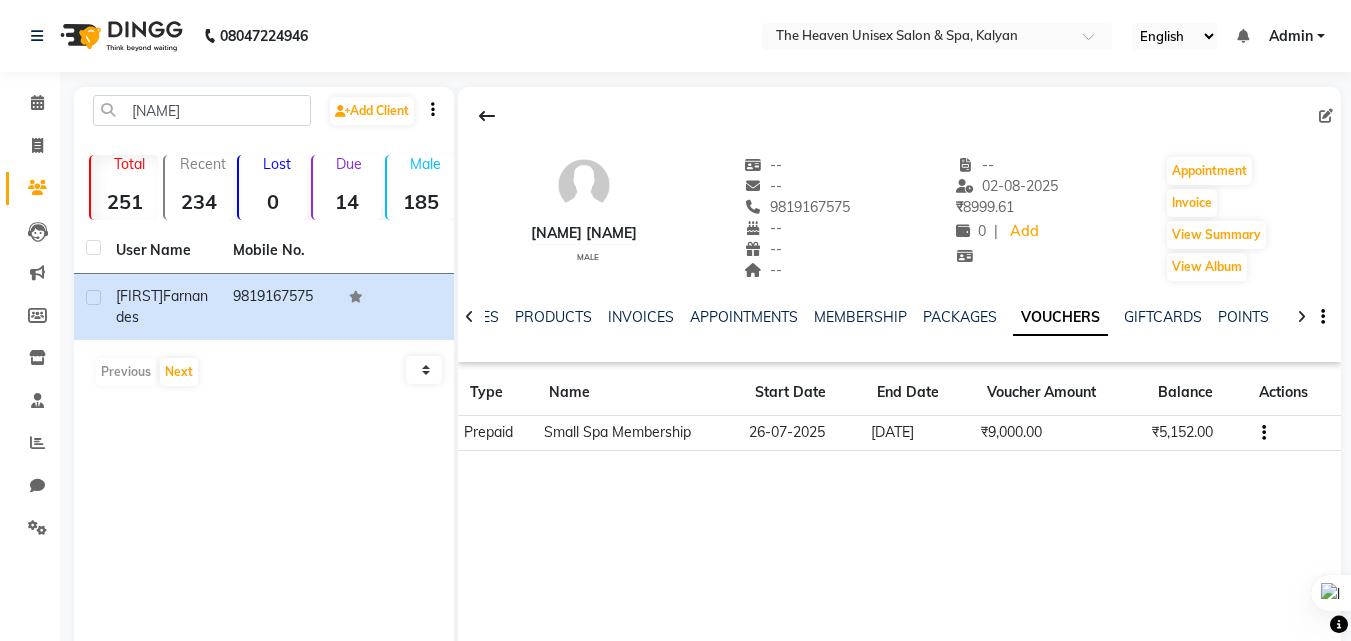 click 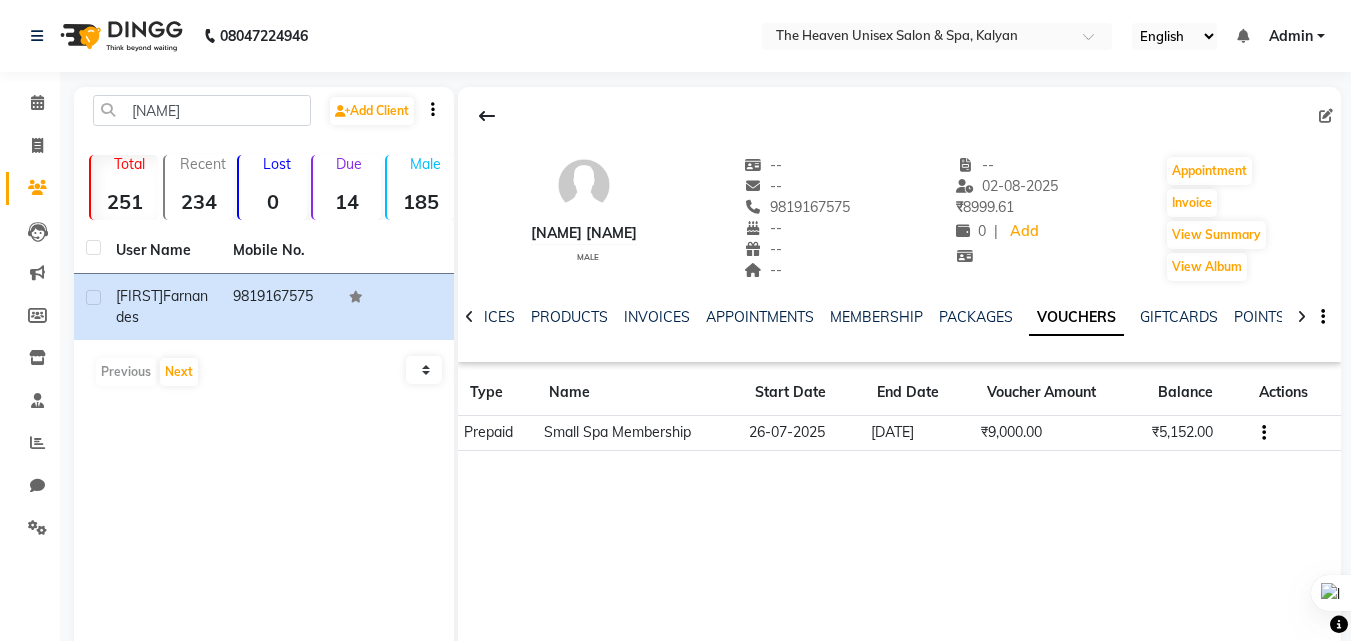 click 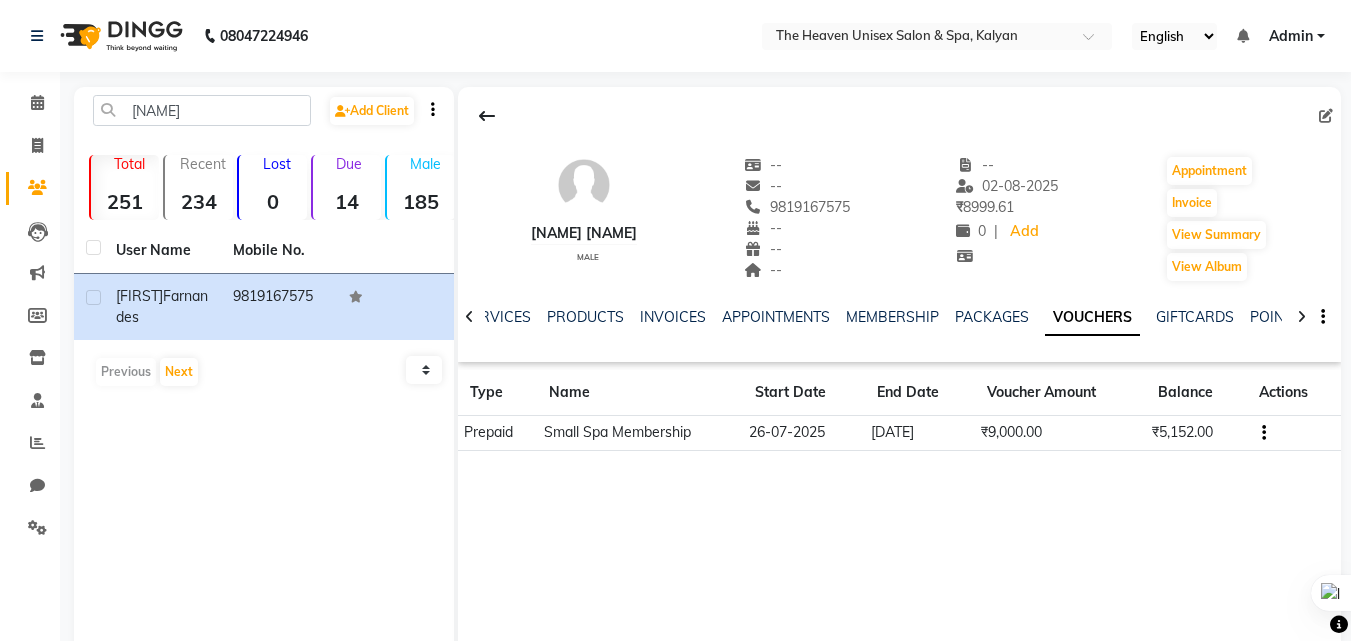 click 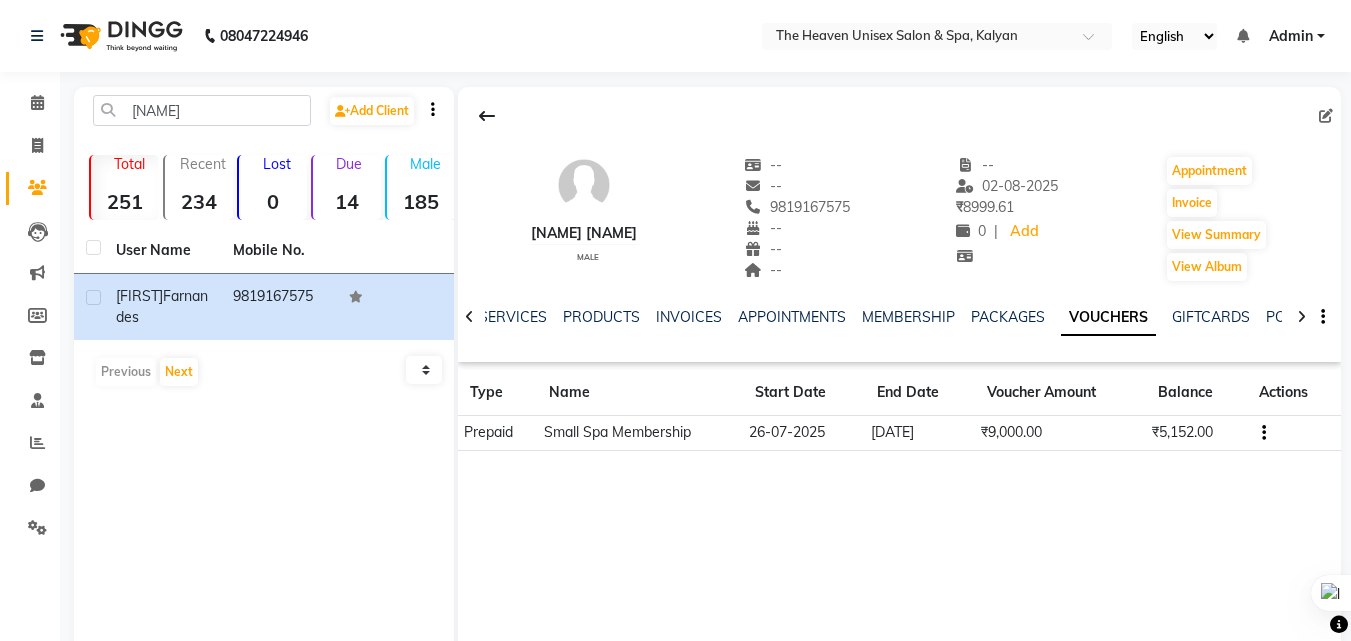 click 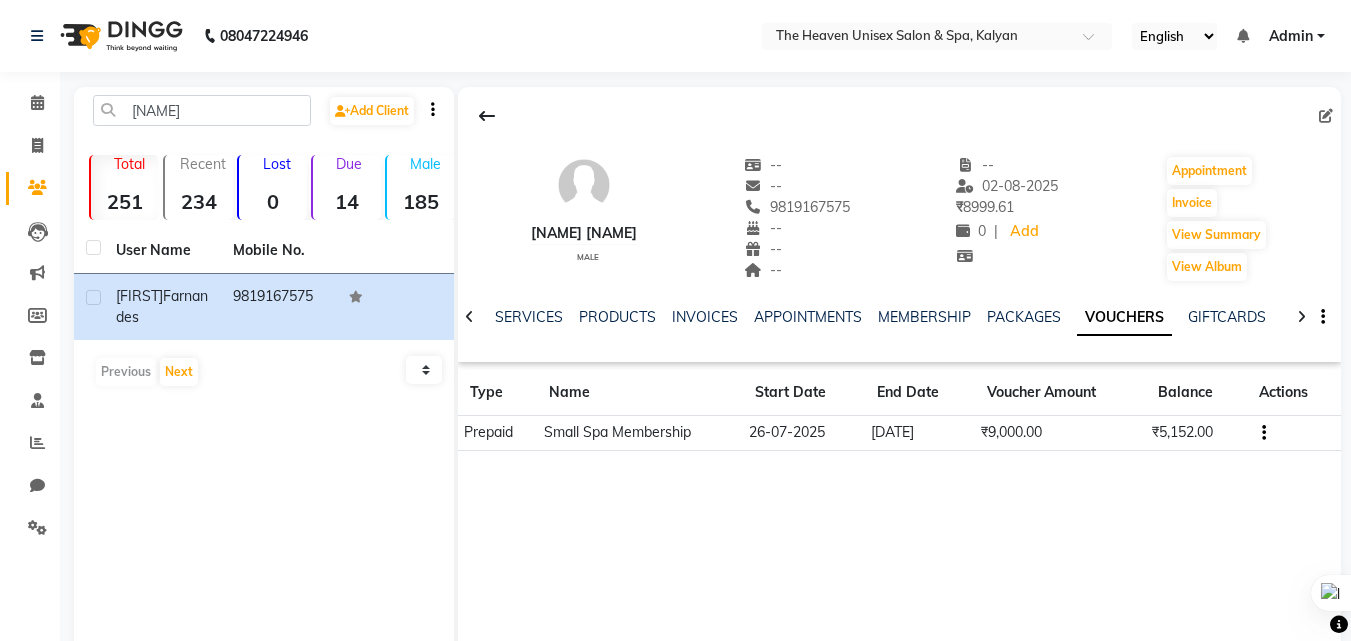 click 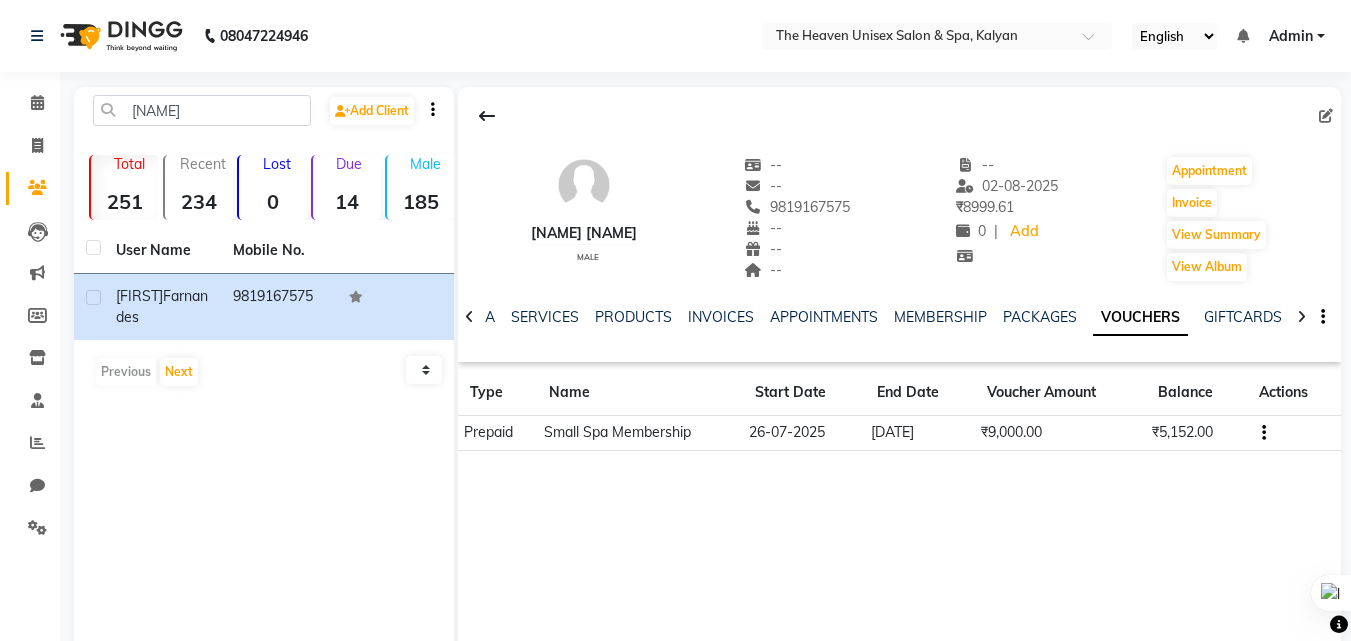 click 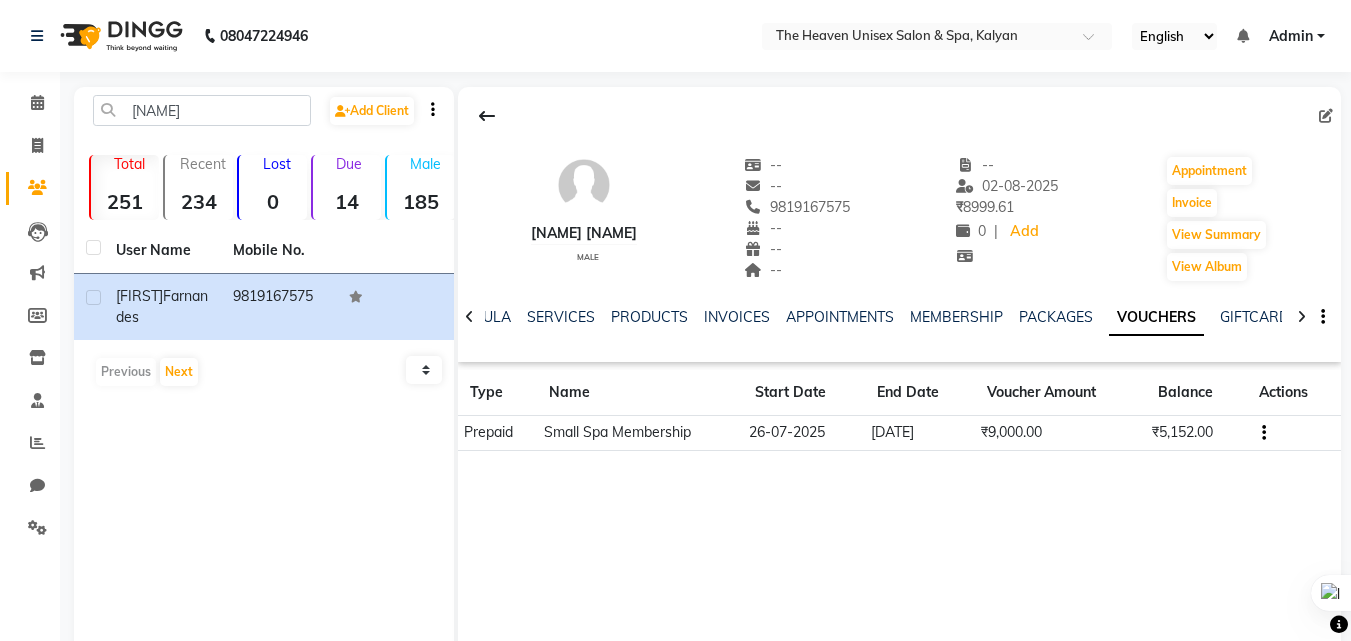 click 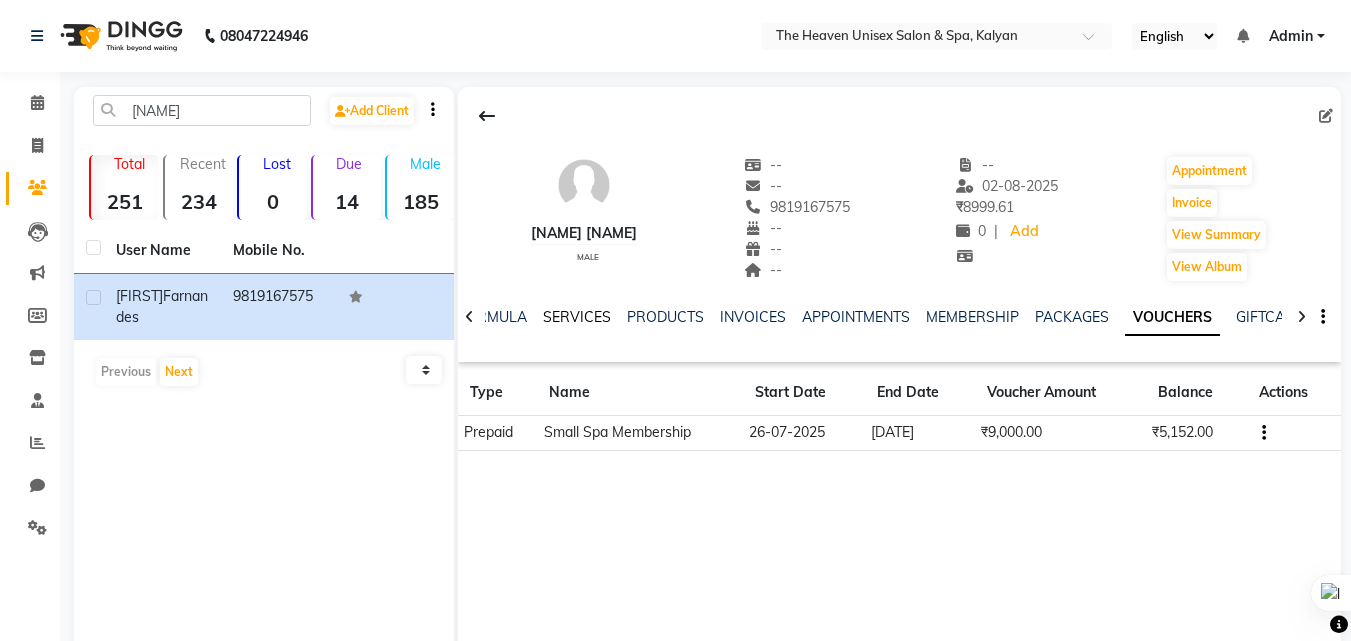 click on "SERVICES" 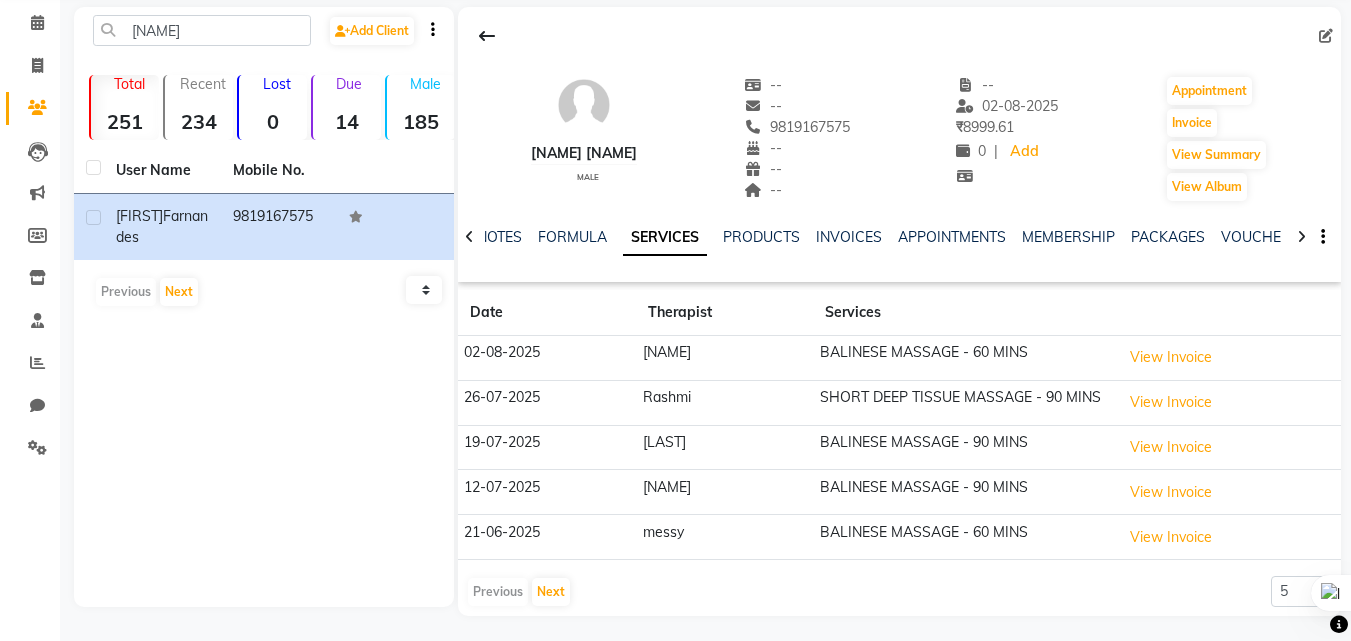 scroll, scrollTop: 85, scrollLeft: 0, axis: vertical 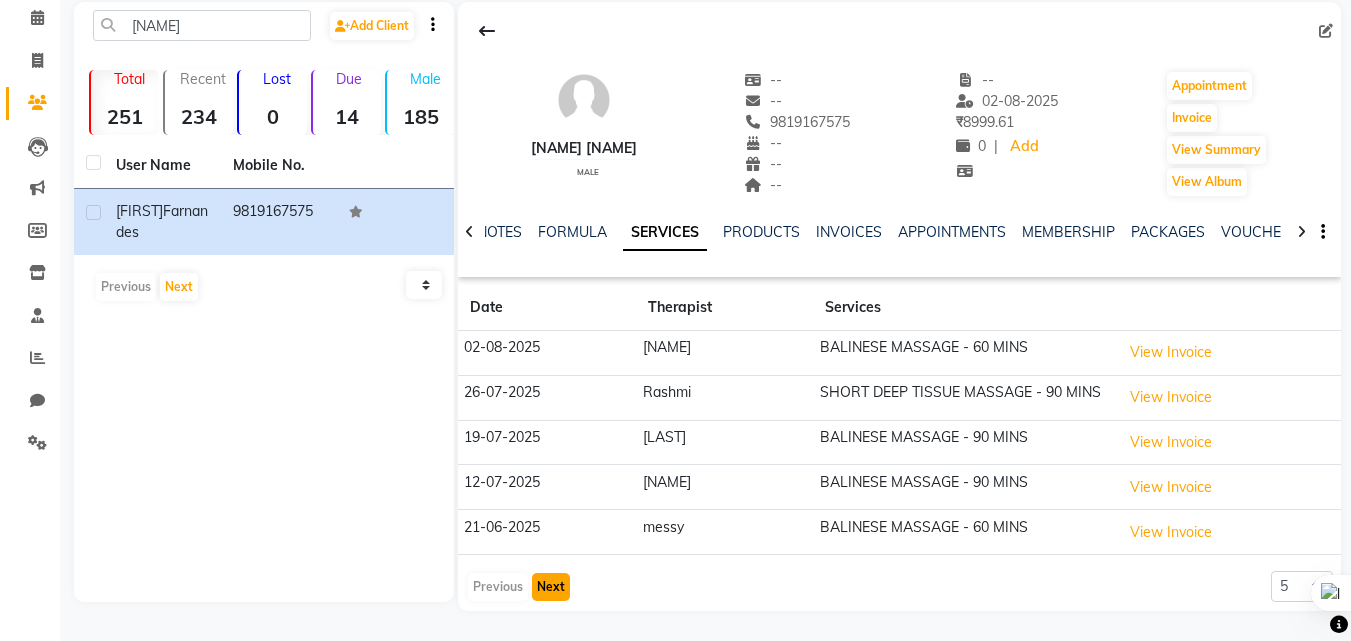 click on "Next" 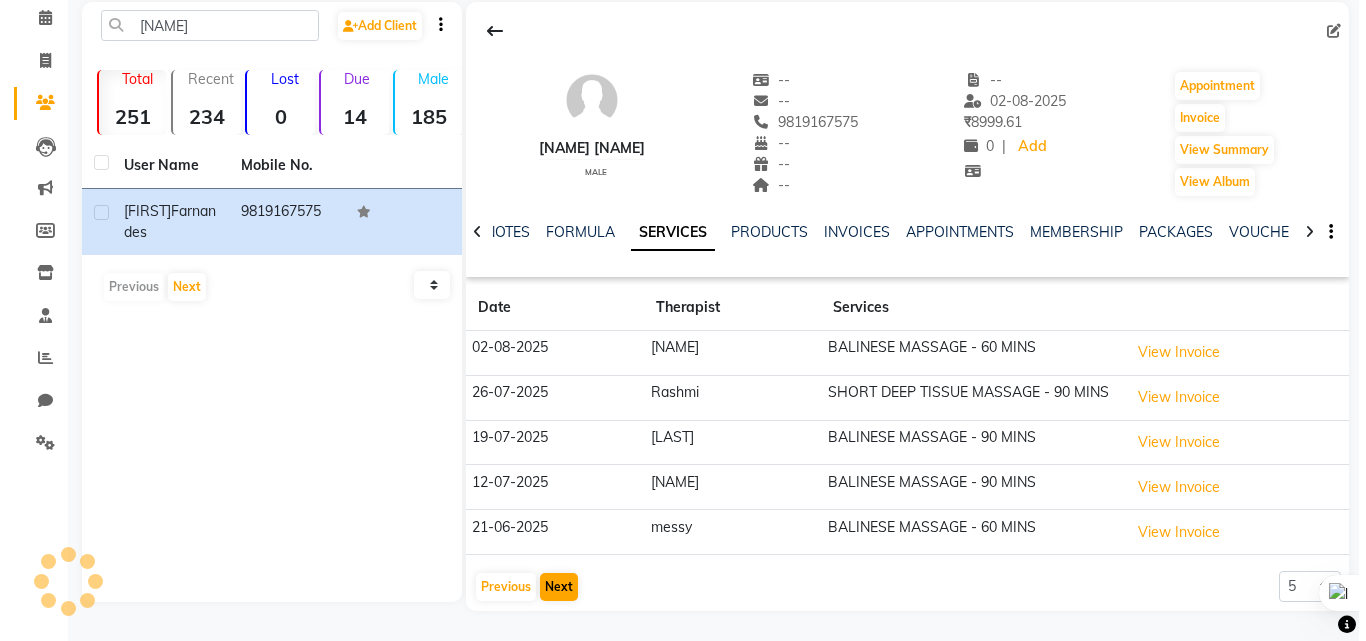 scroll, scrollTop: 76, scrollLeft: 0, axis: vertical 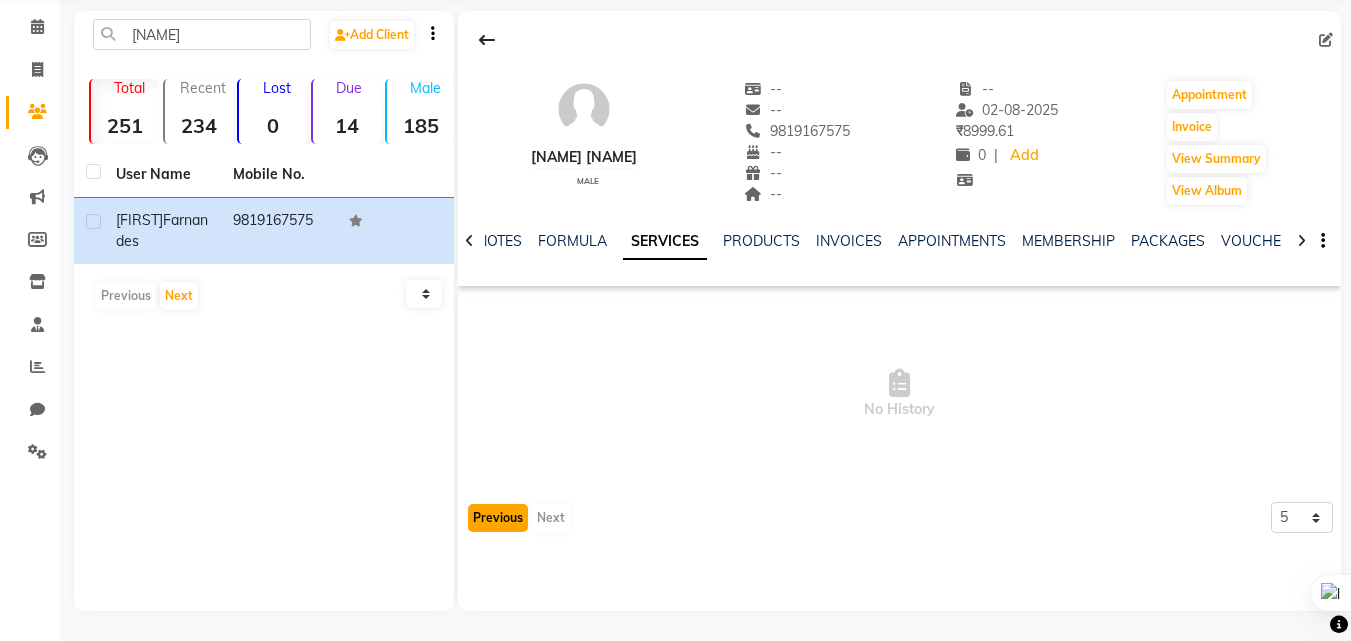 click on "Previous" 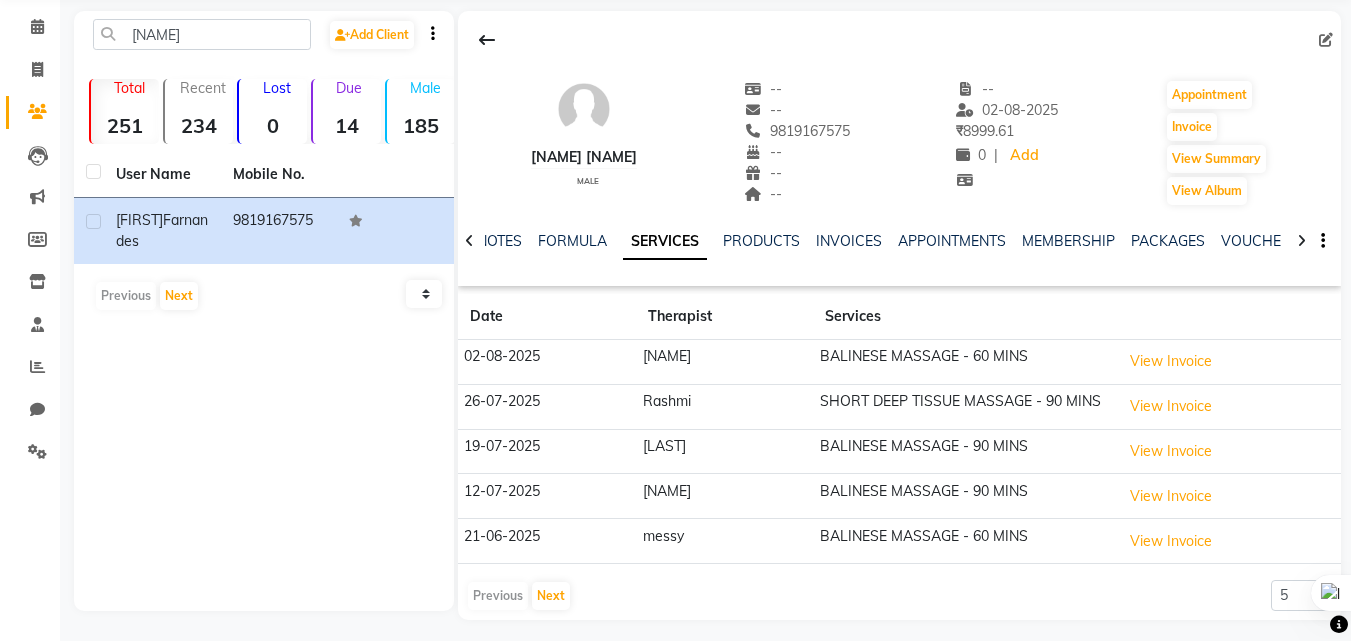 click 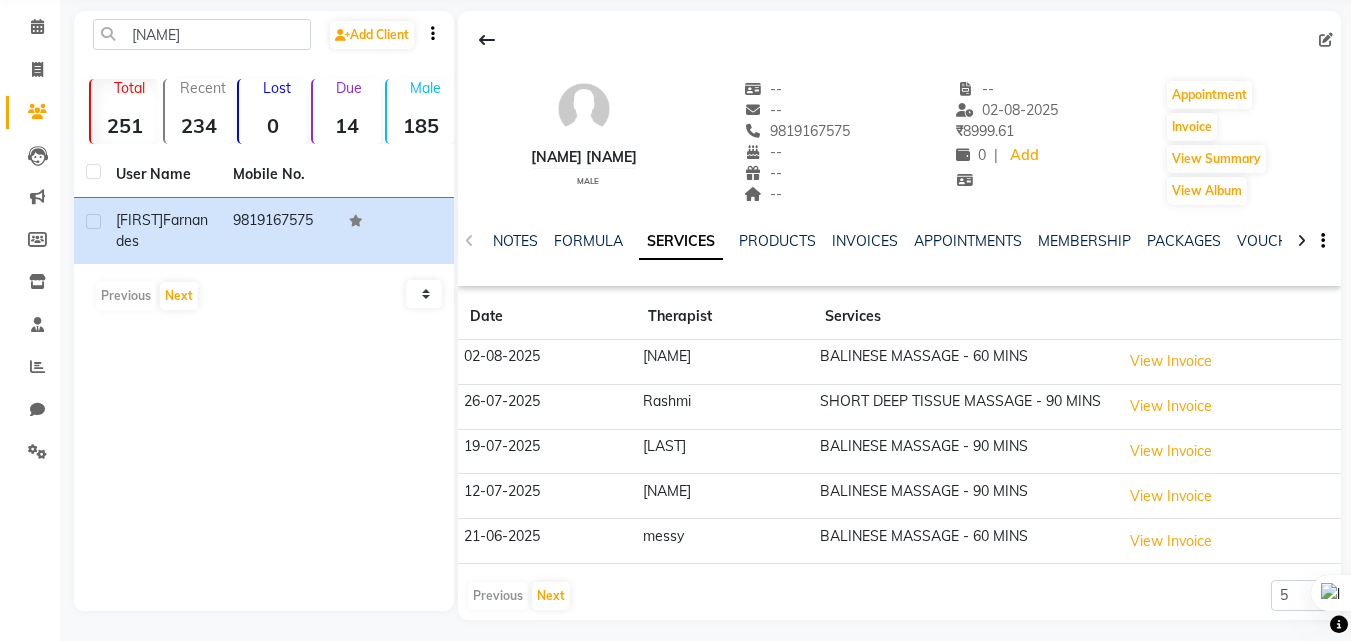 click on "NOTES FORMULA SERVICES PRODUCTS INVOICES APPOINTMENTS MEMBERSHIP PACKAGES VOUCHERS GIFTCARDS POINTS FORMS FAMILY CARDS WALLET" 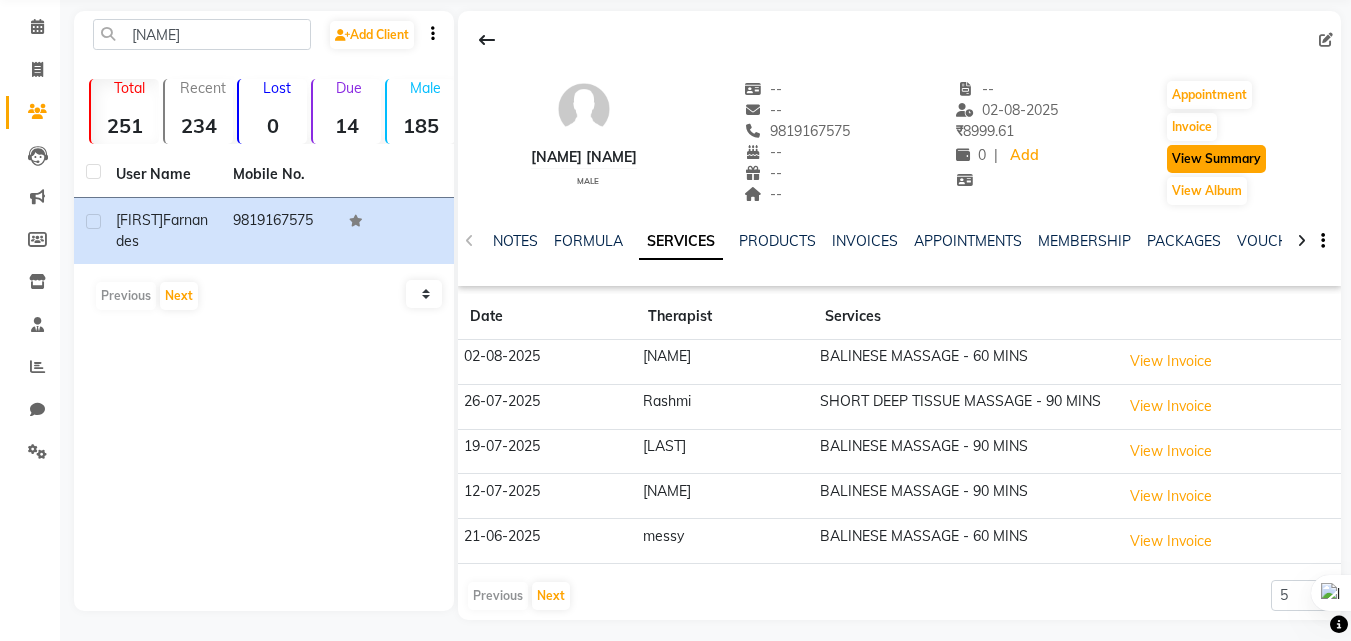 click on "View Summary" 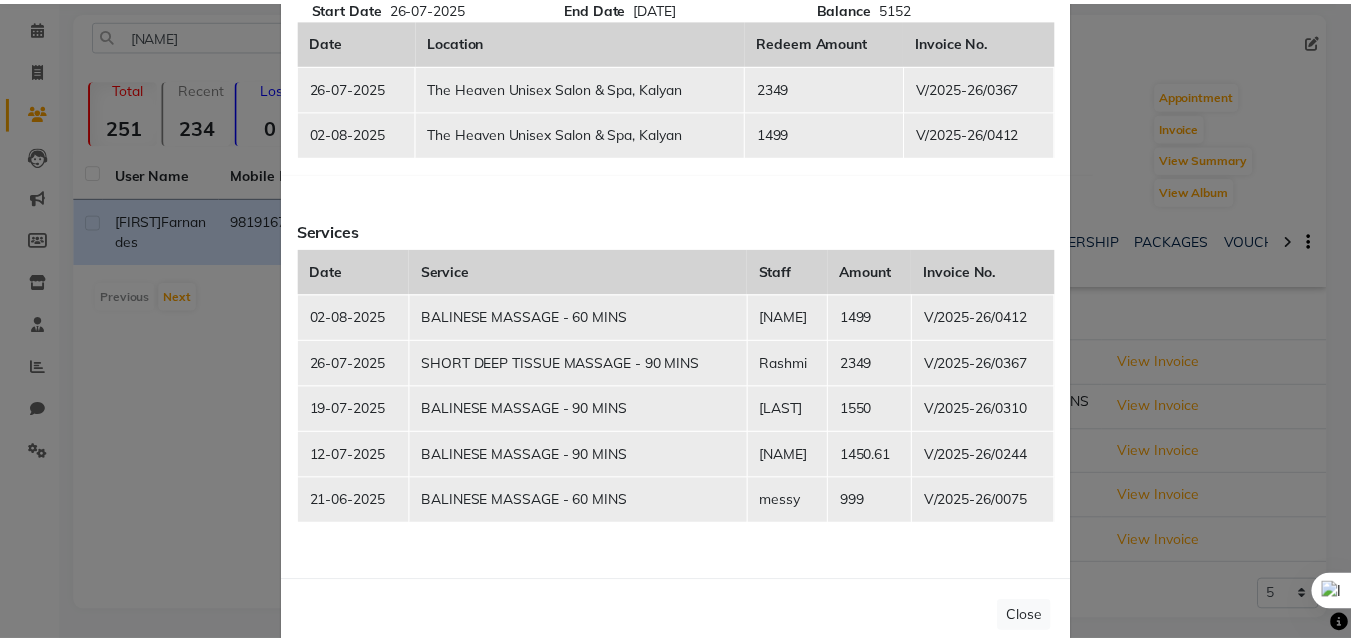 scroll, scrollTop: 441, scrollLeft: 0, axis: vertical 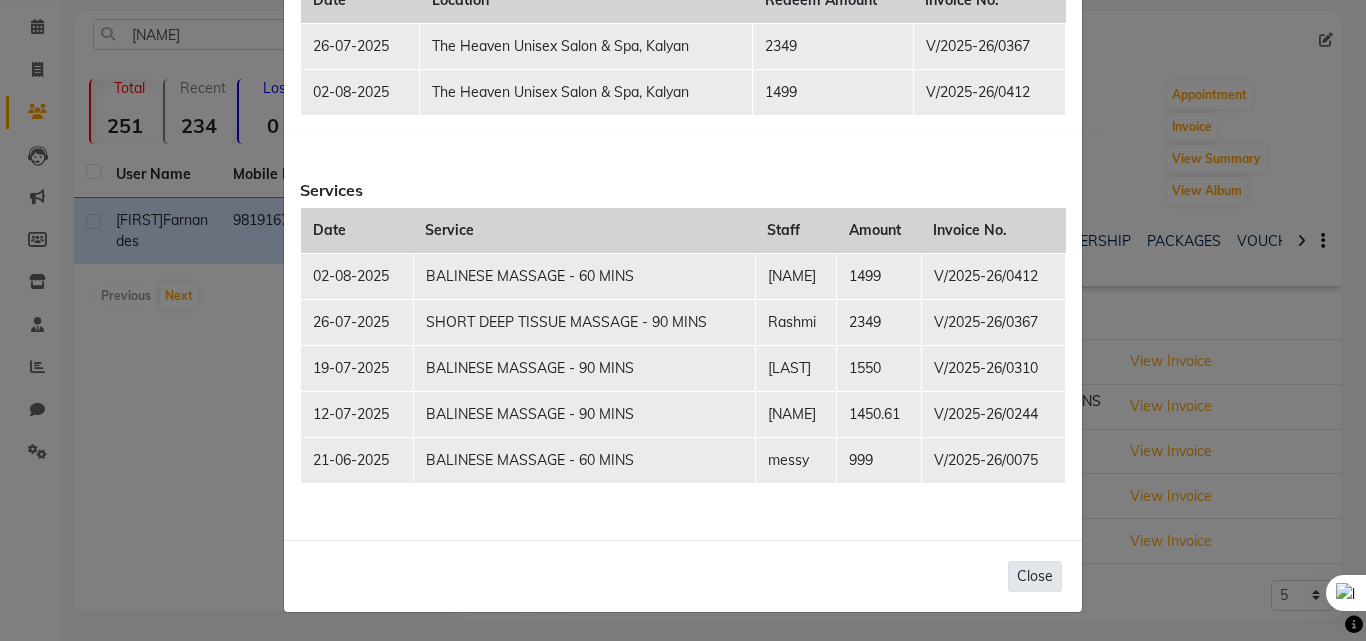 click on "Close" 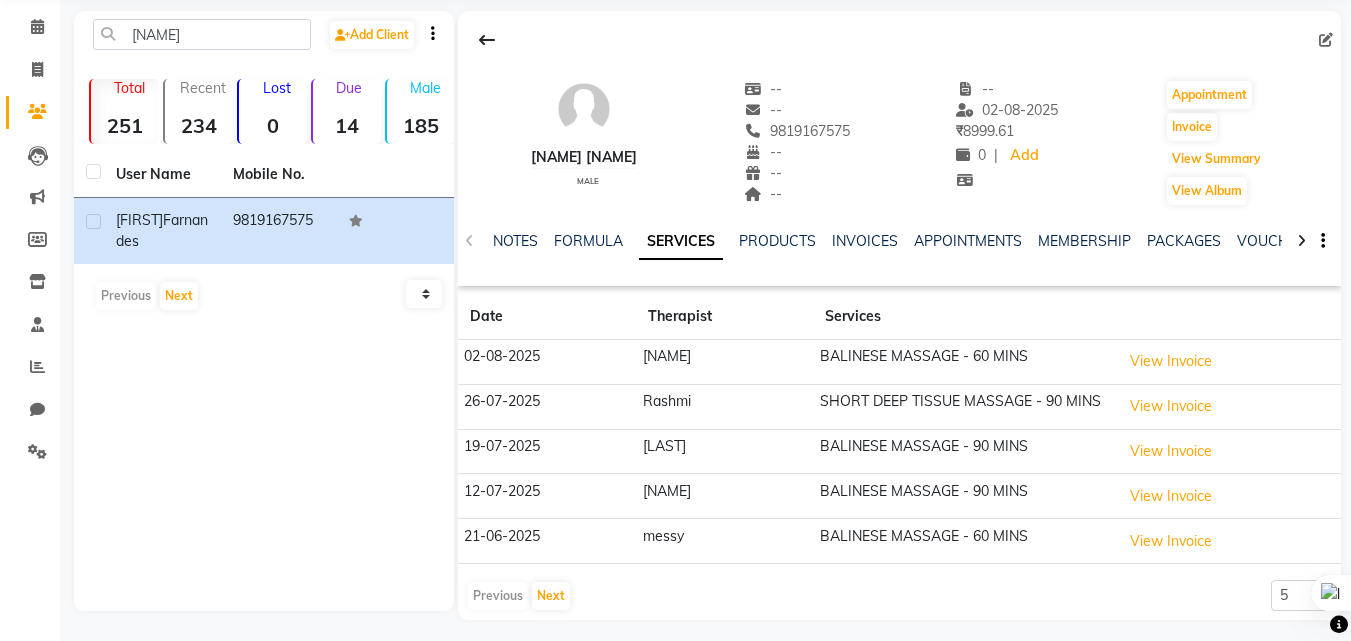 scroll, scrollTop: 0, scrollLeft: 0, axis: both 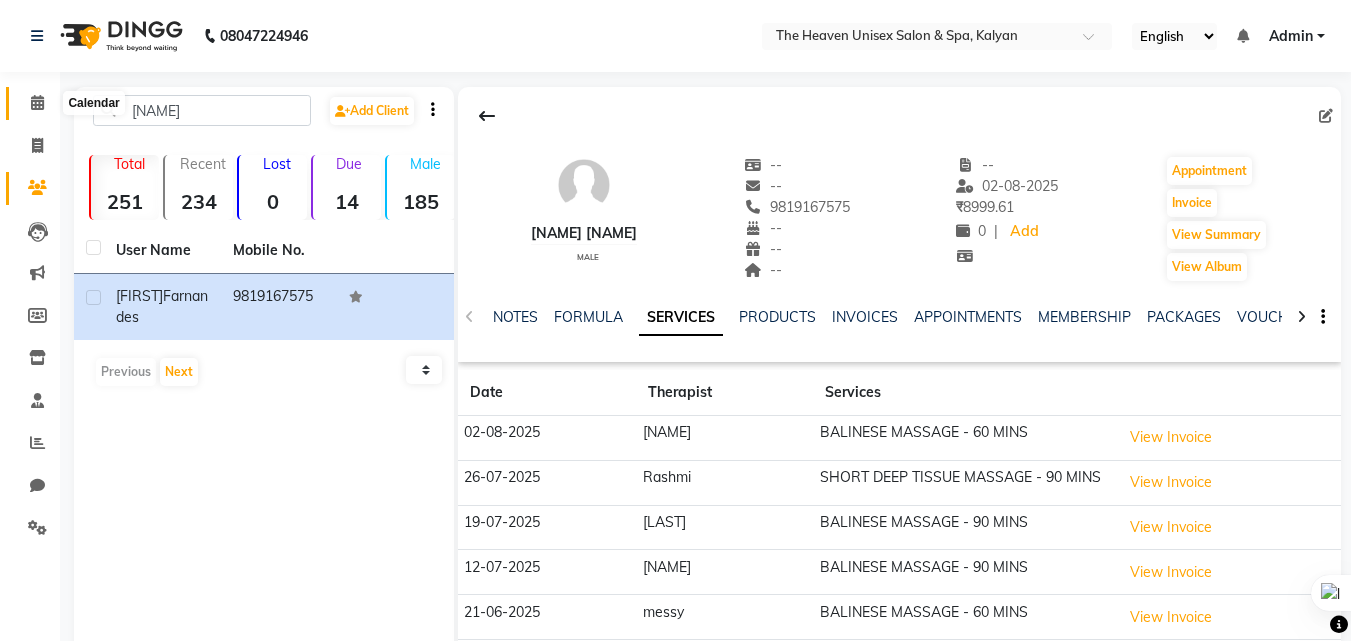 click 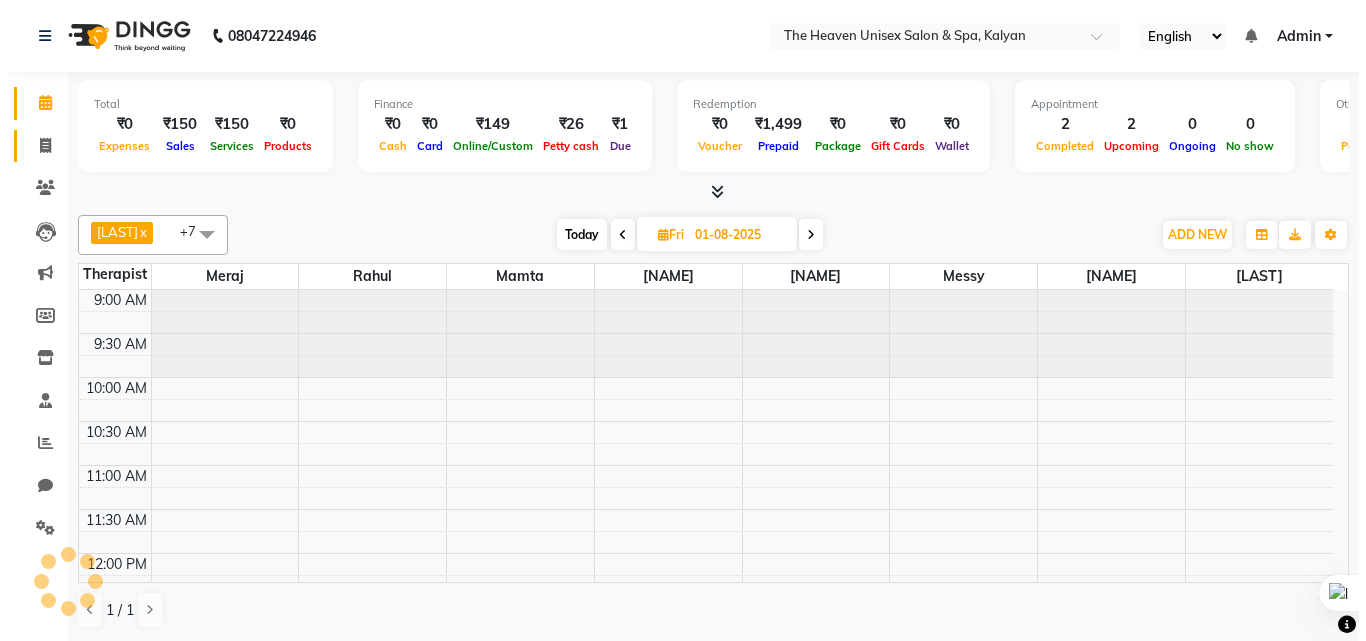 scroll, scrollTop: 265, scrollLeft: 0, axis: vertical 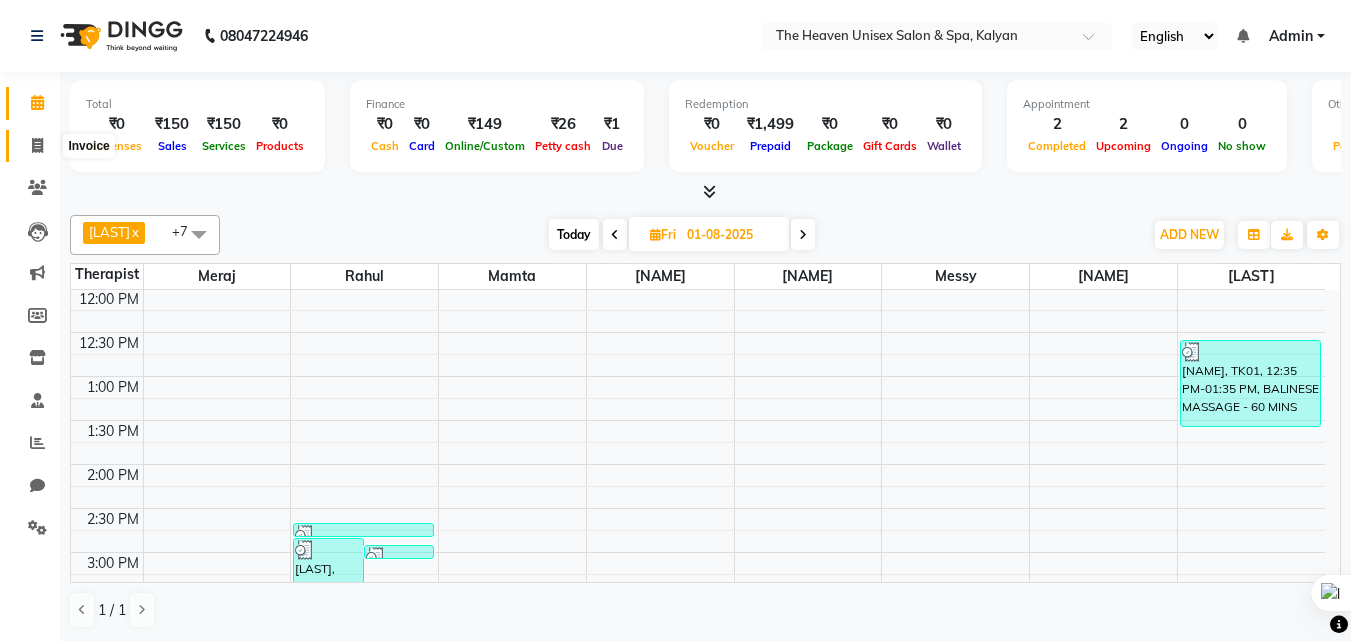 click 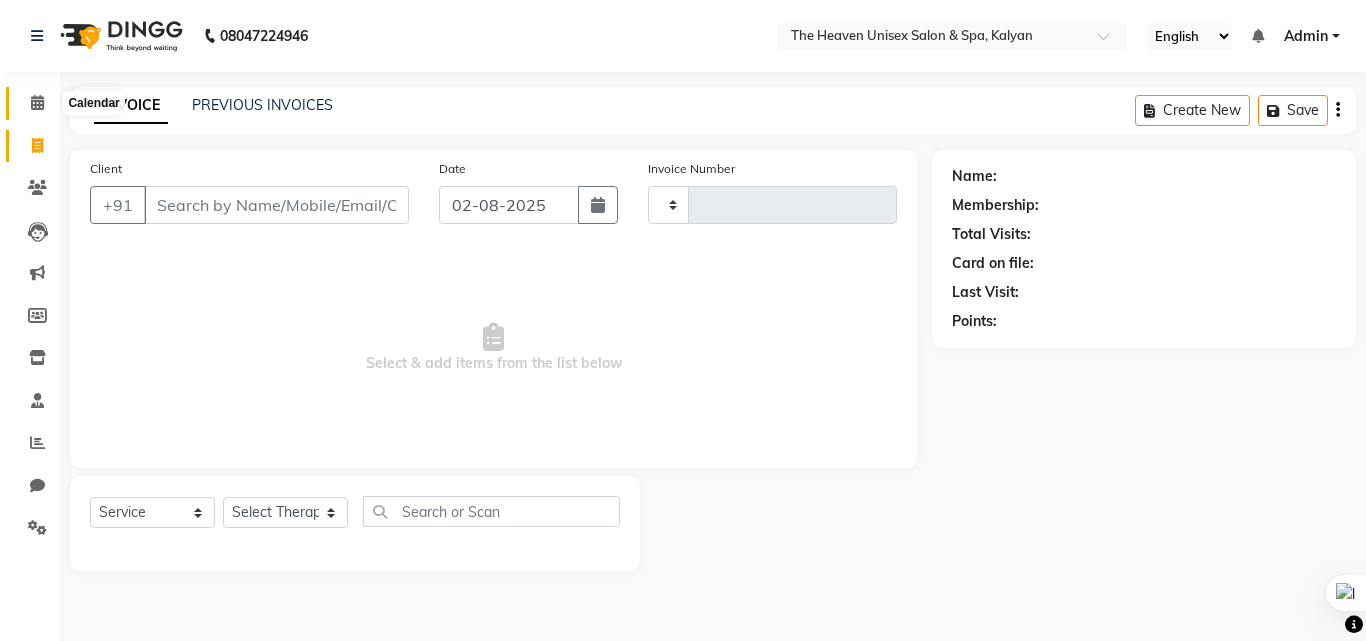 click 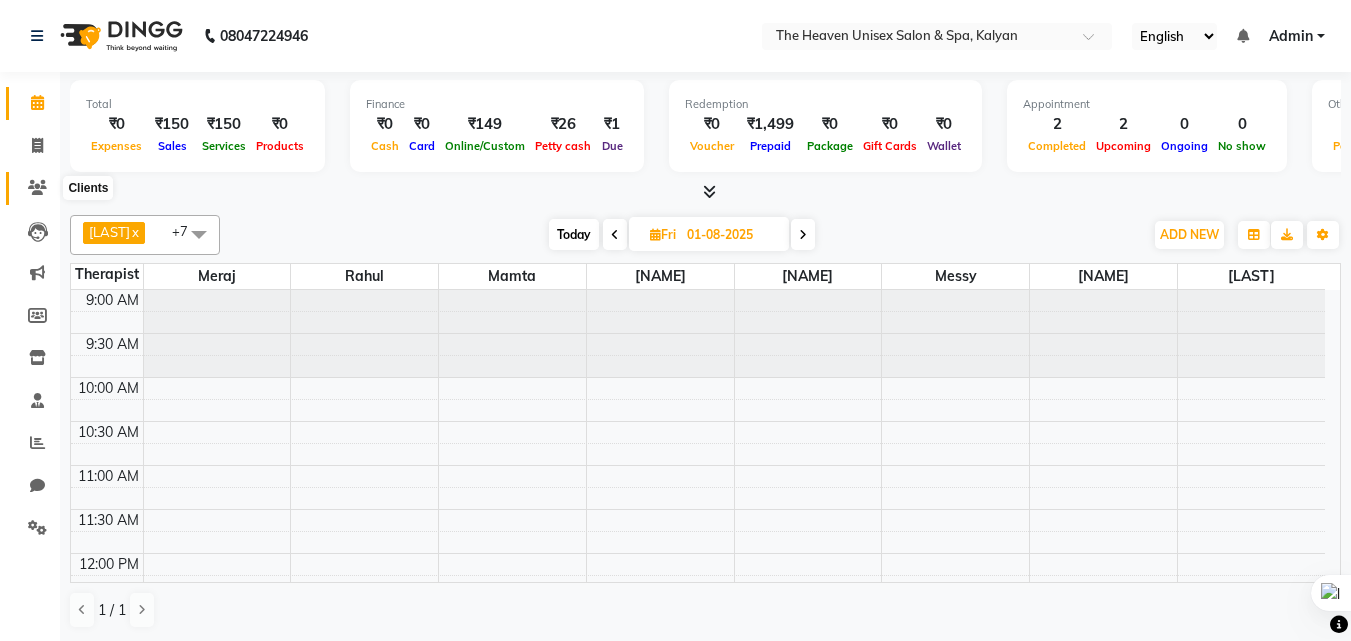 click 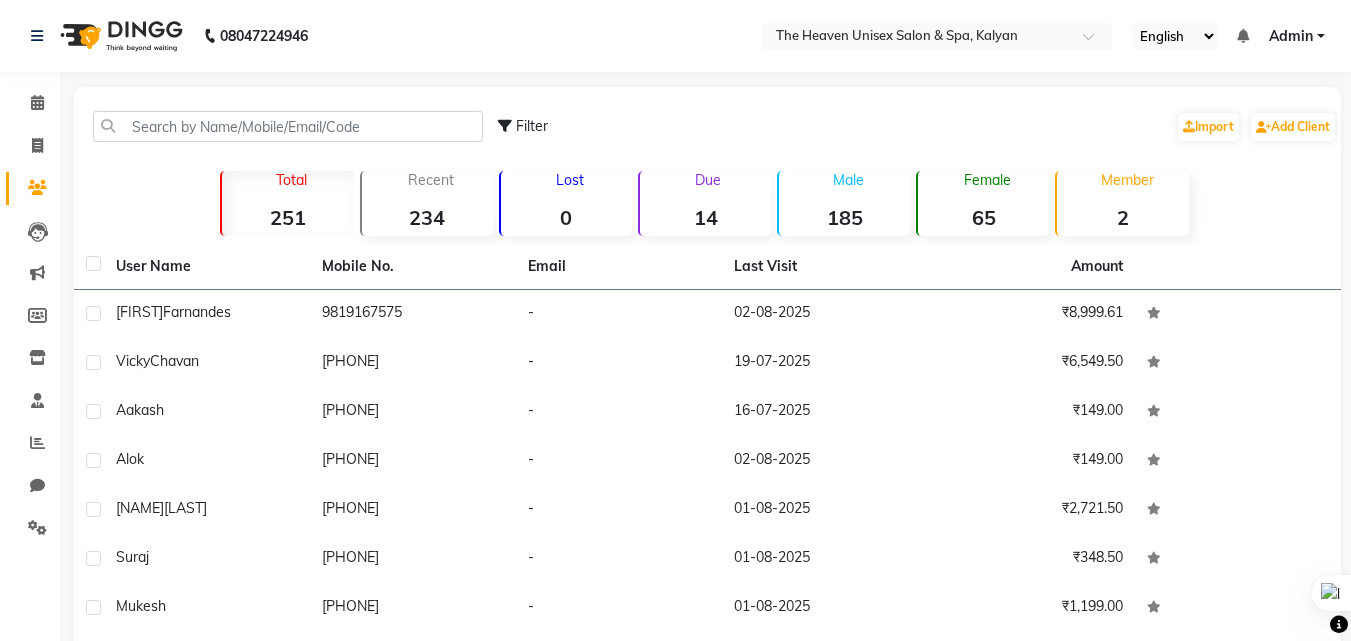 click on "Filter  Import   Add Client" 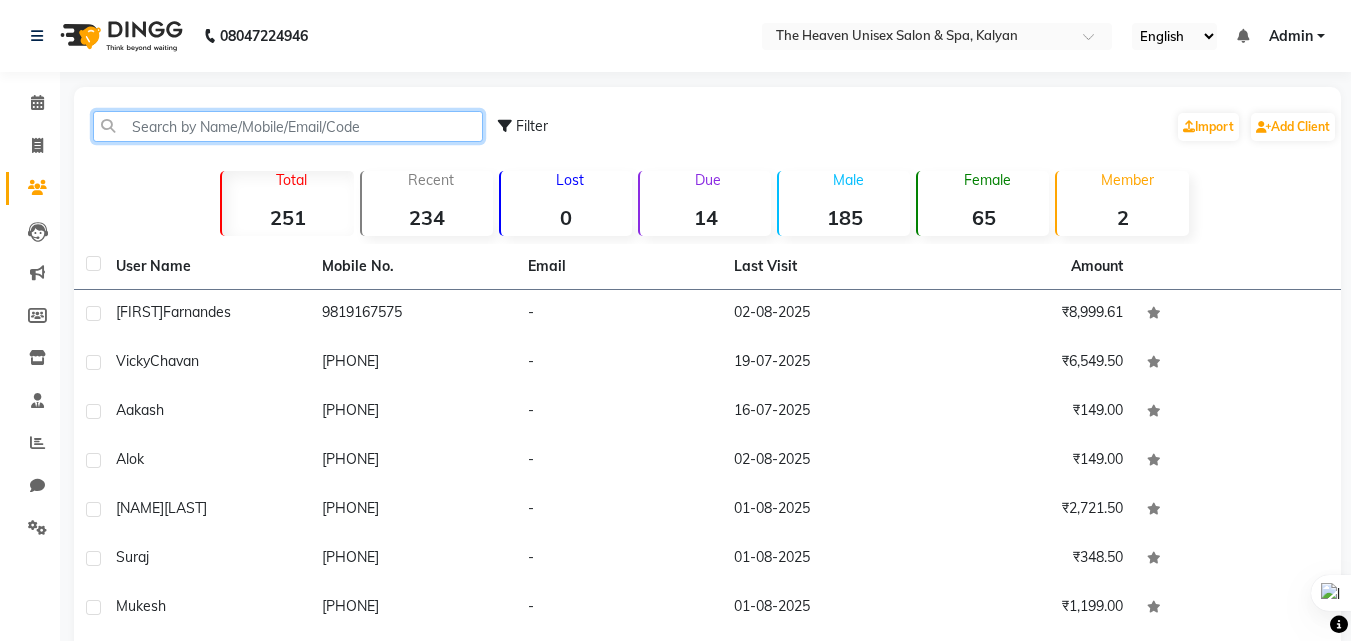 click 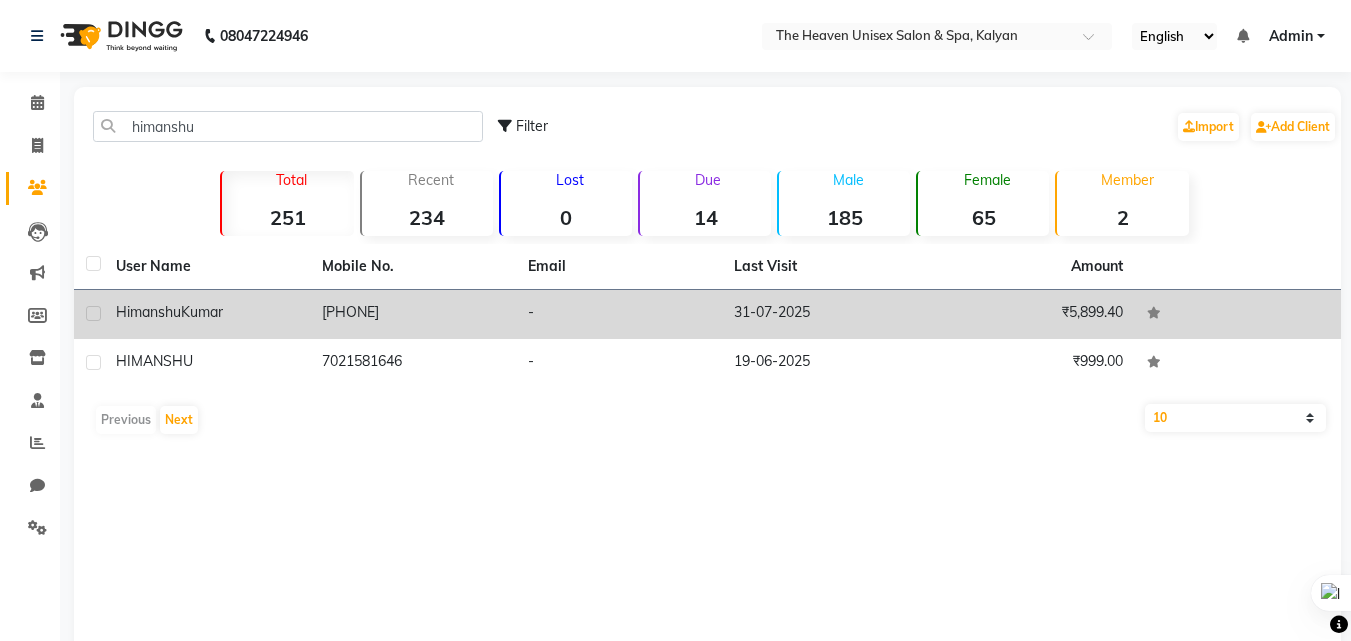 click on "-" 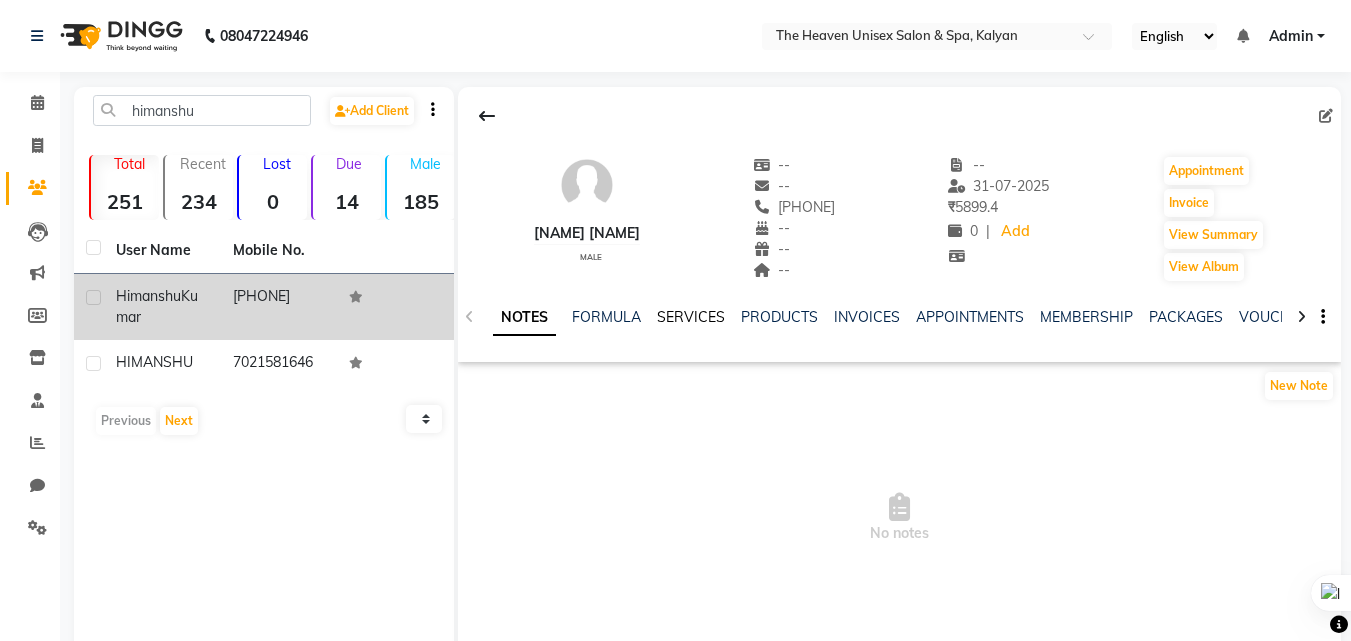 click on "SERVICES" 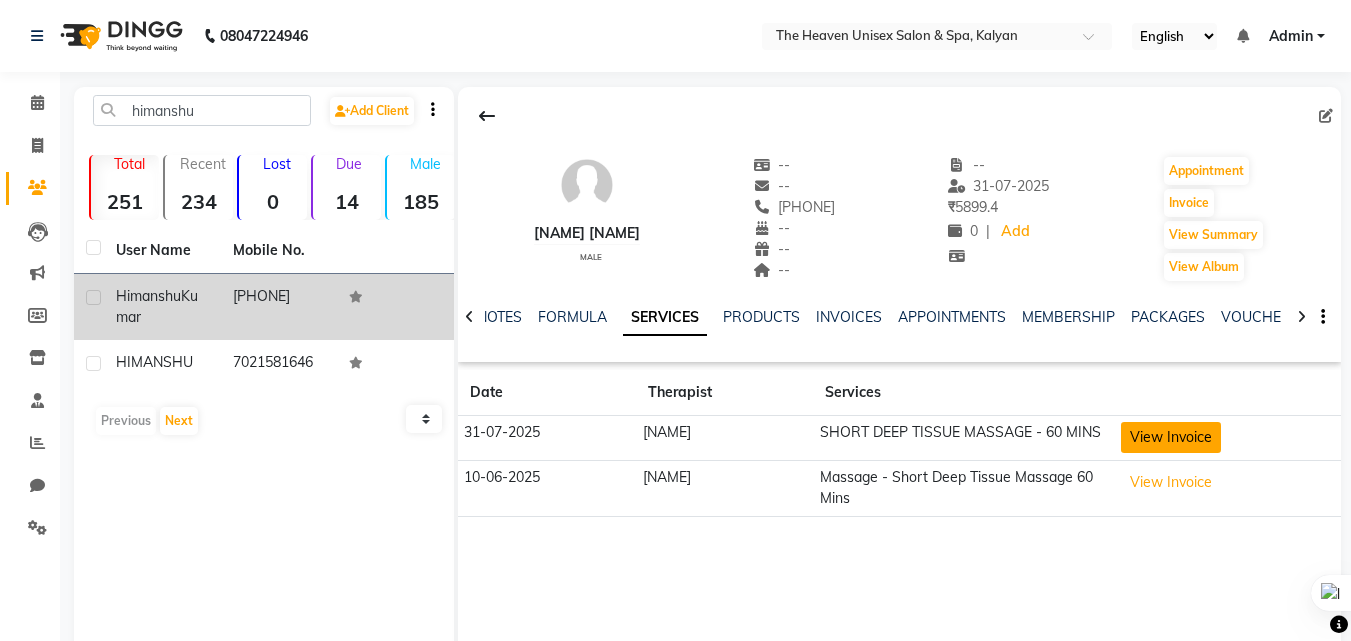 click on "View Invoice" 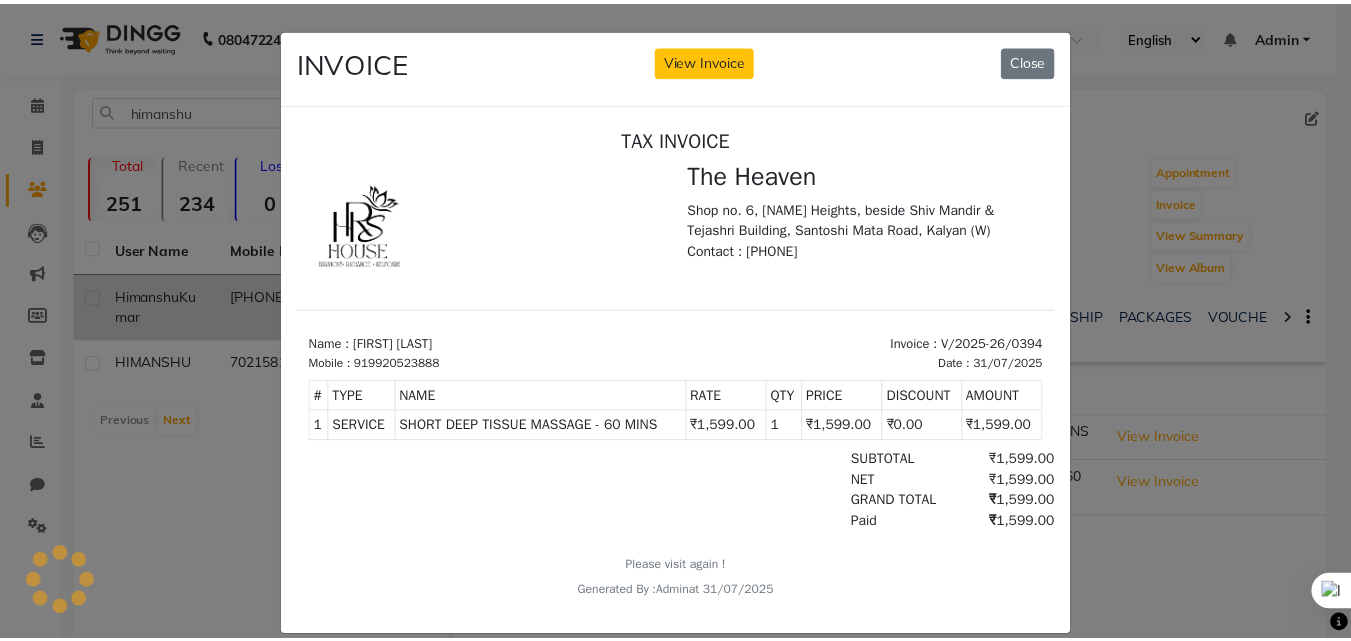 scroll, scrollTop: 0, scrollLeft: 0, axis: both 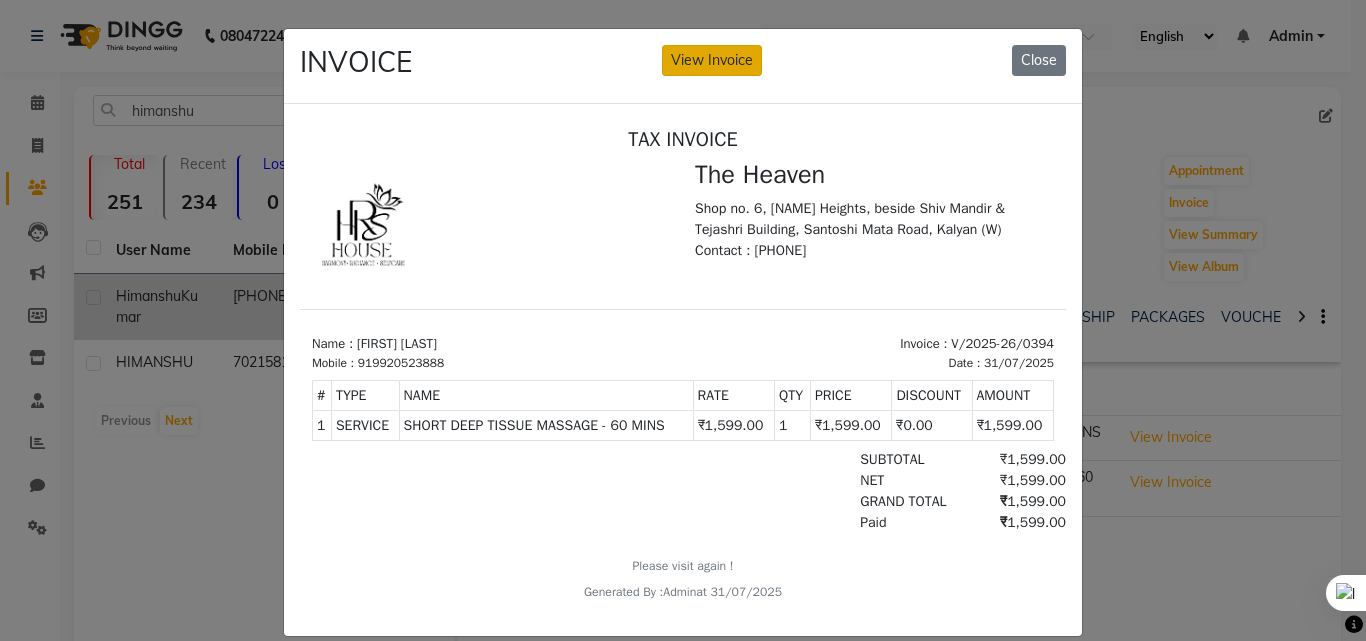 click on "View Invoice" 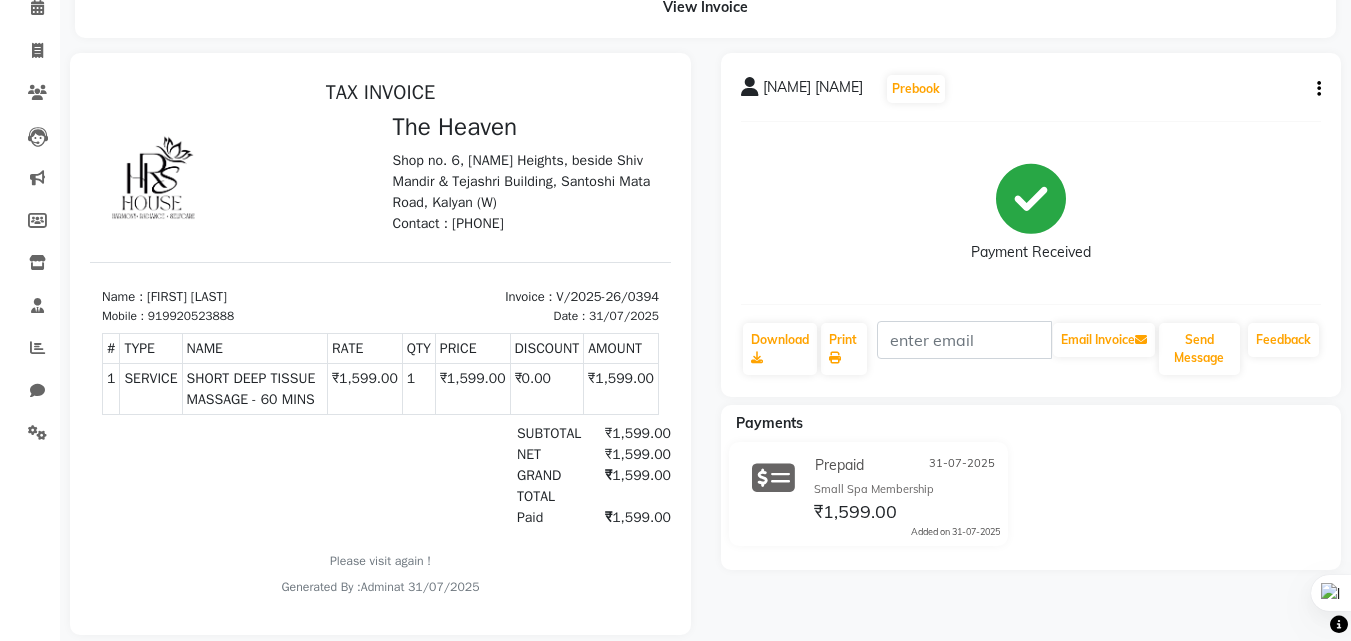 scroll, scrollTop: 100, scrollLeft: 0, axis: vertical 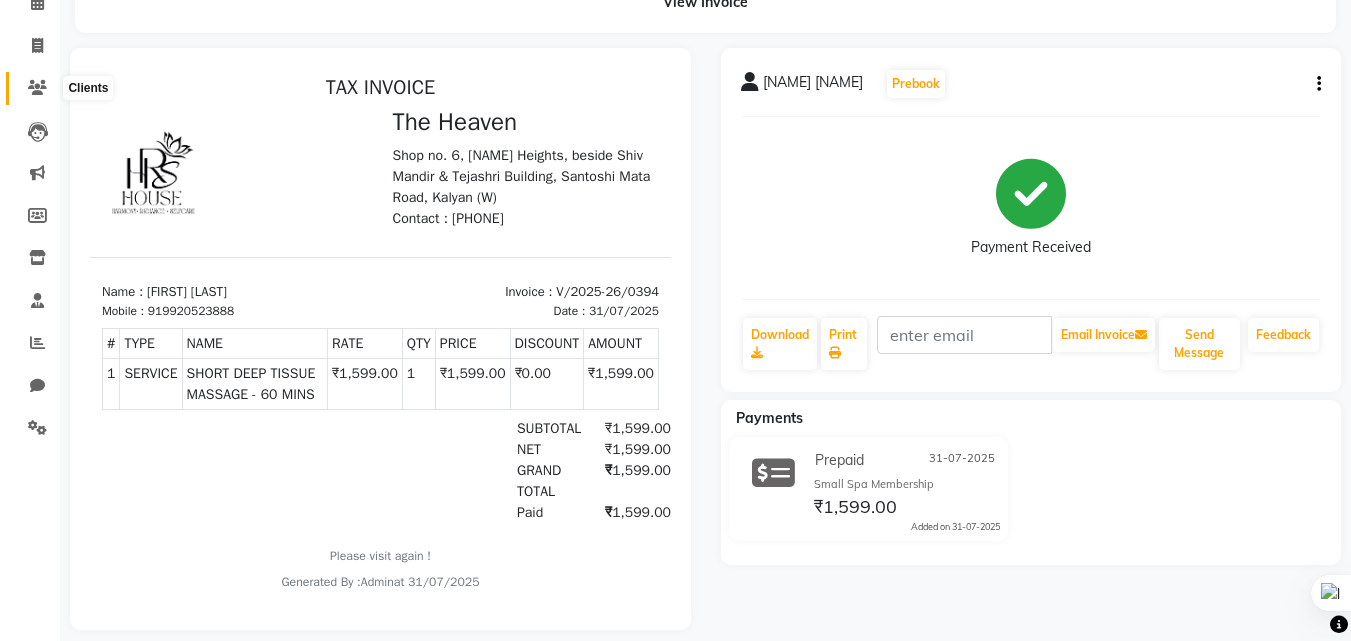 click 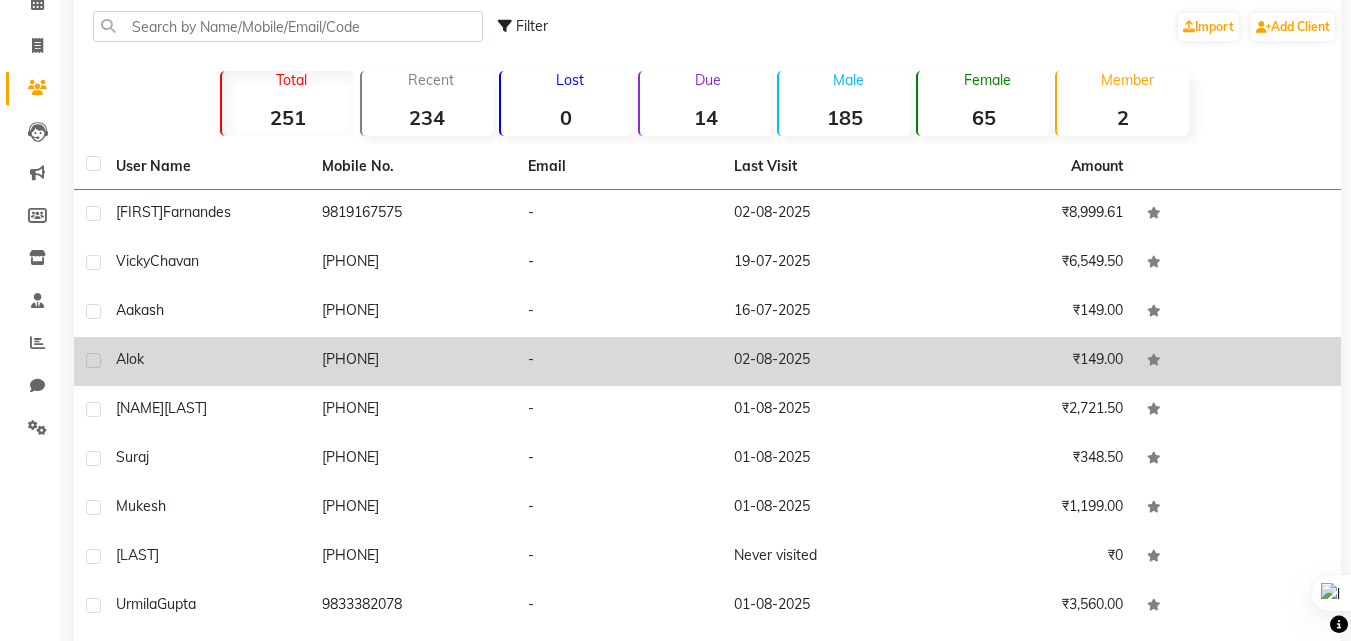 scroll, scrollTop: 0, scrollLeft: 0, axis: both 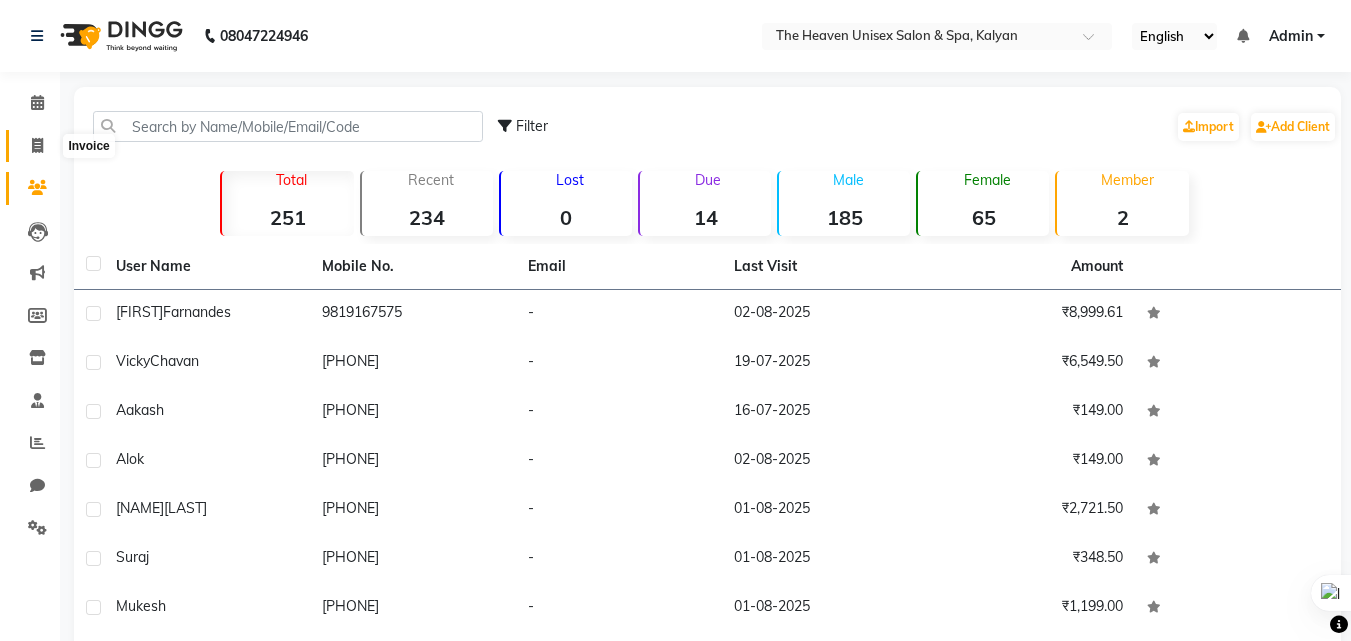 click 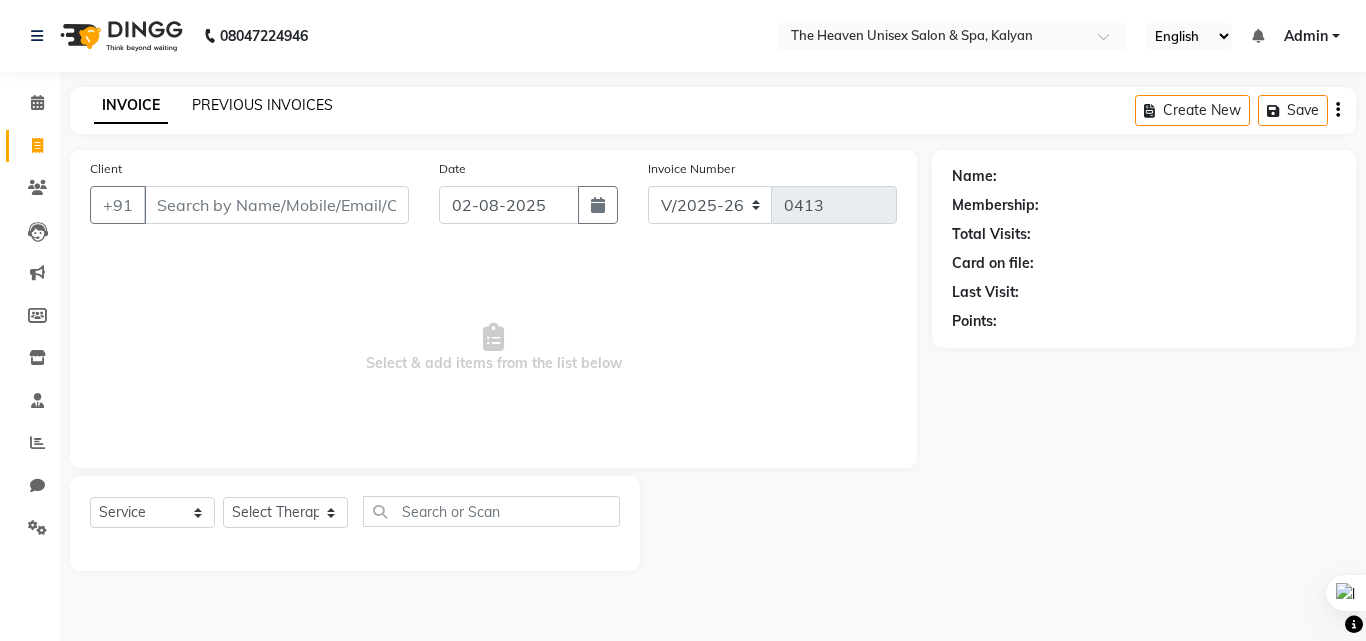 click on "PREVIOUS INVOICES" 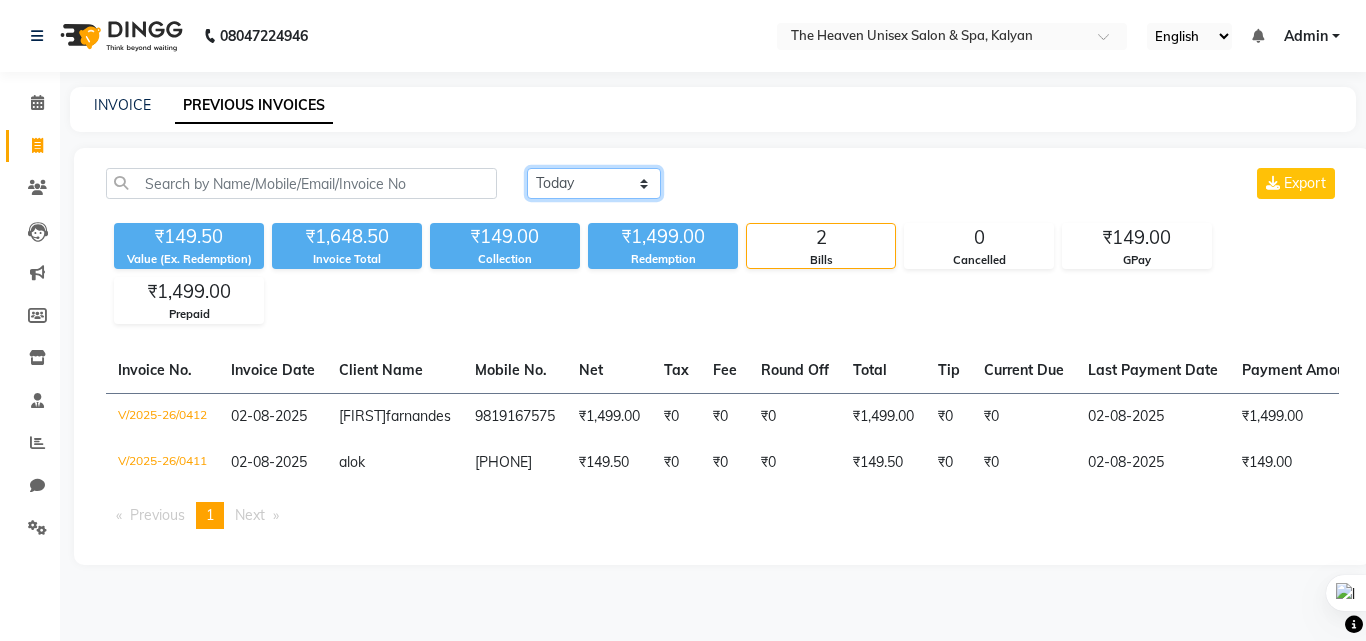 click on "Today Yesterday Custom Range" 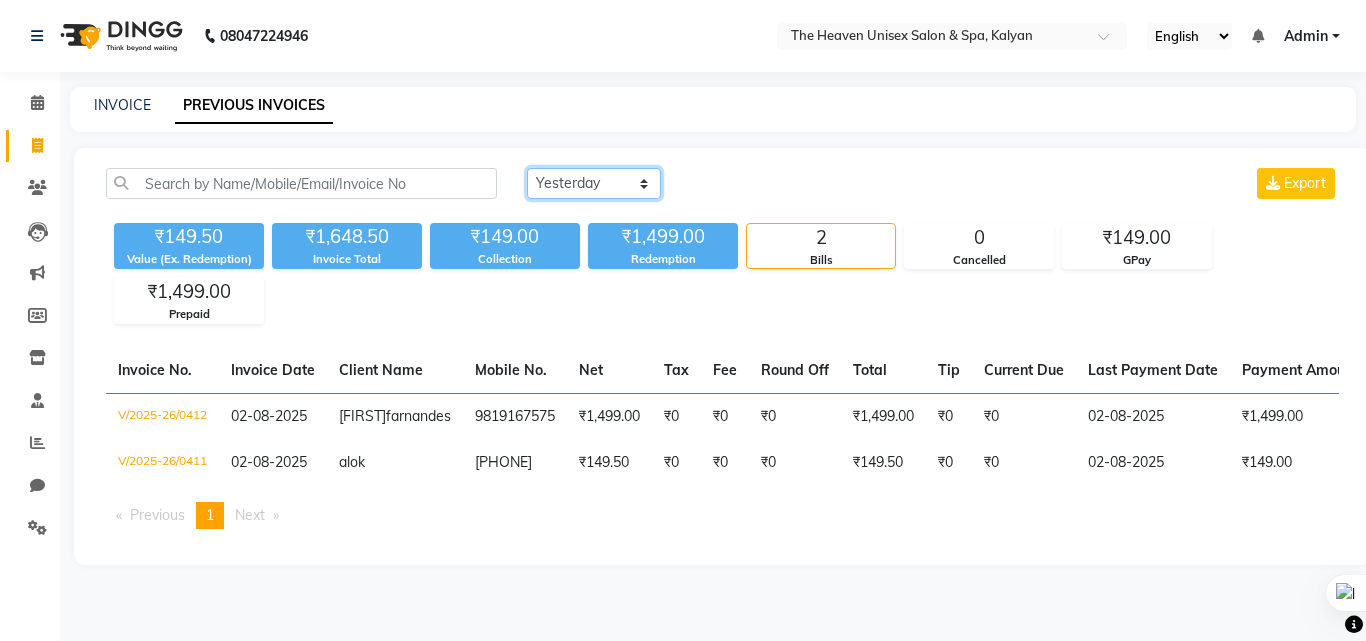 click on "Today Yesterday Custom Range" 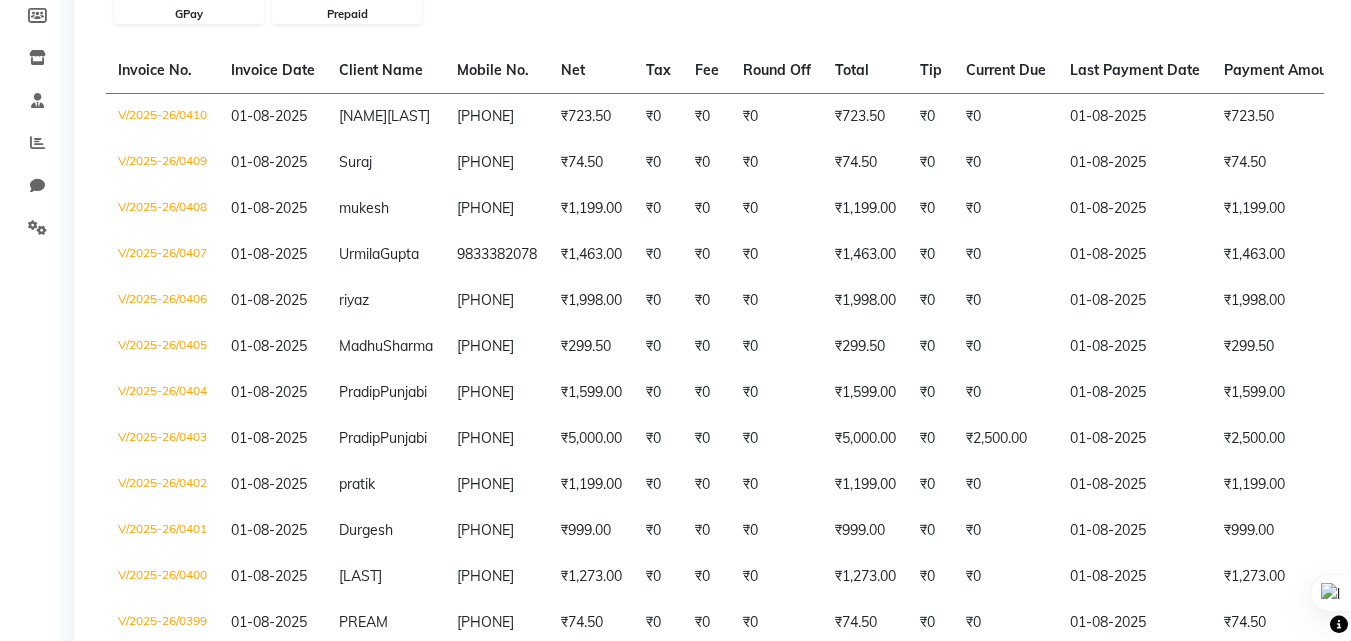 scroll, scrollTop: 400, scrollLeft: 0, axis: vertical 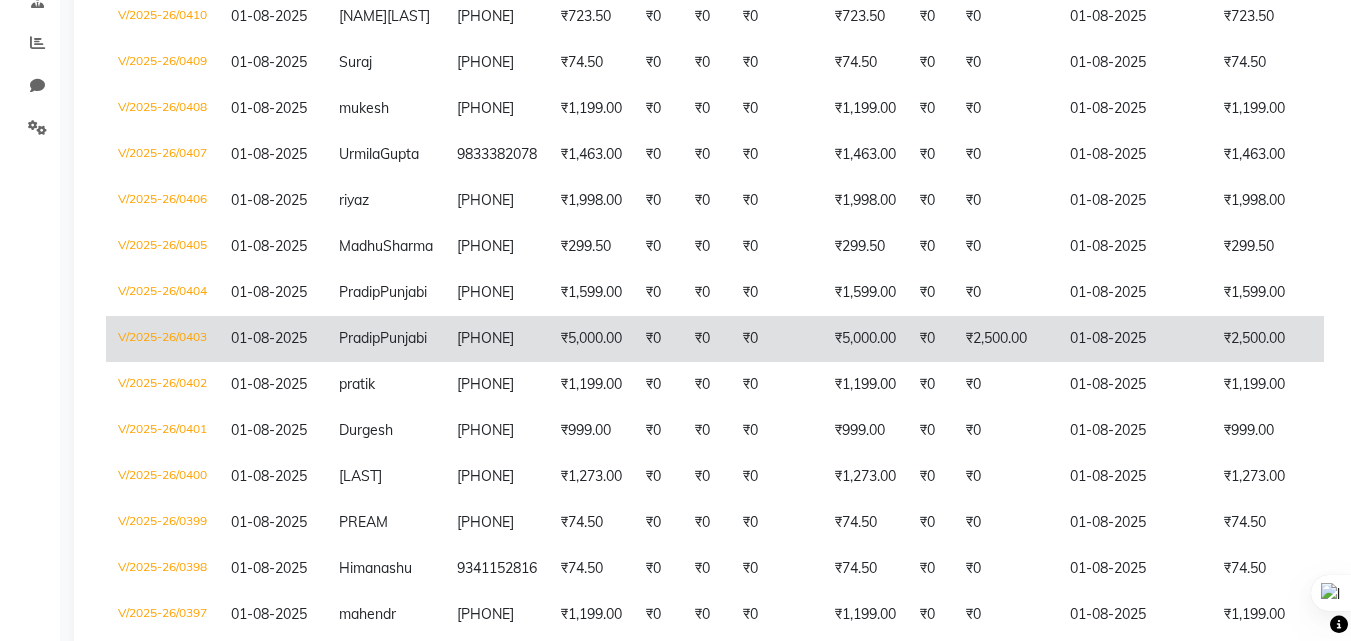 click on "₹5,000.00" 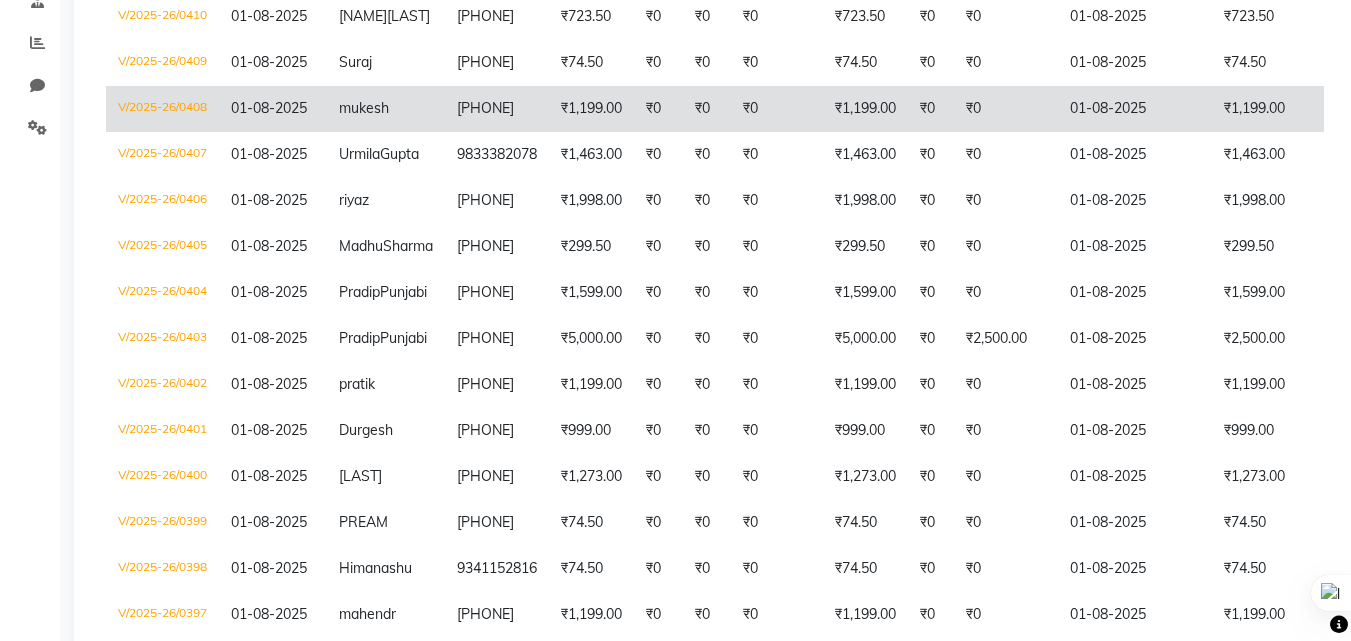 scroll, scrollTop: 0, scrollLeft: 0, axis: both 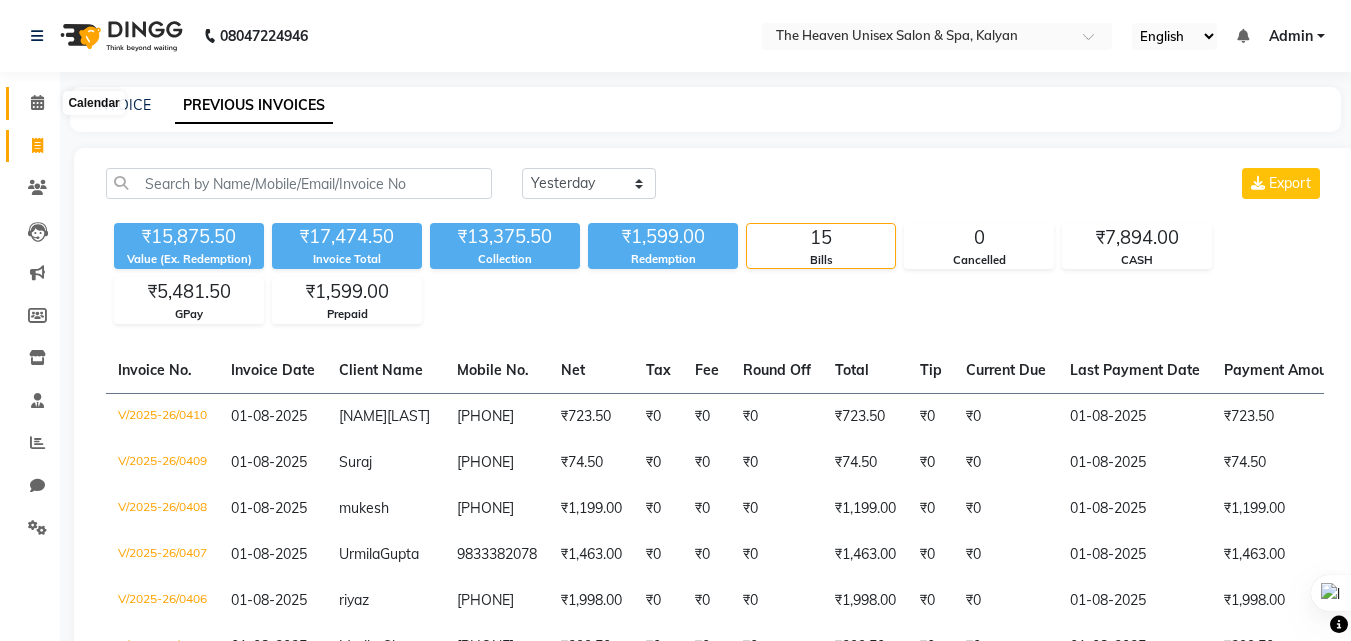 click 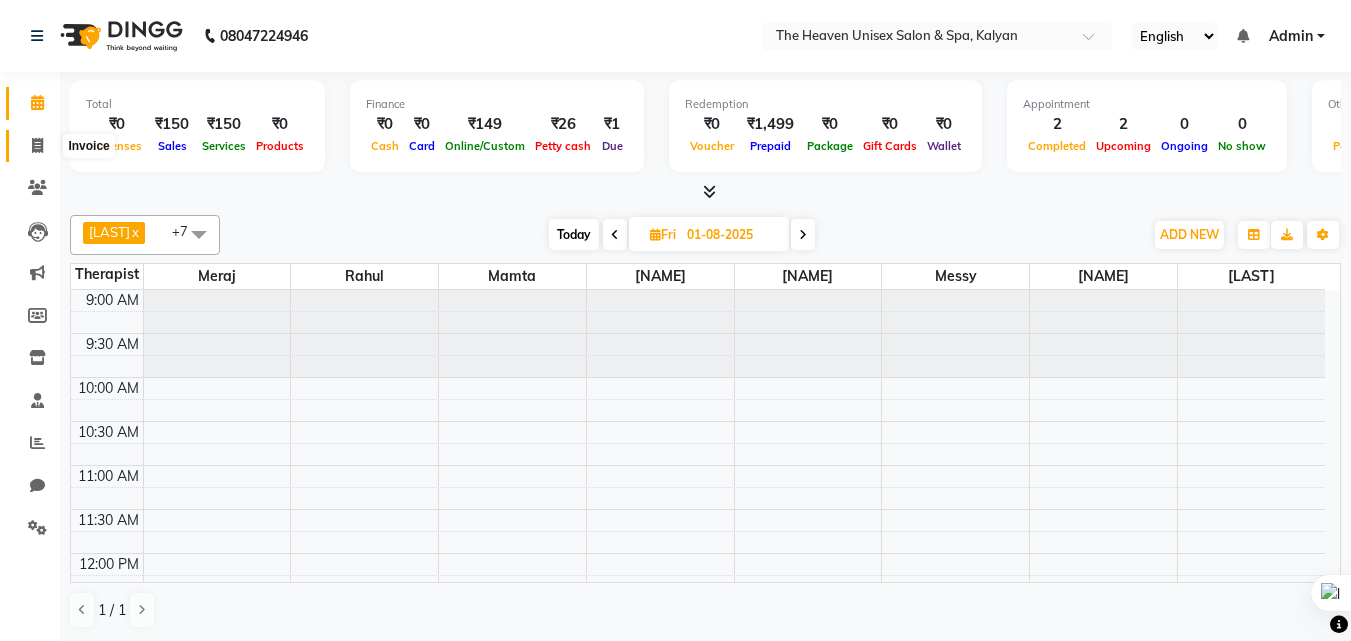 click 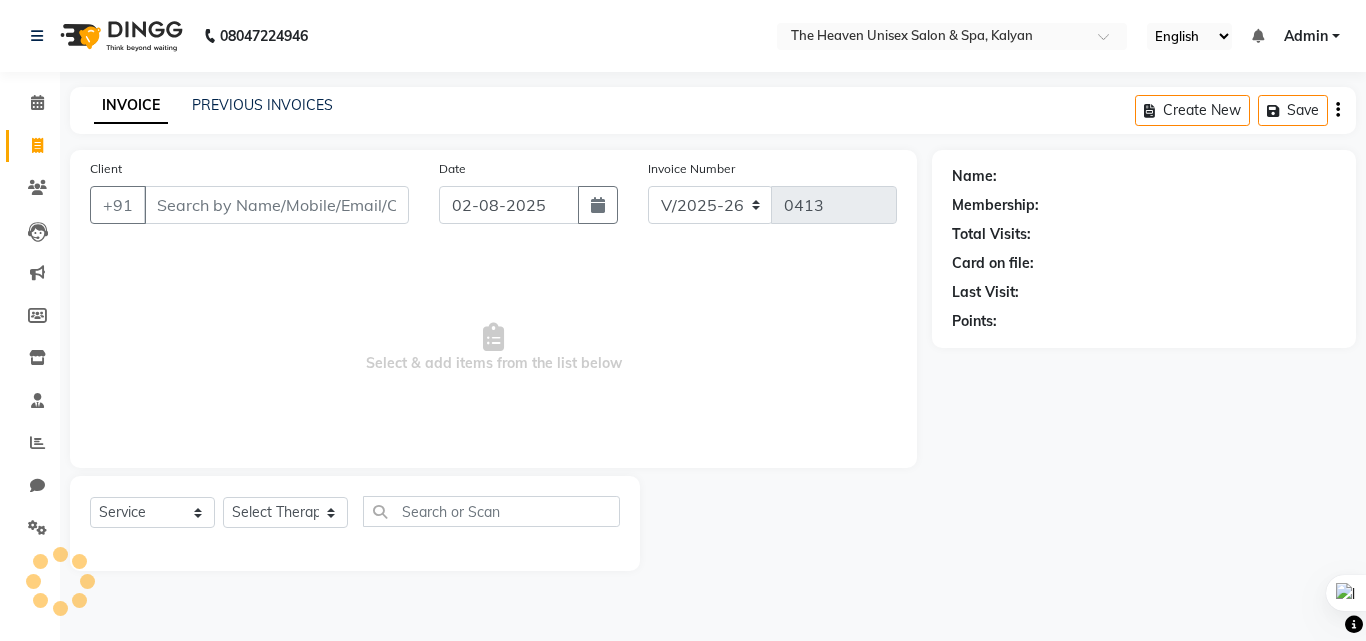 click on "Client" at bounding box center [276, 205] 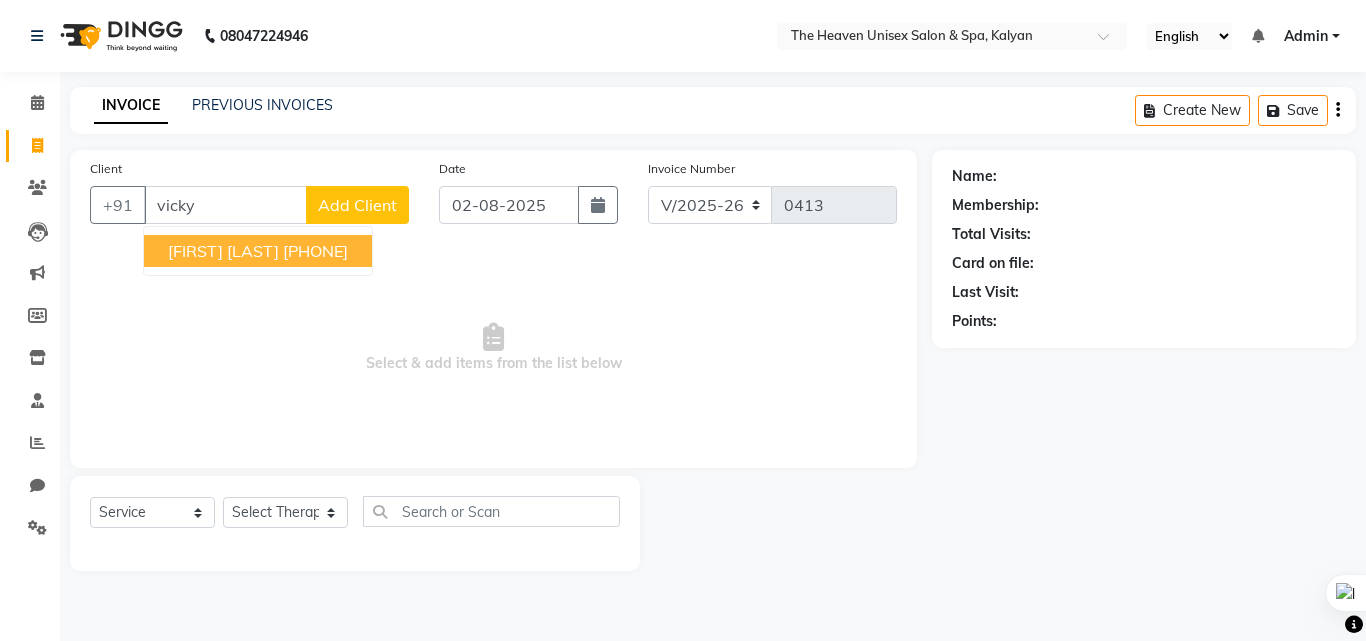 click on "[FIRST] [LAST]" at bounding box center (223, 251) 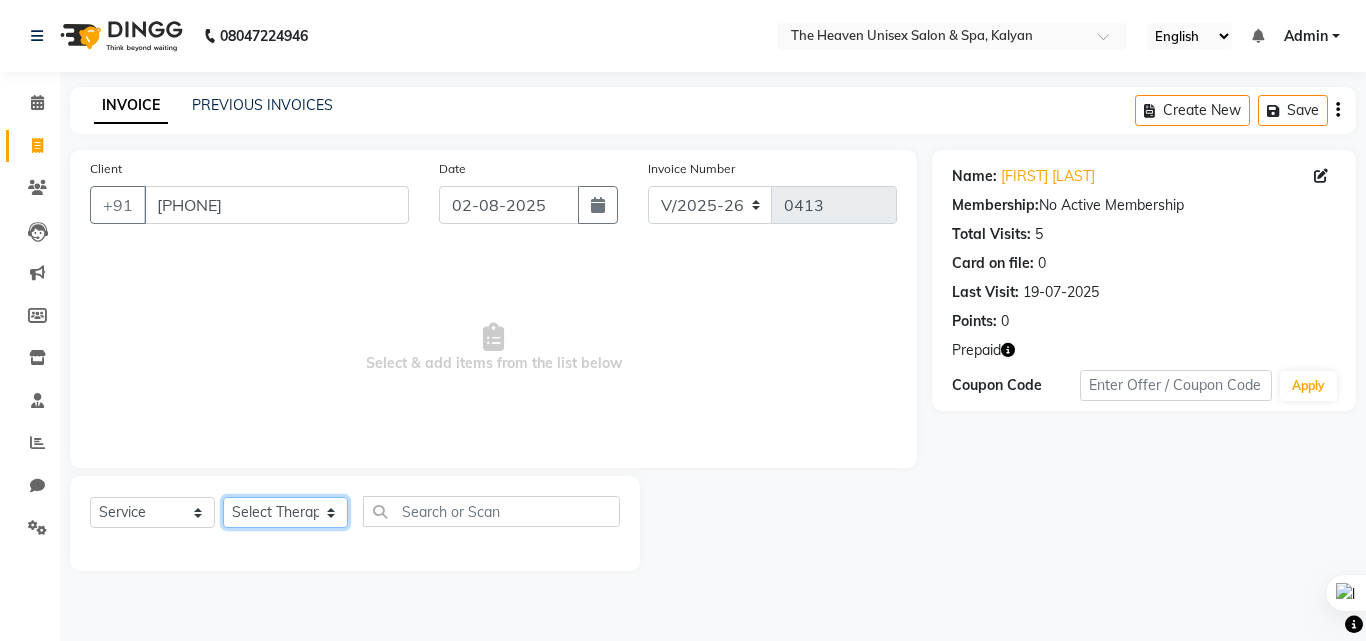 click on "Select Therapist [NAME] [NAME]  HRS House [NAME]  [NAME] [NAME] [NAME] [NAME] [NAME] [NAME] [NAME]" 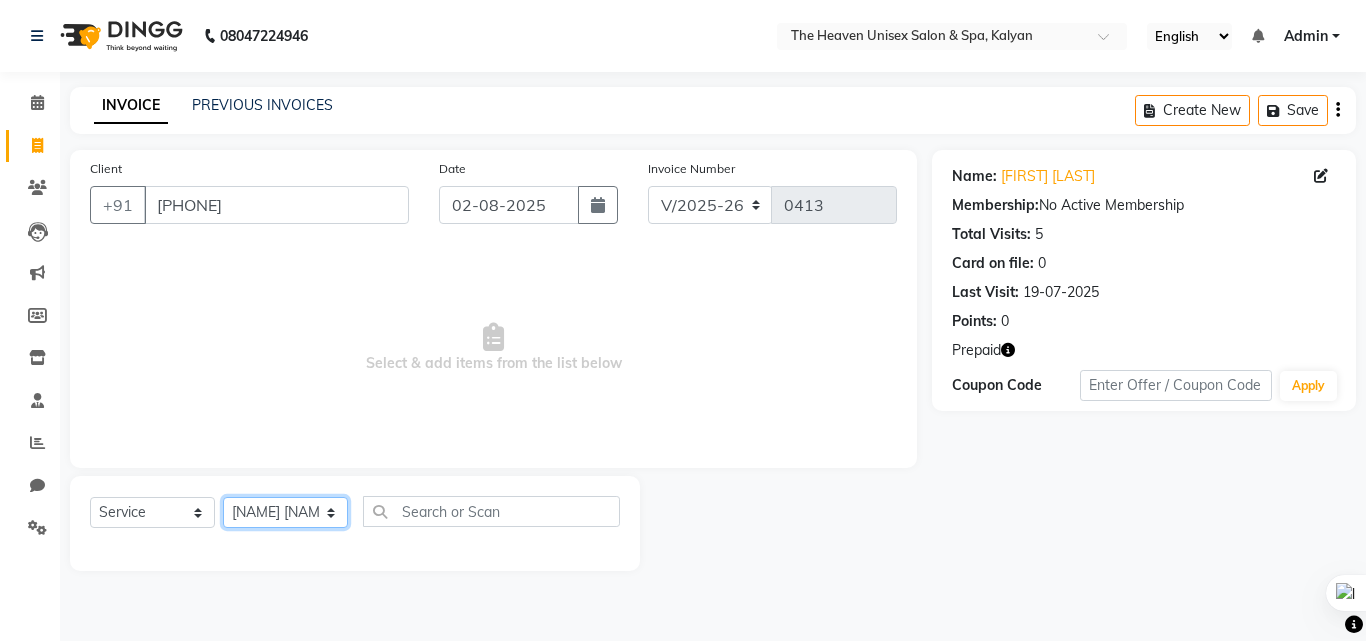 click on "Select Therapist [NAME] [NAME]  HRS House [NAME]  [NAME] [NAME] [NAME] [NAME] [NAME] [NAME] [NAME]" 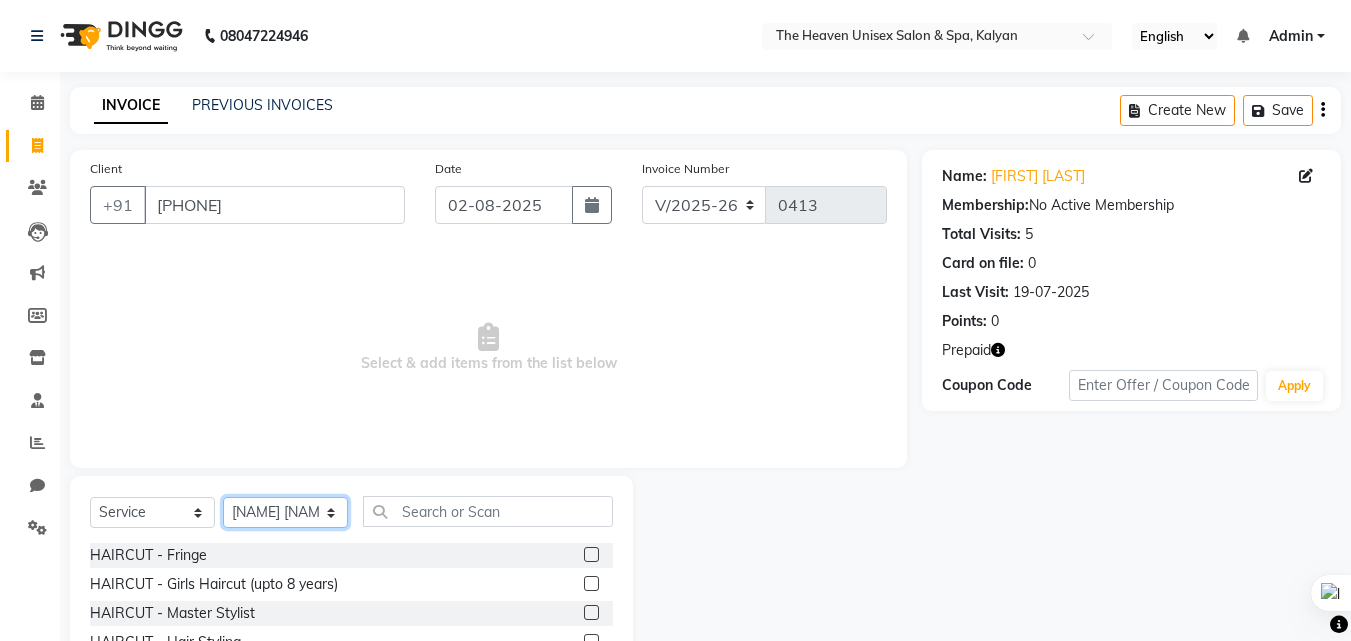 scroll, scrollTop: 160, scrollLeft: 0, axis: vertical 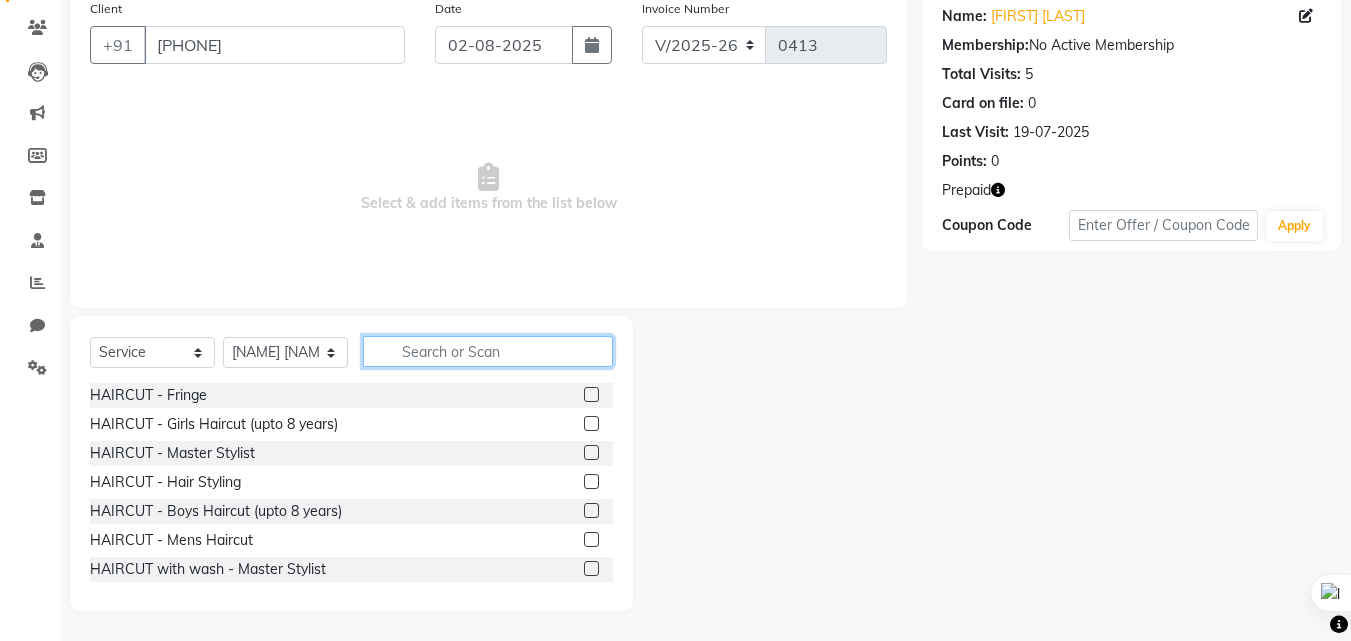 click 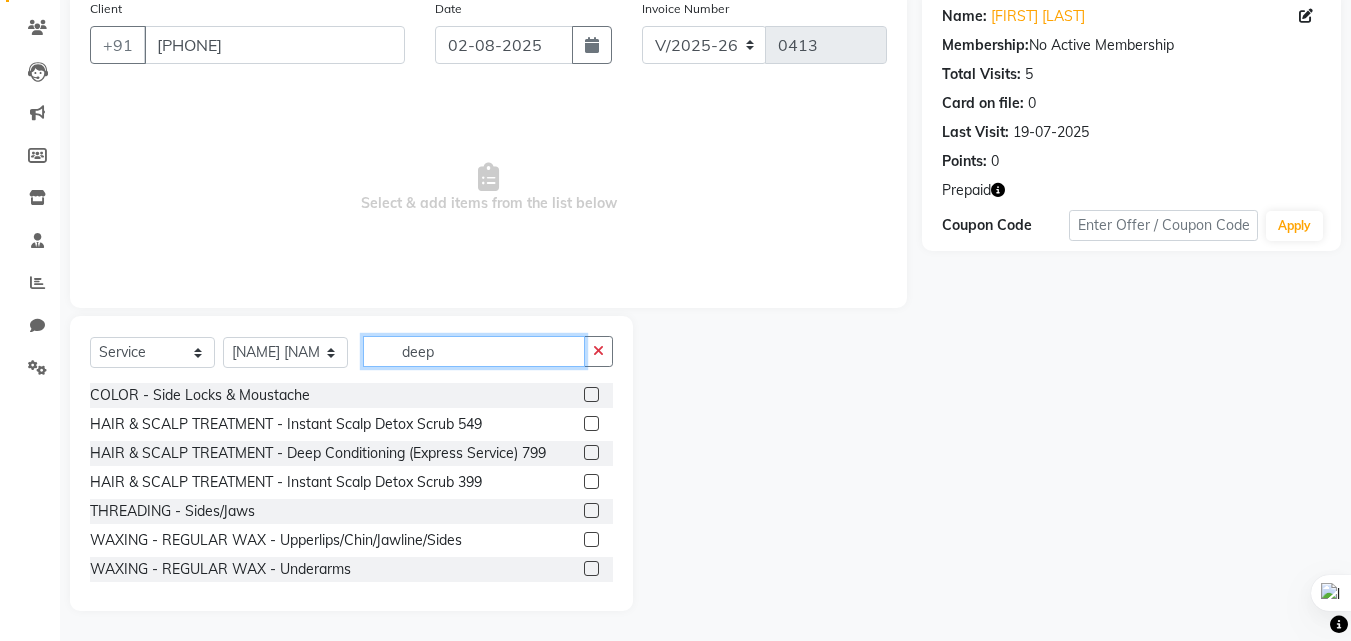 scroll, scrollTop: 105, scrollLeft: 0, axis: vertical 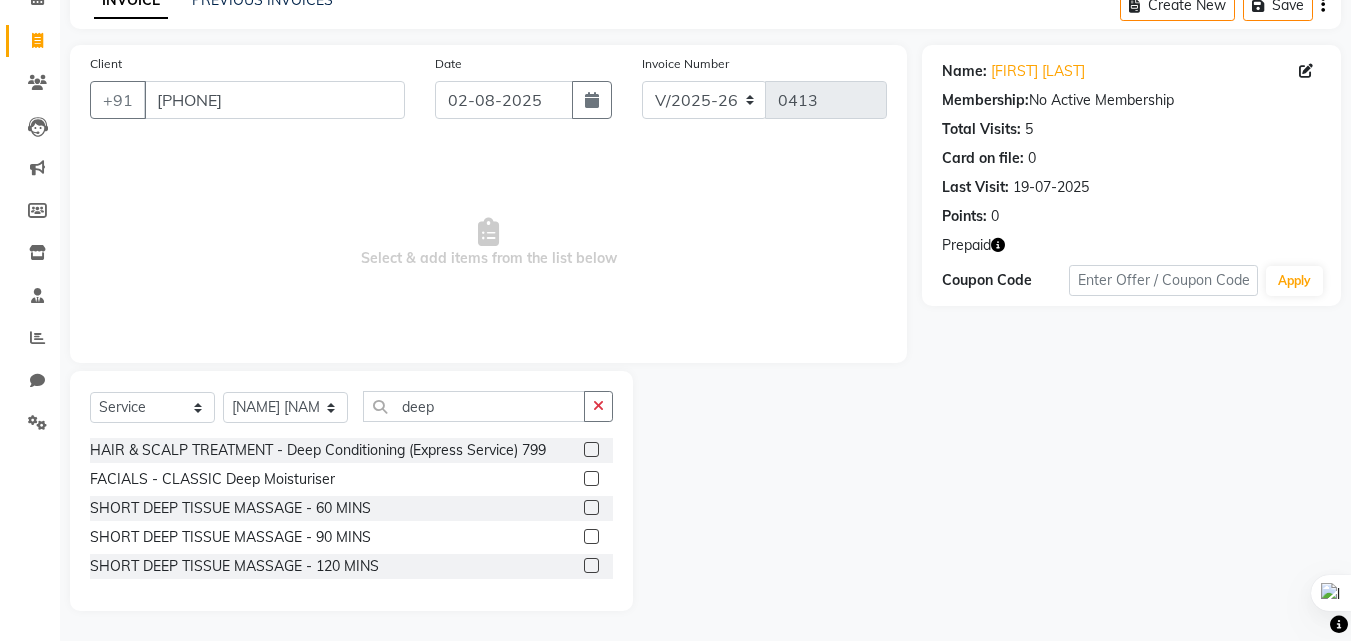 click 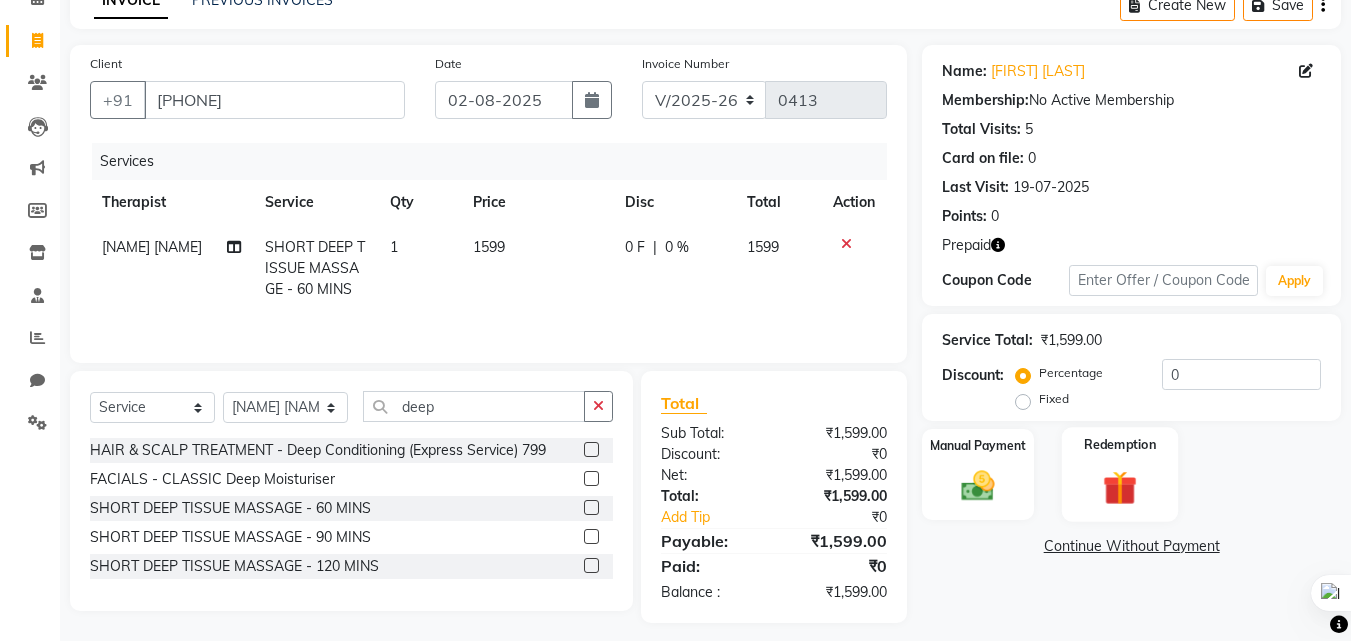 click 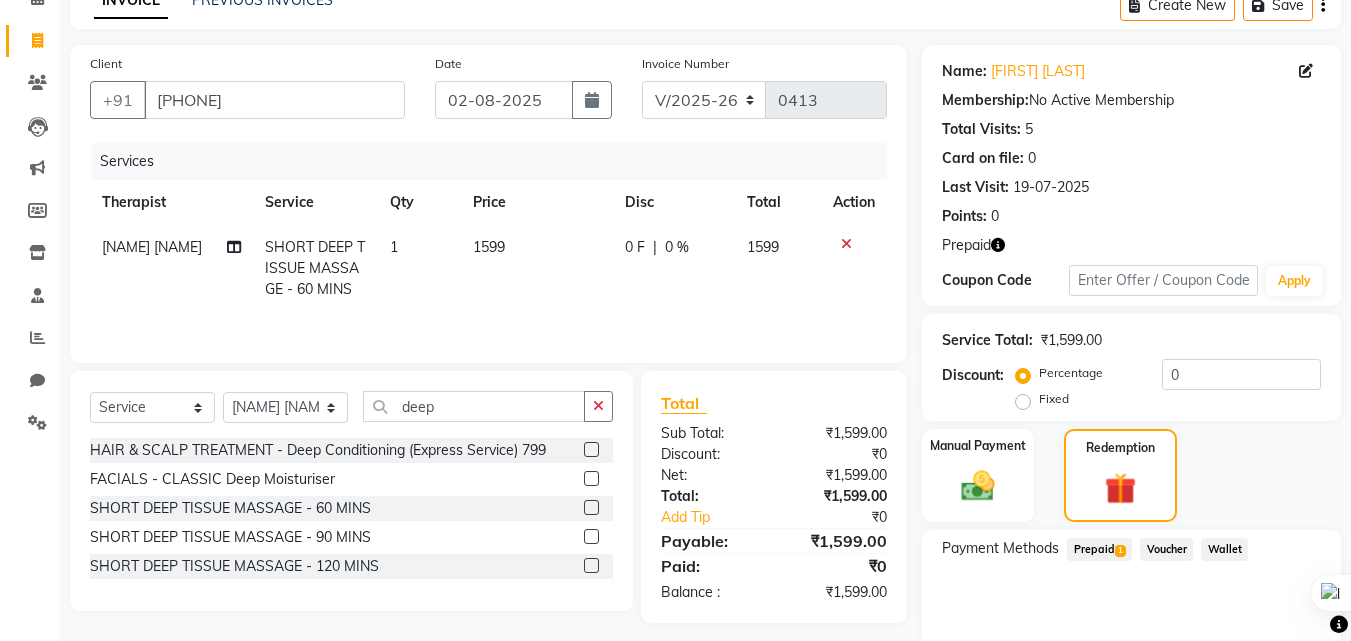 scroll, scrollTop: 185, scrollLeft: 0, axis: vertical 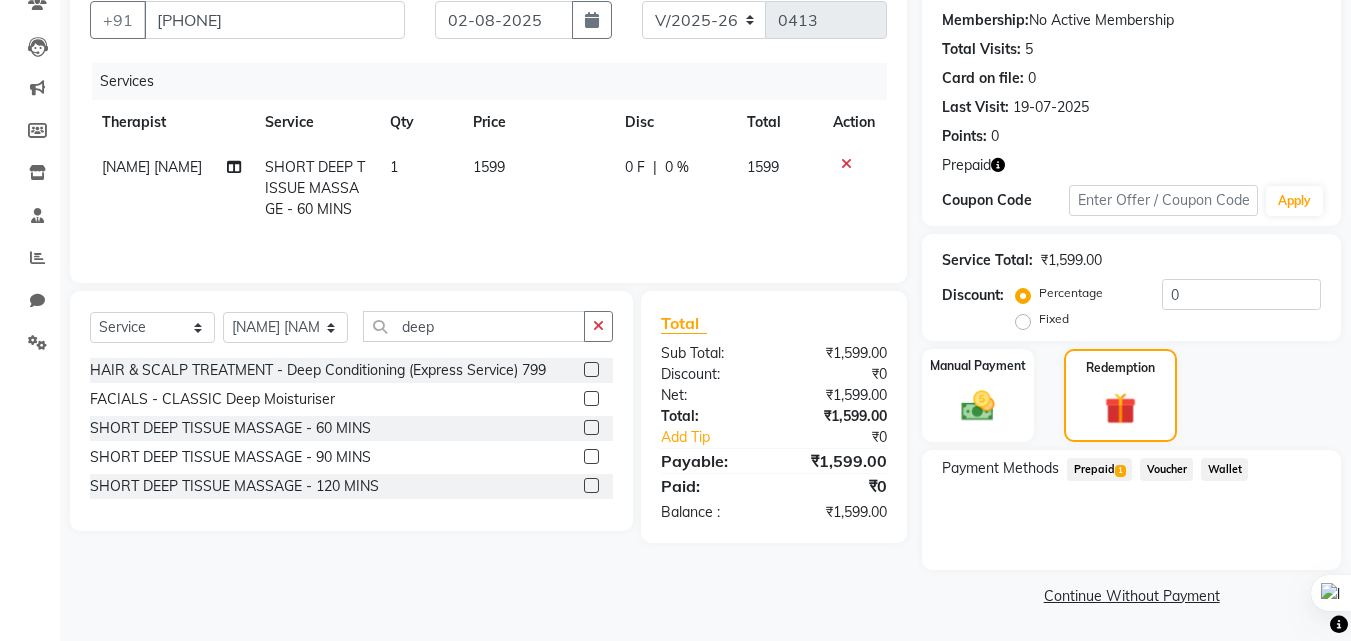 click on "1" 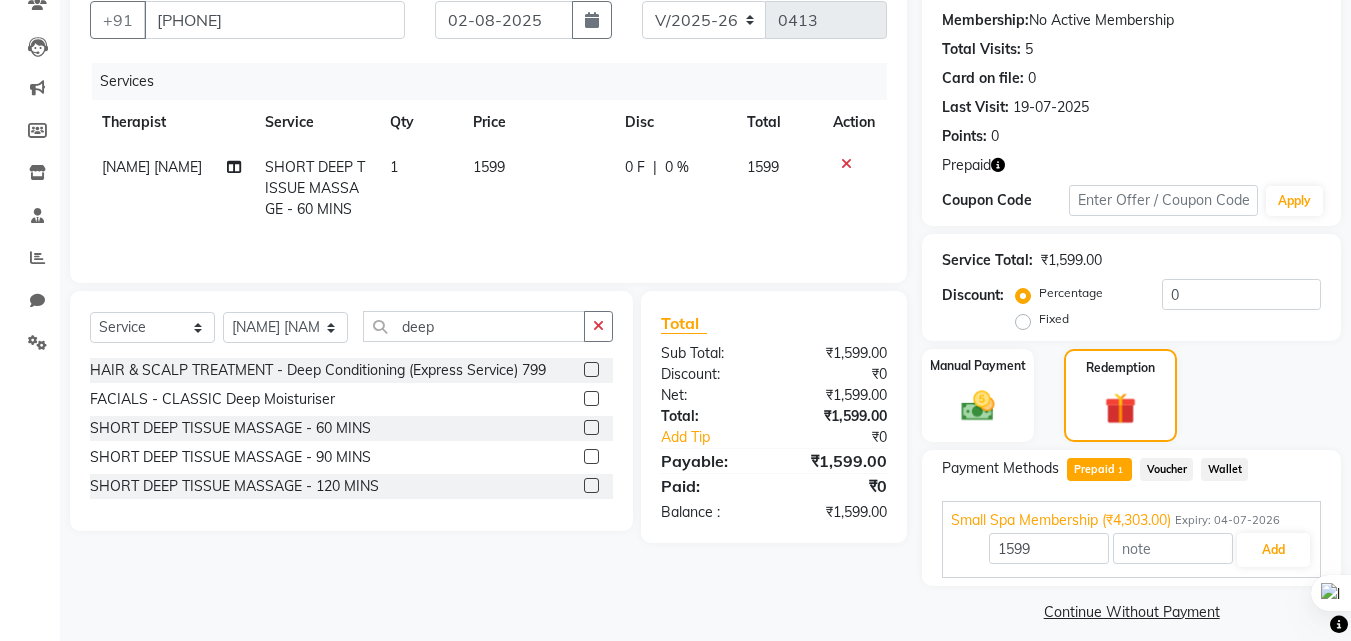 click 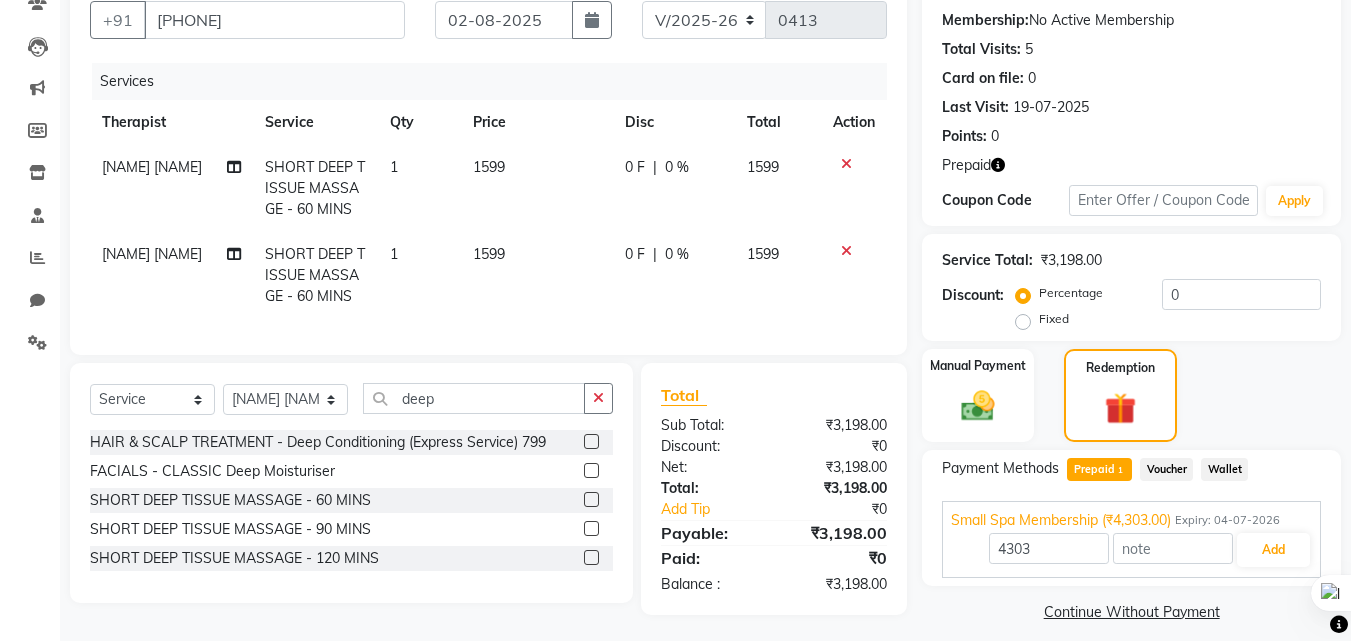 scroll, scrollTop: 204, scrollLeft: 0, axis: vertical 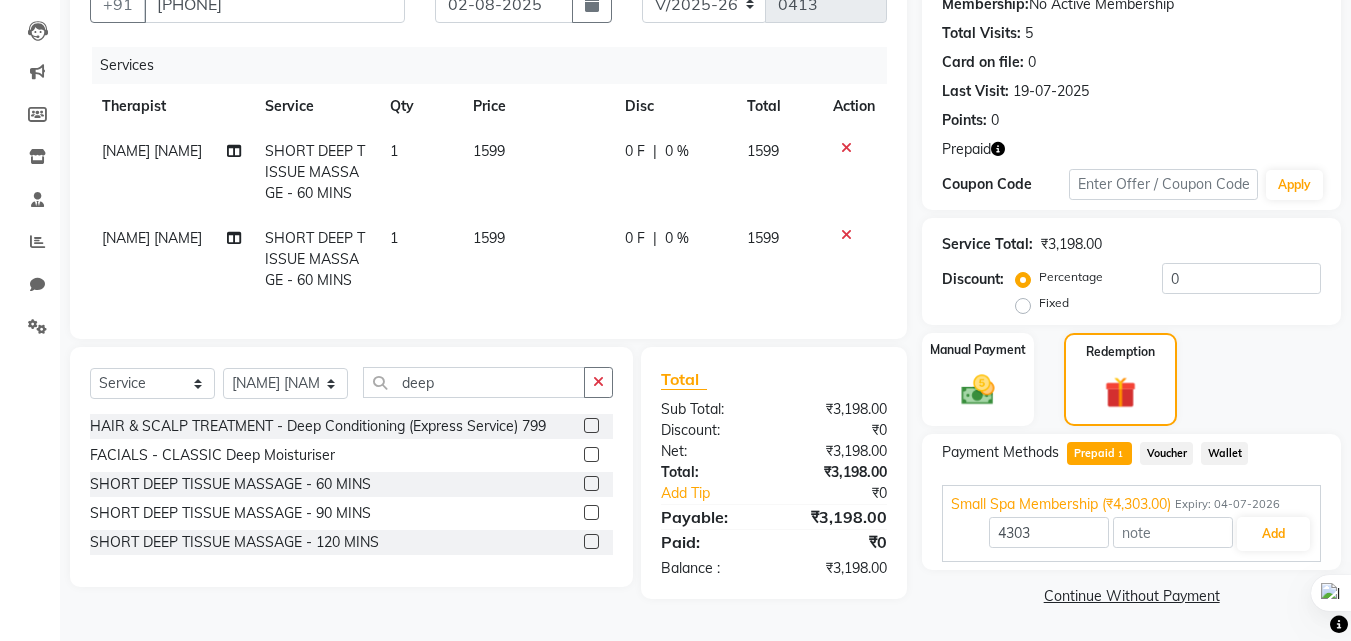 click 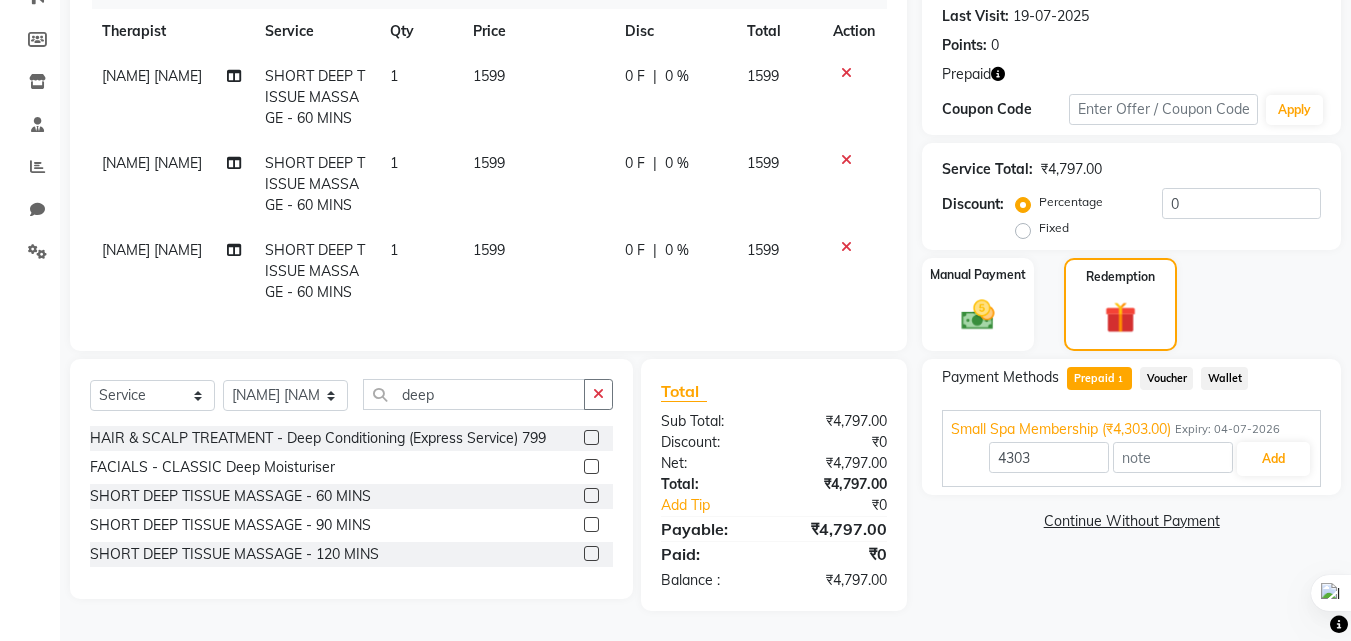 scroll, scrollTop: 291, scrollLeft: 0, axis: vertical 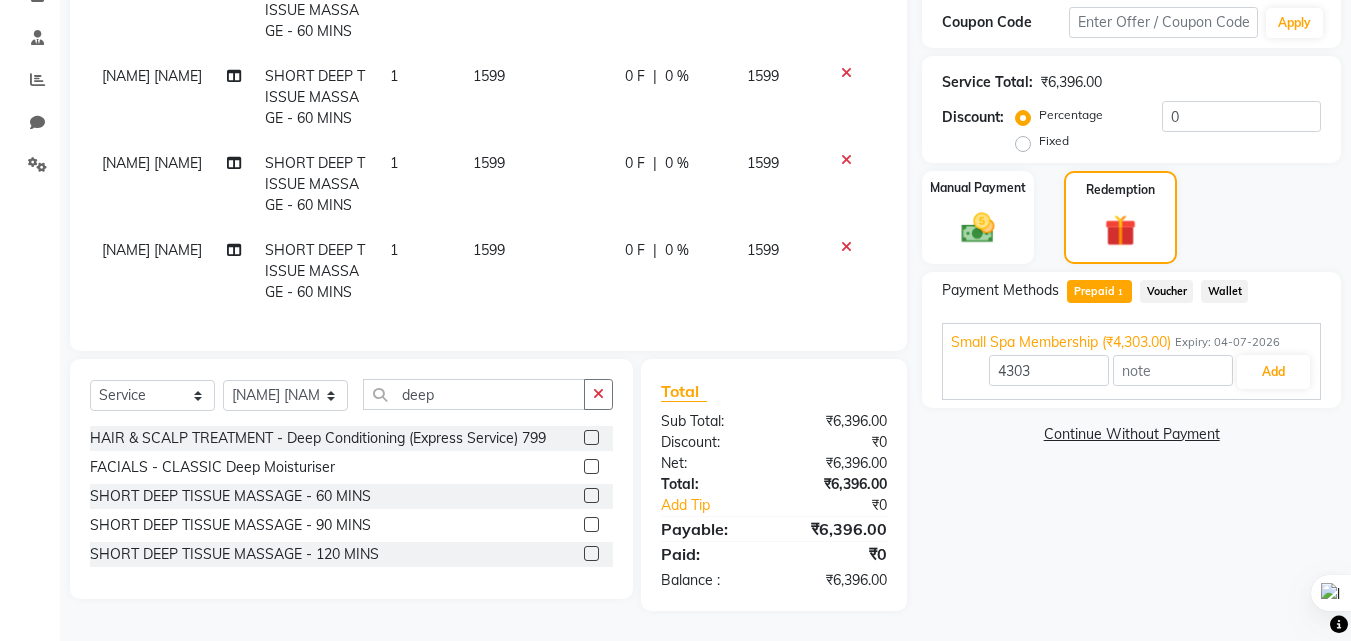 click 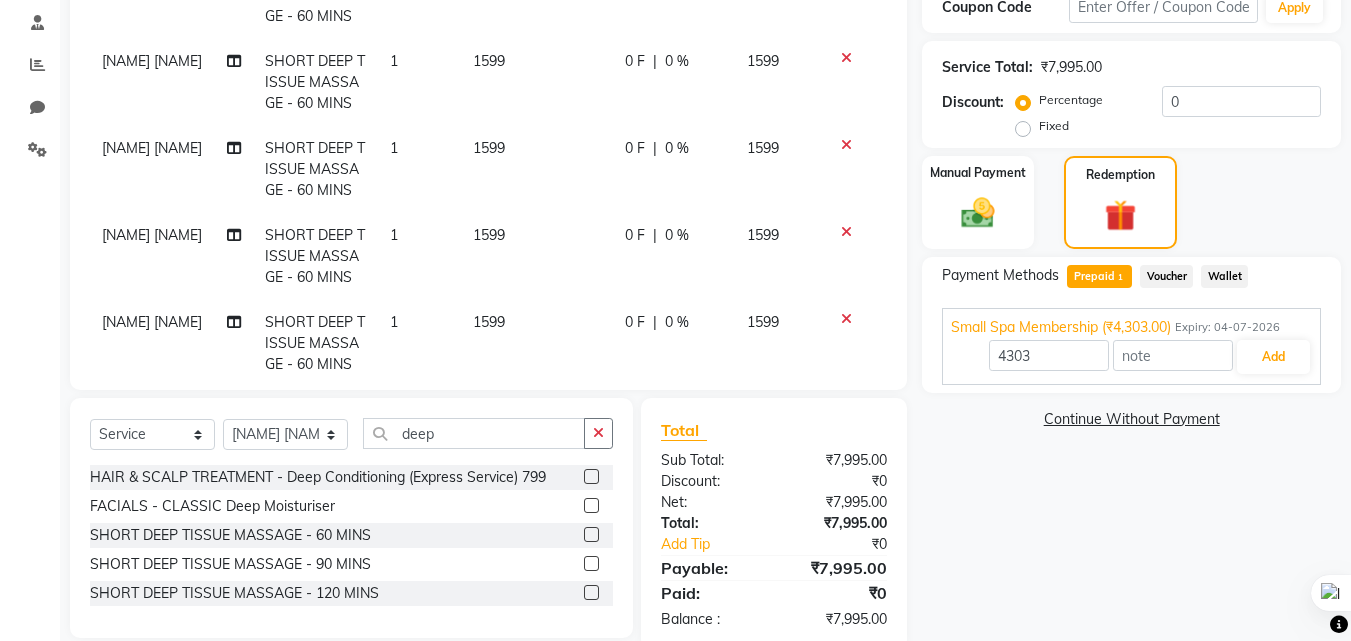click 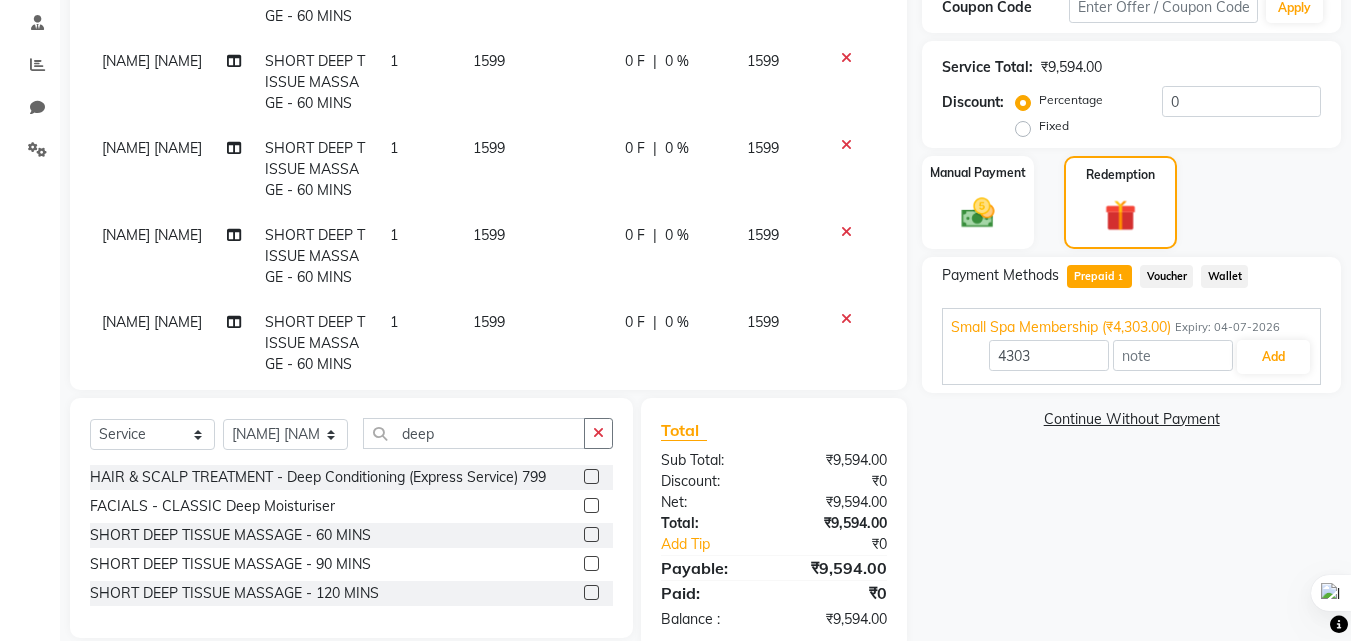 click 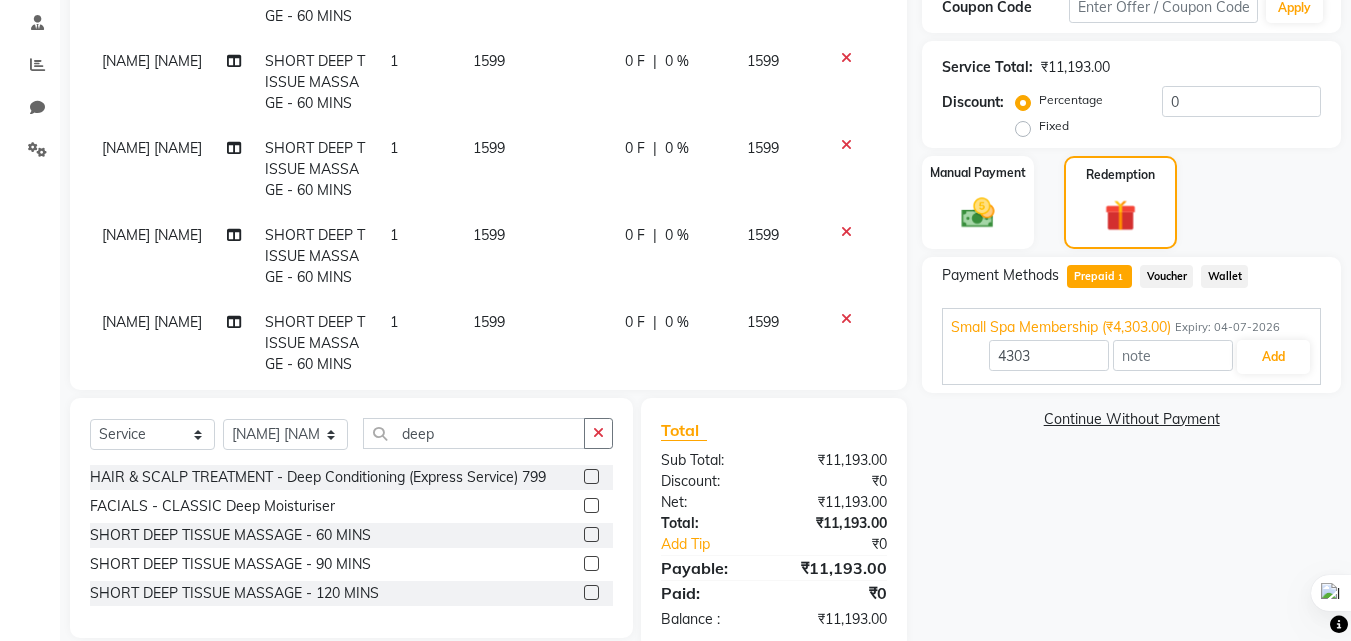 scroll, scrollTop: 0, scrollLeft: 0, axis: both 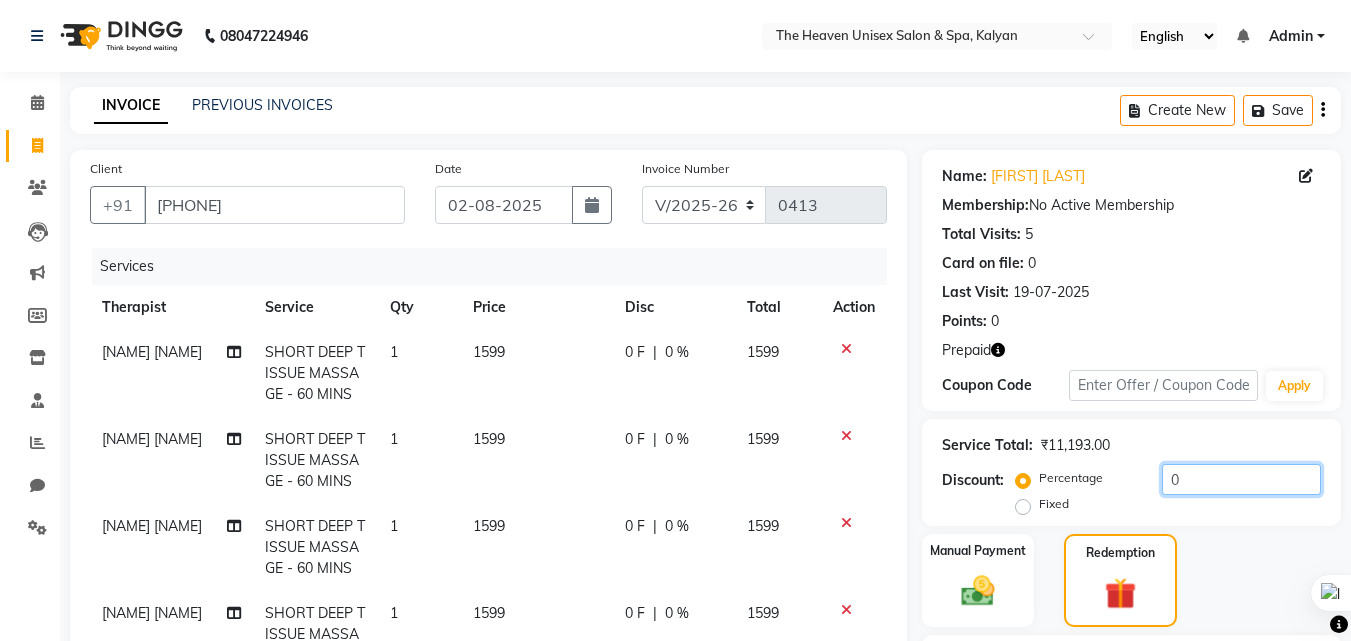 click on "0" 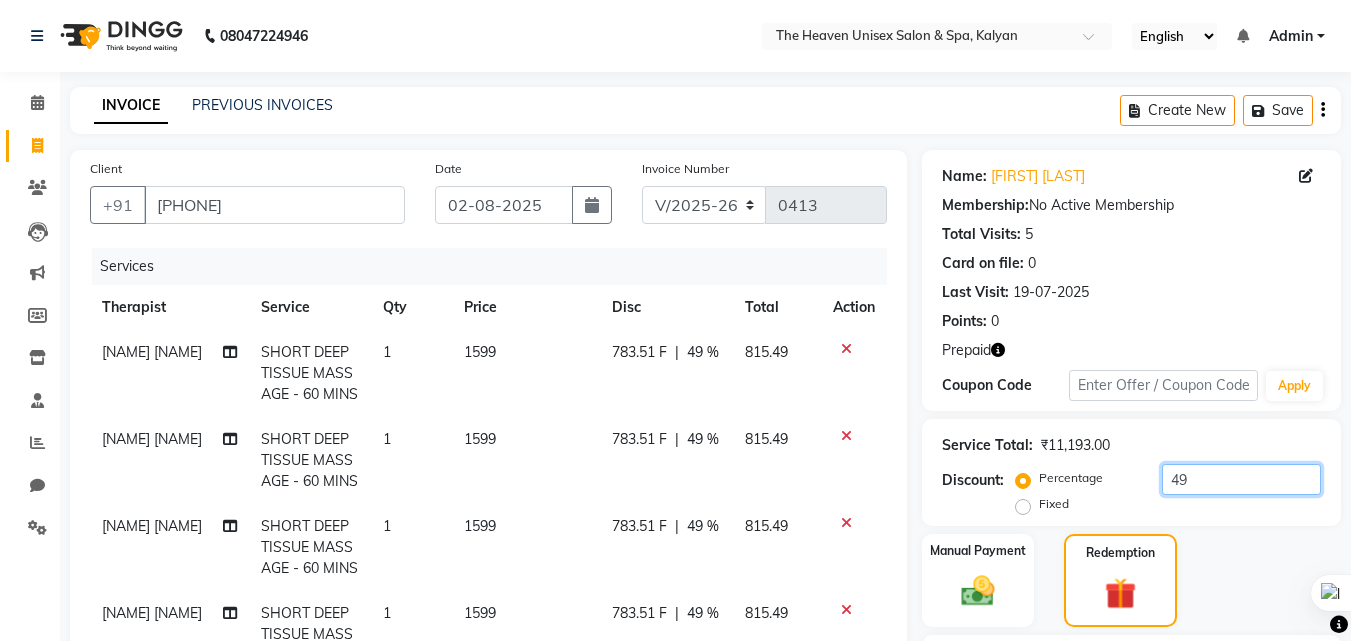 scroll, scrollTop: 417, scrollLeft: 0, axis: vertical 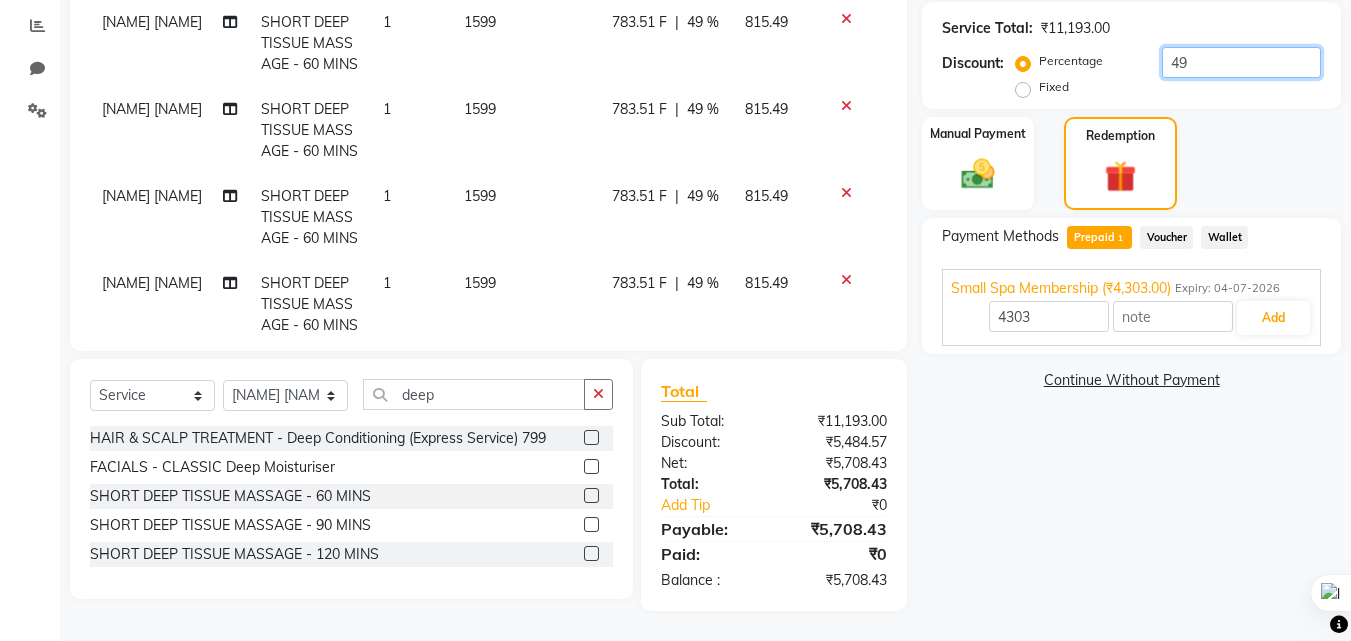 click on "49" 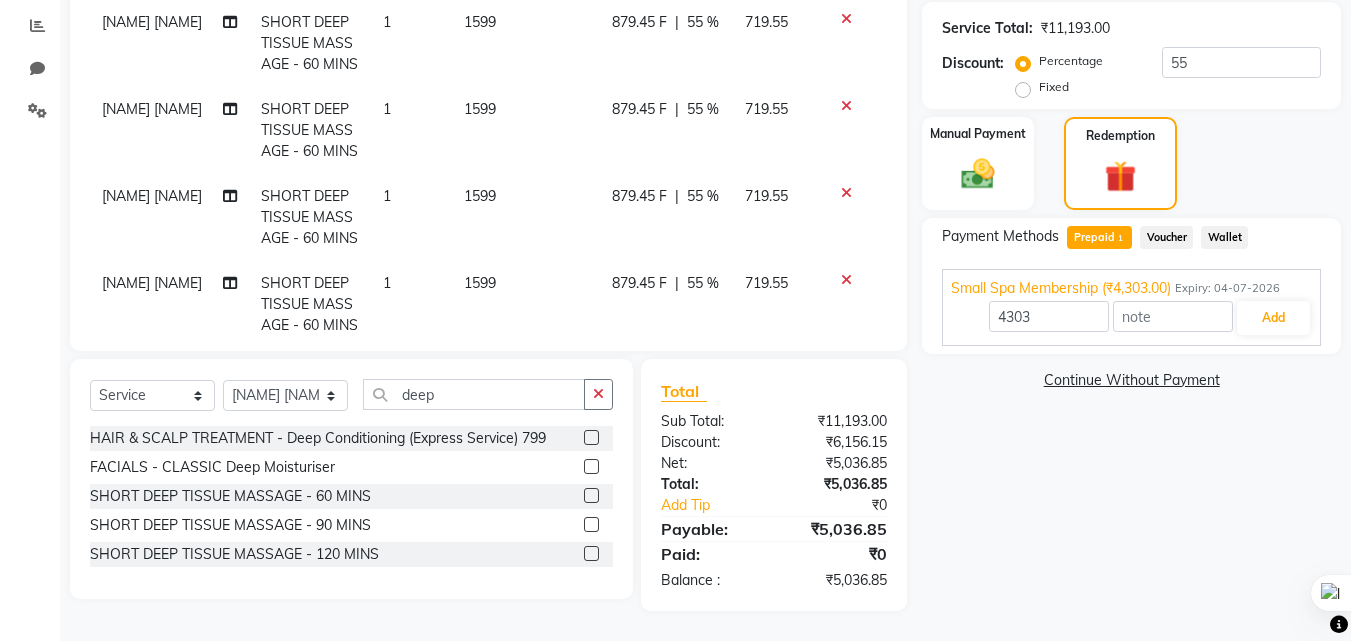 click on "Prepaid  1" 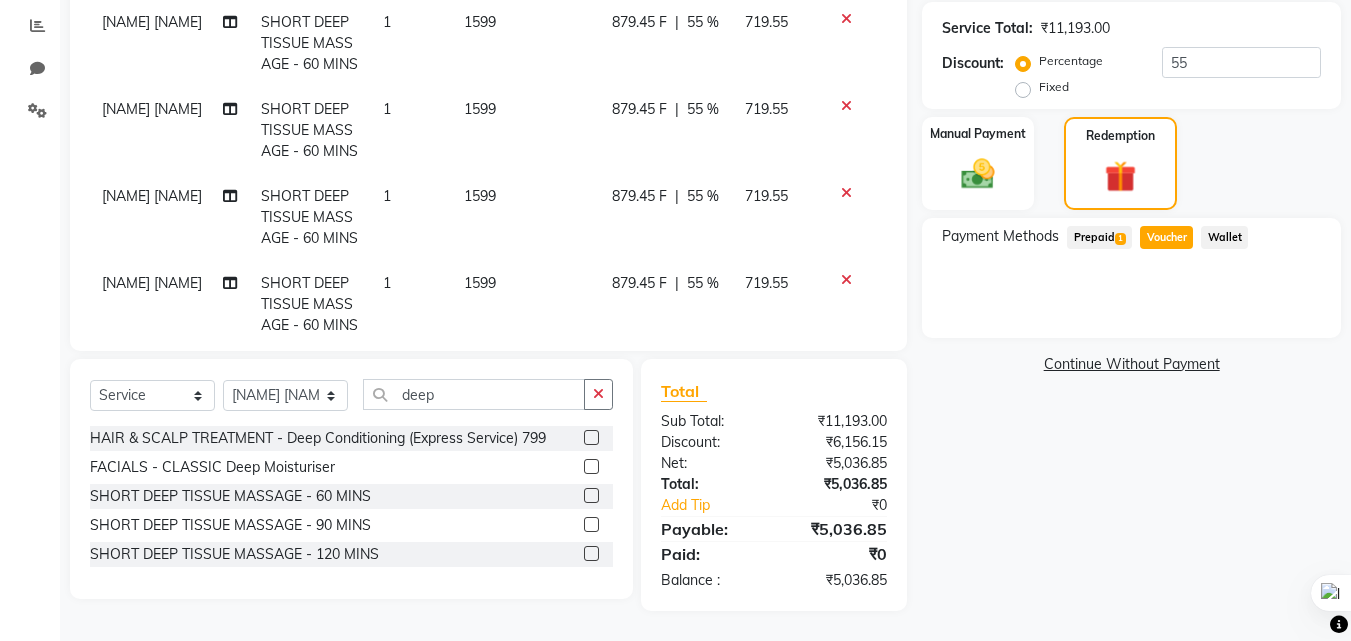 click on "Prepaid  1" 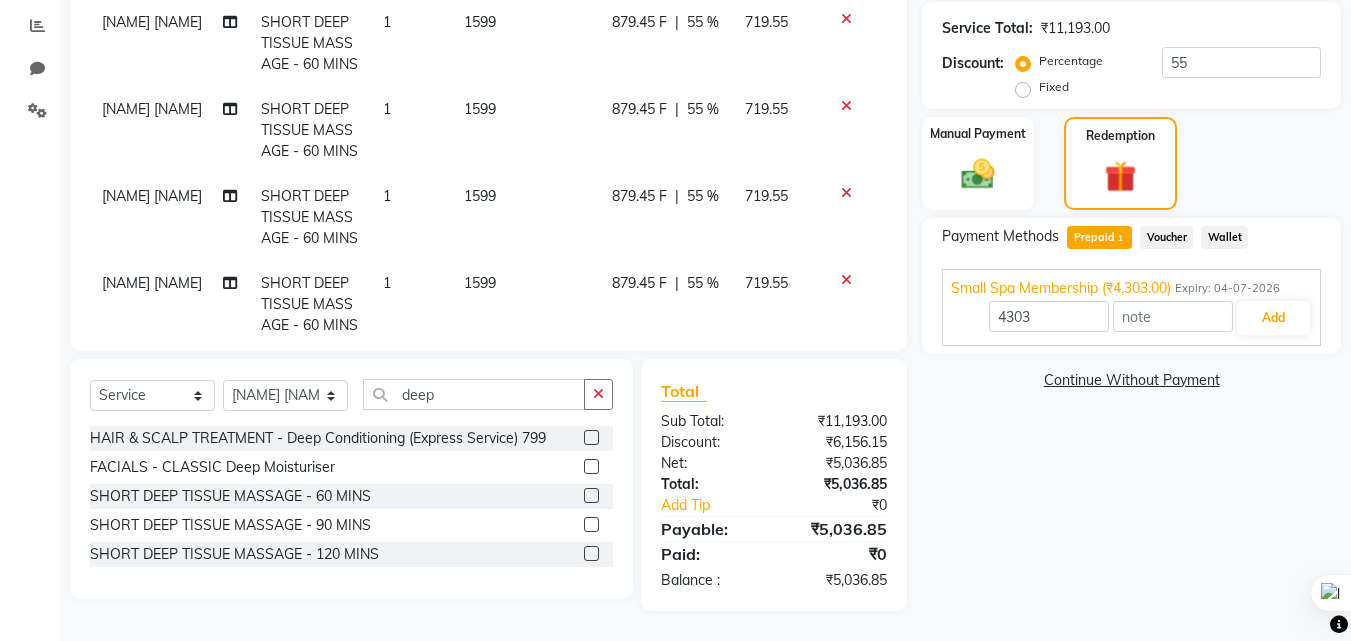 click 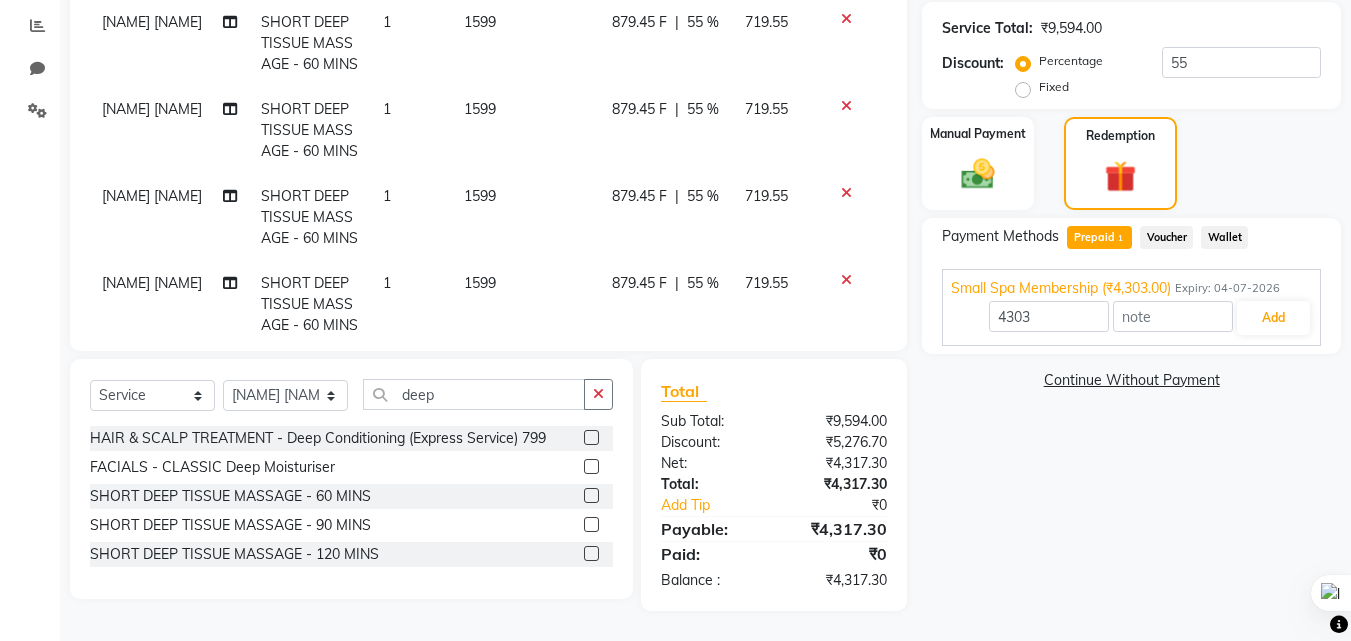 click on "Voucher" 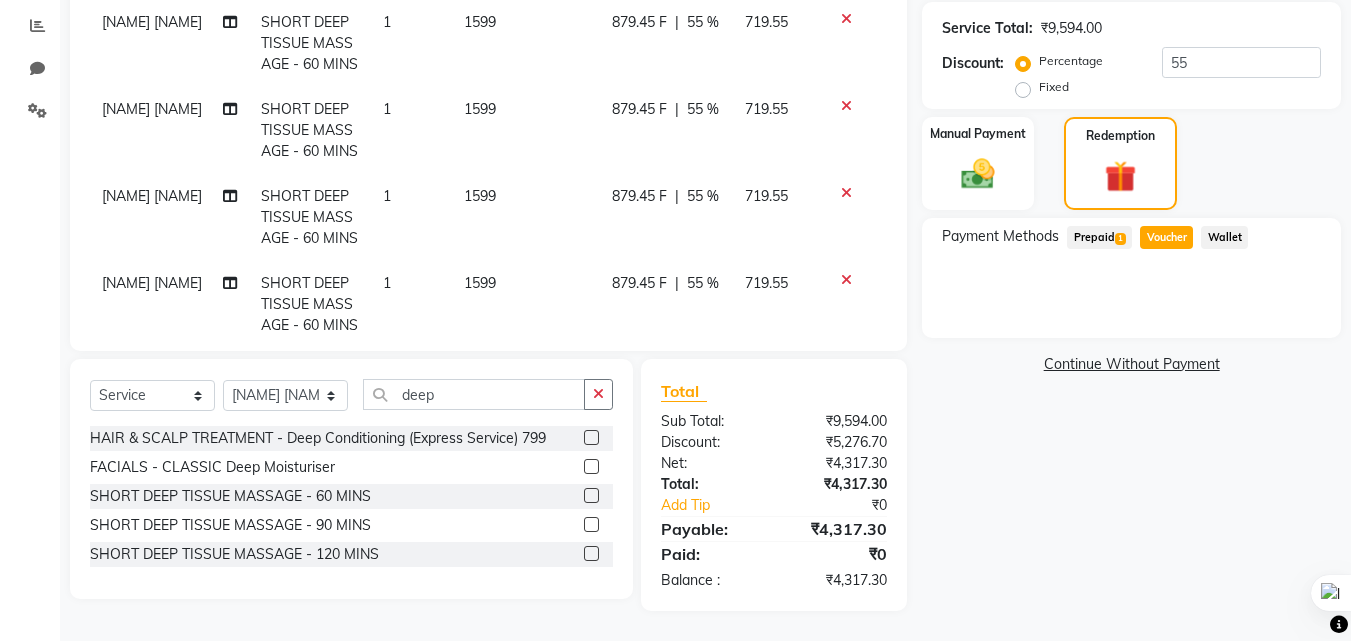 click on "Prepaid  1" 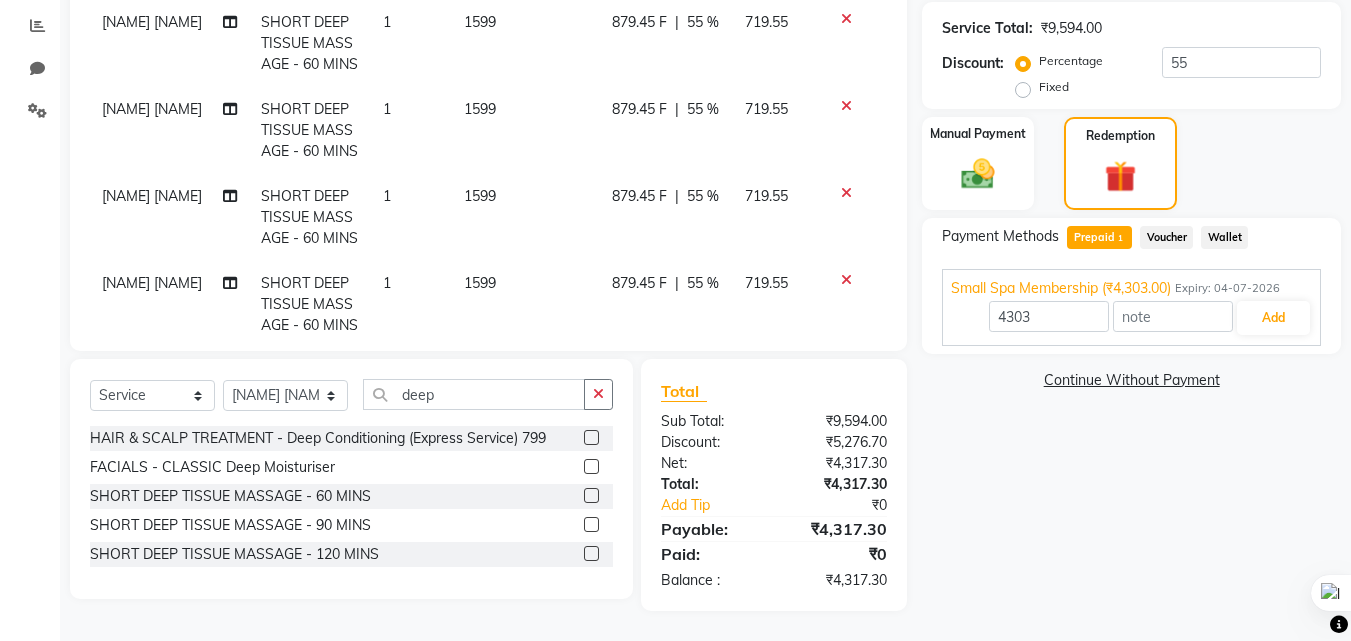 click 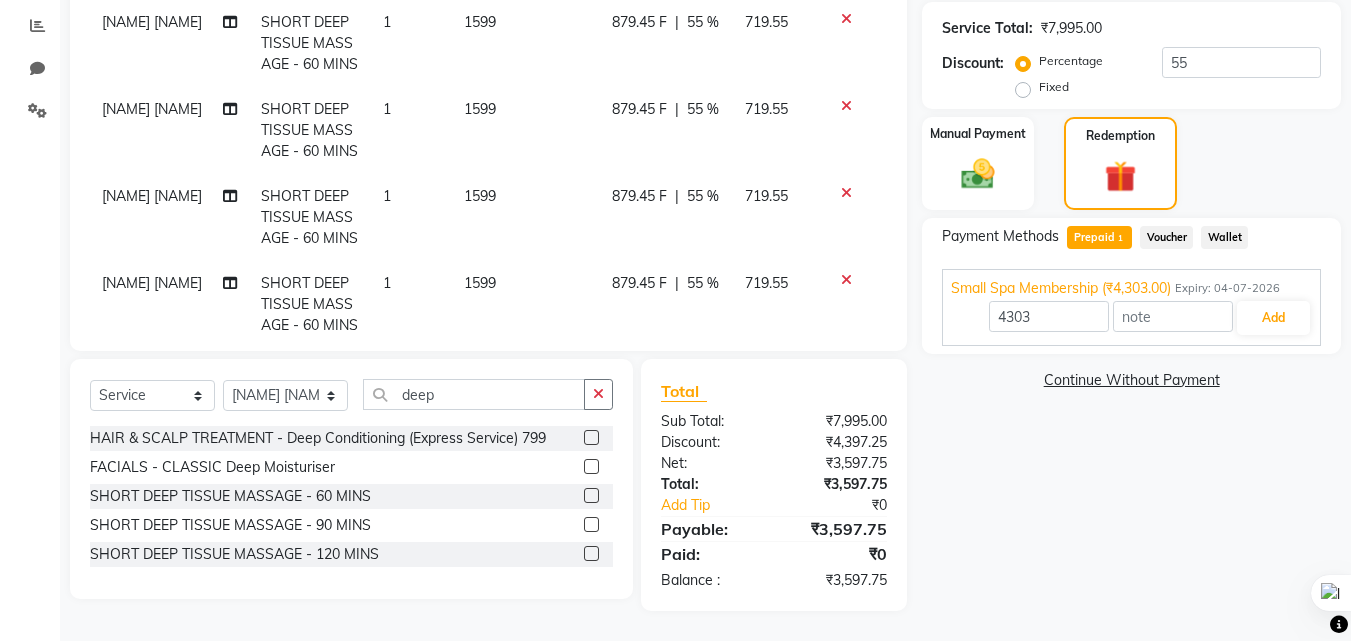 click on "Voucher" 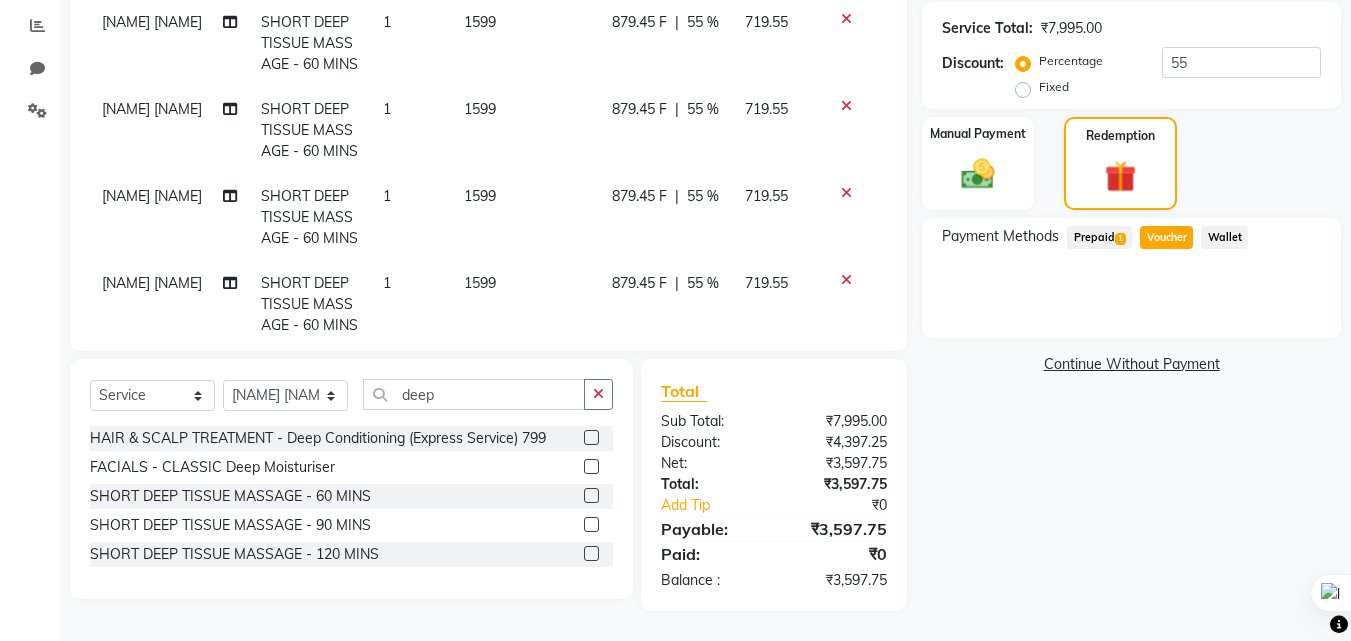click on "Prepaid  1" 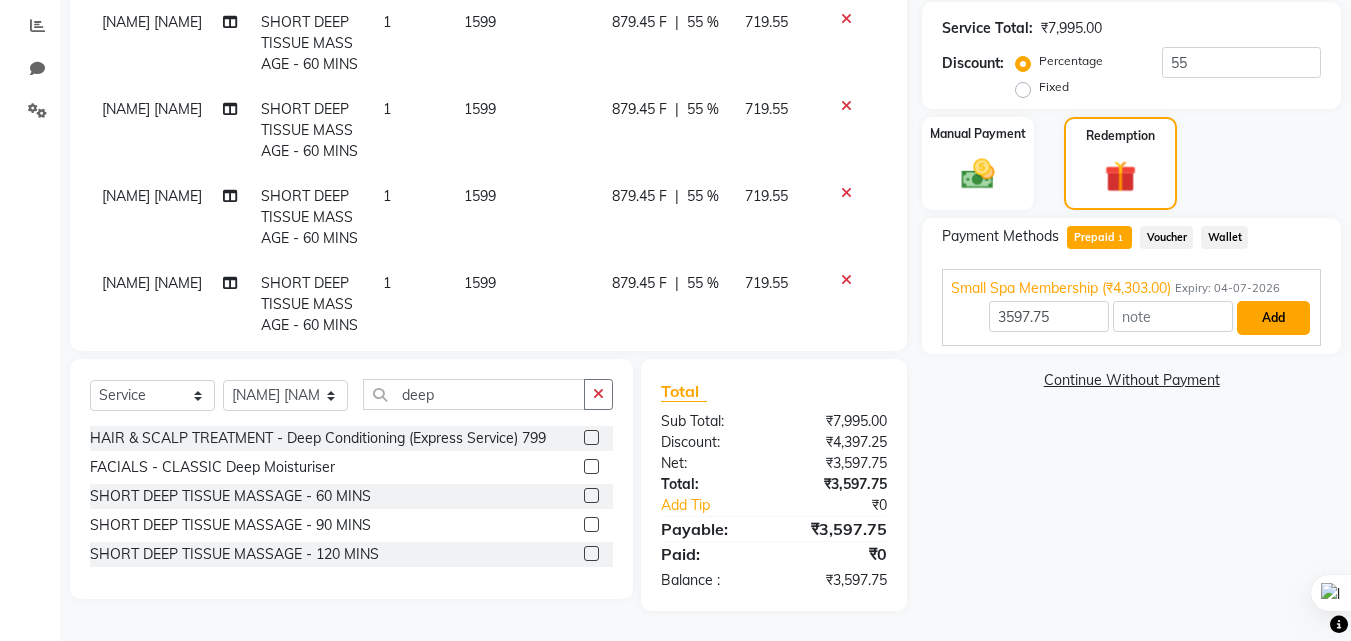 click on "Add" at bounding box center (1273, 318) 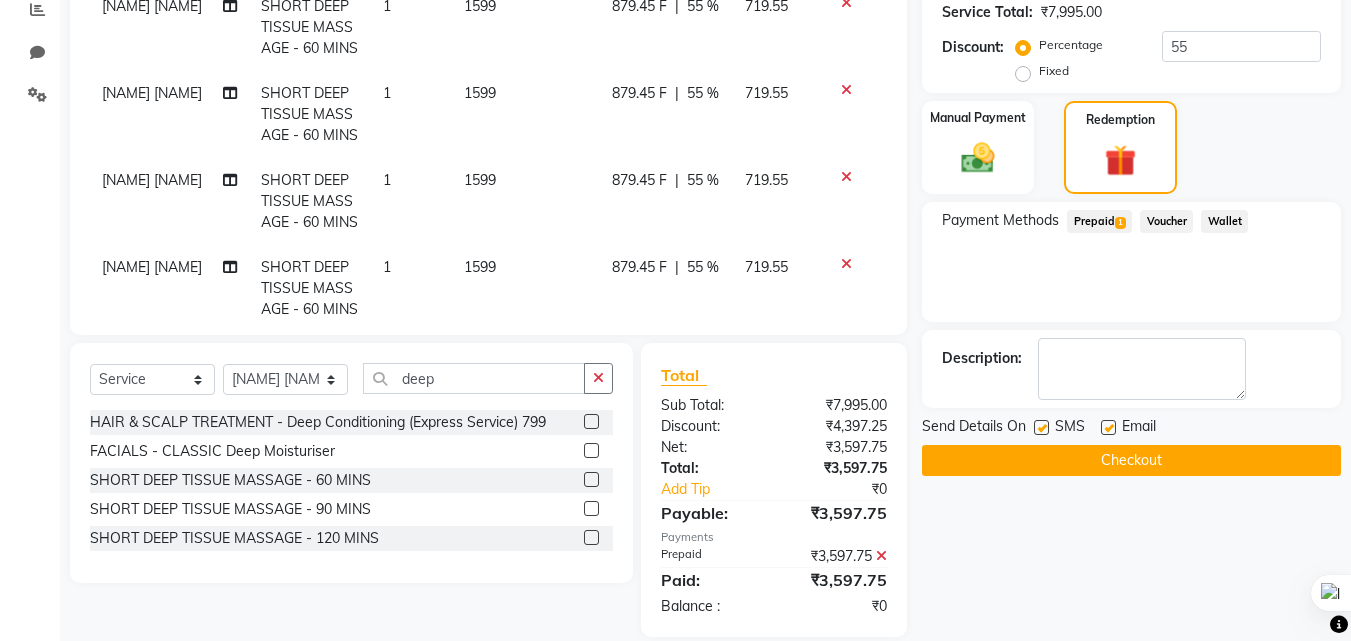scroll, scrollTop: 459, scrollLeft: 0, axis: vertical 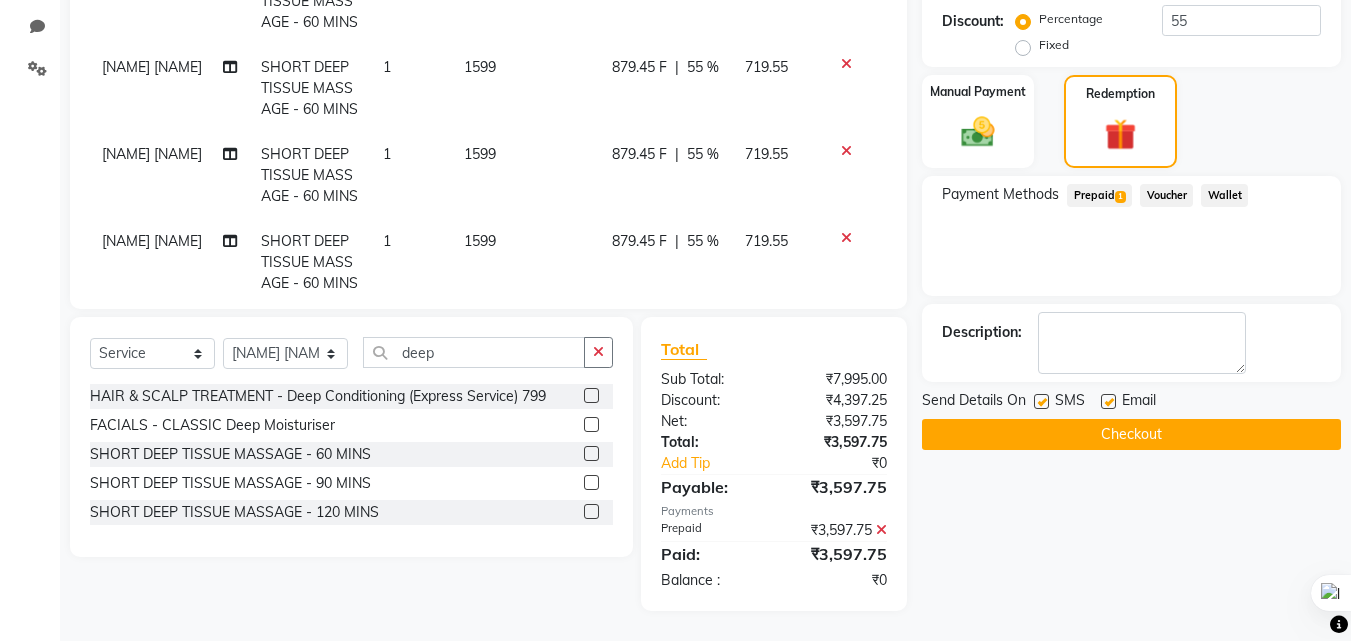 click on "Checkout" 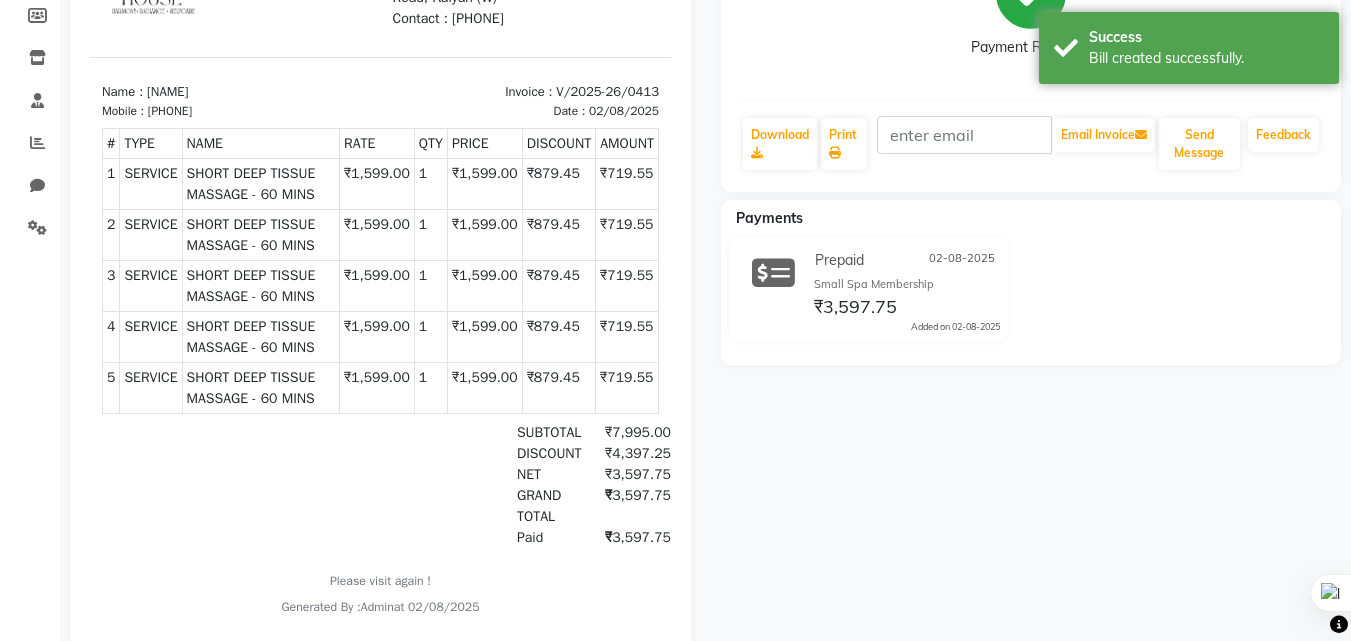 scroll, scrollTop: 0, scrollLeft: 0, axis: both 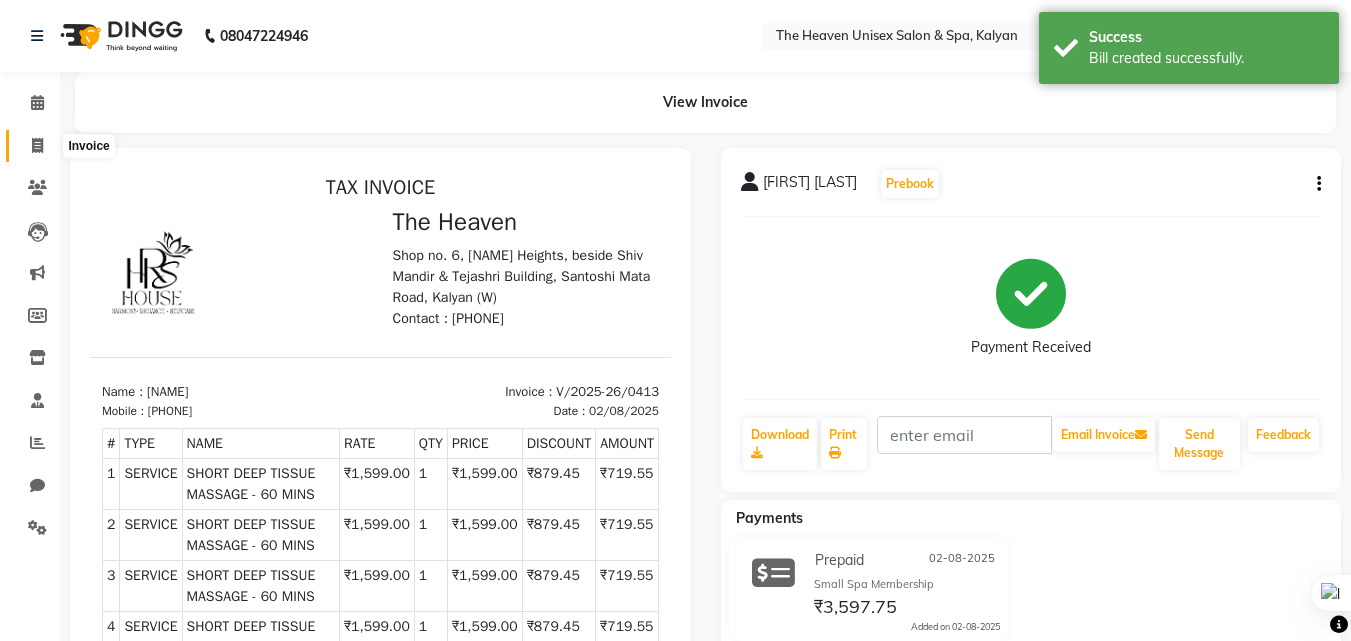 click 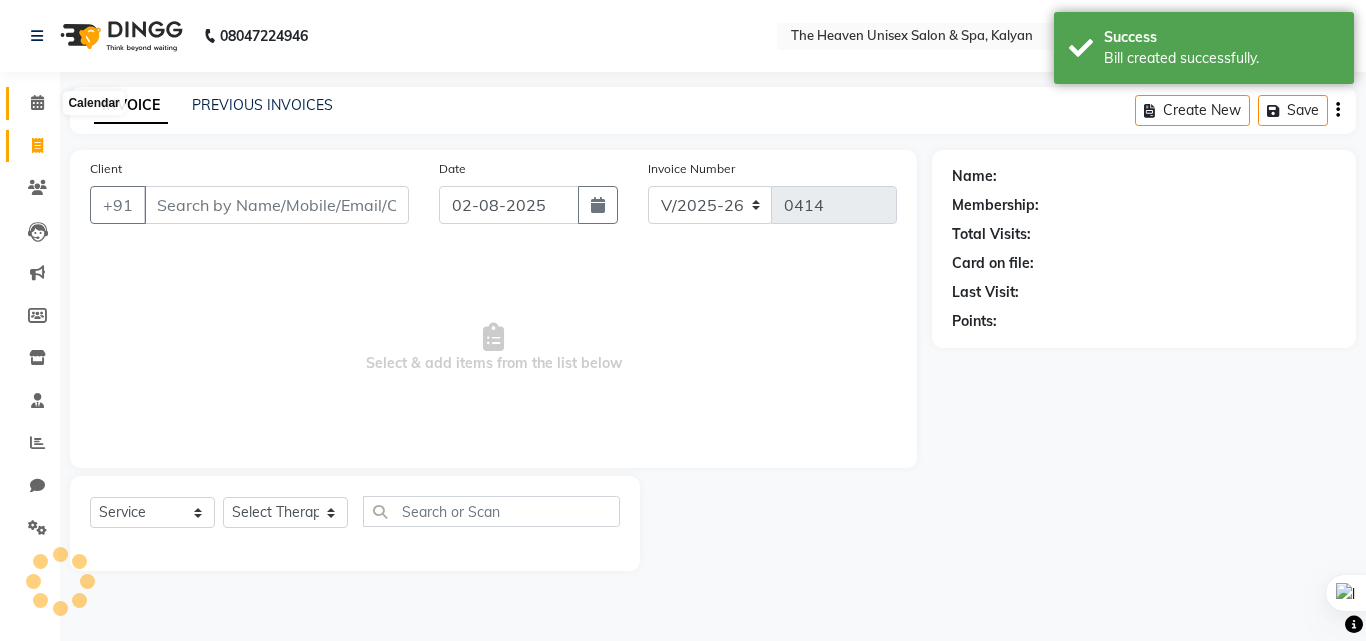 click 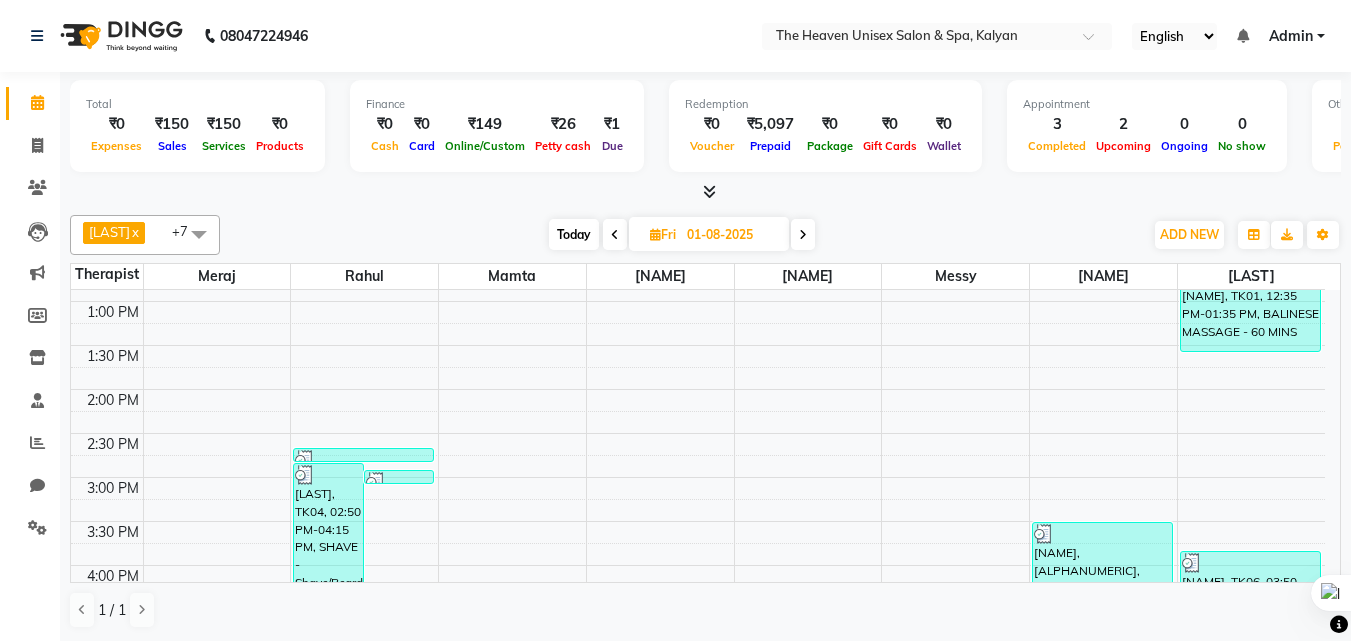 scroll, scrollTop: 253, scrollLeft: 0, axis: vertical 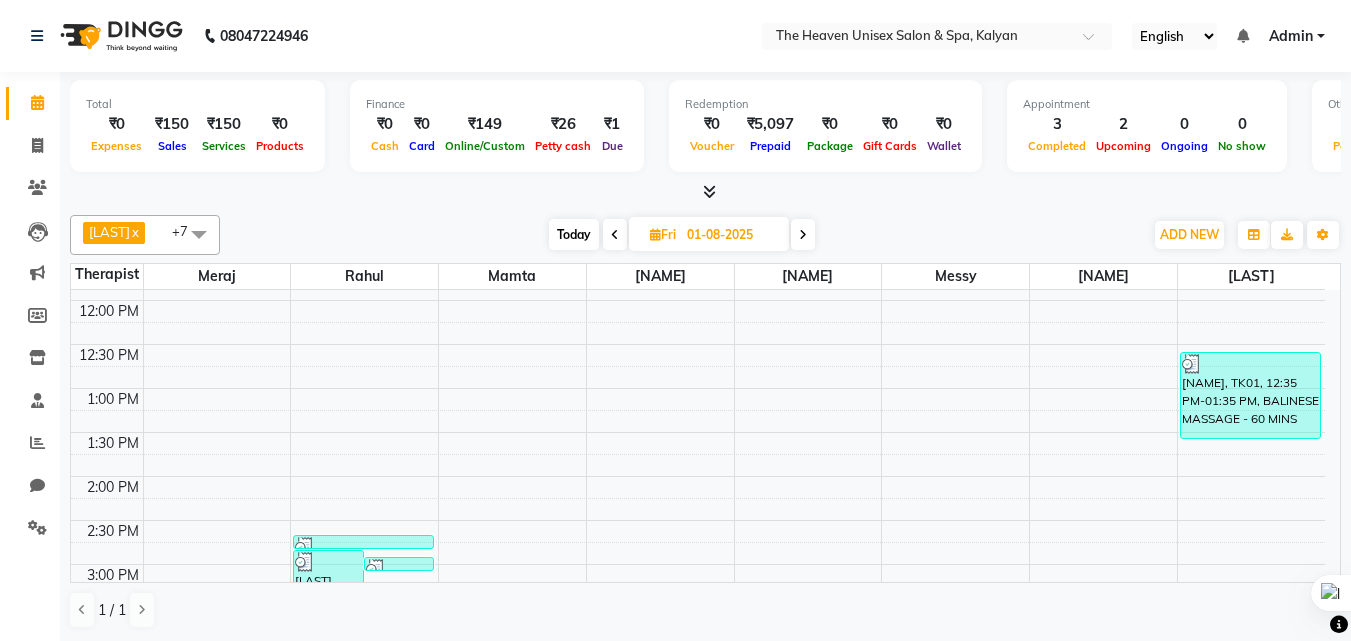 click at bounding box center [803, 234] 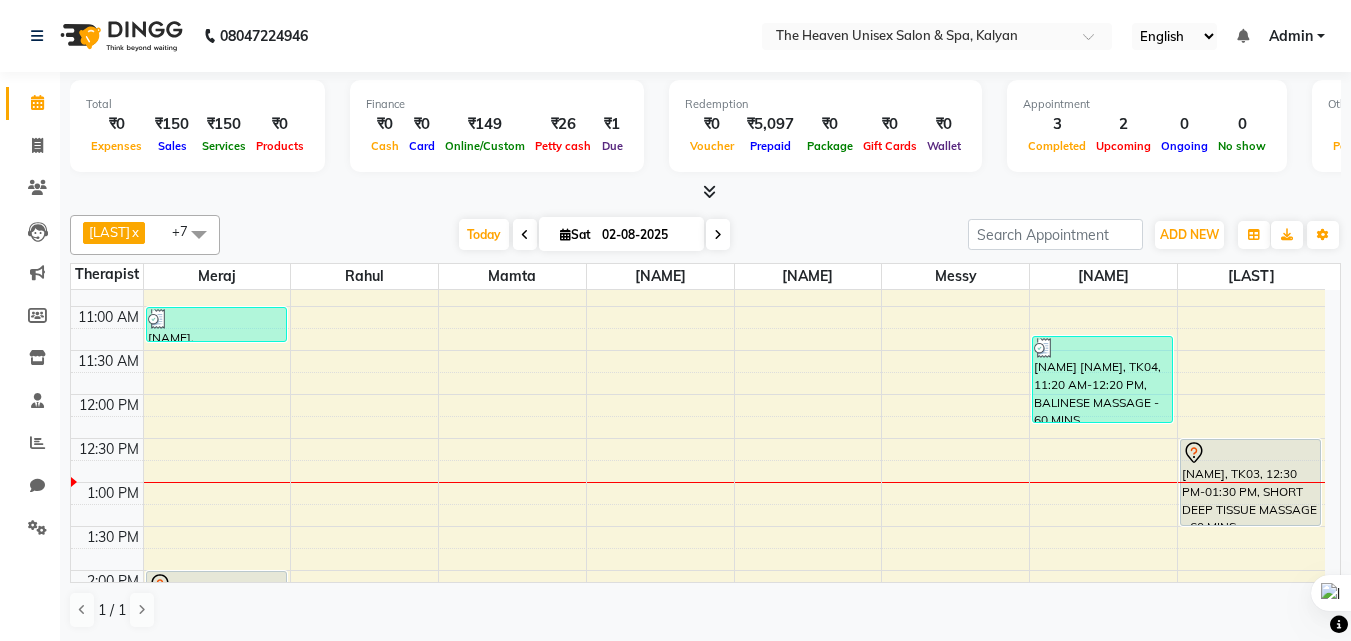 scroll, scrollTop: 0, scrollLeft: 0, axis: both 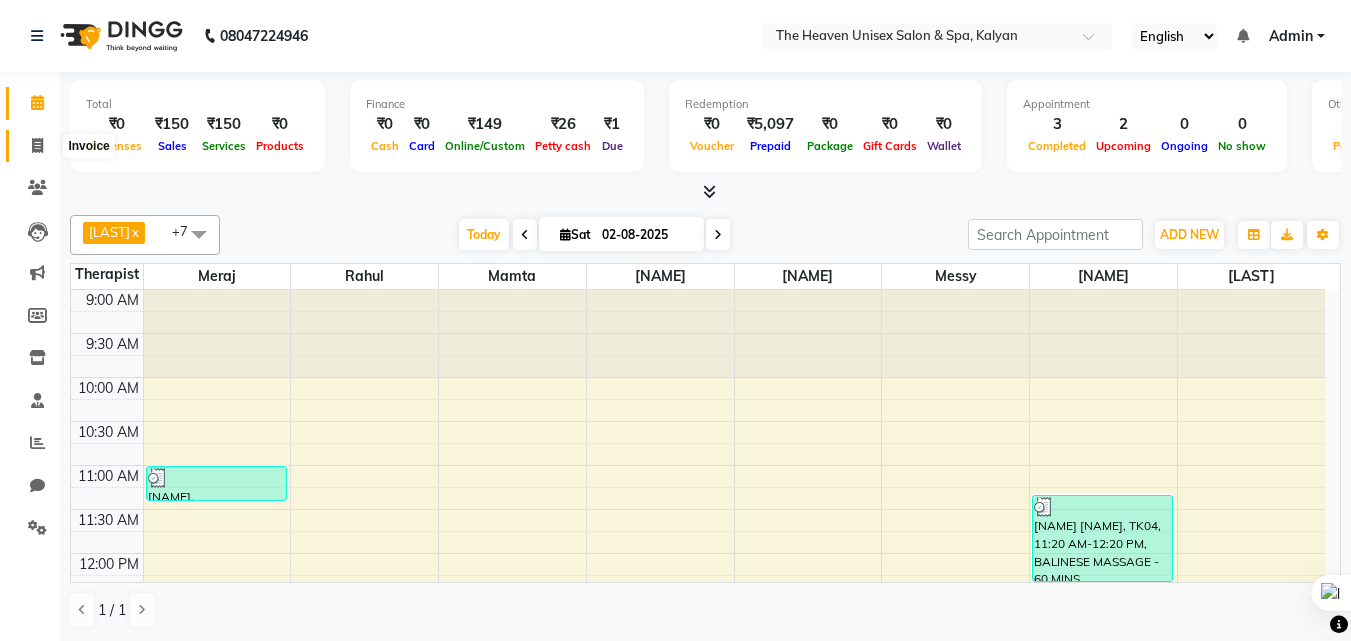 click 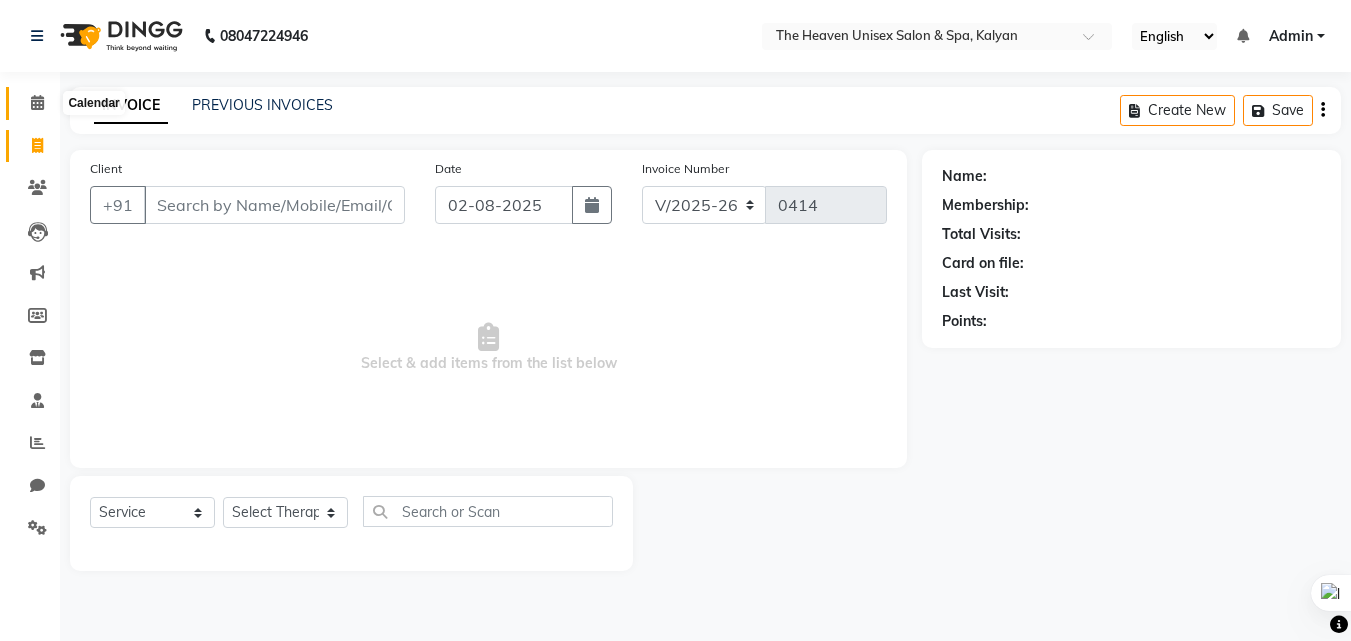 click 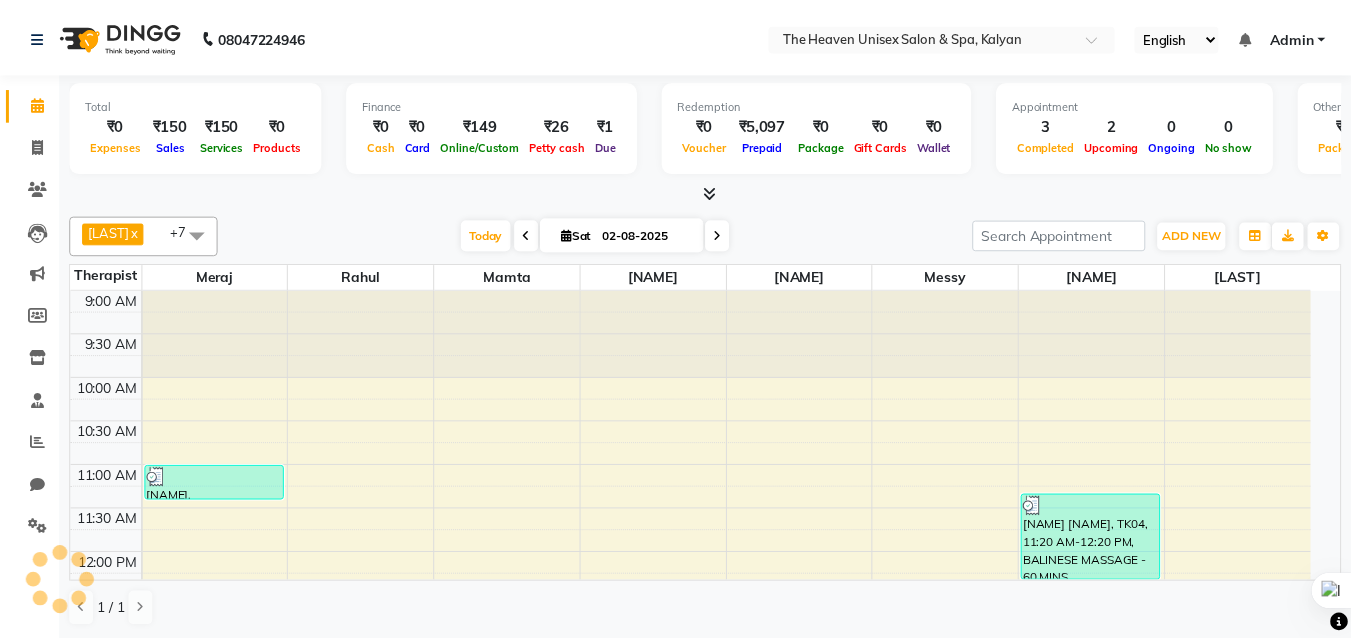 scroll, scrollTop: 0, scrollLeft: 0, axis: both 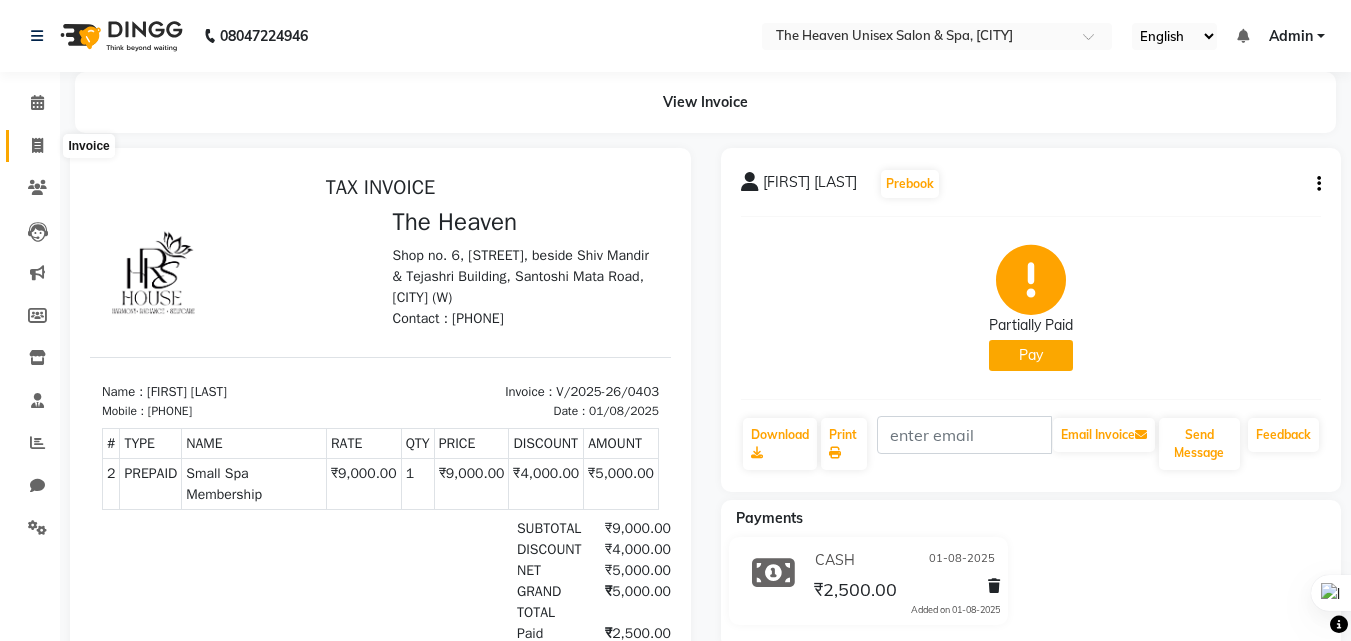 click 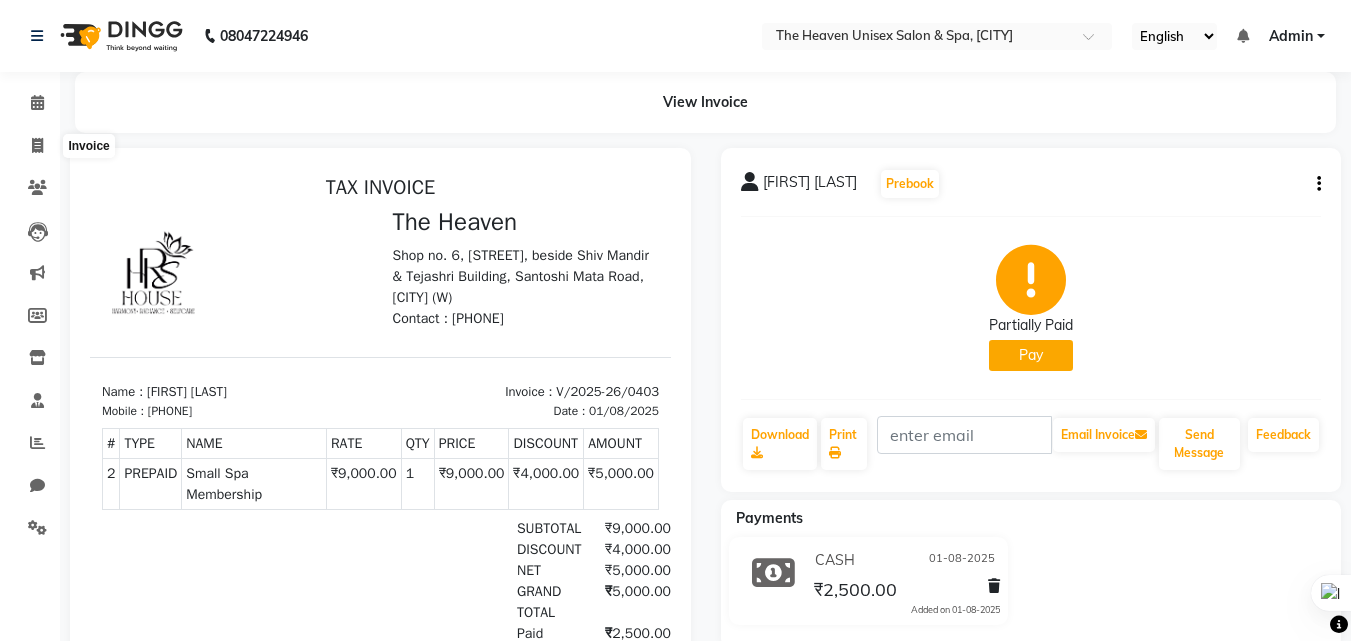 select on "8417" 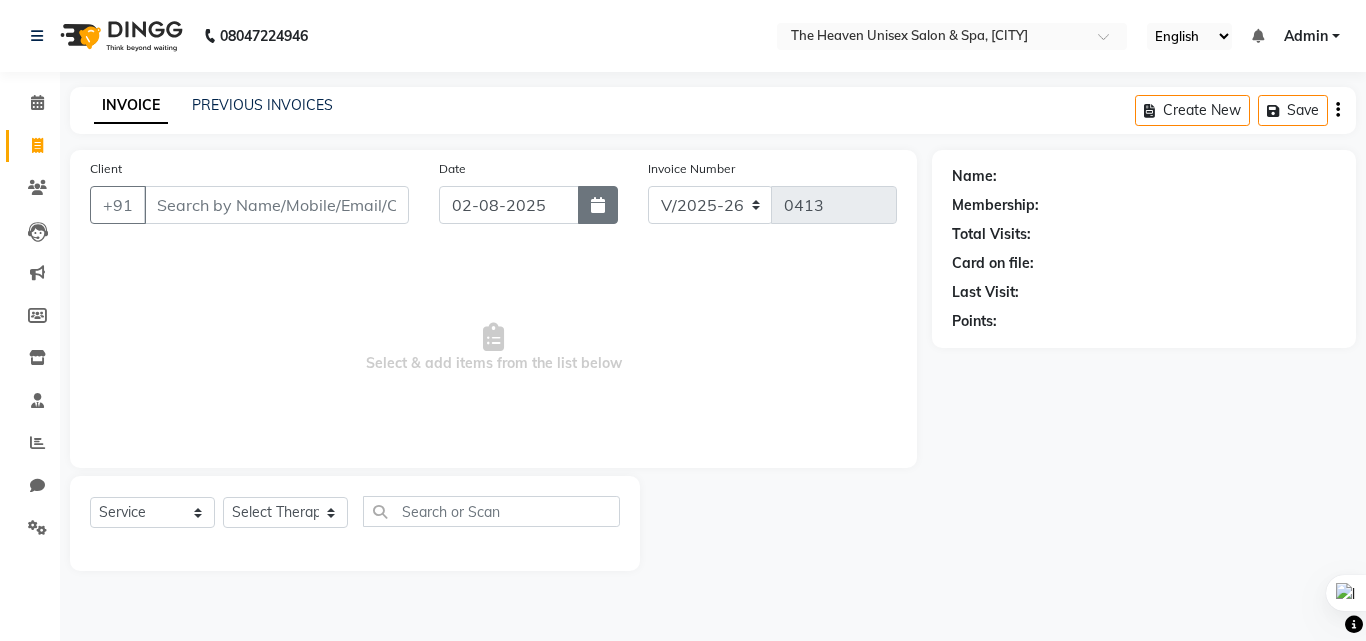 click 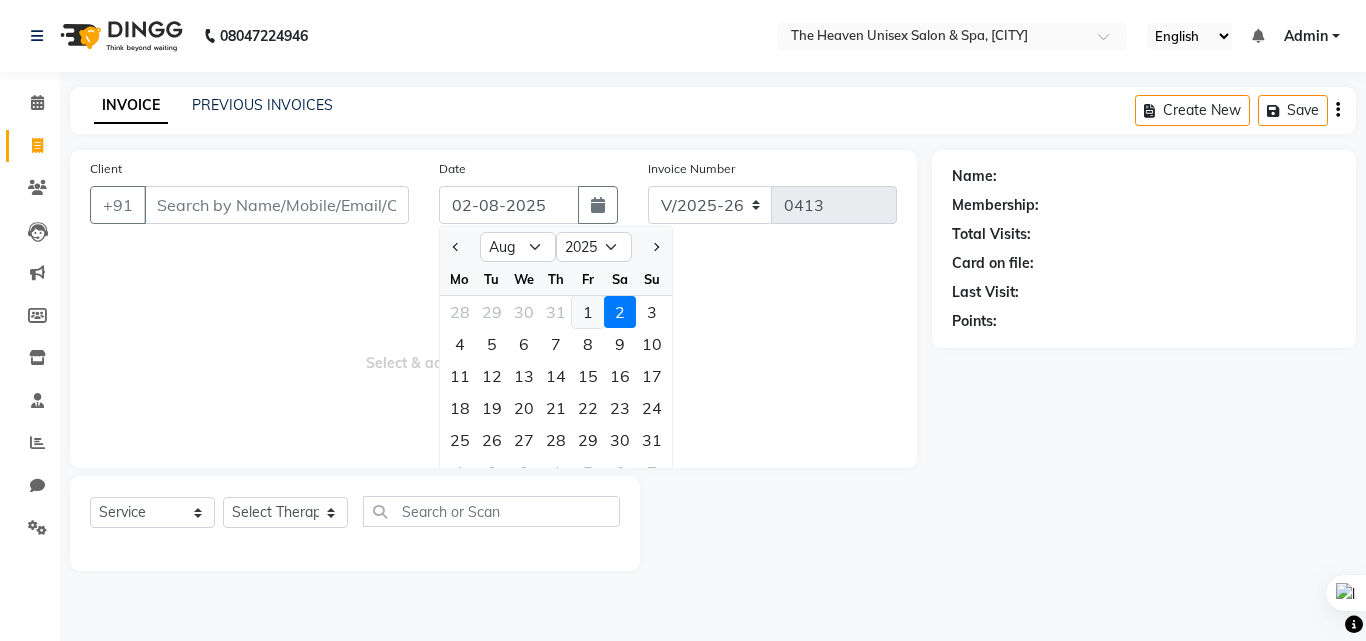 click on "1" 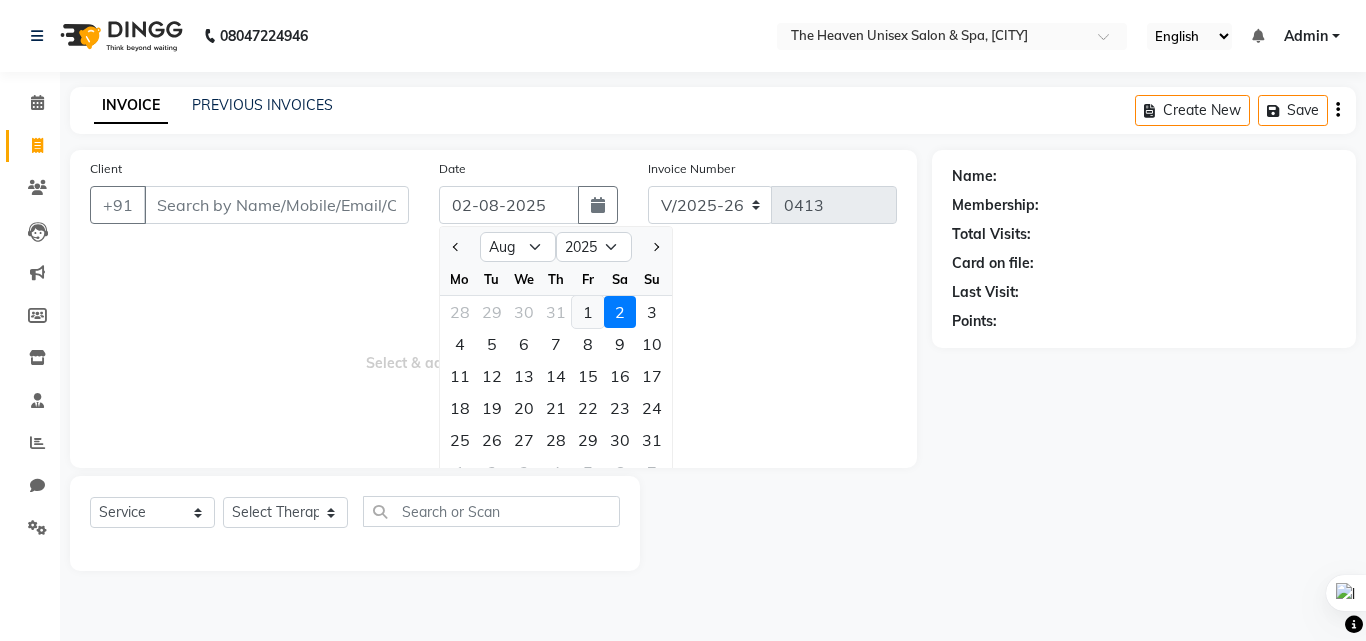 type on "01-08-2025" 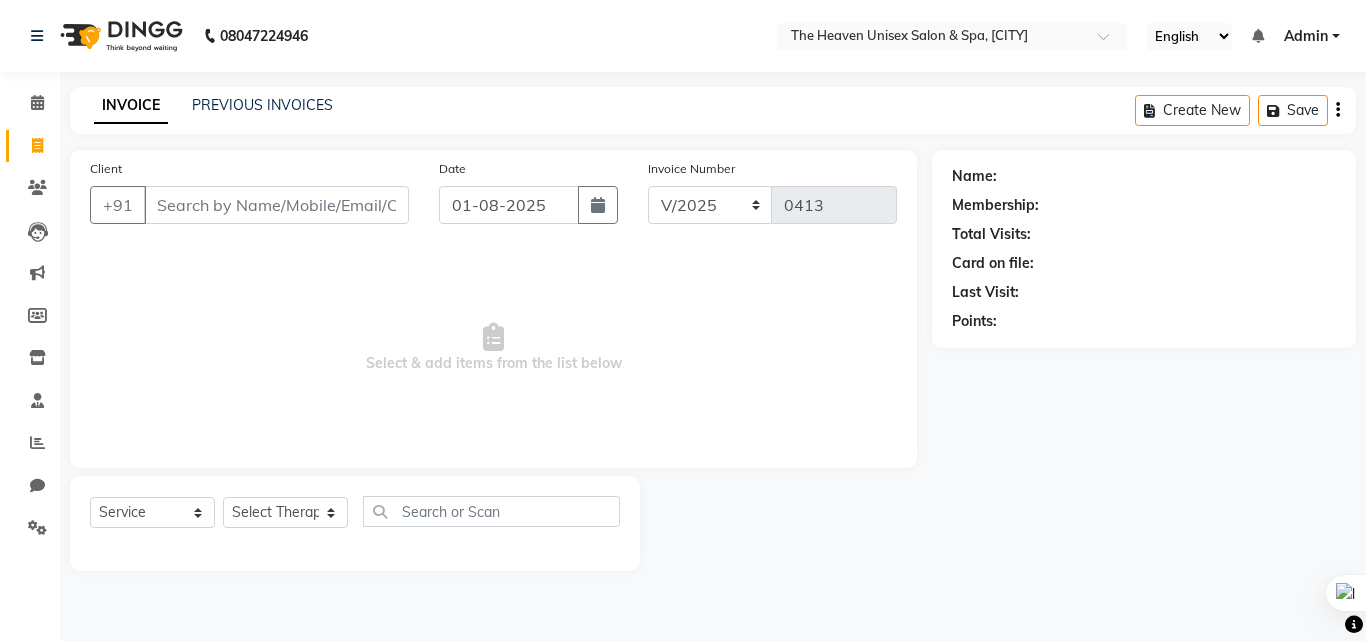 click on "PREVIOUS INVOICES" 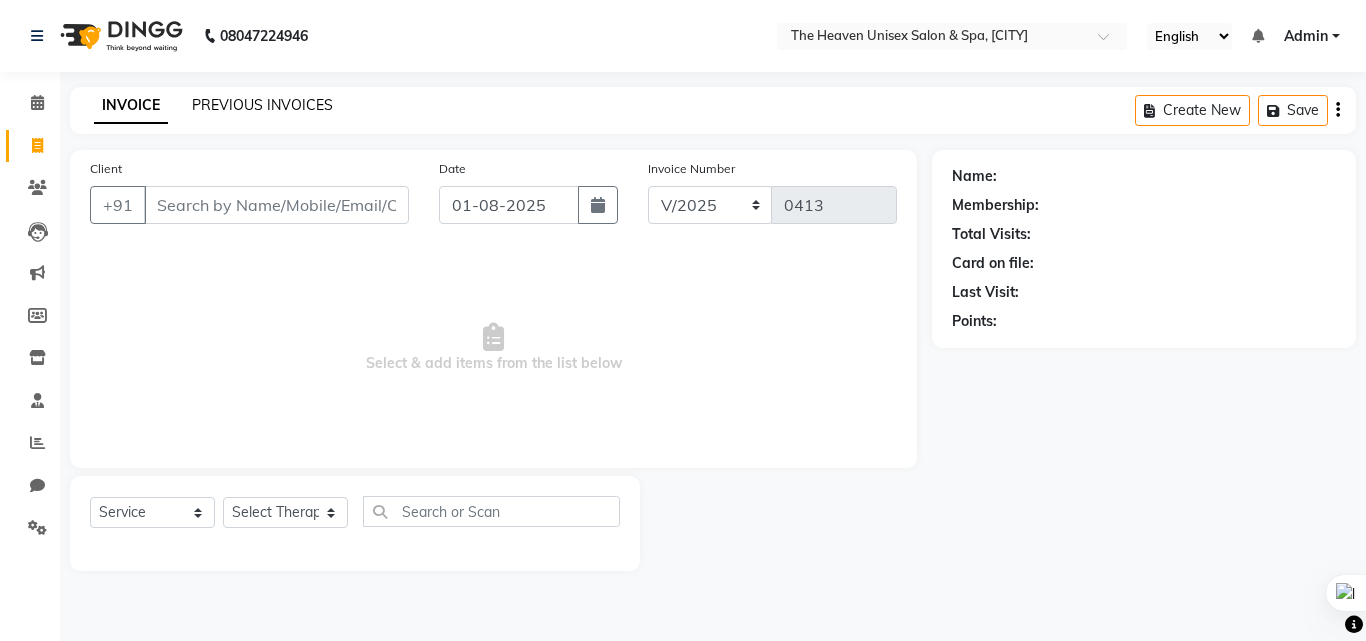 click on "PREVIOUS INVOICES" 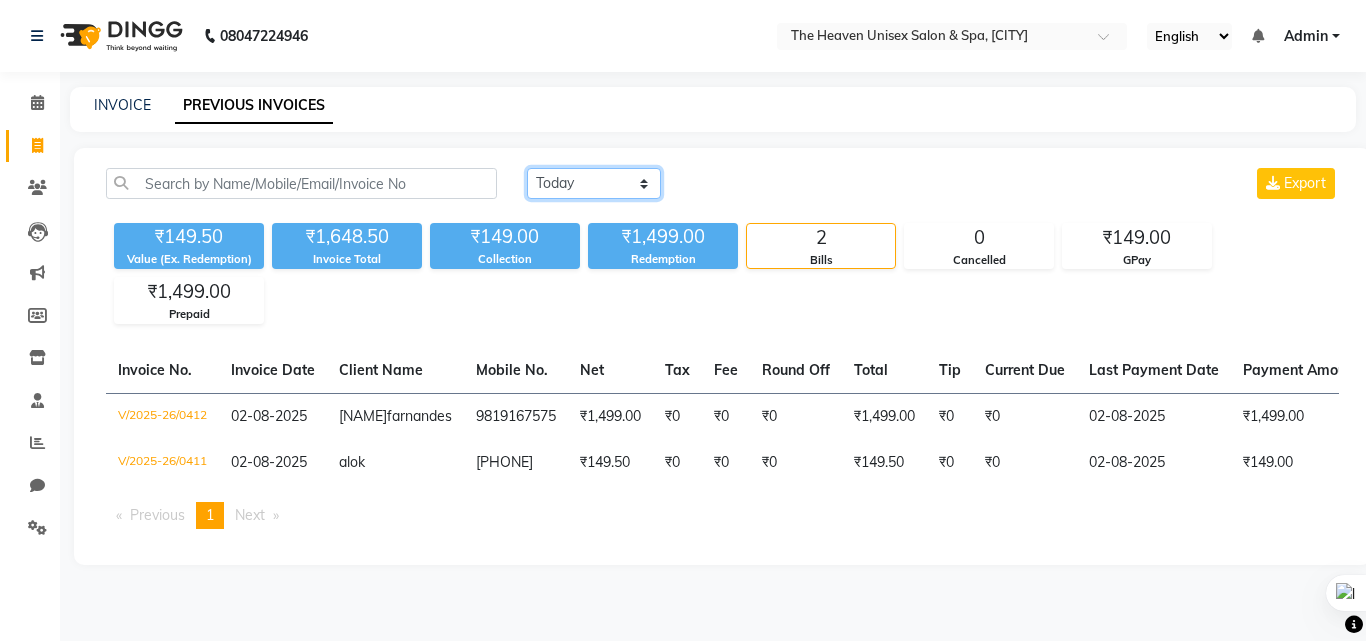 click on "Today Yesterday Custom Range" 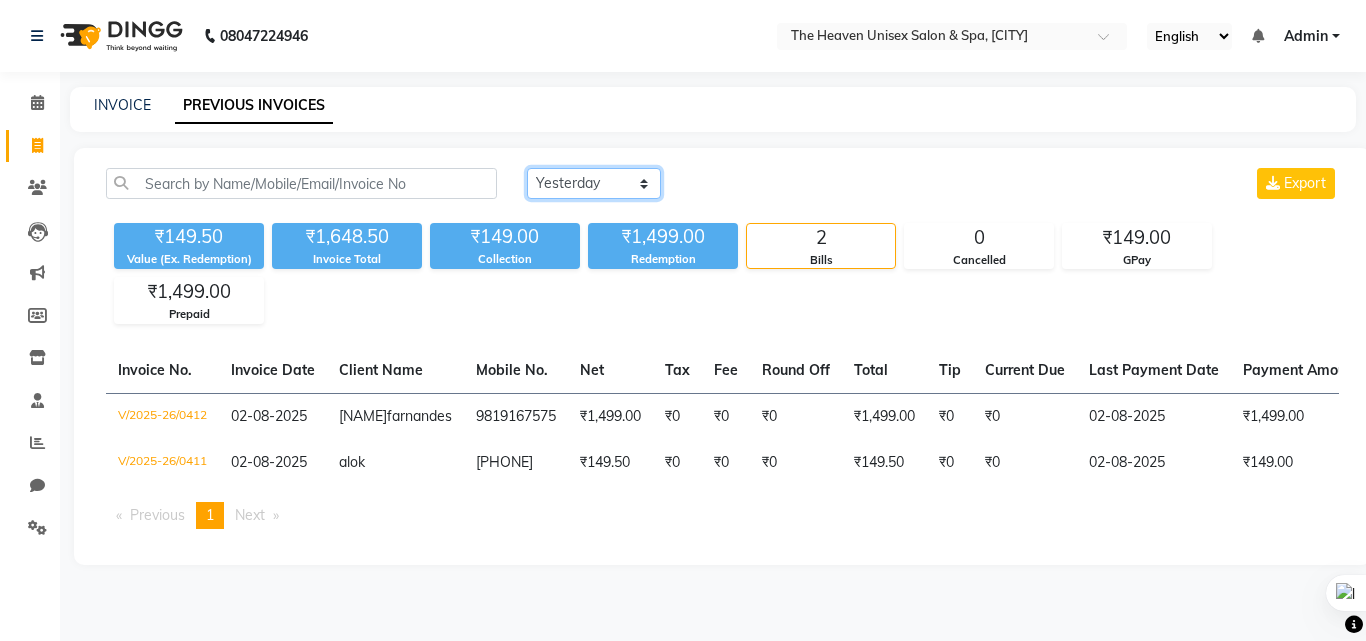click on "Today Yesterday Custom Range" 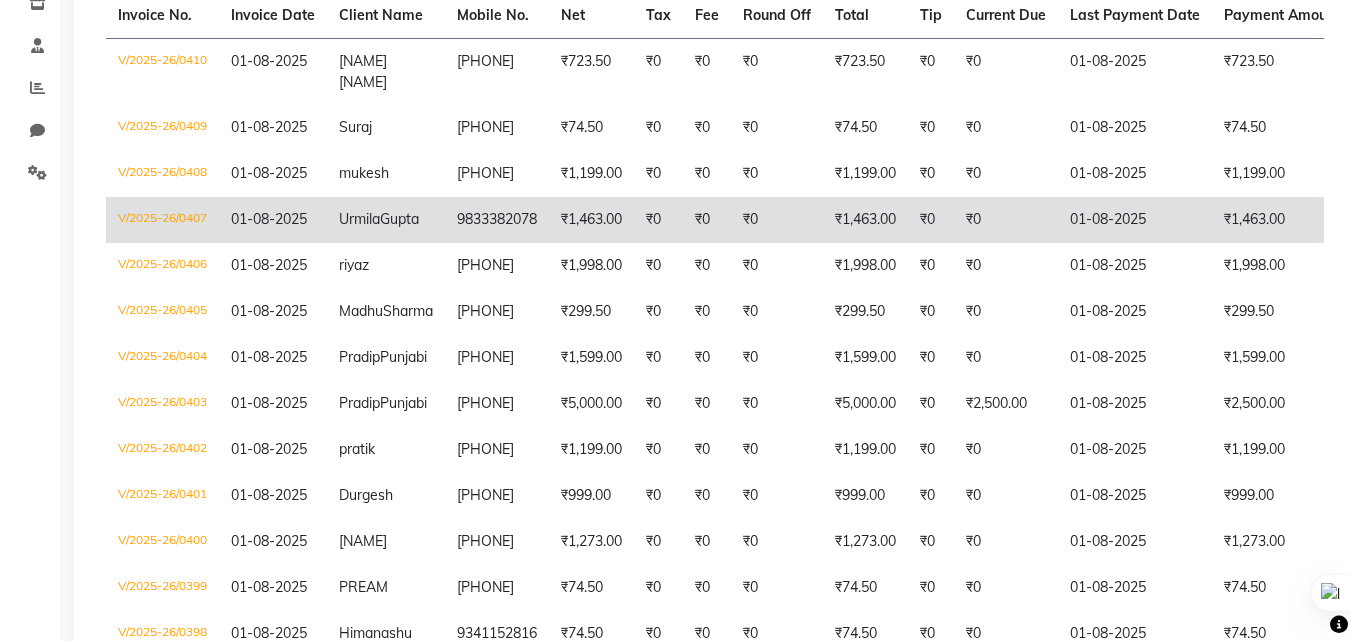 scroll, scrollTop: 400, scrollLeft: 0, axis: vertical 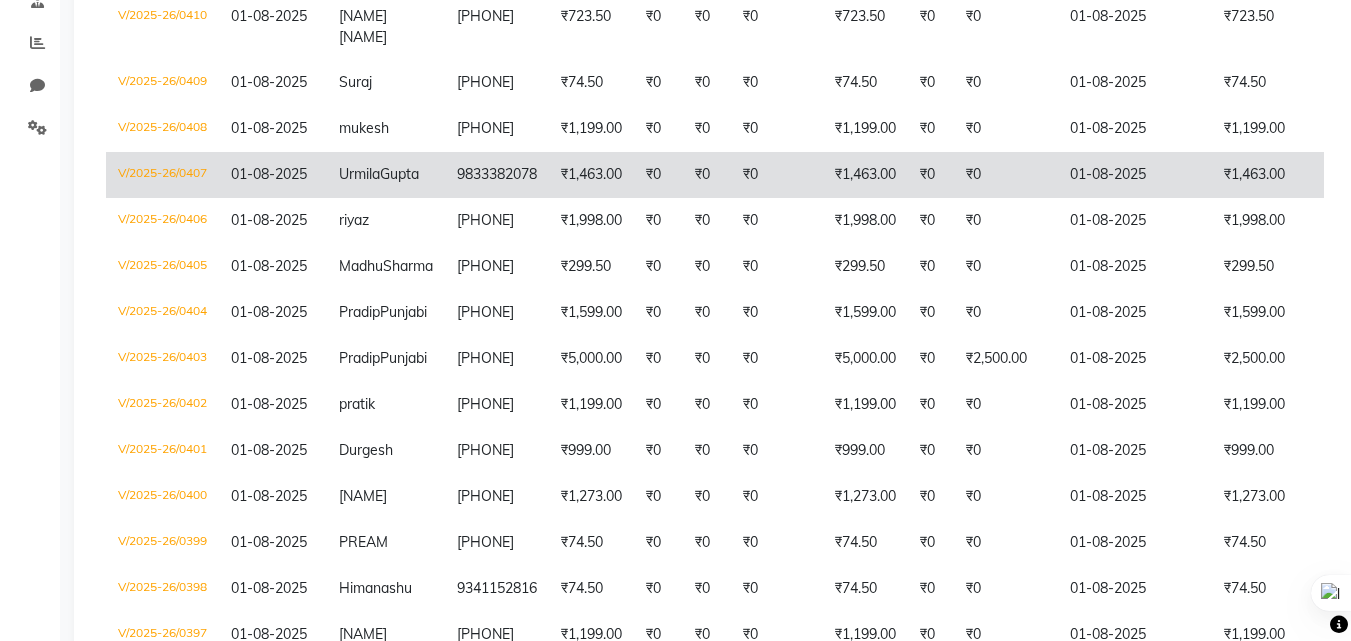 click on "₹1,599.00" 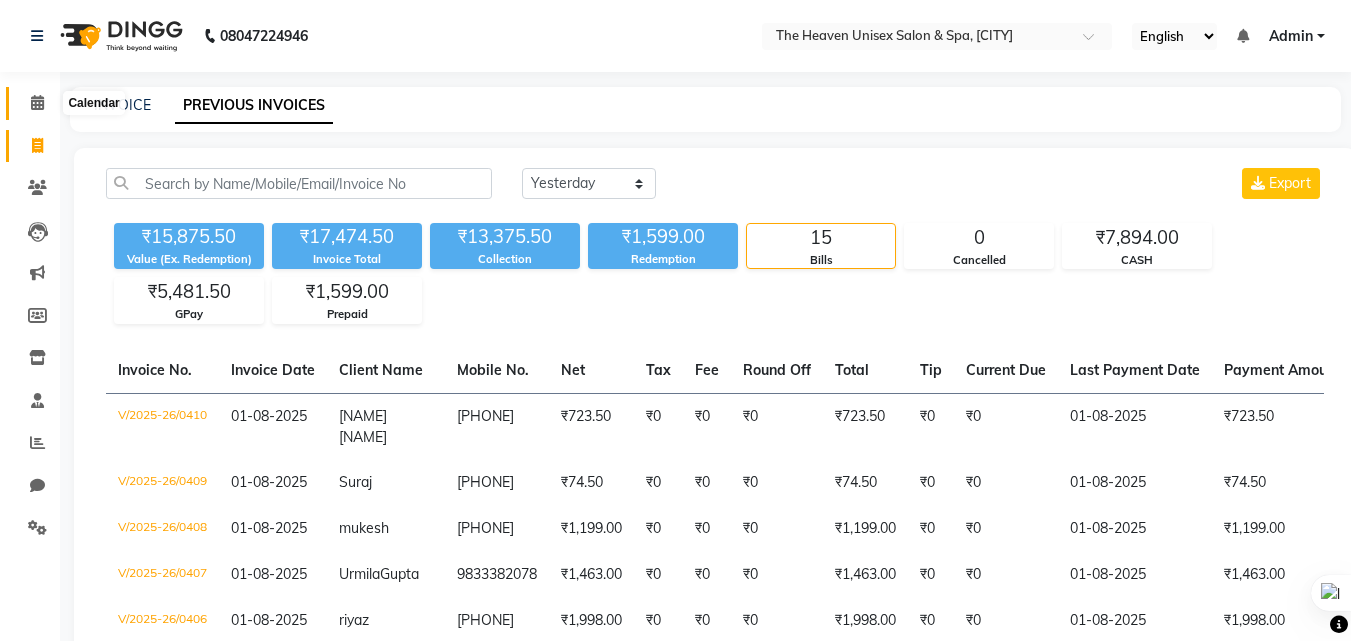 click 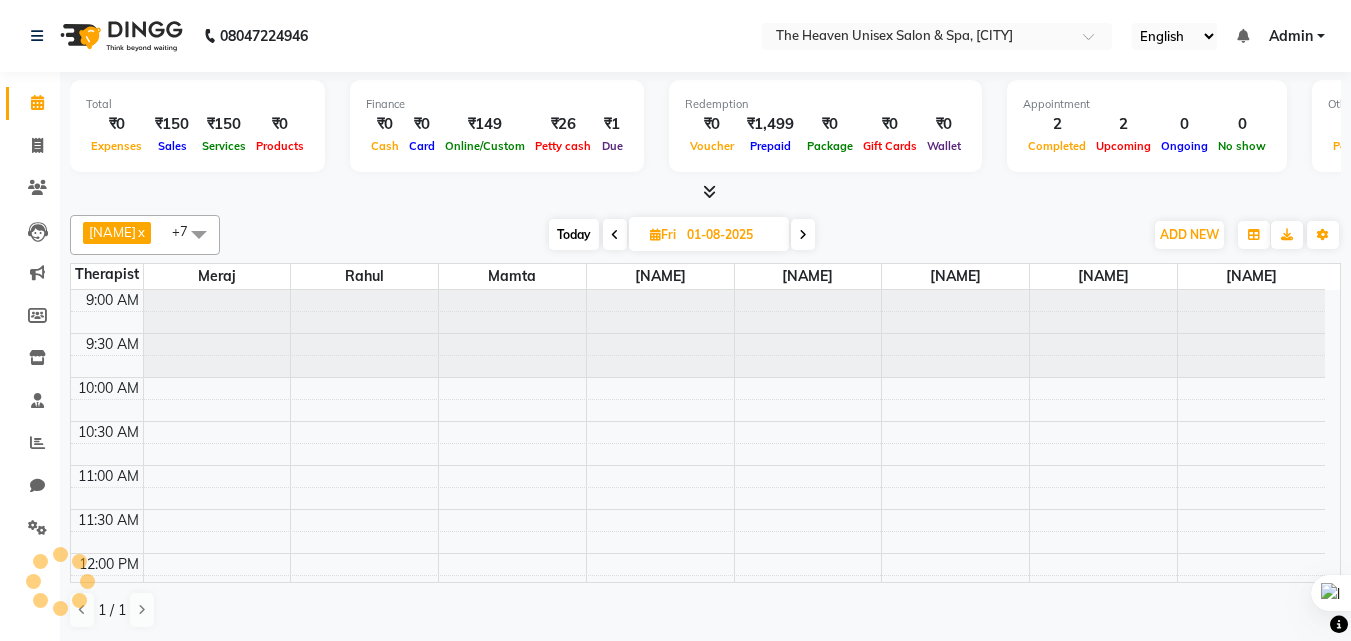 scroll, scrollTop: 0, scrollLeft: 0, axis: both 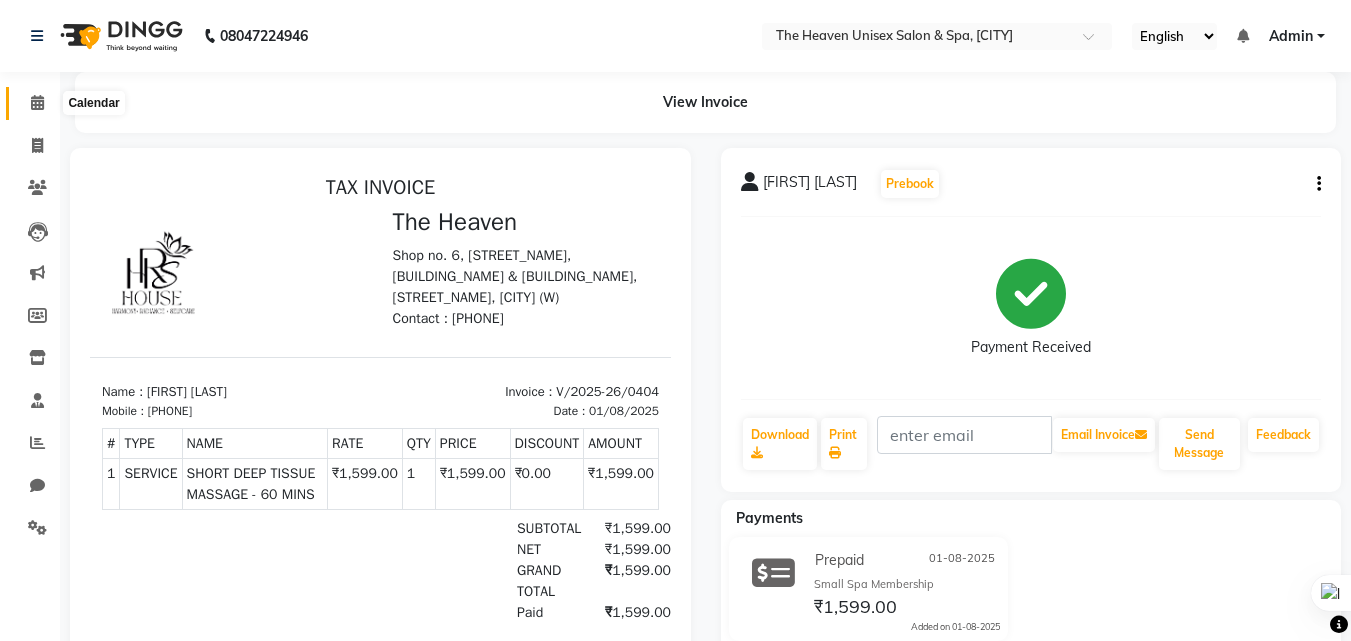 click 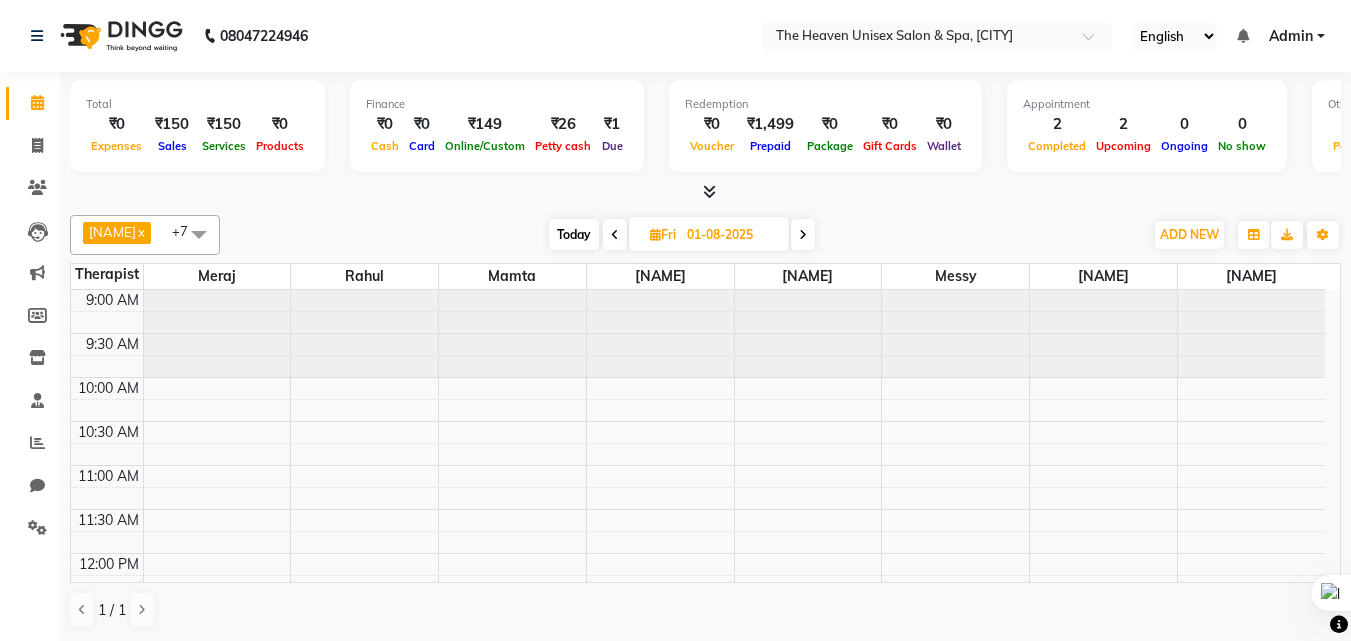 click at bounding box center [705, 192] 